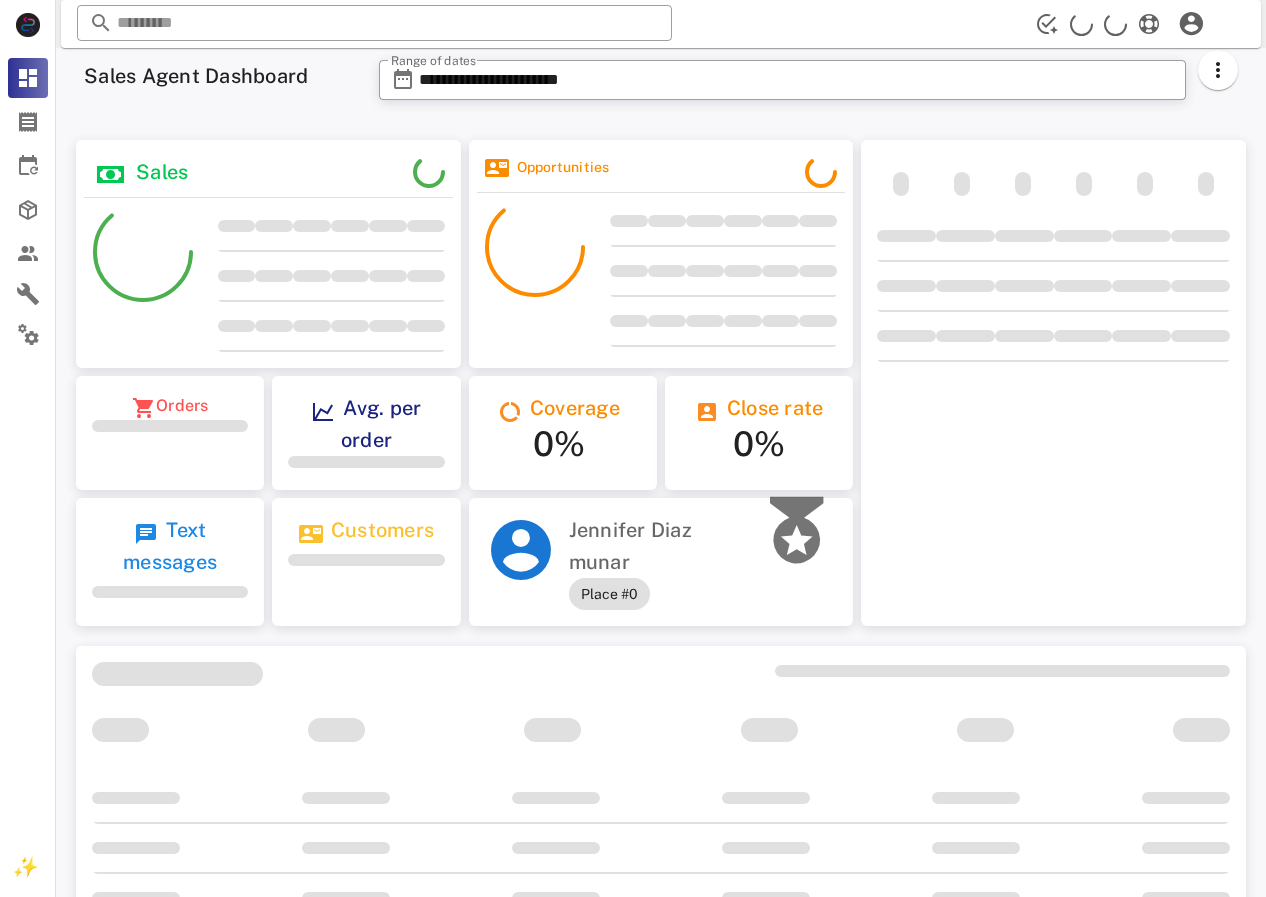 scroll, scrollTop: 0, scrollLeft: 0, axis: both 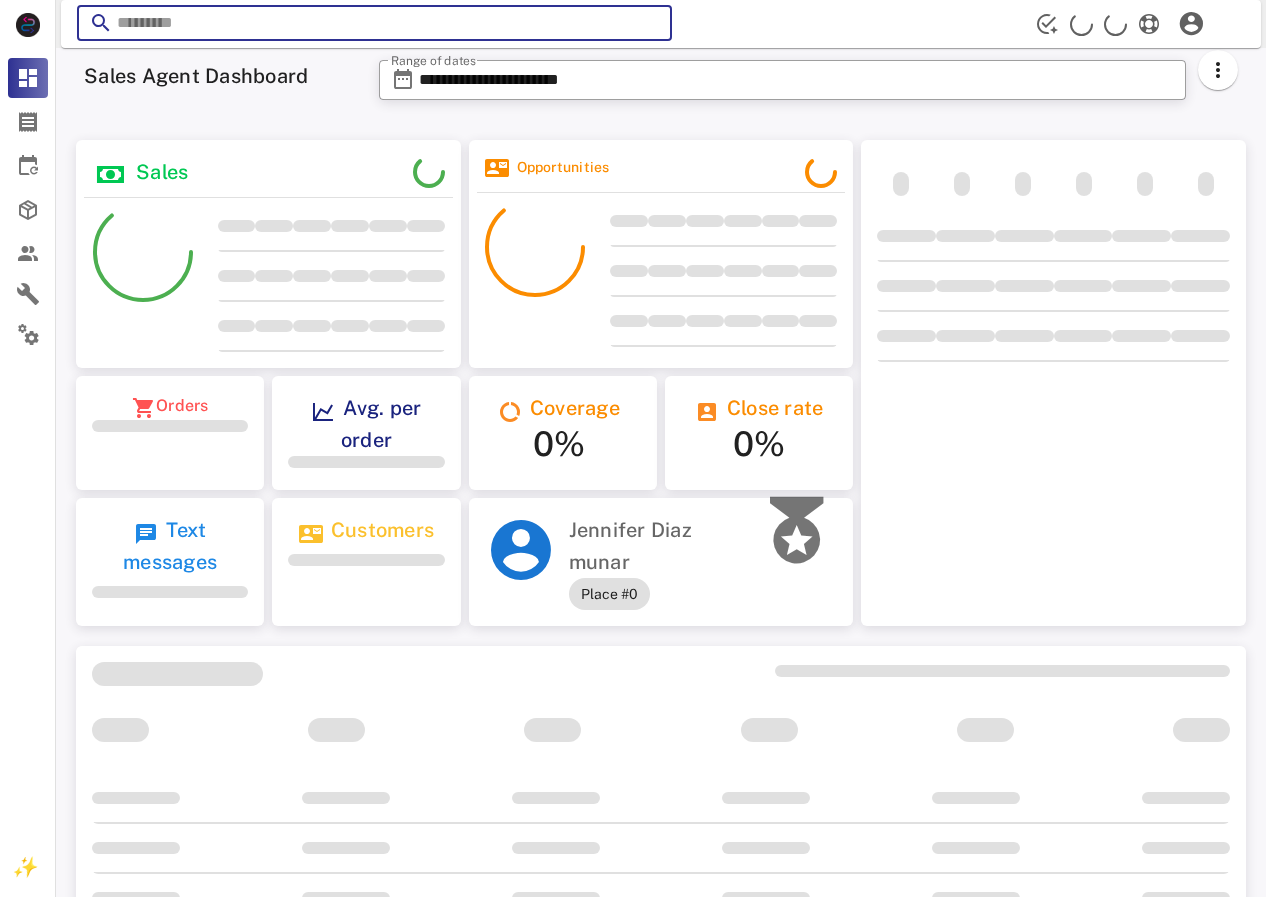 click at bounding box center [374, 23] 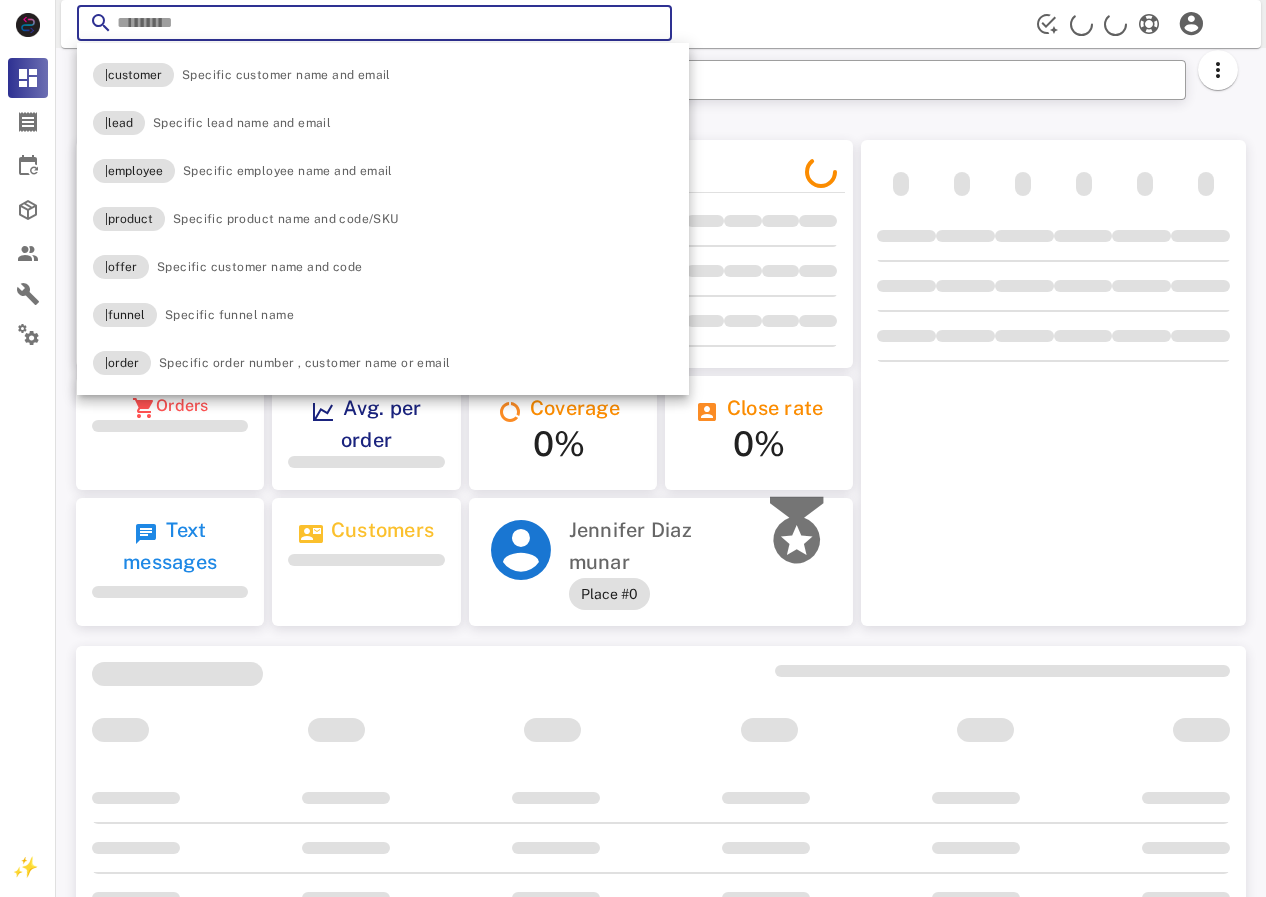 paste on "**********" 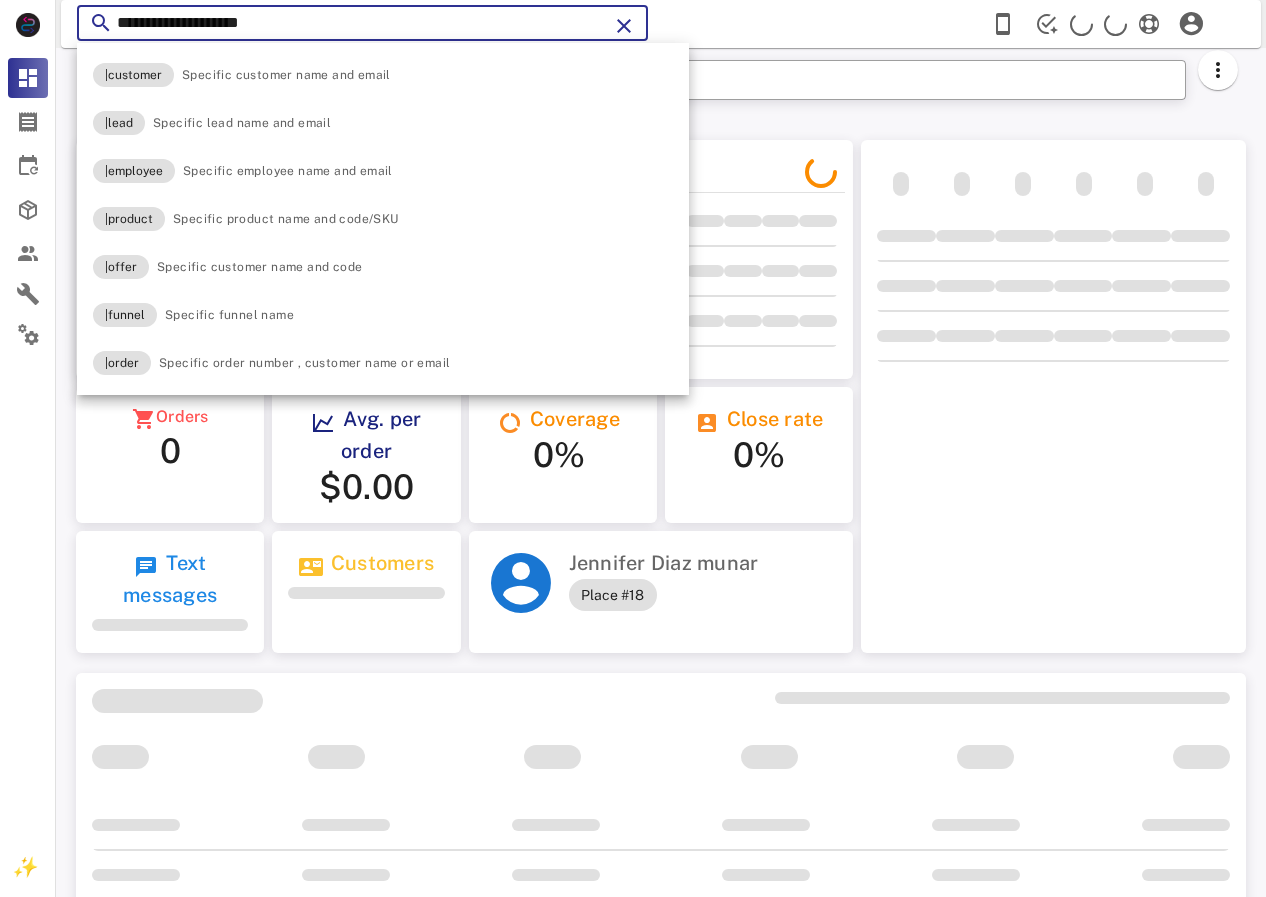 scroll, scrollTop: 999761, scrollLeft: 999615, axis: both 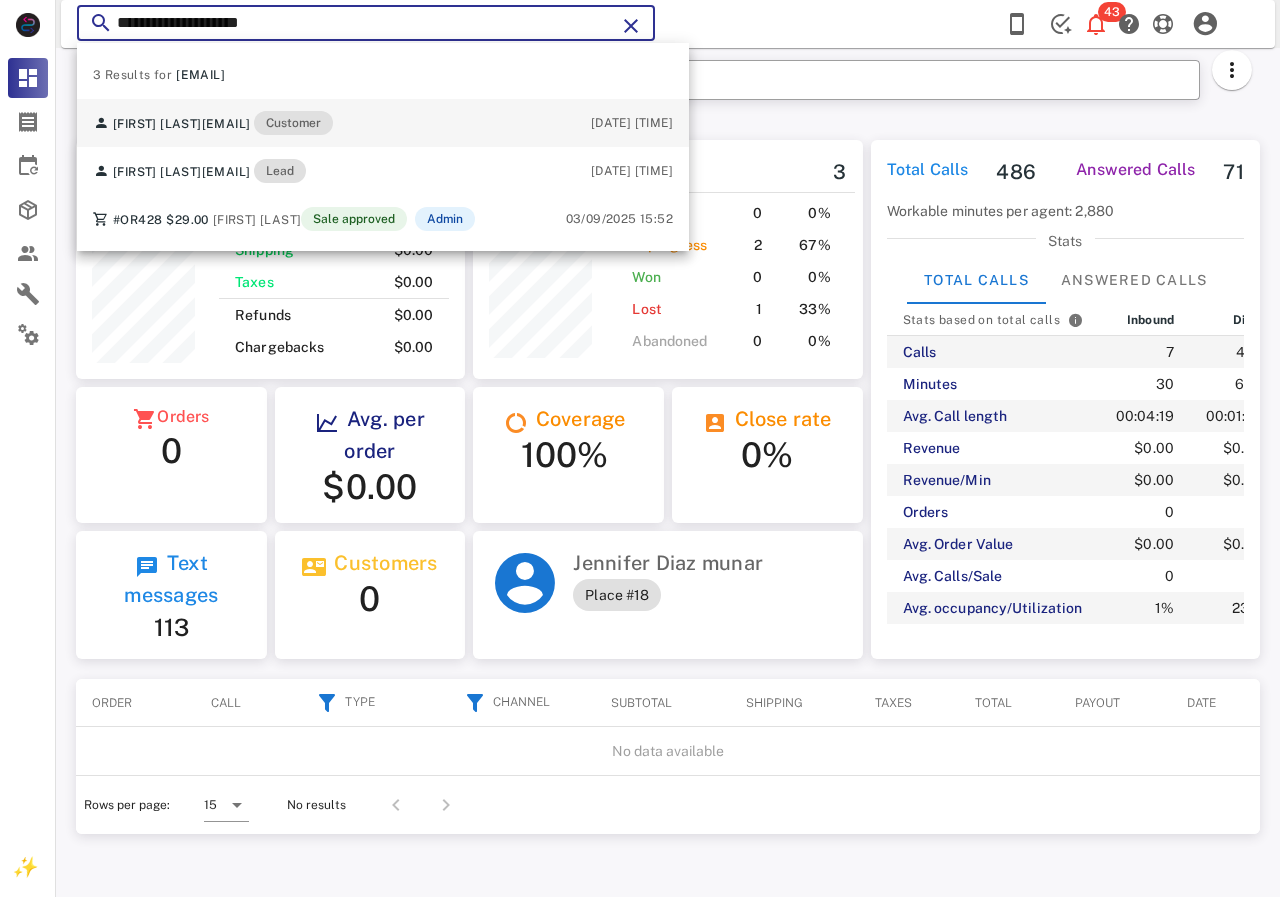 type on "**********" 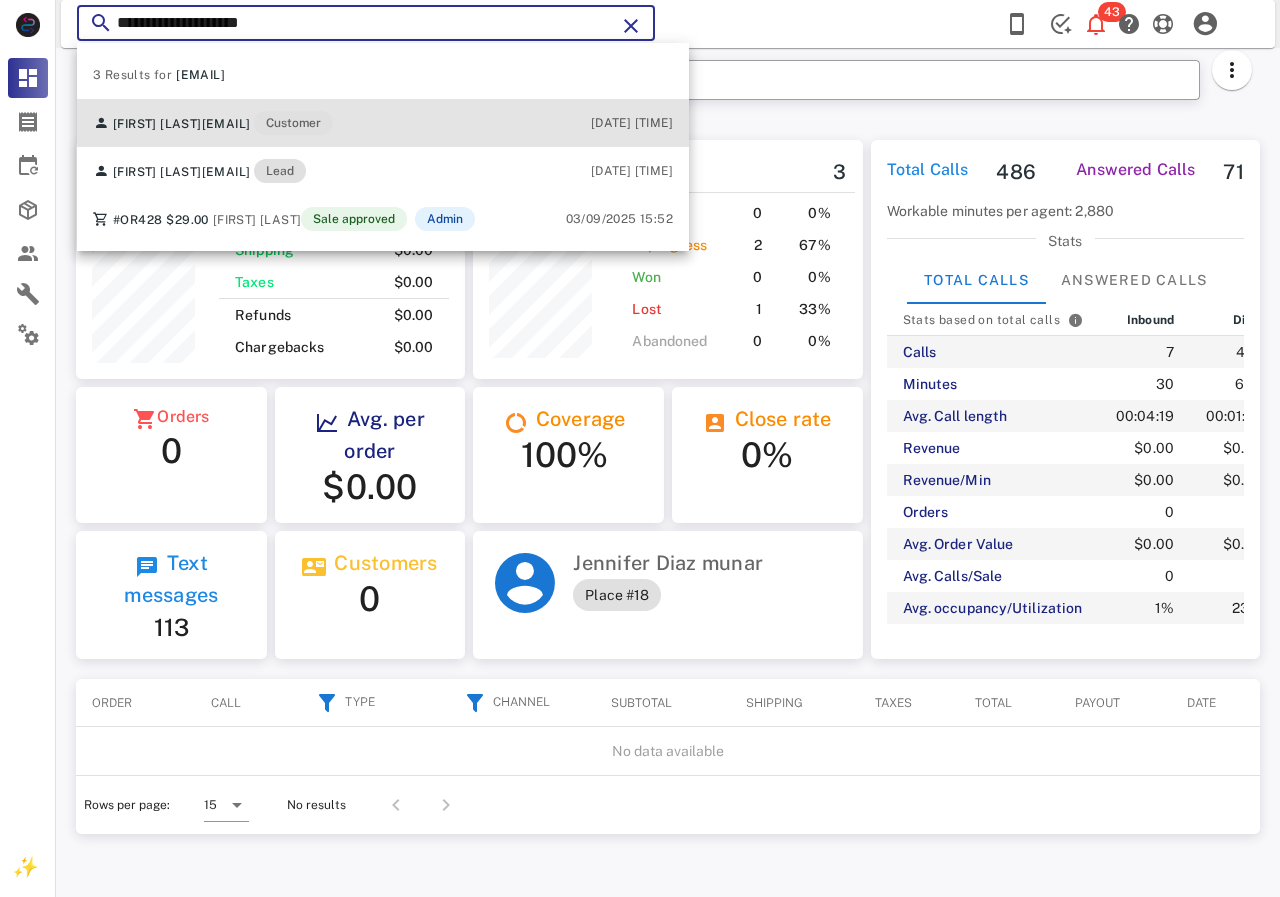 click on "[EMAIL]" at bounding box center [226, 124] 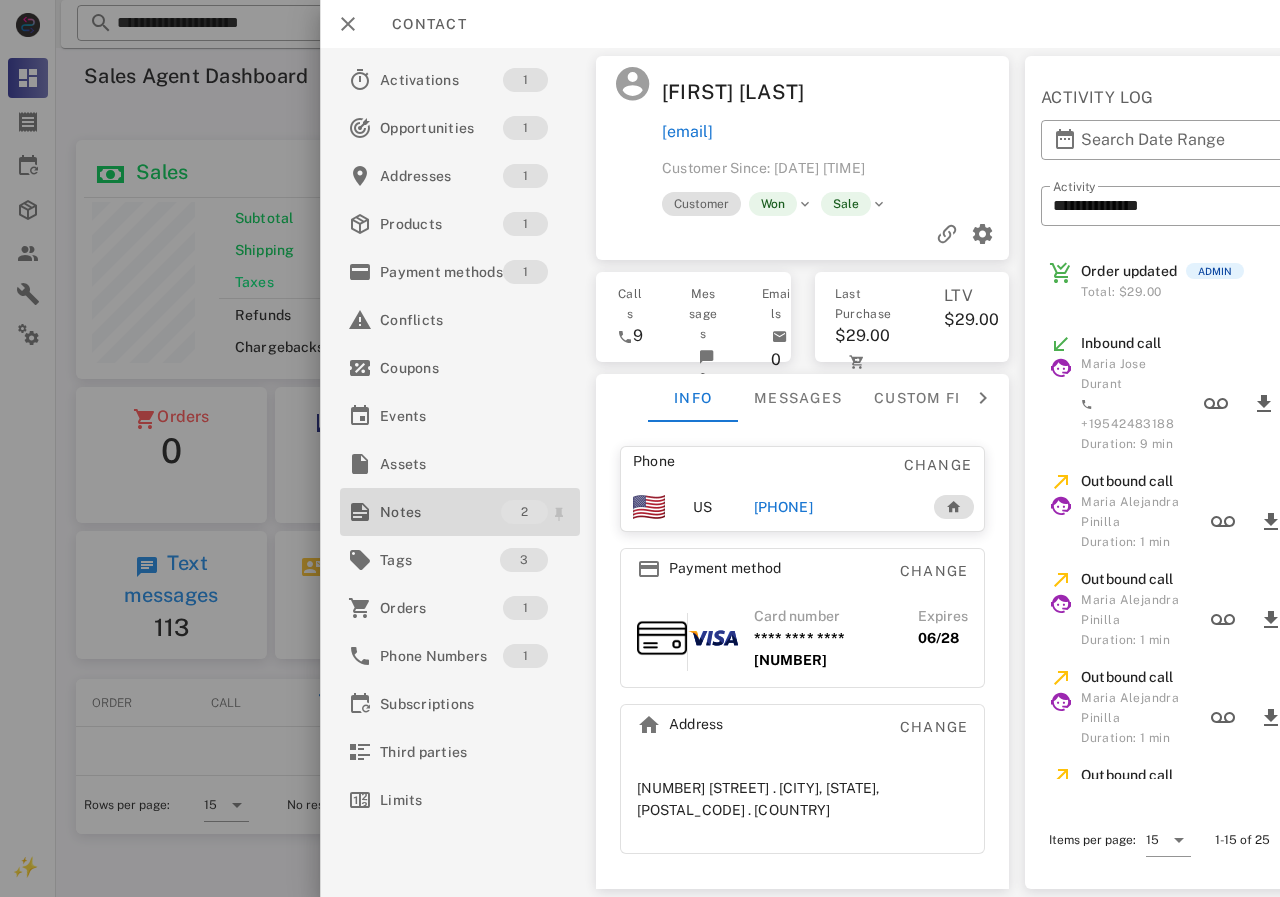 click on "Notes" at bounding box center [440, 512] 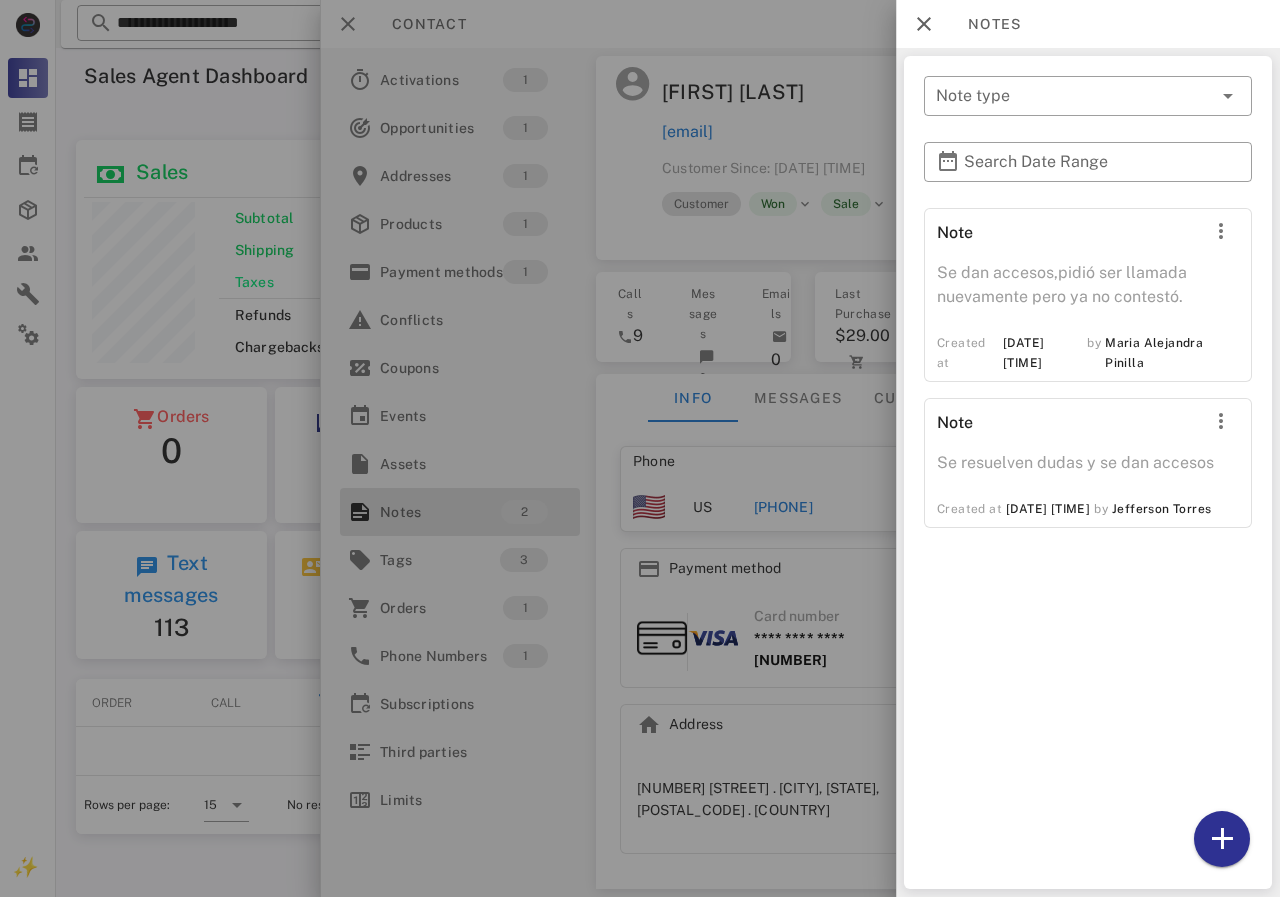 click at bounding box center (640, 448) 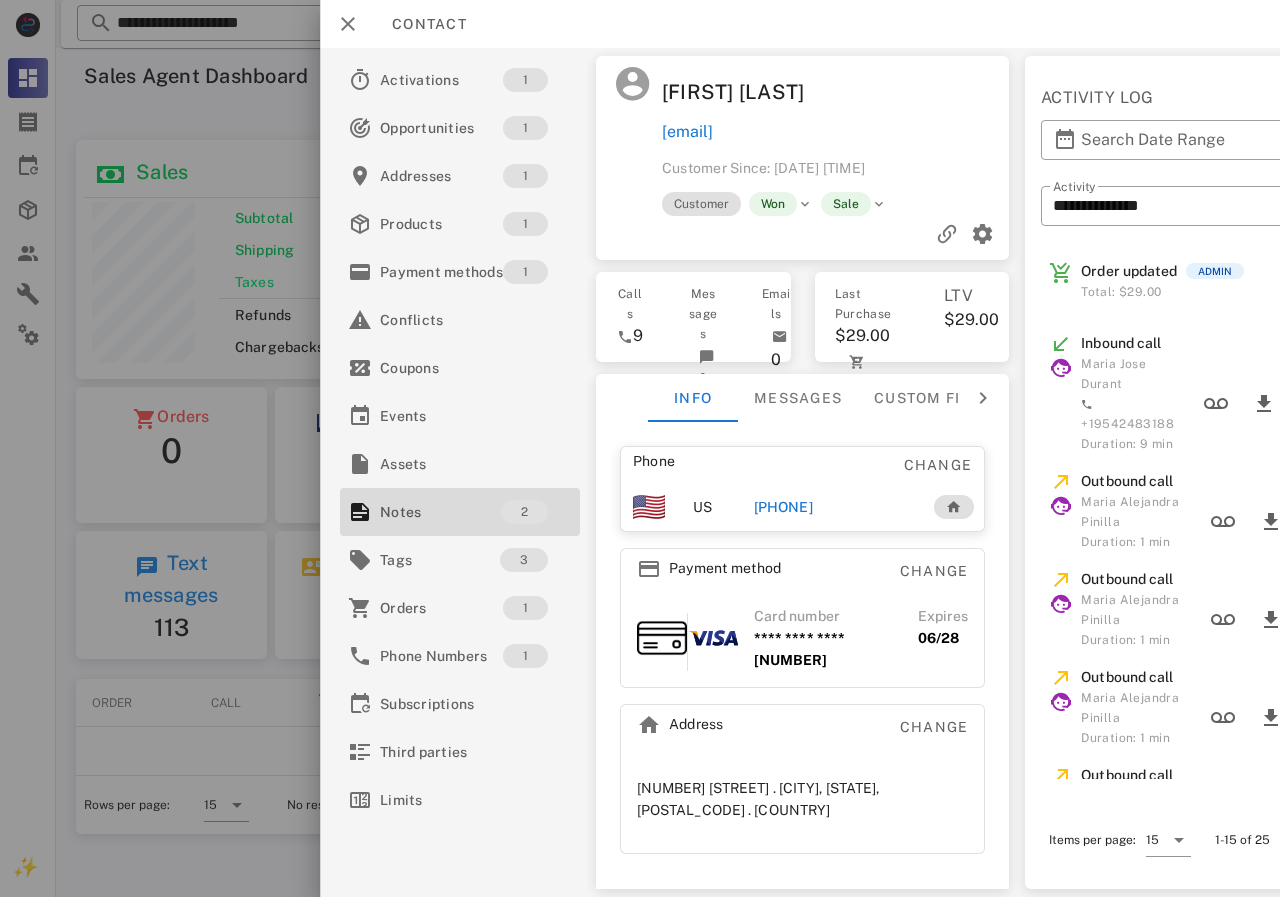 click on "[PHONE]" at bounding box center (783, 507) 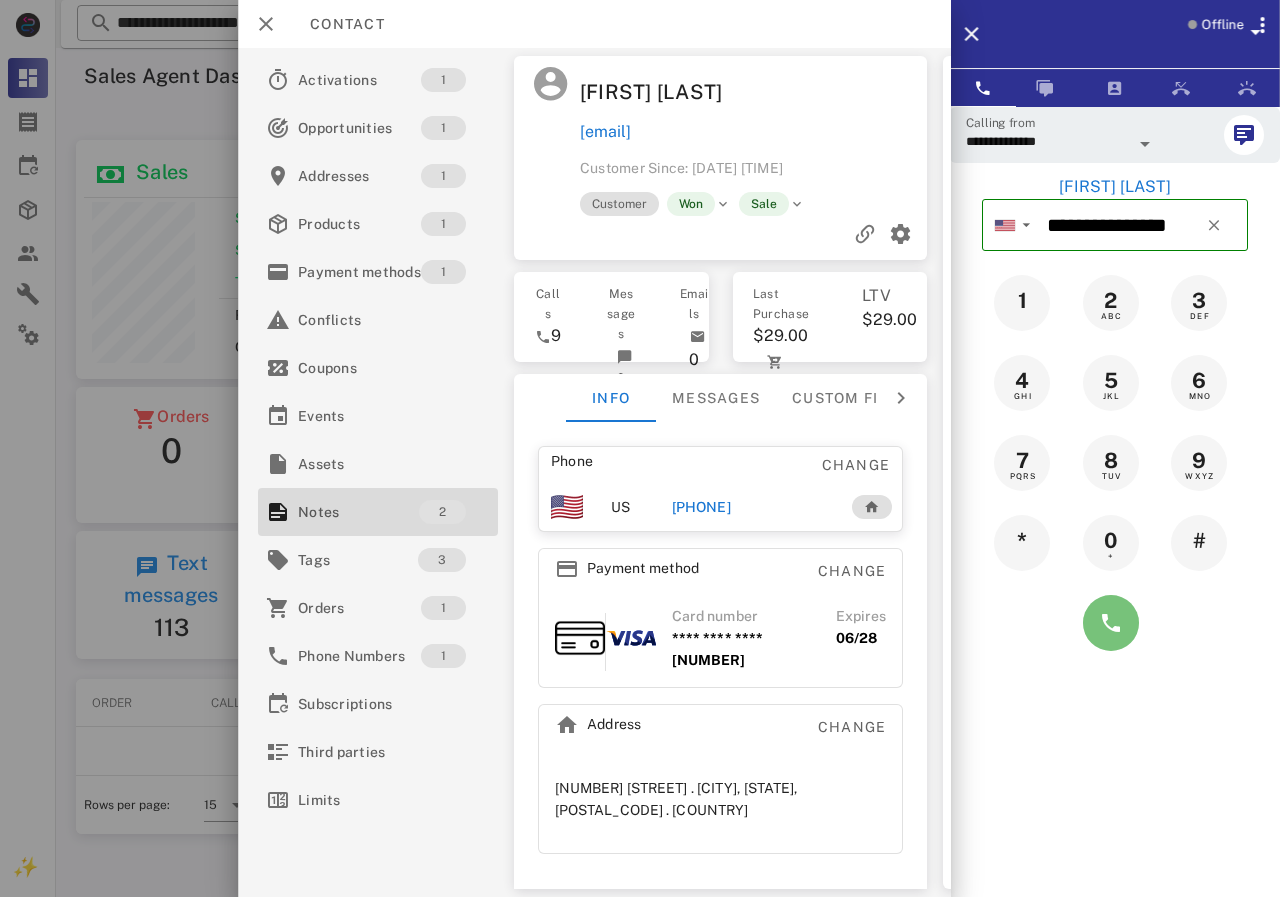 click at bounding box center (1111, 623) 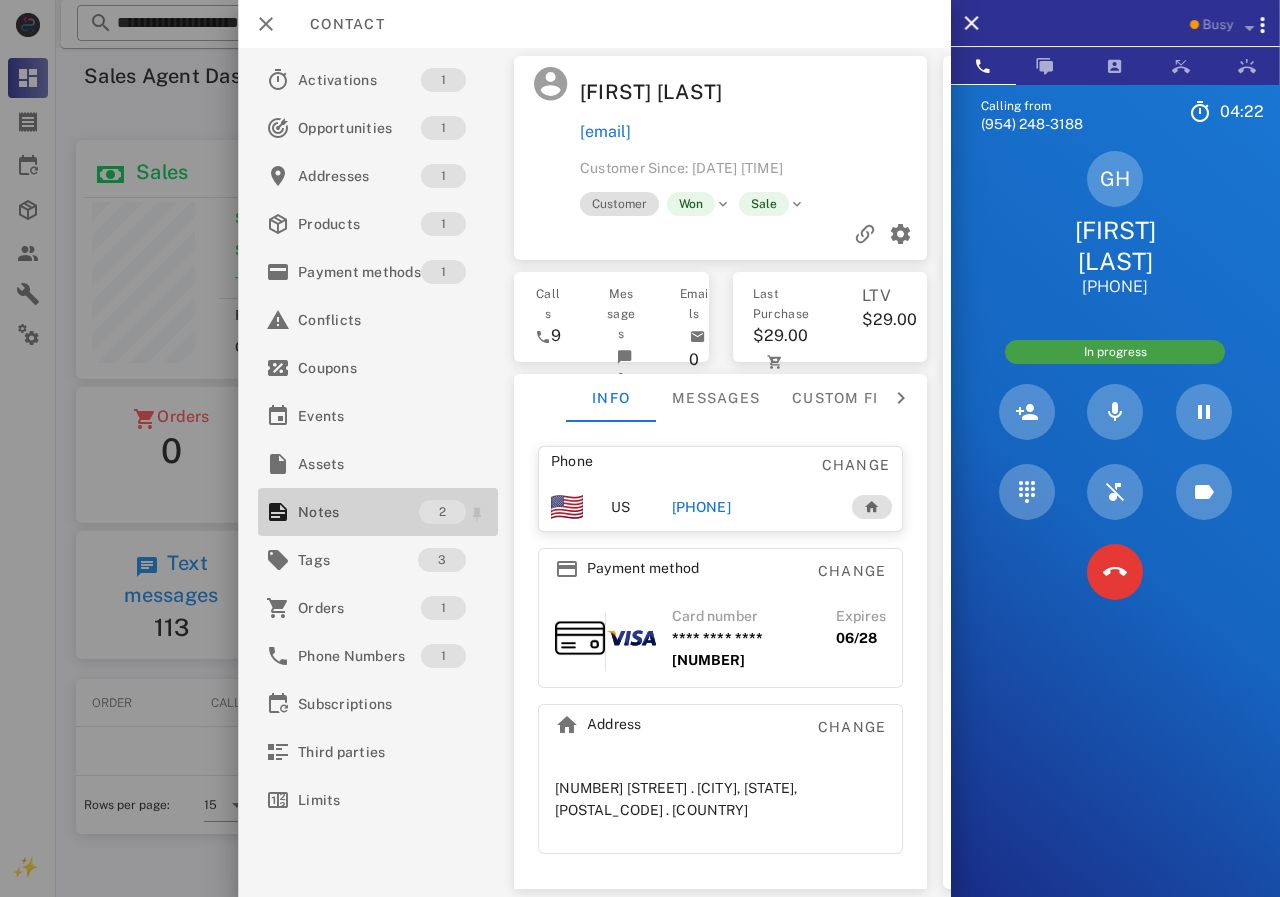 click on "Notes" at bounding box center (358, 512) 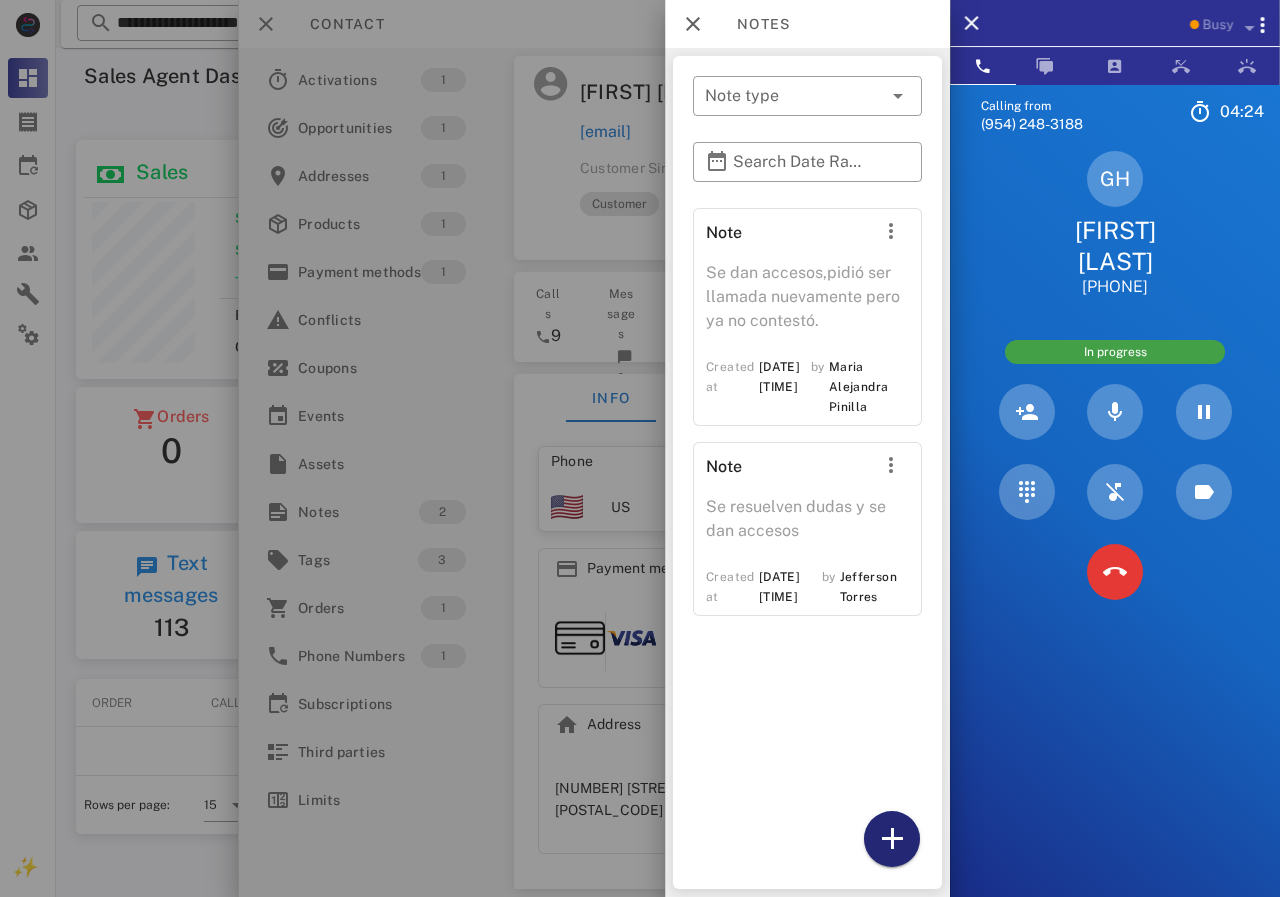 click at bounding box center [892, 839] 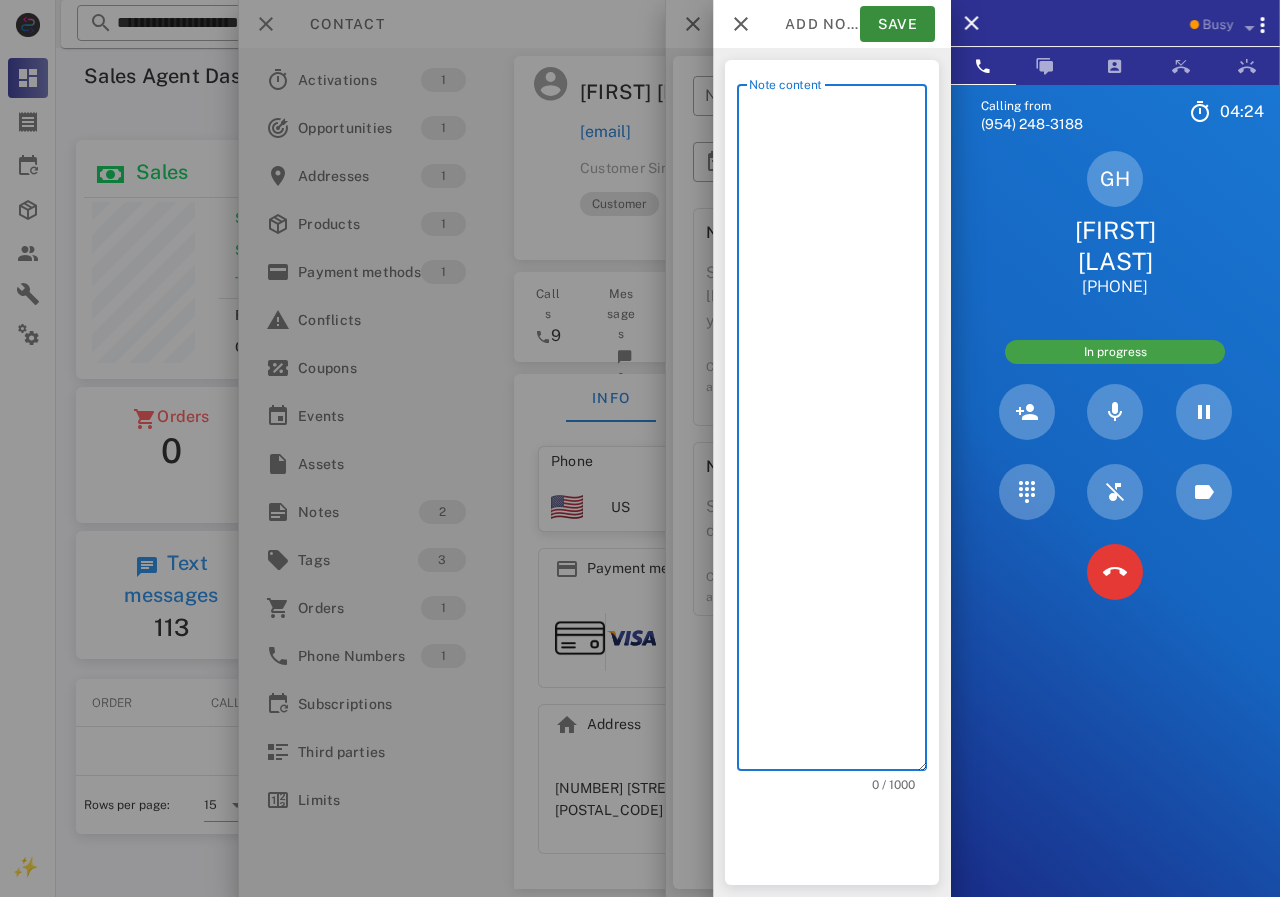 click on "Note content" at bounding box center (838, 432) 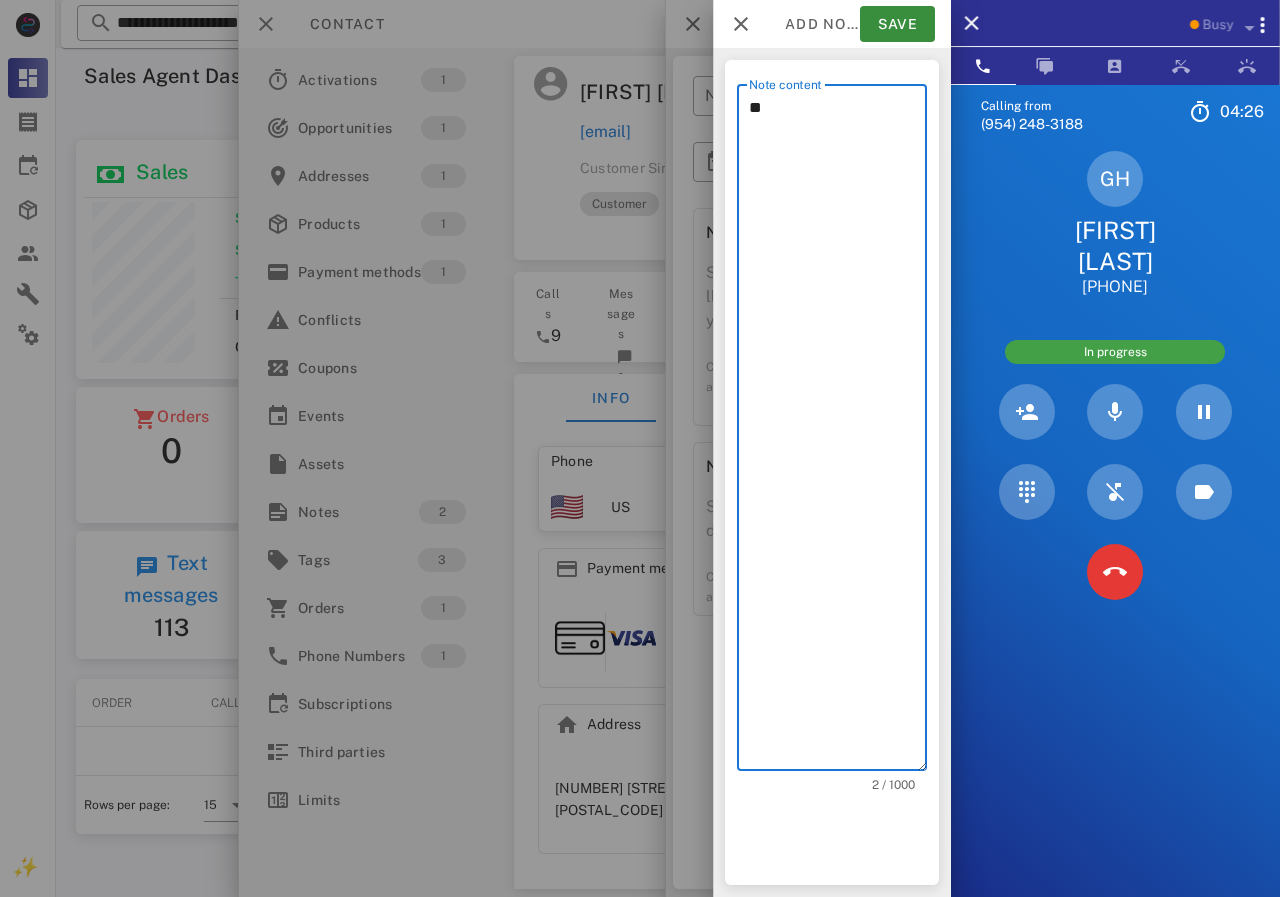 type on "*" 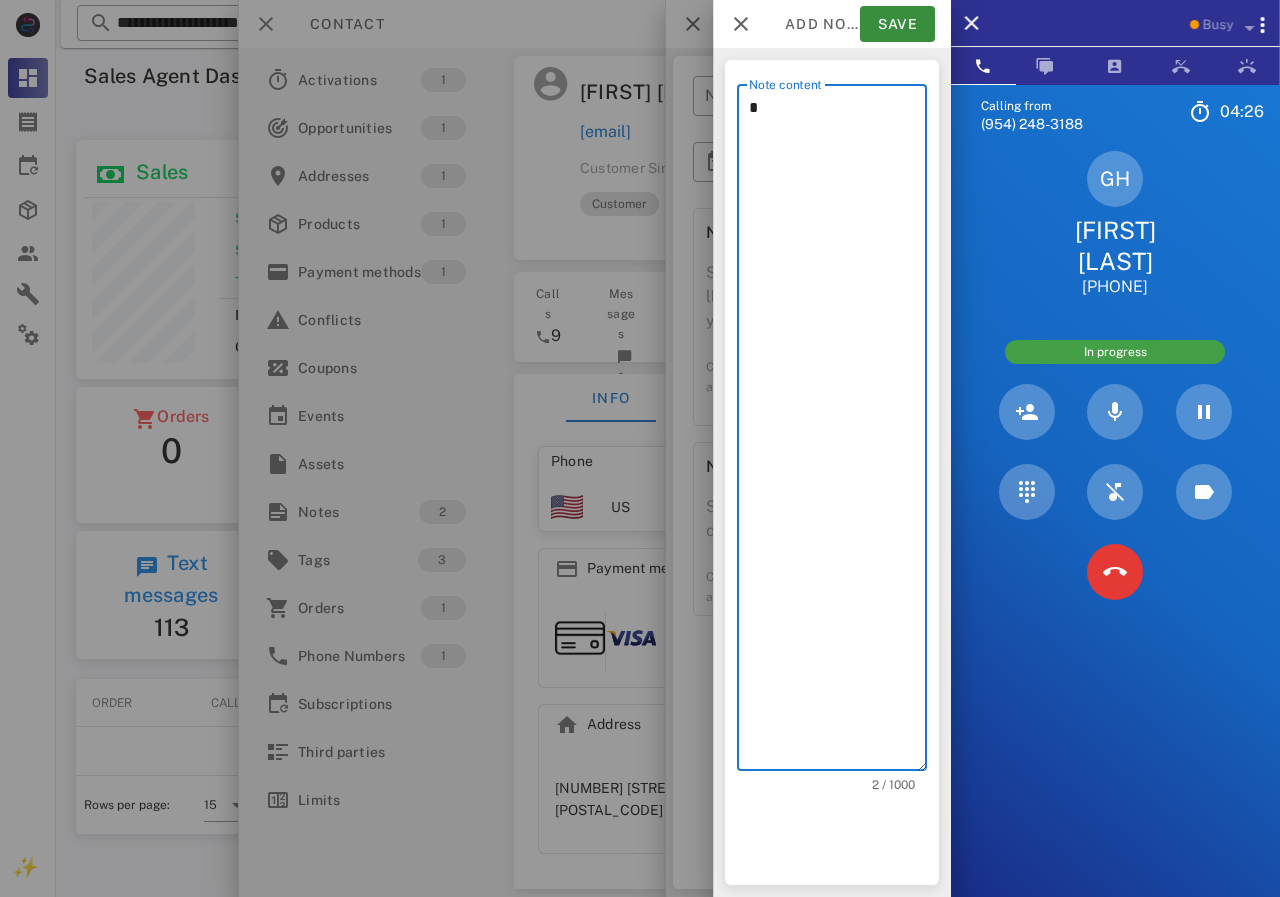 type 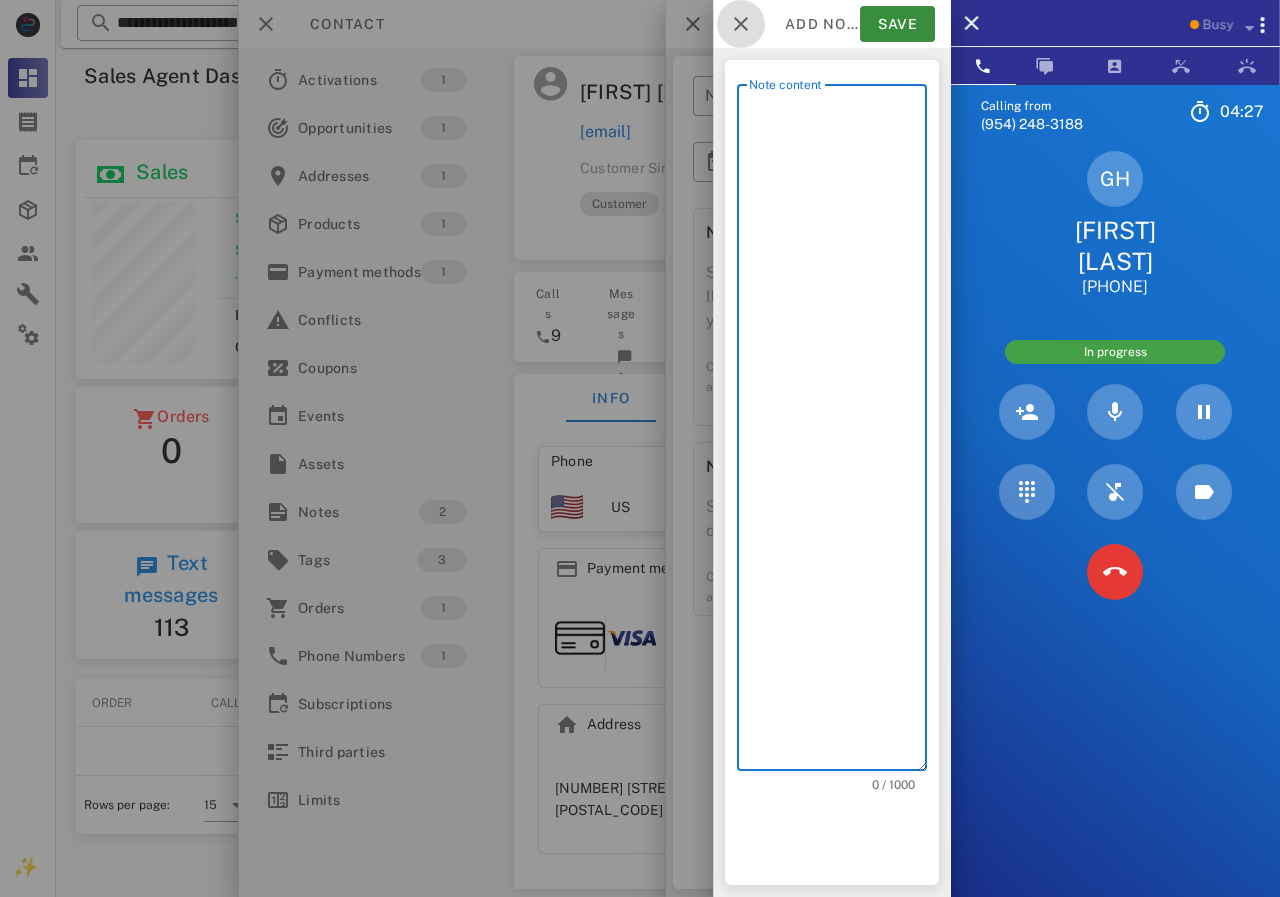 click at bounding box center (741, 24) 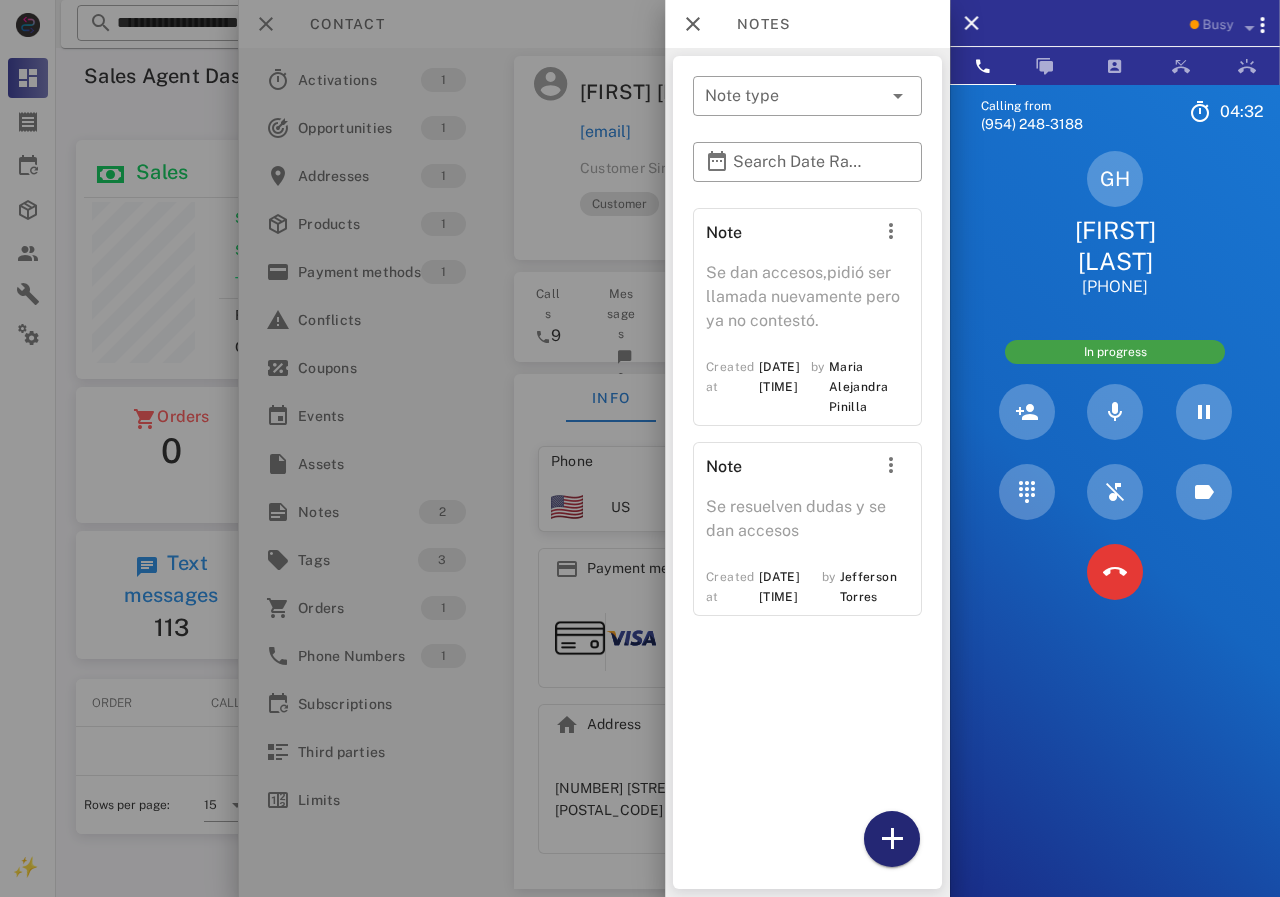 click at bounding box center [892, 839] 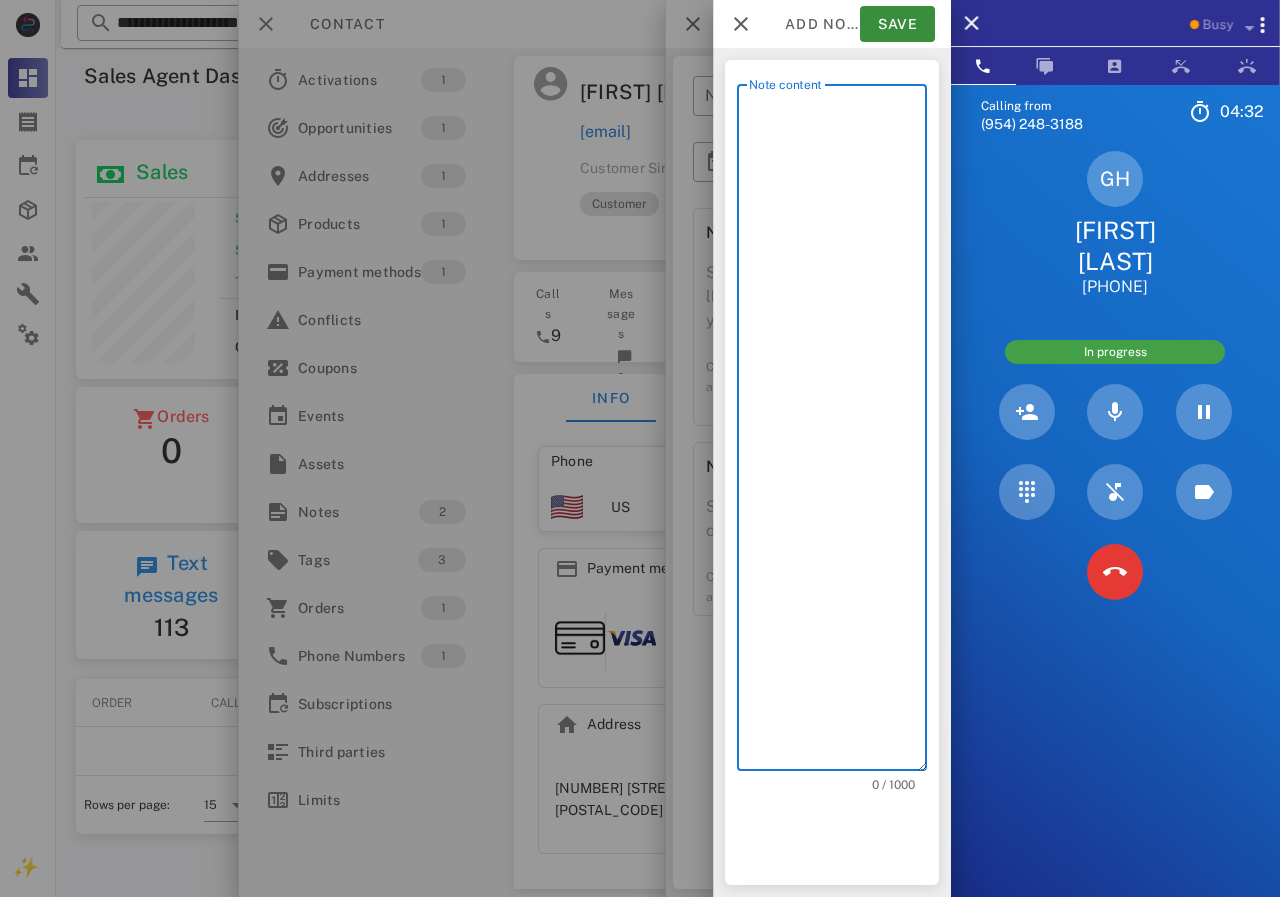 click on "Note content" at bounding box center [838, 432] 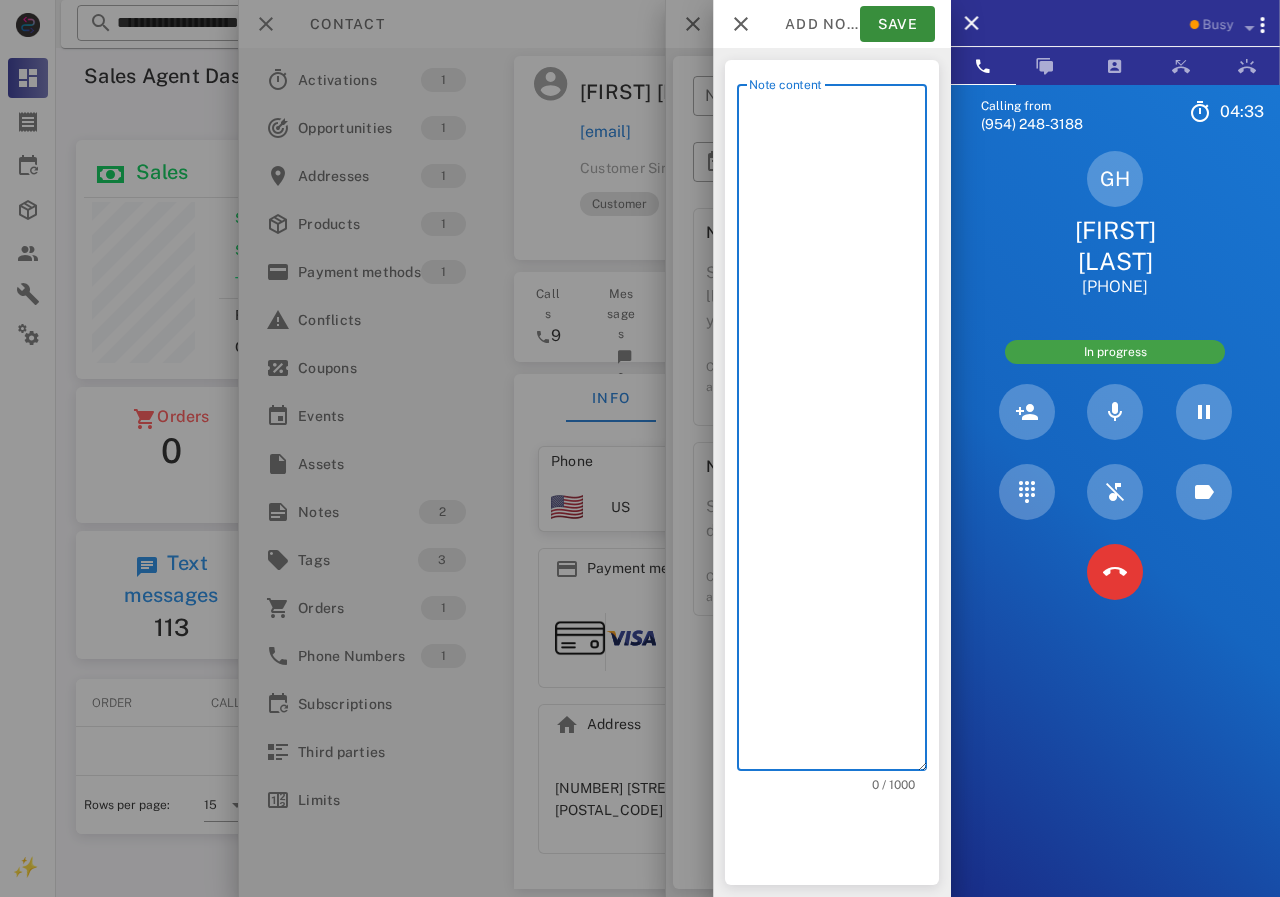 scroll, scrollTop: 240, scrollLeft: 390, axis: both 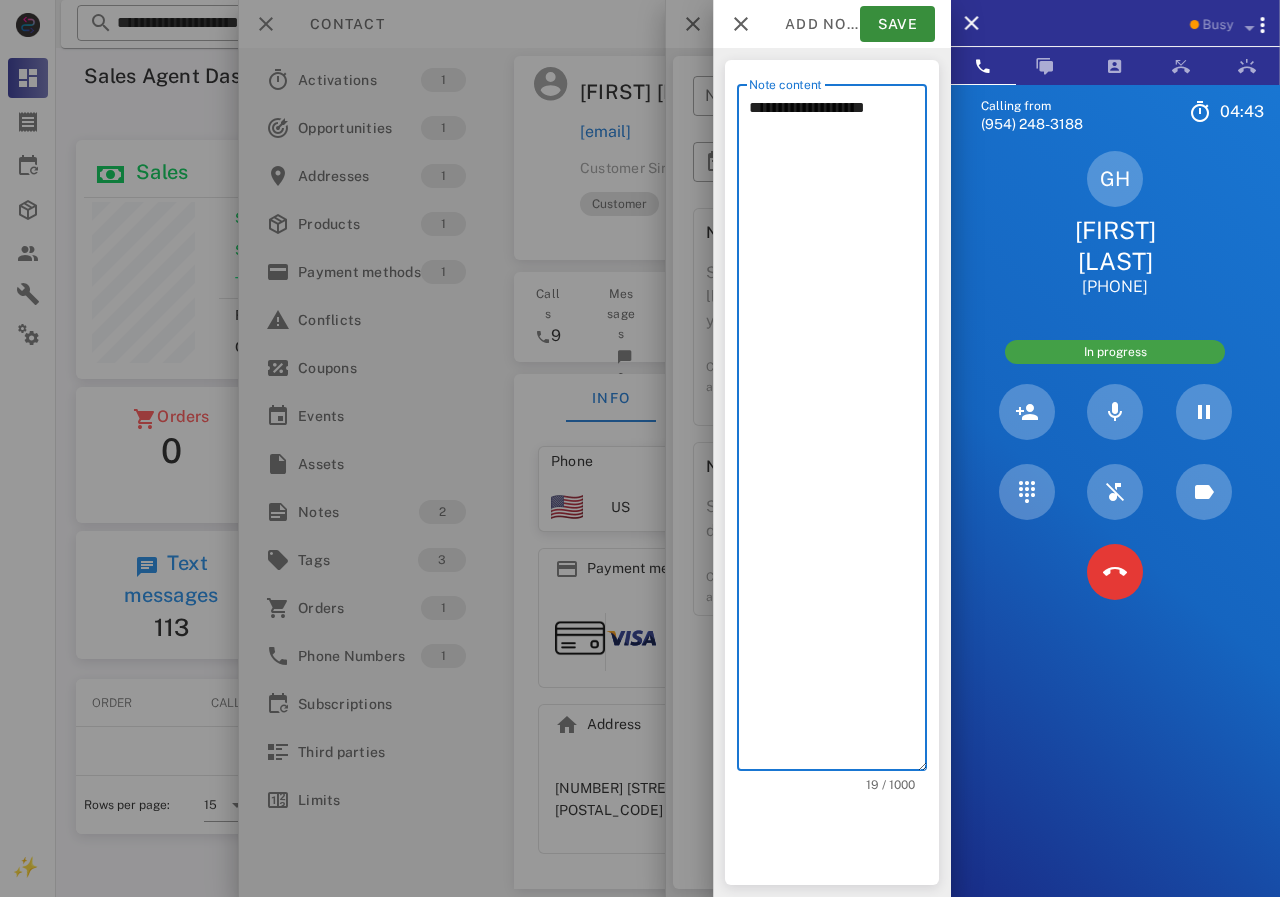 type on "**********" 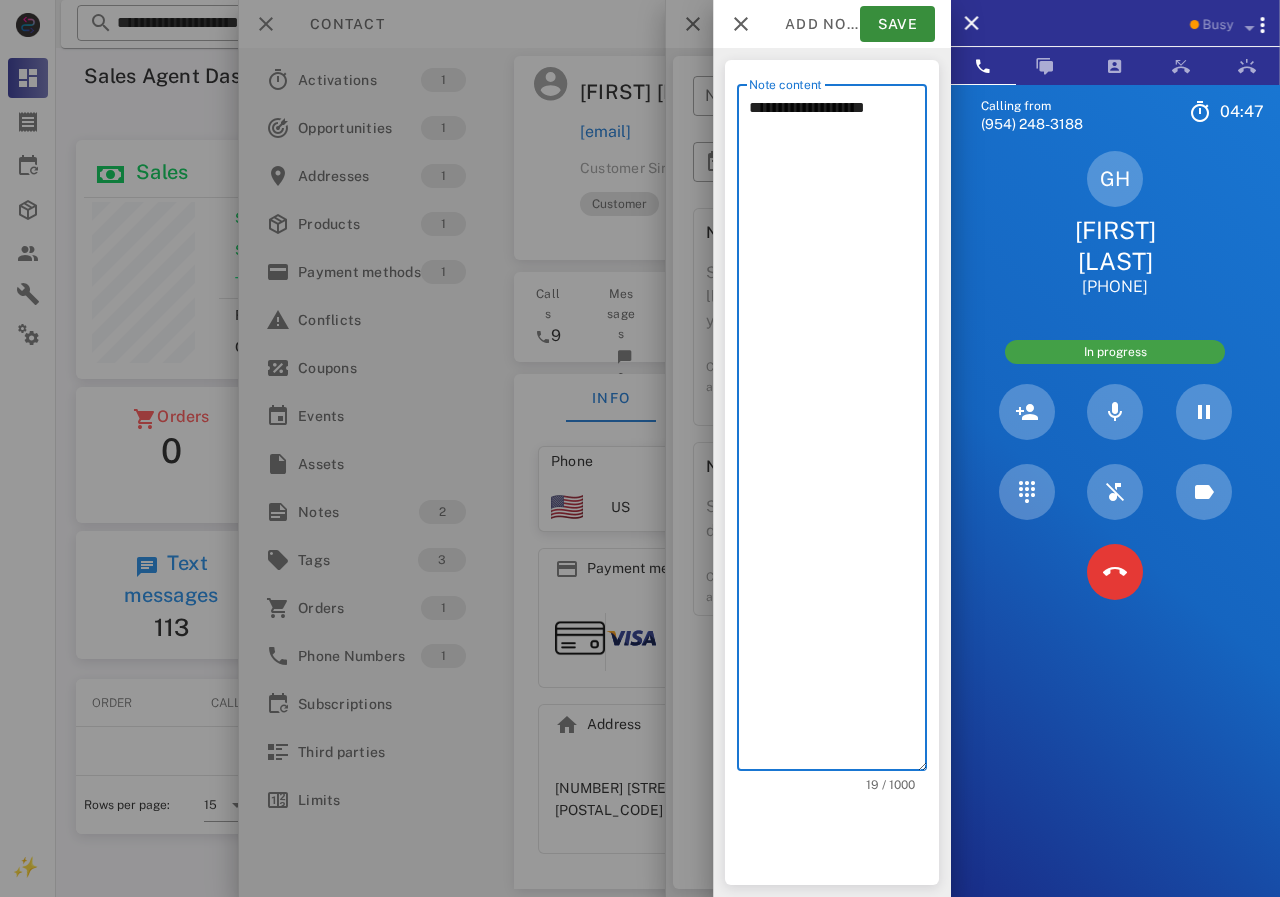 click at bounding box center (640, 448) 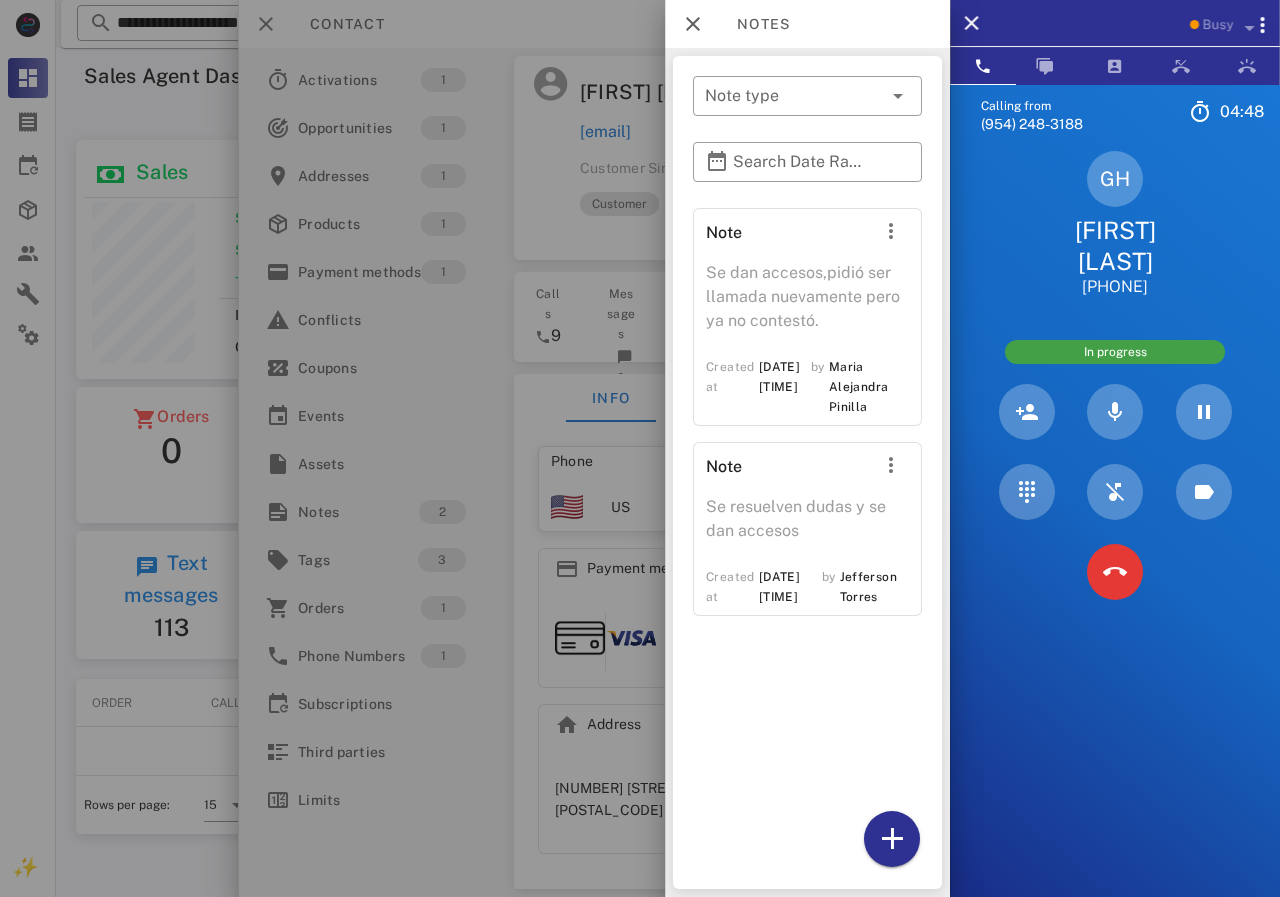 click at bounding box center (640, 448) 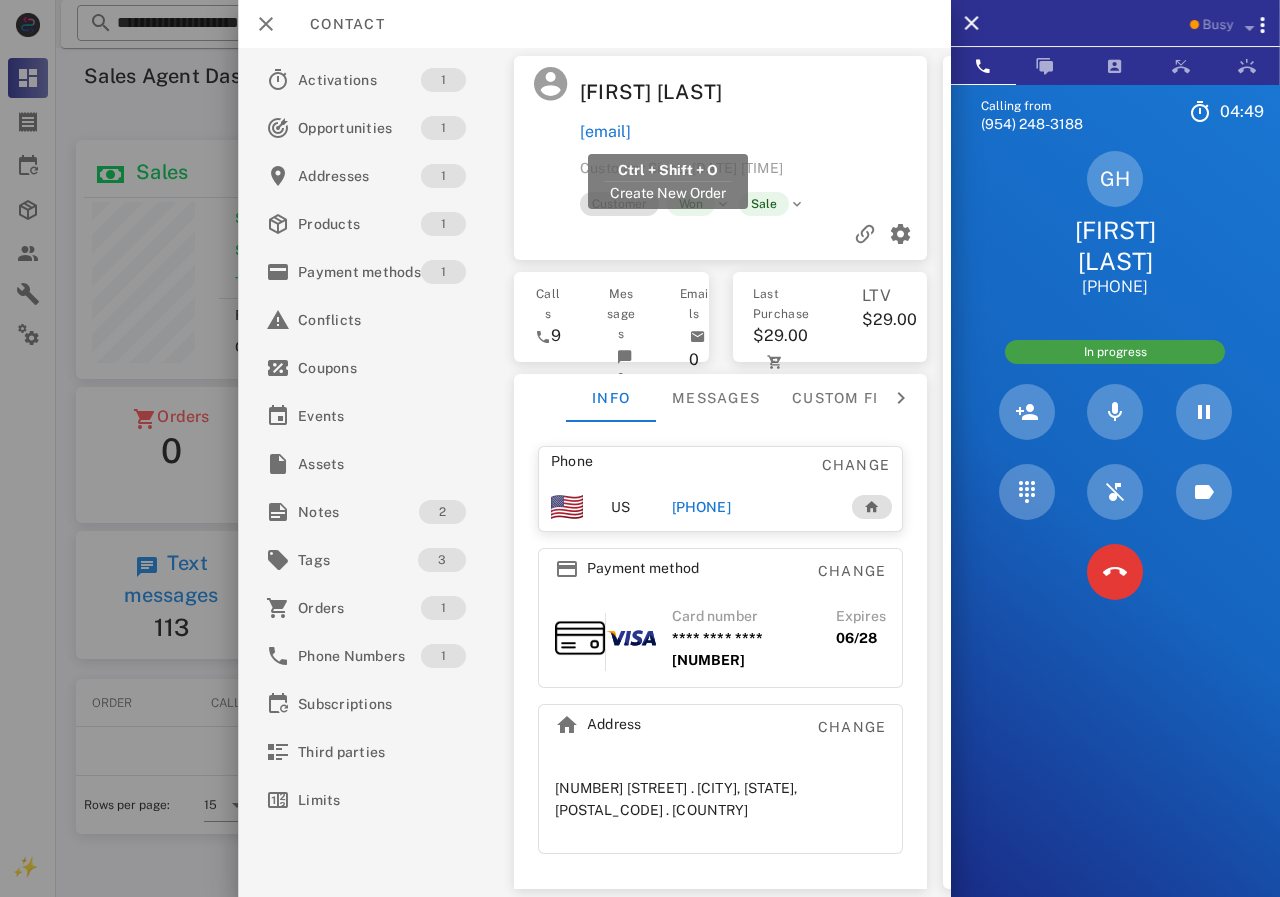 drag, startPoint x: 823, startPoint y: 129, endPoint x: 578, endPoint y: 128, distance: 245.00204 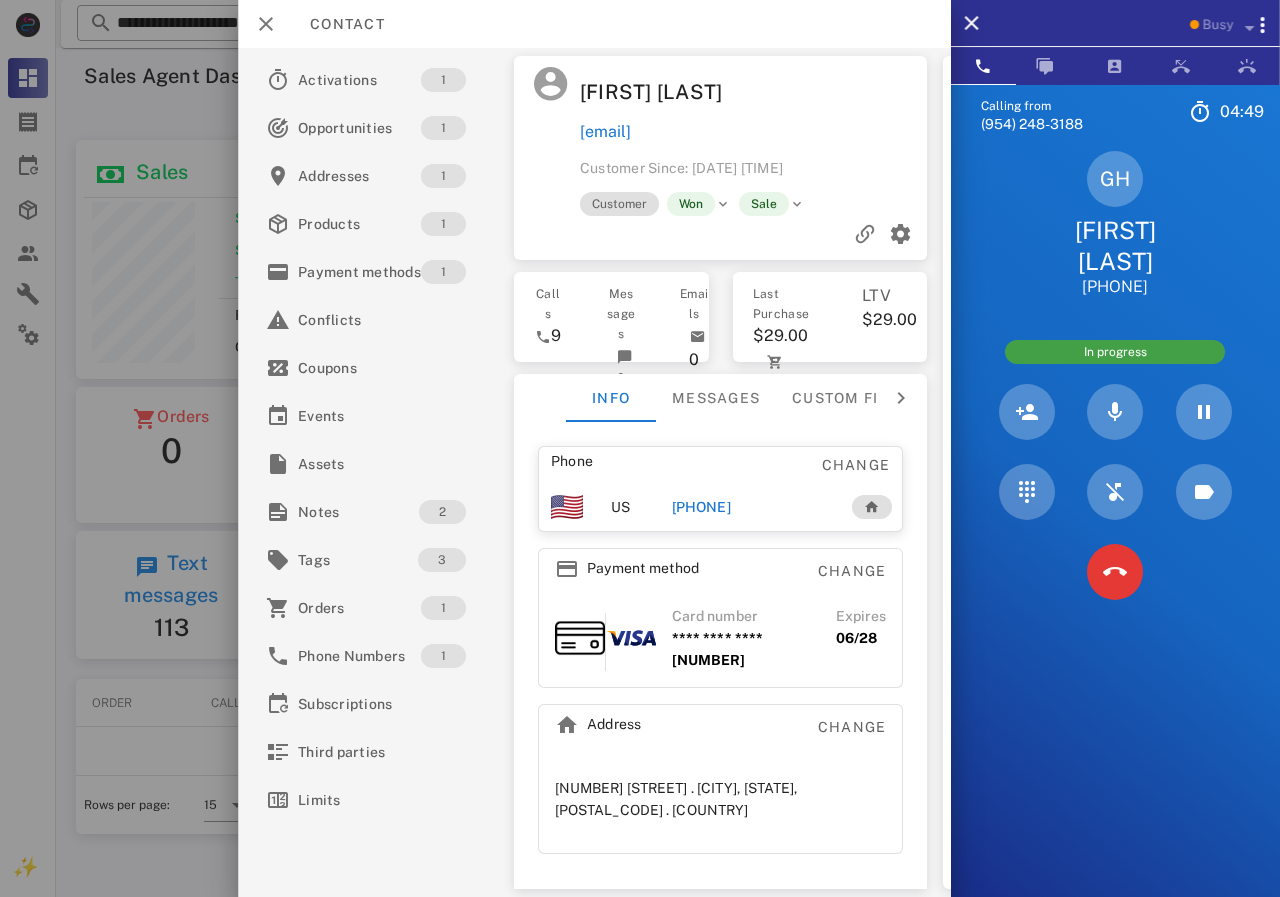 copy on "[EMAIL]" 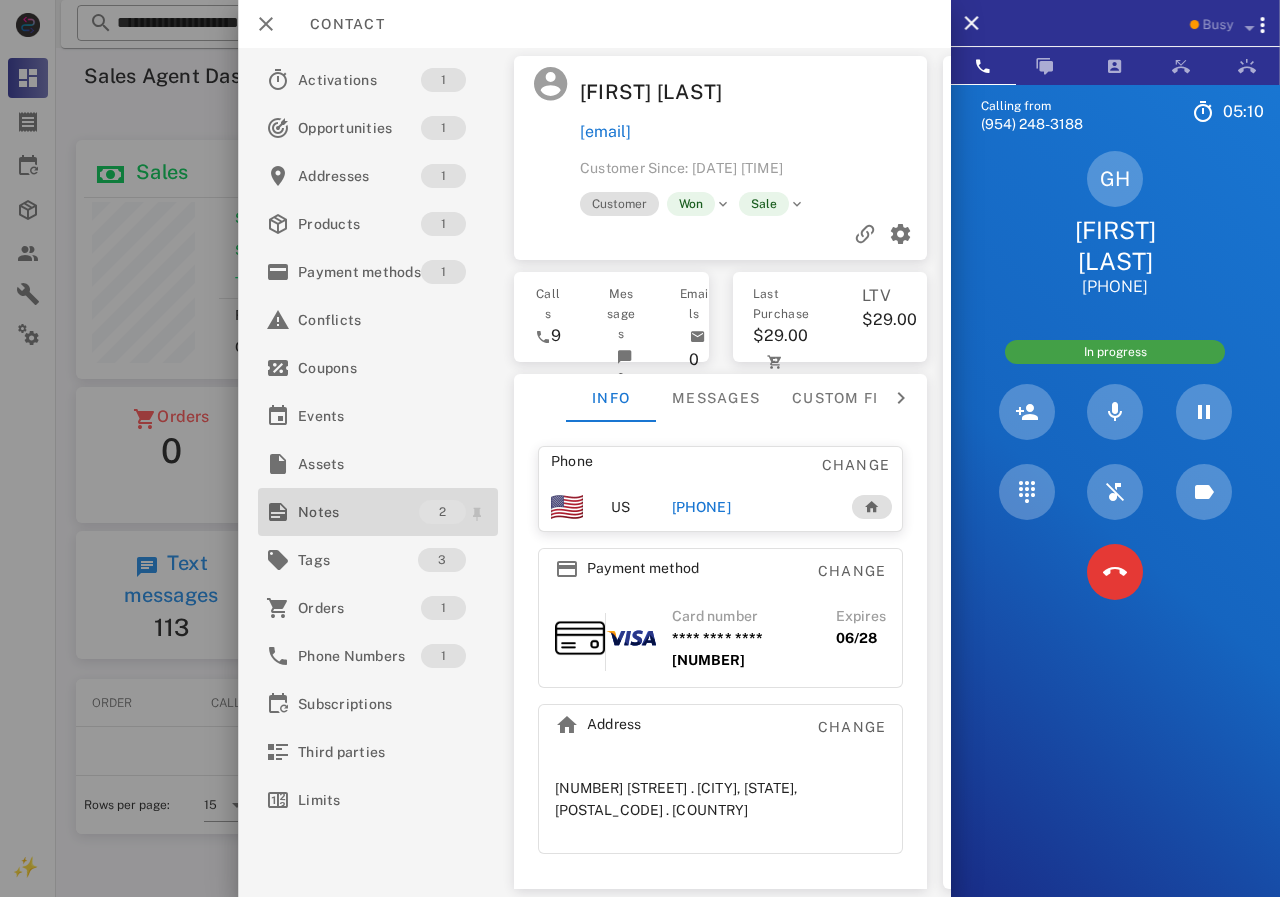 click on "Notes" at bounding box center [358, 512] 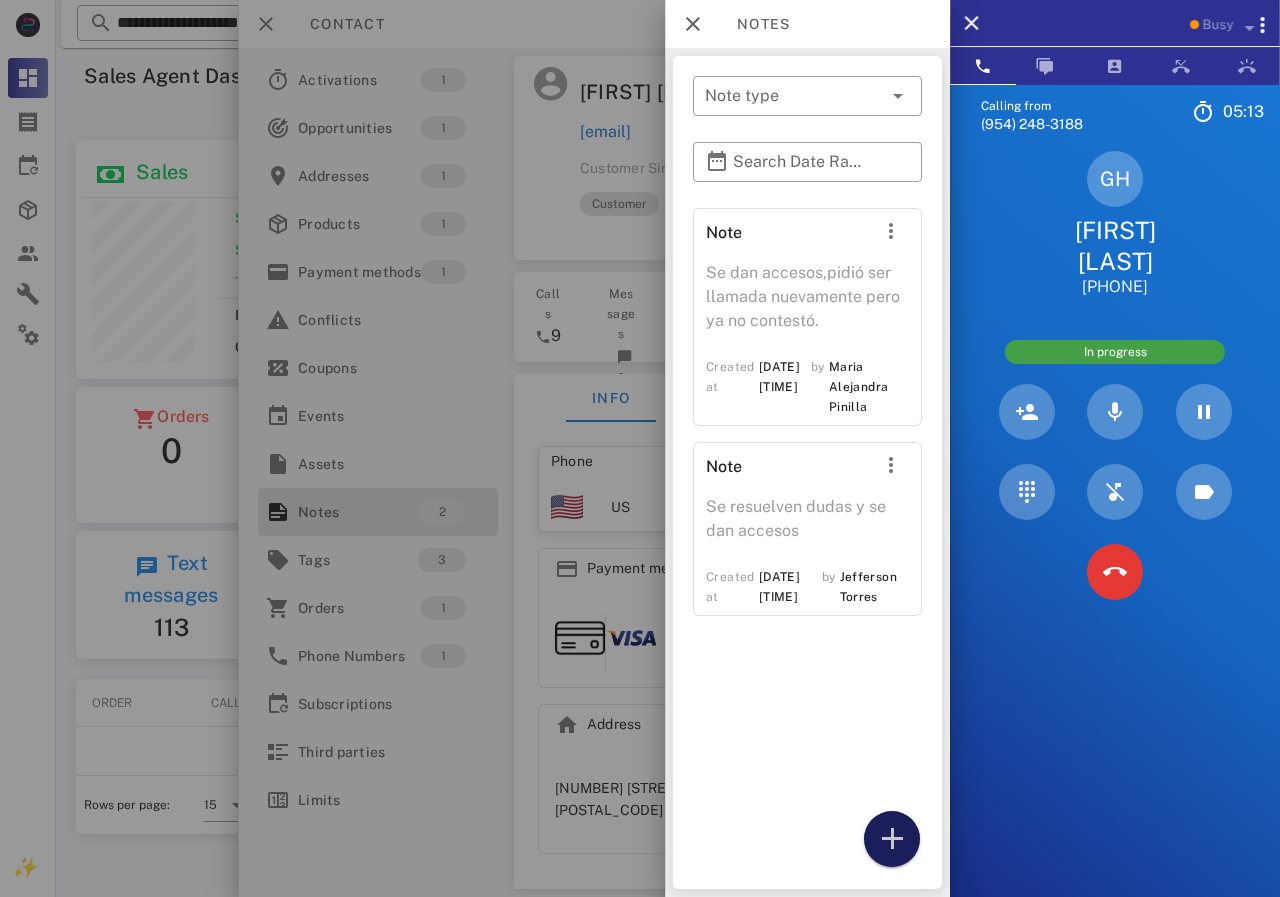 click at bounding box center [892, 839] 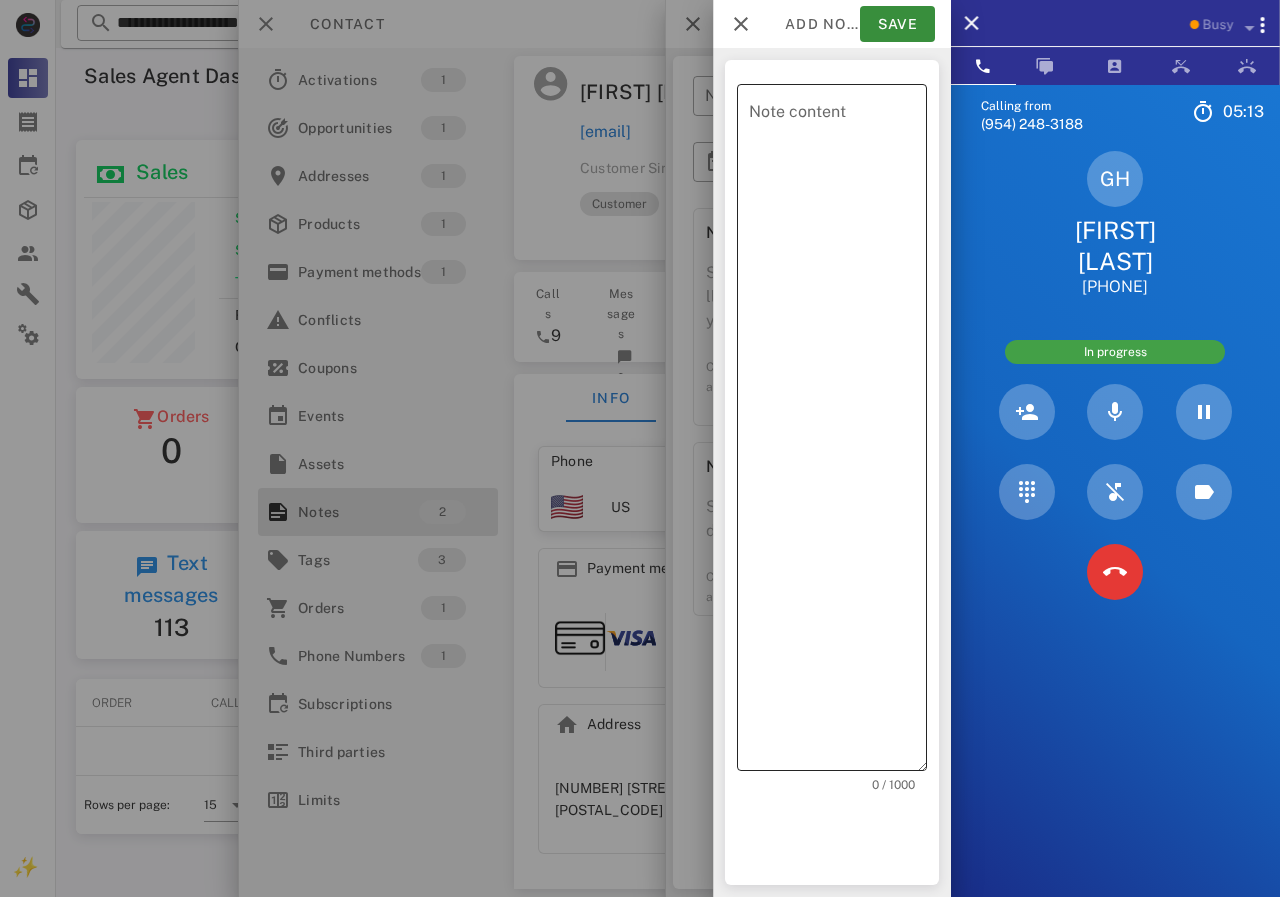 click on "Note content" at bounding box center [838, 432] 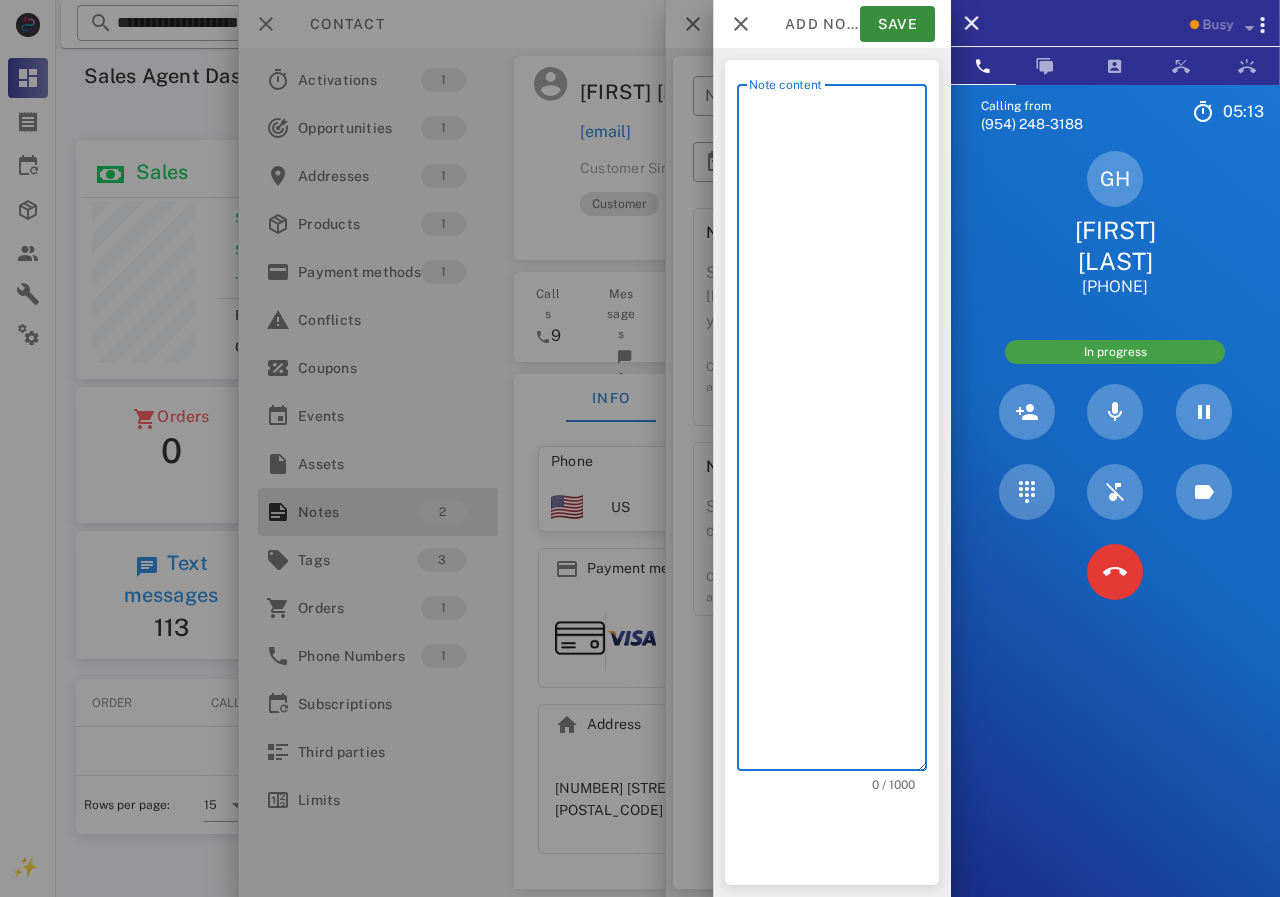 scroll, scrollTop: 240, scrollLeft: 390, axis: both 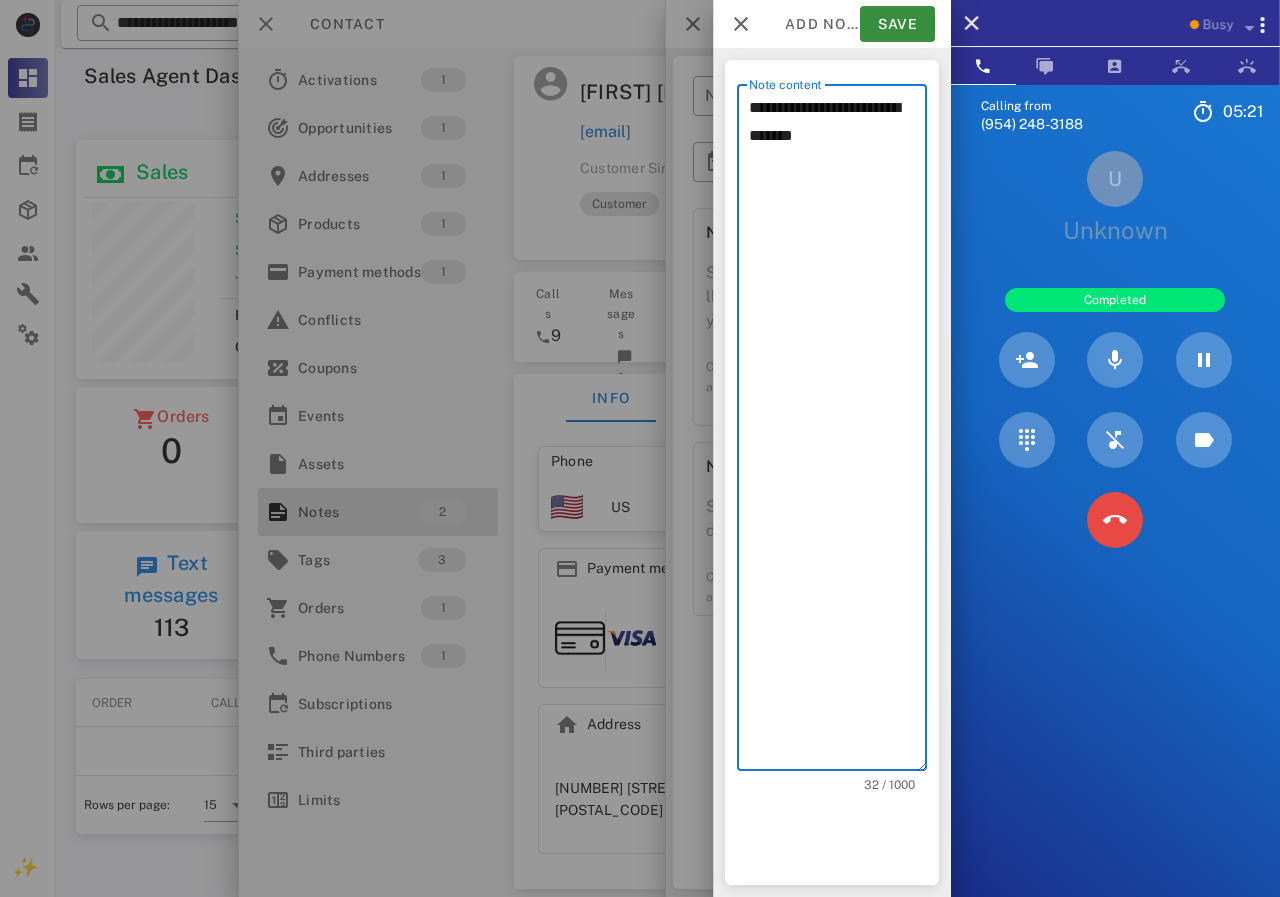 click on "Calling from [PHONE] [TIME]  Unknown      ▼     Andorra
+376
Argentina
+54
Aruba
+297
Australia
+61
Belgium (België)
+32
Bolivia
+591
Brazil (Brasil)
+55
Canada
+1
Chile
+56
Colombia
+57
Costa Rica
+506
Dominican Republic (República Dominicana)
+1
Ecuador
+593
El Salvador
+503
France
+33
Germany (Deutschland)
+49
Guadeloupe
+590
Guatemala
+502
Honduras
+504
Iceland (Ísland)
+354
India (भारत)
+91
Israel (‫ישראל‬‎)
+972
Italy (Italia)
+39" at bounding box center (1115, 533) 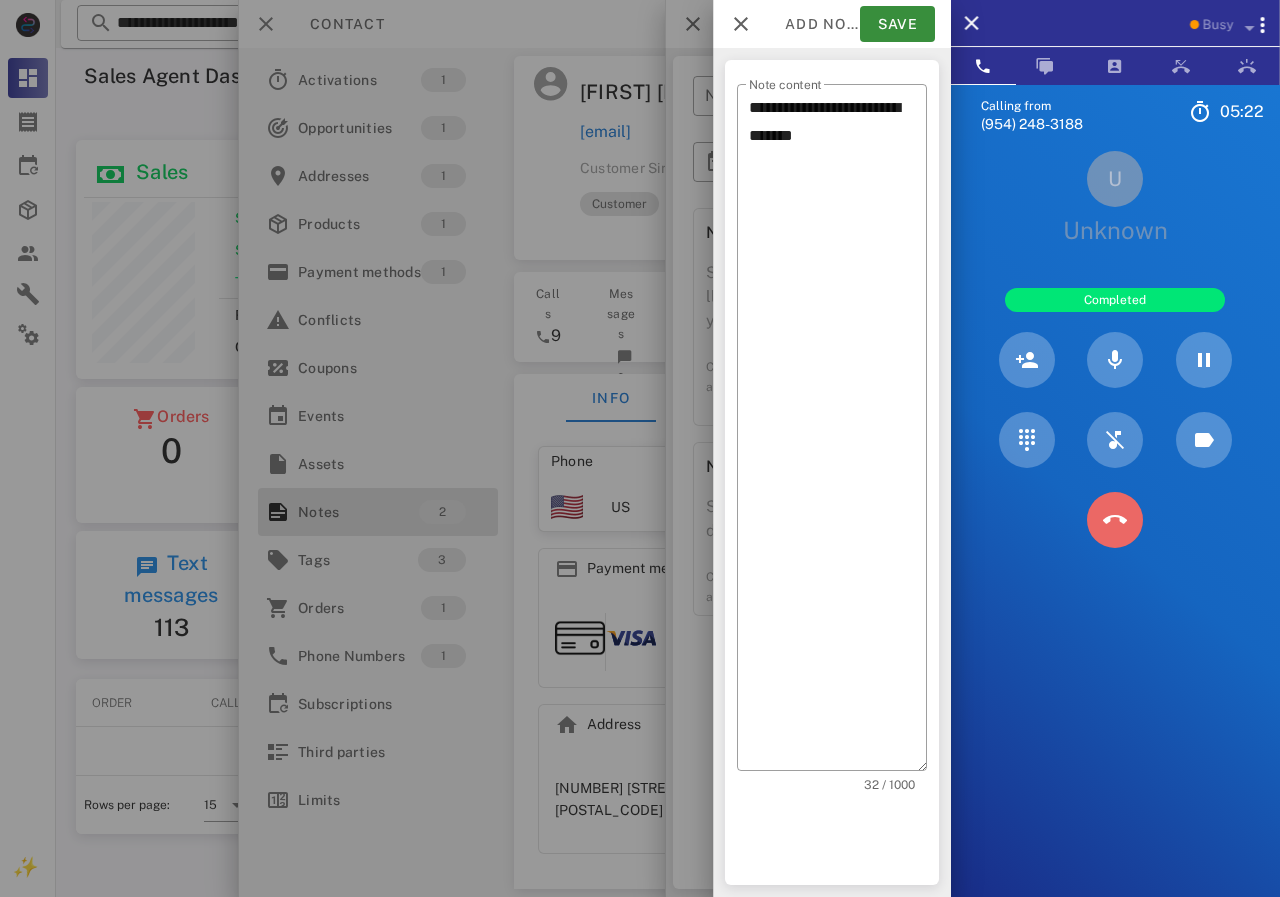 click at bounding box center (1115, 520) 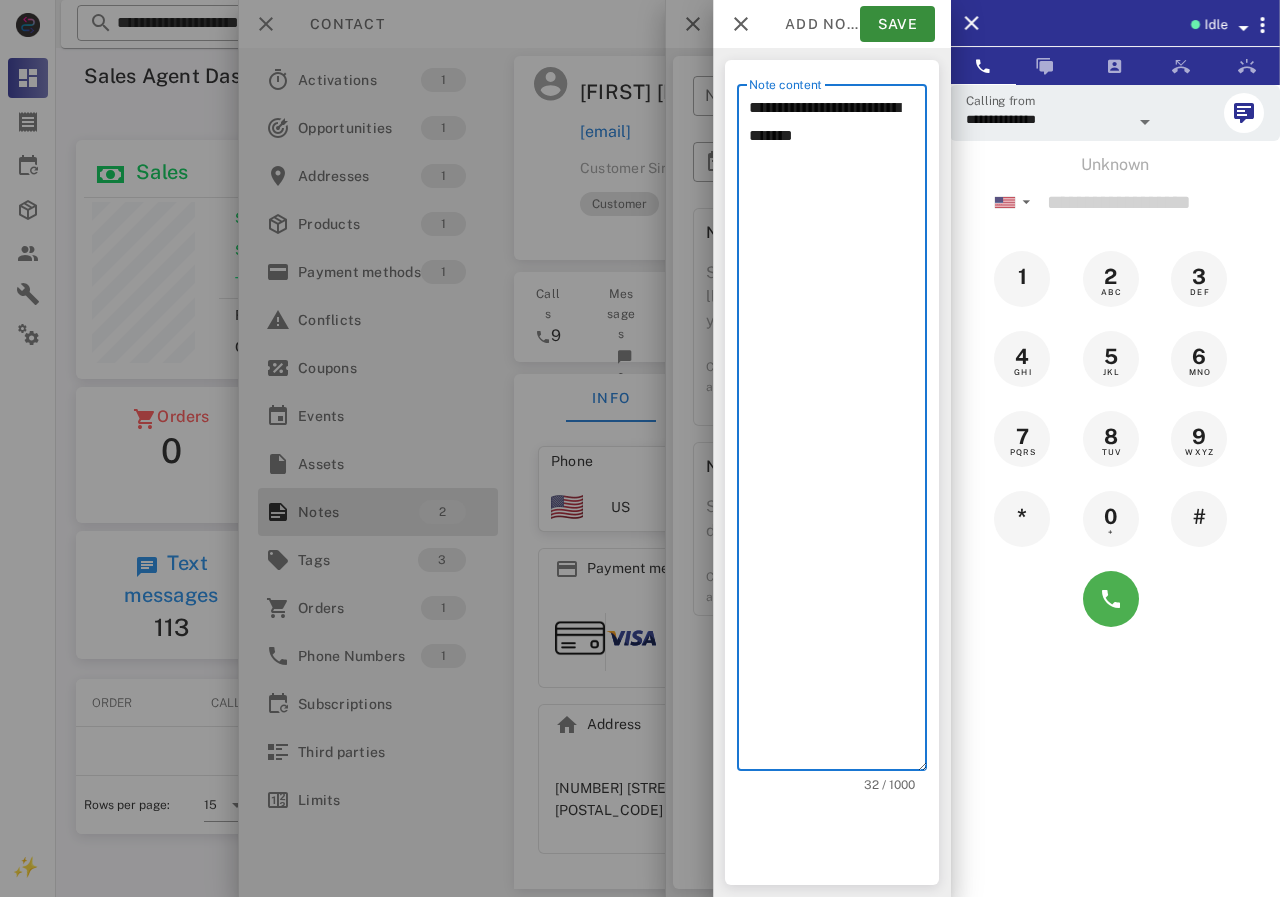 click on "**********" at bounding box center (838, 432) 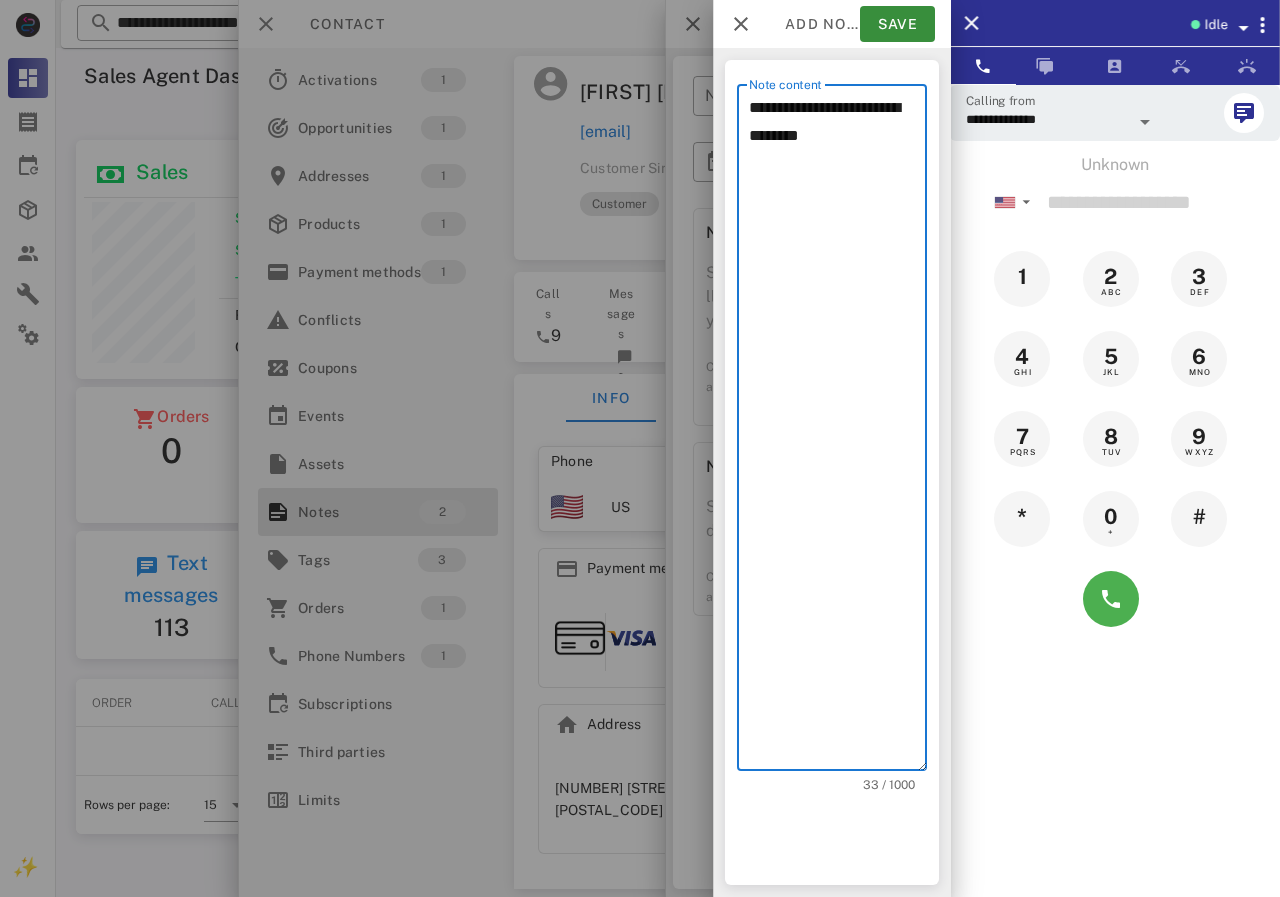 drag, startPoint x: 857, startPoint y: 150, endPoint x: 849, endPoint y: 131, distance: 20.615528 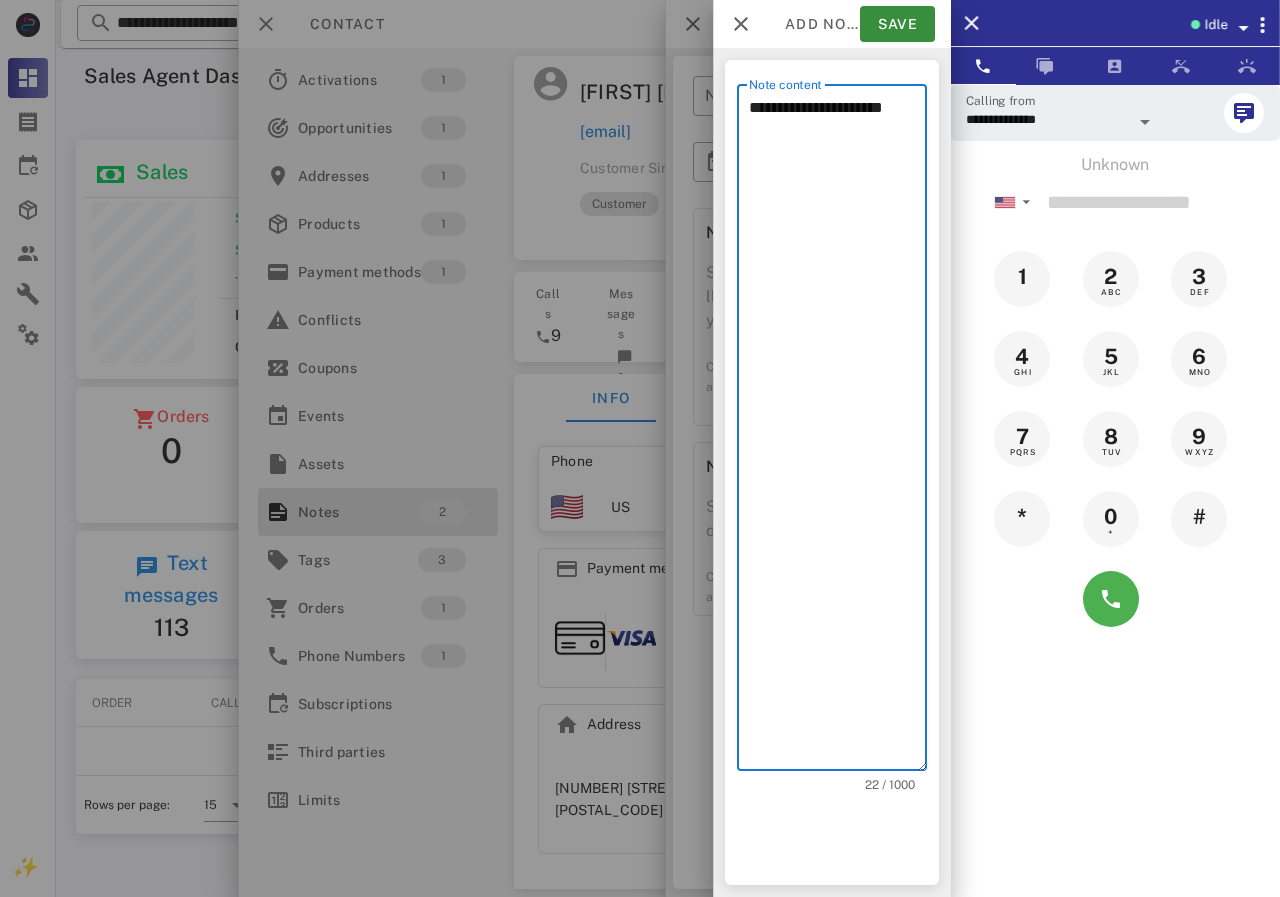click on "**********" at bounding box center (838, 432) 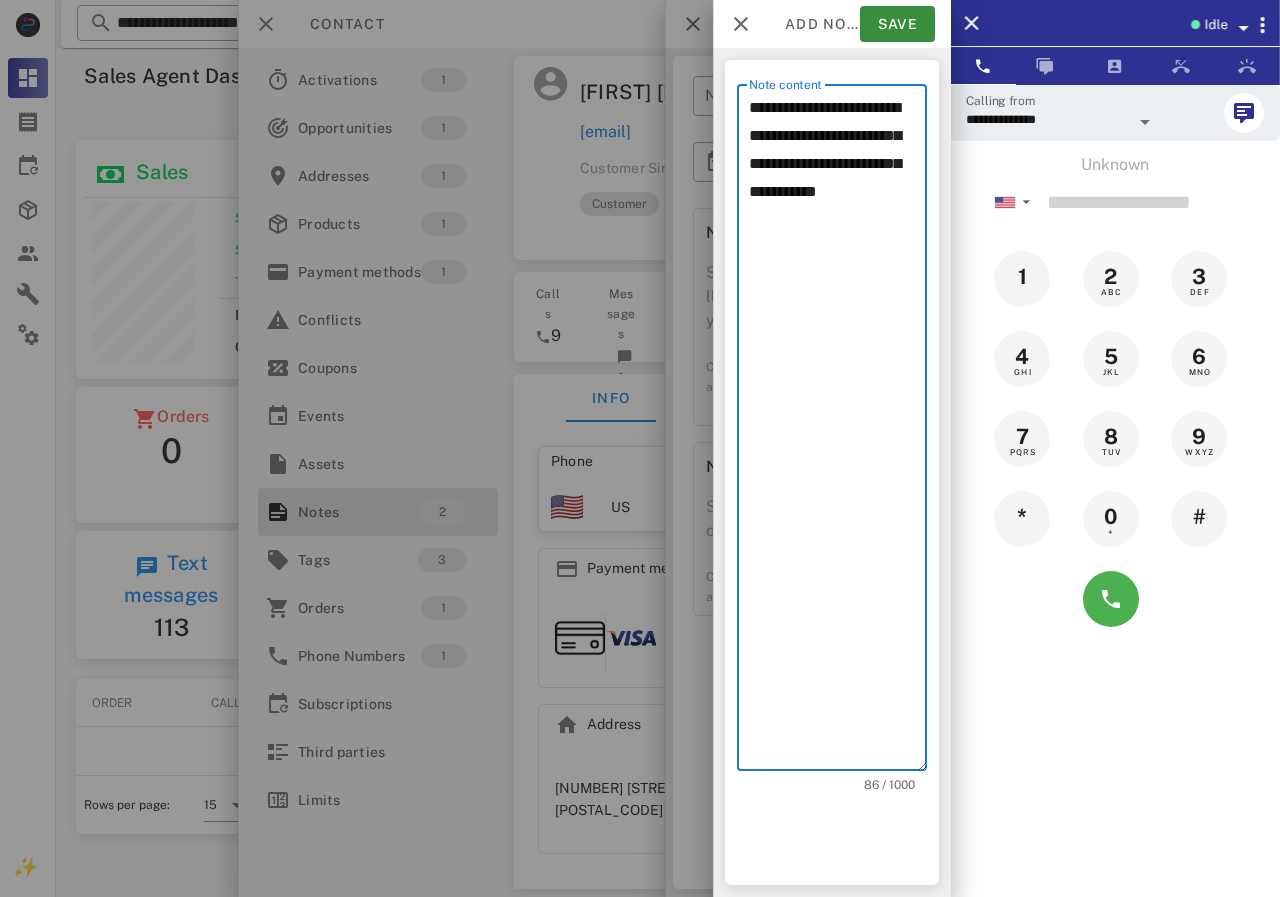 click on "**********" at bounding box center (838, 432) 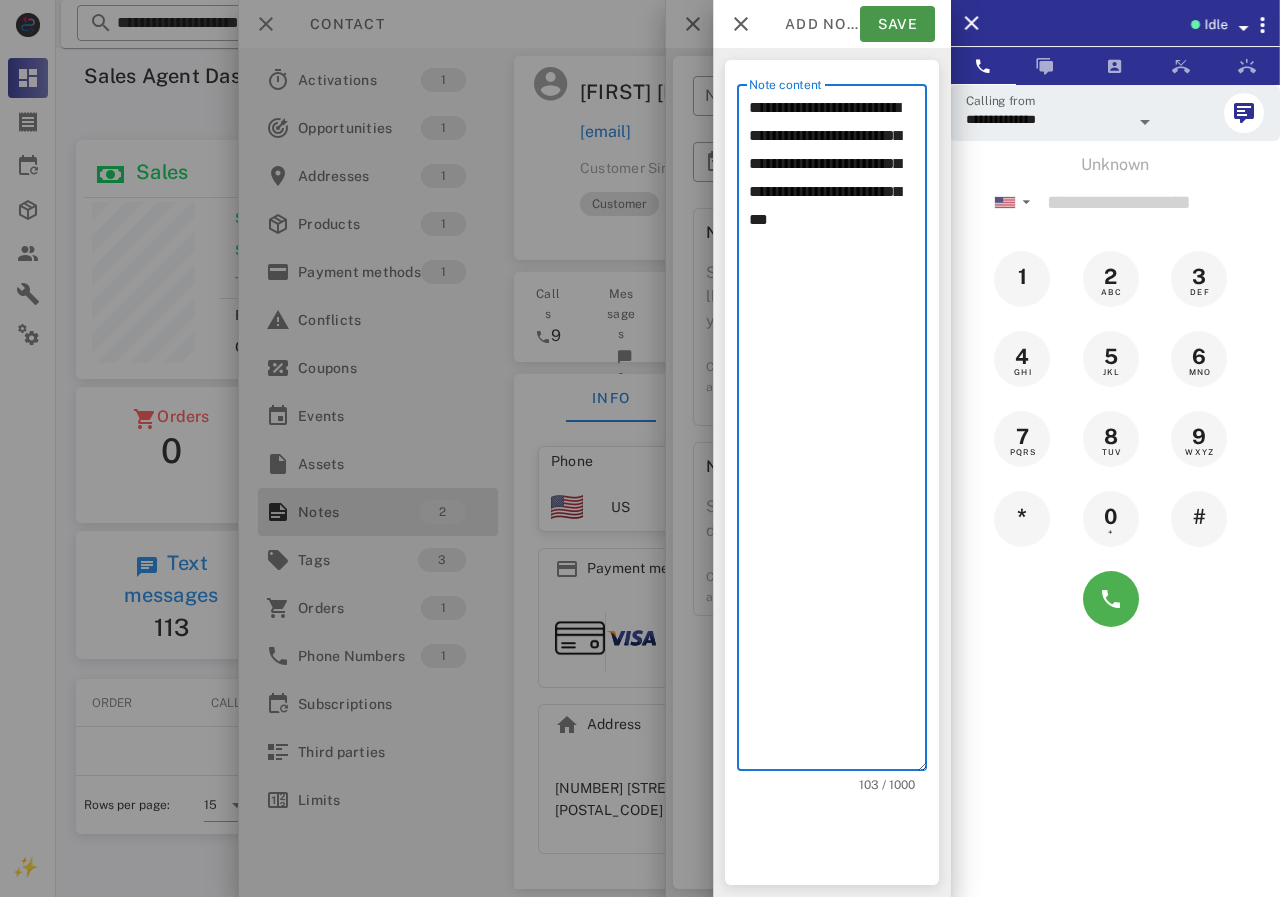 type on "**********" 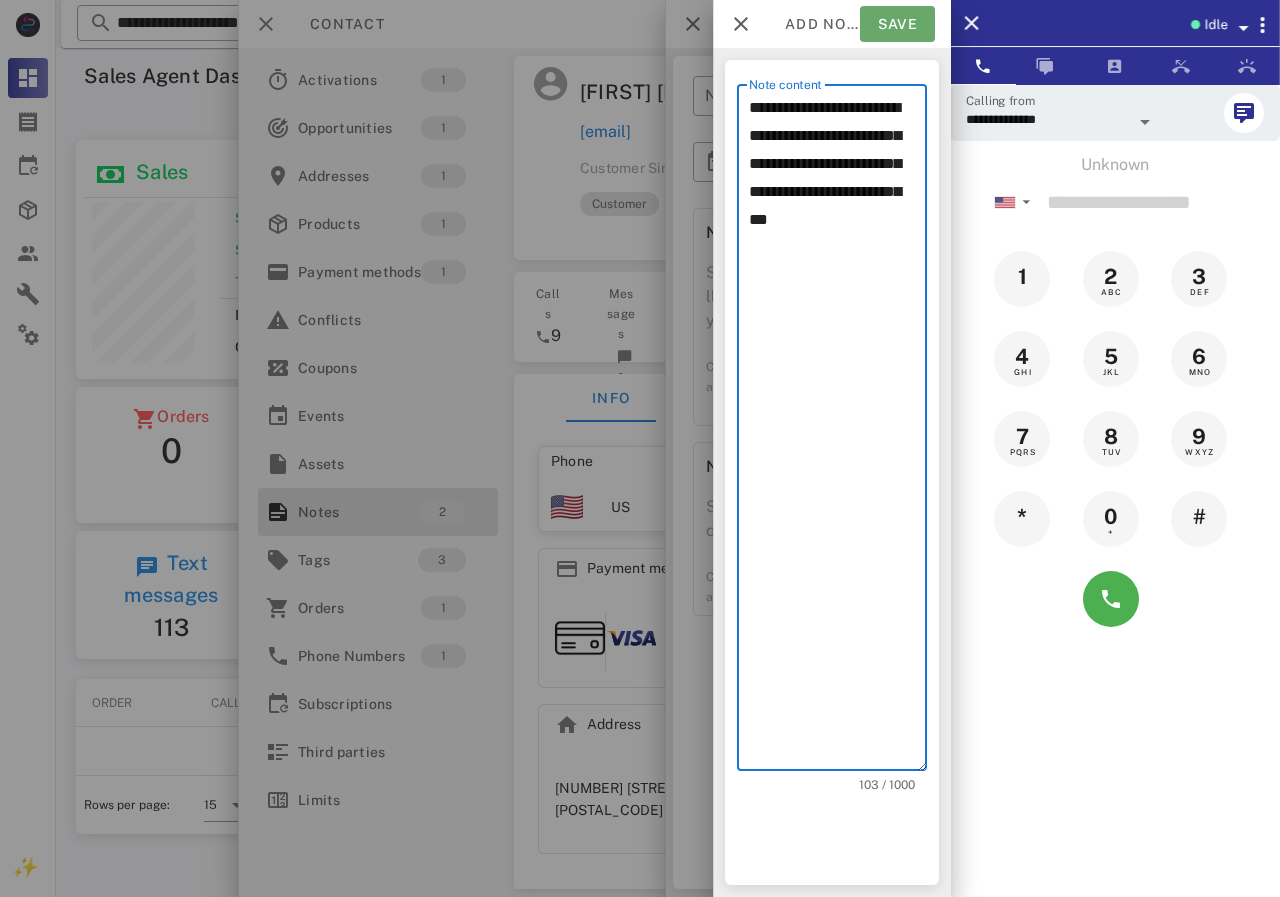 click on "Save" at bounding box center (897, 24) 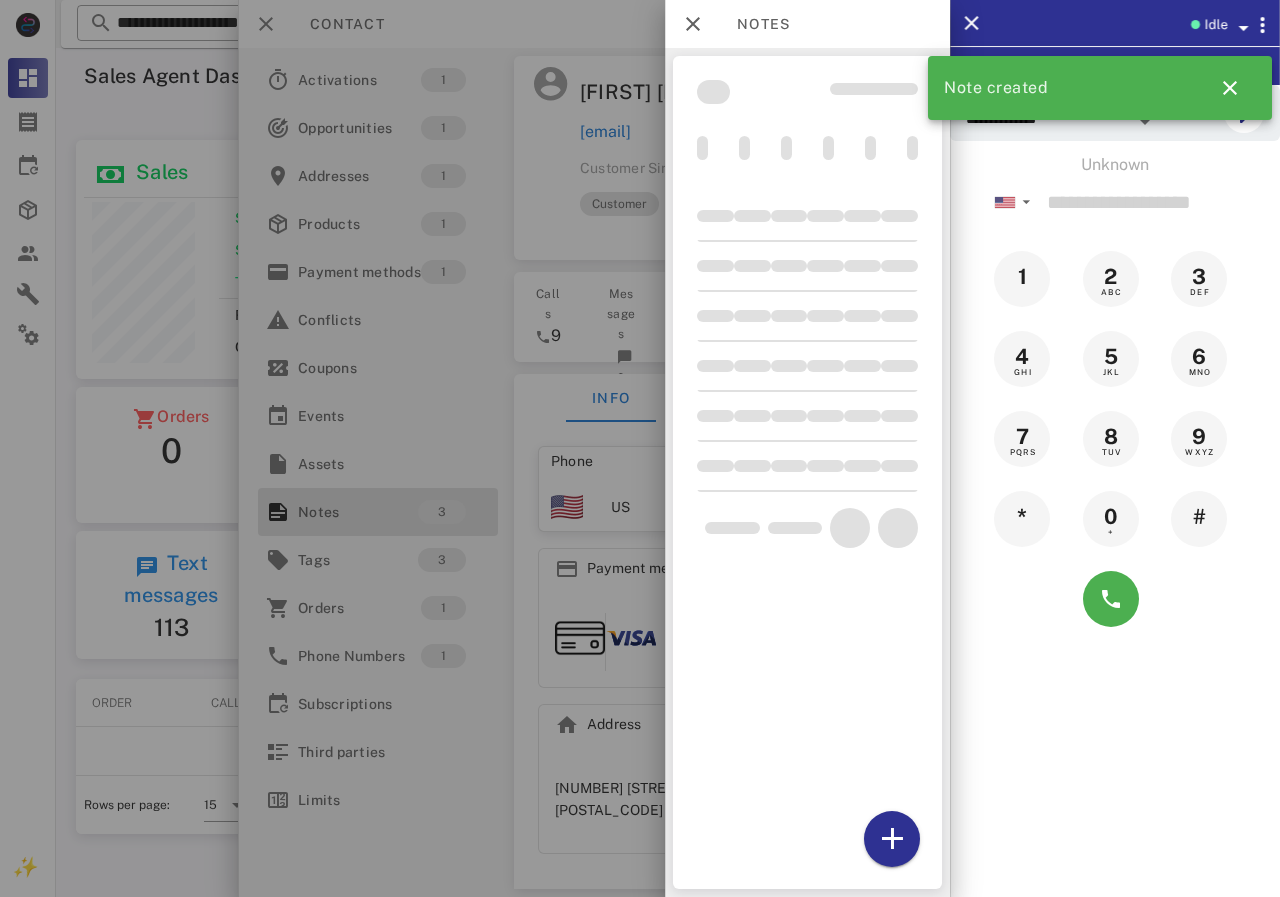 click at bounding box center [640, 448] 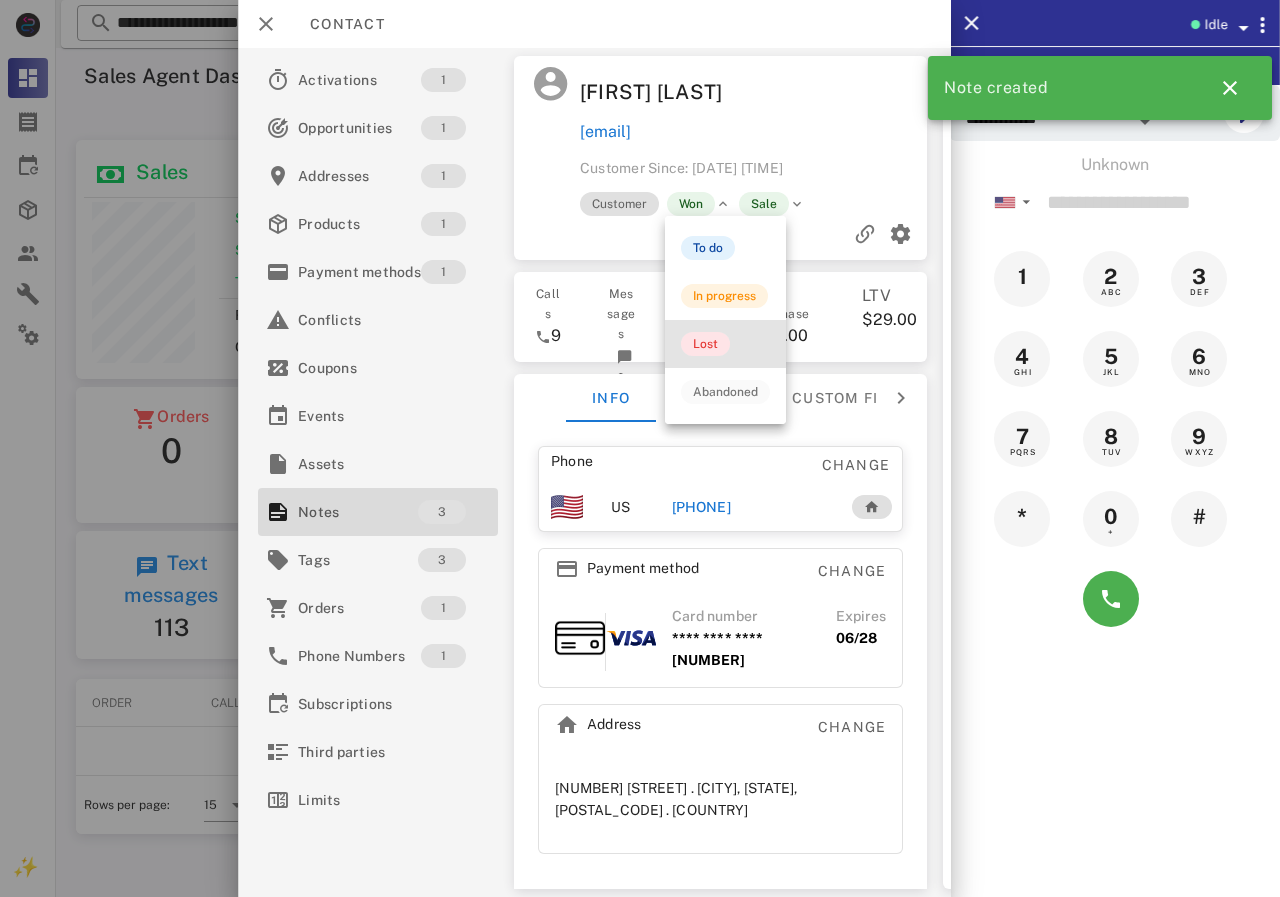 click on "Lost" at bounding box center (705, 344) 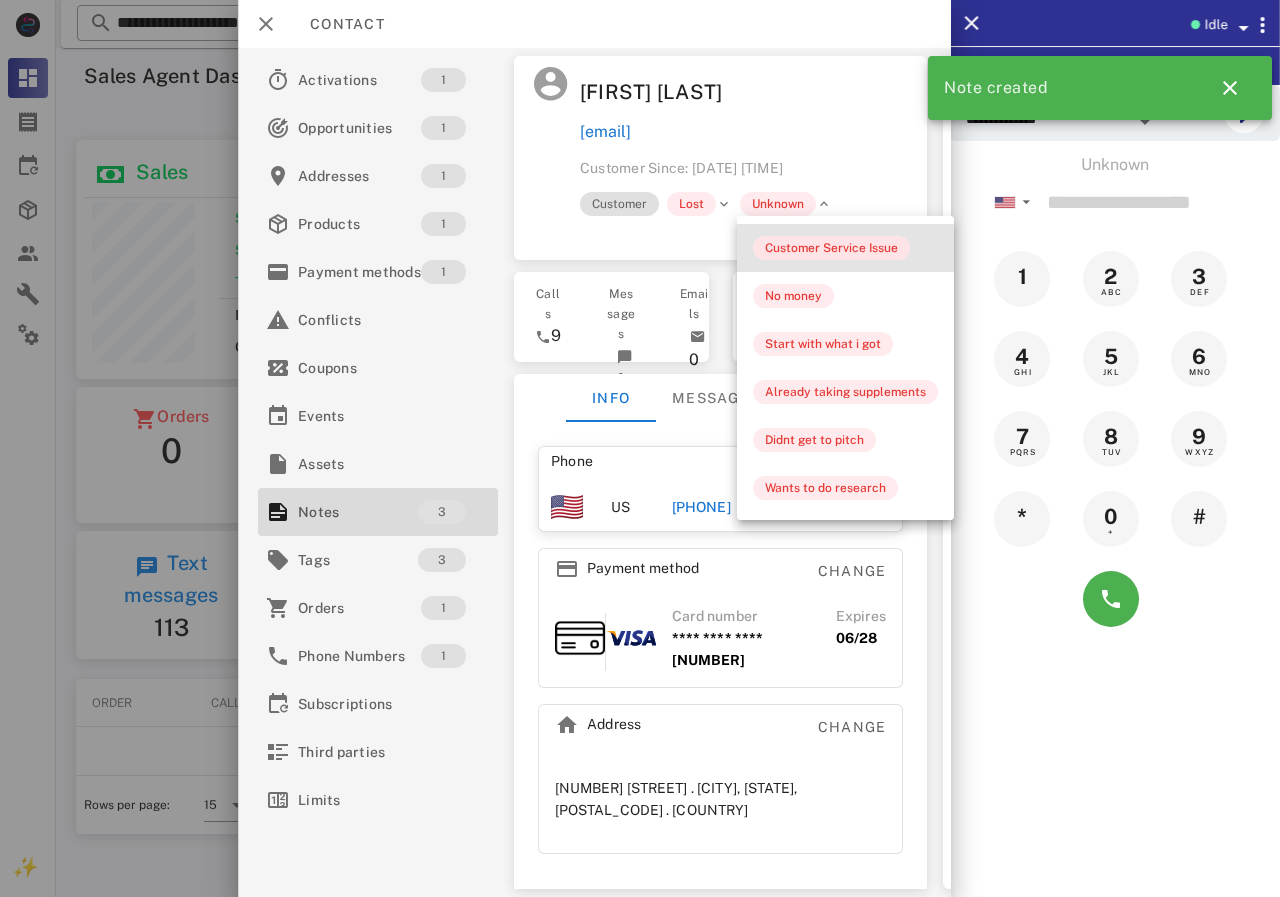 click on "Customer Service Issue" at bounding box center [831, 248] 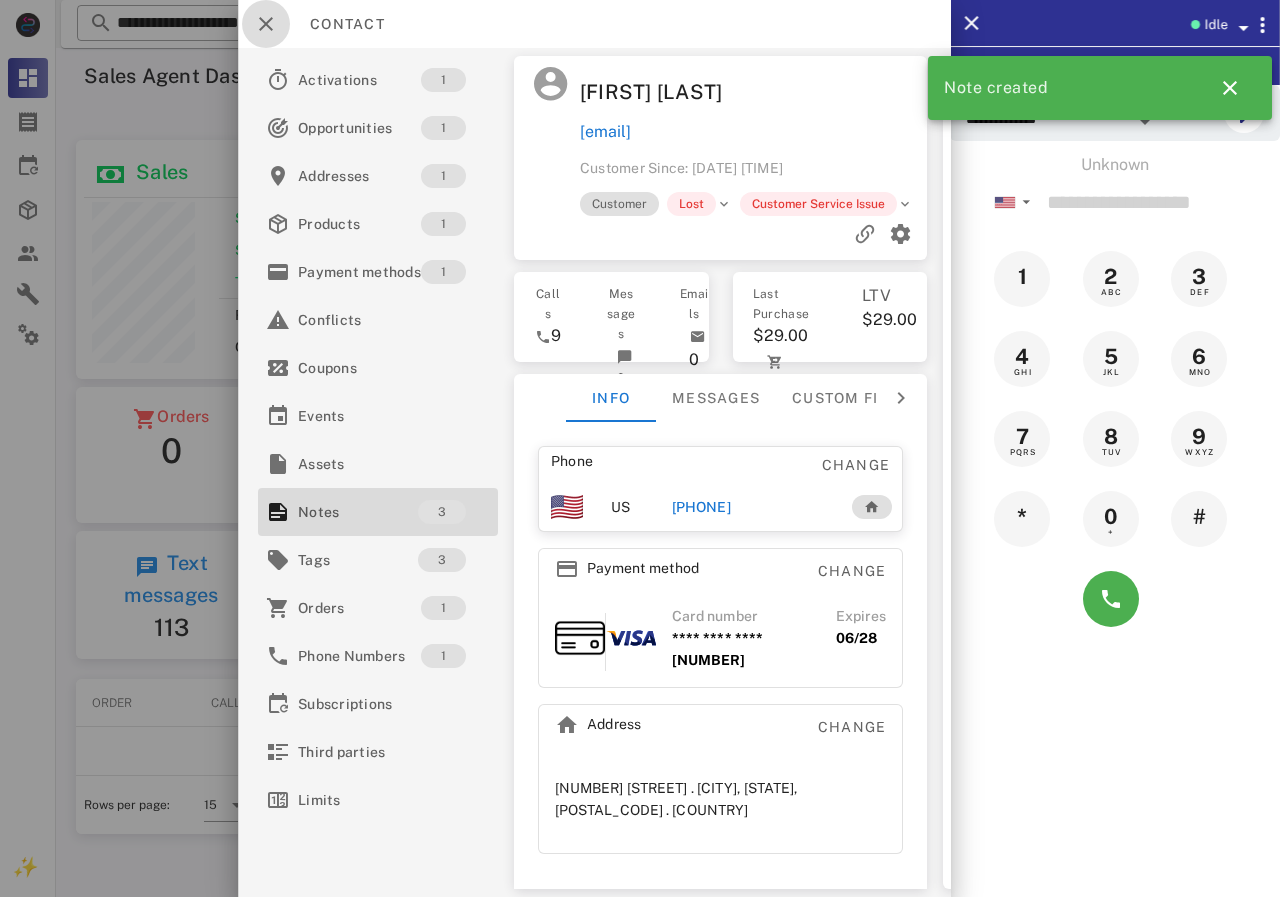 click at bounding box center (266, 24) 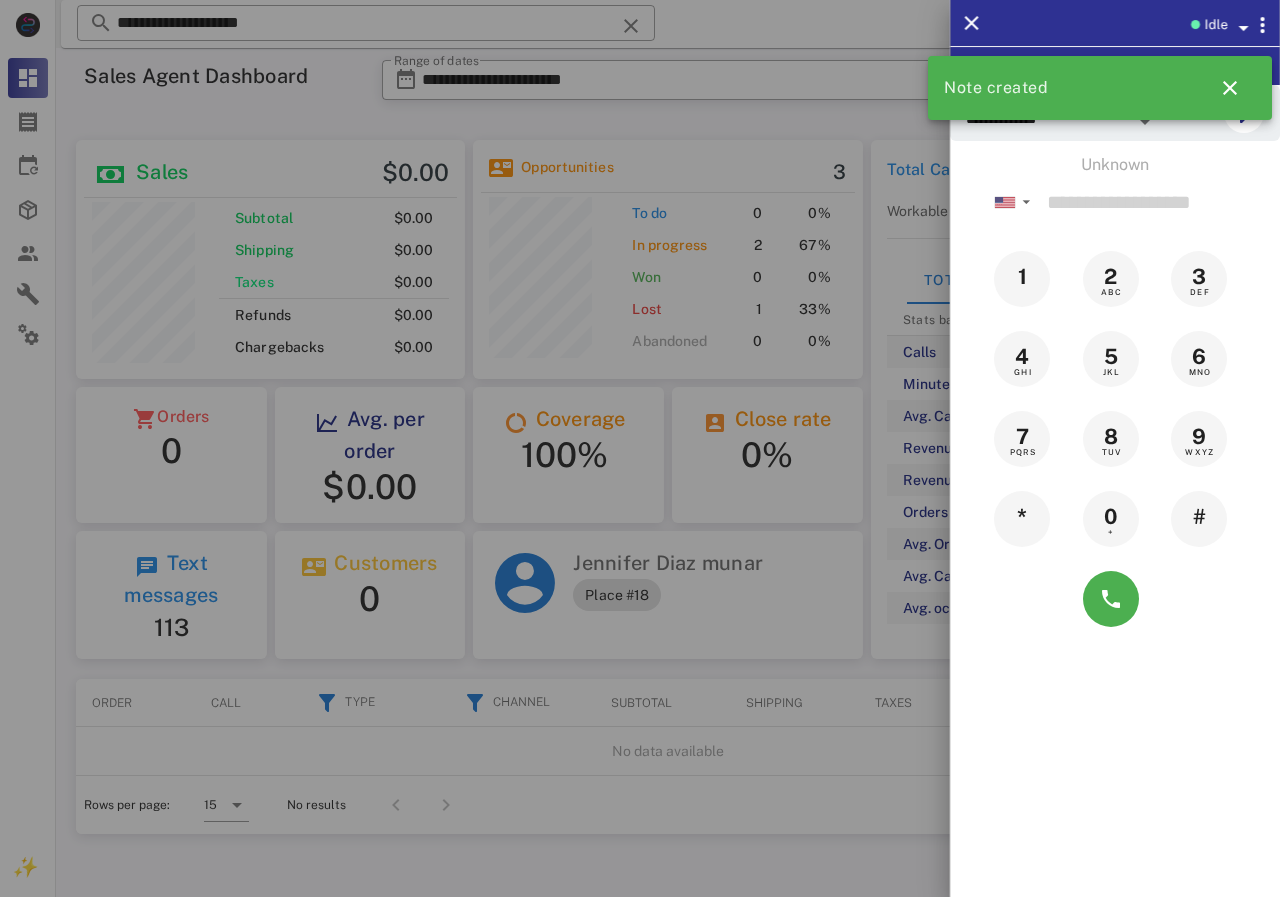 click at bounding box center (640, 448) 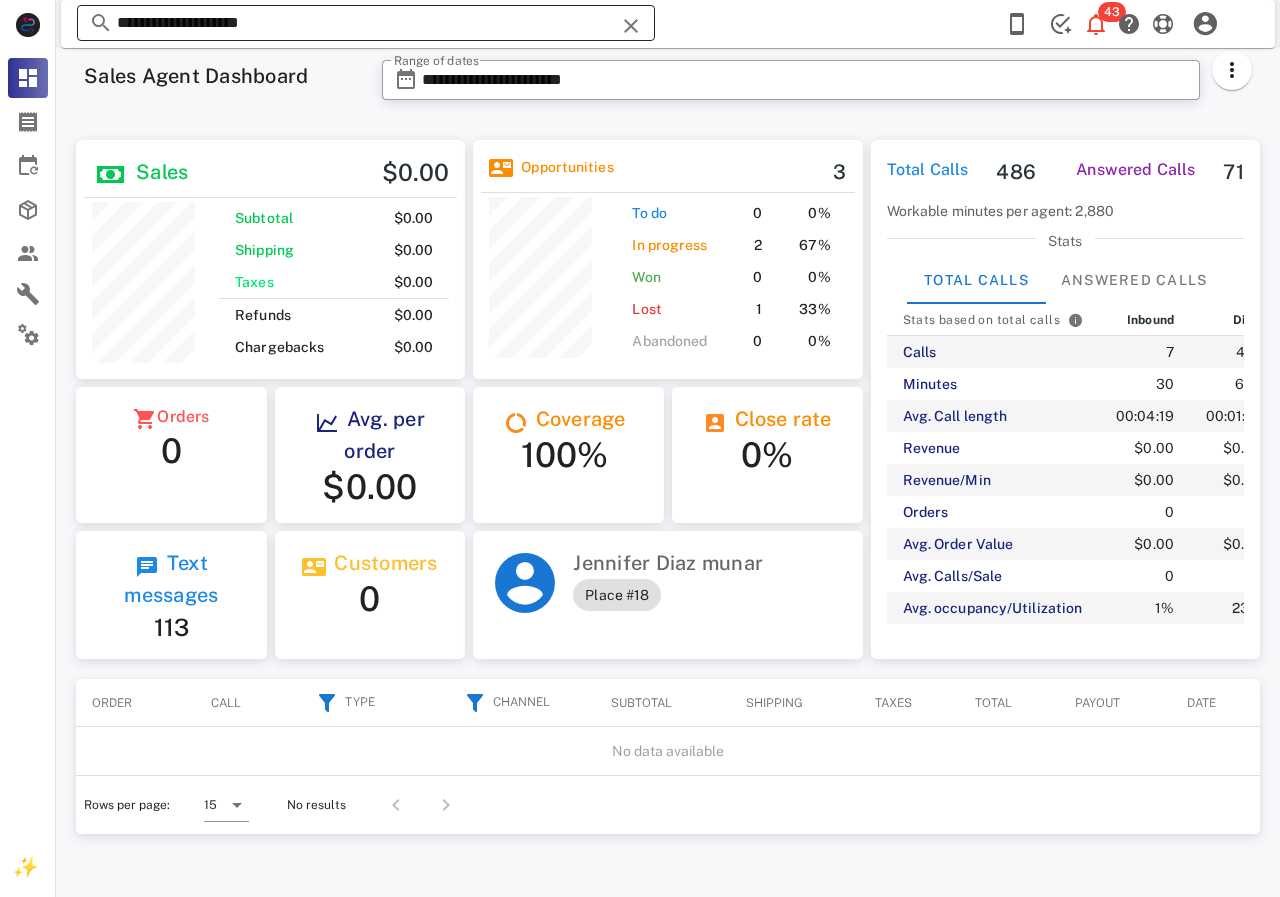 click on "**********" at bounding box center [366, 23] 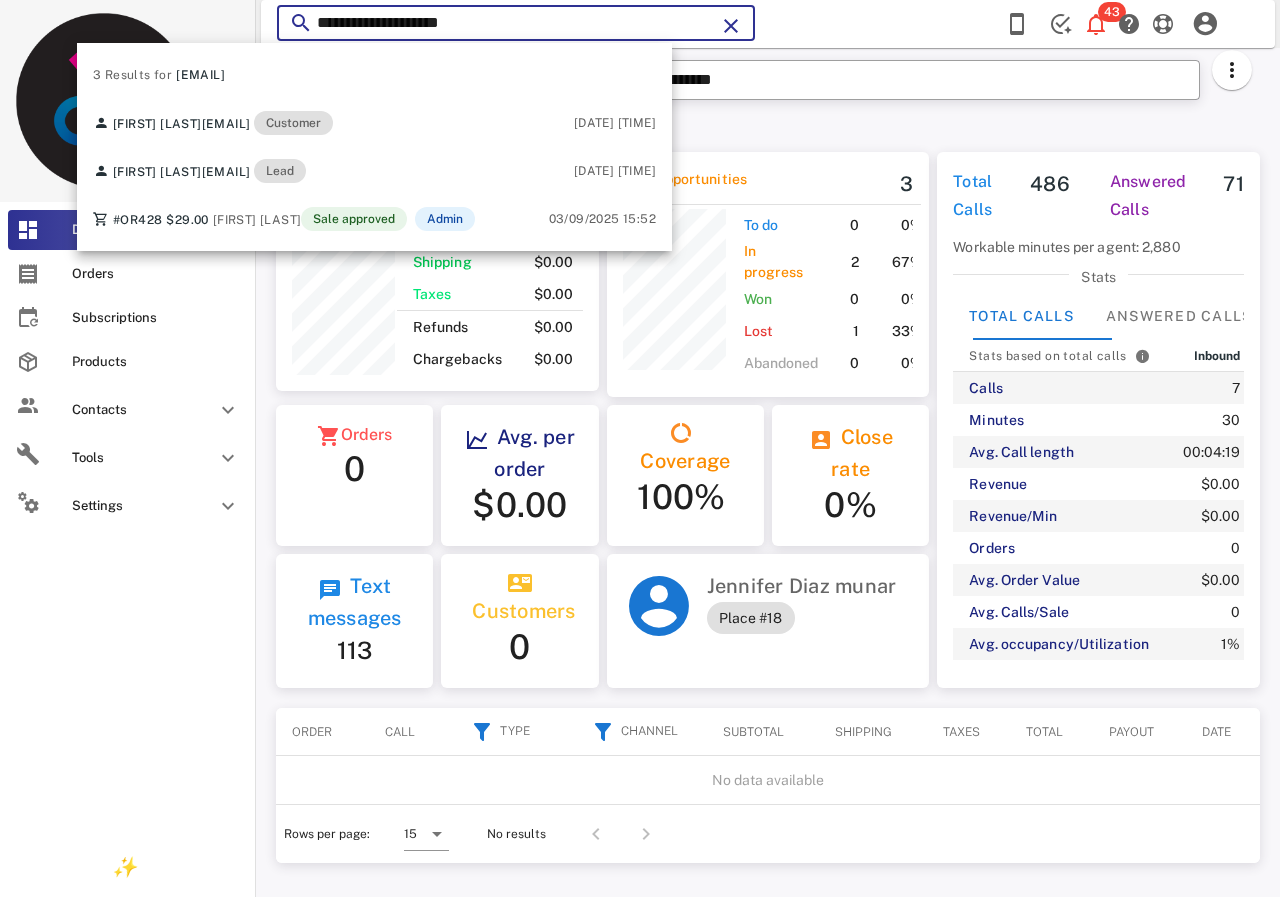 drag, startPoint x: 423, startPoint y: 26, endPoint x: 0, endPoint y: 35, distance: 423.09573 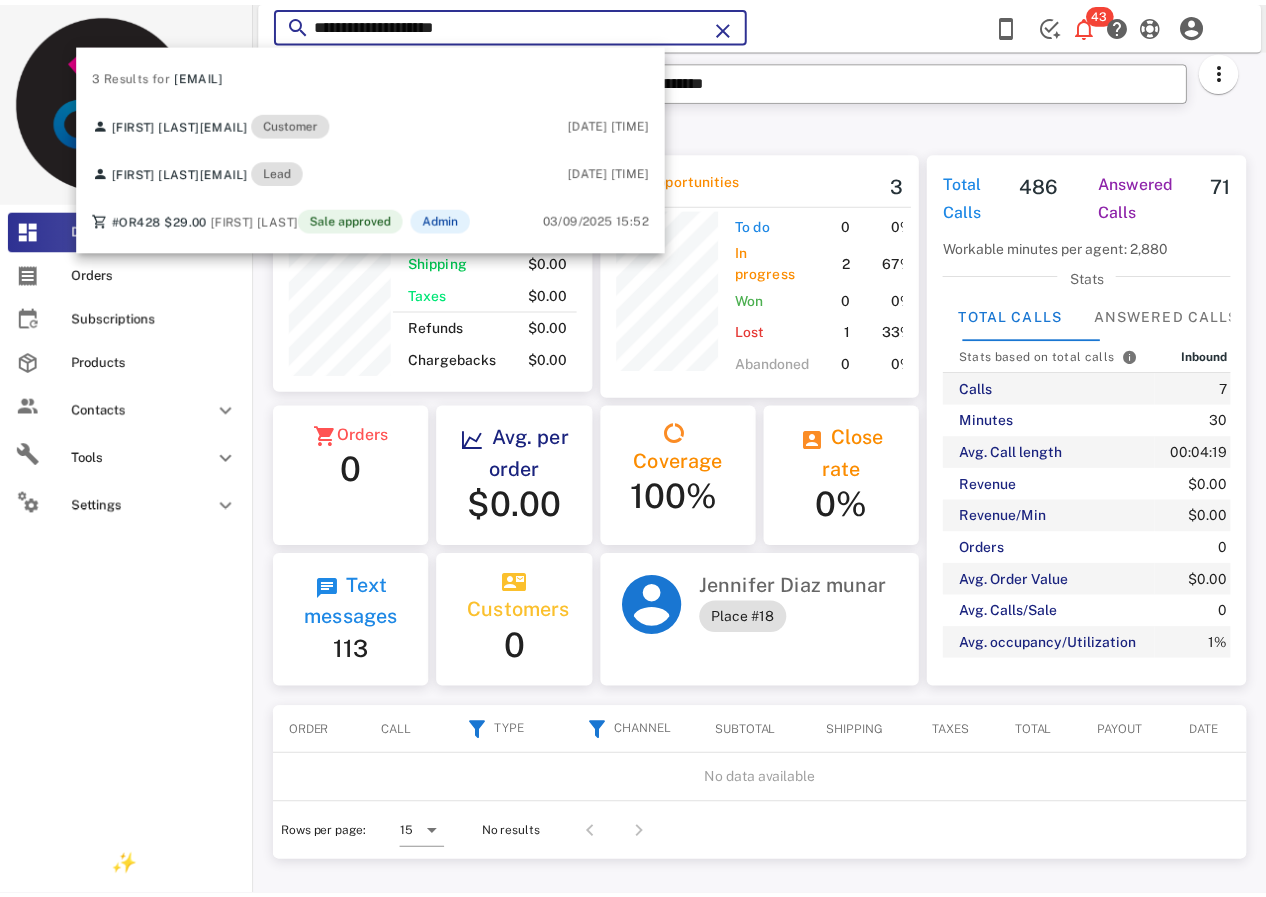 scroll, scrollTop: 999739, scrollLeft: 999682, axis: both 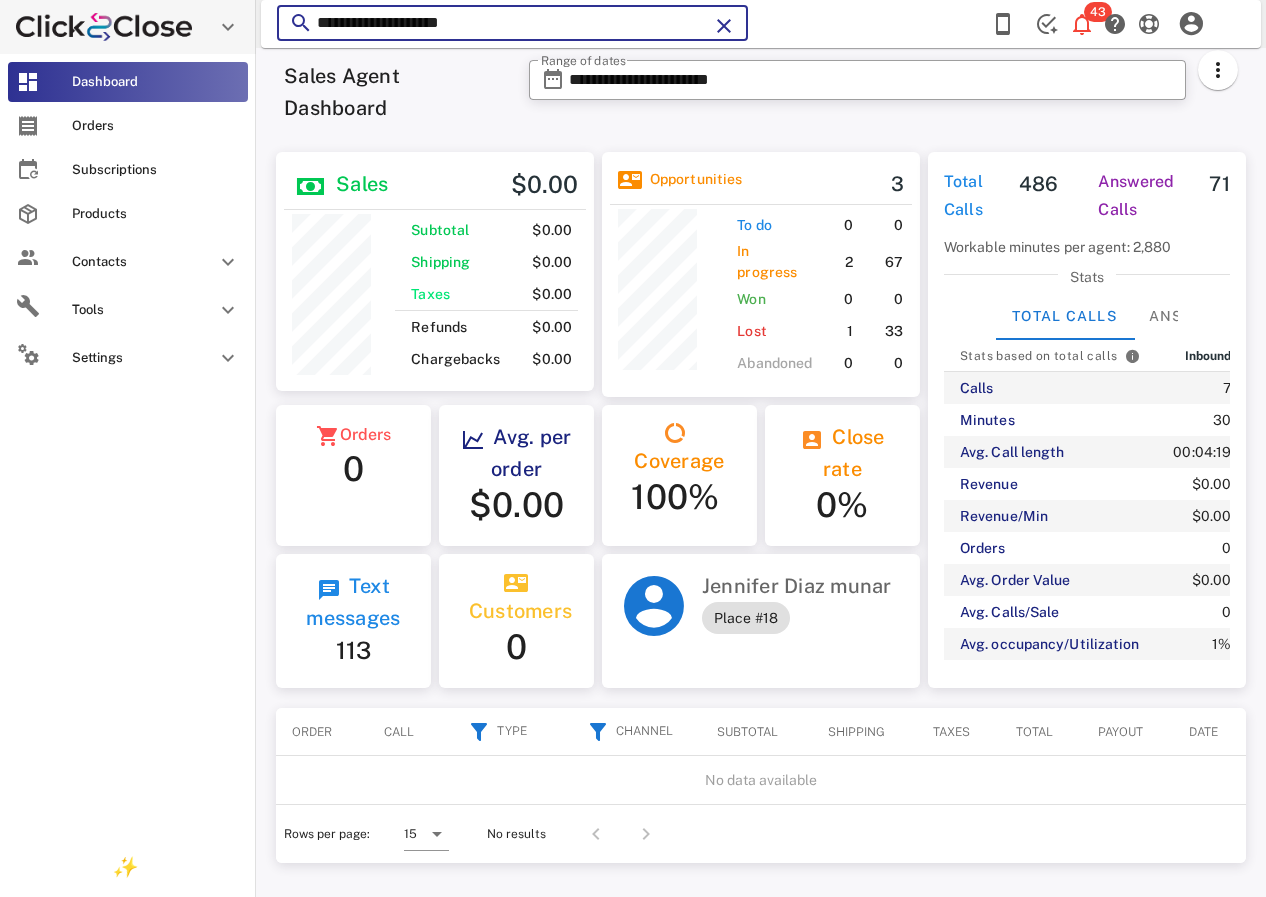 paste on "**********" 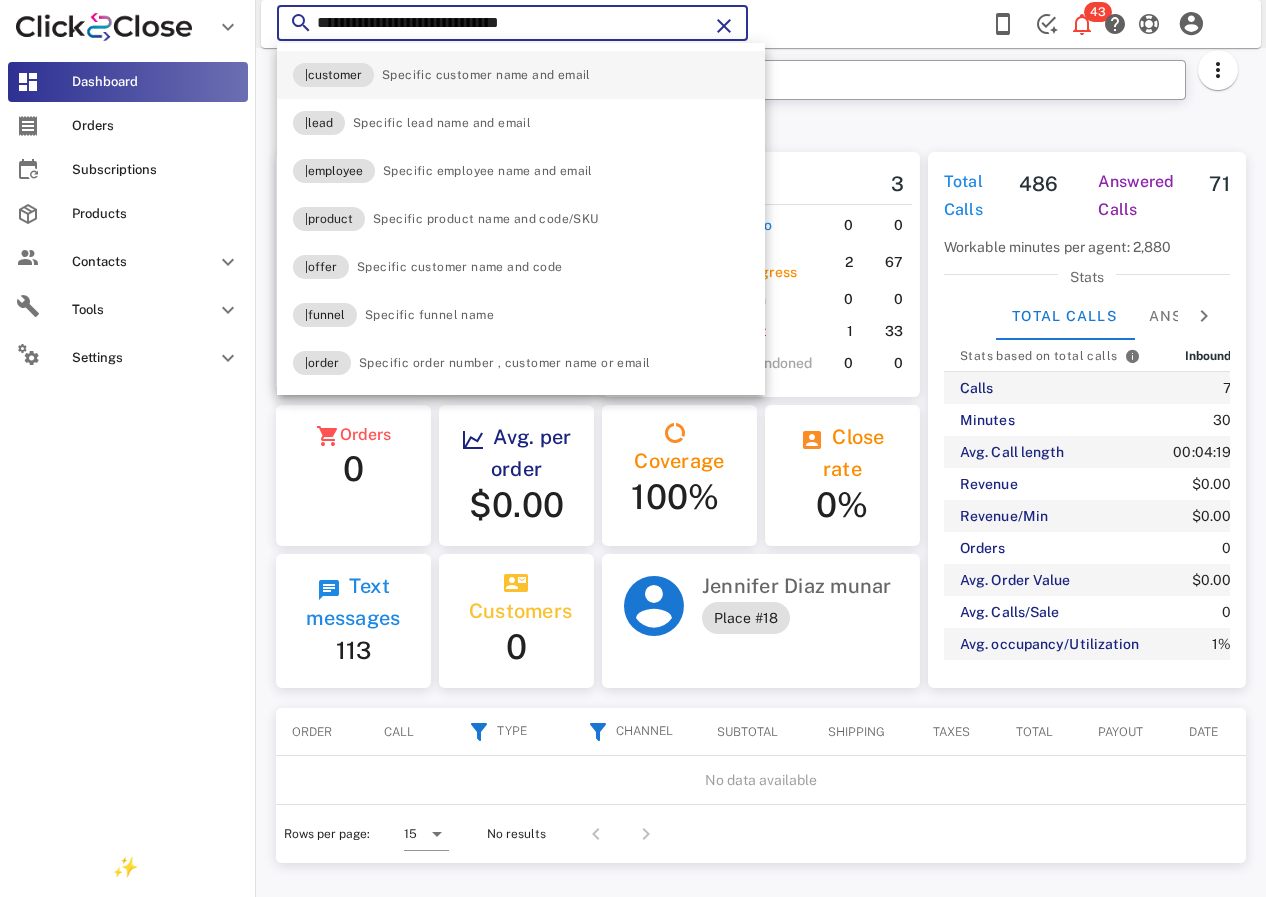 scroll, scrollTop: 999761, scrollLeft: 999612, axis: both 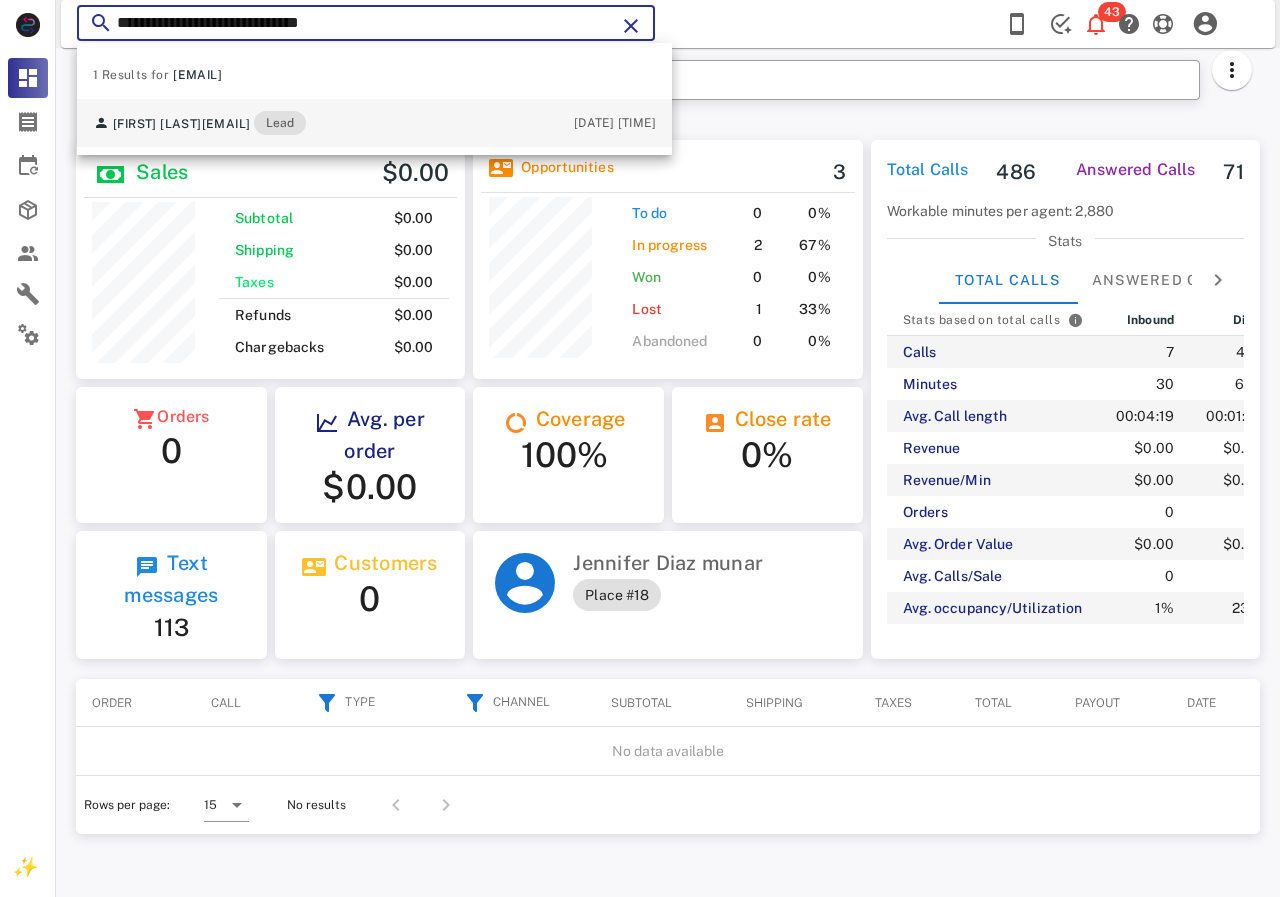 type on "**********" 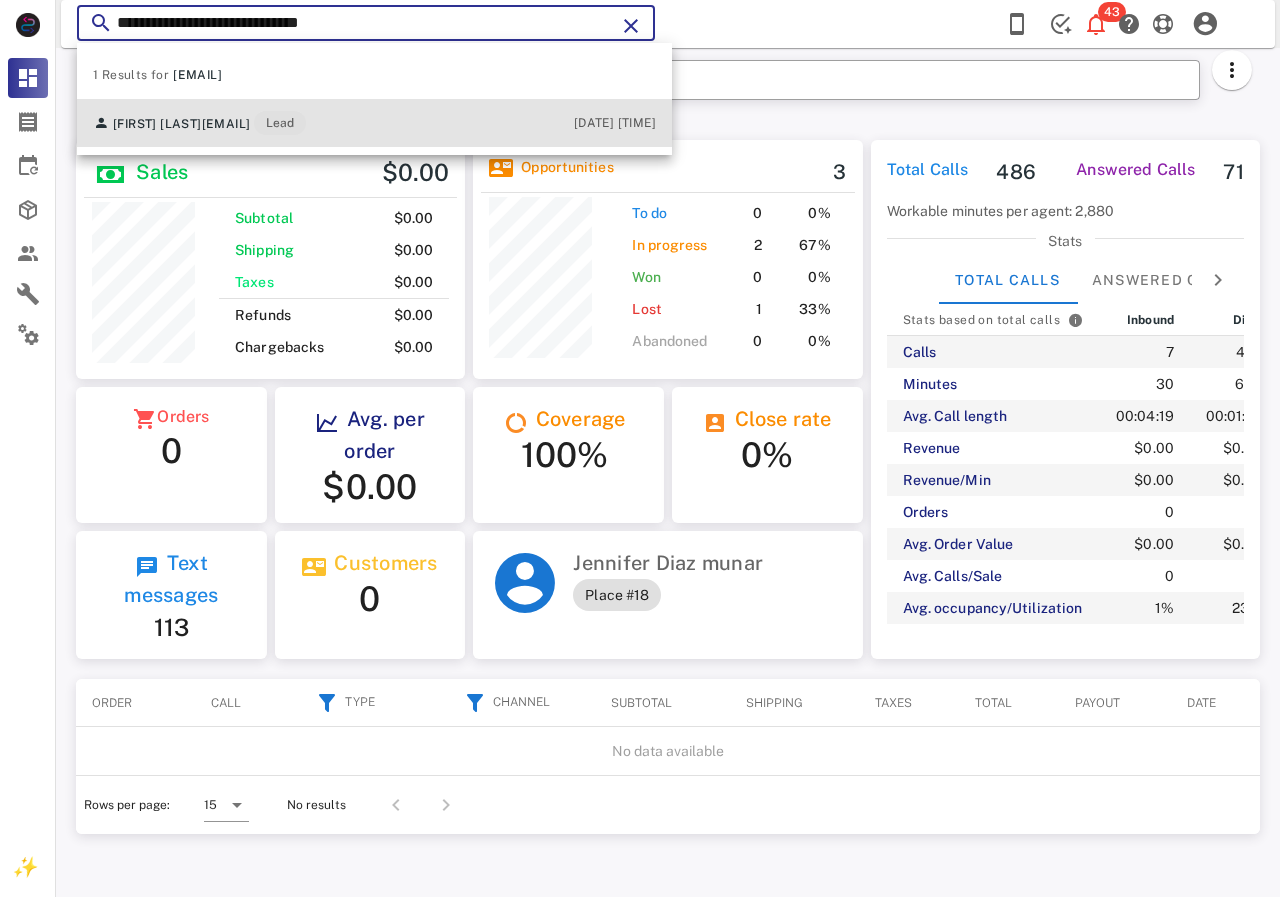 click on "[EMAIL]" at bounding box center [226, 124] 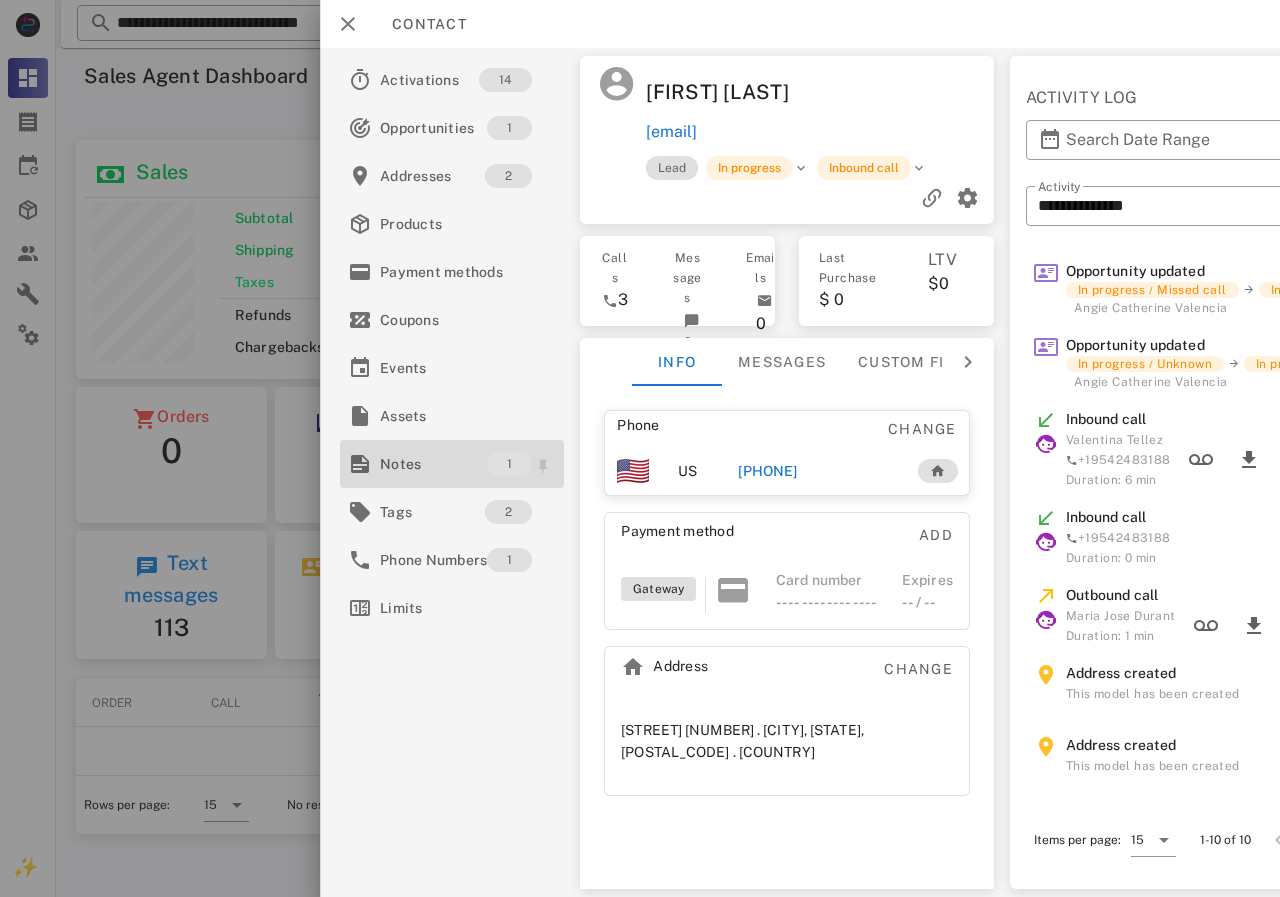 click on "Notes" at bounding box center [433, 464] 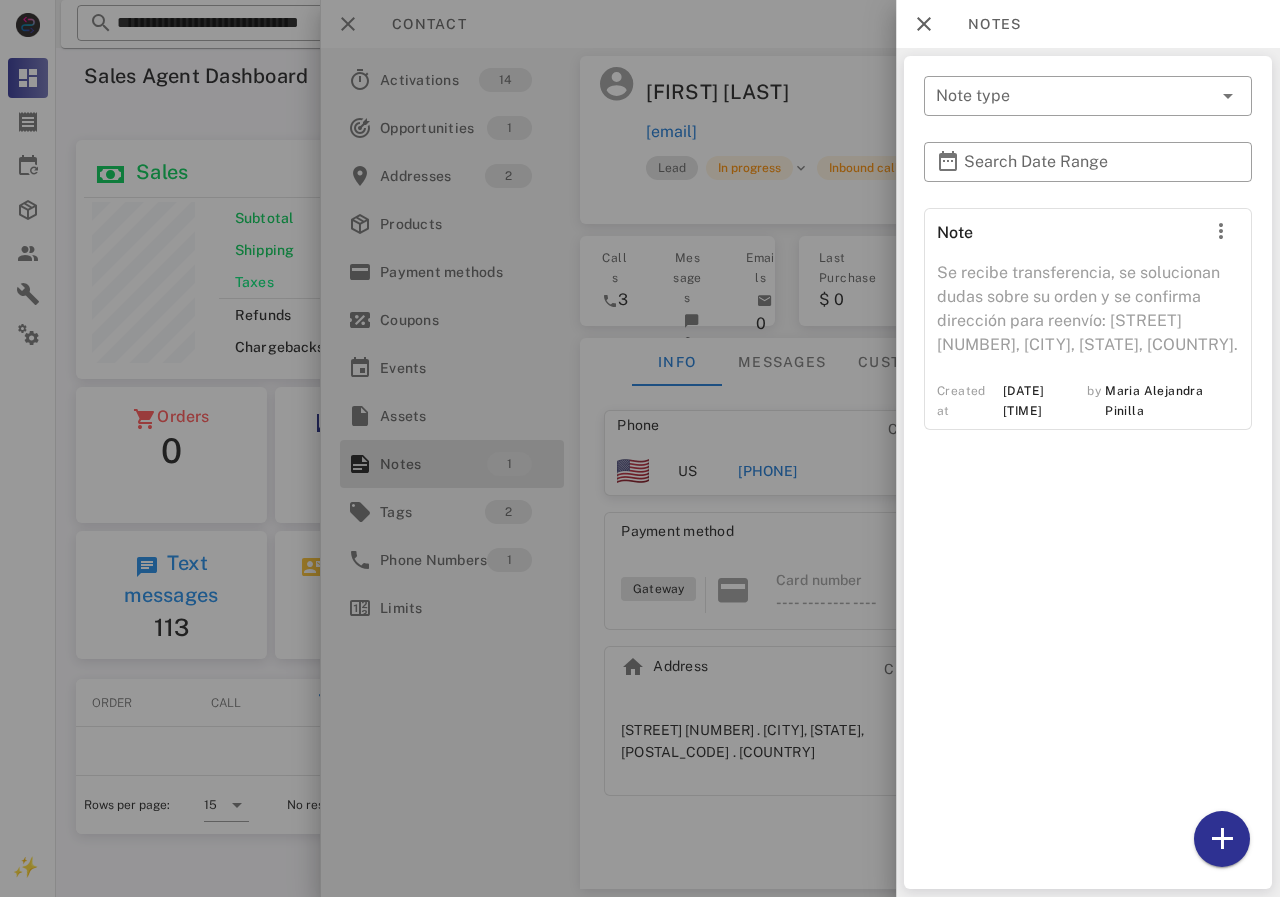click at bounding box center (640, 448) 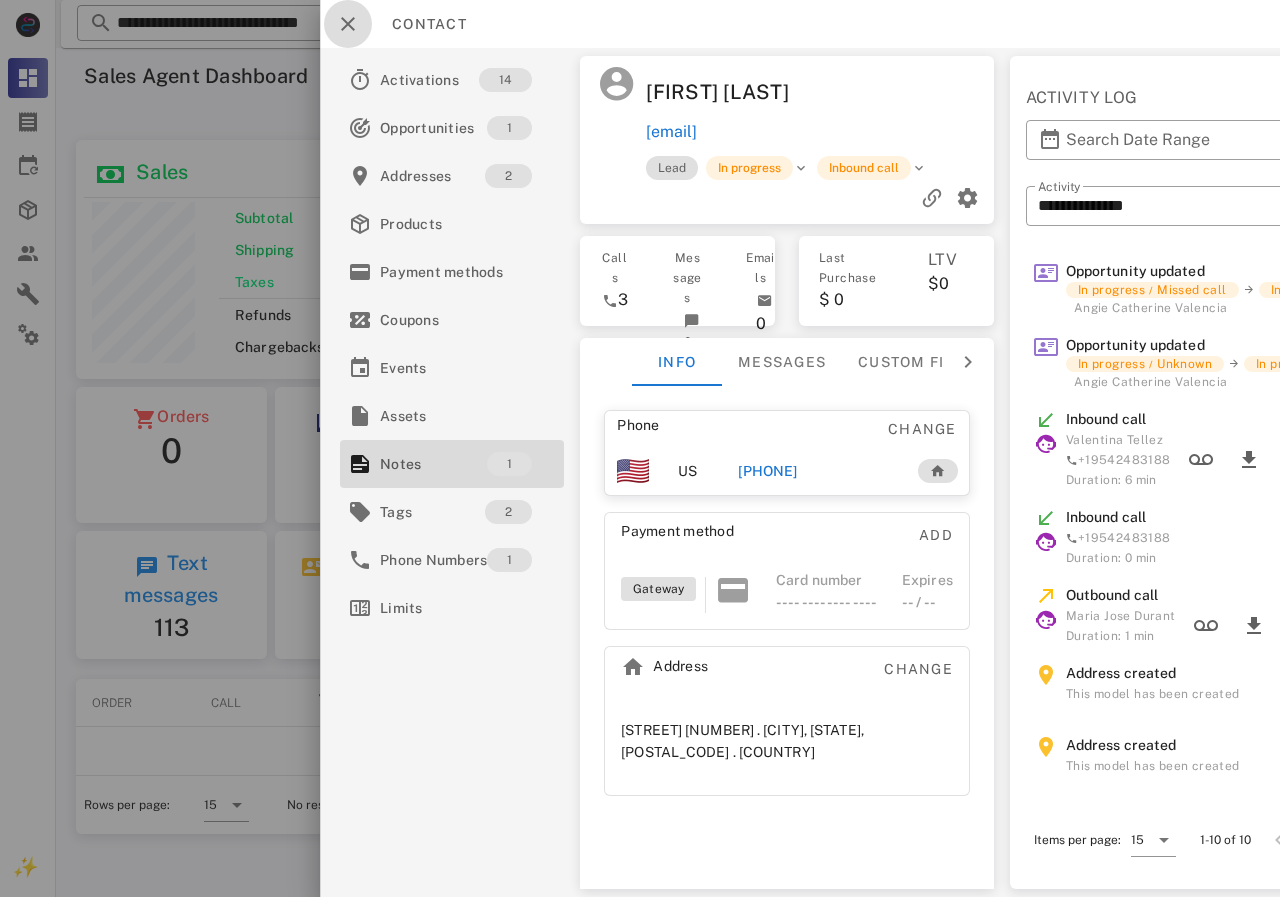 click at bounding box center (348, 24) 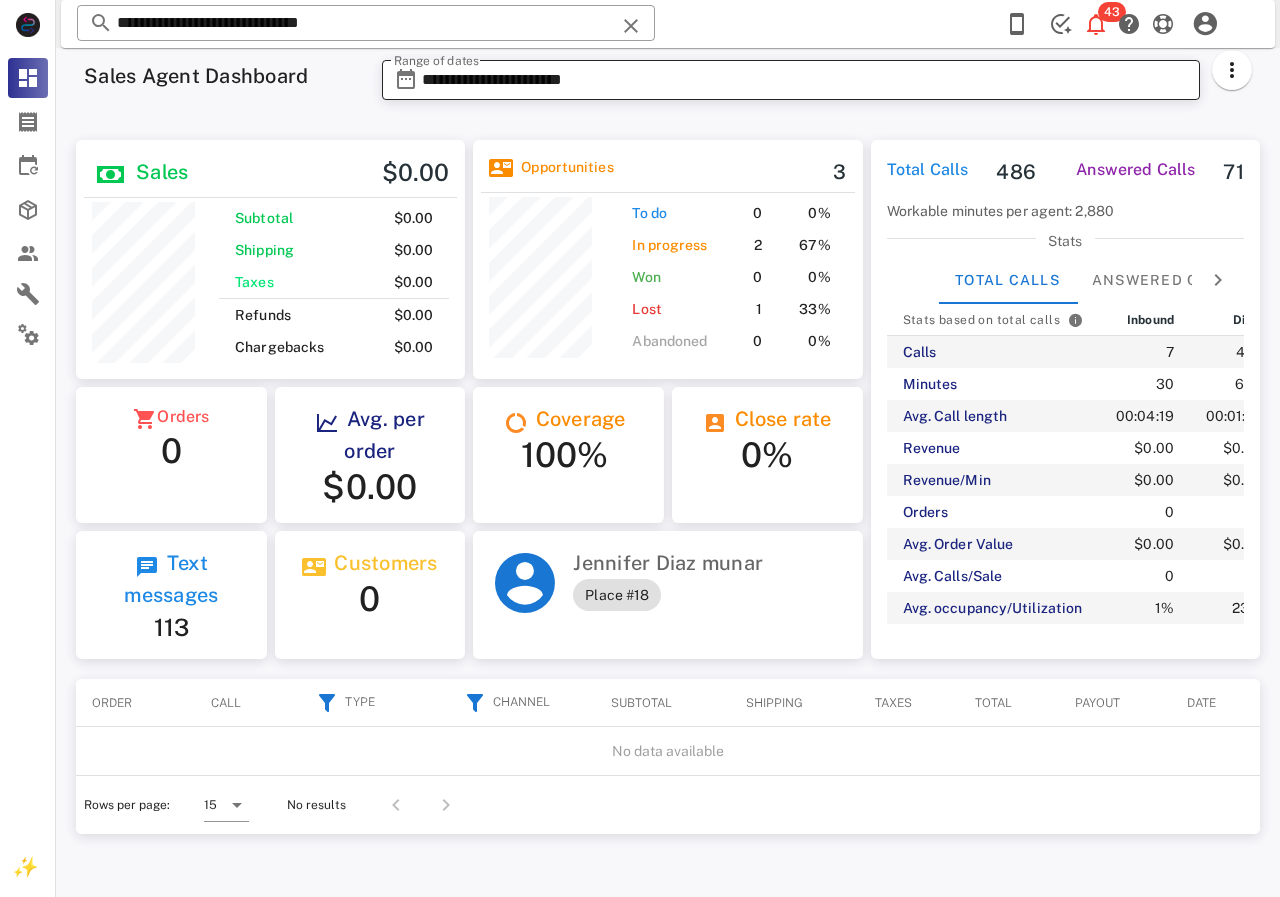 click on "**********" at bounding box center [805, 80] 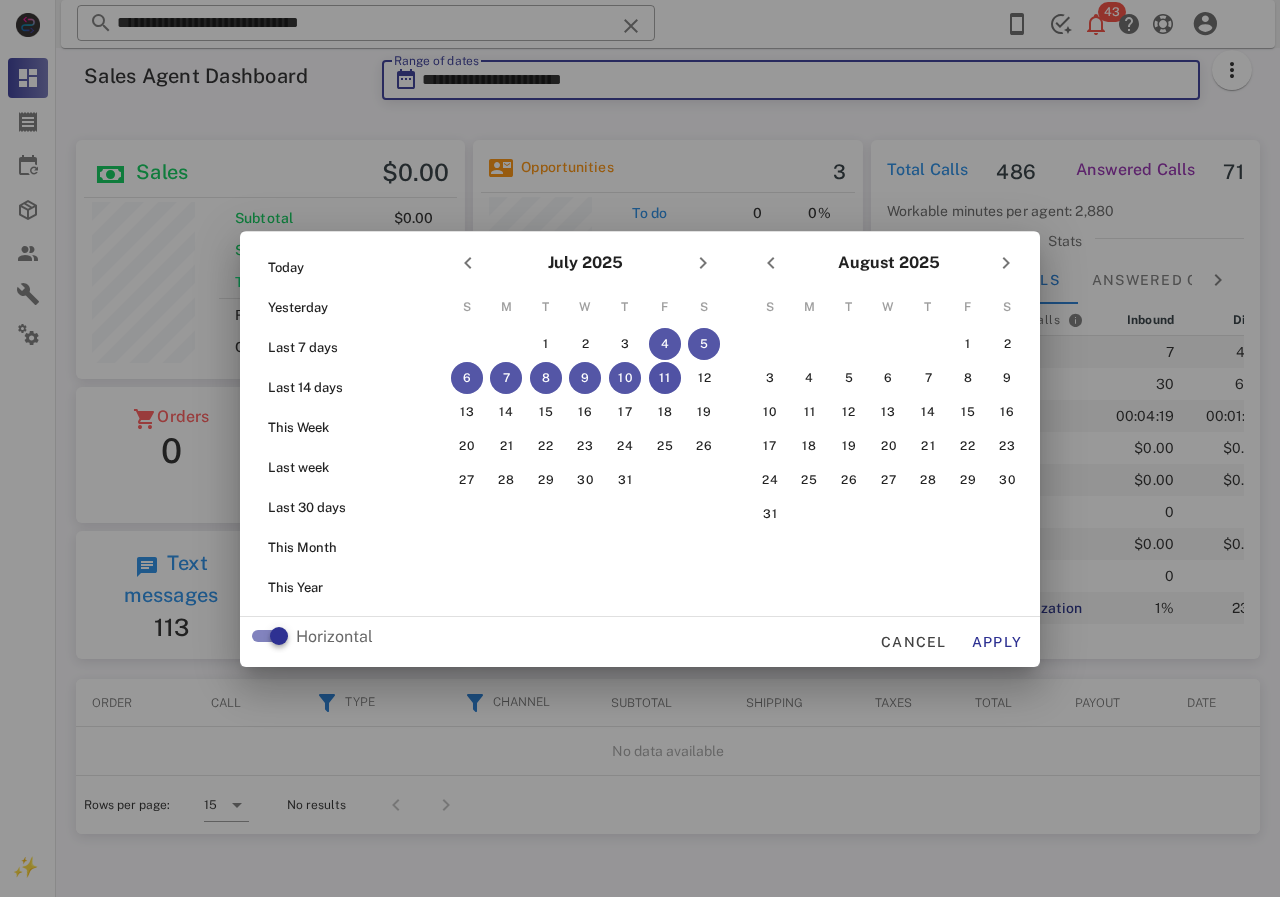 click on "11" at bounding box center [665, 378] 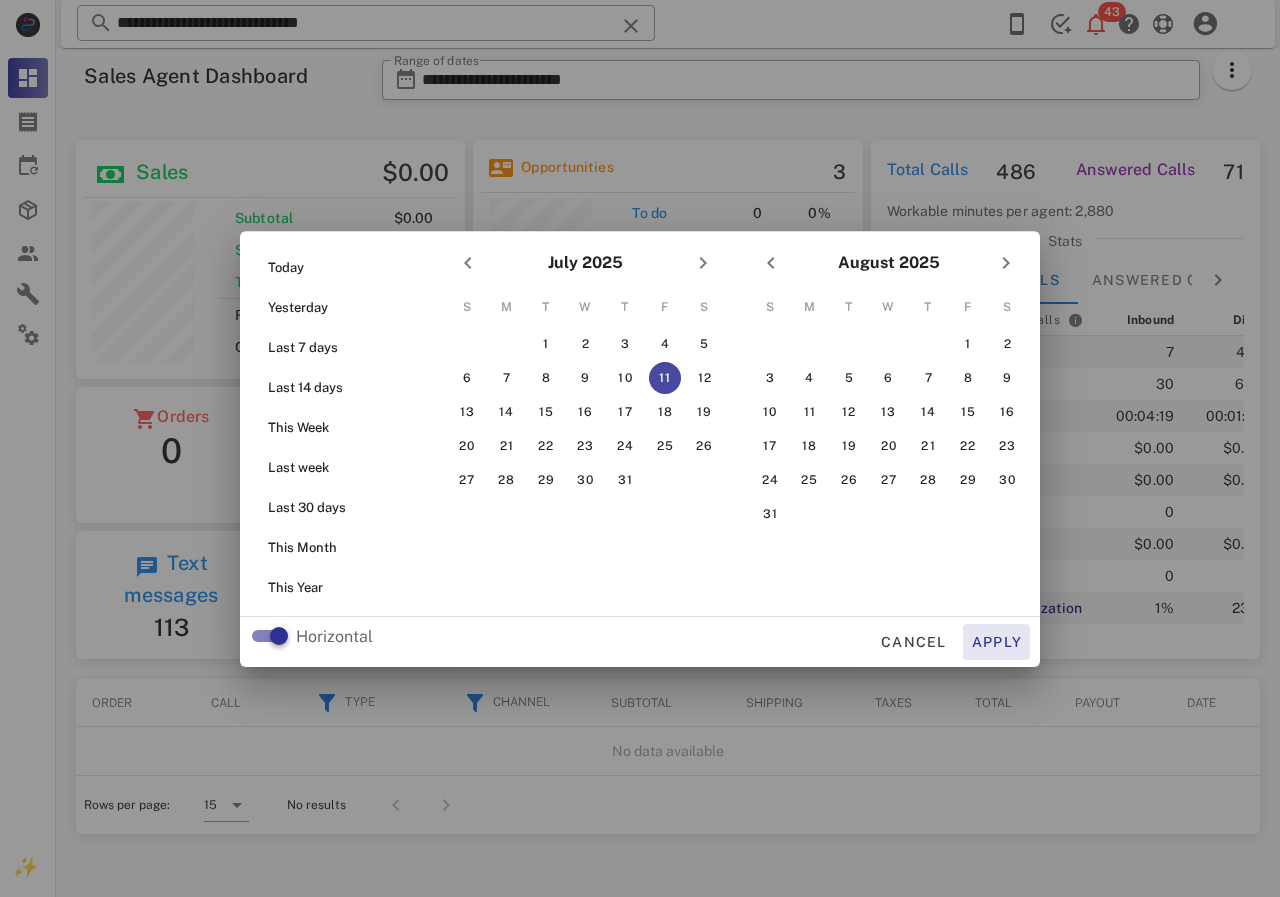 click on "Apply" at bounding box center [997, 642] 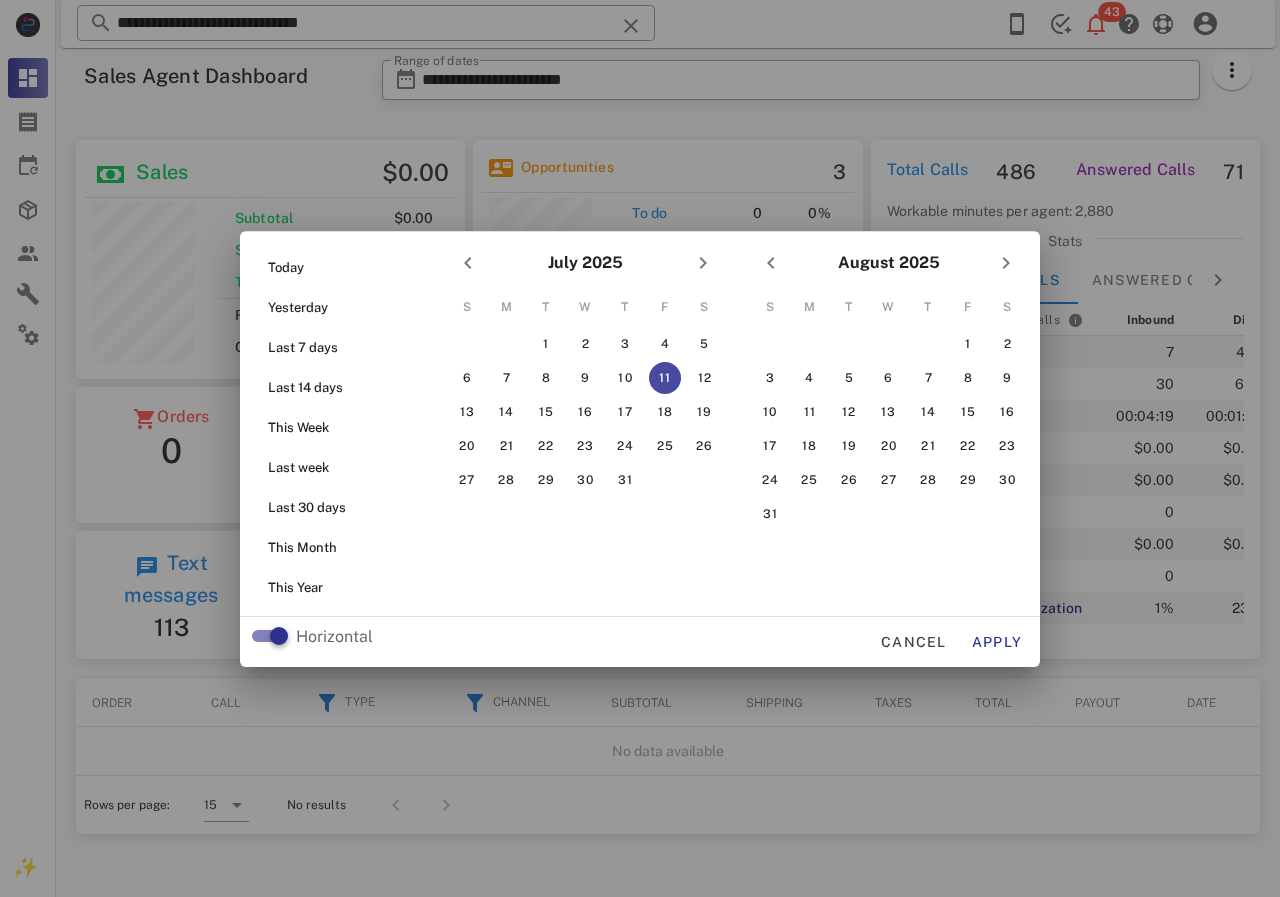 type on "**********" 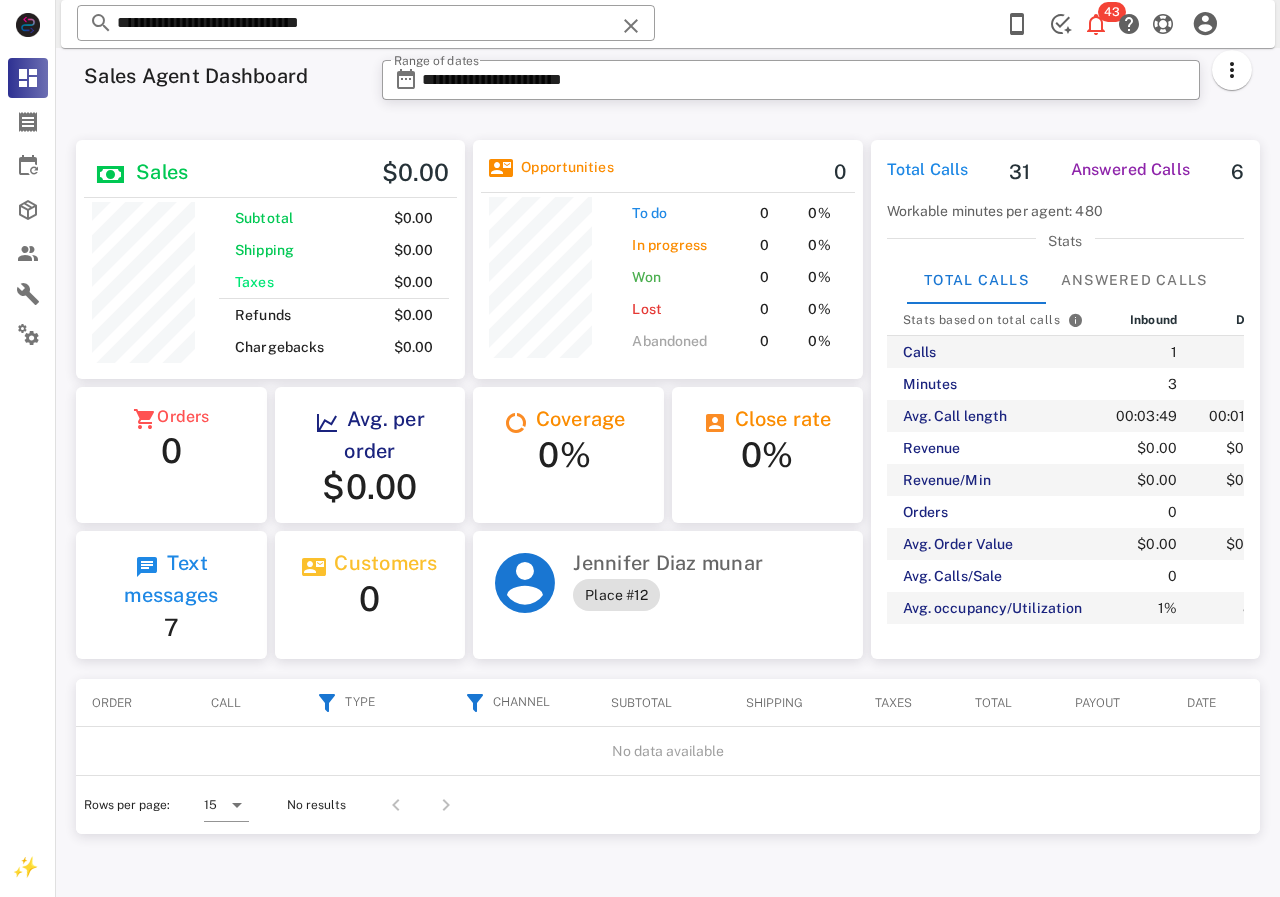 scroll, scrollTop: 999761, scrollLeft: 999611, axis: both 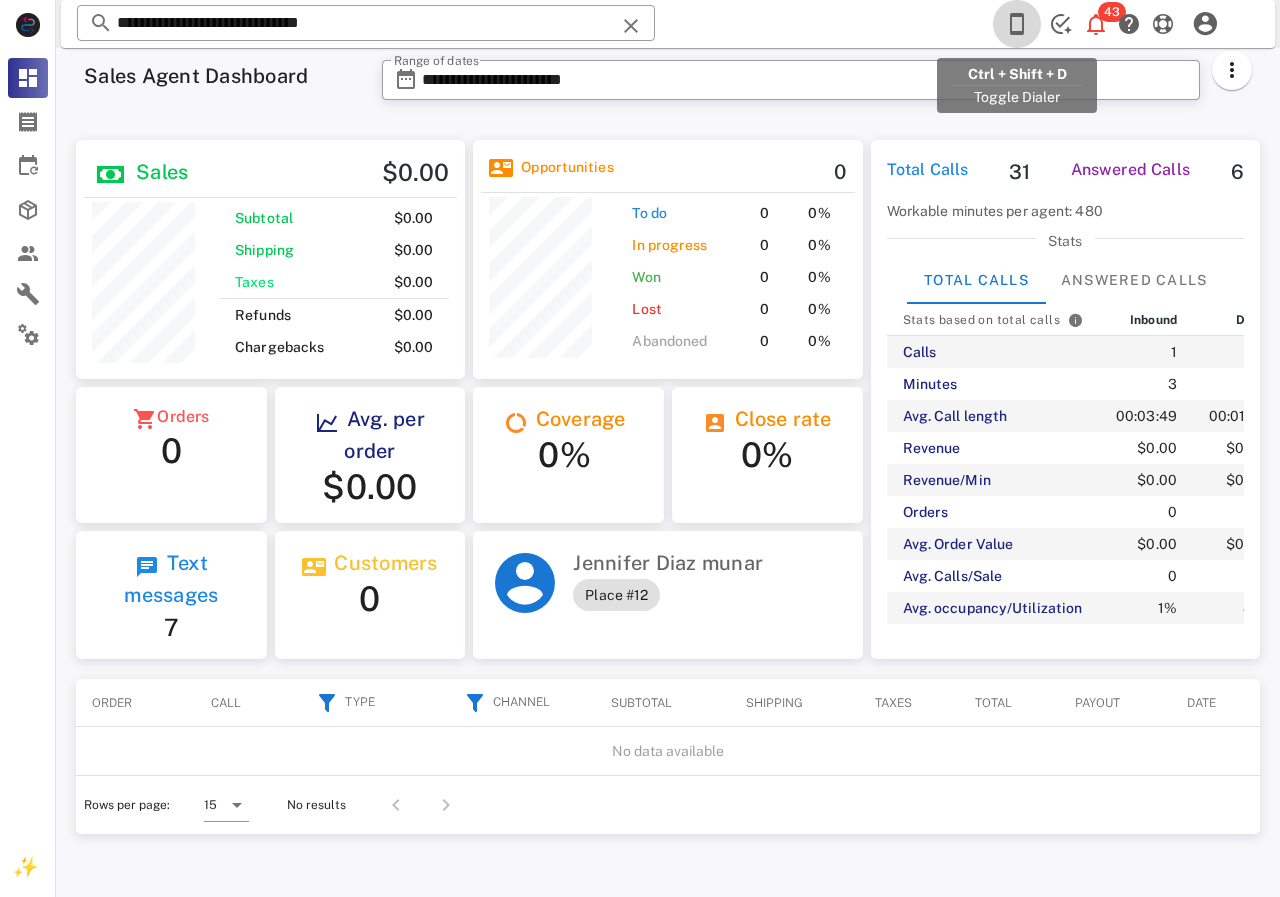 click at bounding box center [1017, 24] 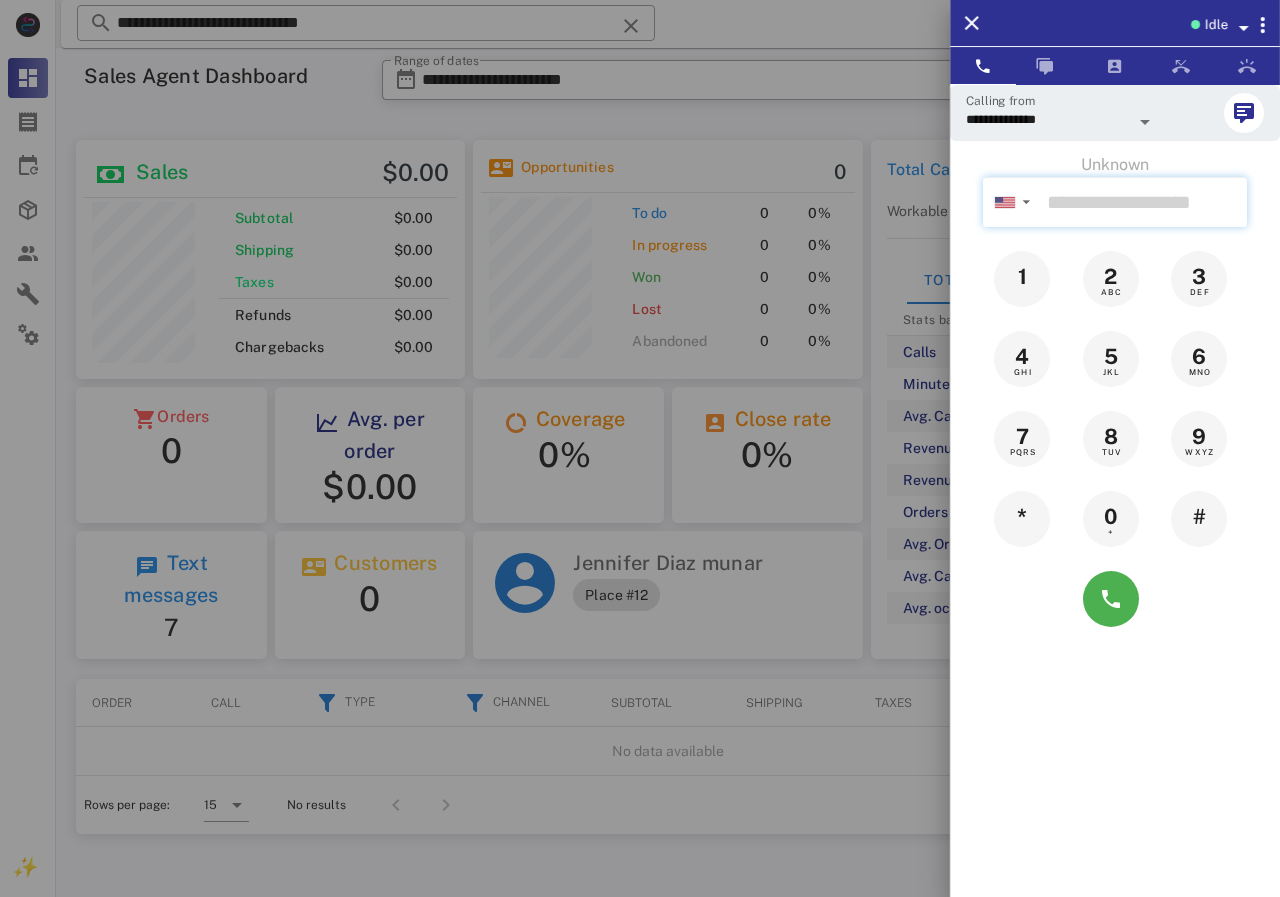 click at bounding box center [1143, 202] 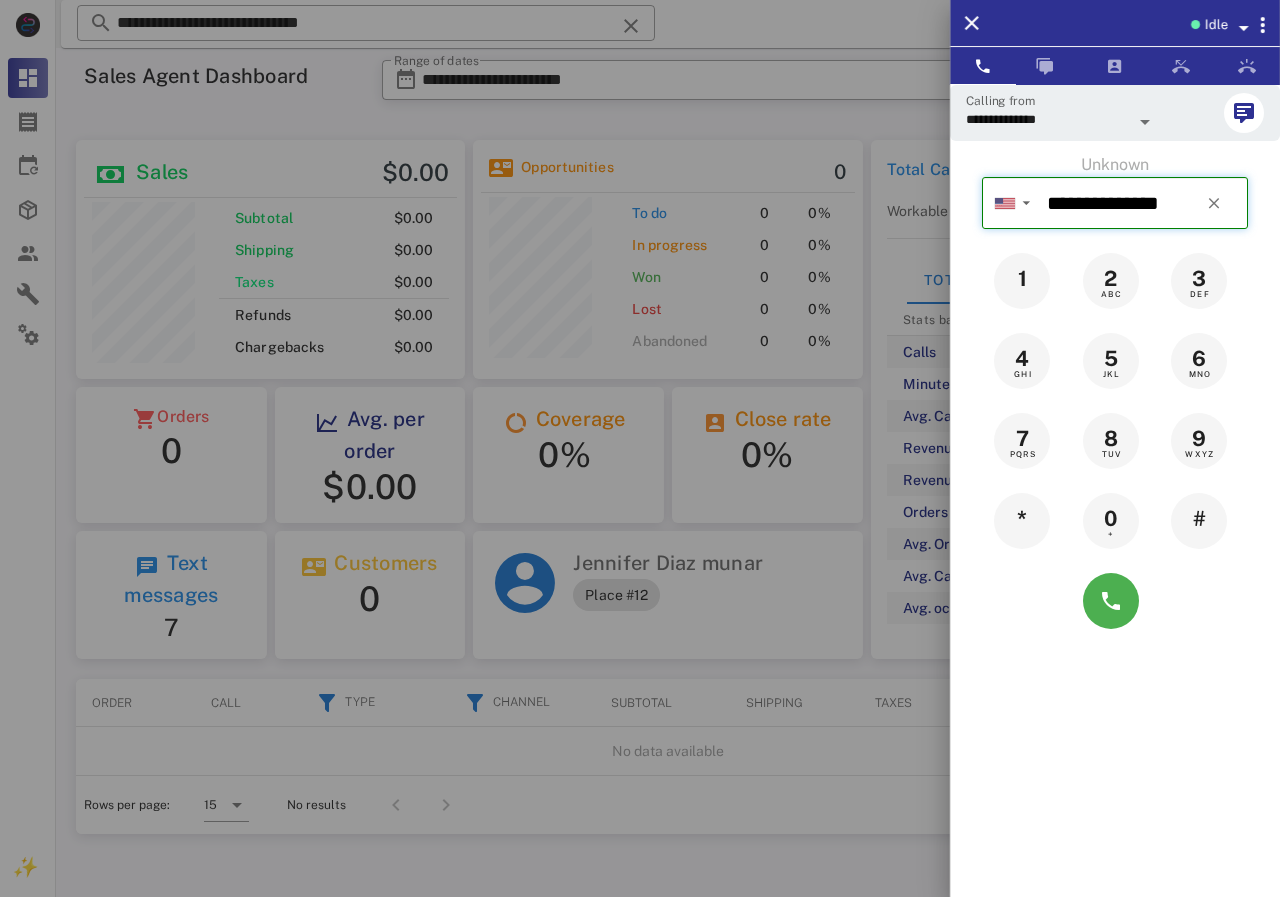 drag, startPoint x: 1059, startPoint y: 206, endPoint x: 1033, endPoint y: 206, distance: 26 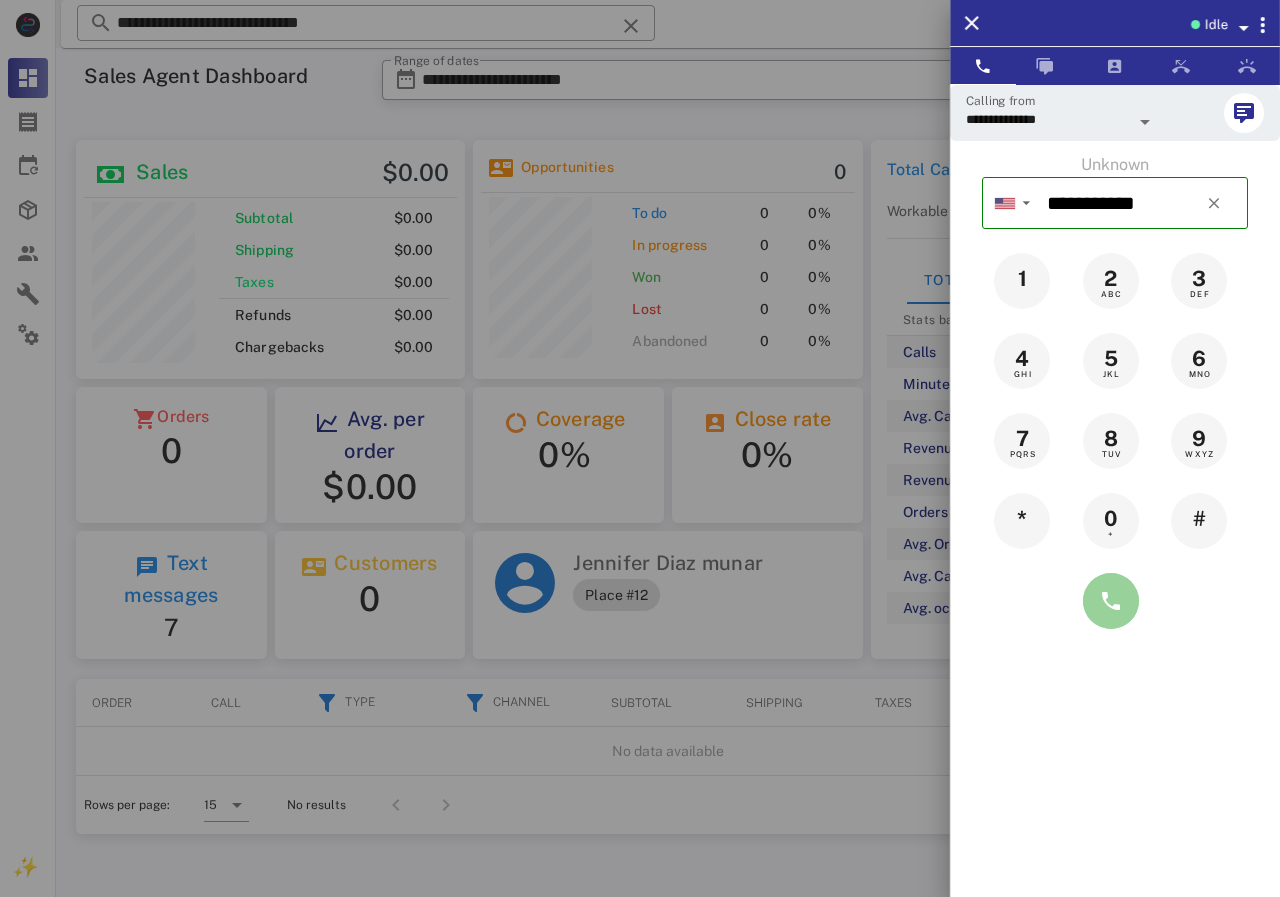 click at bounding box center [1111, 601] 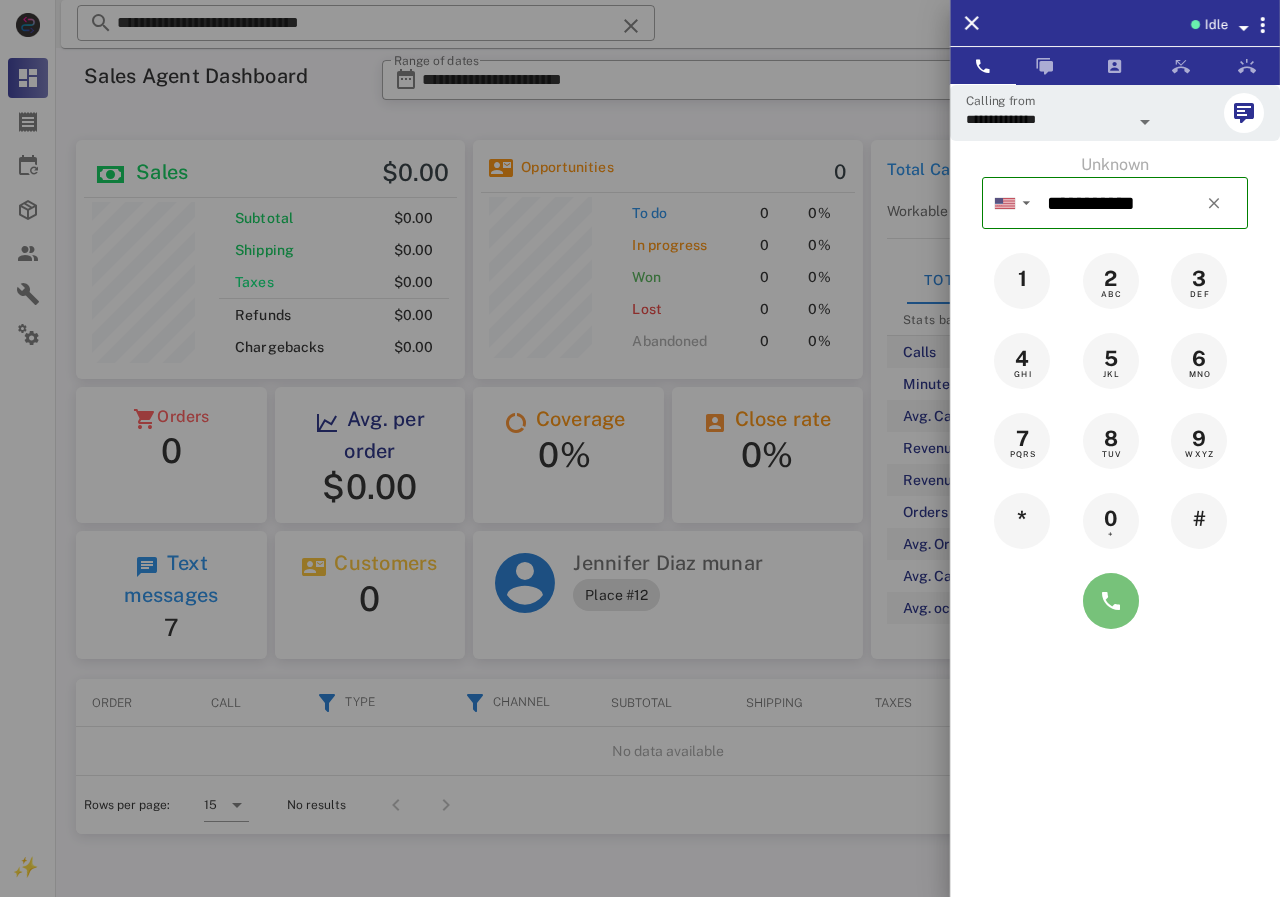 type on "**********" 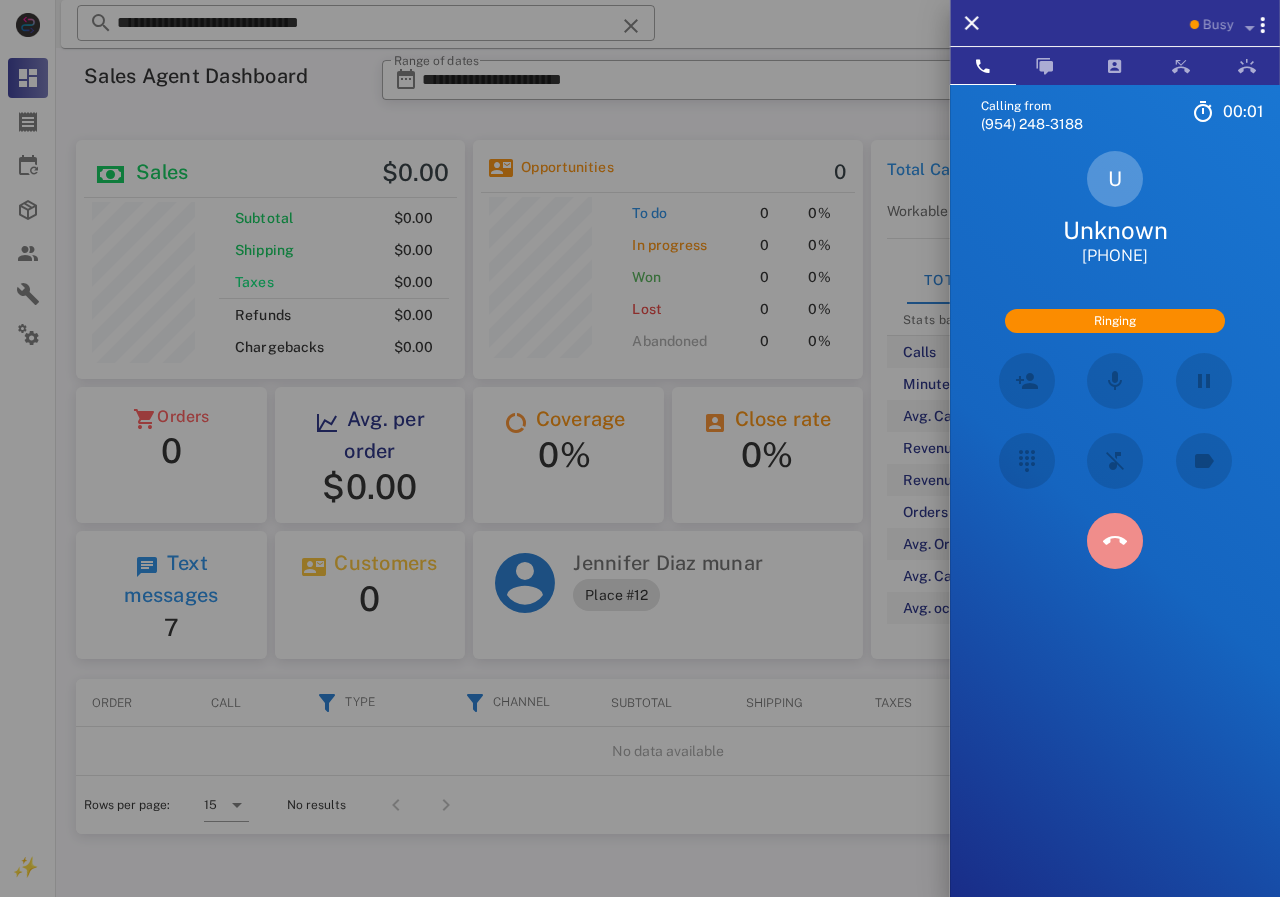 click at bounding box center [1115, 541] 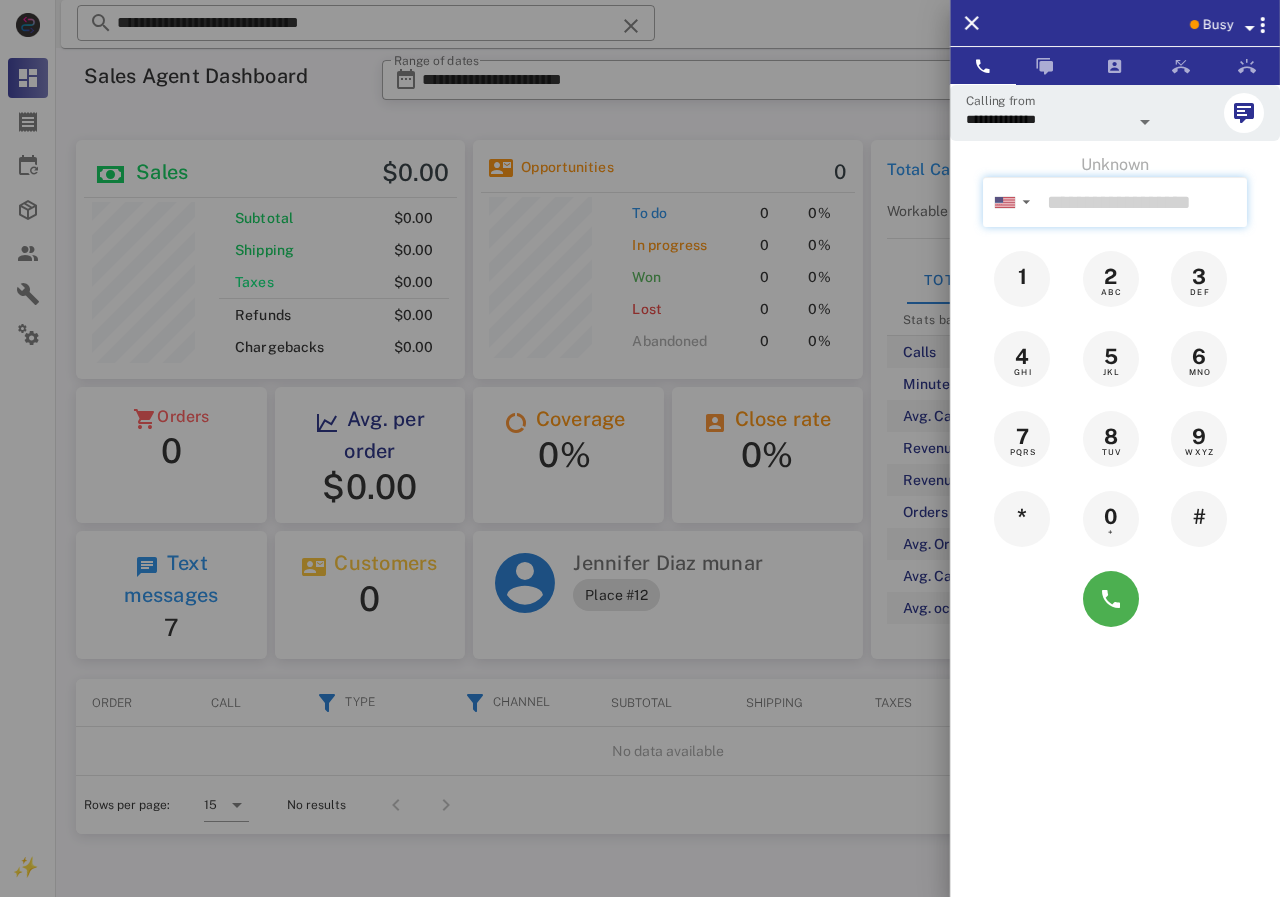 click at bounding box center (1143, 202) 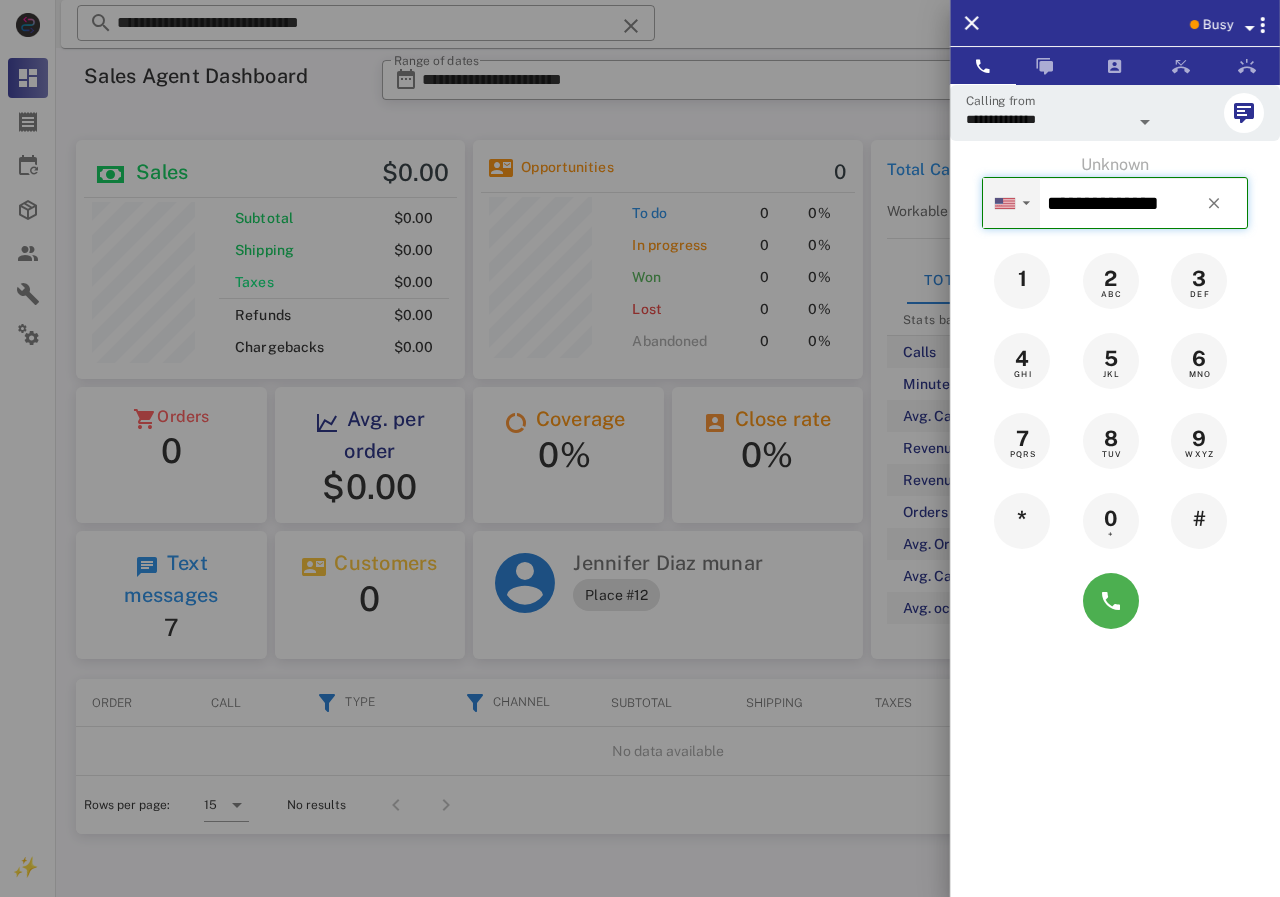 drag, startPoint x: 1169, startPoint y: 205, endPoint x: 1008, endPoint y: 211, distance: 161.11176 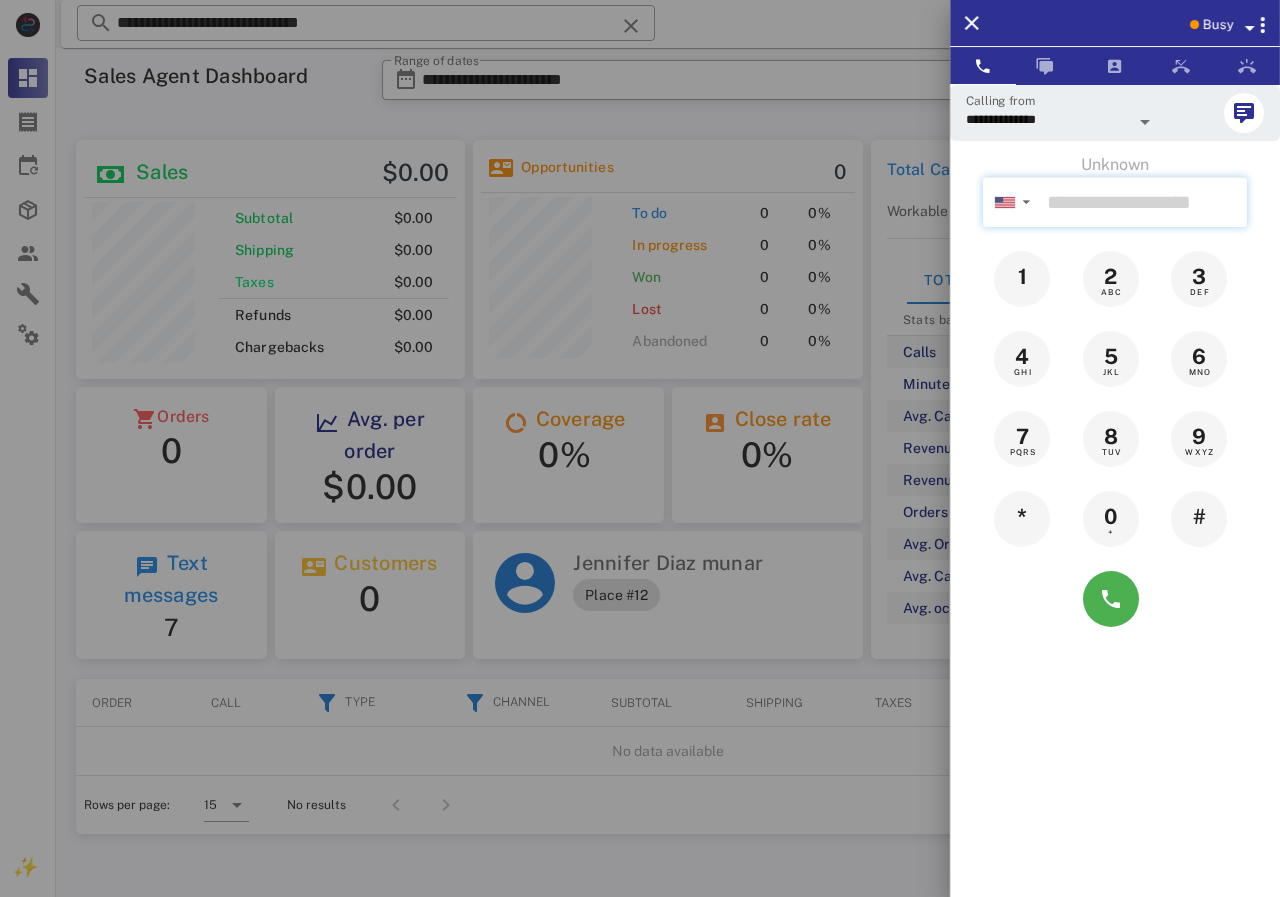 paste on "**********" 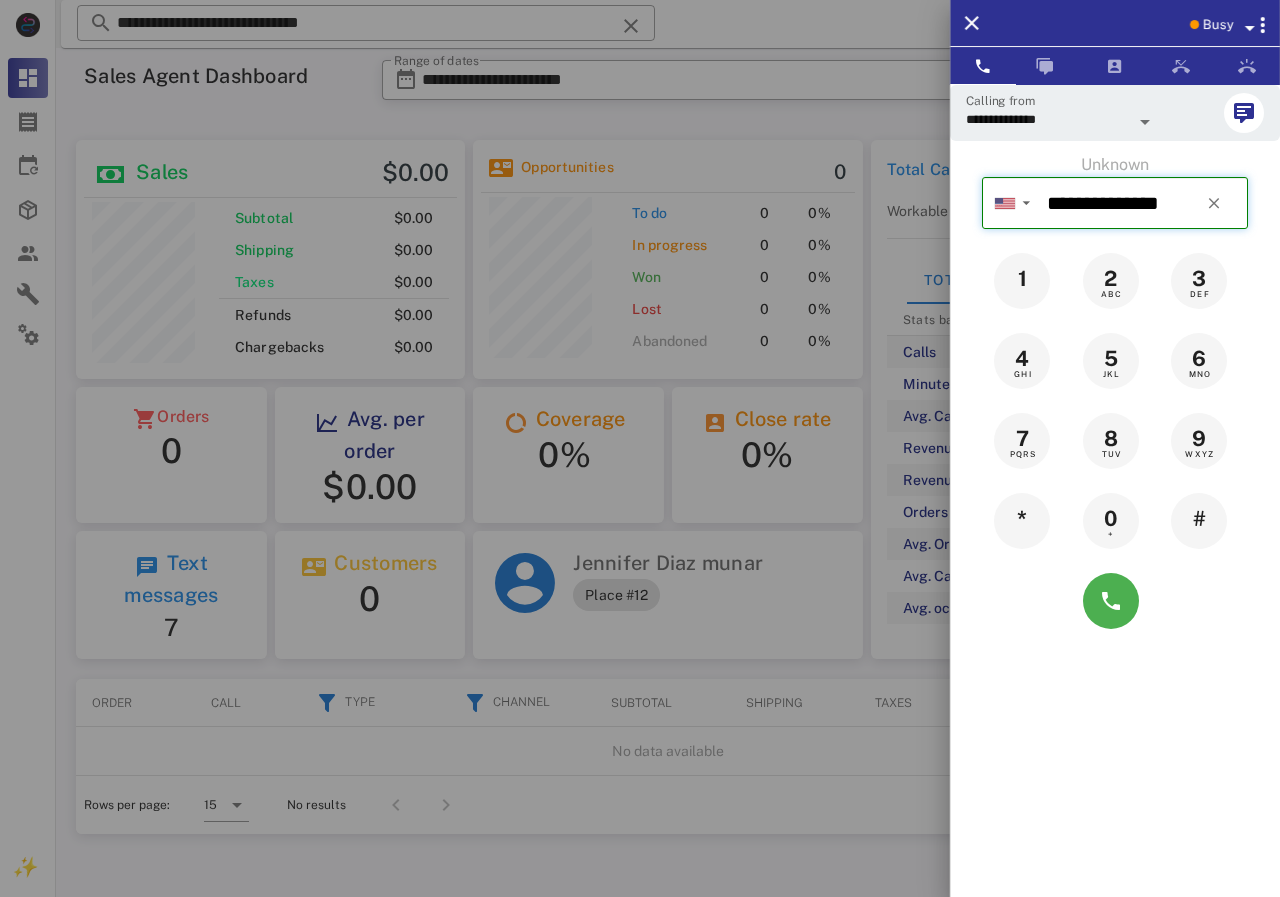 type on "**********" 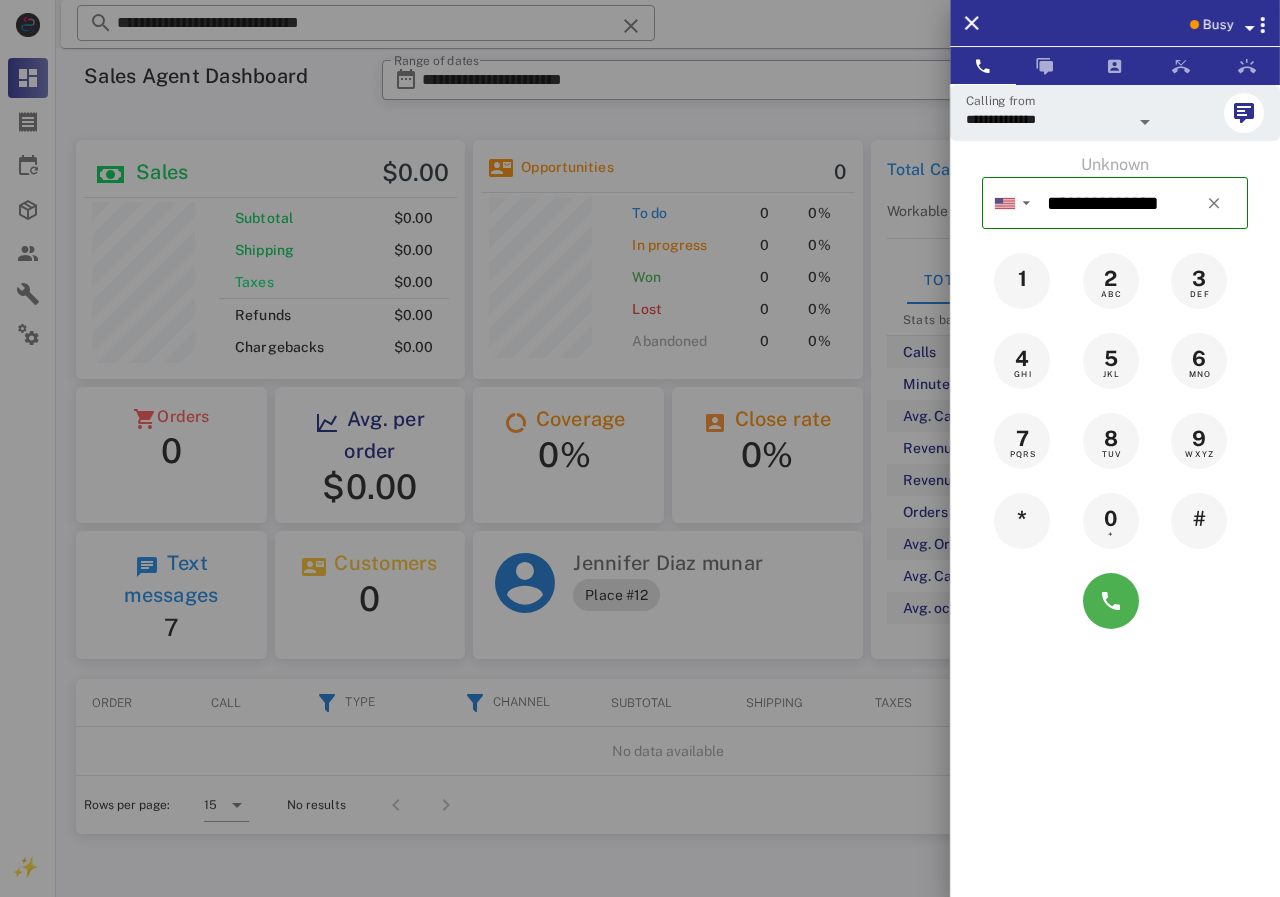 click at bounding box center (640, 448) 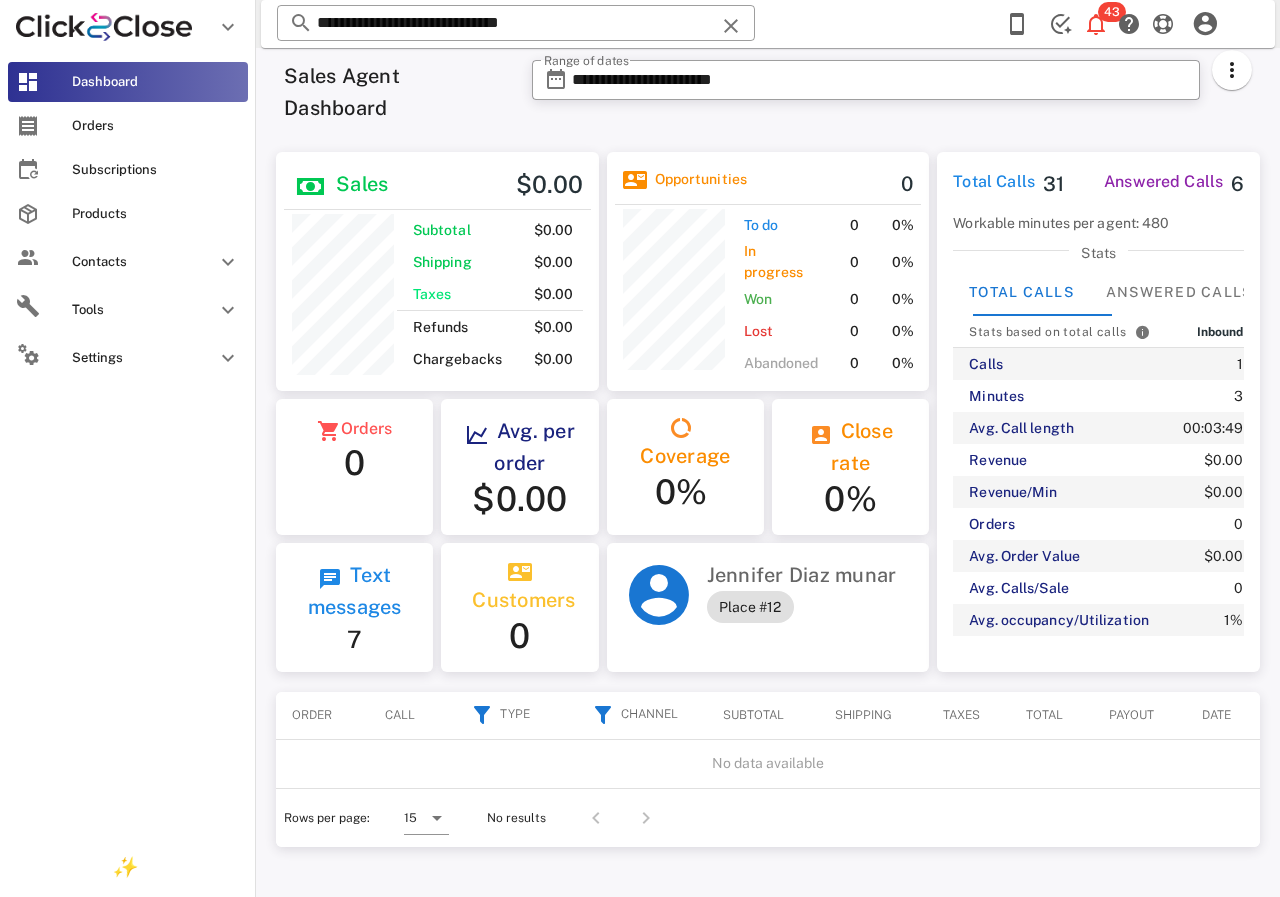 scroll, scrollTop: 255, scrollLeft: 322, axis: both 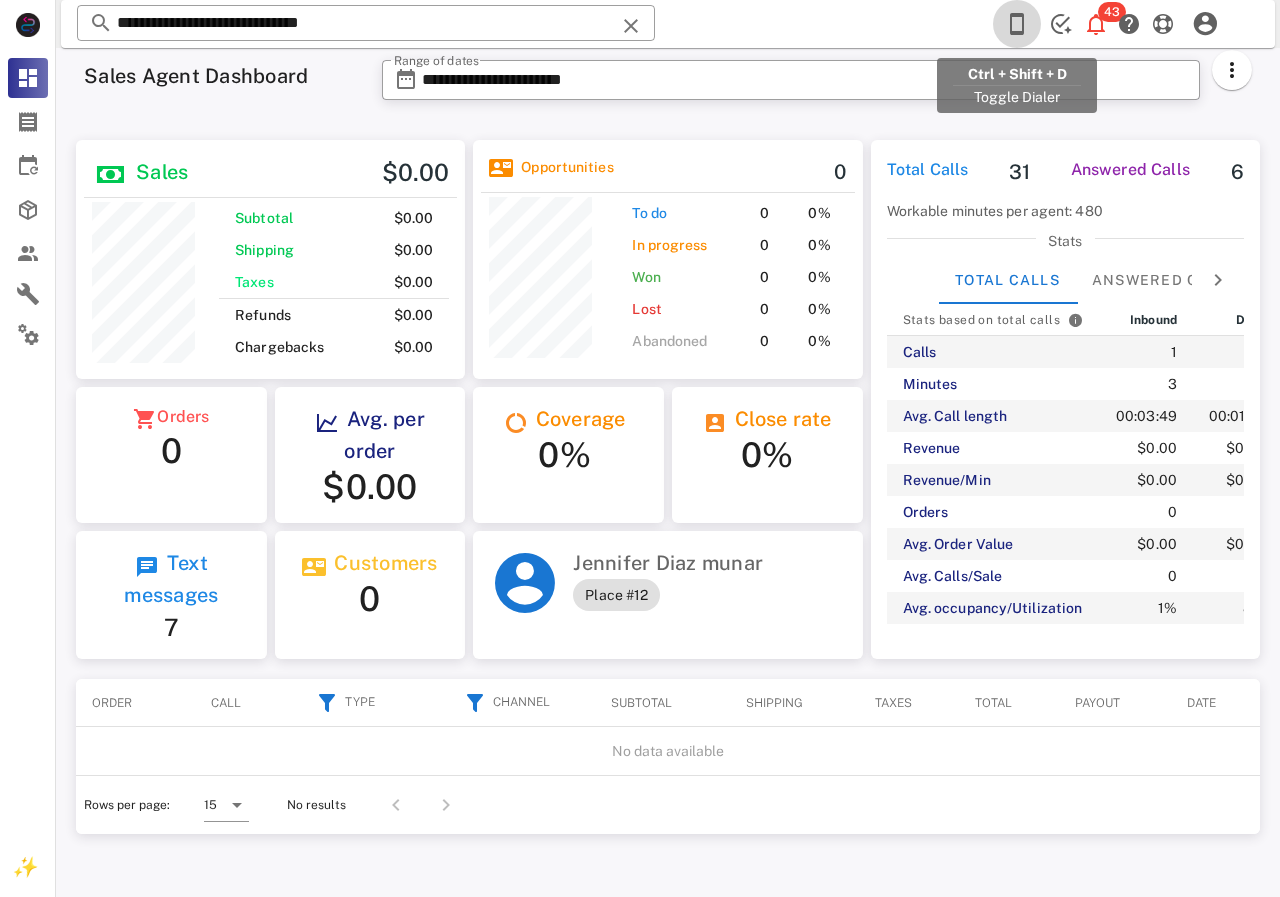 click at bounding box center [1017, 24] 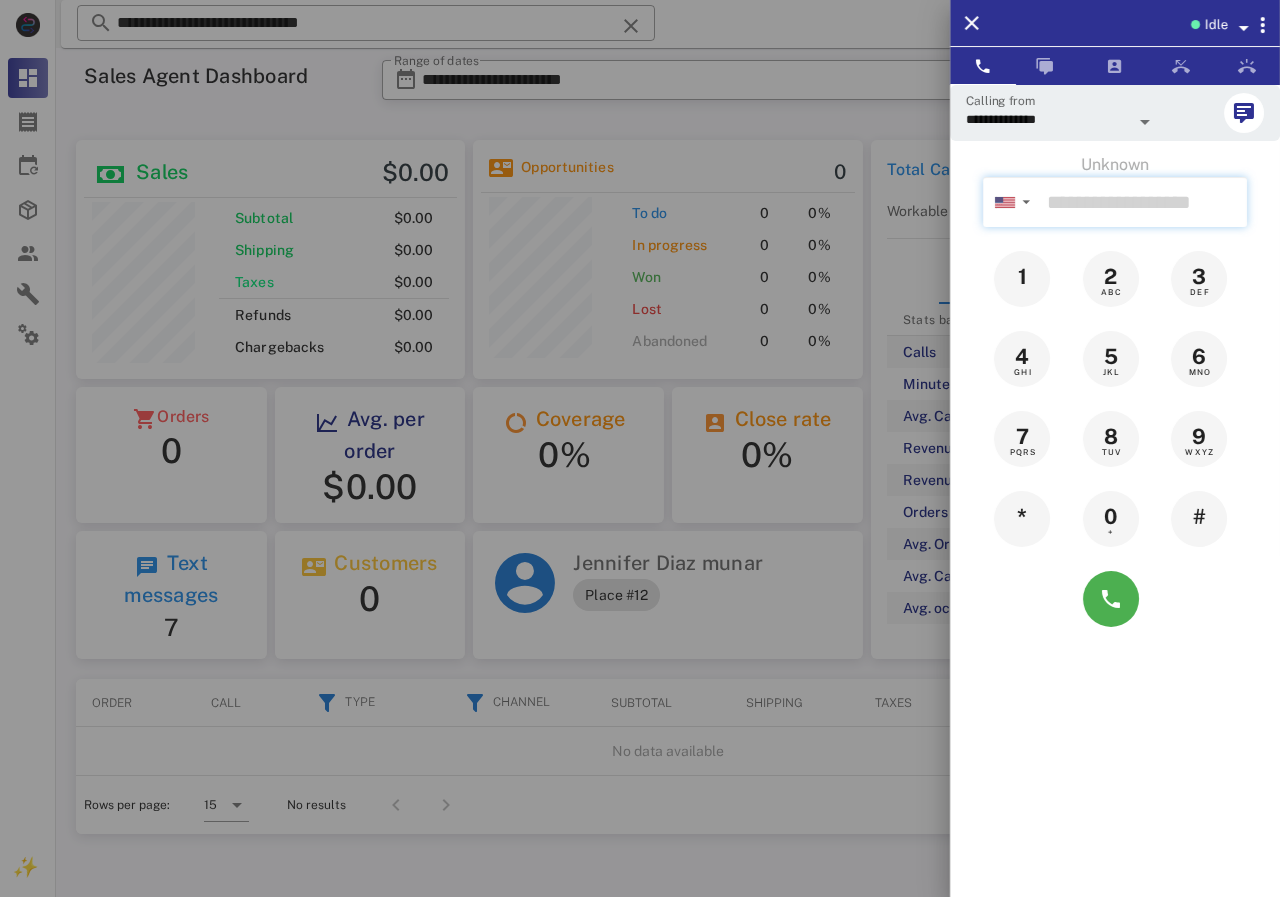 click at bounding box center (1143, 202) 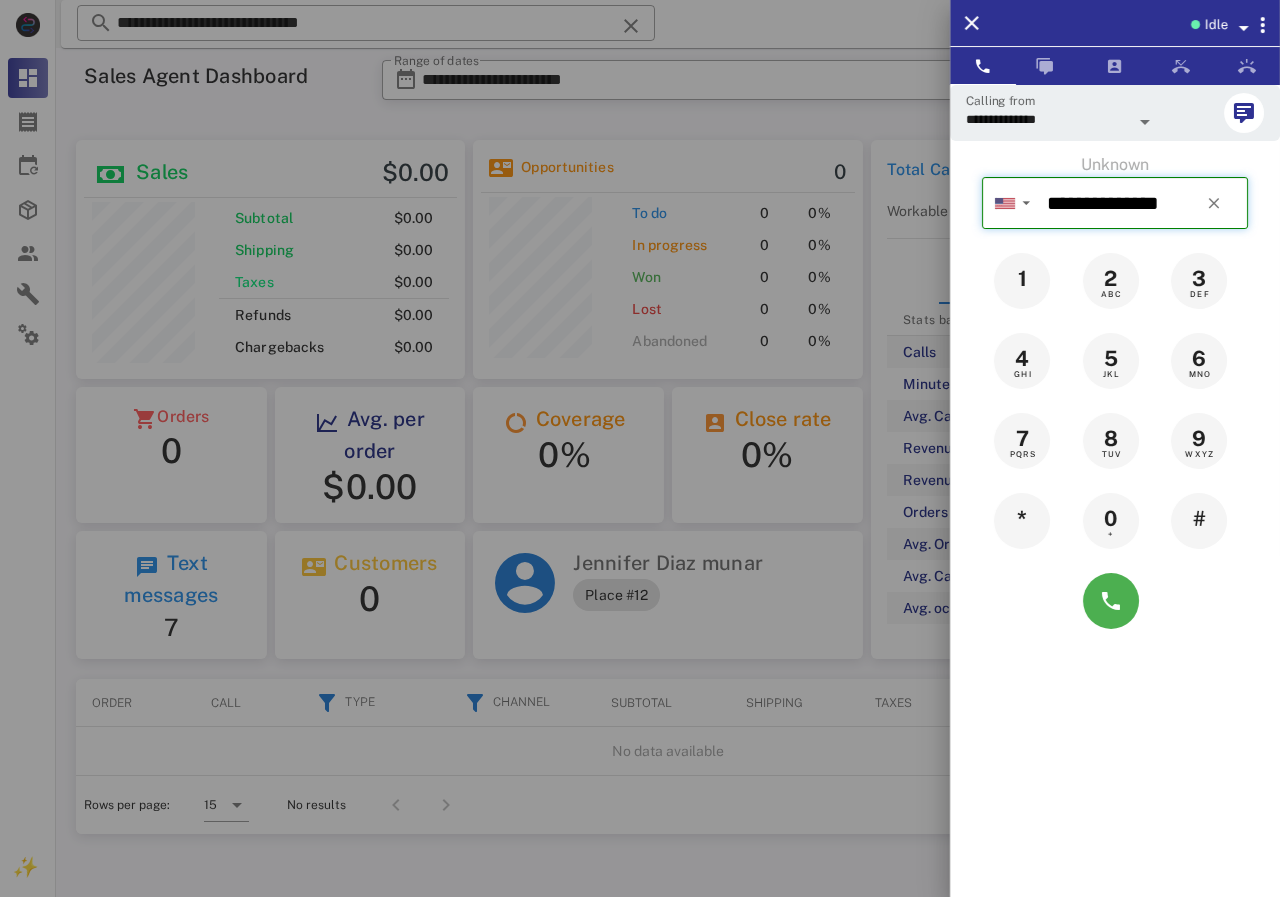 drag, startPoint x: 1185, startPoint y: 191, endPoint x: 1056, endPoint y: 199, distance: 129.24782 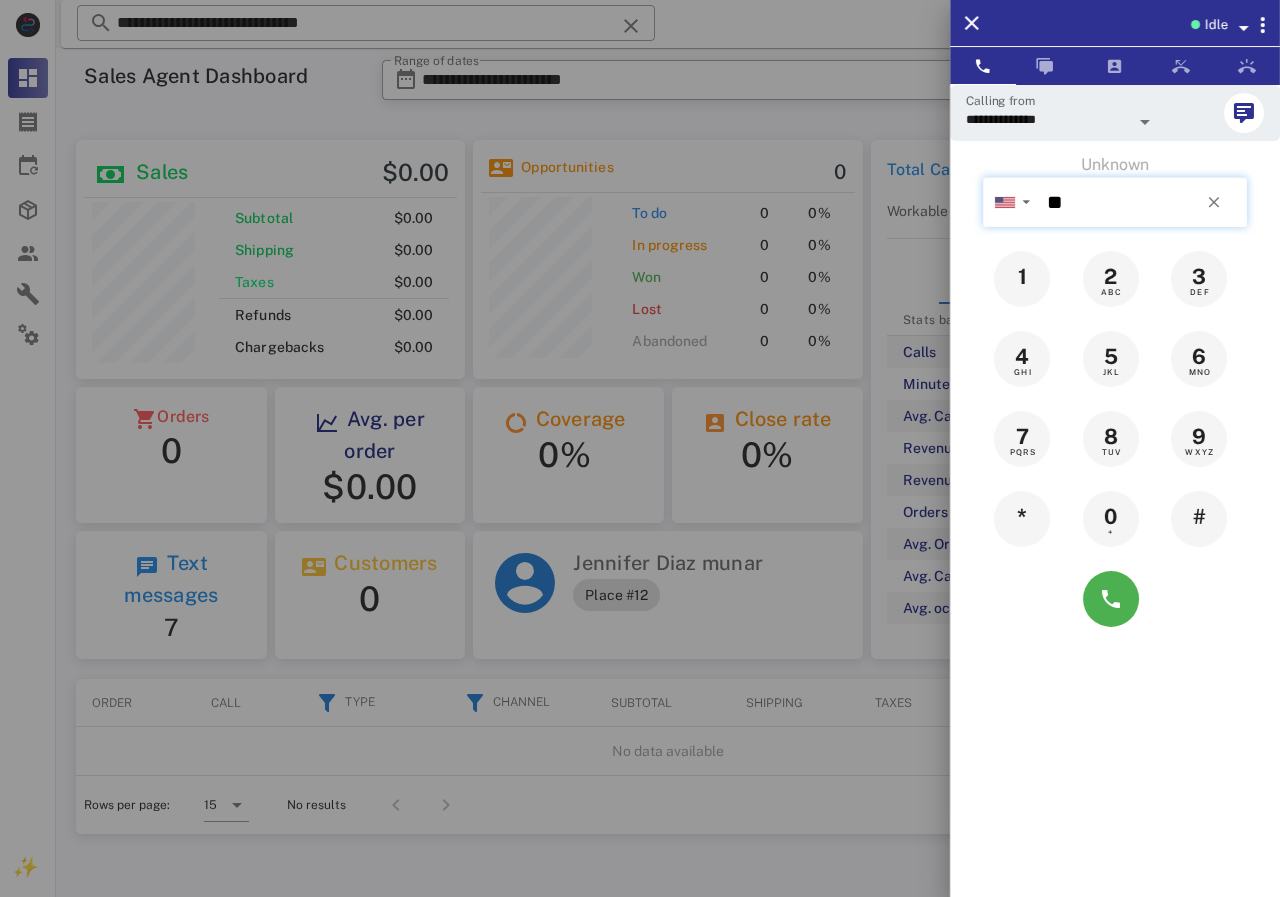 type on "*" 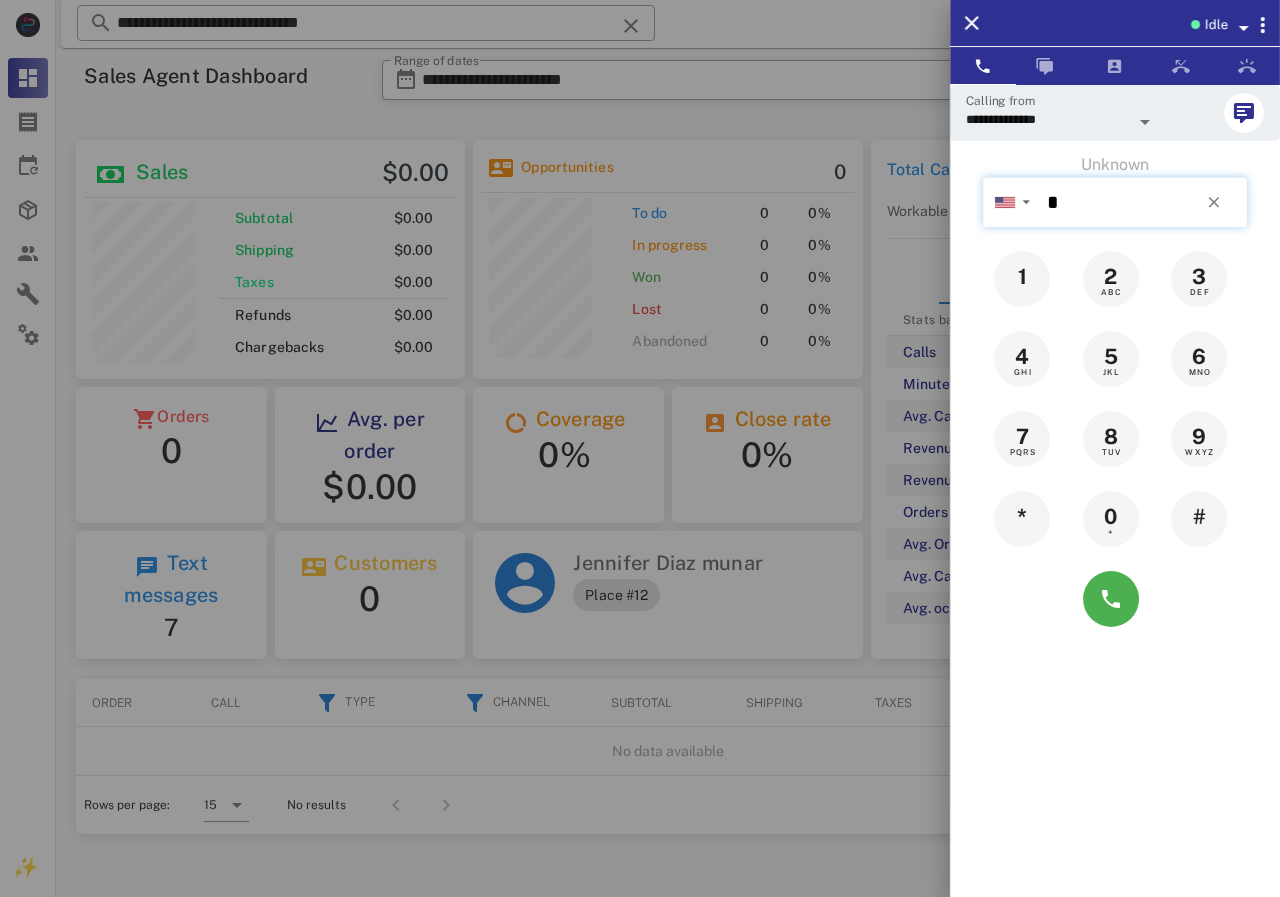 paste on "**********" 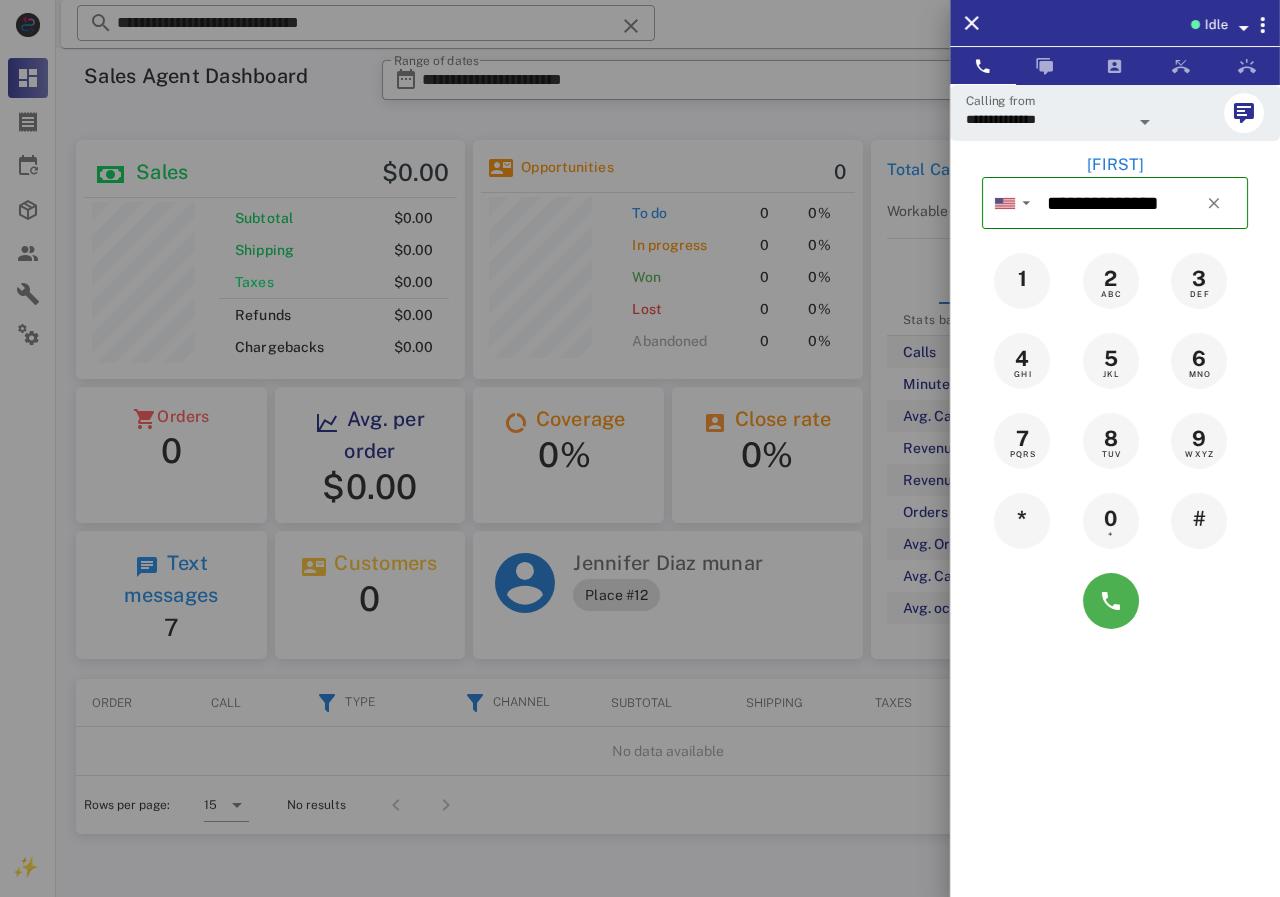 click on "[FIRST]" at bounding box center [1115, 165] 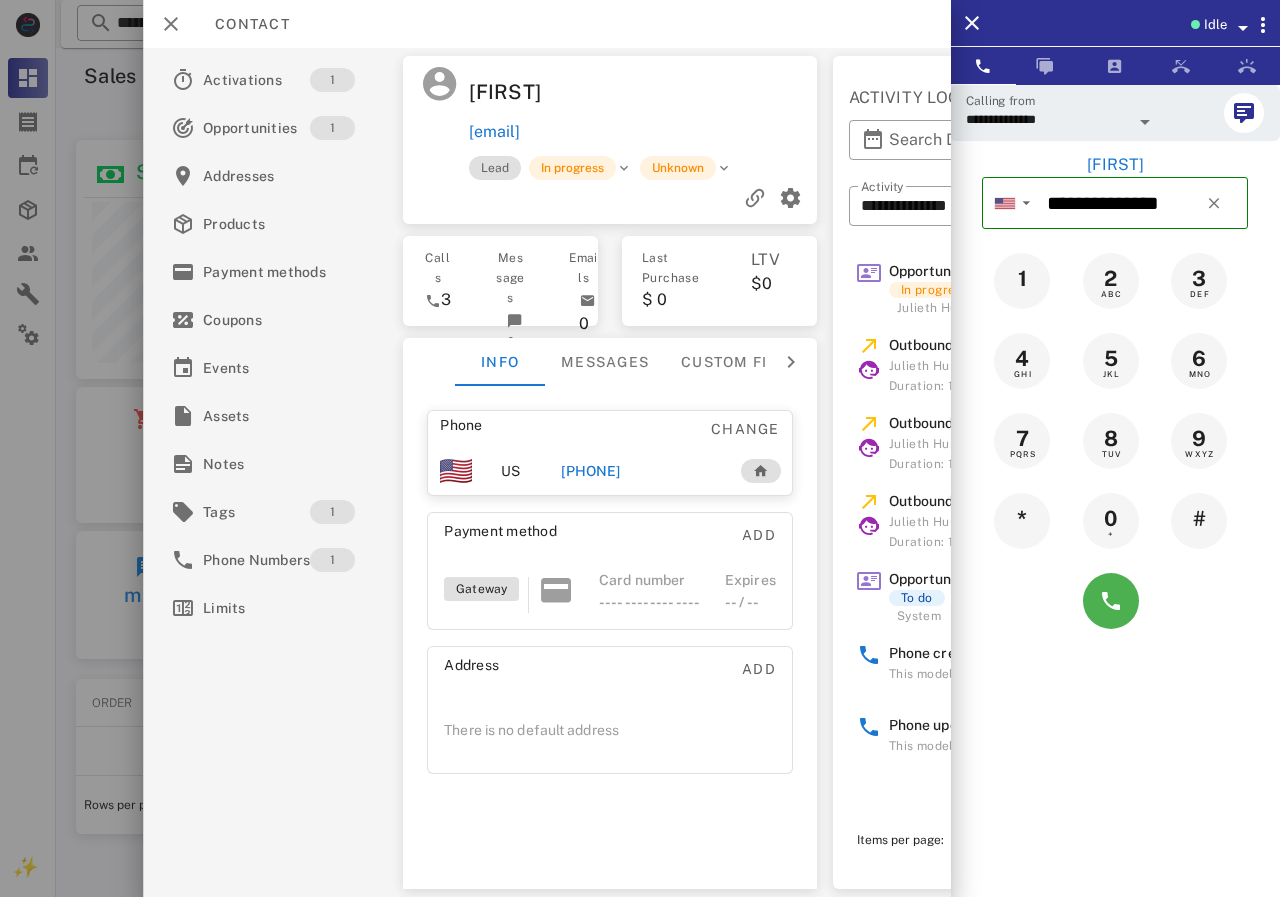 click on "[PHONE]" at bounding box center (590, 471) 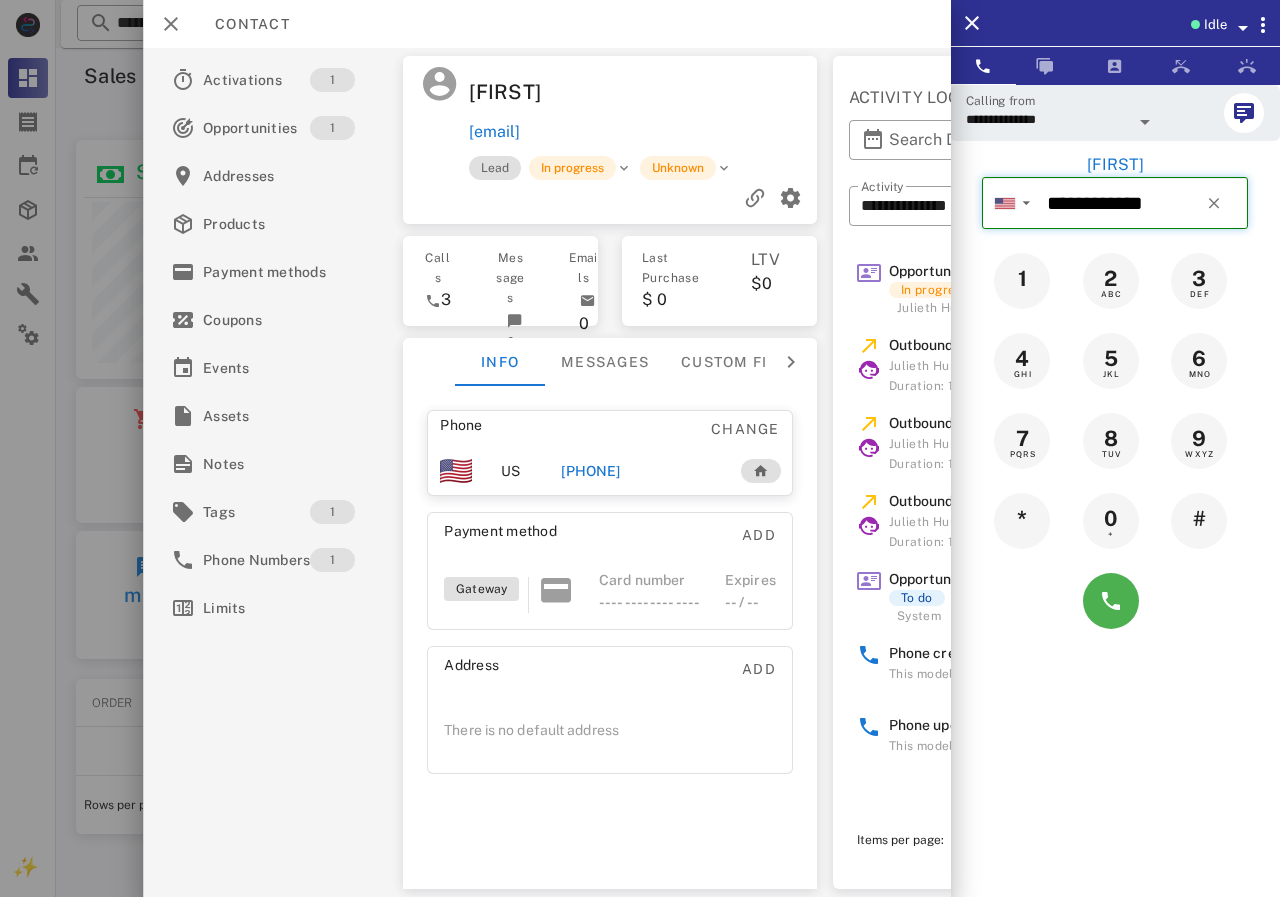 drag, startPoint x: 1178, startPoint y: 203, endPoint x: 1044, endPoint y: 198, distance: 134.09325 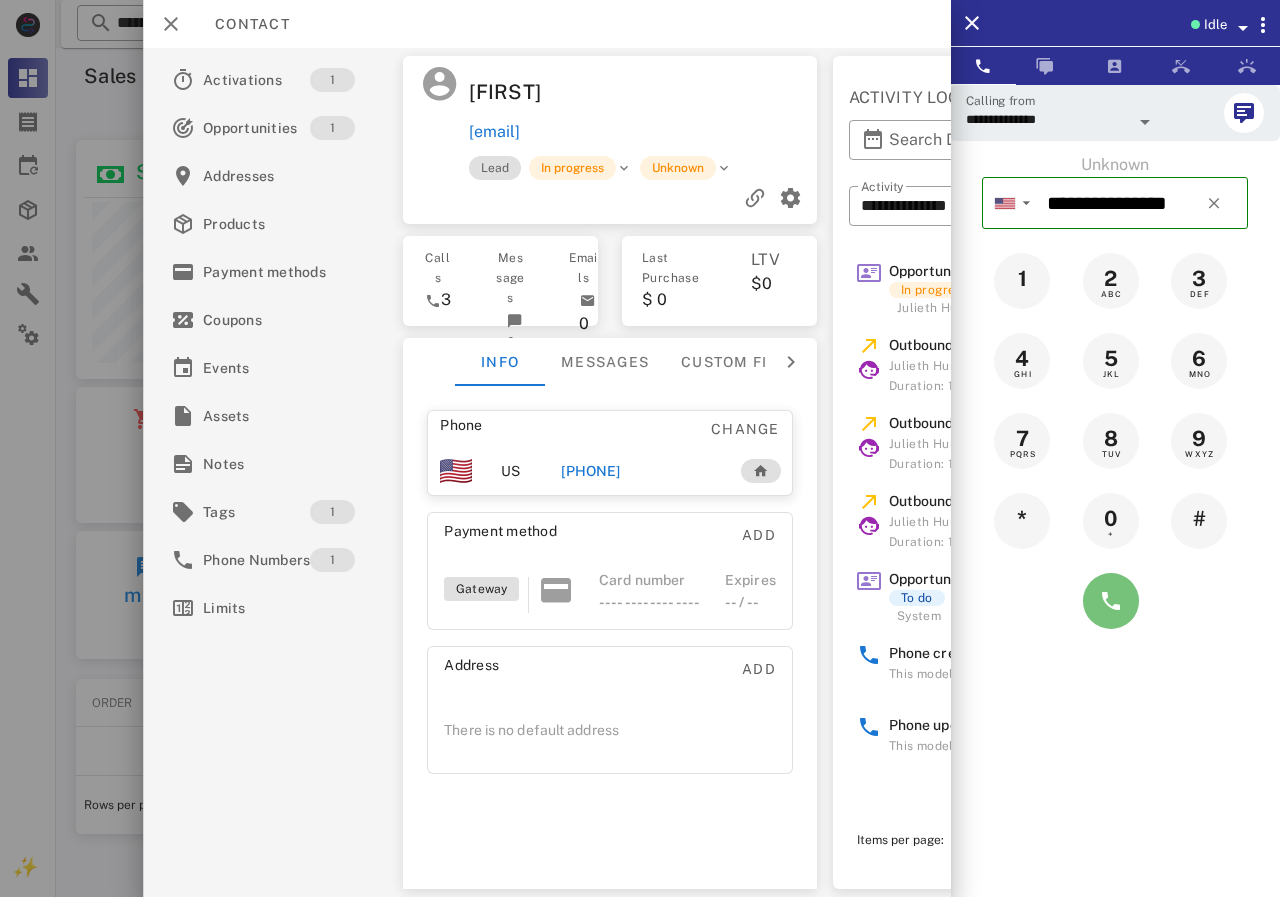 click at bounding box center [1111, 601] 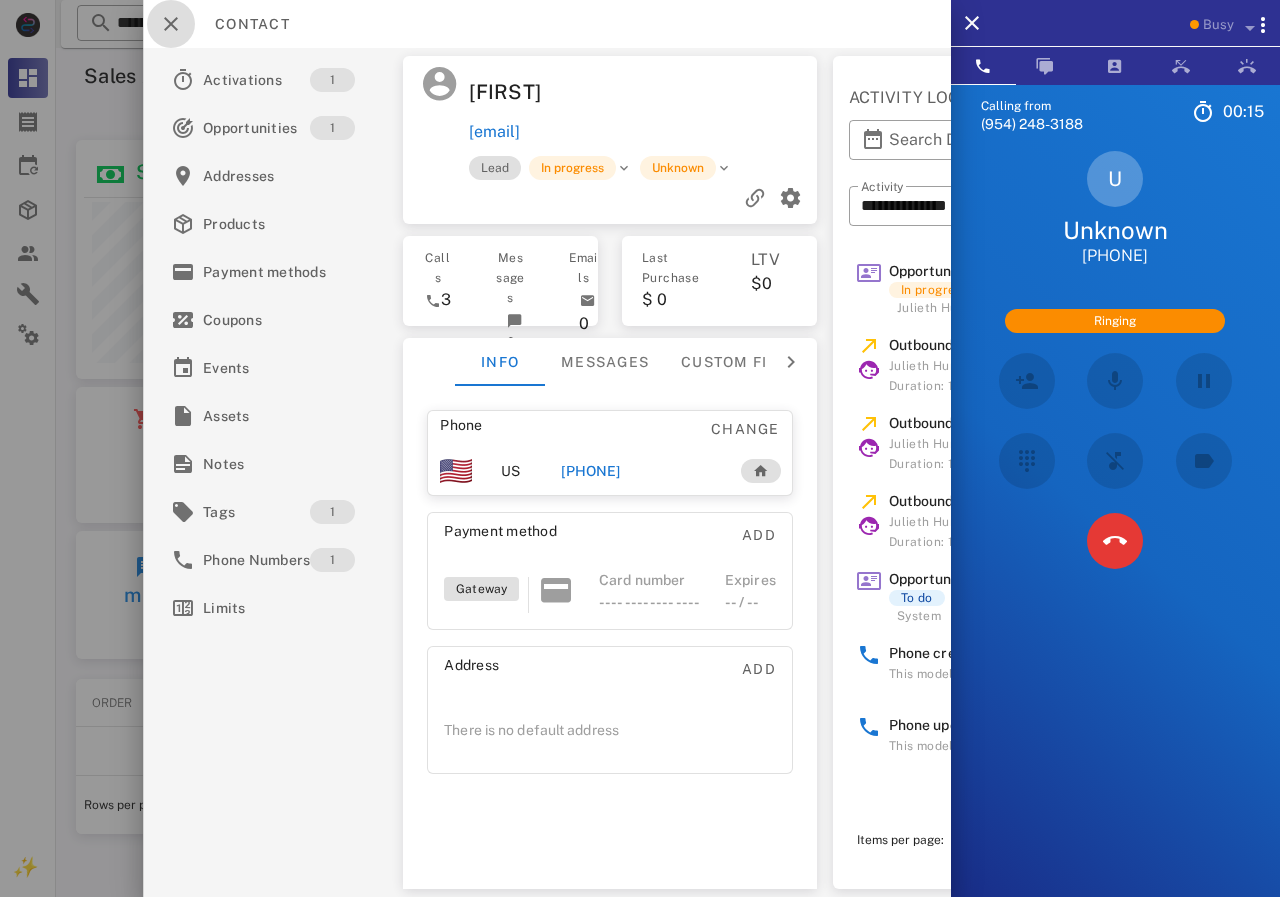 click at bounding box center (171, 24) 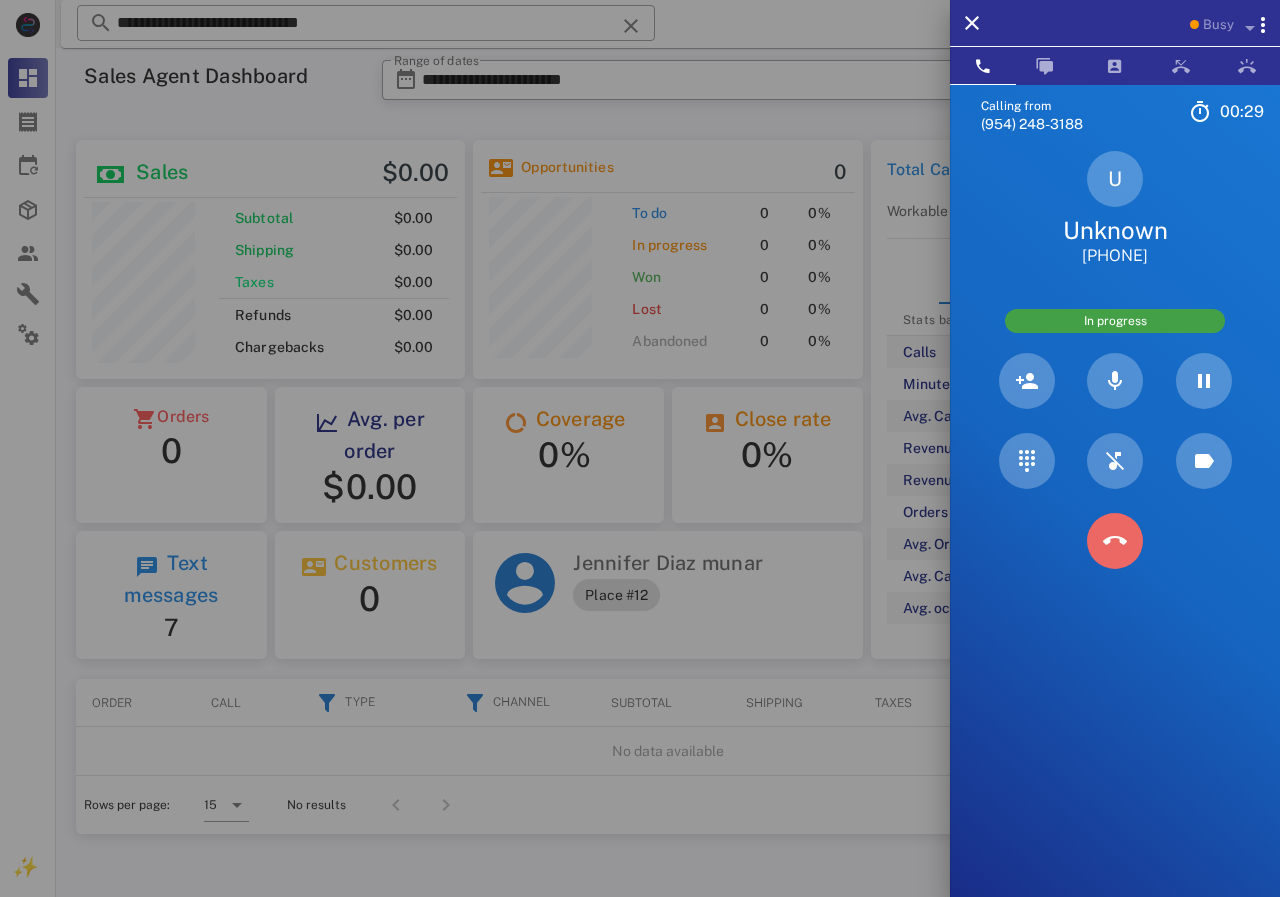 click at bounding box center [1115, 540] 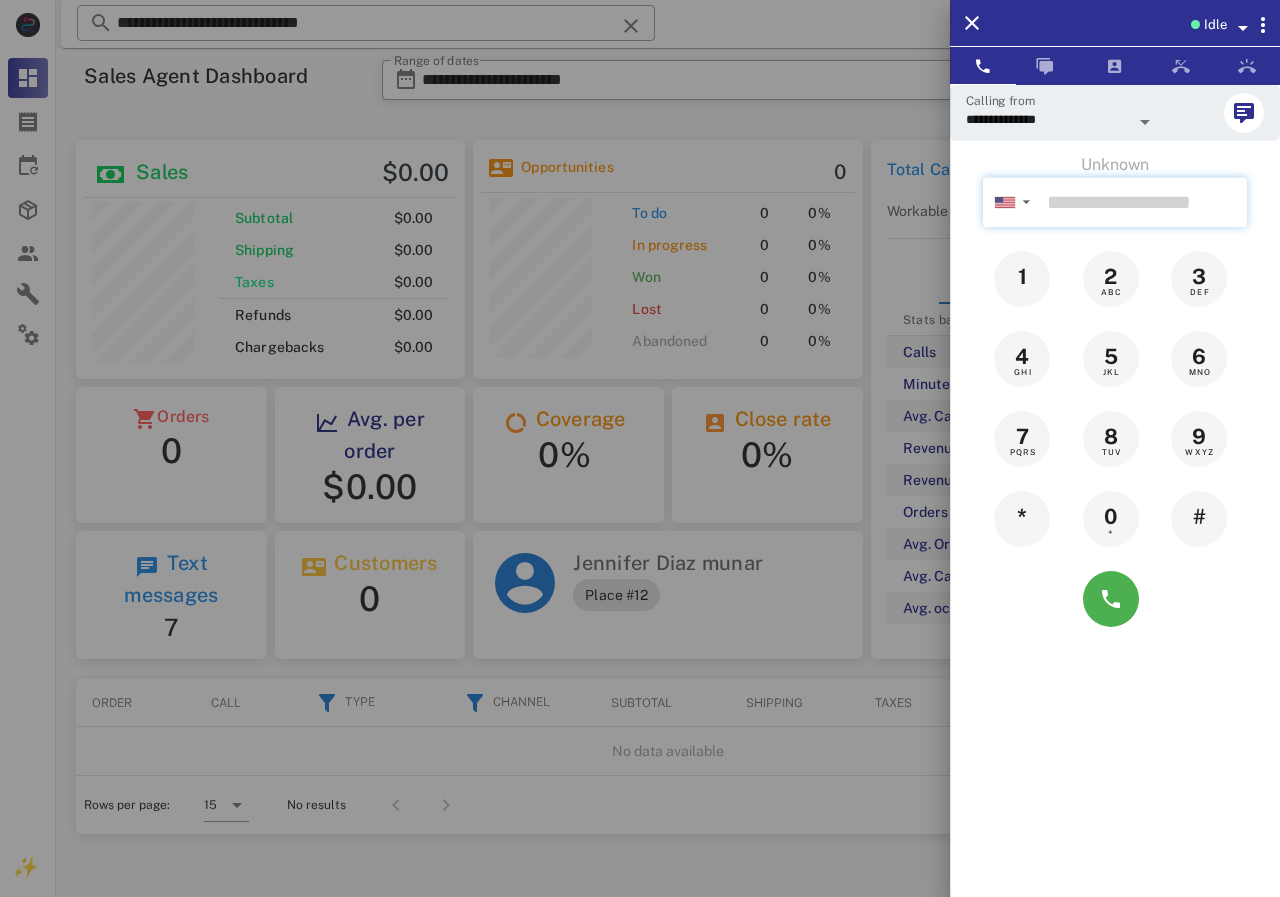 click at bounding box center [1143, 202] 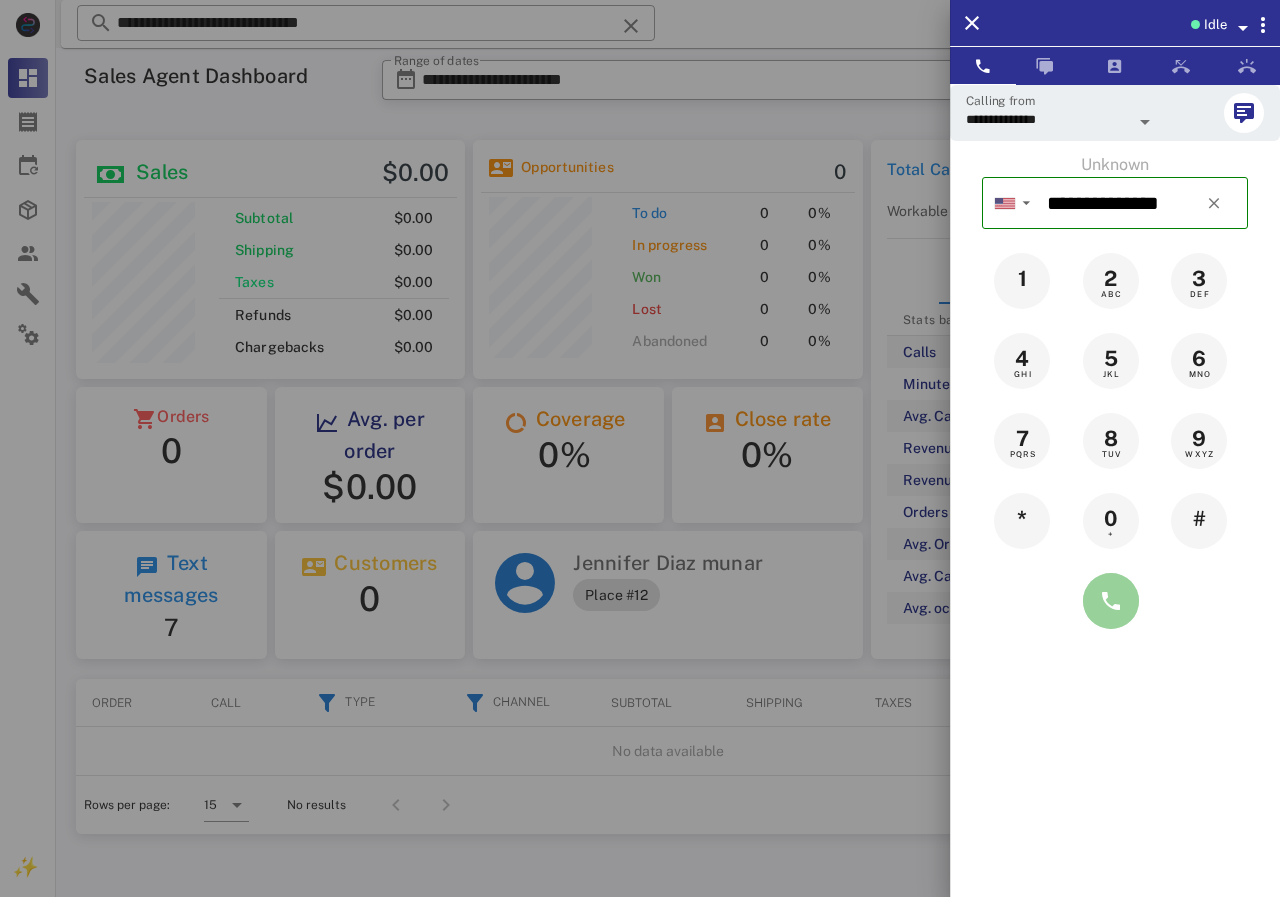 click at bounding box center [1111, 601] 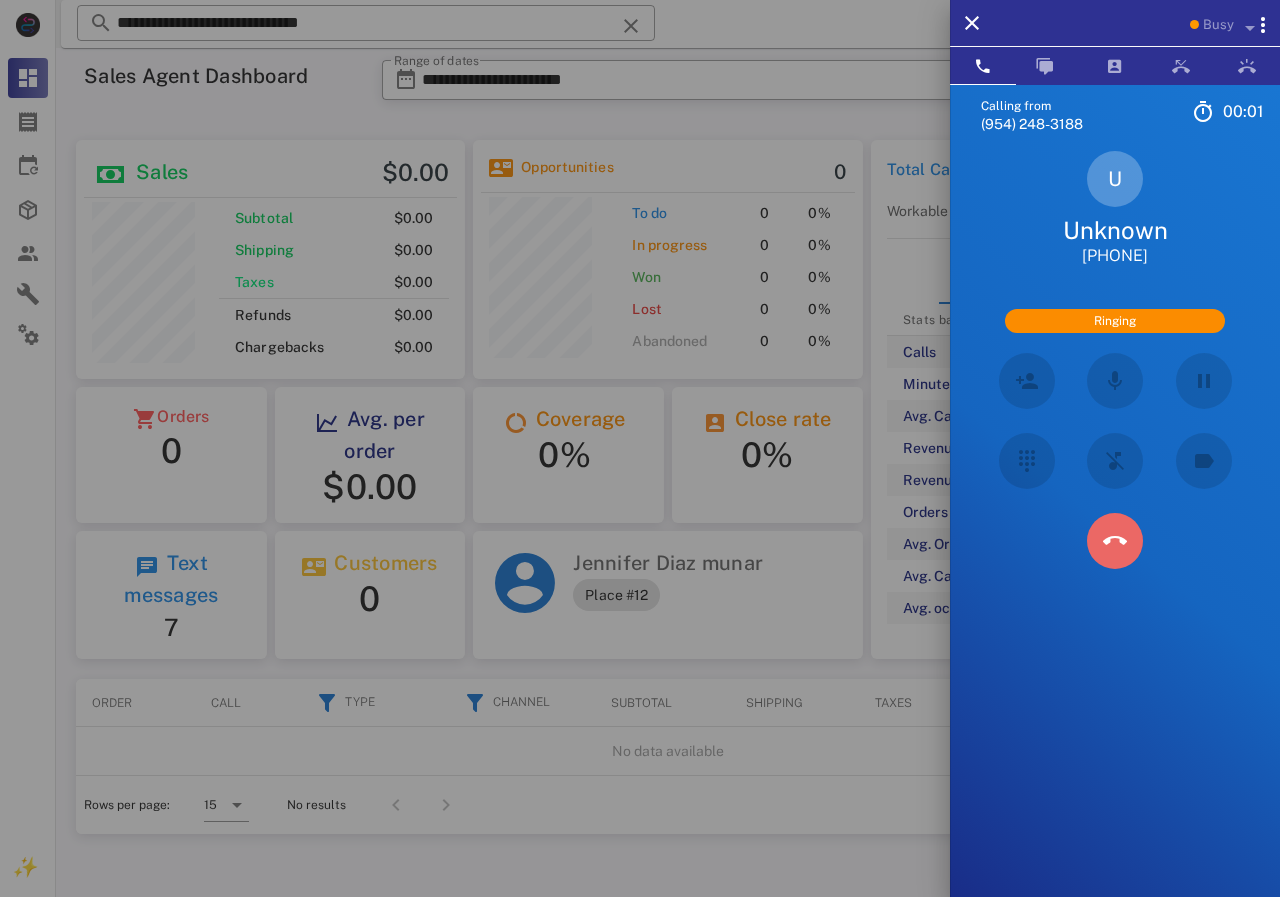 click at bounding box center [1115, 541] 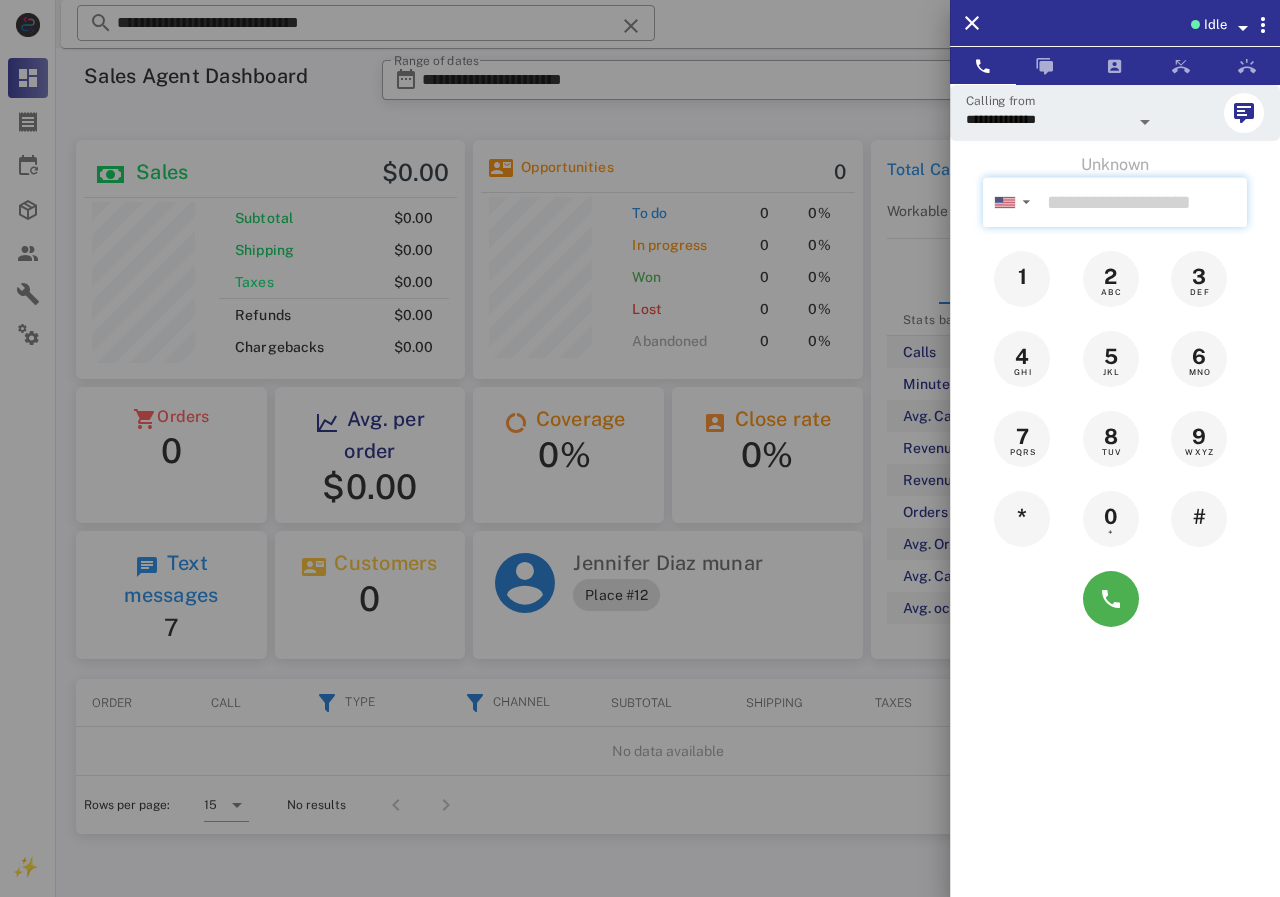 click at bounding box center [1143, 202] 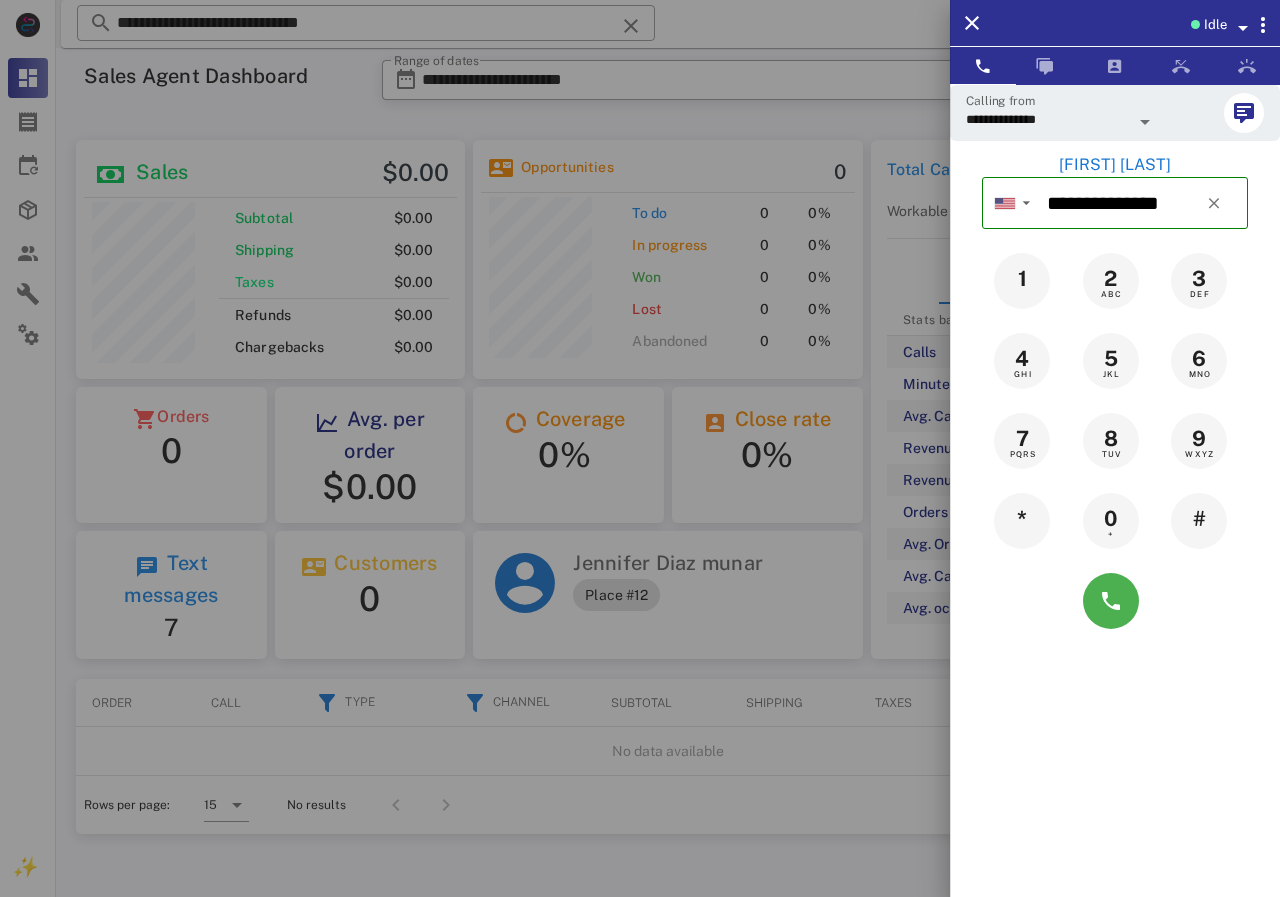 click on "[FIRST] [LAST]" at bounding box center (1115, 165) 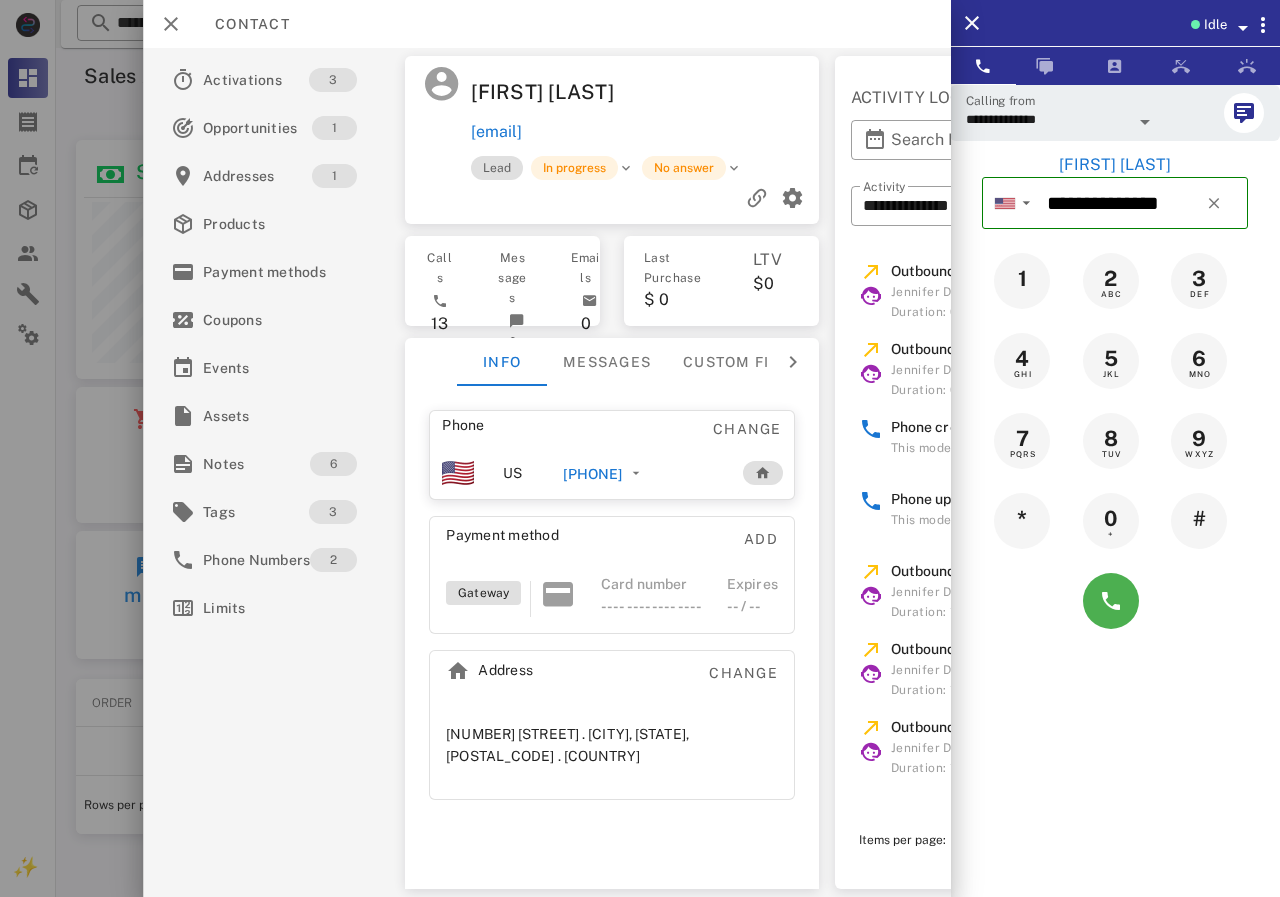 click on "[PHONE]" at bounding box center (592, 474) 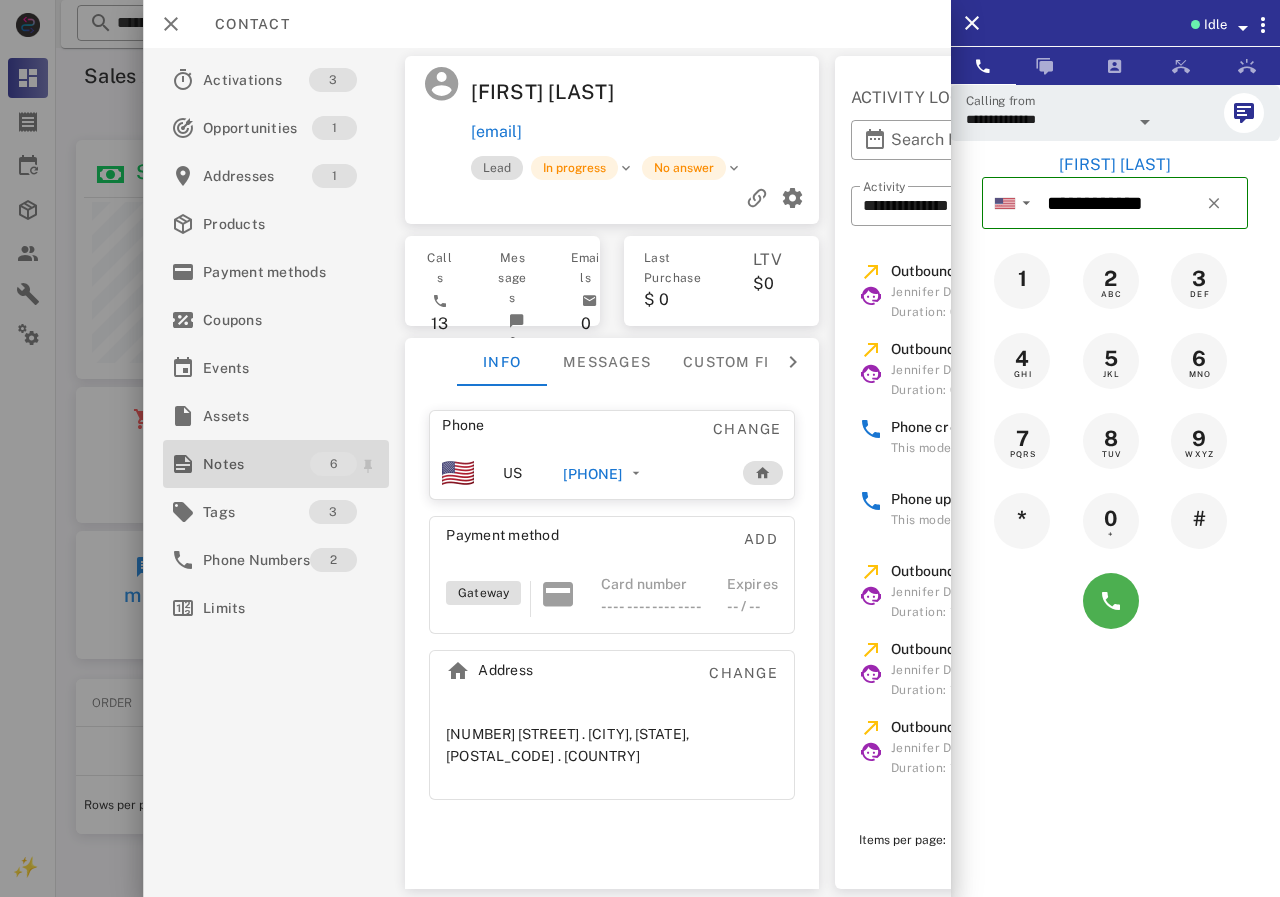 click on "Notes" at bounding box center (256, 464) 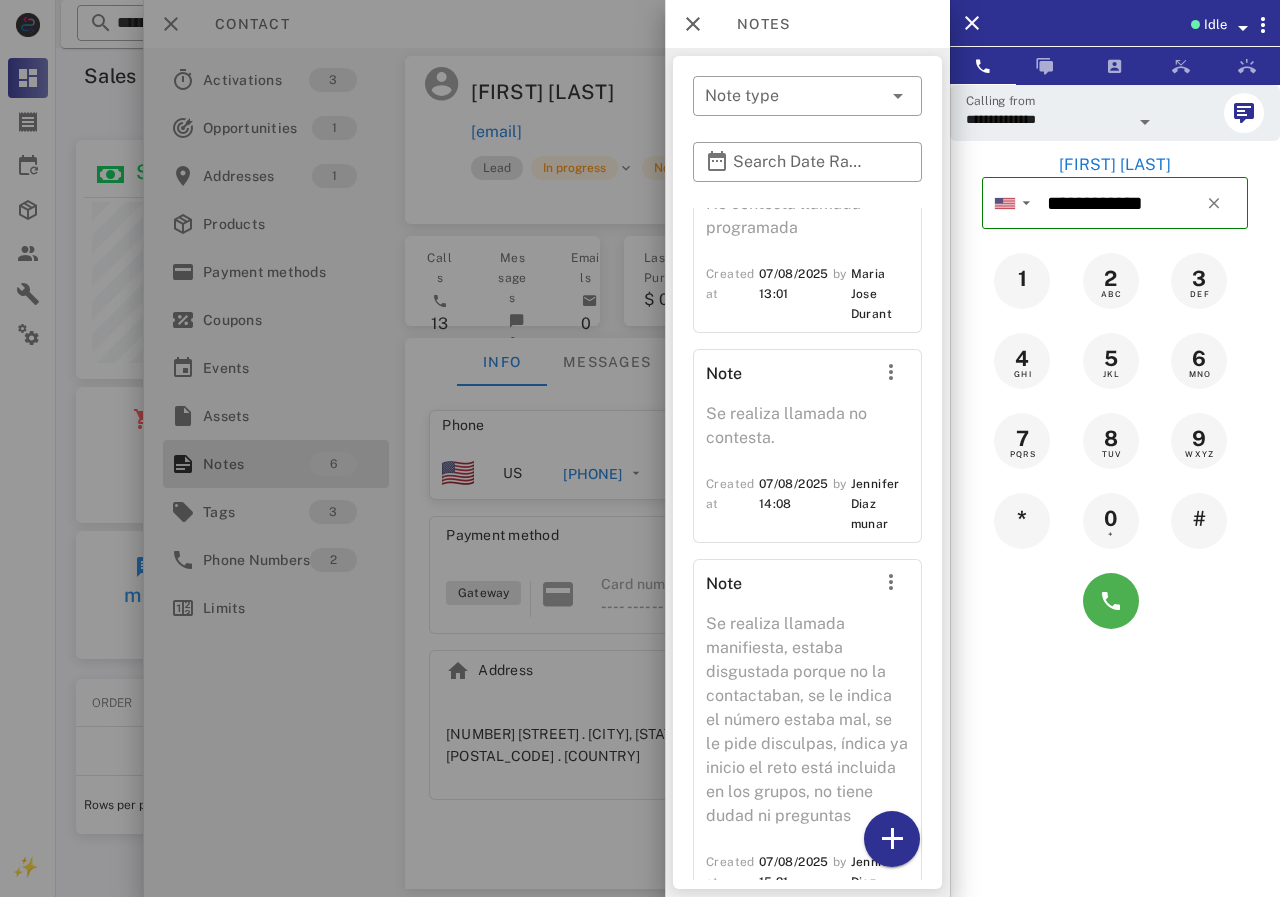 scroll, scrollTop: 978, scrollLeft: 0, axis: vertical 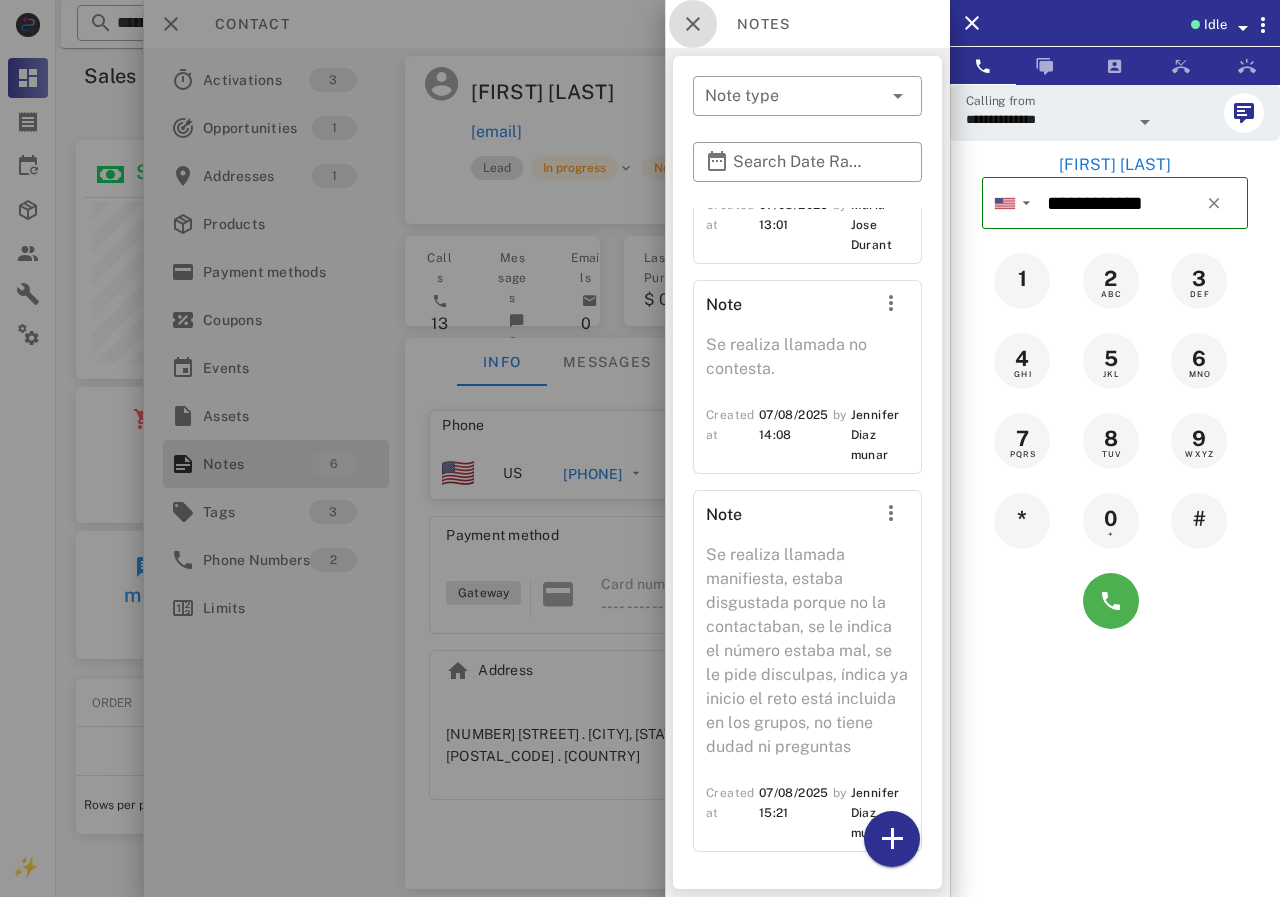 click at bounding box center (693, 24) 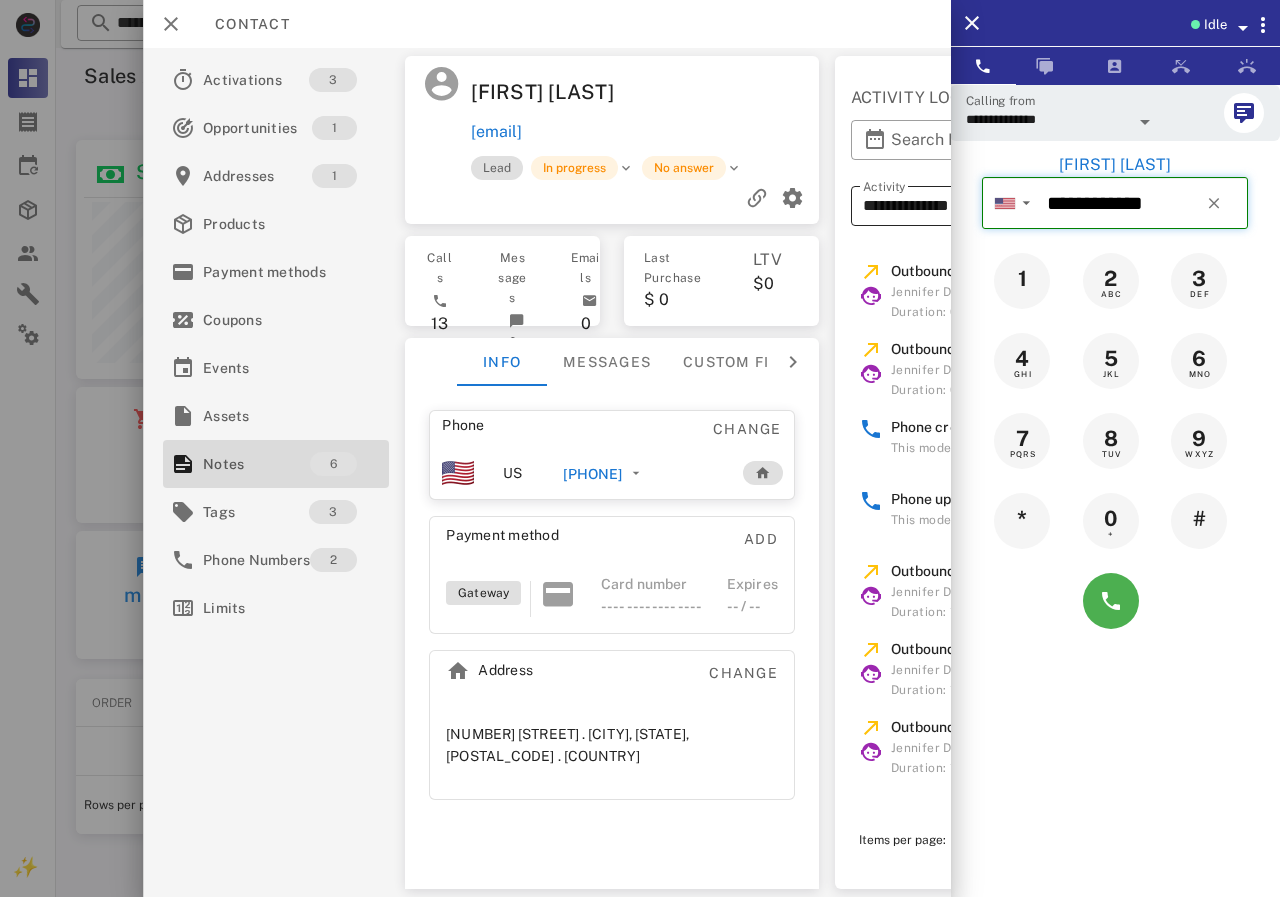 drag, startPoint x: 1166, startPoint y: 213, endPoint x: 923, endPoint y: 206, distance: 243.1008 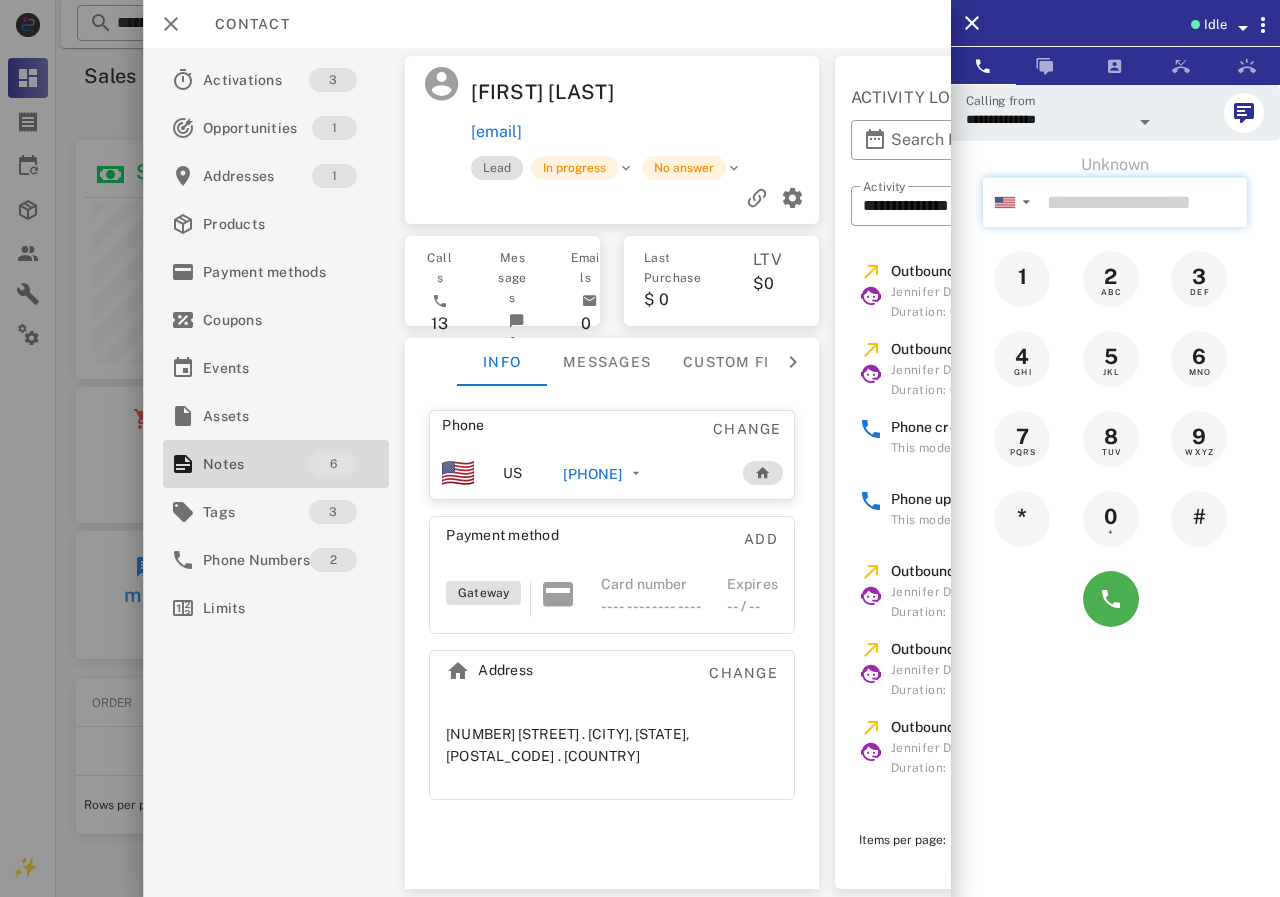 paste 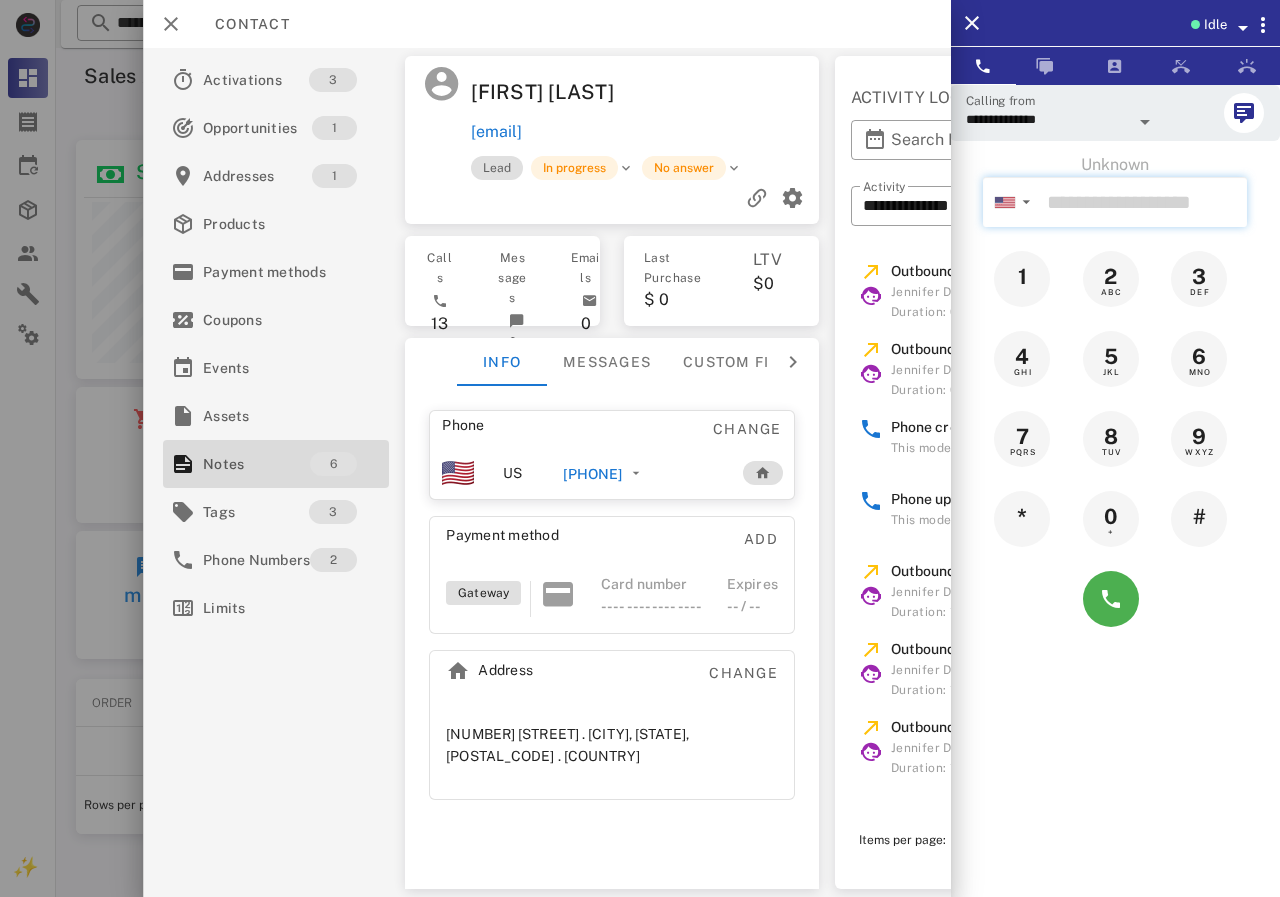 click at bounding box center [1143, 202] 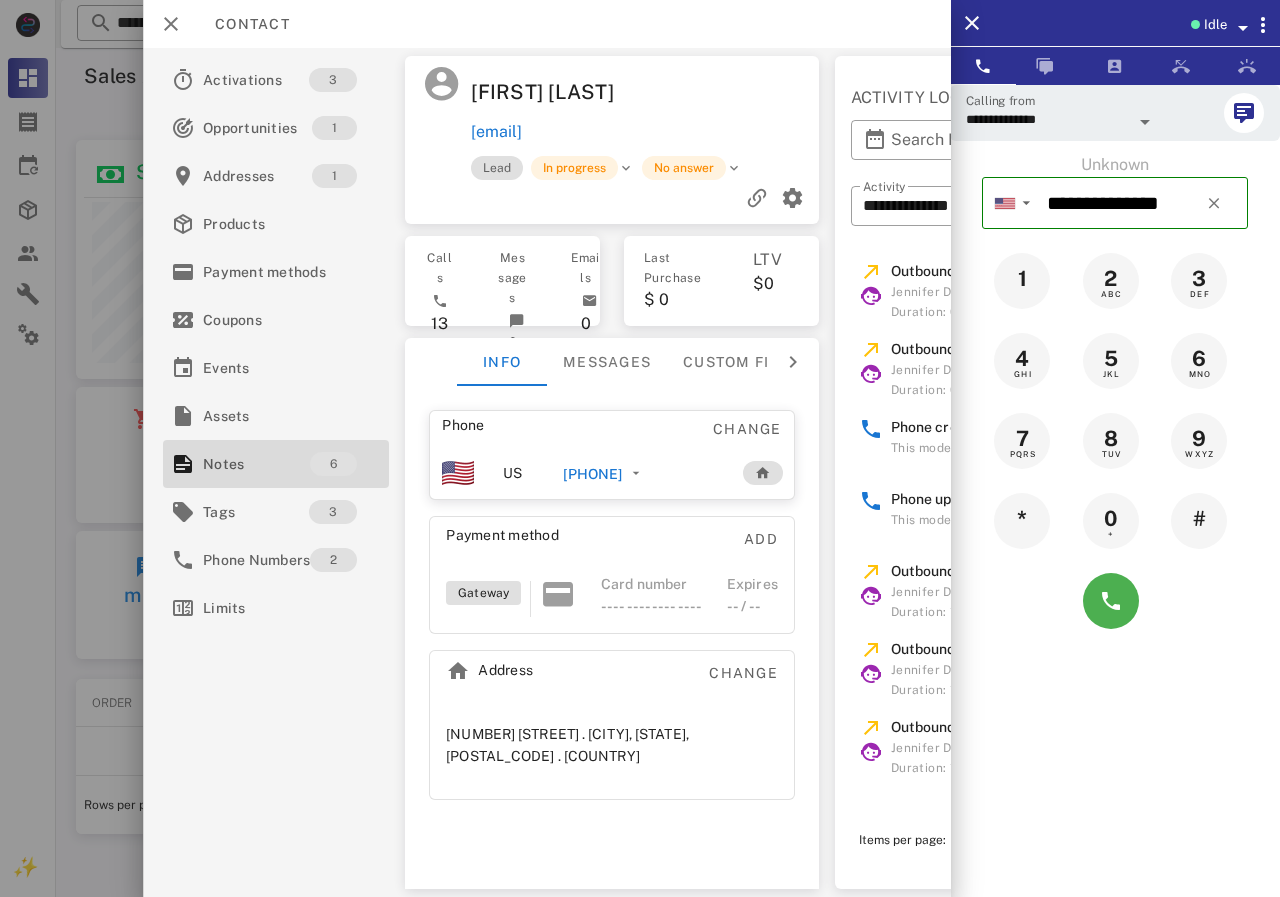 click at bounding box center [1115, 601] 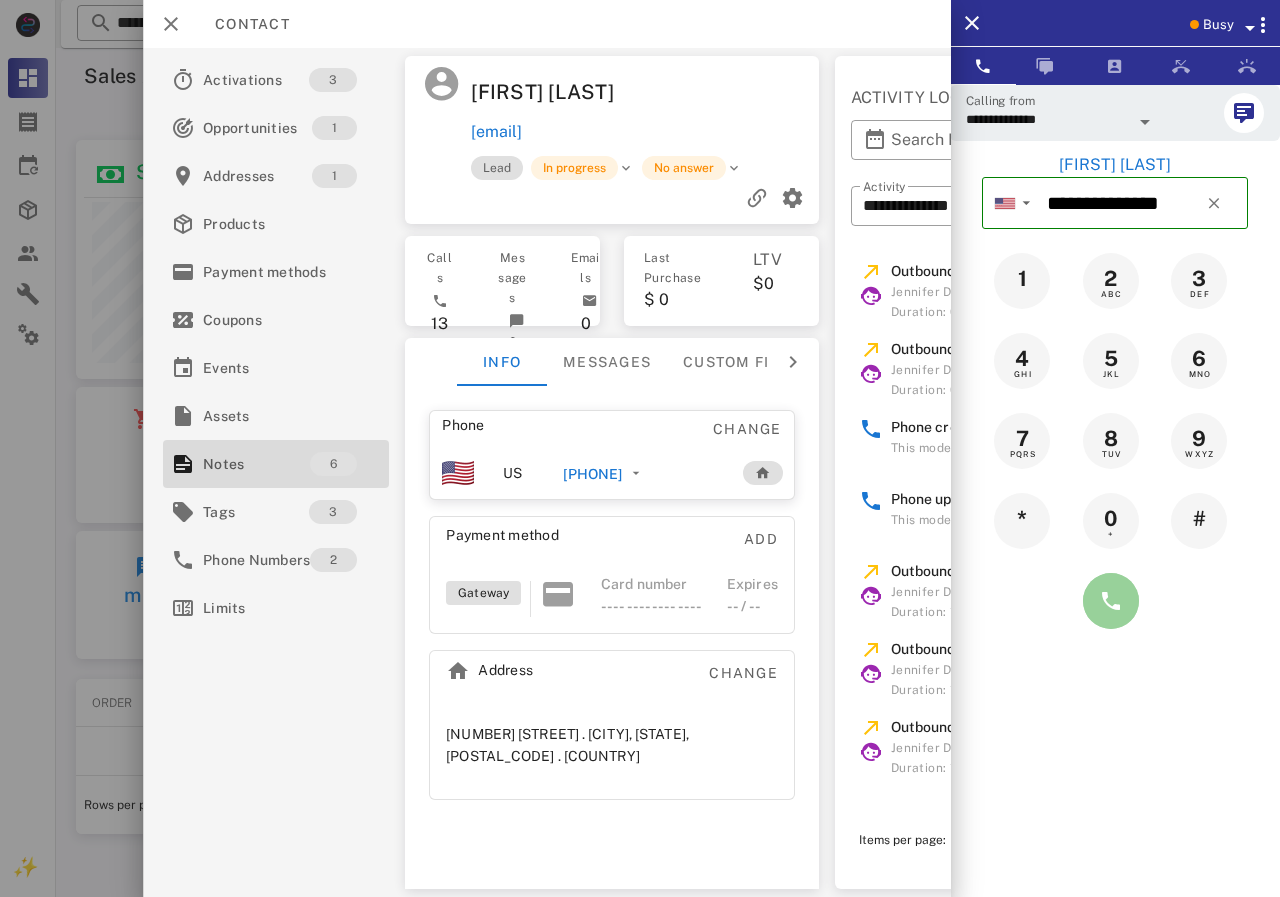 click at bounding box center [1111, 601] 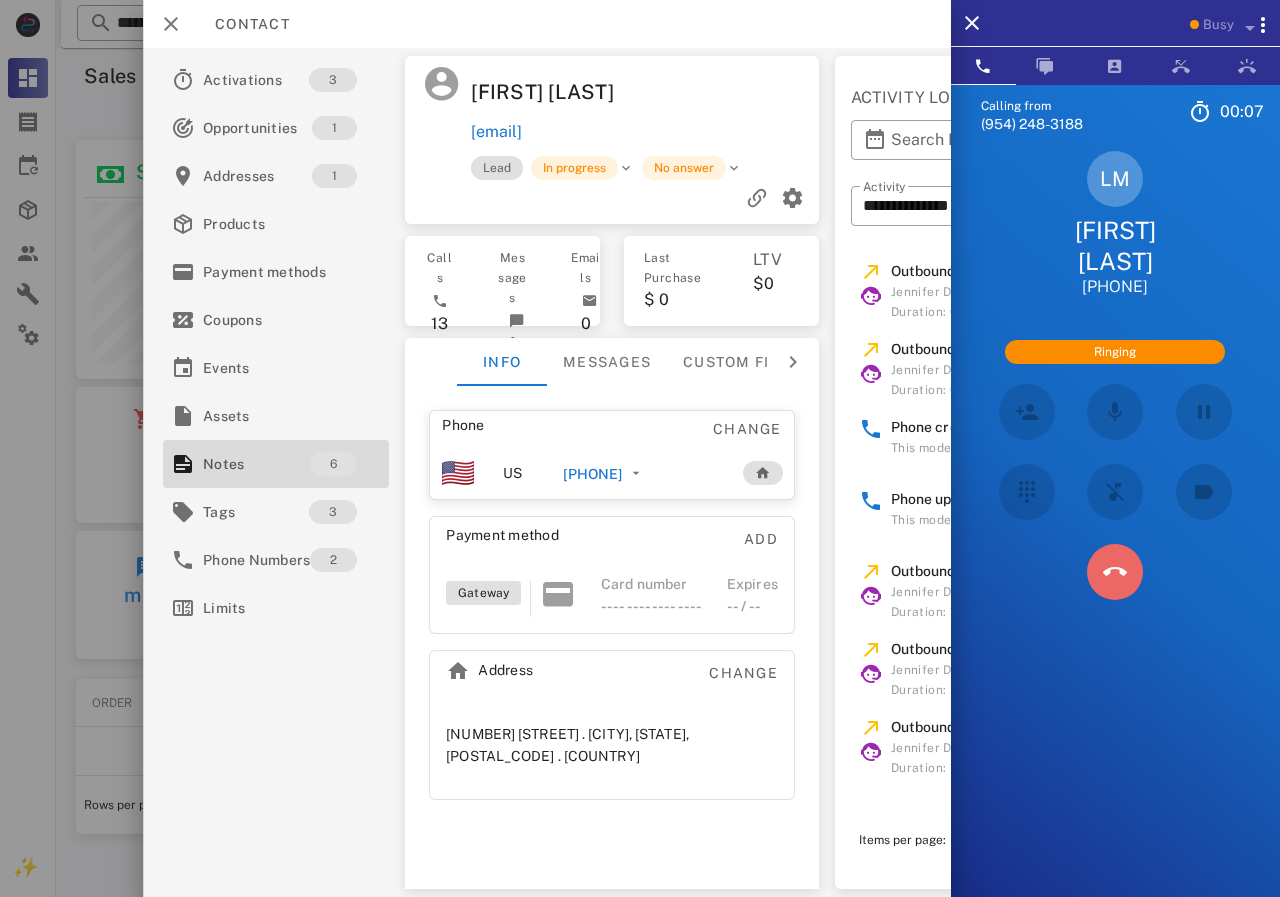 click at bounding box center [1114, 572] 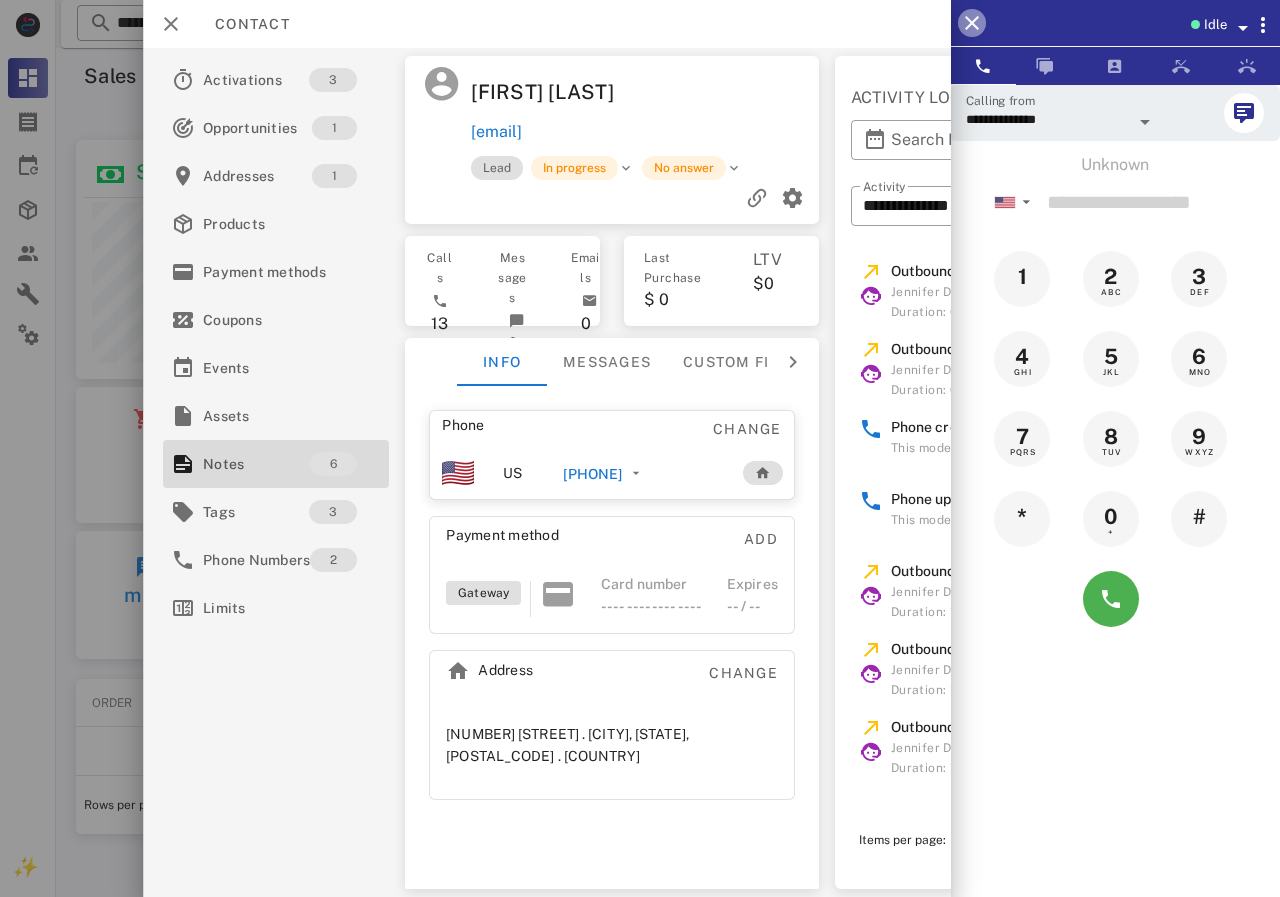 click at bounding box center [972, 23] 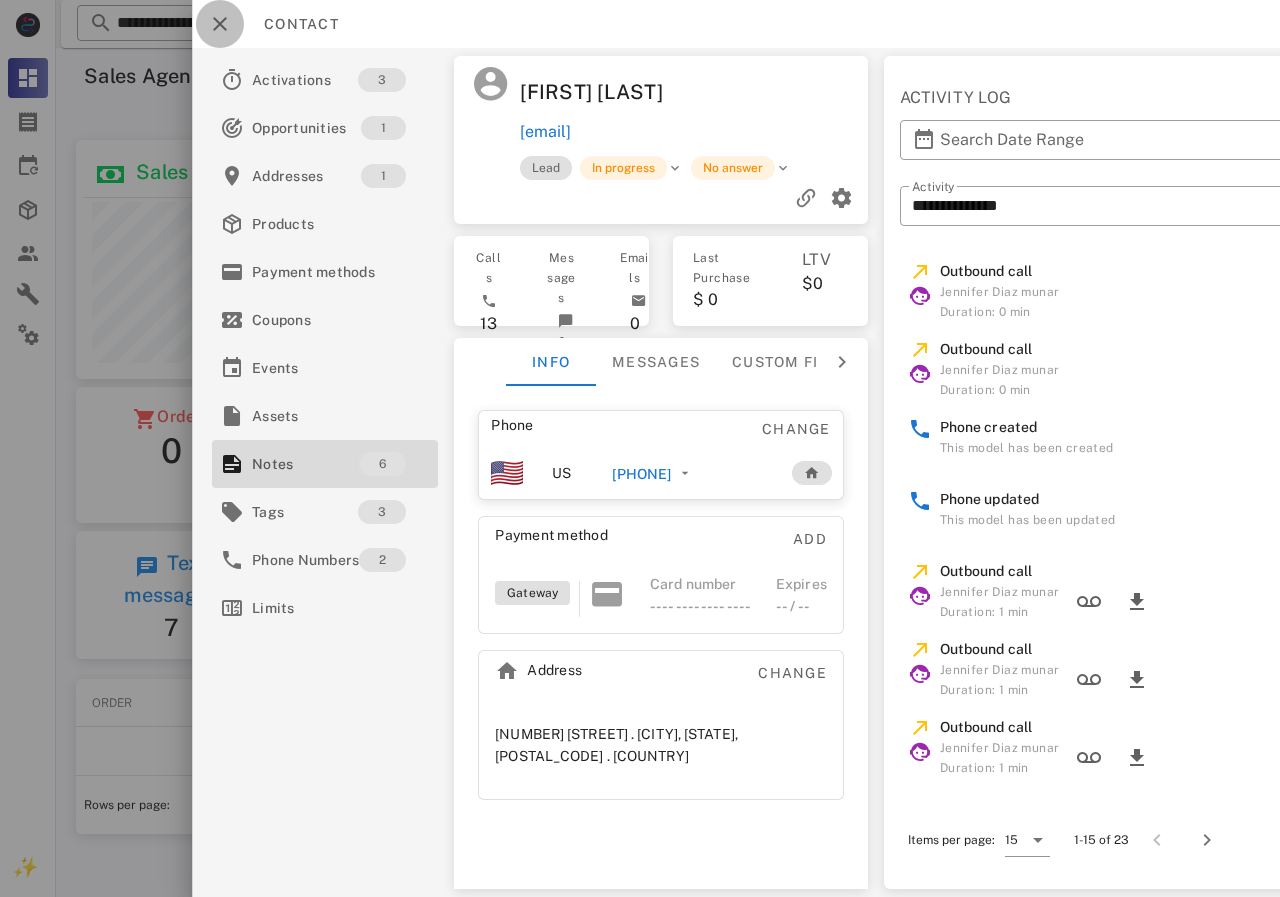 click at bounding box center (220, 24) 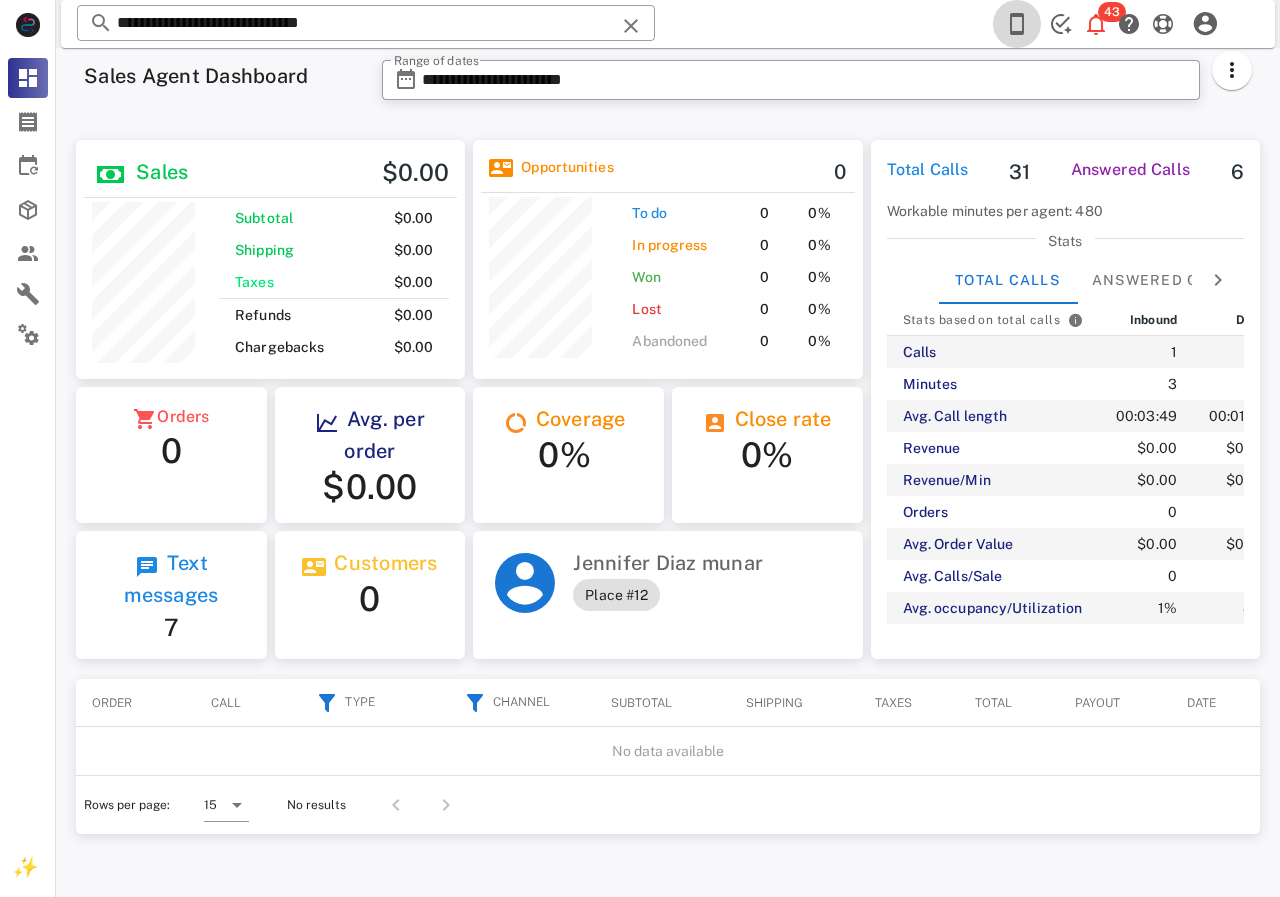 click at bounding box center [1017, 24] 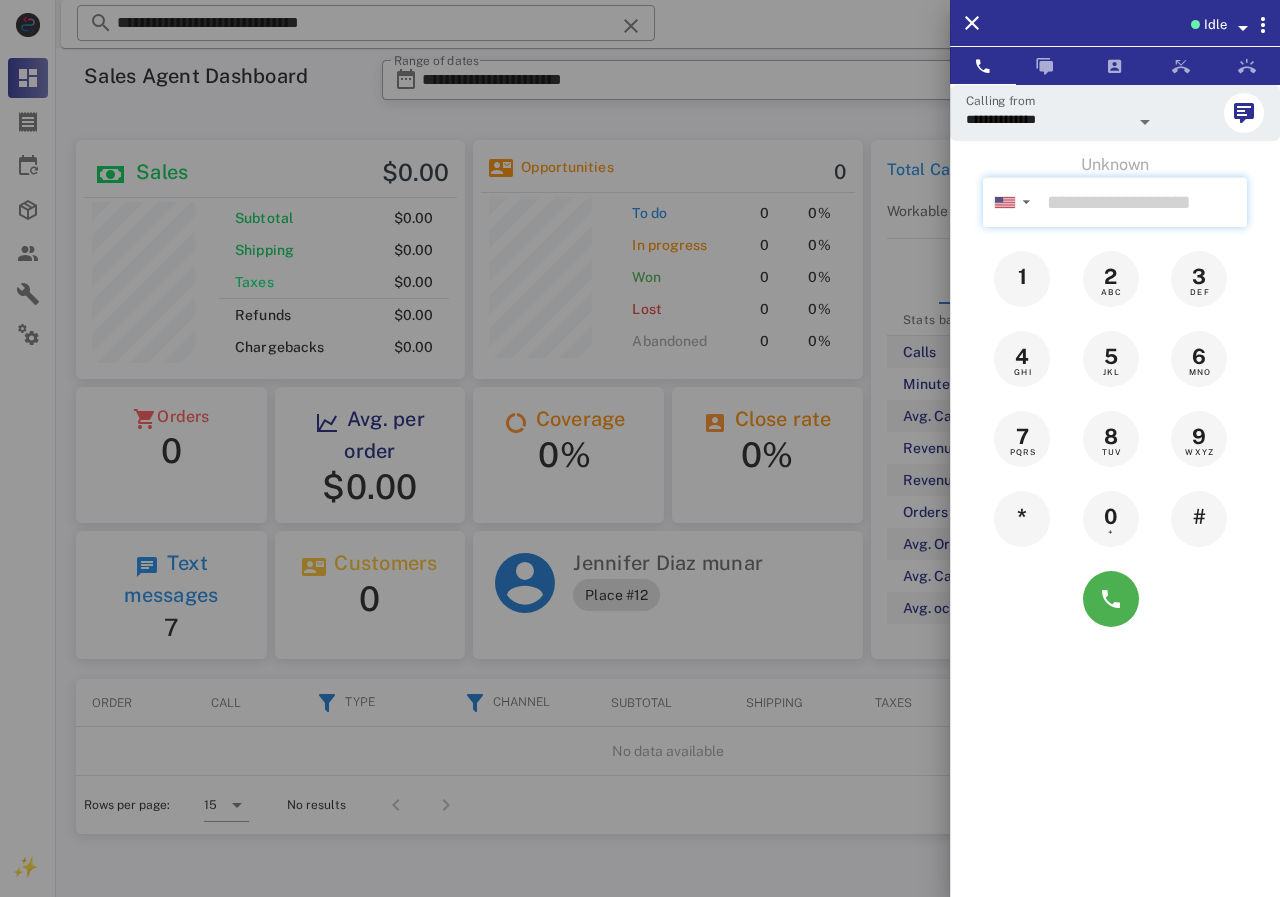 drag, startPoint x: 1084, startPoint y: 225, endPoint x: 1086, endPoint y: 211, distance: 14.142136 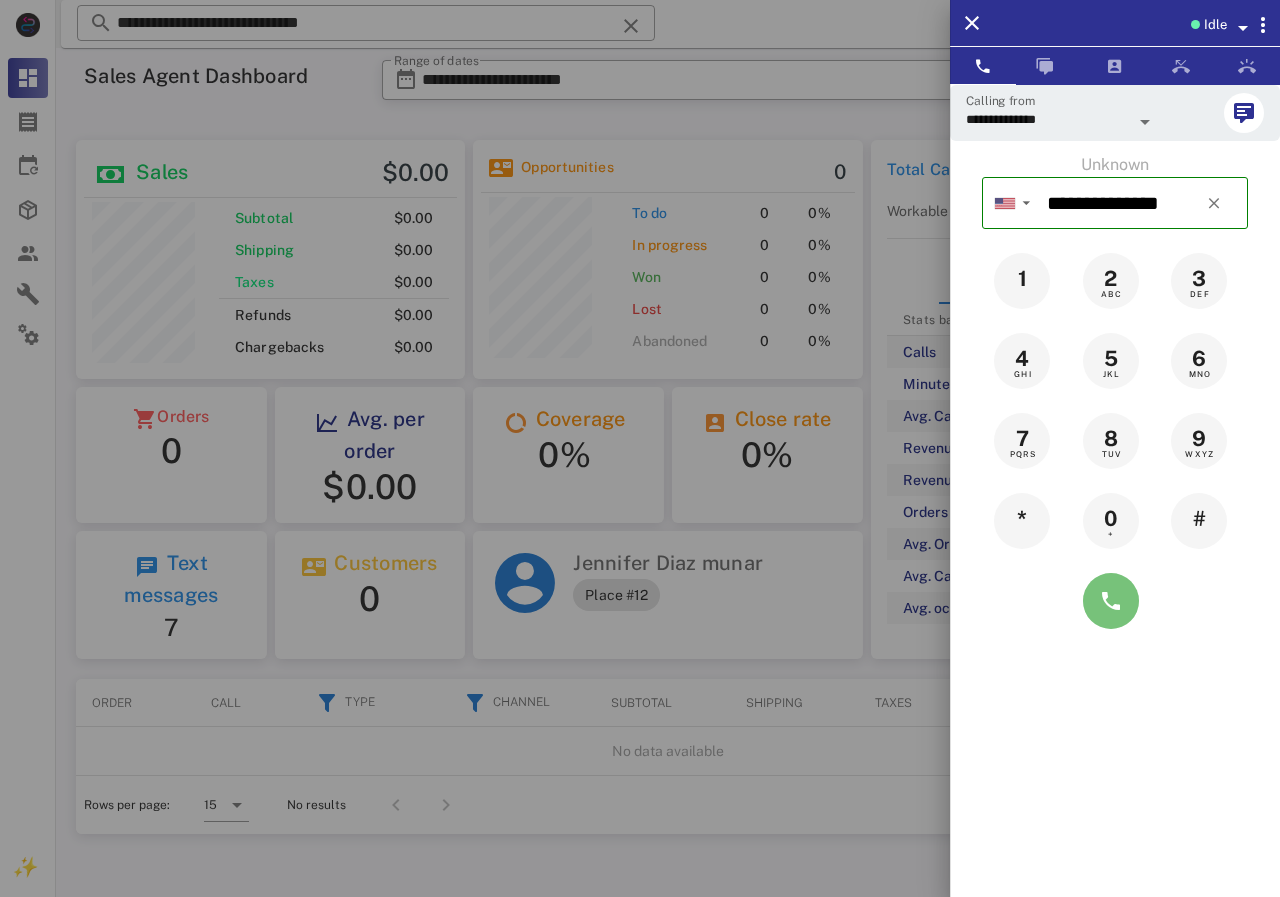click at bounding box center (1111, 601) 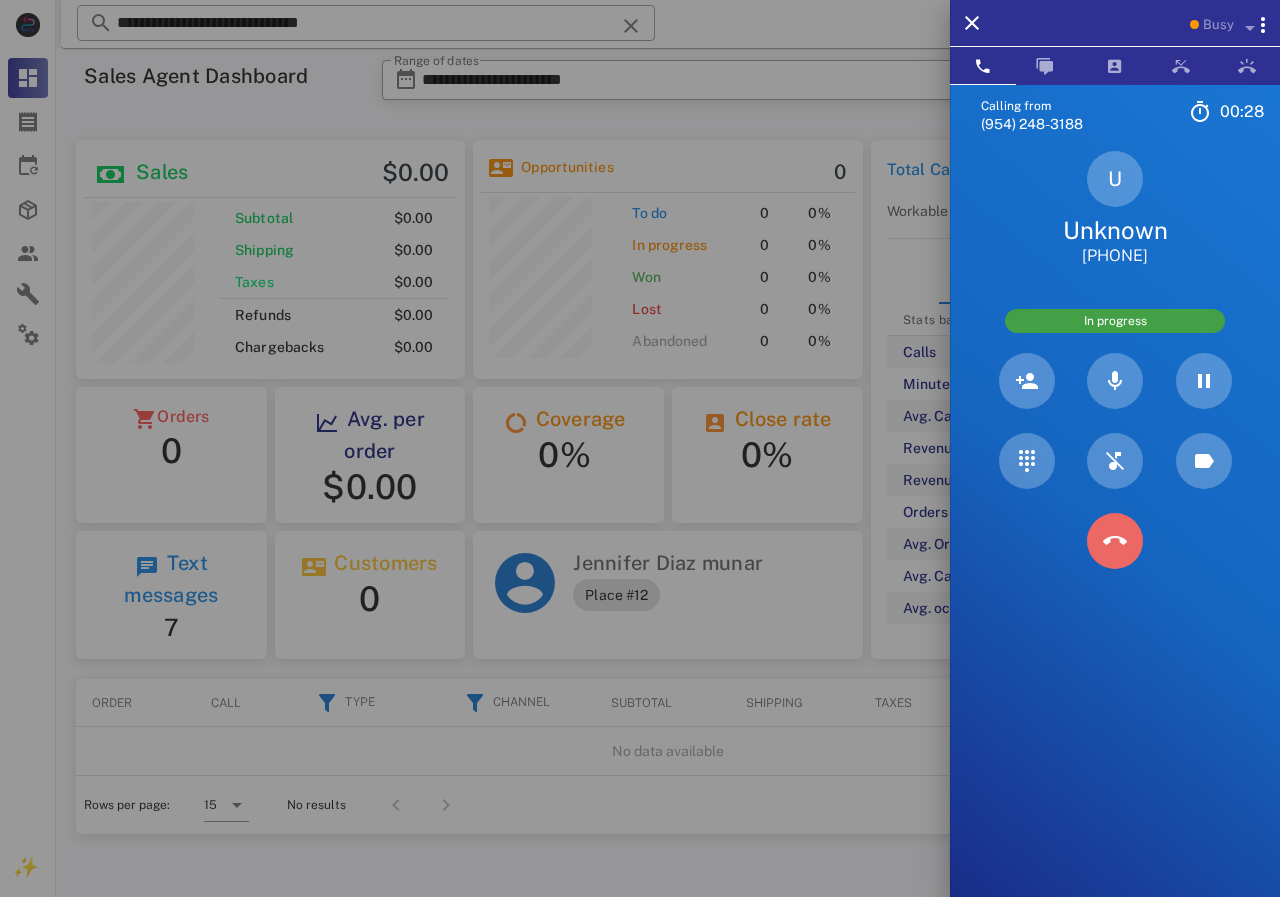 click at bounding box center [1115, 541] 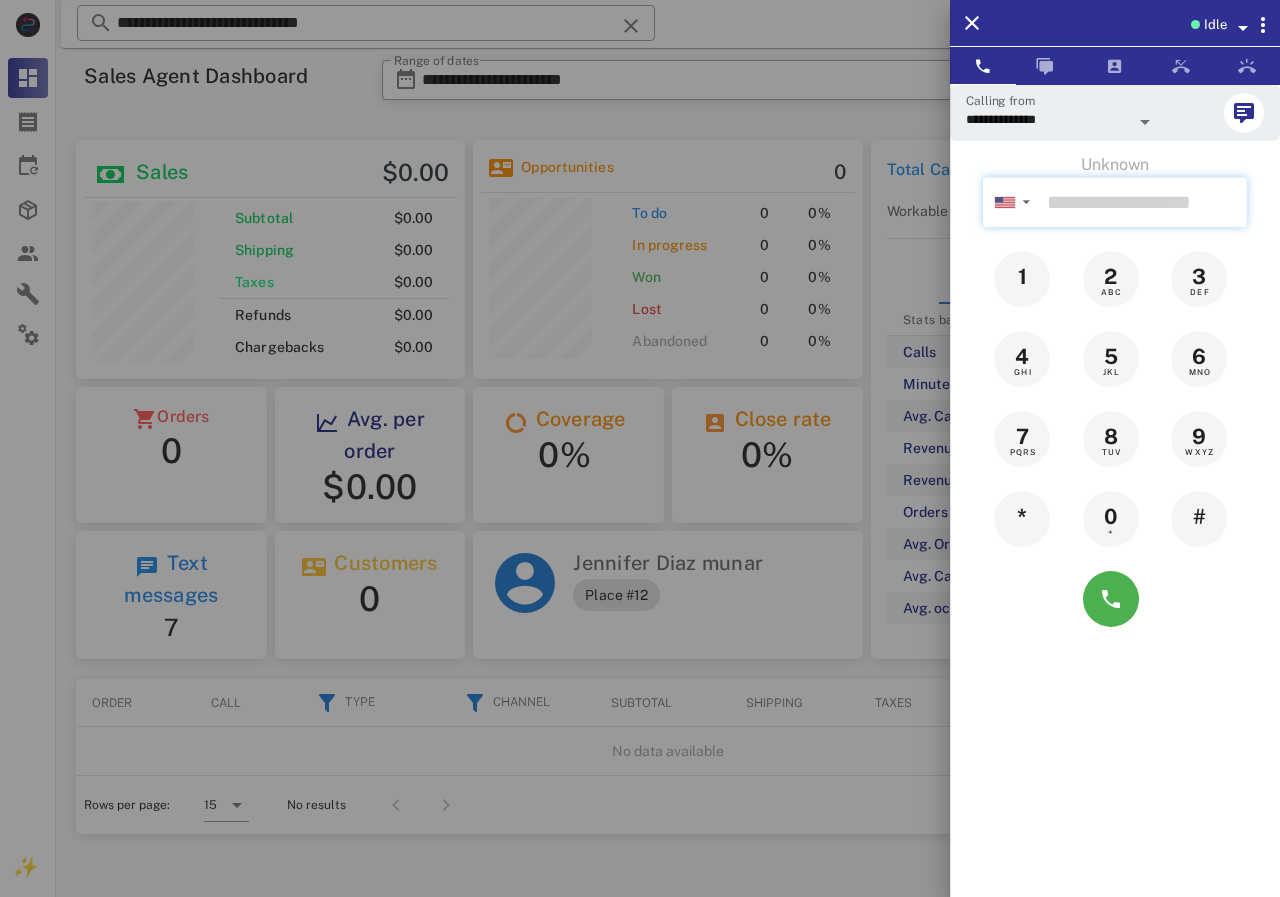 click at bounding box center [1143, 202] 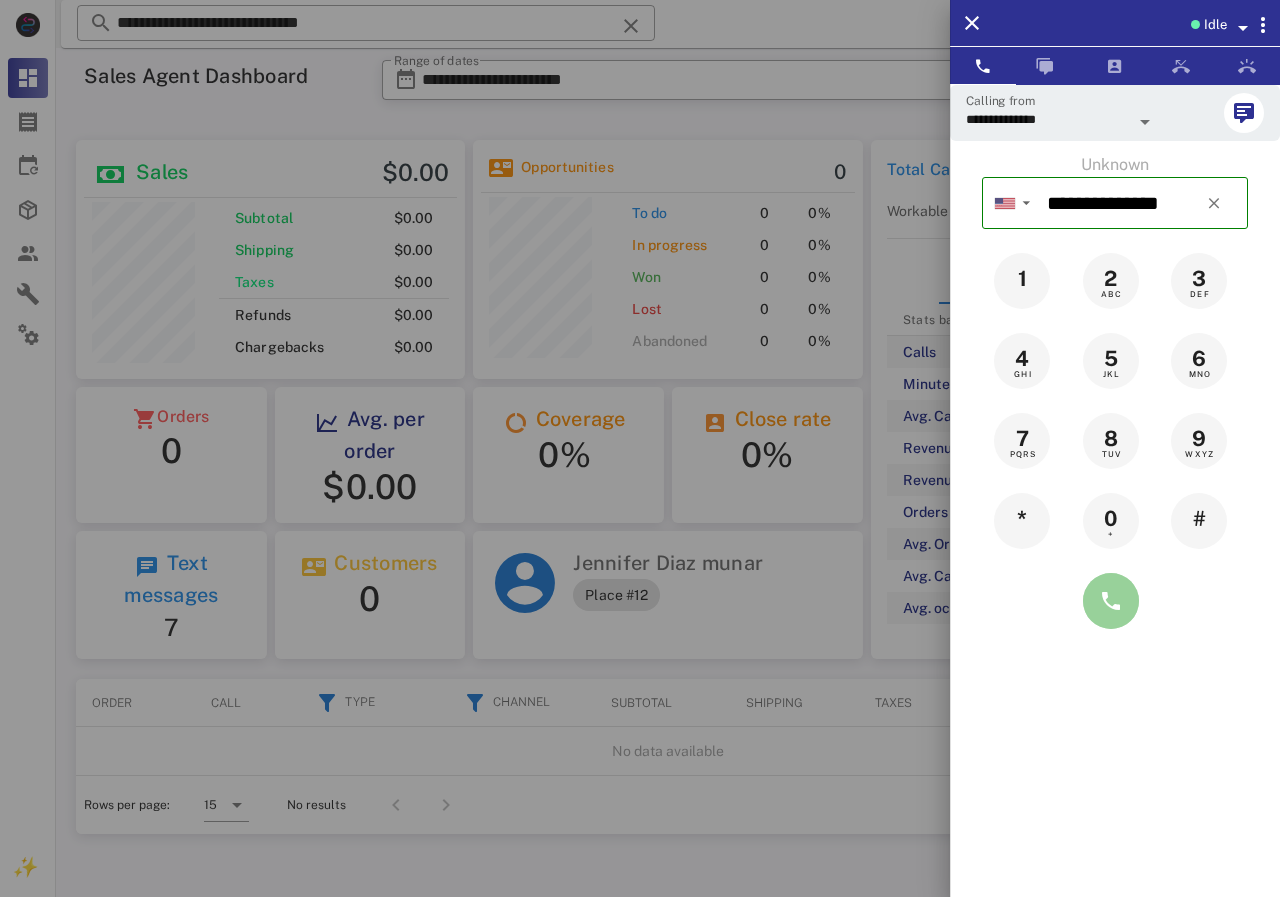 click at bounding box center (1111, 601) 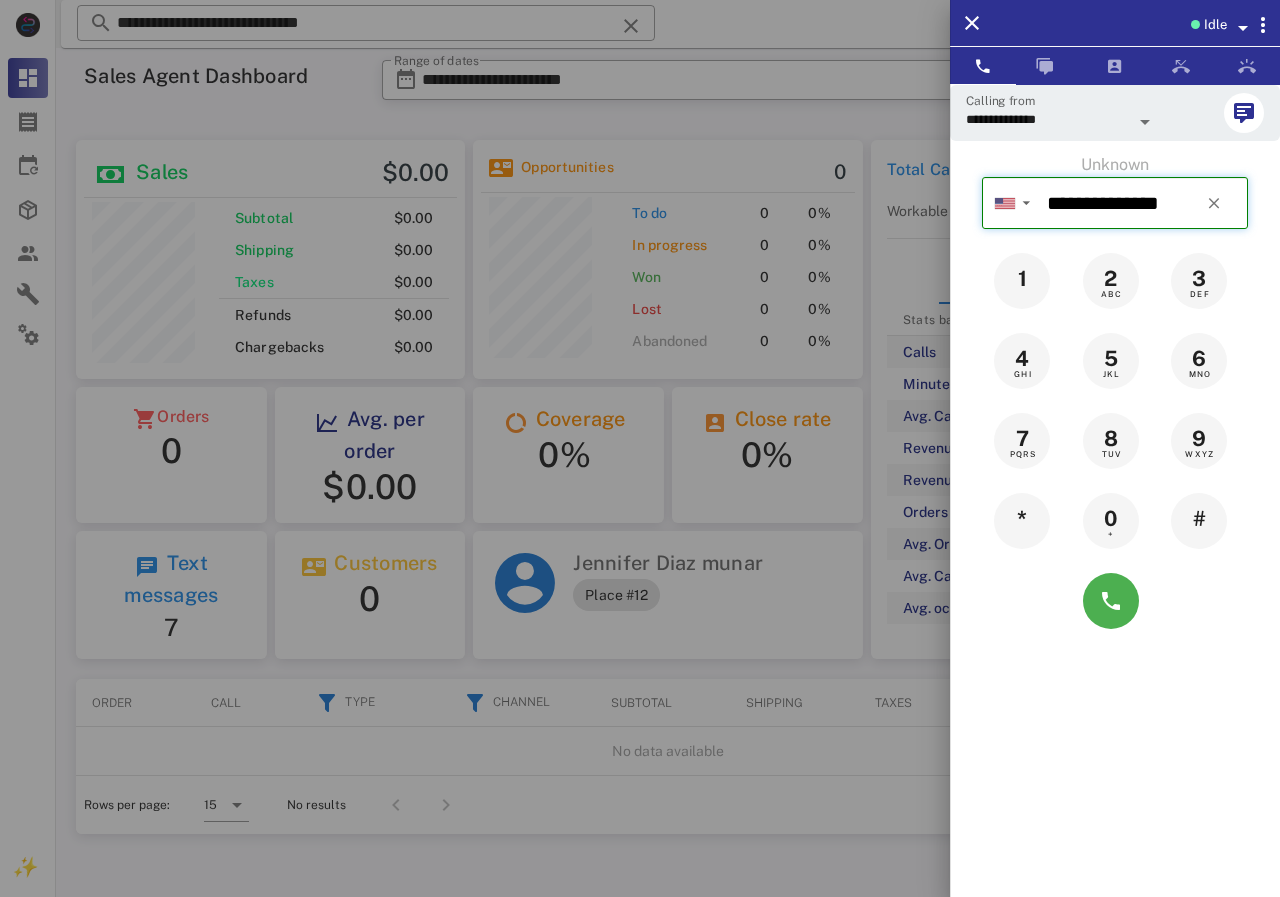 type on "**********" 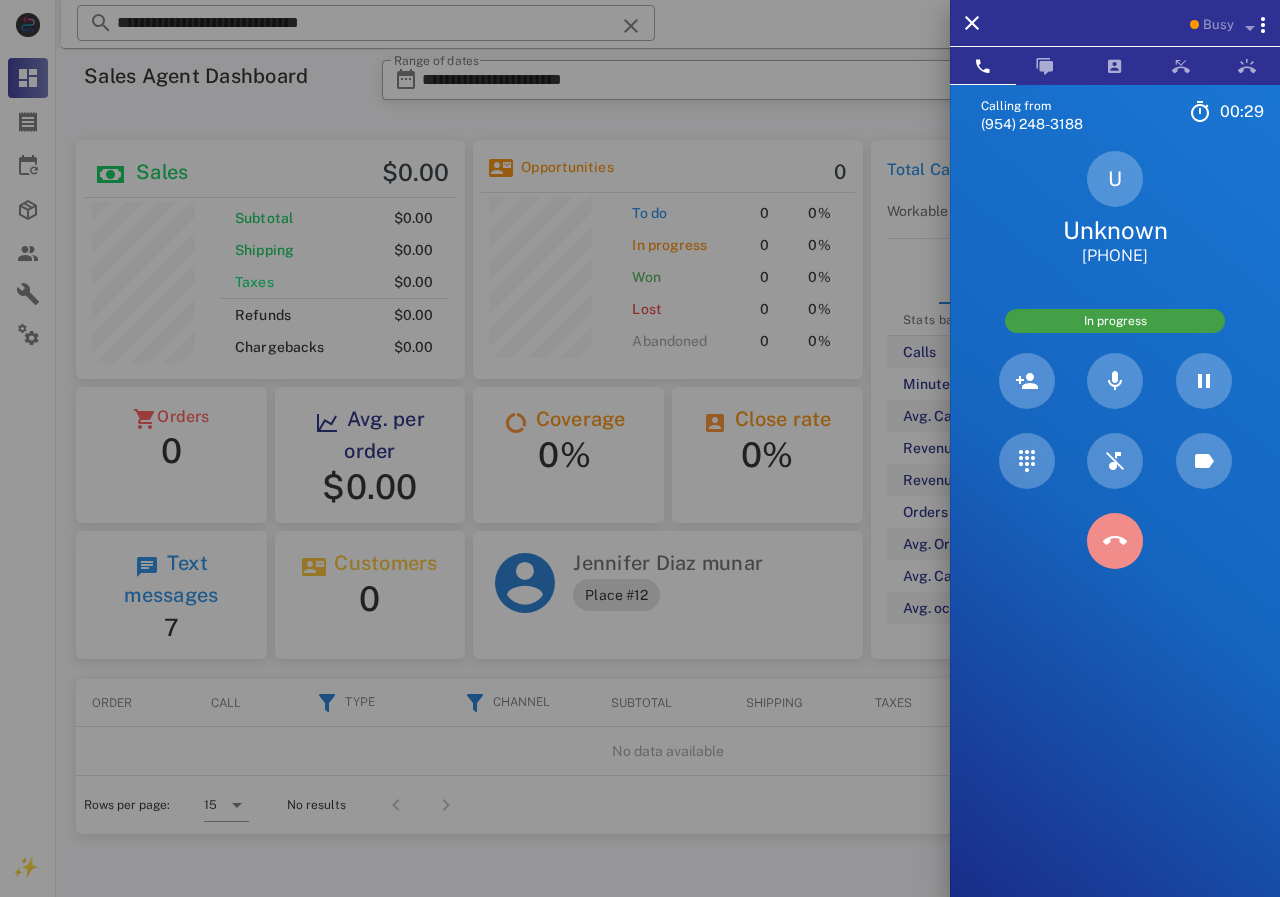 click at bounding box center (1115, 541) 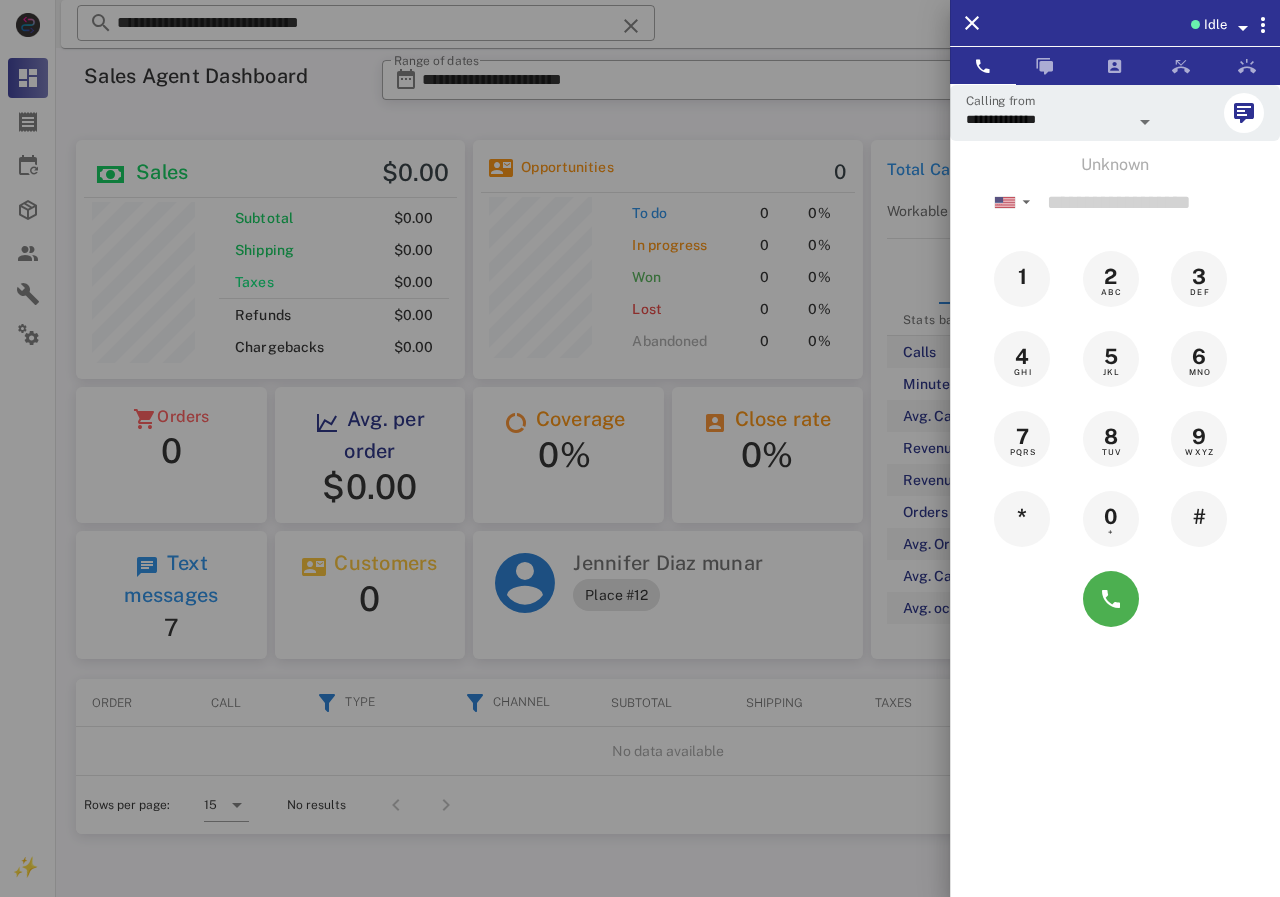 click at bounding box center [640, 448] 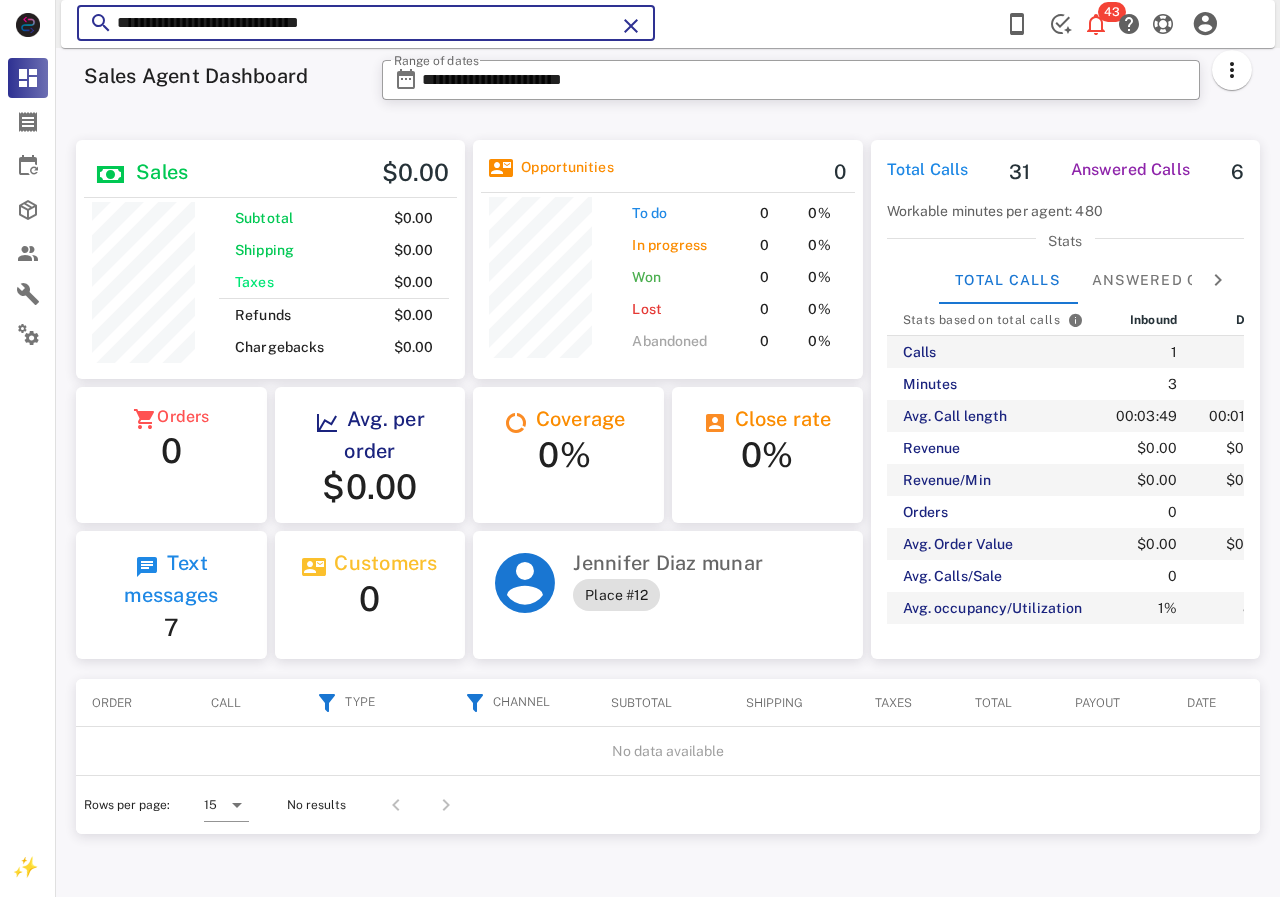 drag, startPoint x: 399, startPoint y: 31, endPoint x: 221, endPoint y: 31, distance: 178 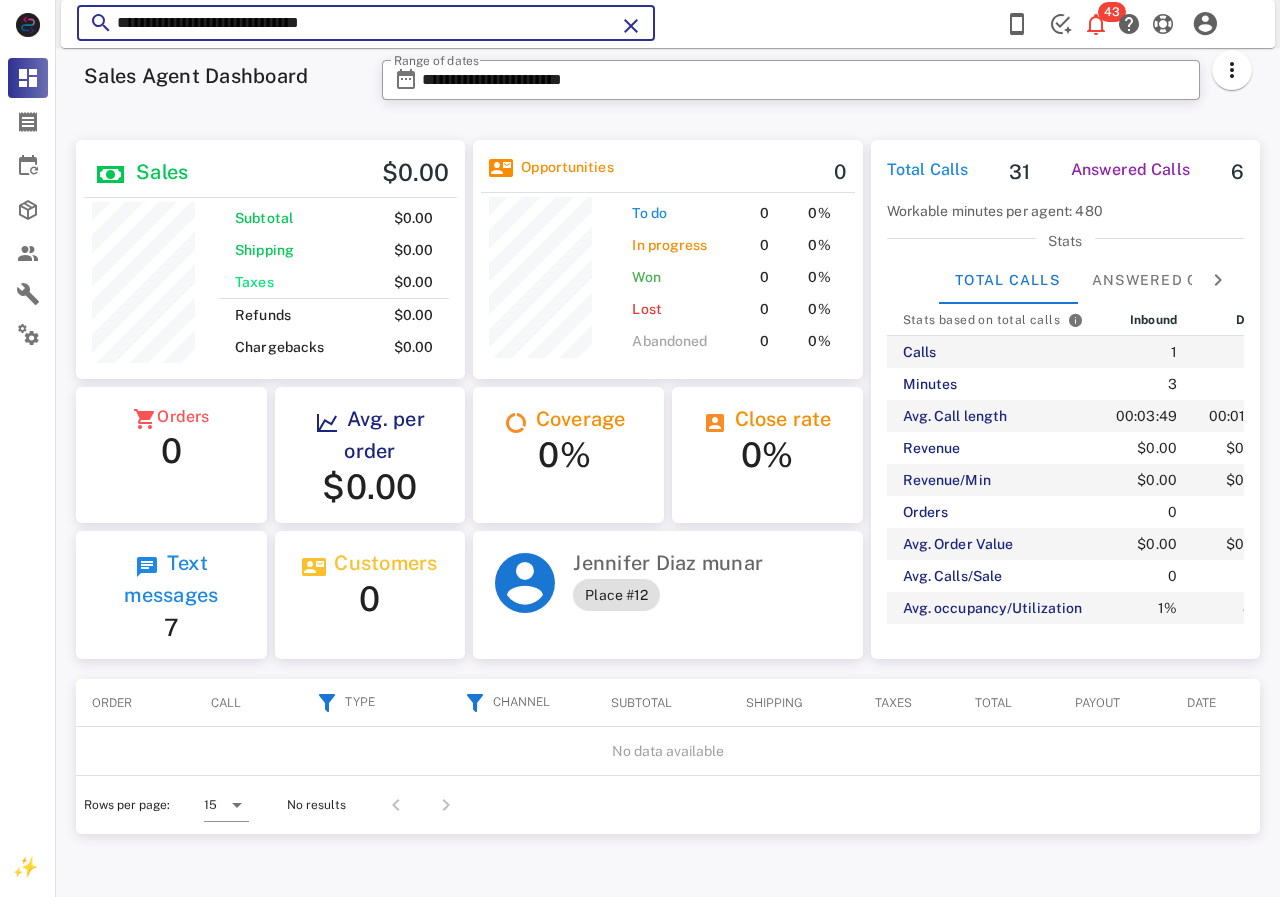 click on "**********" at bounding box center (366, 23) 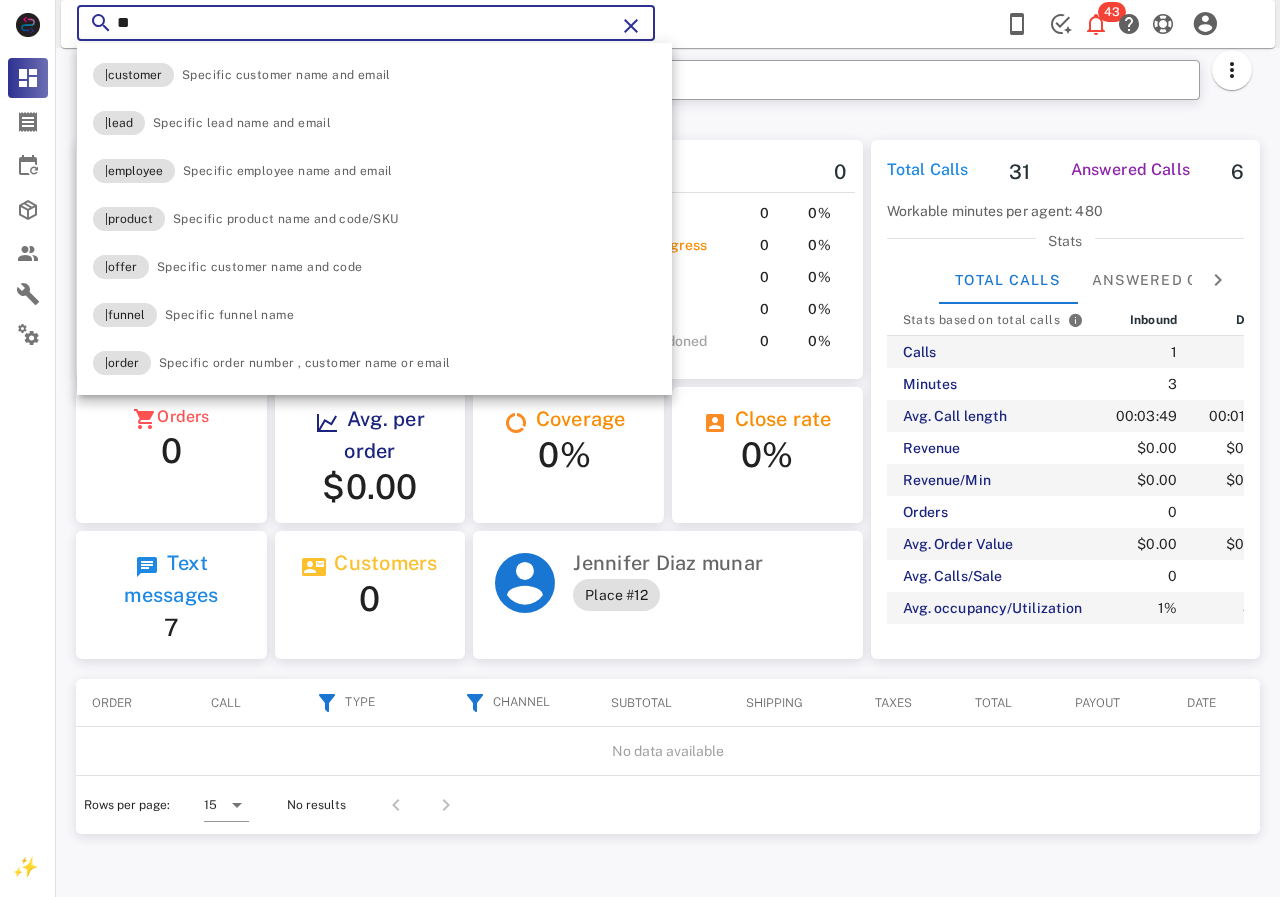 type on "*" 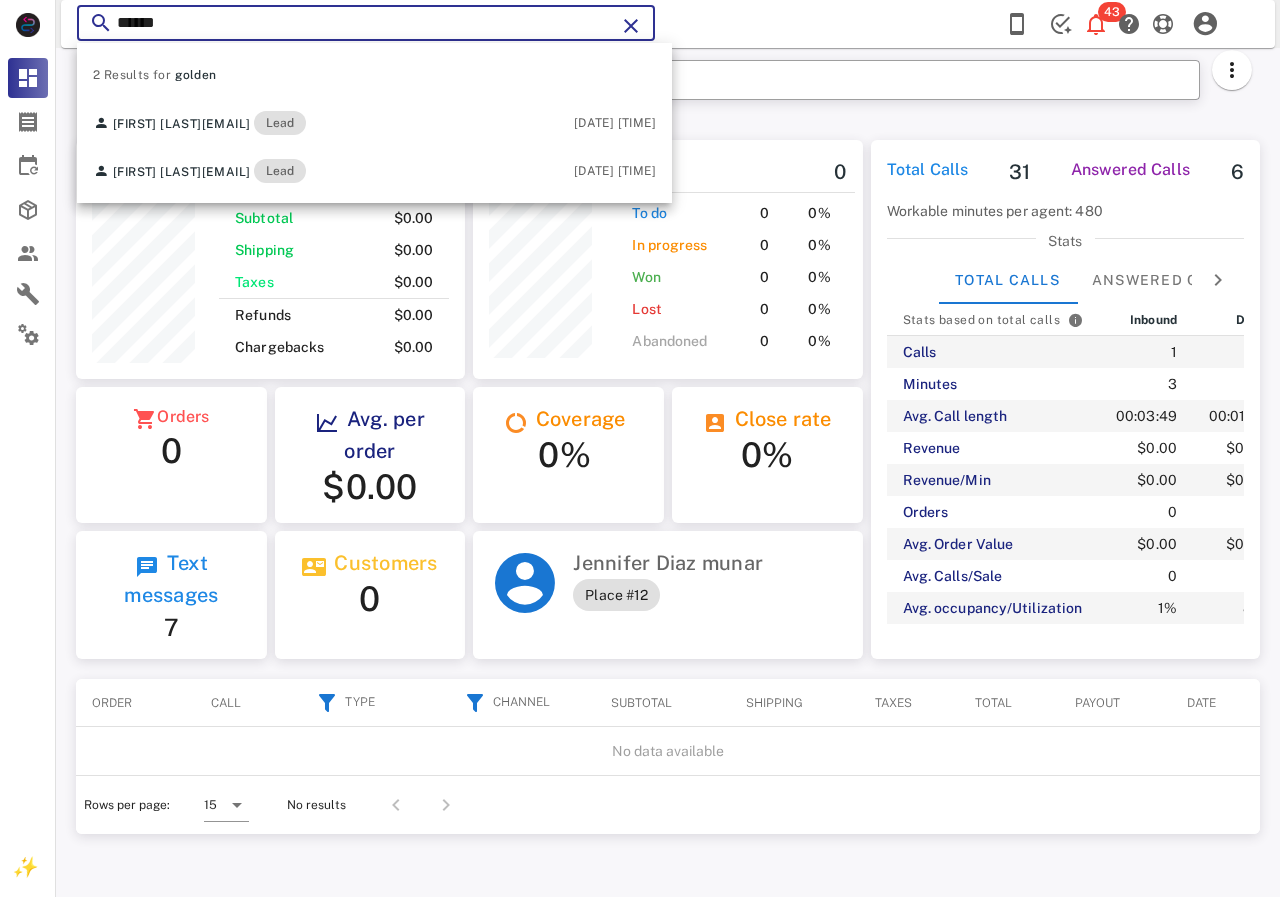 type on "******" 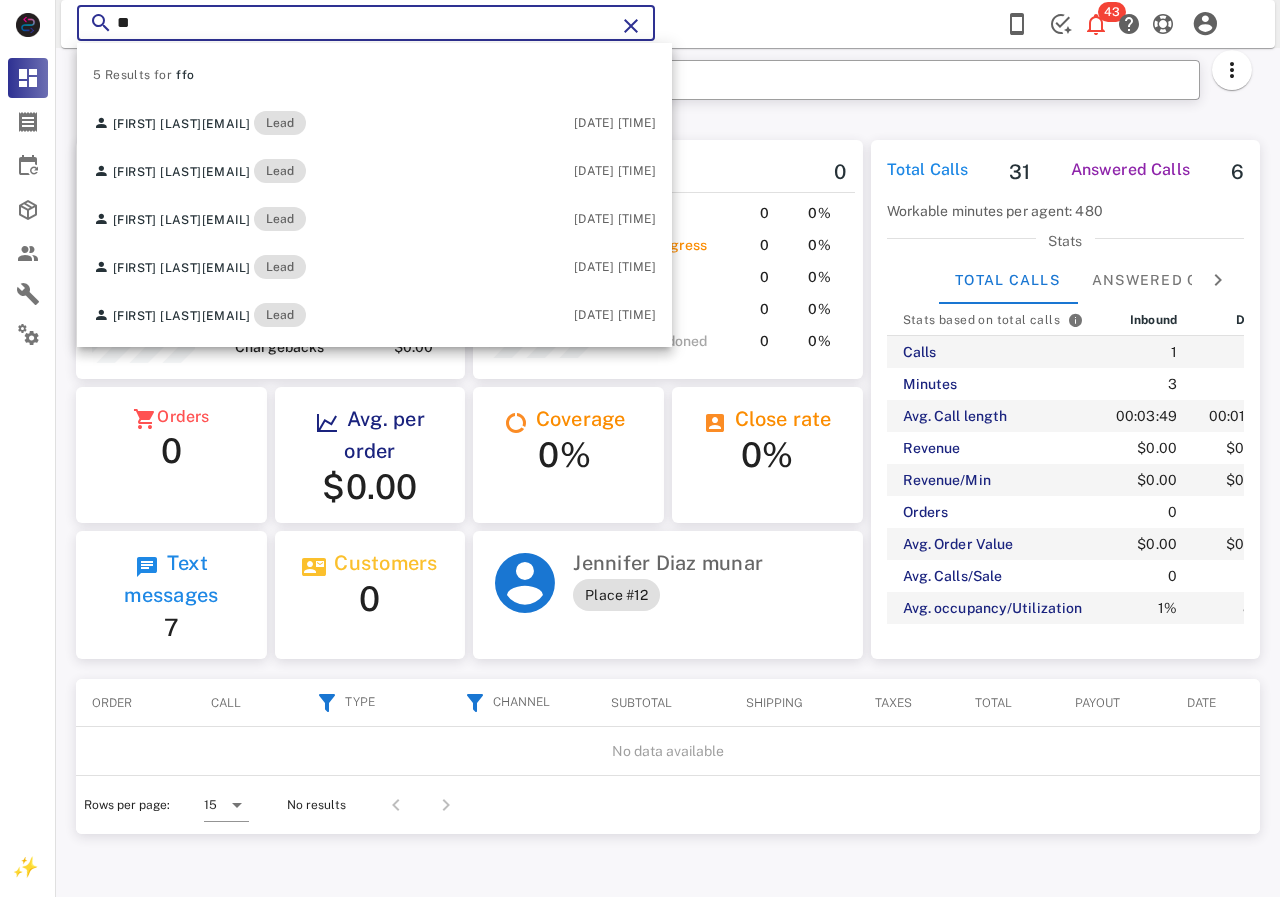 type on "*" 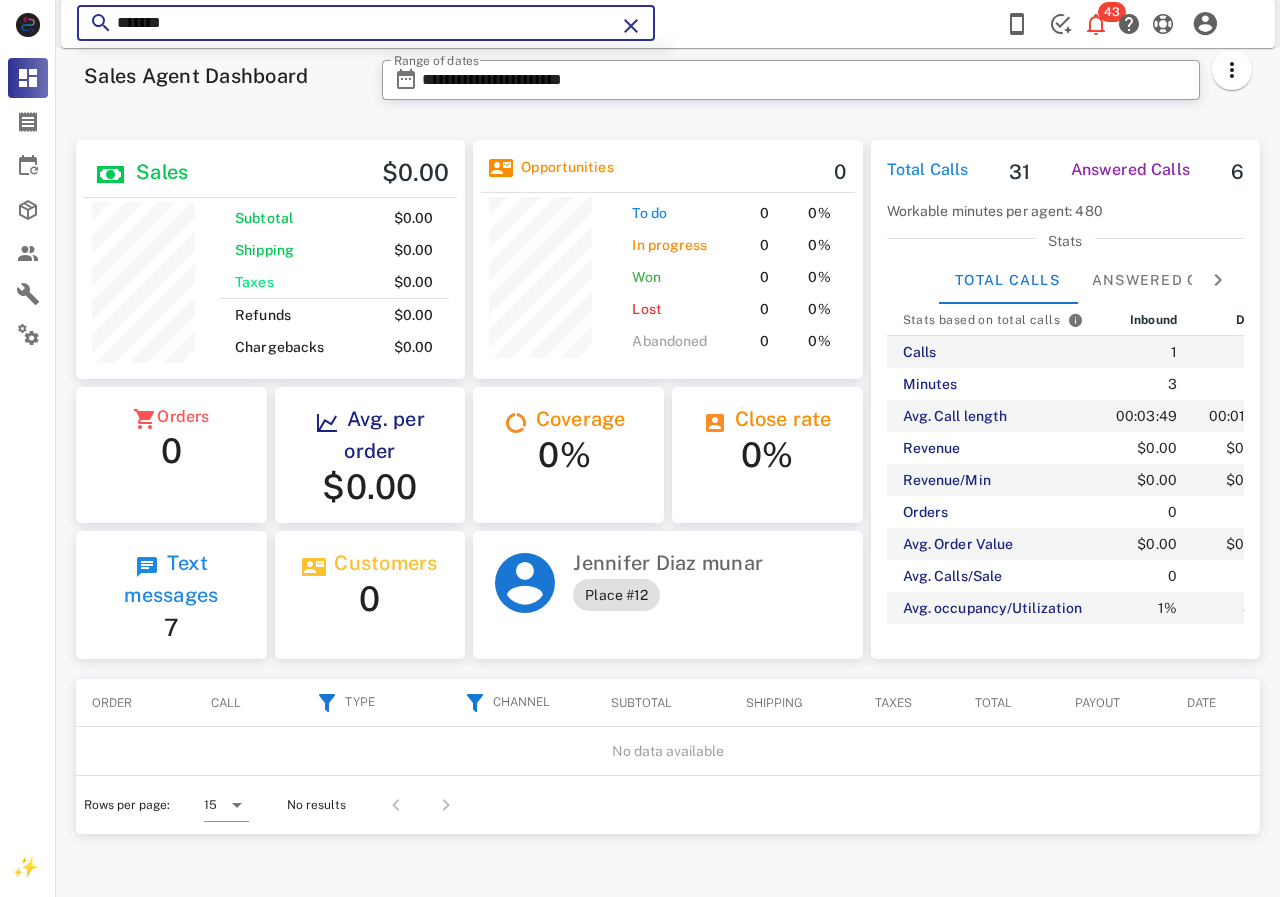 type on "********" 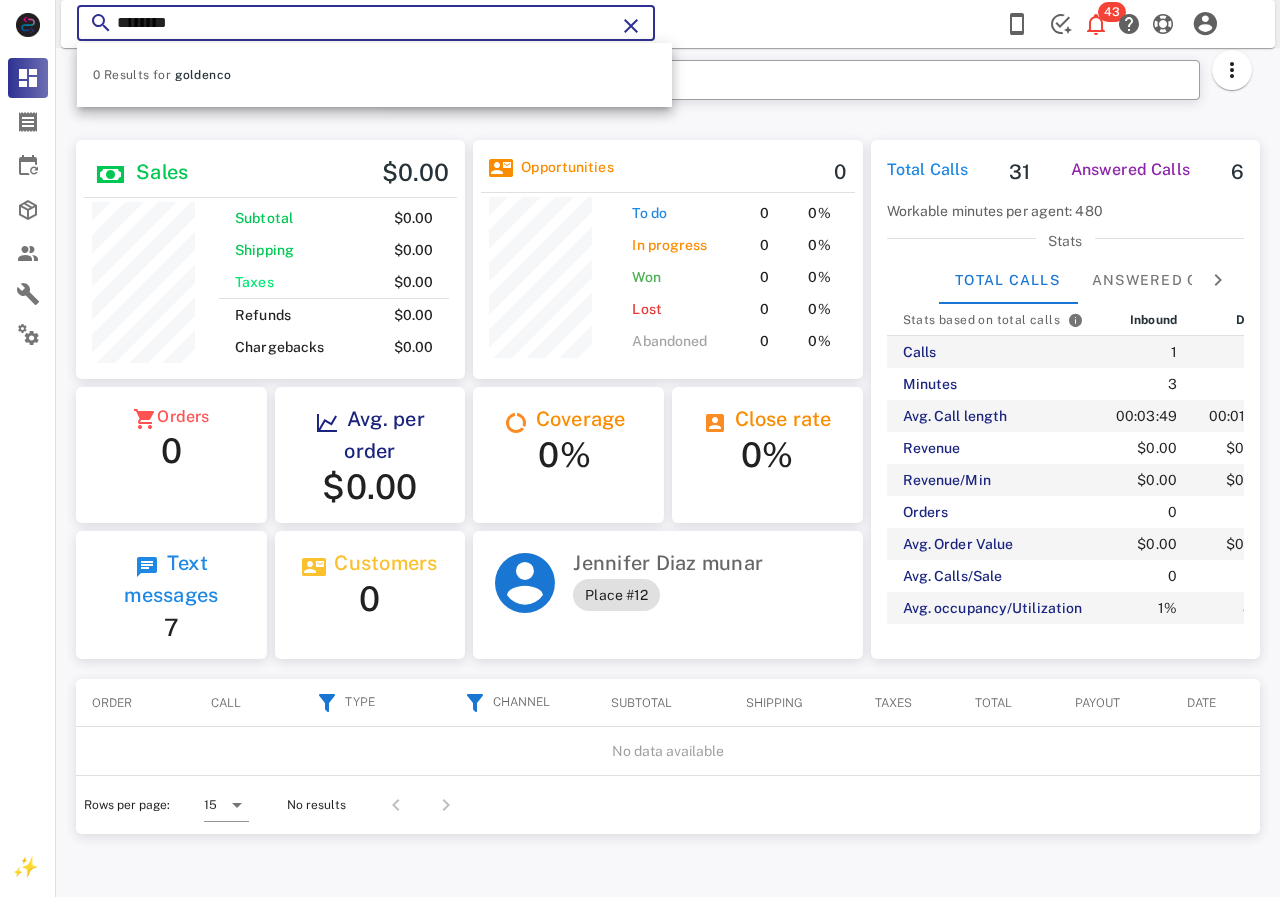 click on "​ ******** [NUMBER] Reload browser Accept" at bounding box center [668, 24] 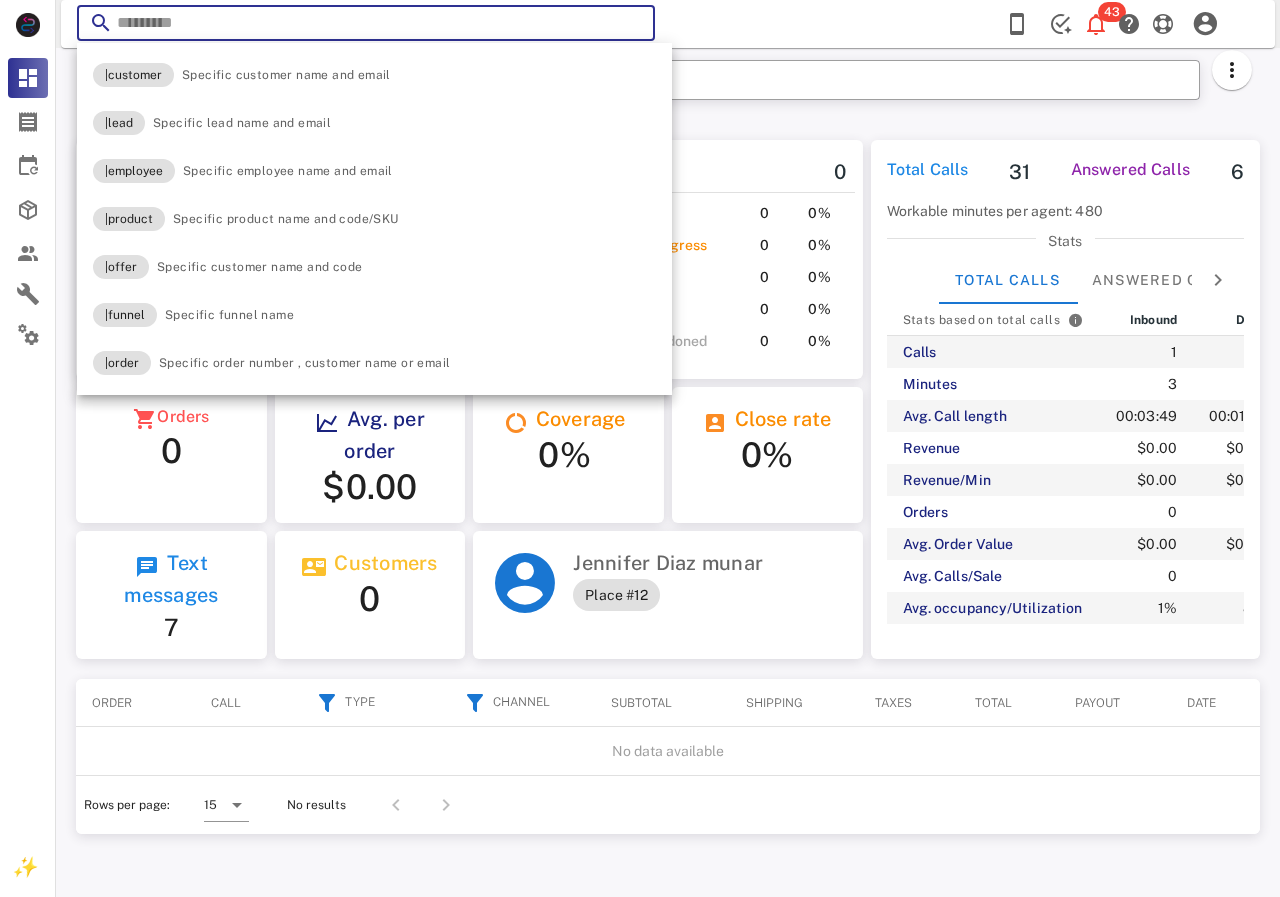 paste on "**********" 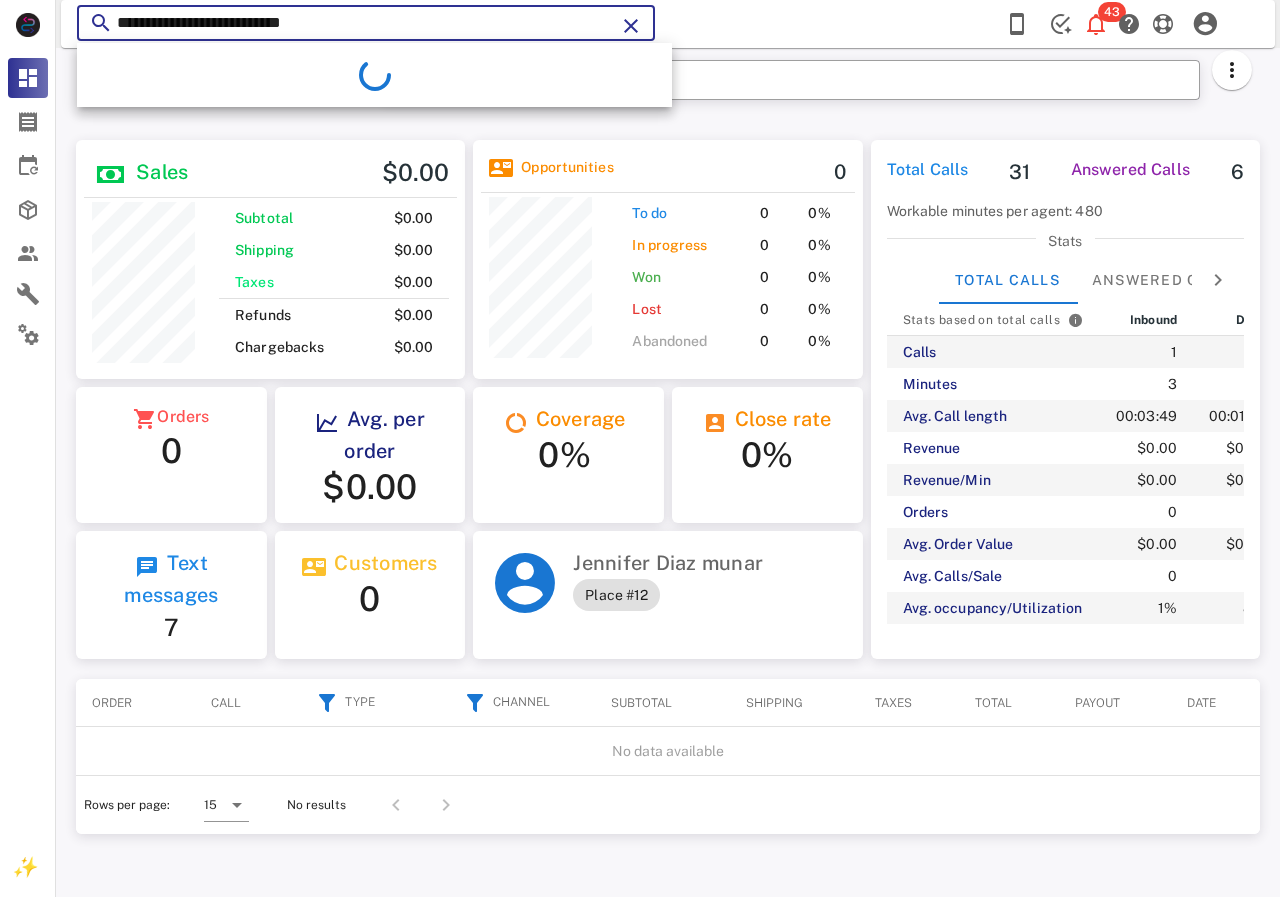 type on "**********" 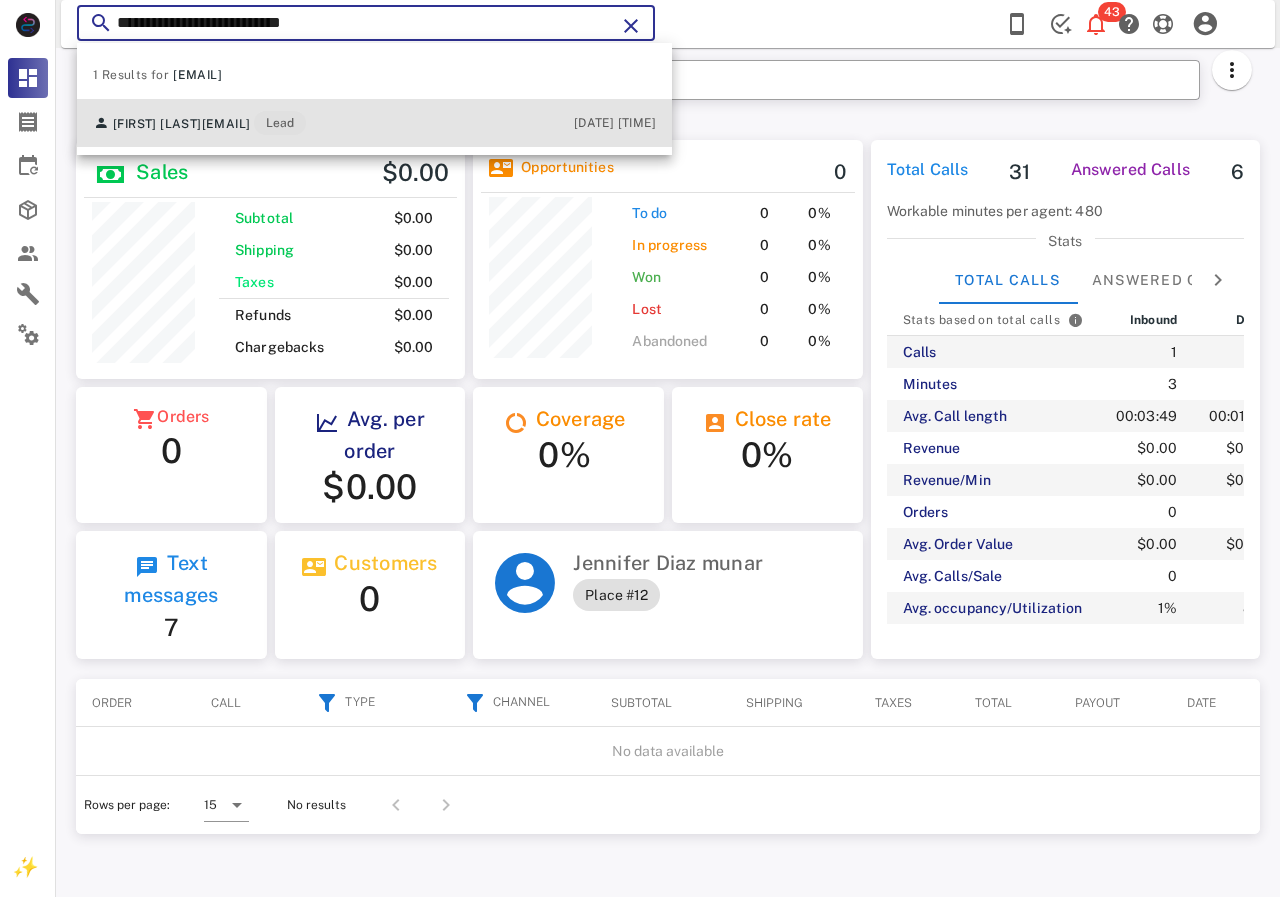 click on "[EMAIL]" at bounding box center (226, 124) 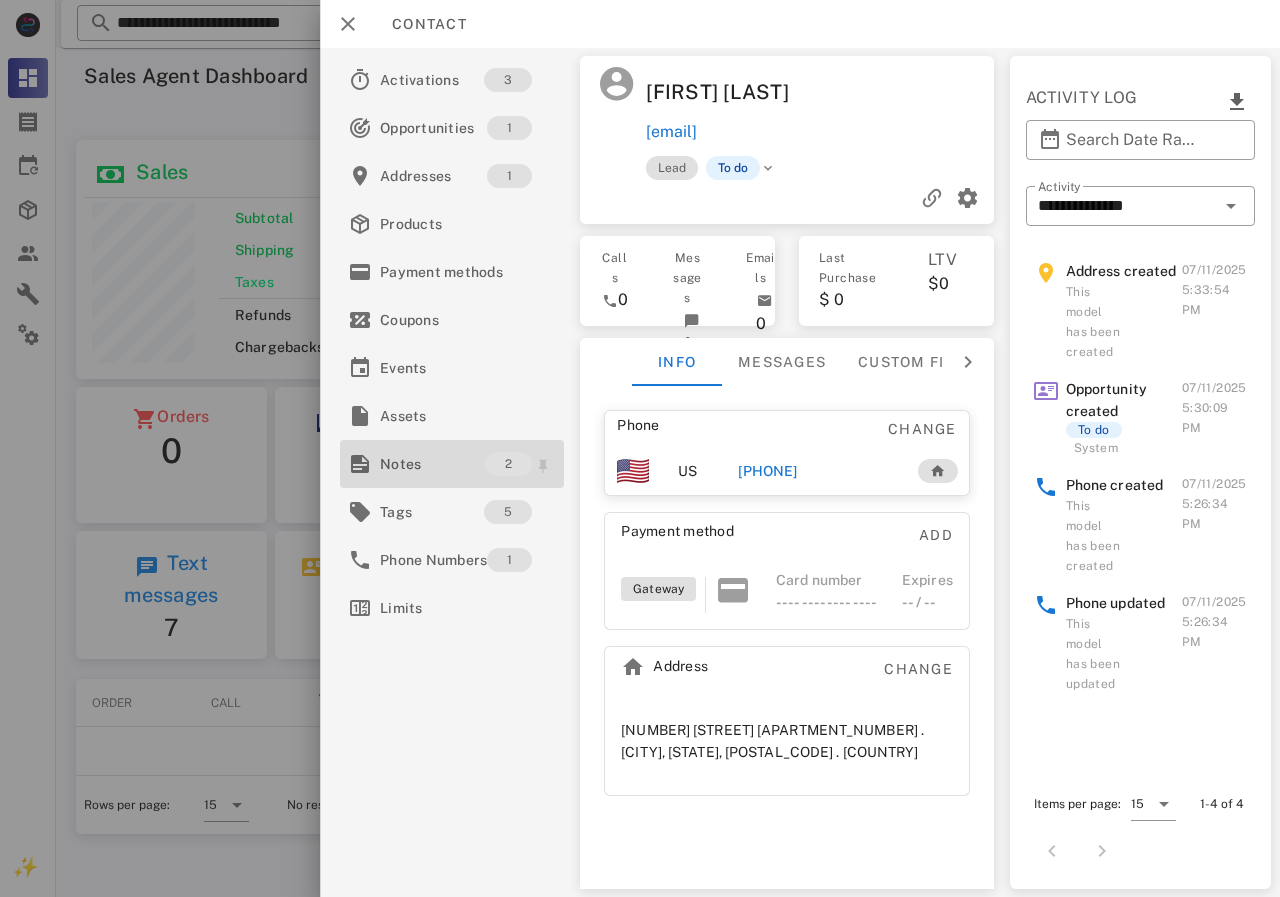 click on "Notes" at bounding box center (432, 464) 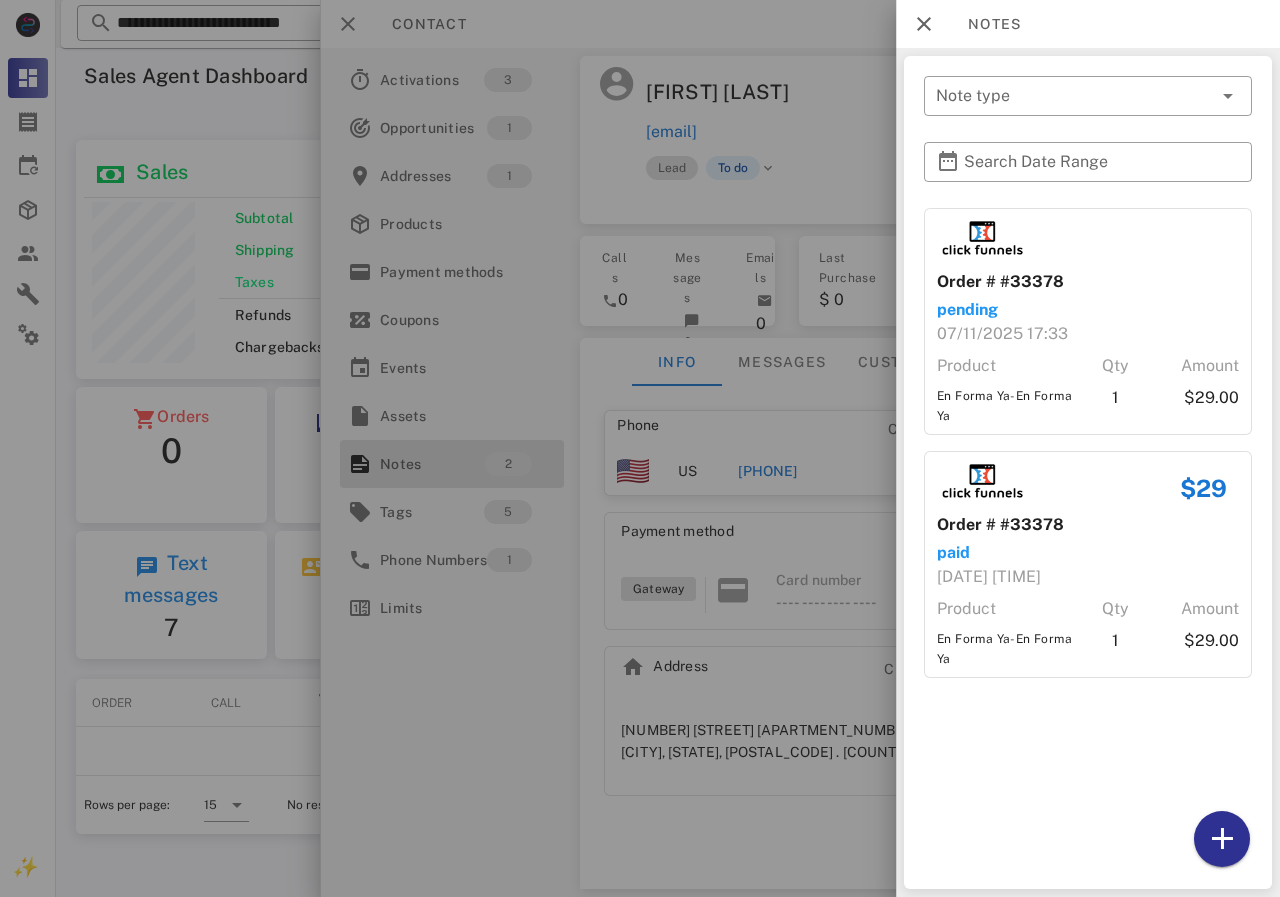 click at bounding box center [640, 448] 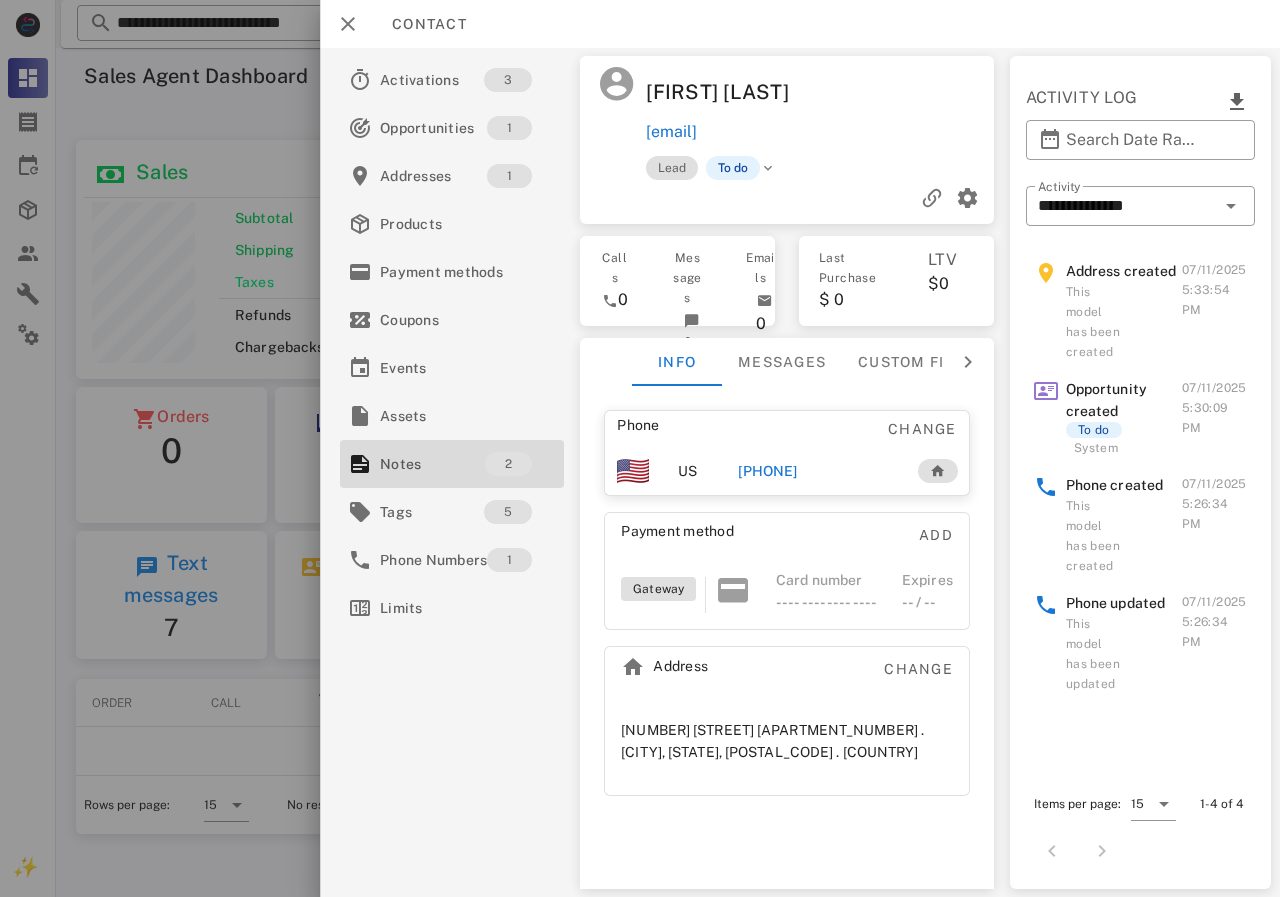 drag, startPoint x: 823, startPoint y: 459, endPoint x: 895, endPoint y: 480, distance: 75 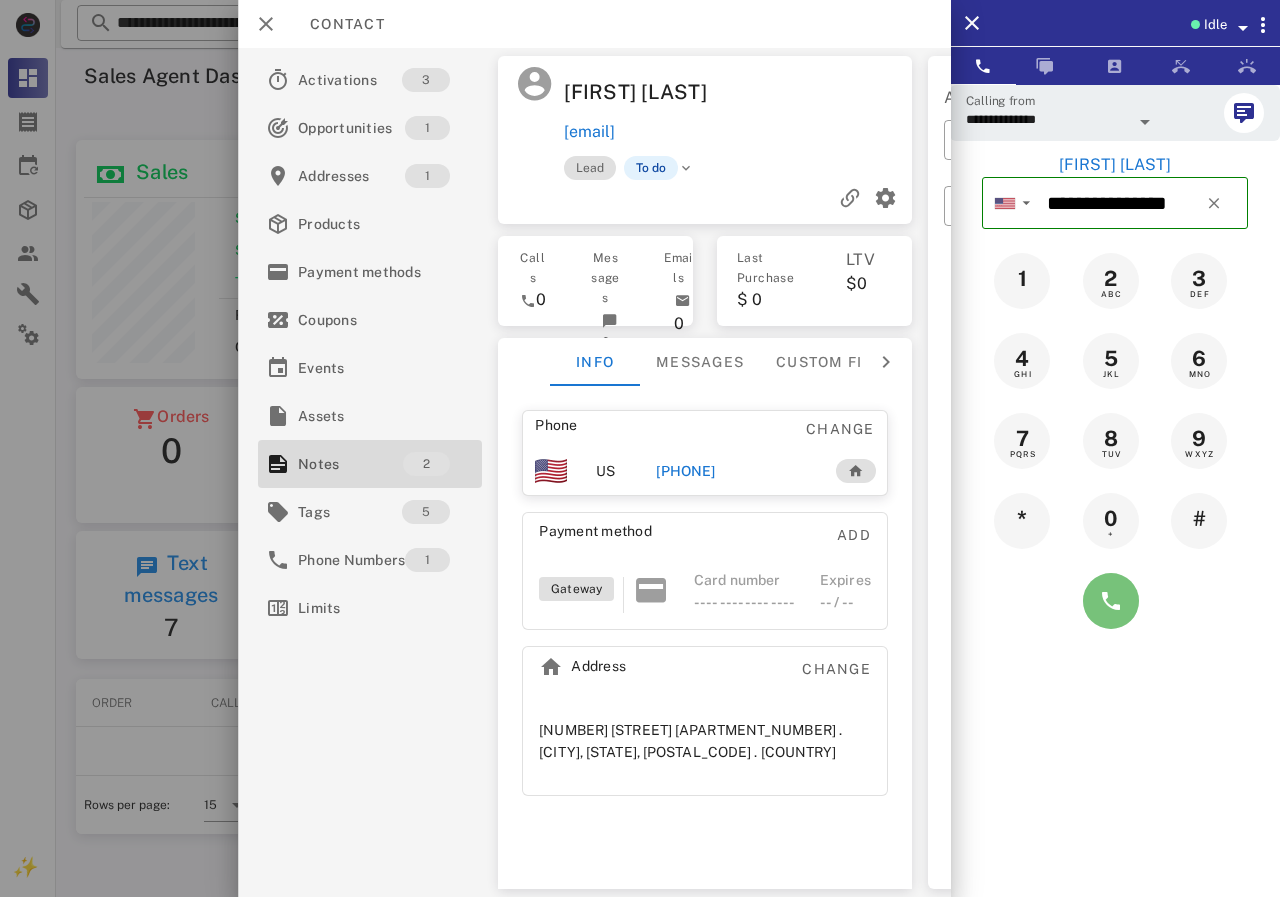 click at bounding box center (1111, 601) 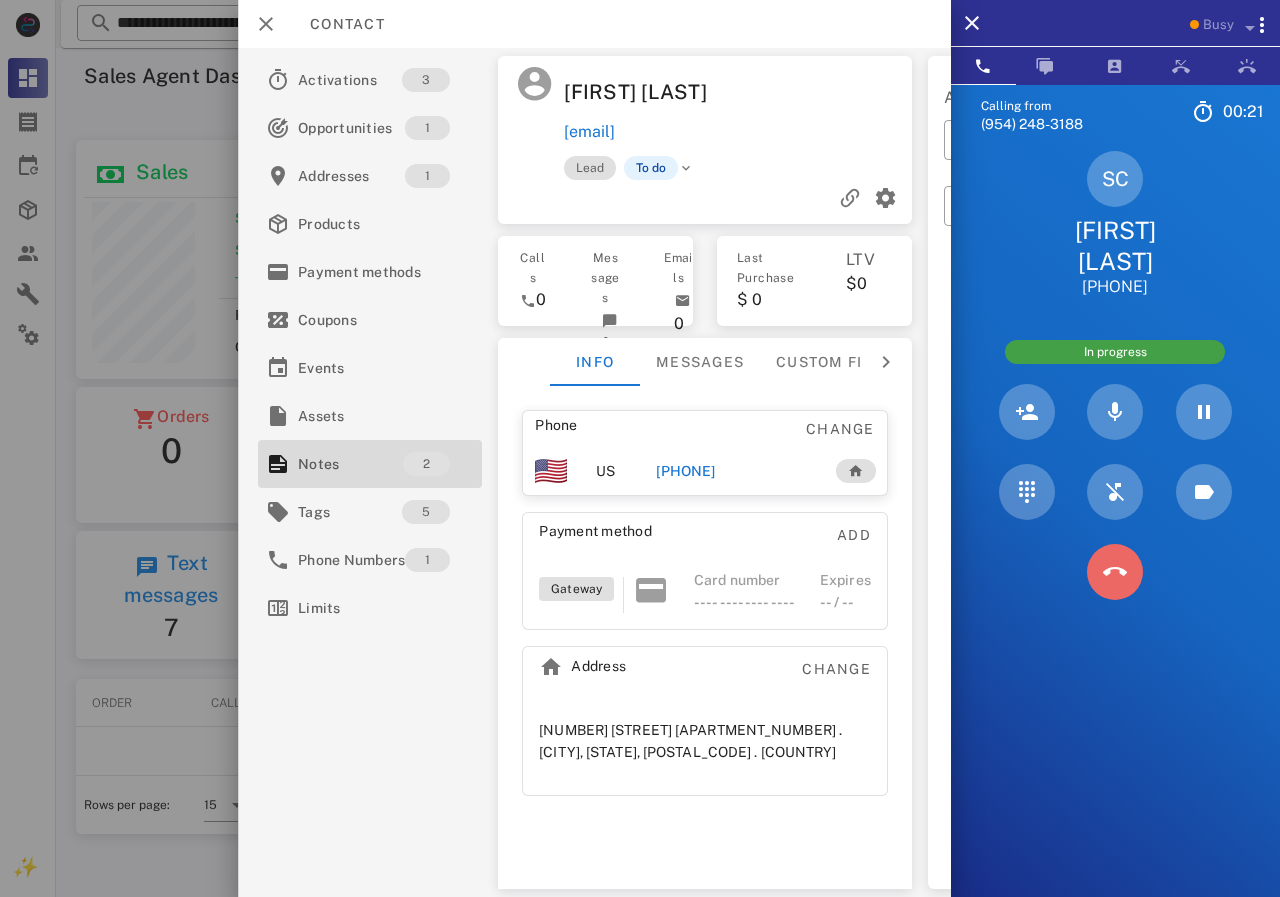 click at bounding box center [1115, 572] 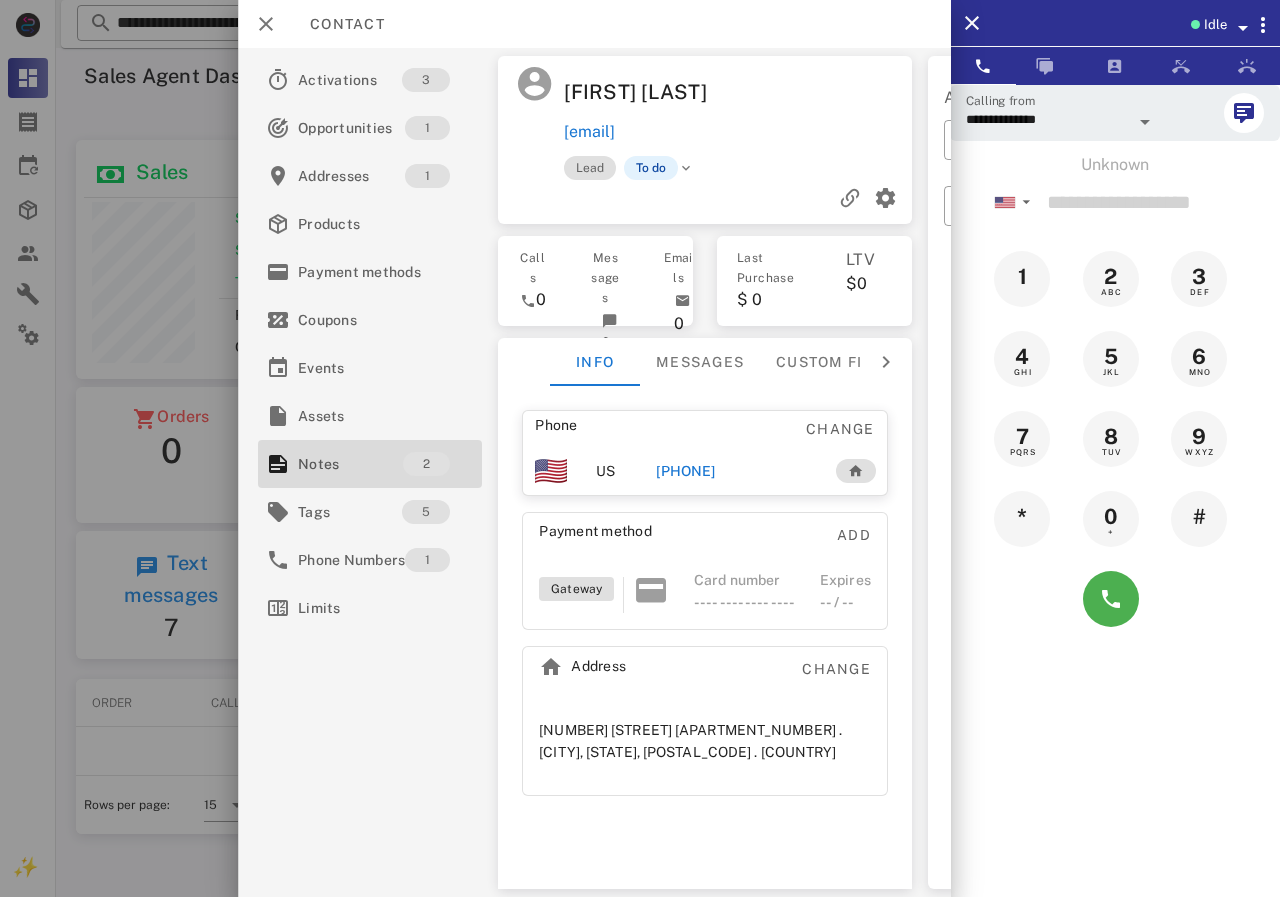 click on "[PHONE]" at bounding box center [685, 471] 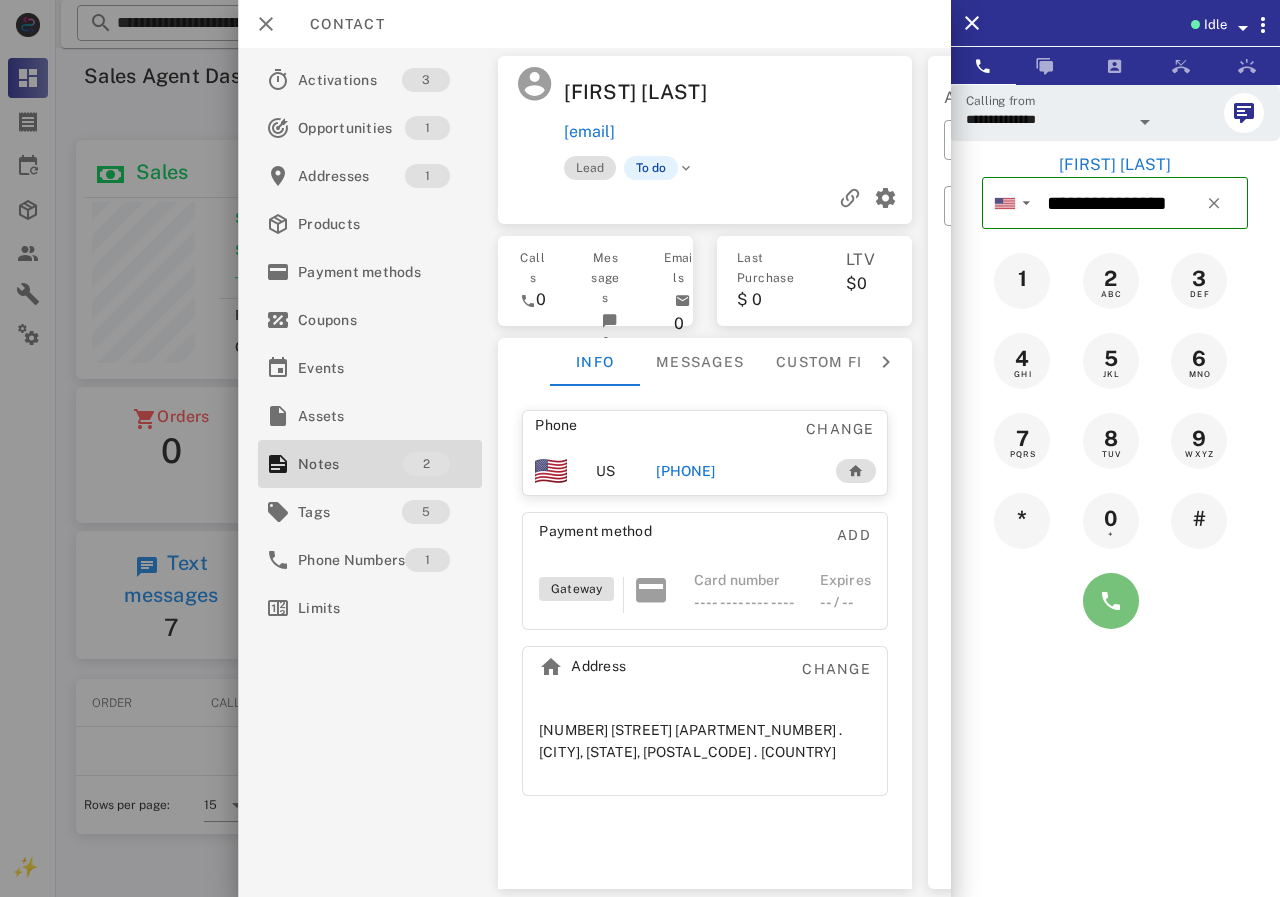 click at bounding box center (1111, 601) 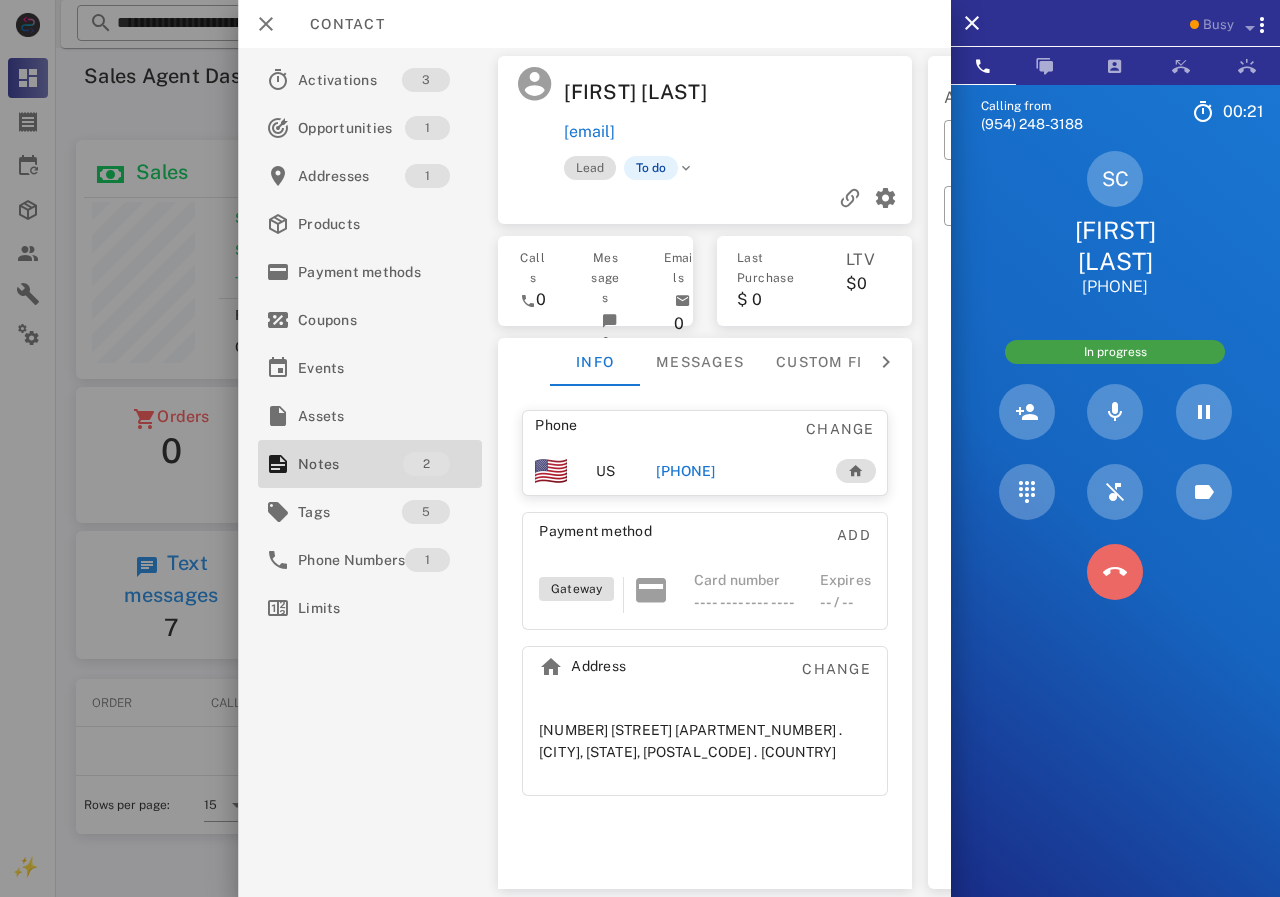 click at bounding box center (1115, 572) 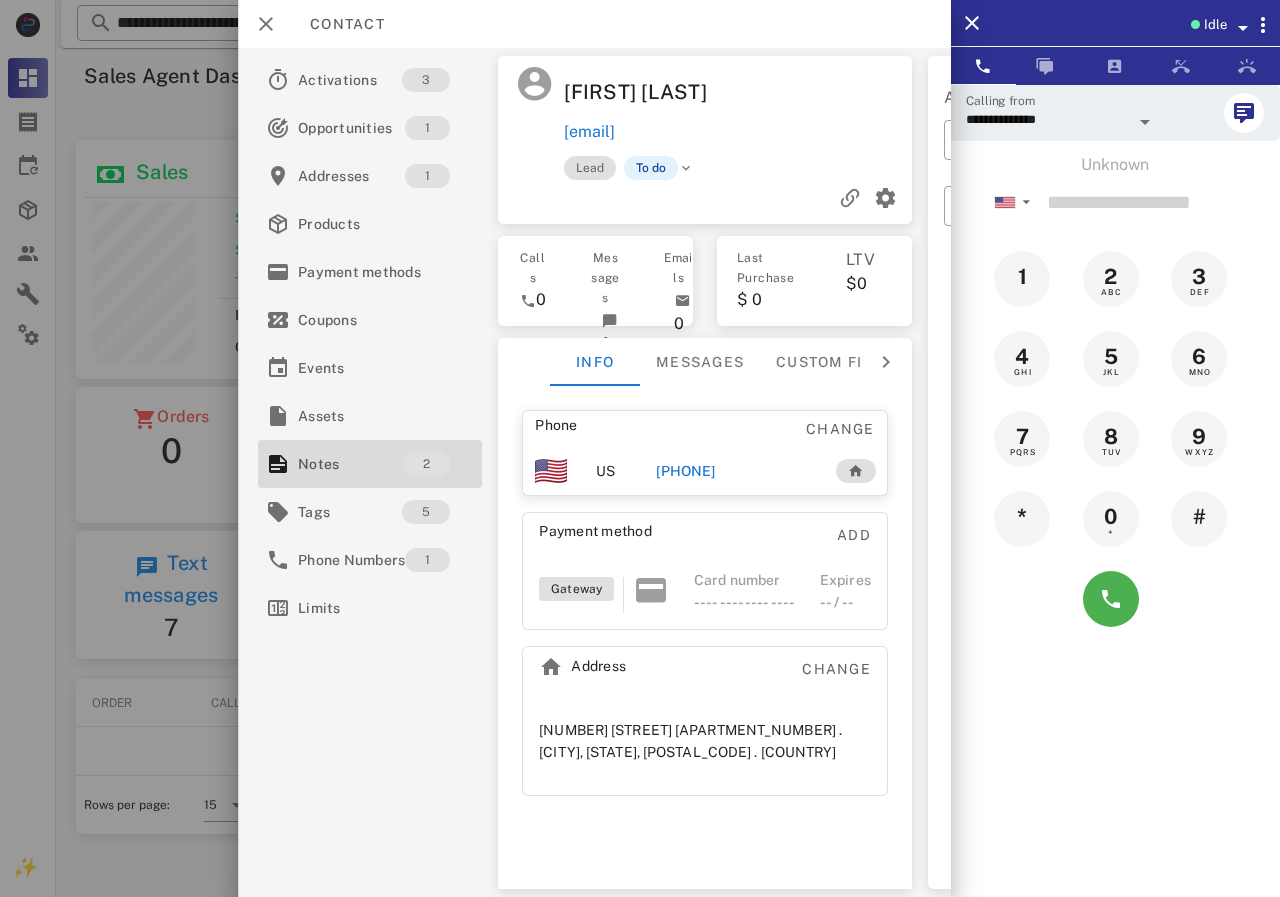 click on "[PHONE]" at bounding box center (685, 471) 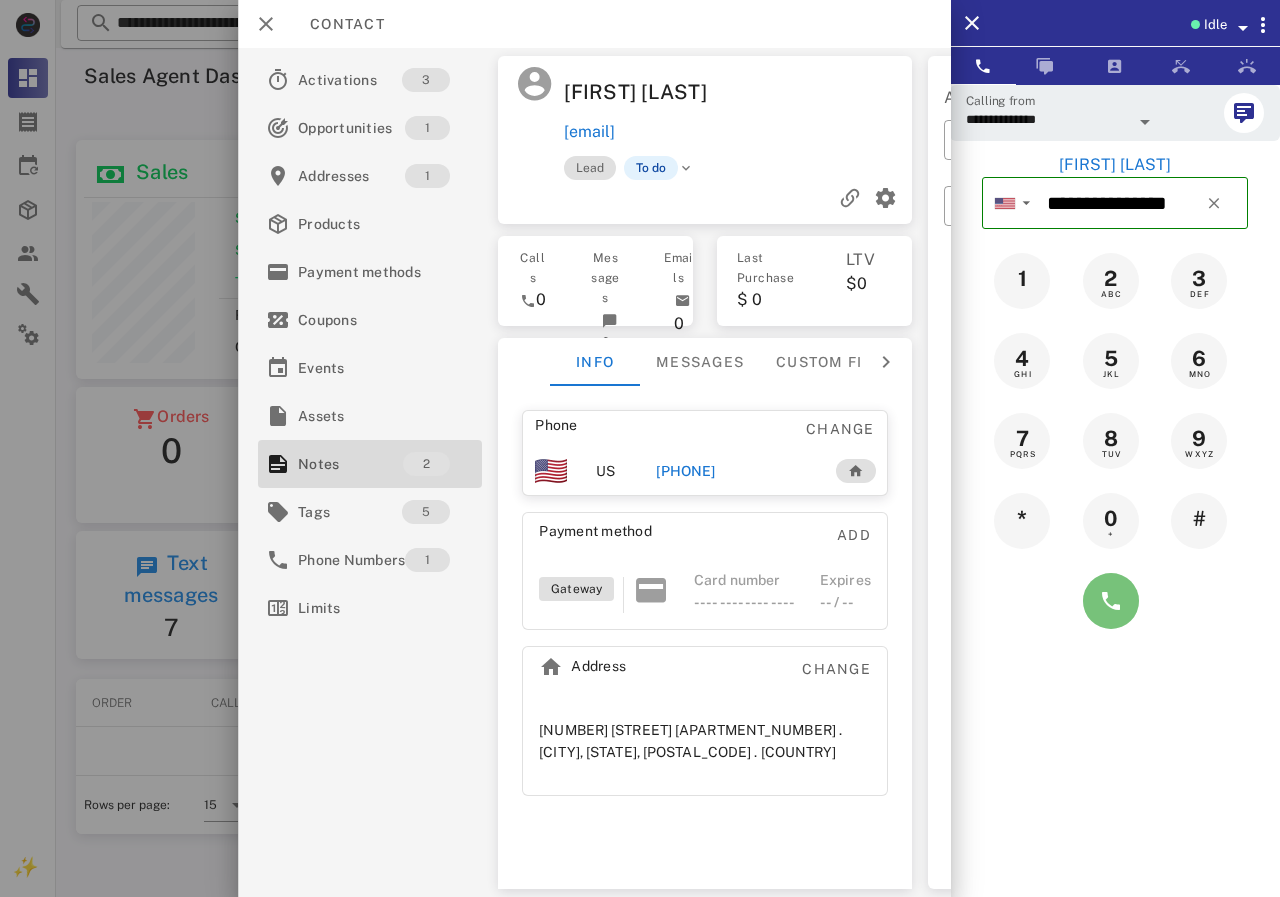 click at bounding box center (1111, 601) 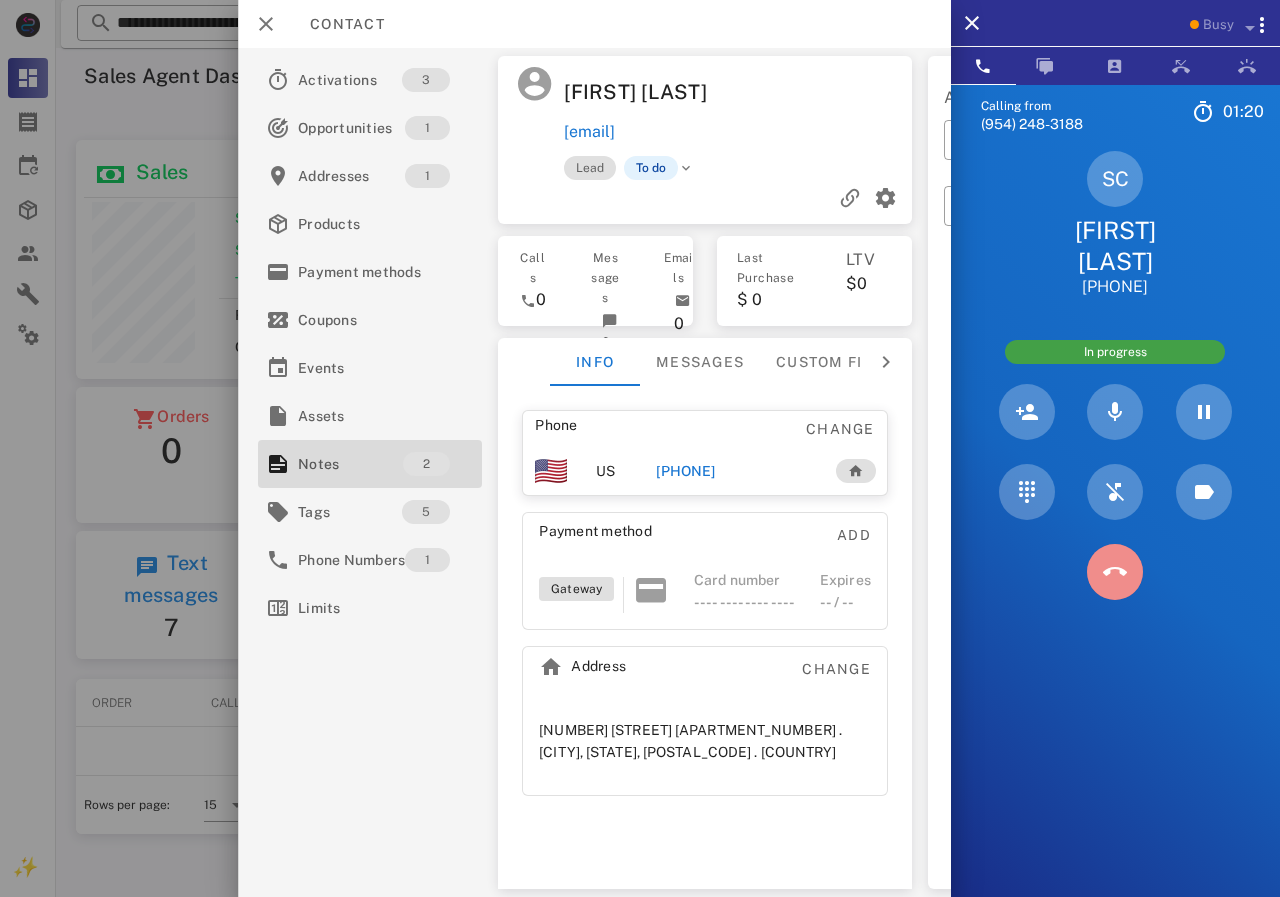 click at bounding box center (1115, 572) 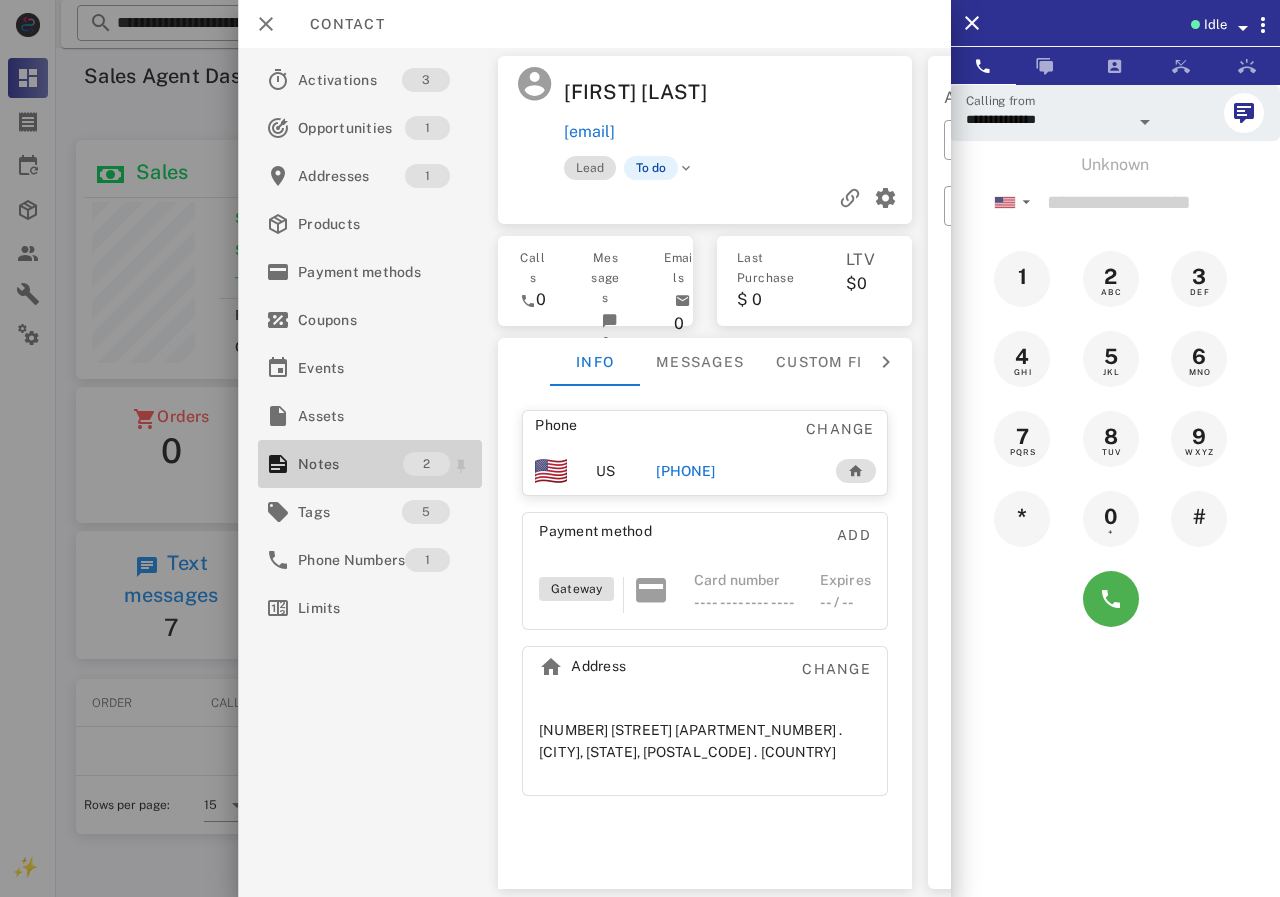 click on "Notes" at bounding box center [350, 464] 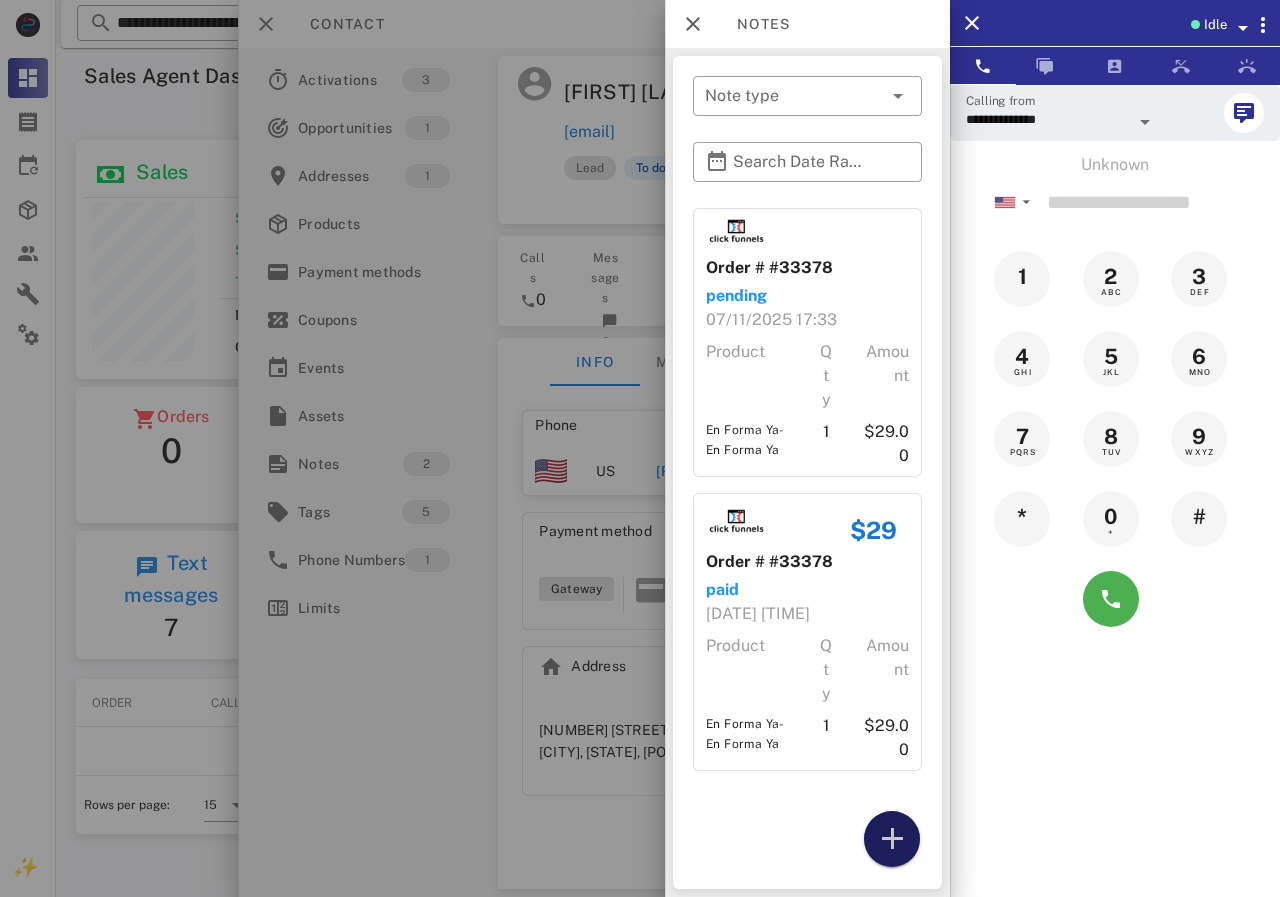 click at bounding box center [892, 839] 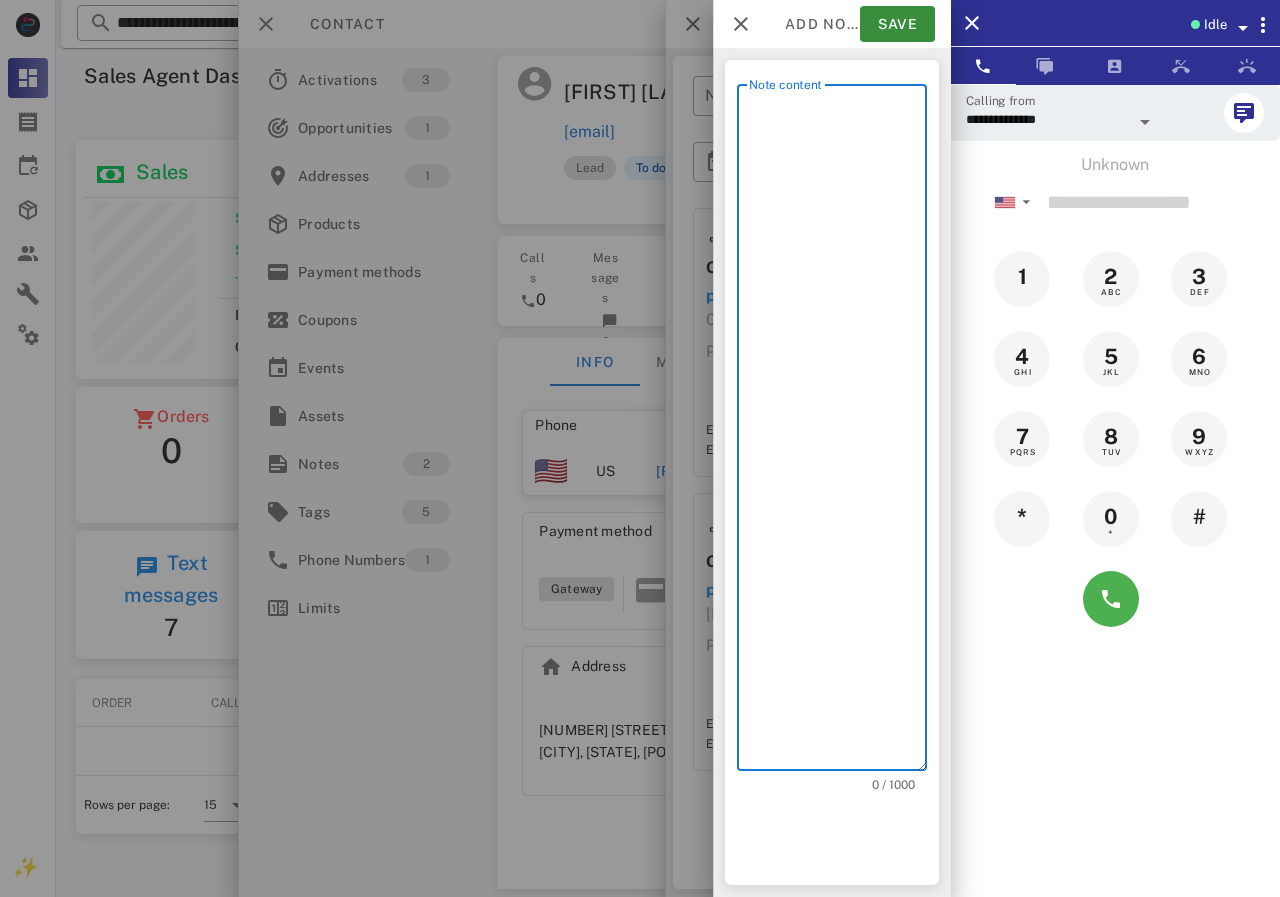 click on "Note content" at bounding box center (838, 432) 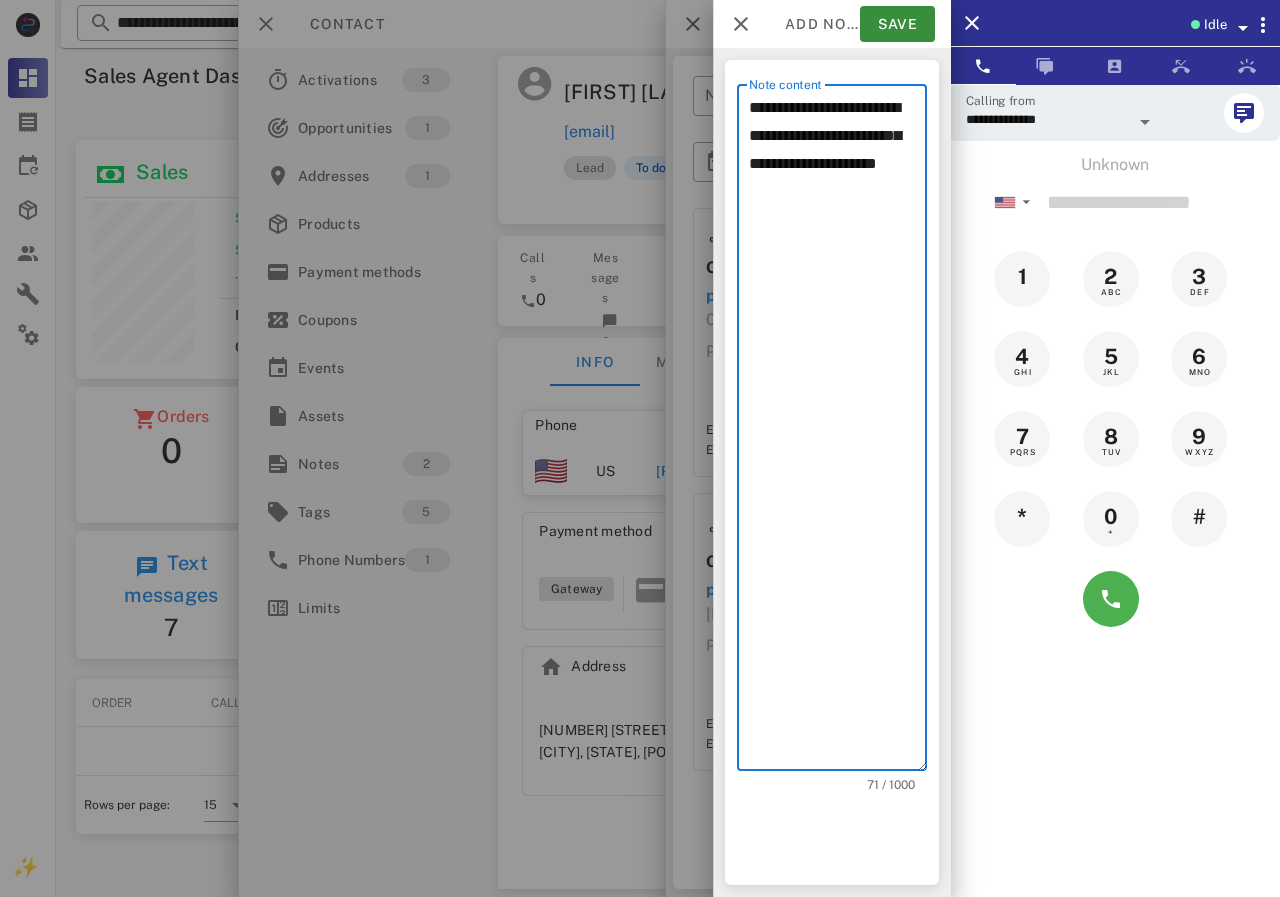 click on "**********" at bounding box center [838, 432] 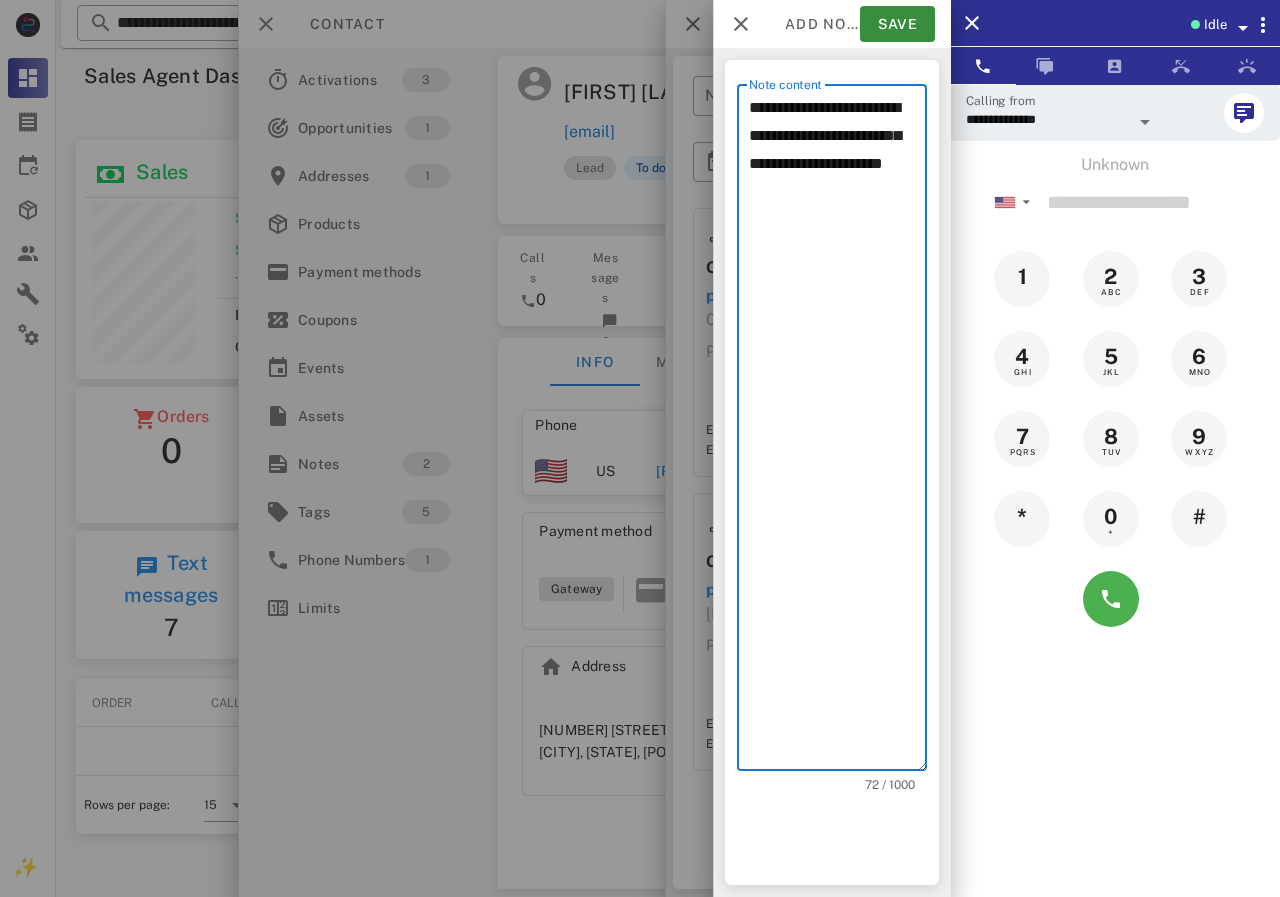 click on "**********" at bounding box center (838, 432) 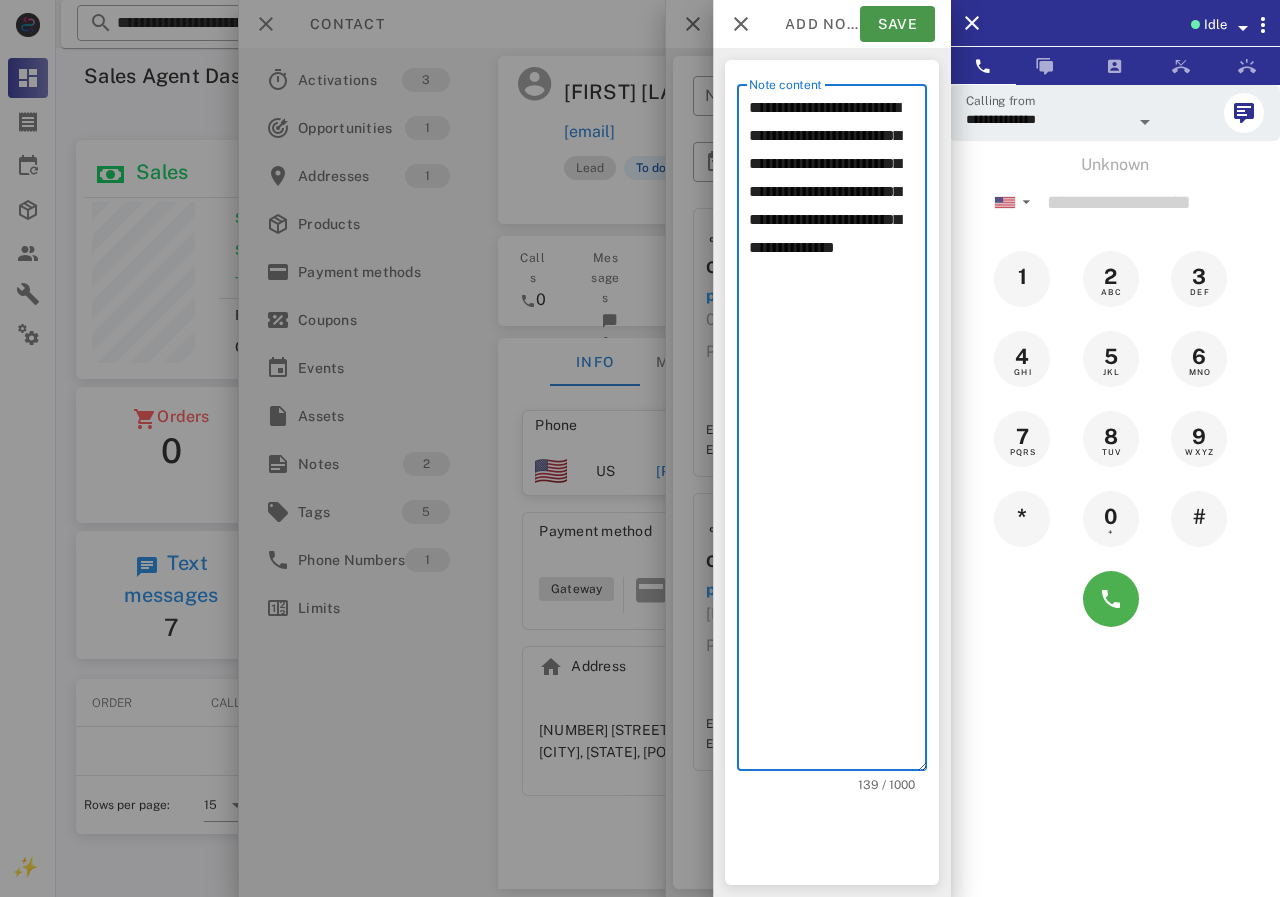 type on "**********" 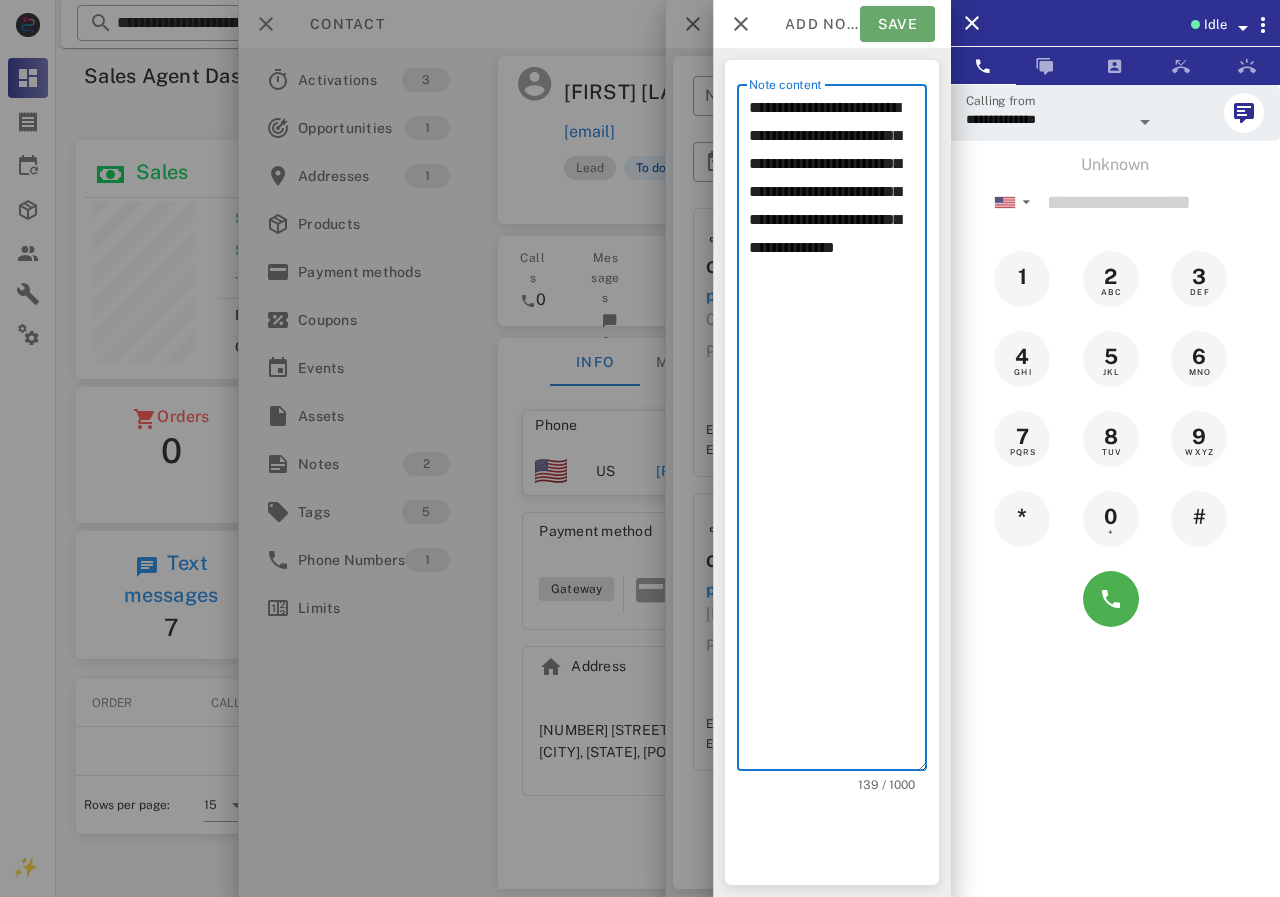 click on "Save" at bounding box center [897, 24] 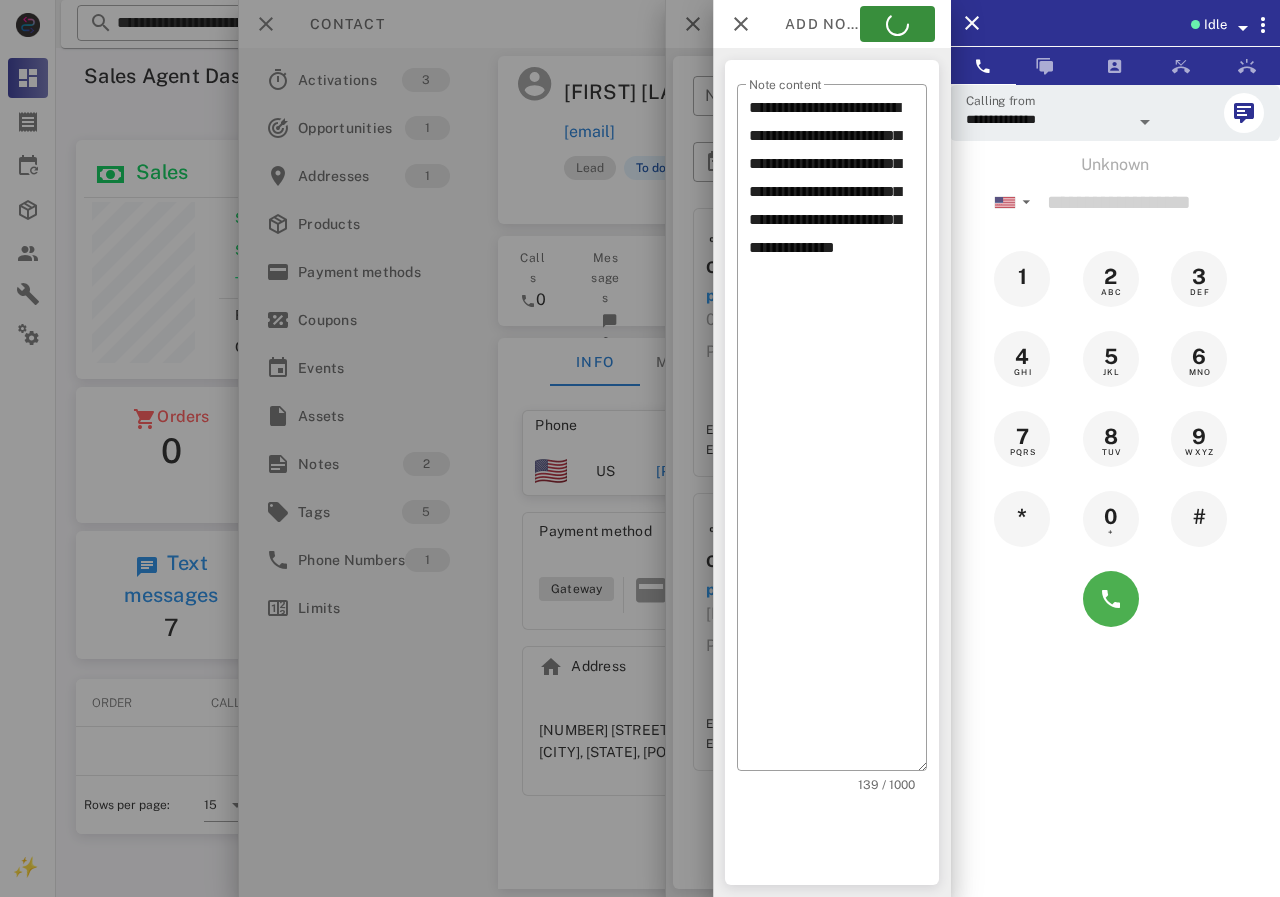 click at bounding box center (640, 448) 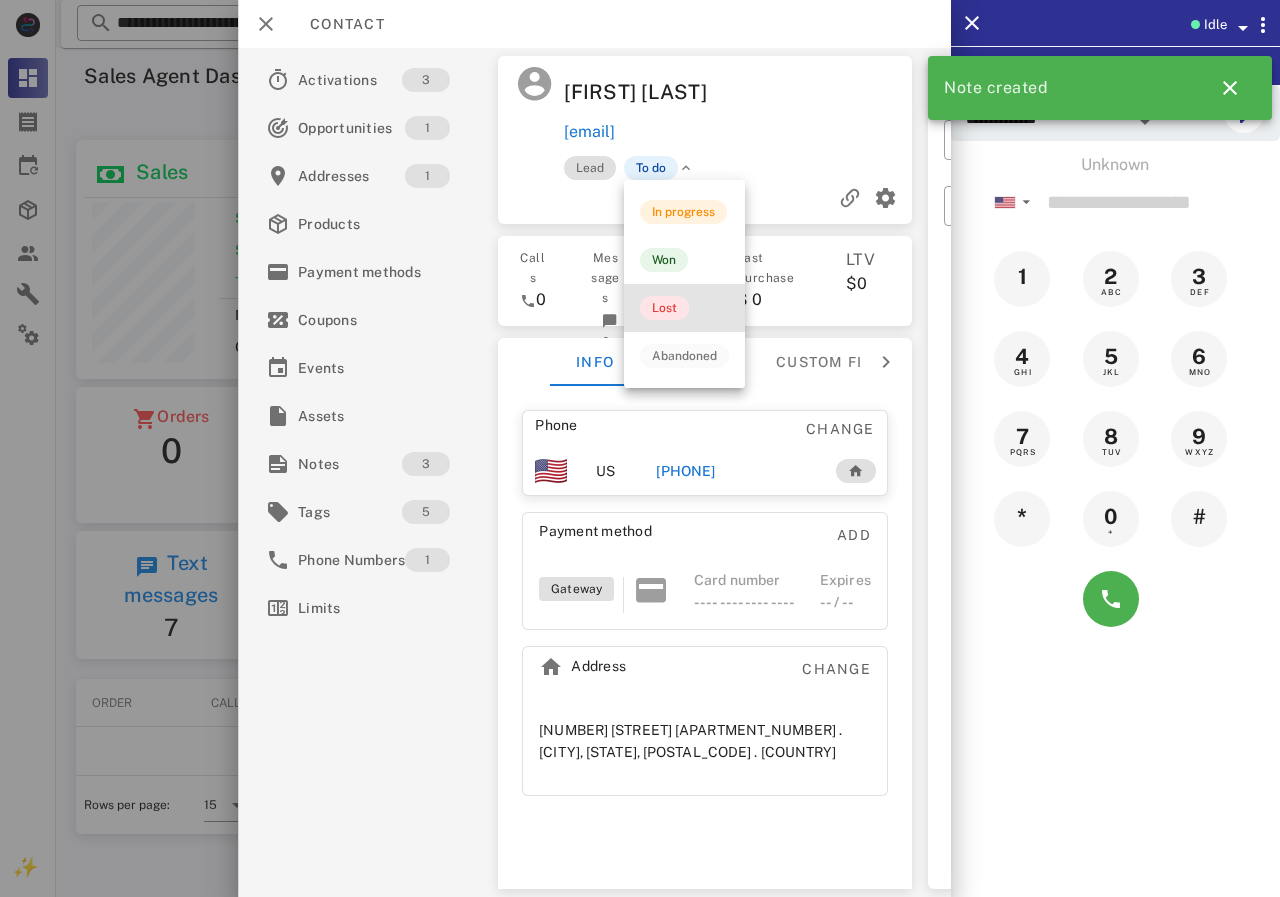click on "Lost" at bounding box center (664, 308) 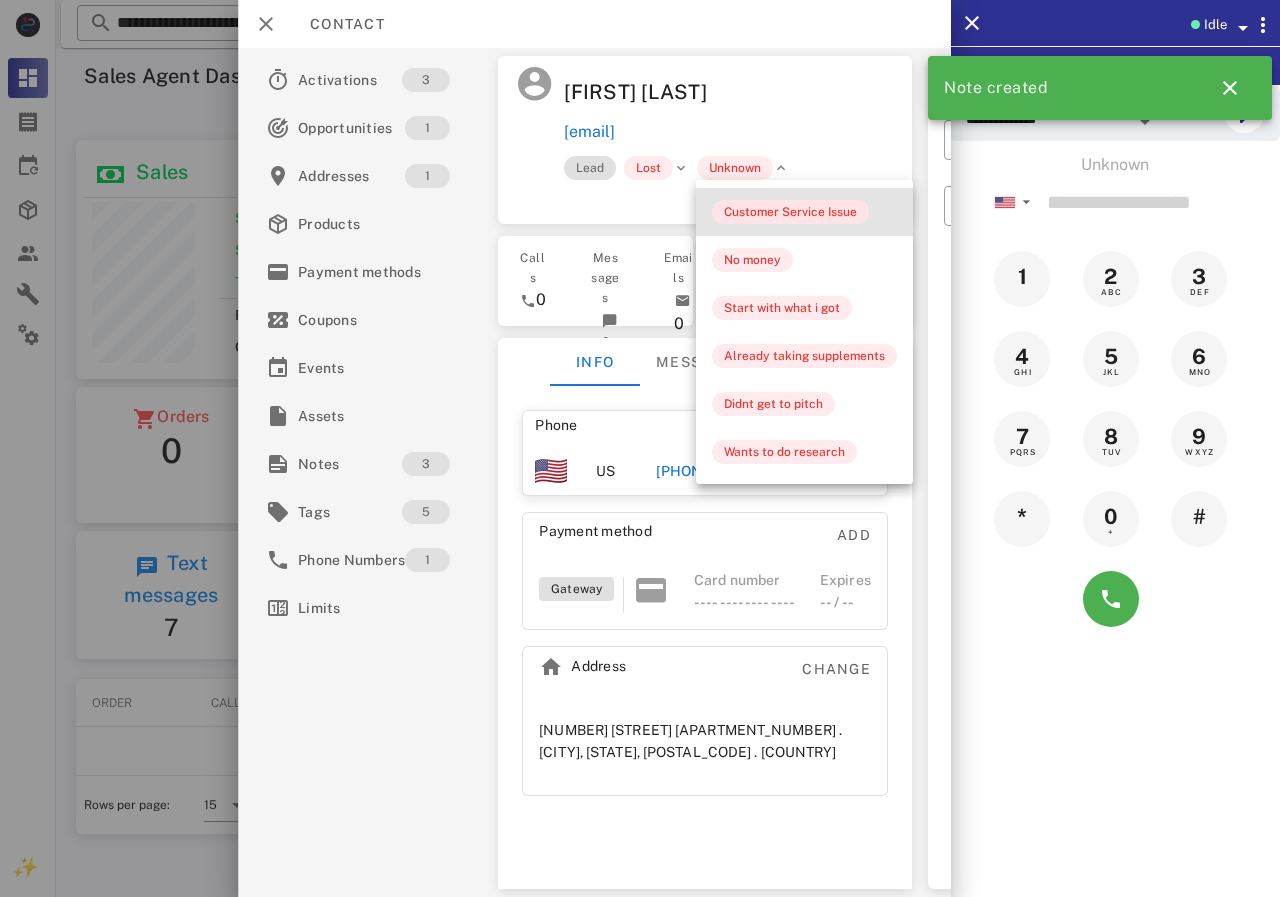 click on "Customer Service Issue" at bounding box center [790, 212] 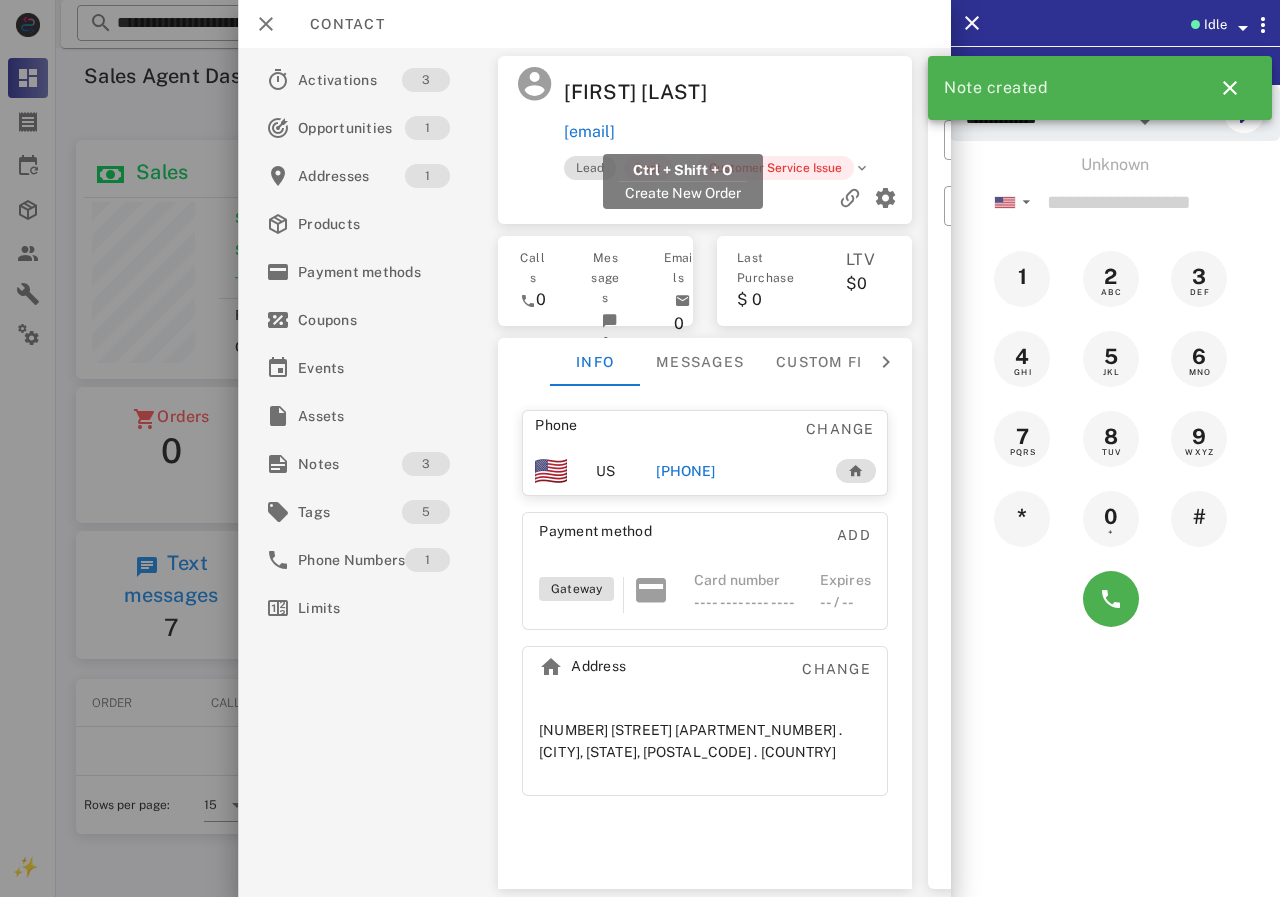 drag, startPoint x: 751, startPoint y: 131, endPoint x: 569, endPoint y: 132, distance: 182.00275 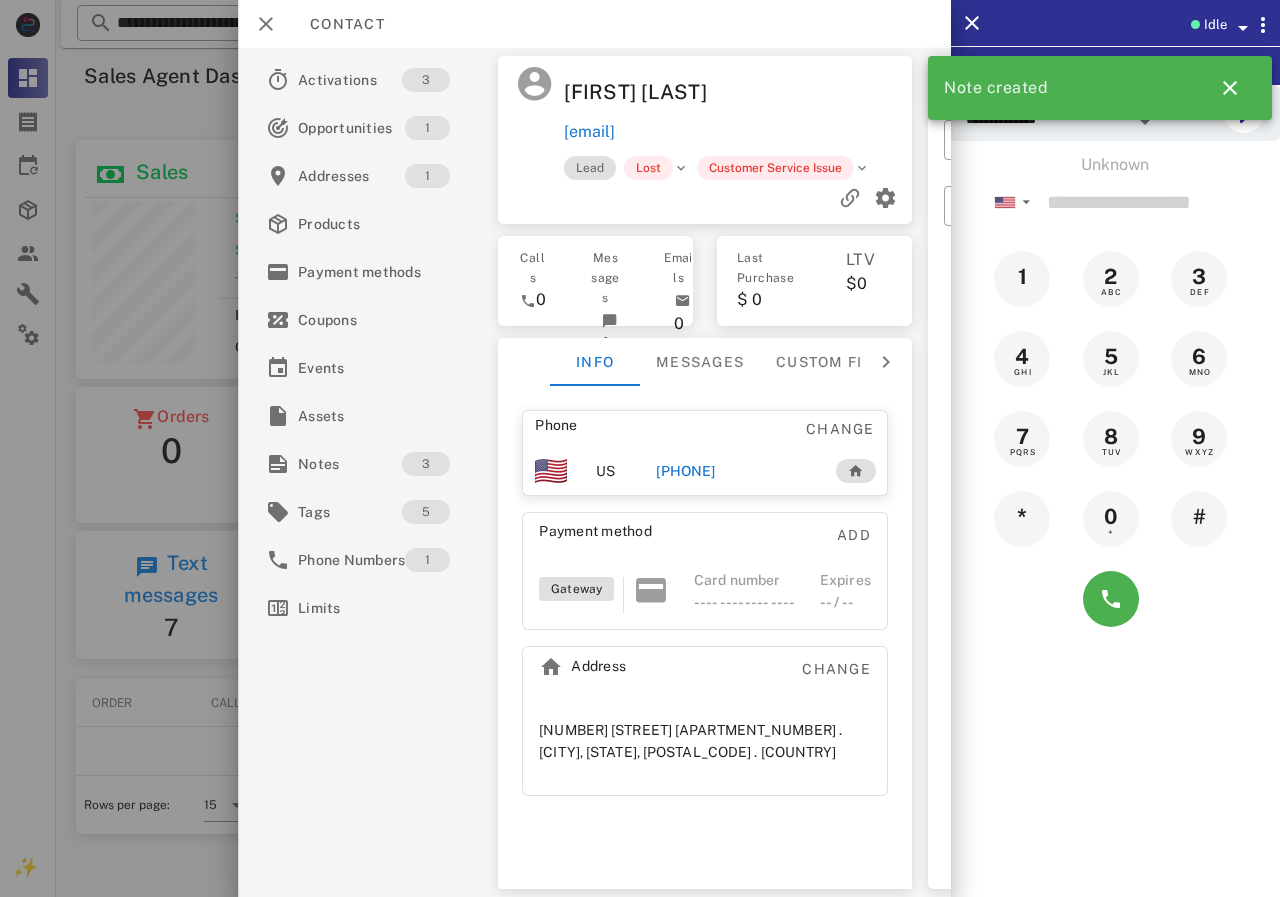 copy on "[EMAIL]" 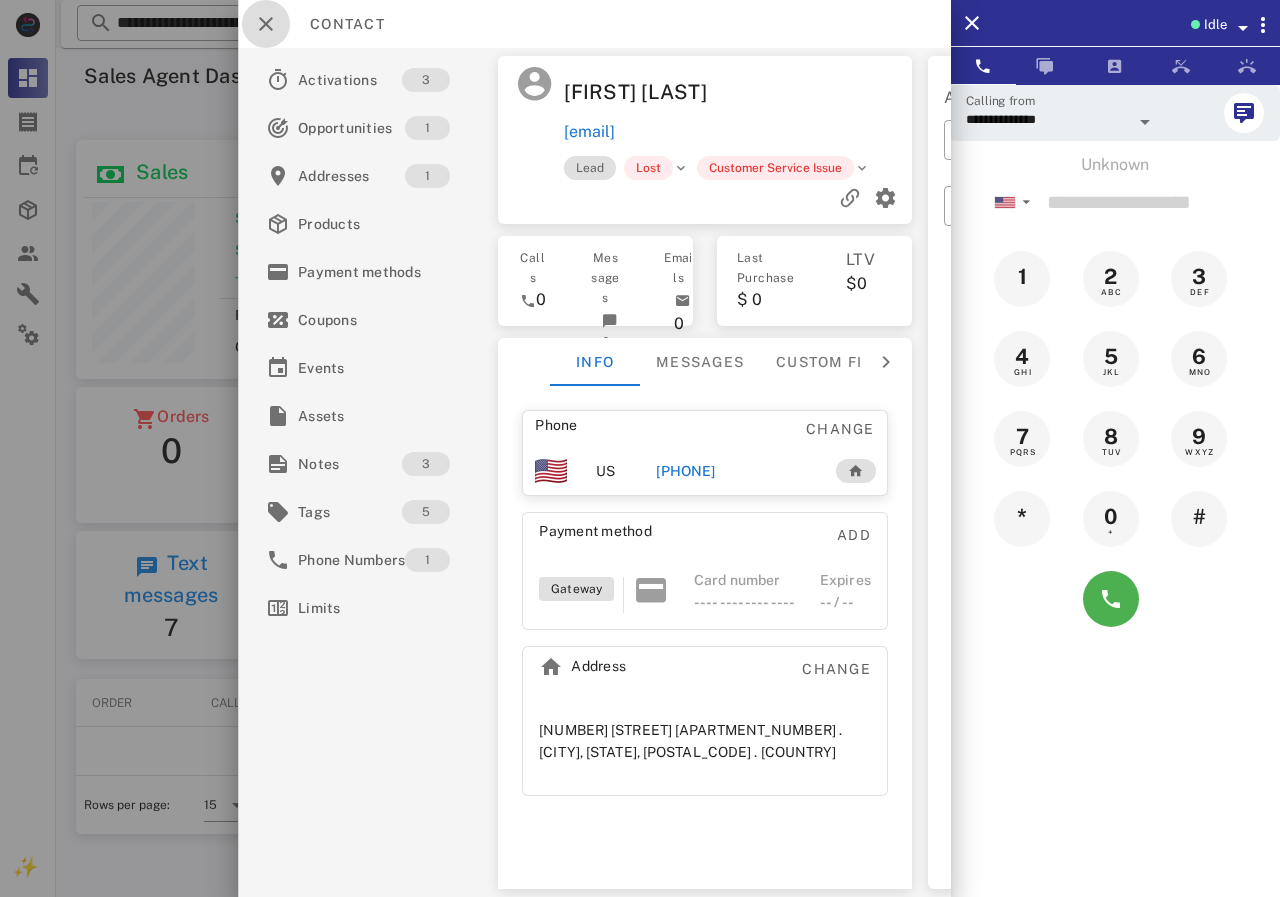 click at bounding box center [266, 24] 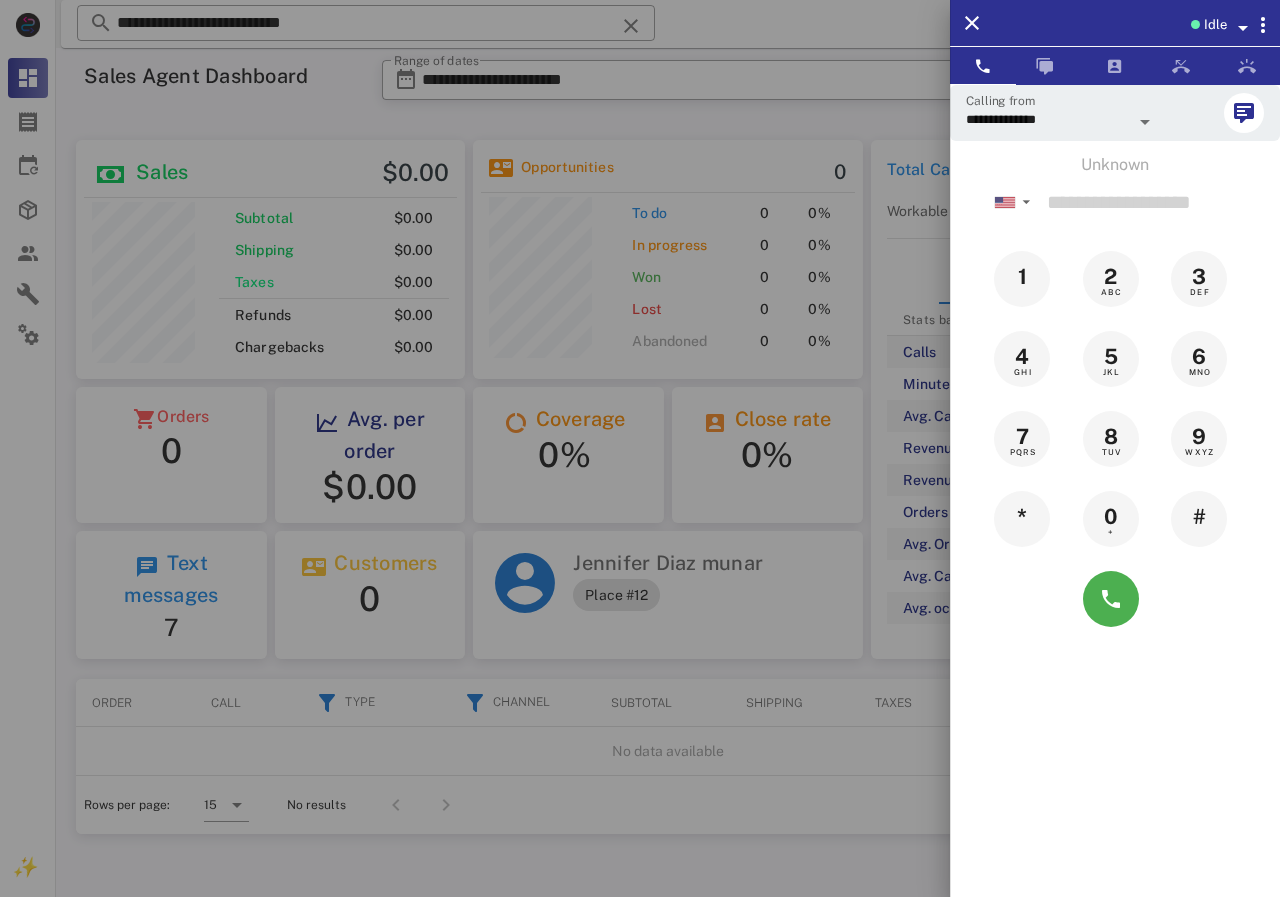 click at bounding box center (640, 448) 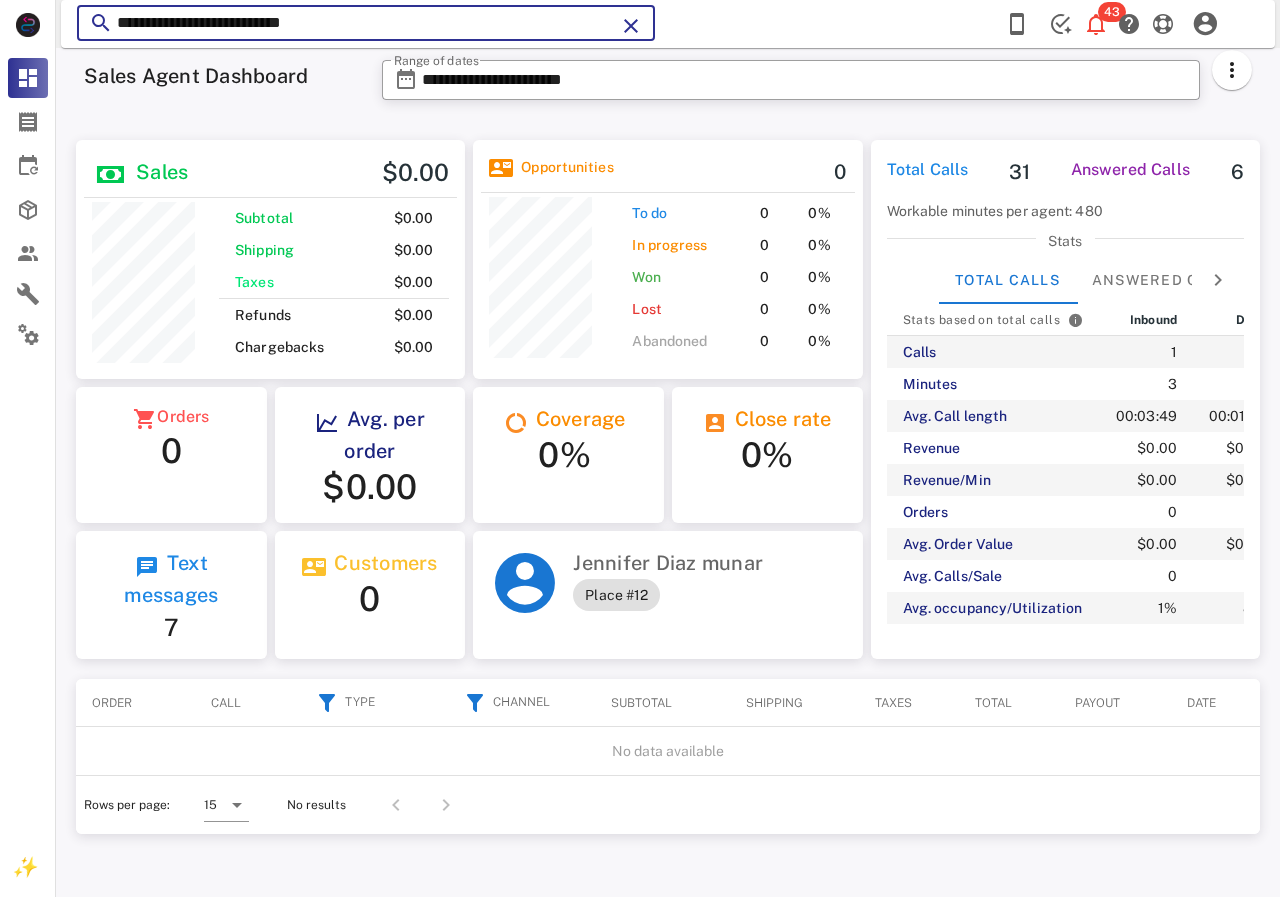 drag, startPoint x: 454, startPoint y: 29, endPoint x: 43, endPoint y: 84, distance: 414.66373 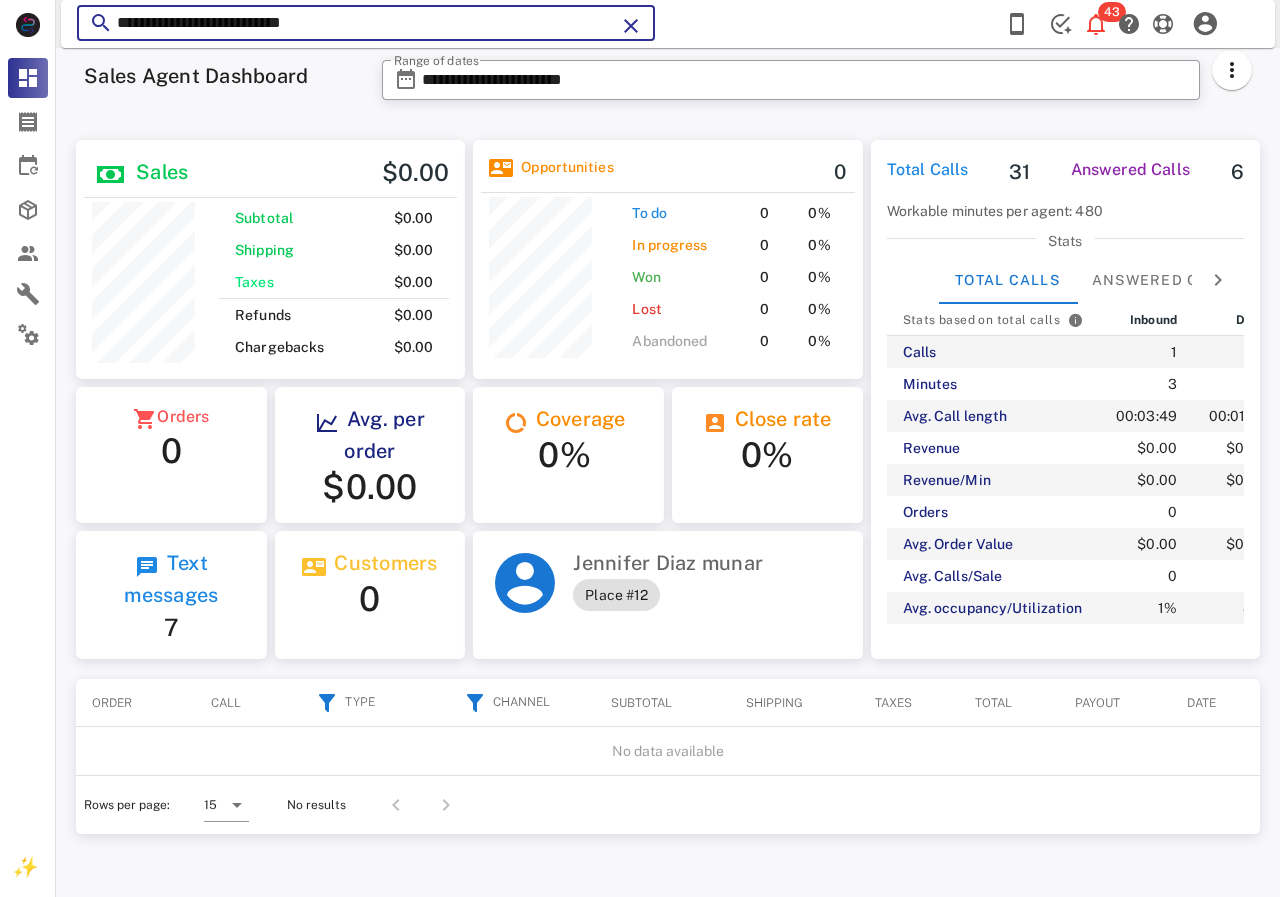 click on "**********" at bounding box center (668, 472) 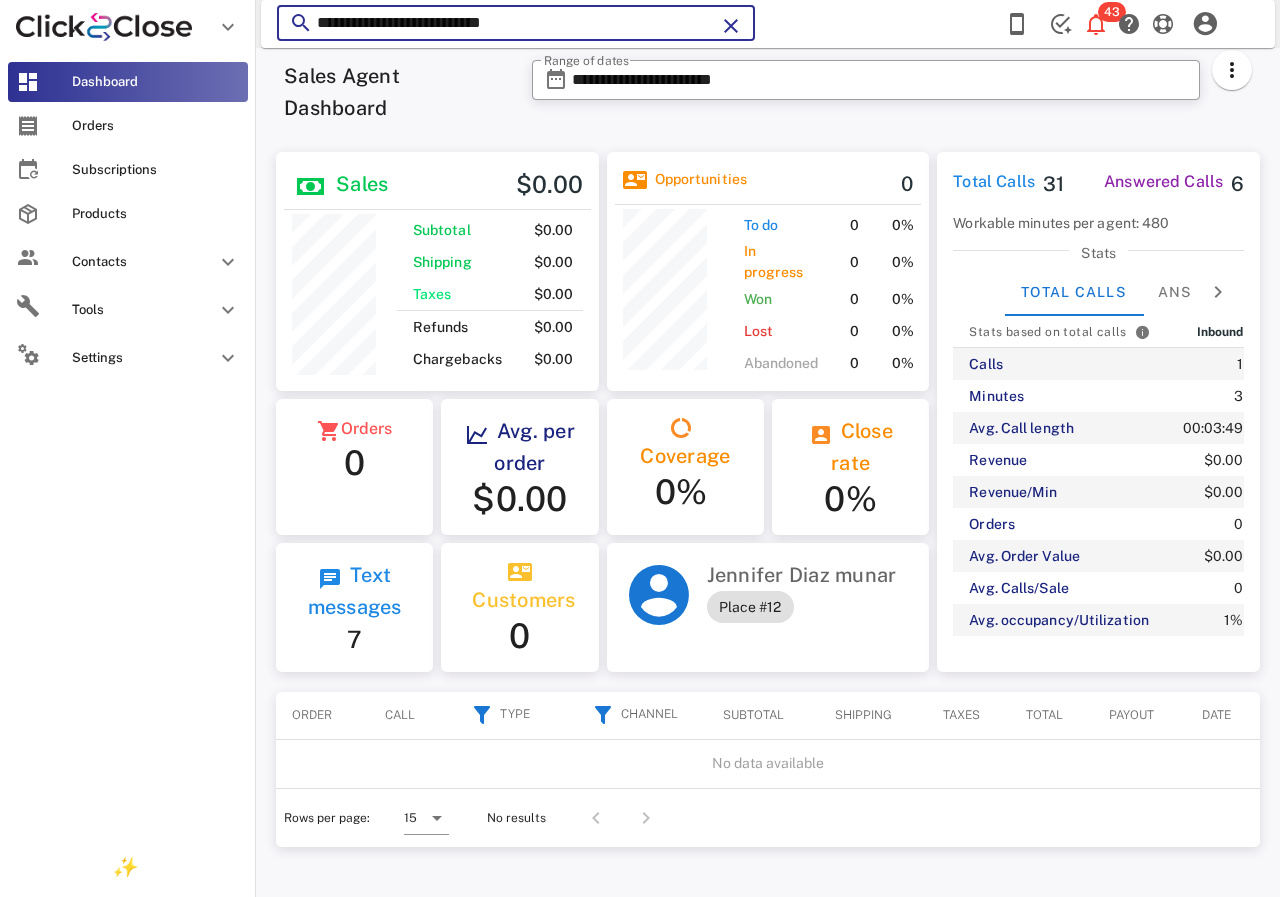 scroll, scrollTop: 255, scrollLeft: 322, axis: both 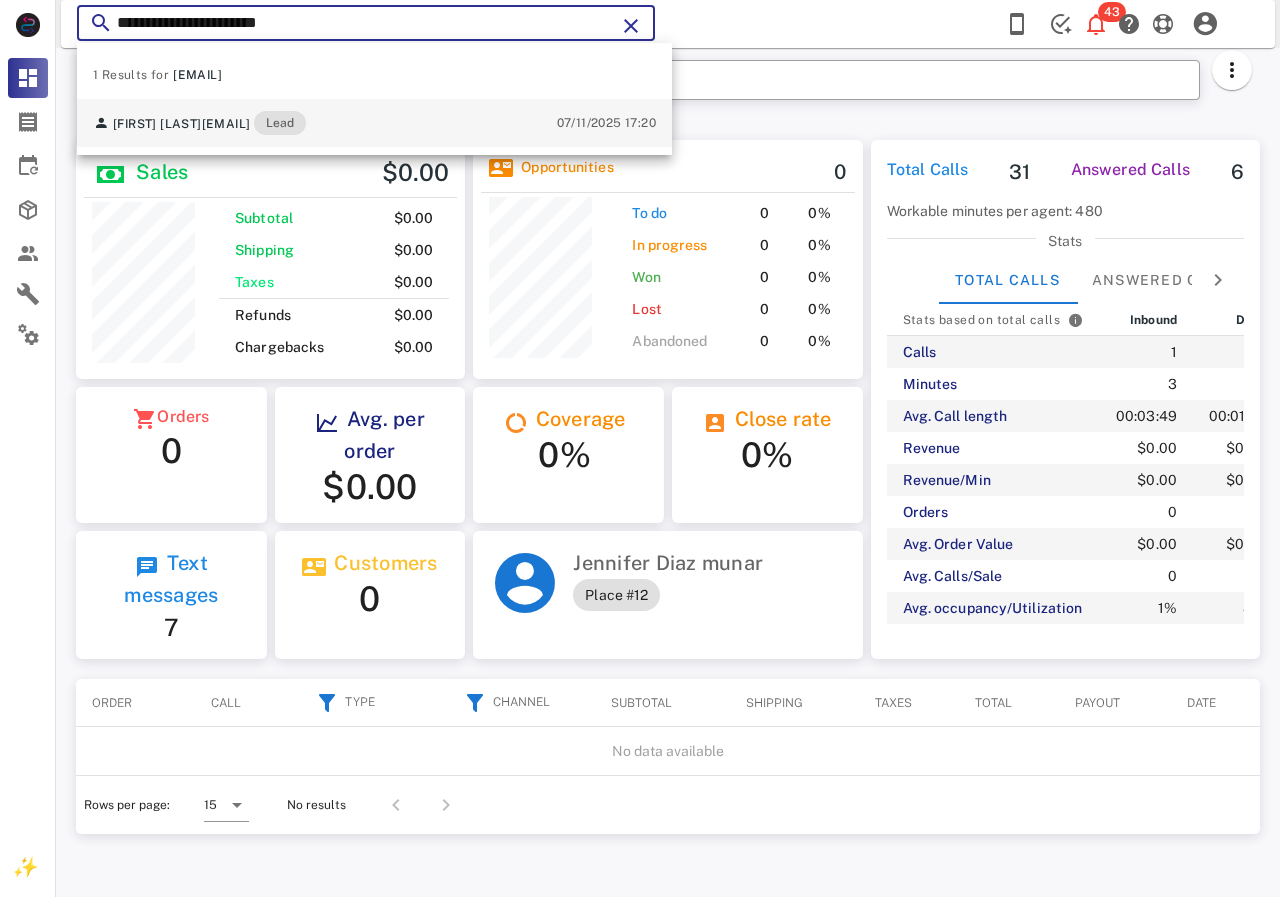 type on "**********" 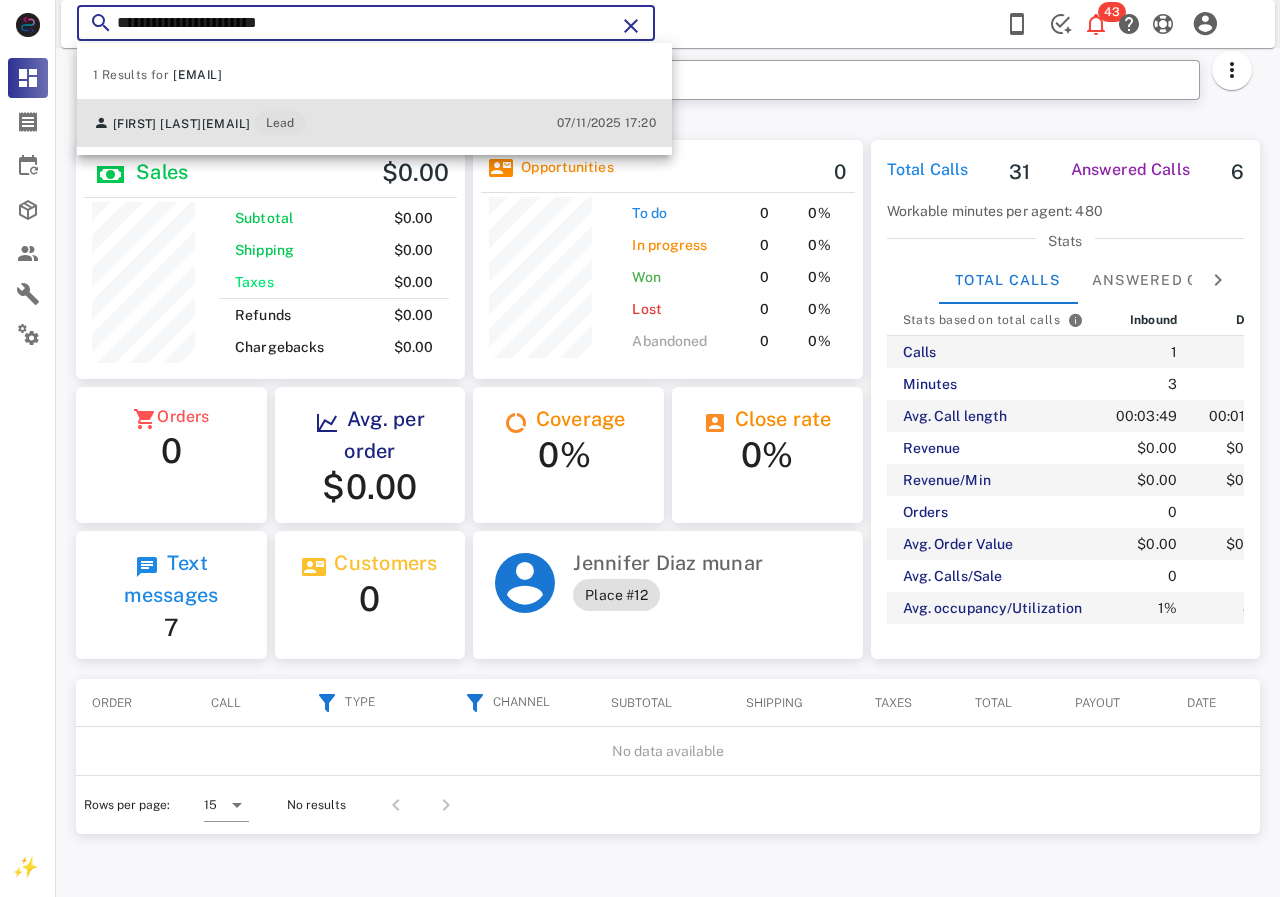 click on "[FIRST] [LAST]   [EMAIL]   Lead   [DATE] [TIME]" at bounding box center [374, 123] 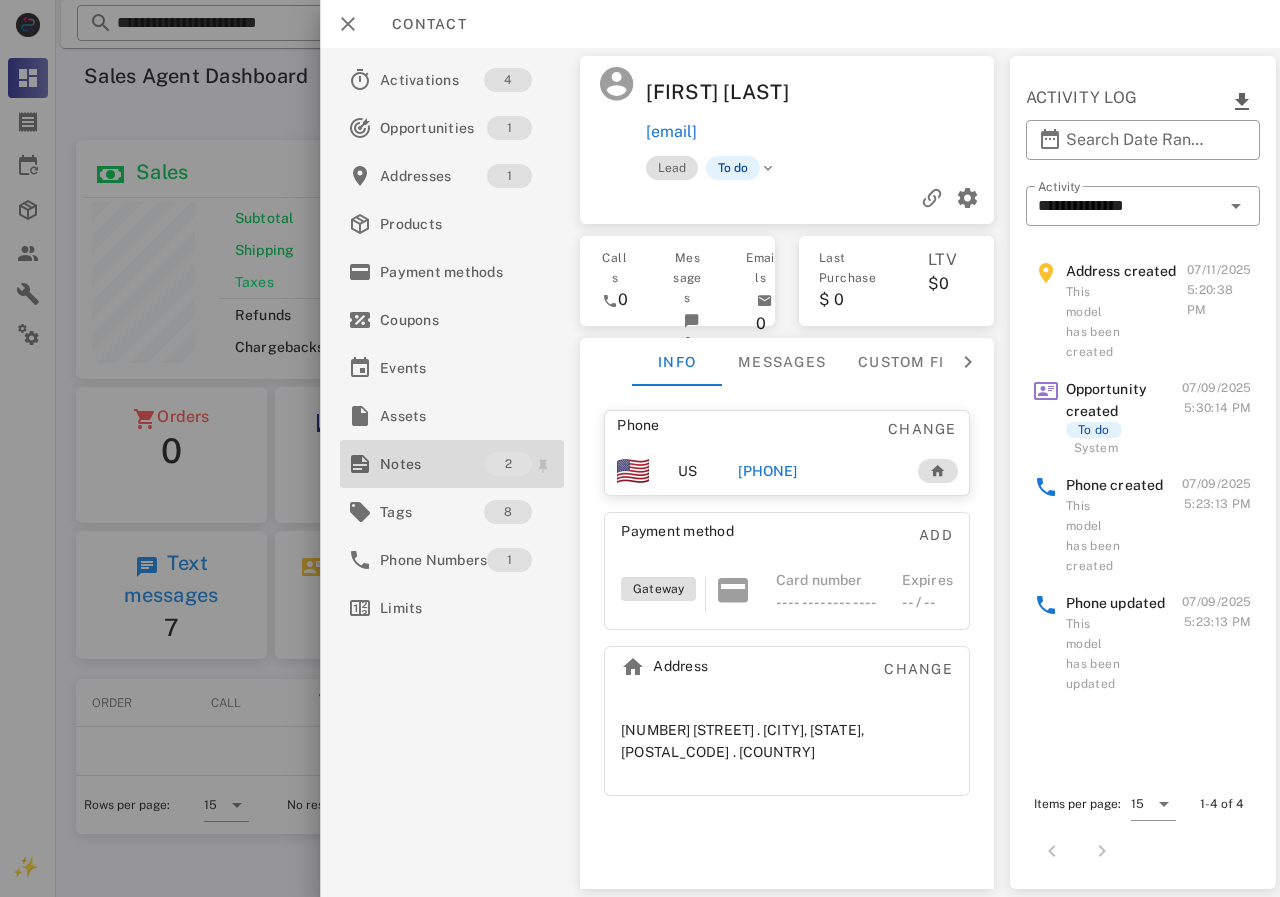 click on "Notes" at bounding box center (432, 464) 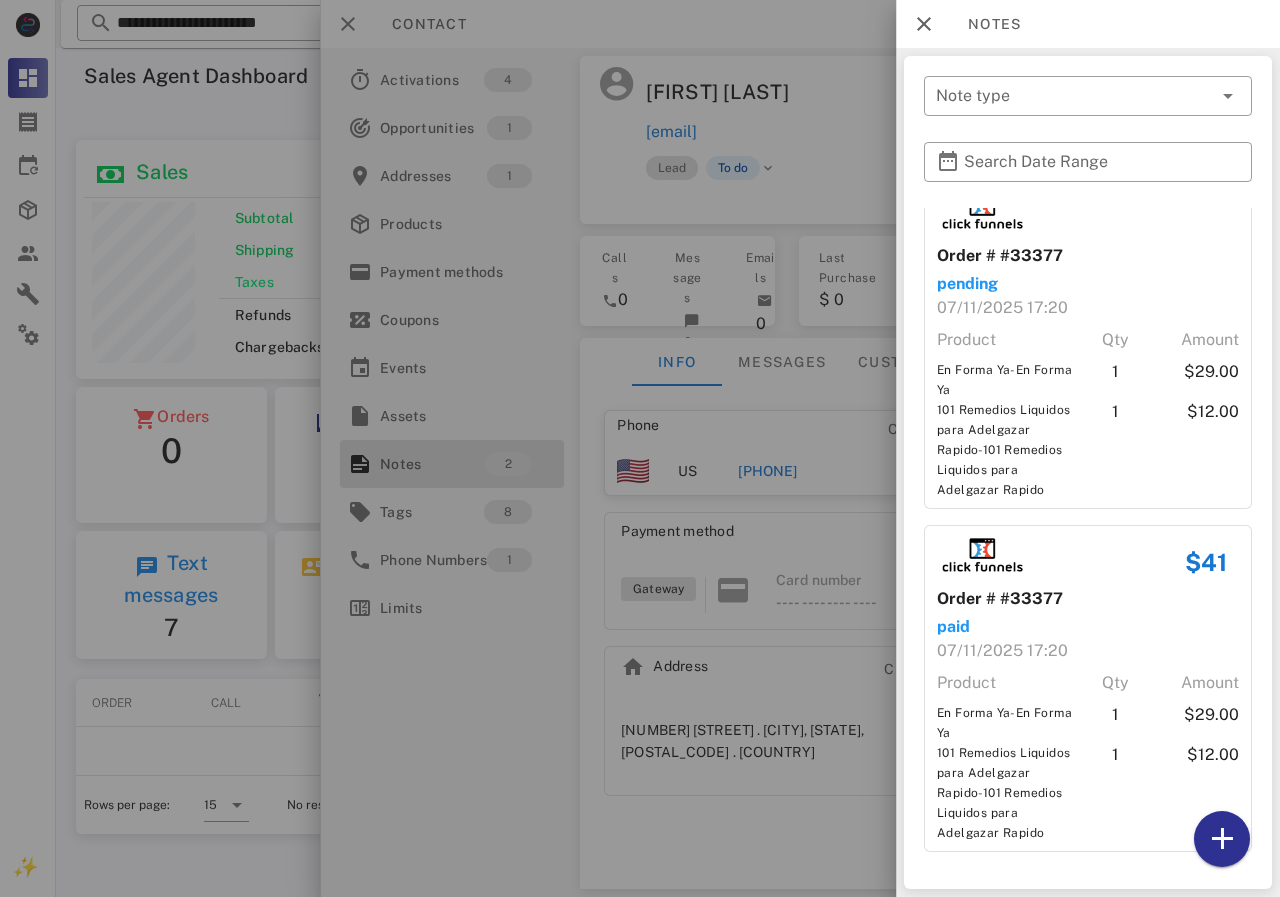 scroll, scrollTop: 62, scrollLeft: 0, axis: vertical 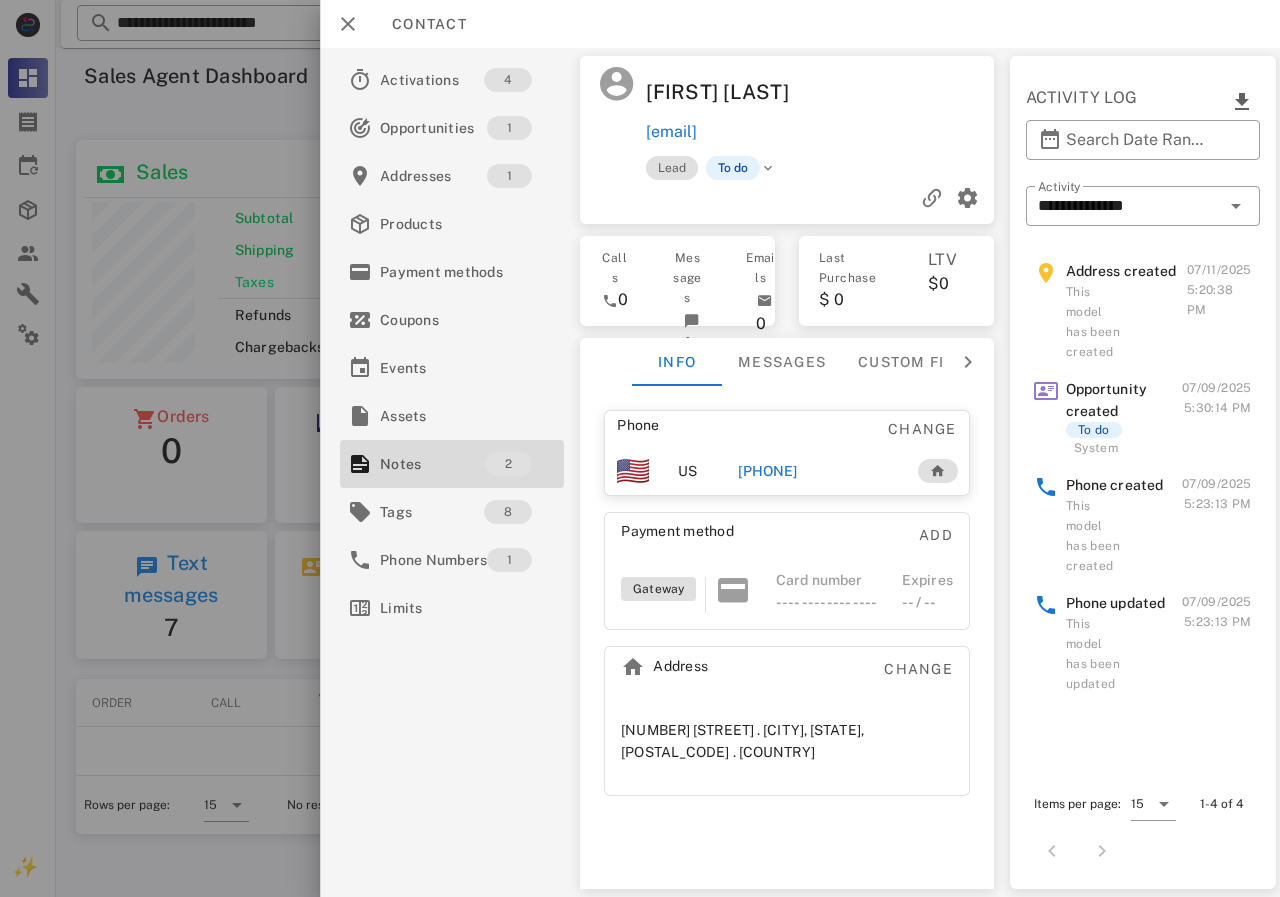 click on "[PHONE]" at bounding box center (767, 471) 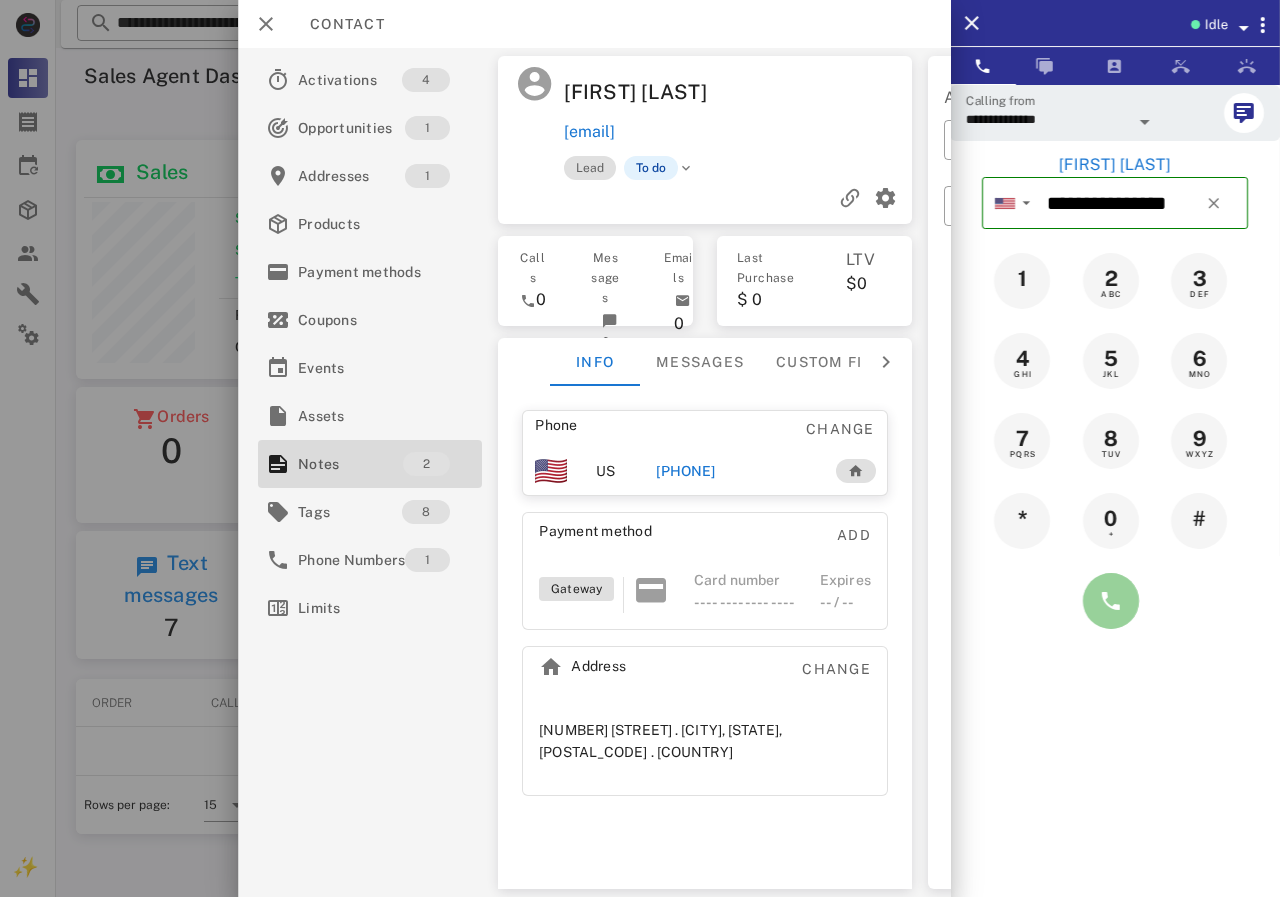 click at bounding box center [1111, 601] 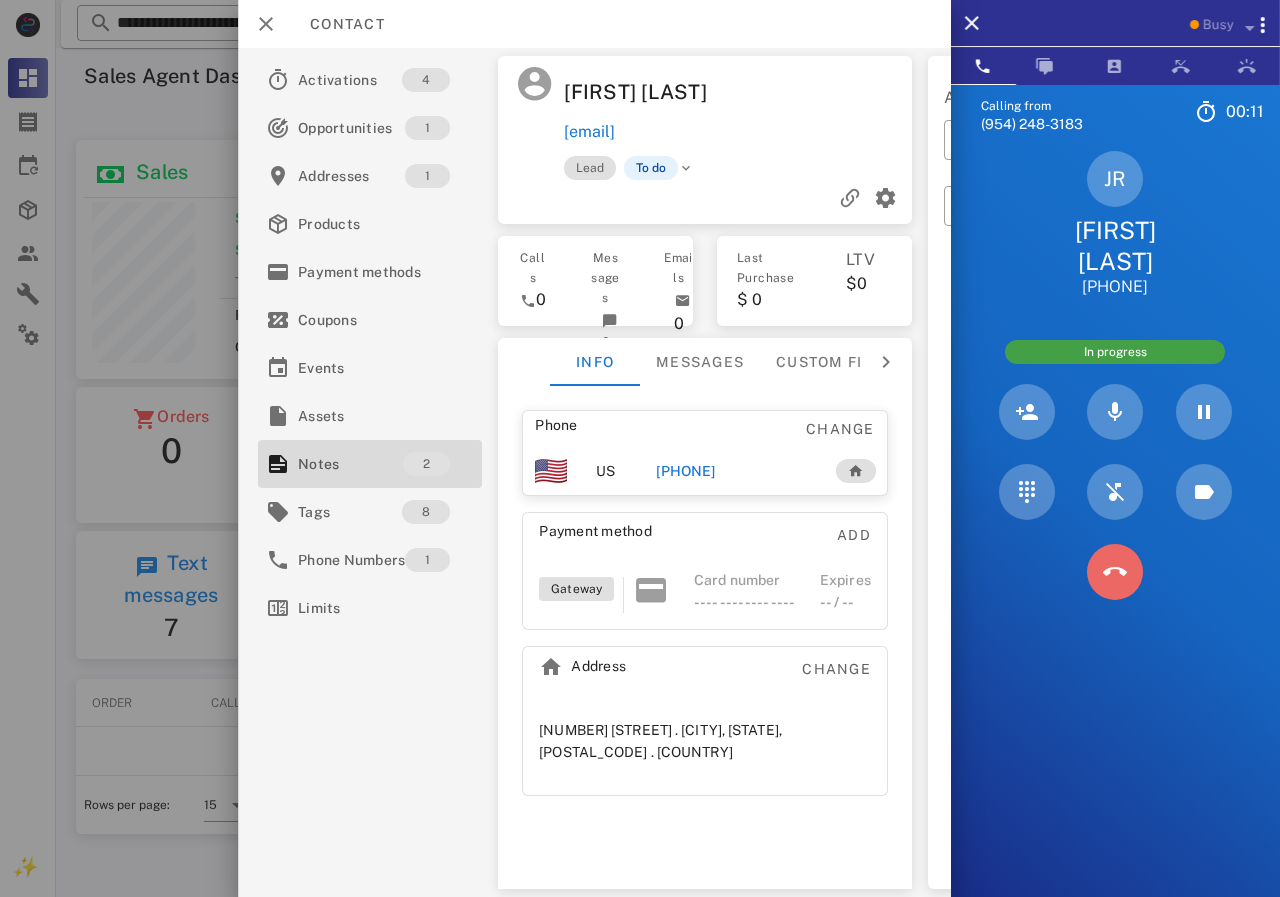 drag, startPoint x: 1112, startPoint y: 544, endPoint x: 1059, endPoint y: 549, distance: 53.235325 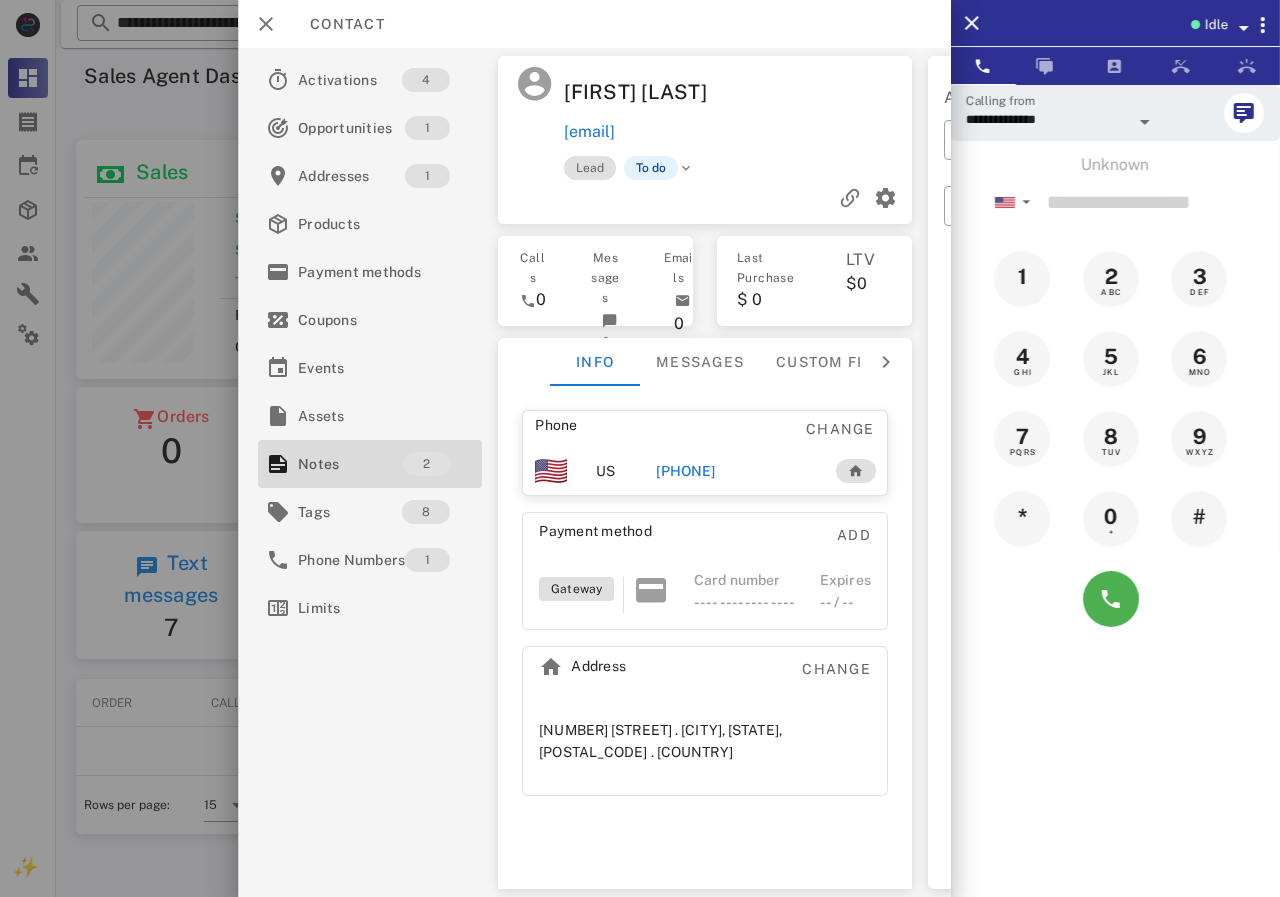 click on "[PHONE]" at bounding box center (685, 471) 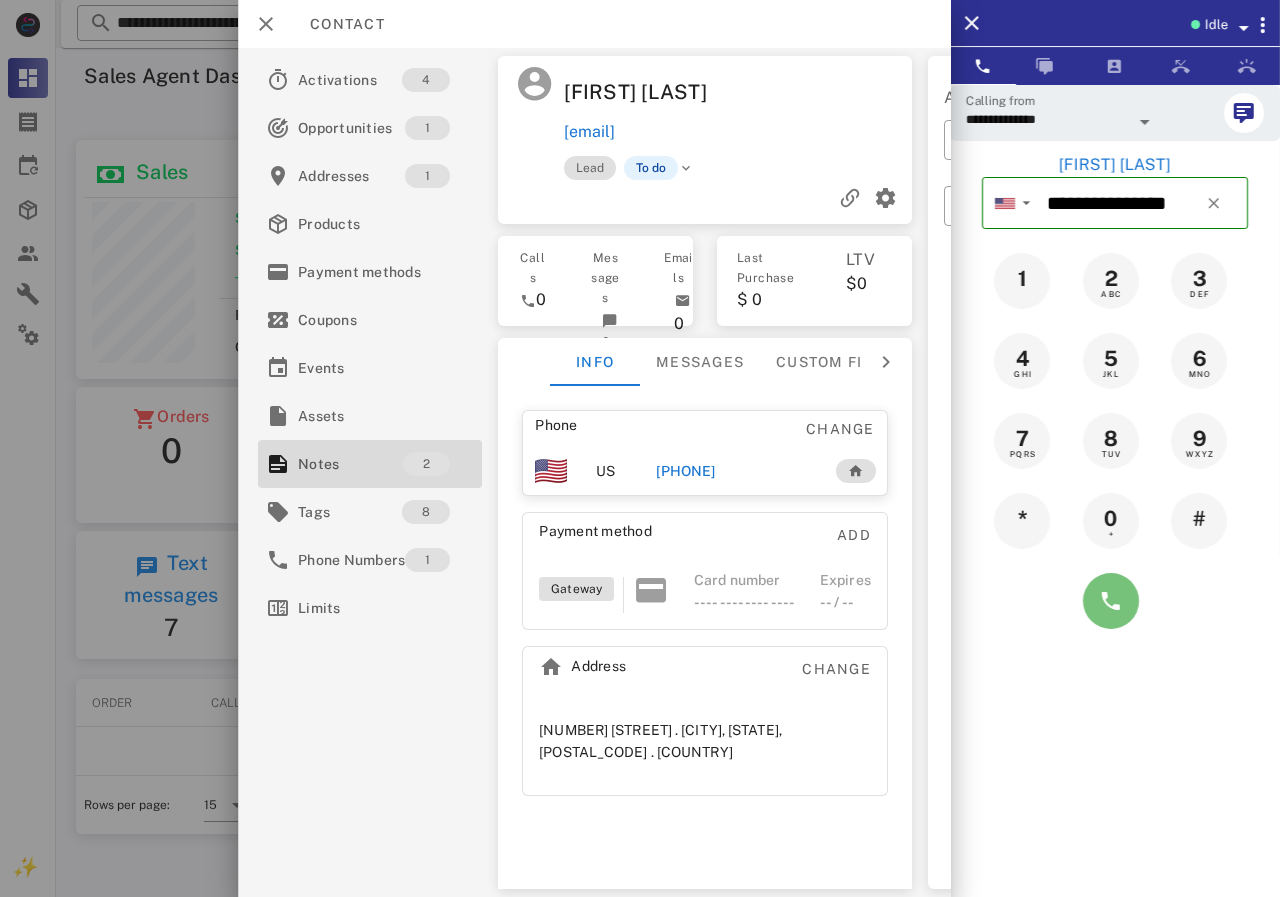 click at bounding box center [1111, 601] 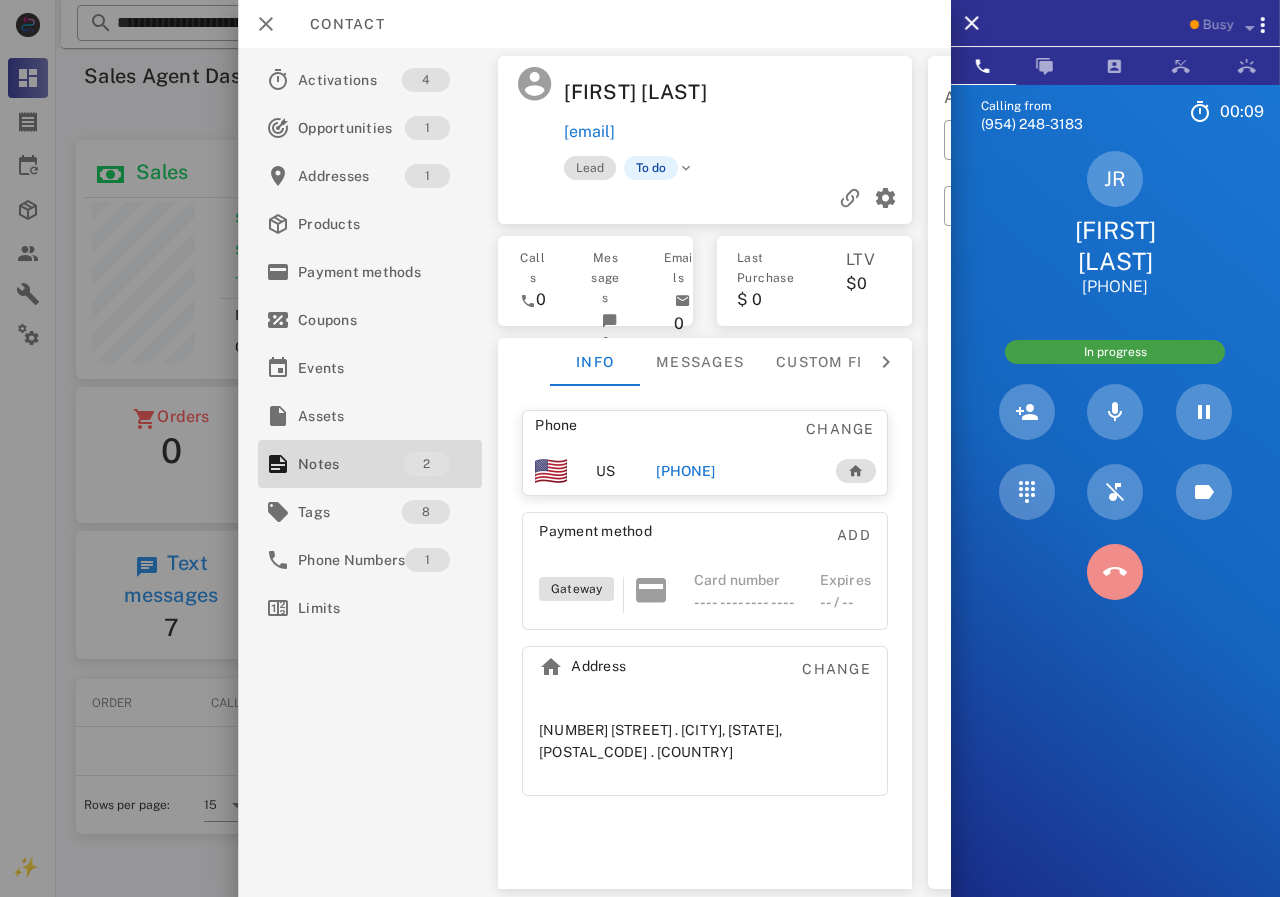 click at bounding box center [1115, 572] 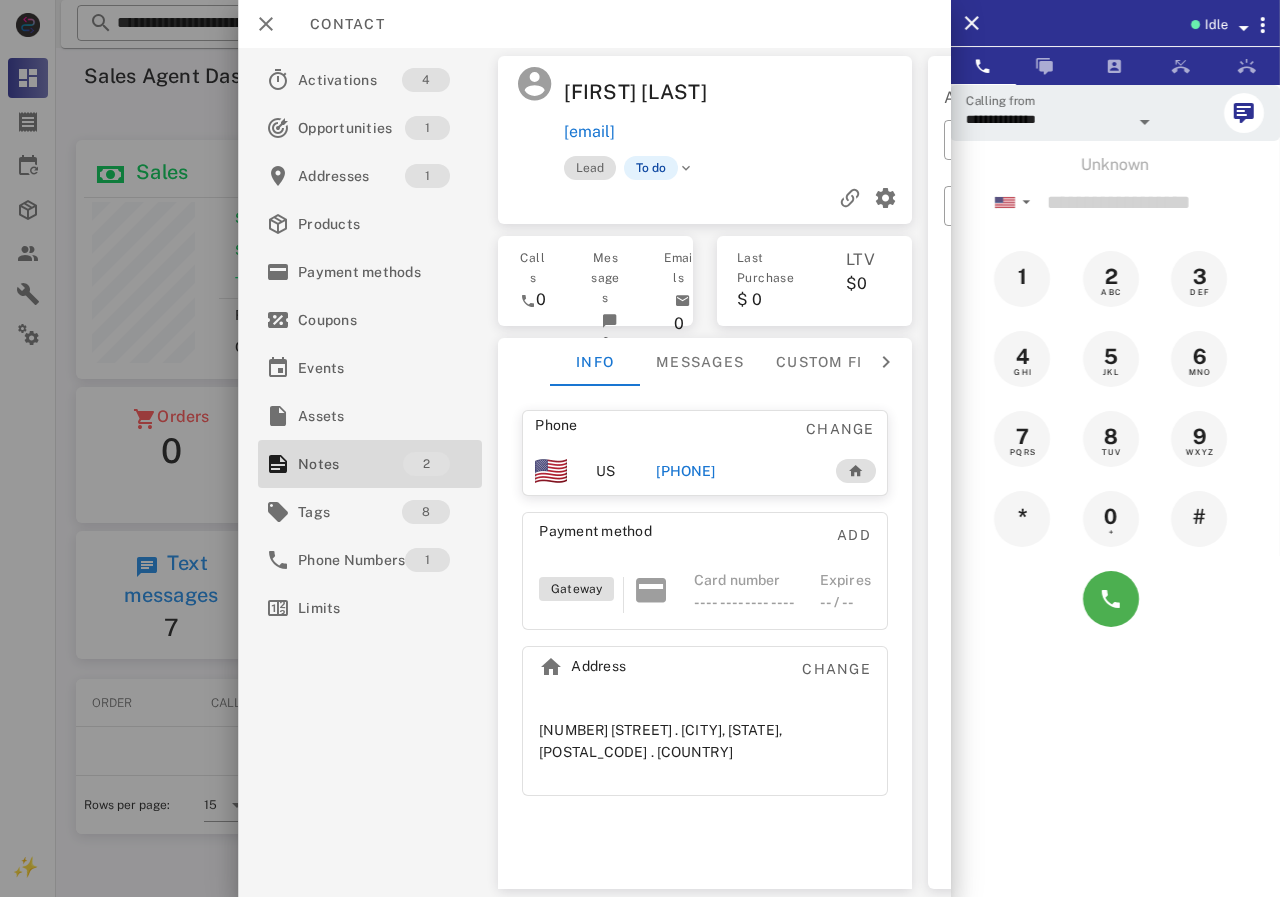 click on "[PHONE]" at bounding box center [685, 471] 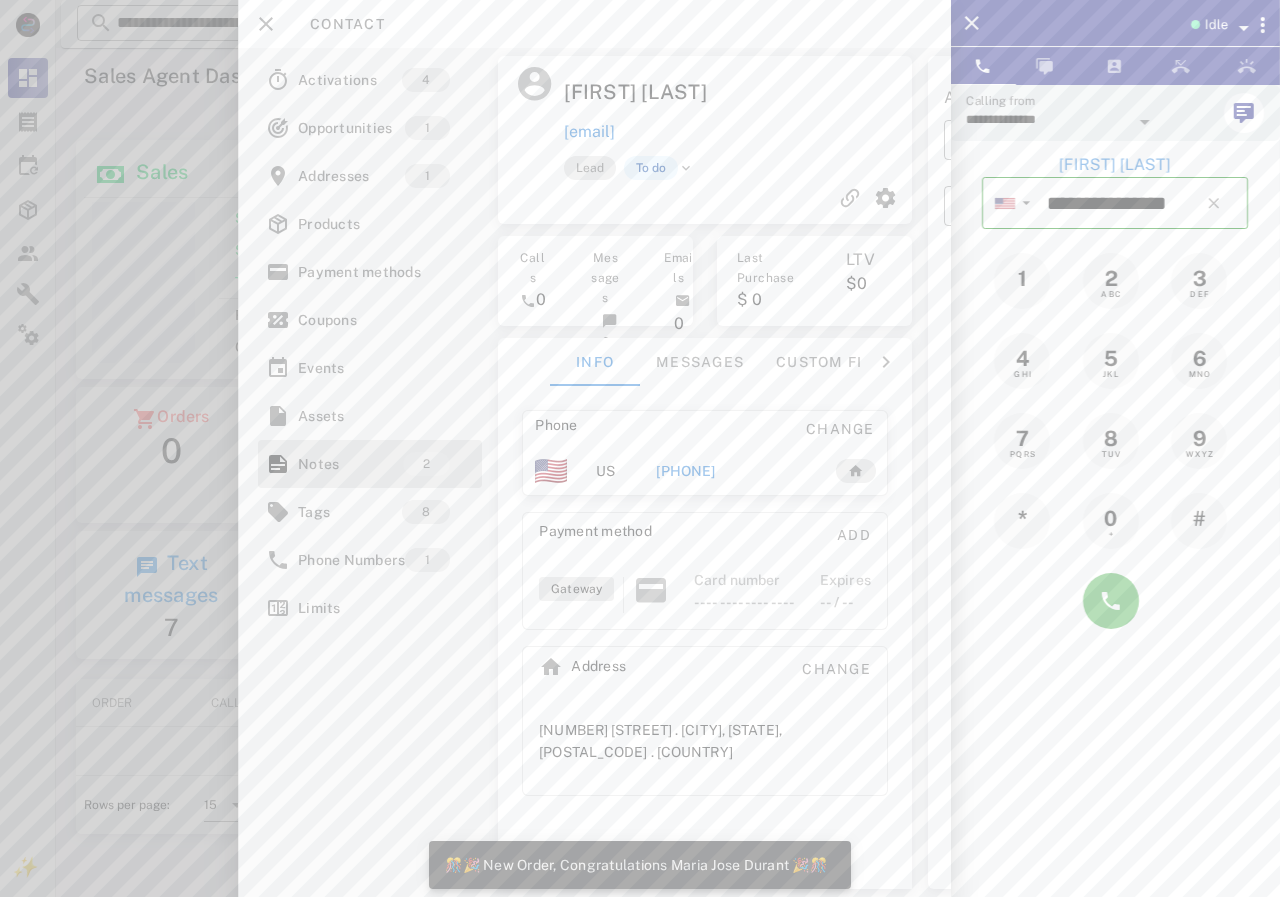 scroll, scrollTop: 999755, scrollLeft: 999611, axis: both 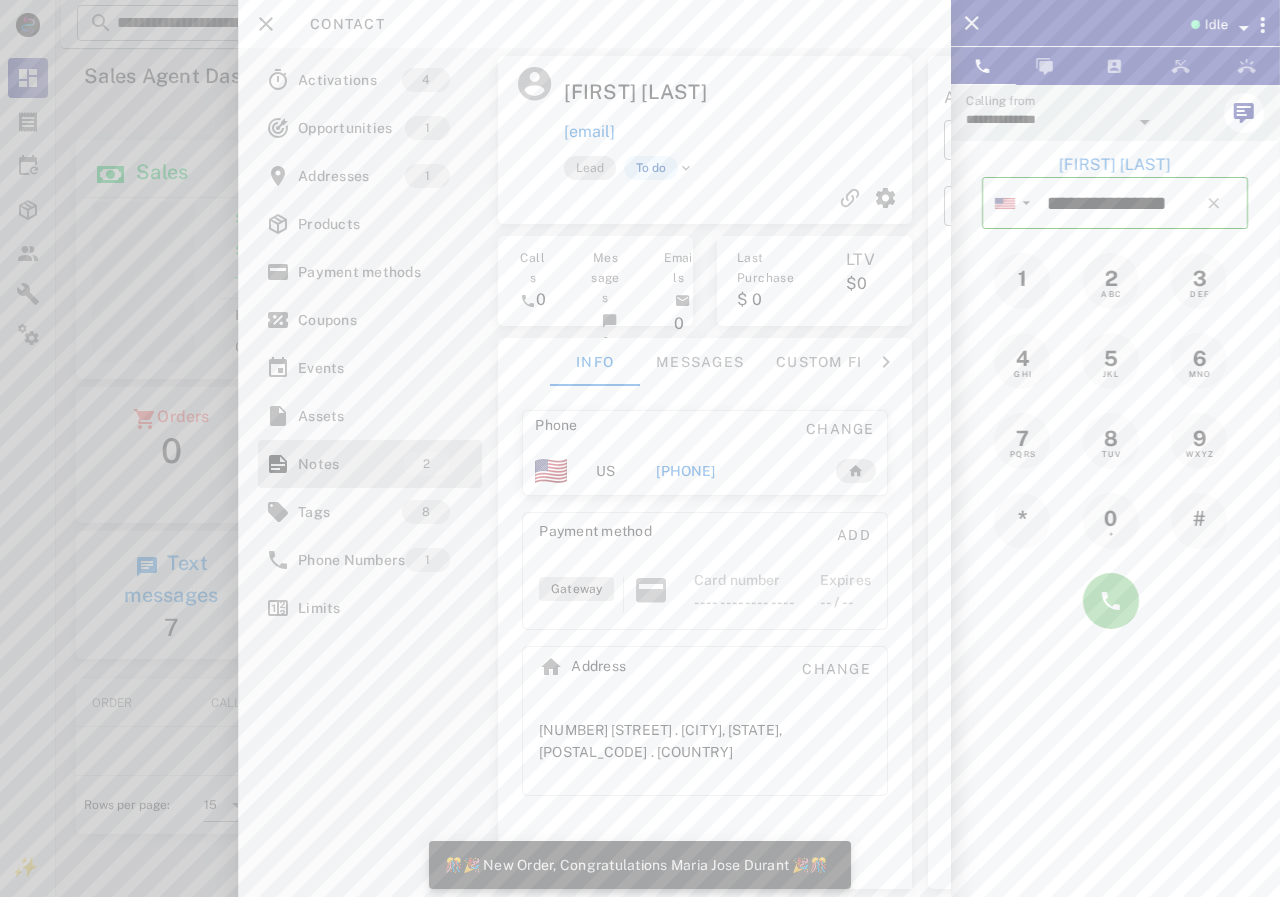 click at bounding box center [1111, 601] 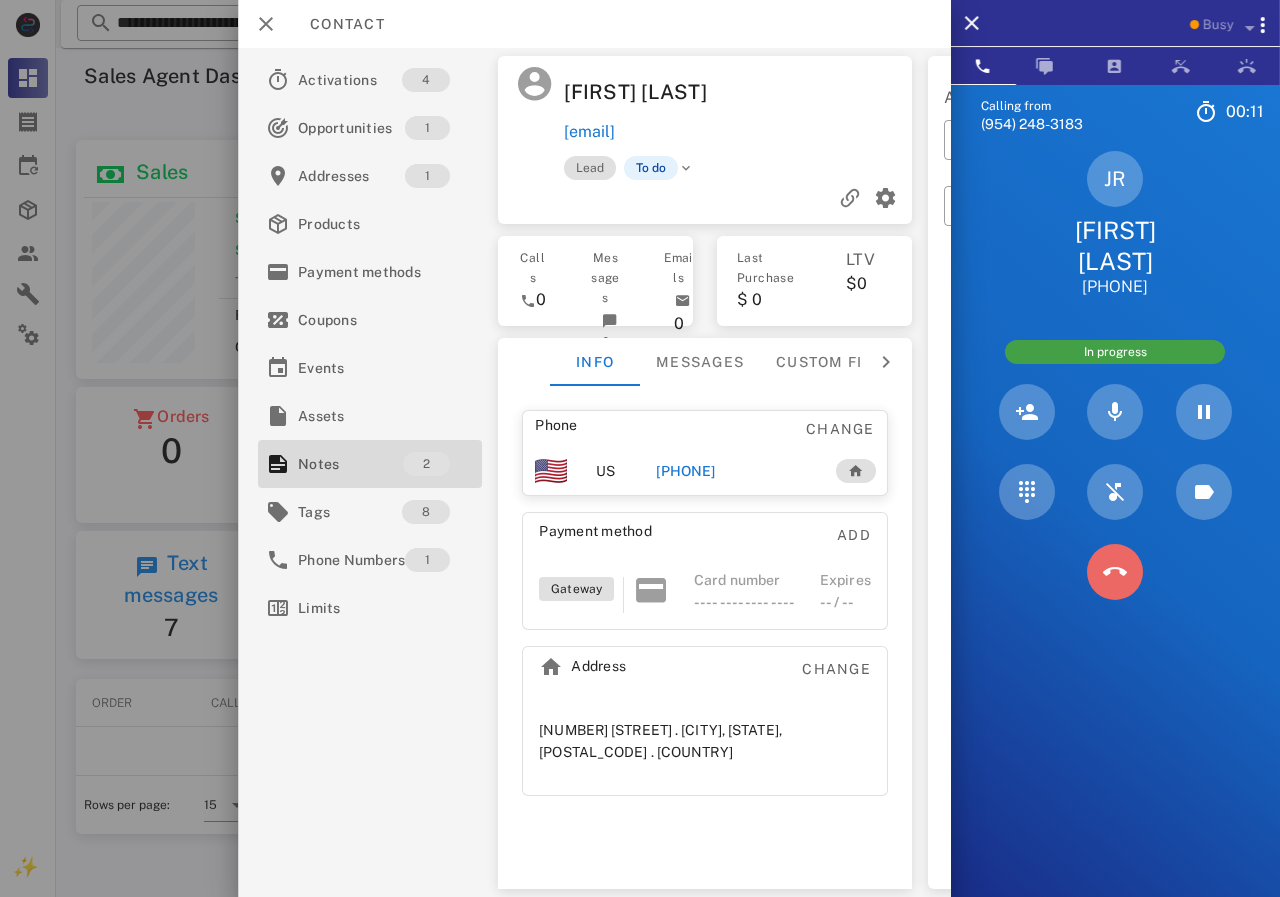 click at bounding box center (1115, 572) 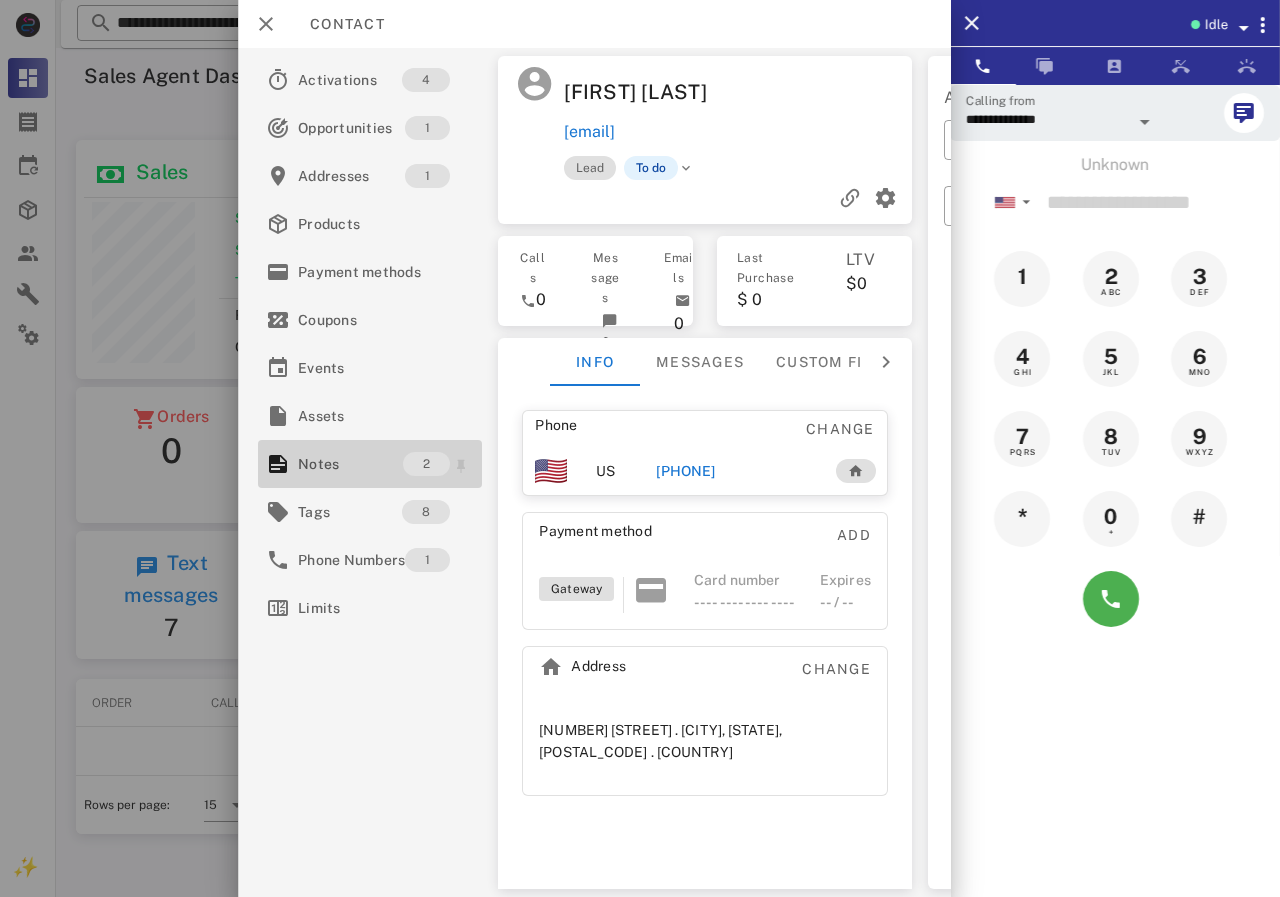click on "Notes" at bounding box center (350, 464) 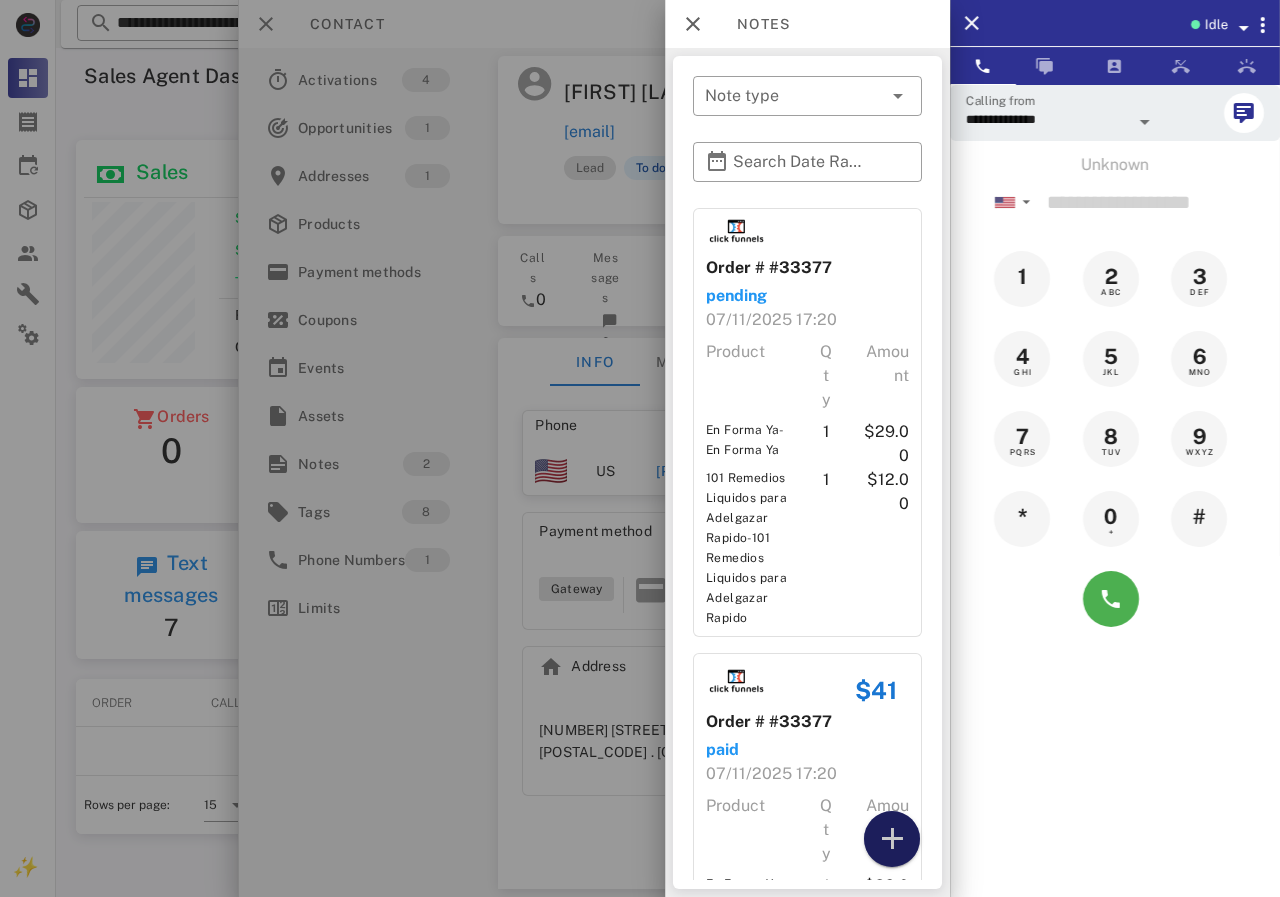 click at bounding box center [892, 839] 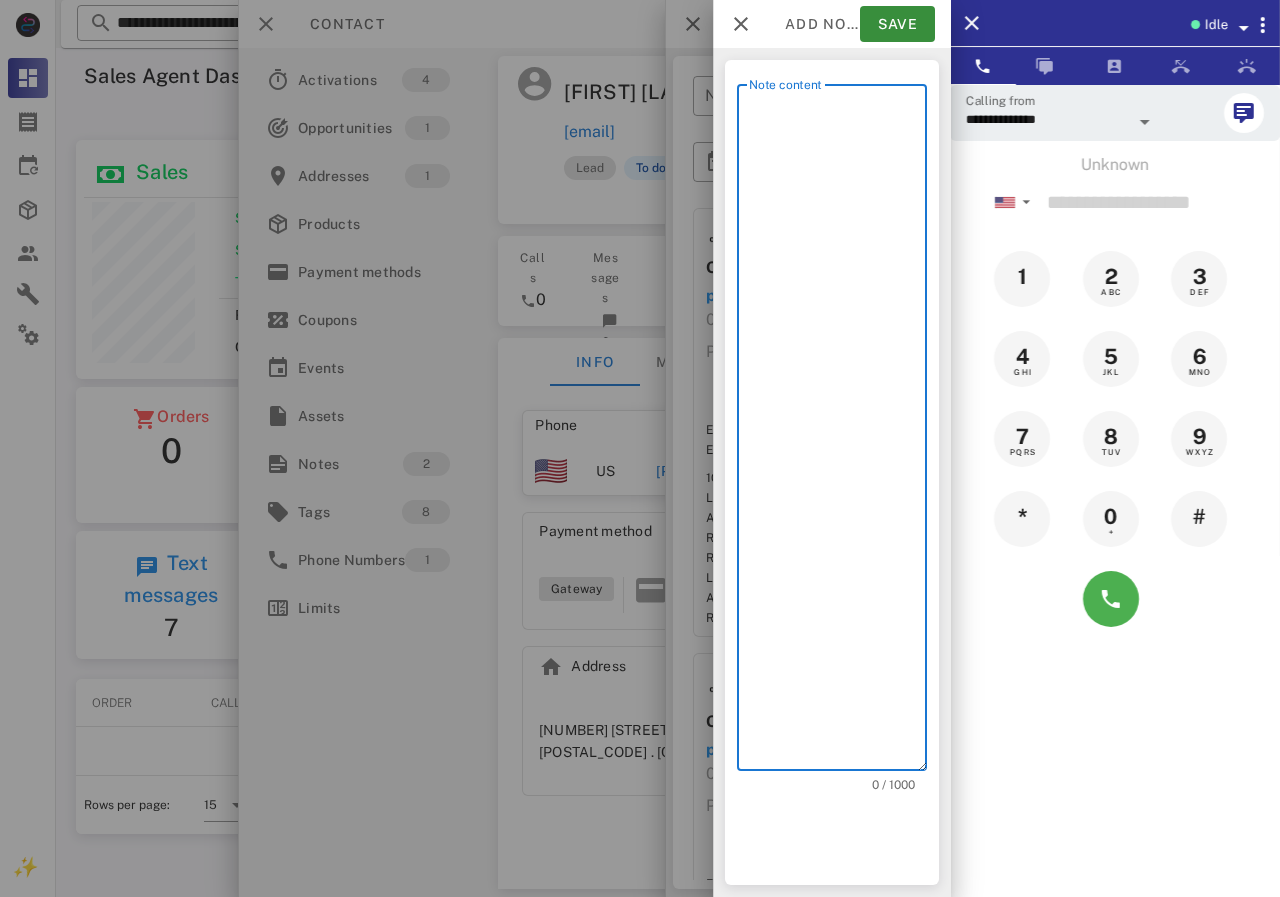 scroll, scrollTop: 240, scrollLeft: 390, axis: both 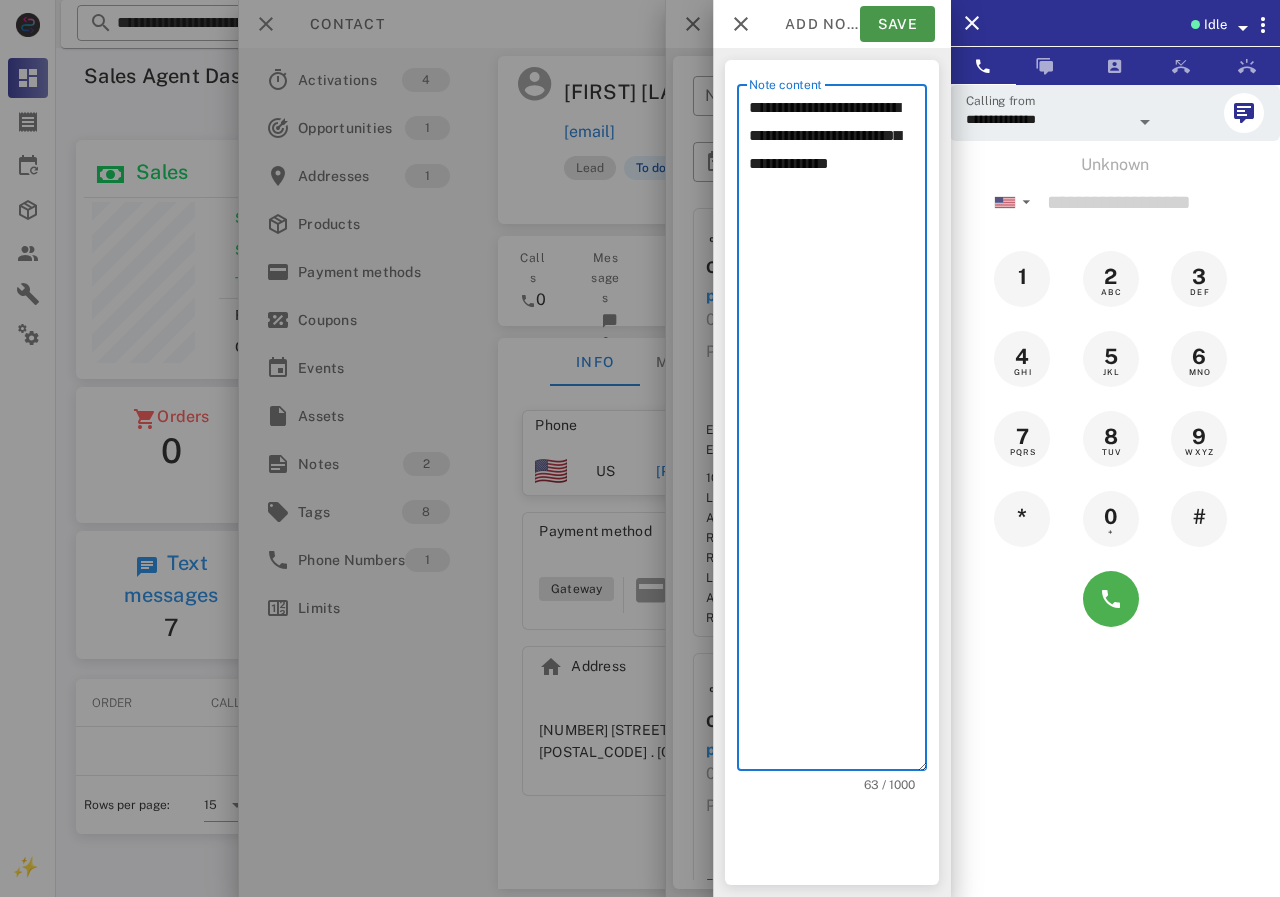 type on "**********" 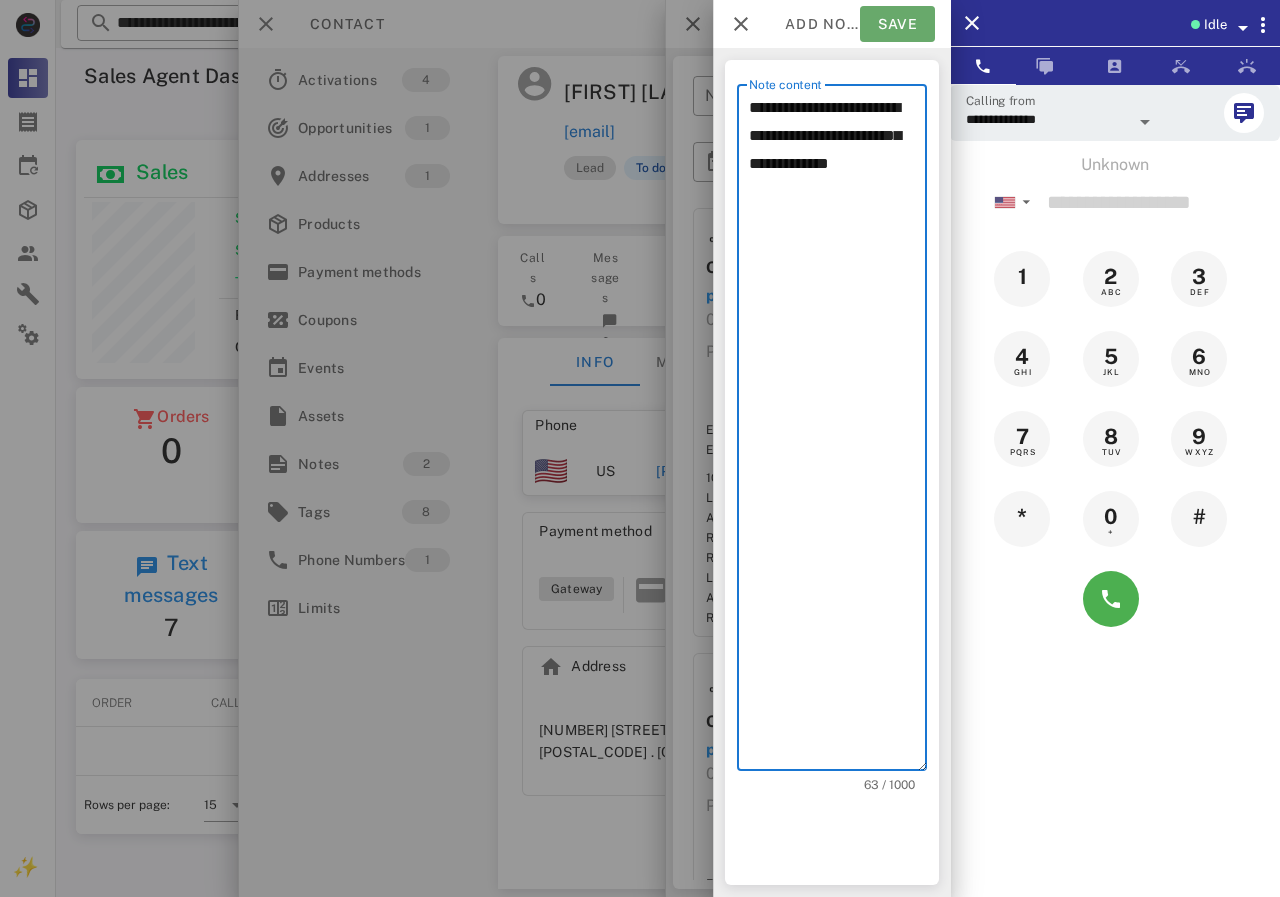 click on "Save" at bounding box center (897, 24) 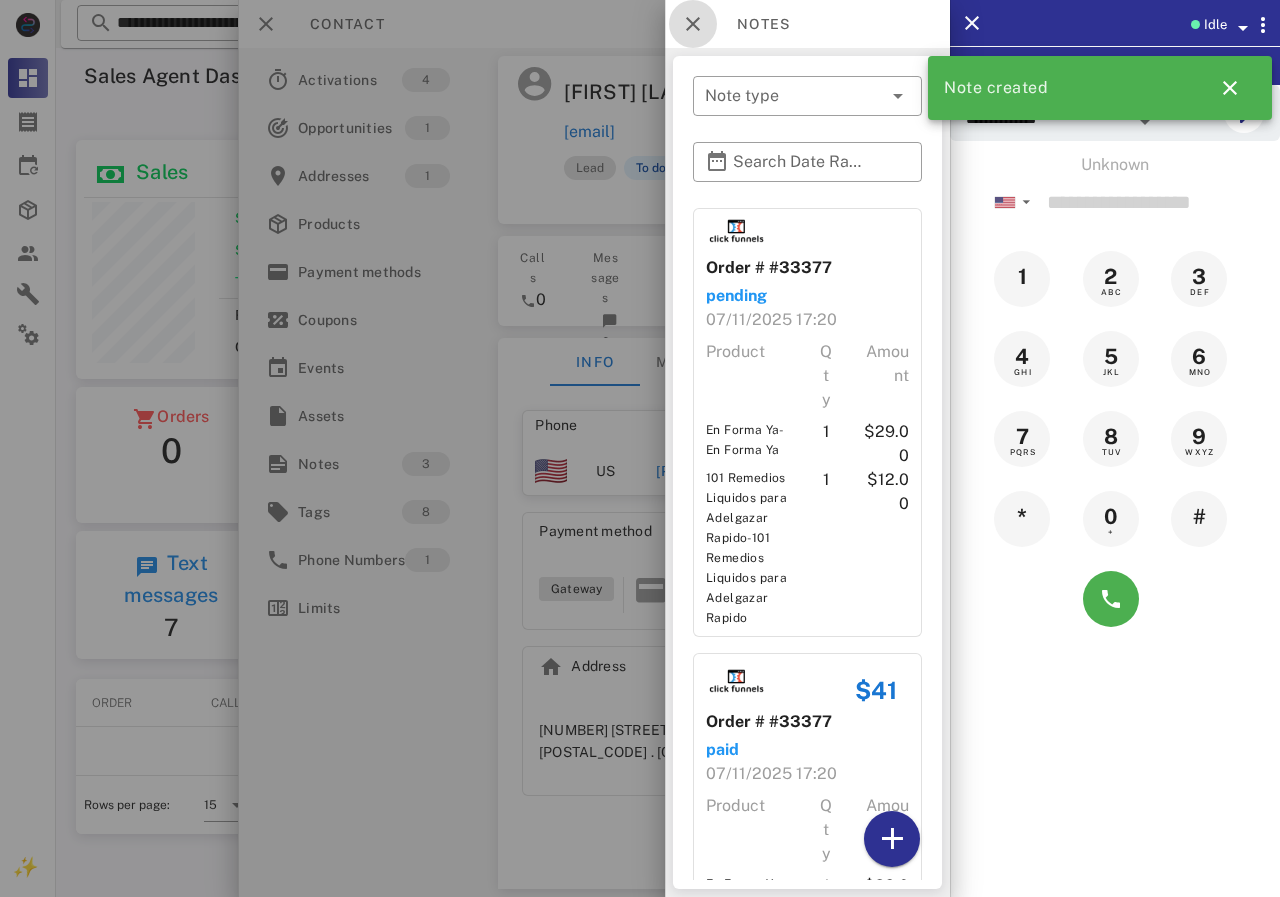 click at bounding box center (693, 24) 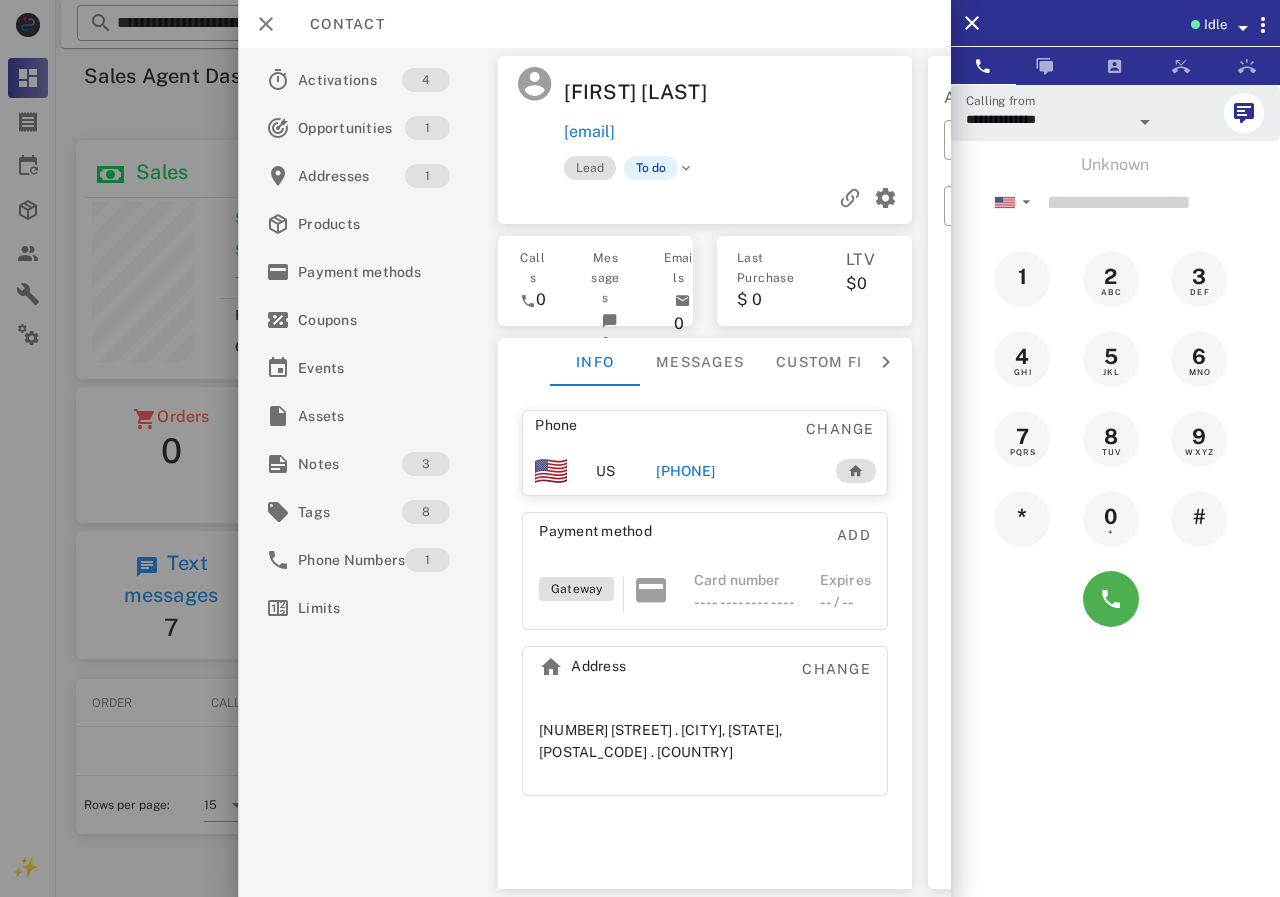 drag, startPoint x: 449, startPoint y: 26, endPoint x: 300, endPoint y: 20, distance: 149.12076 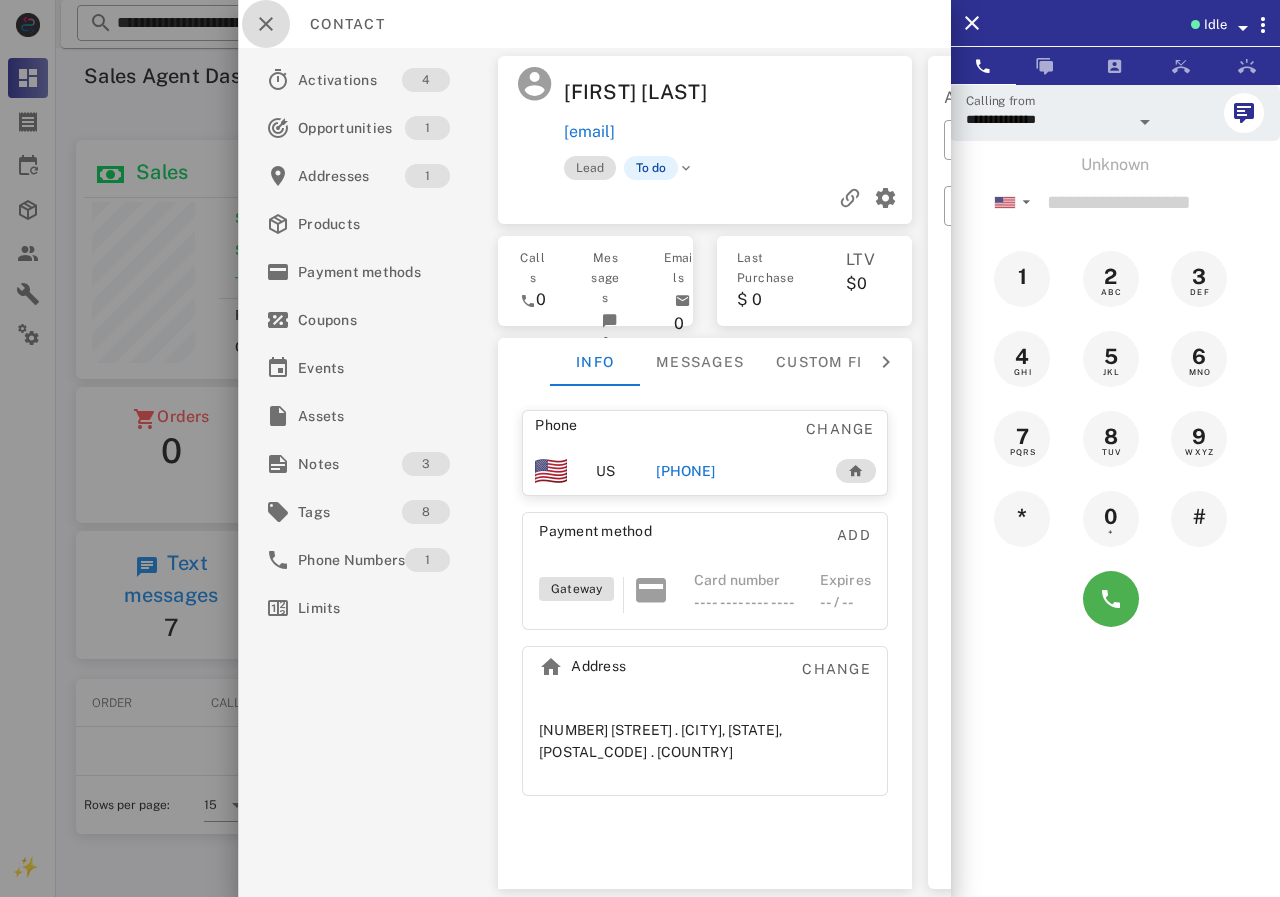 click at bounding box center [266, 24] 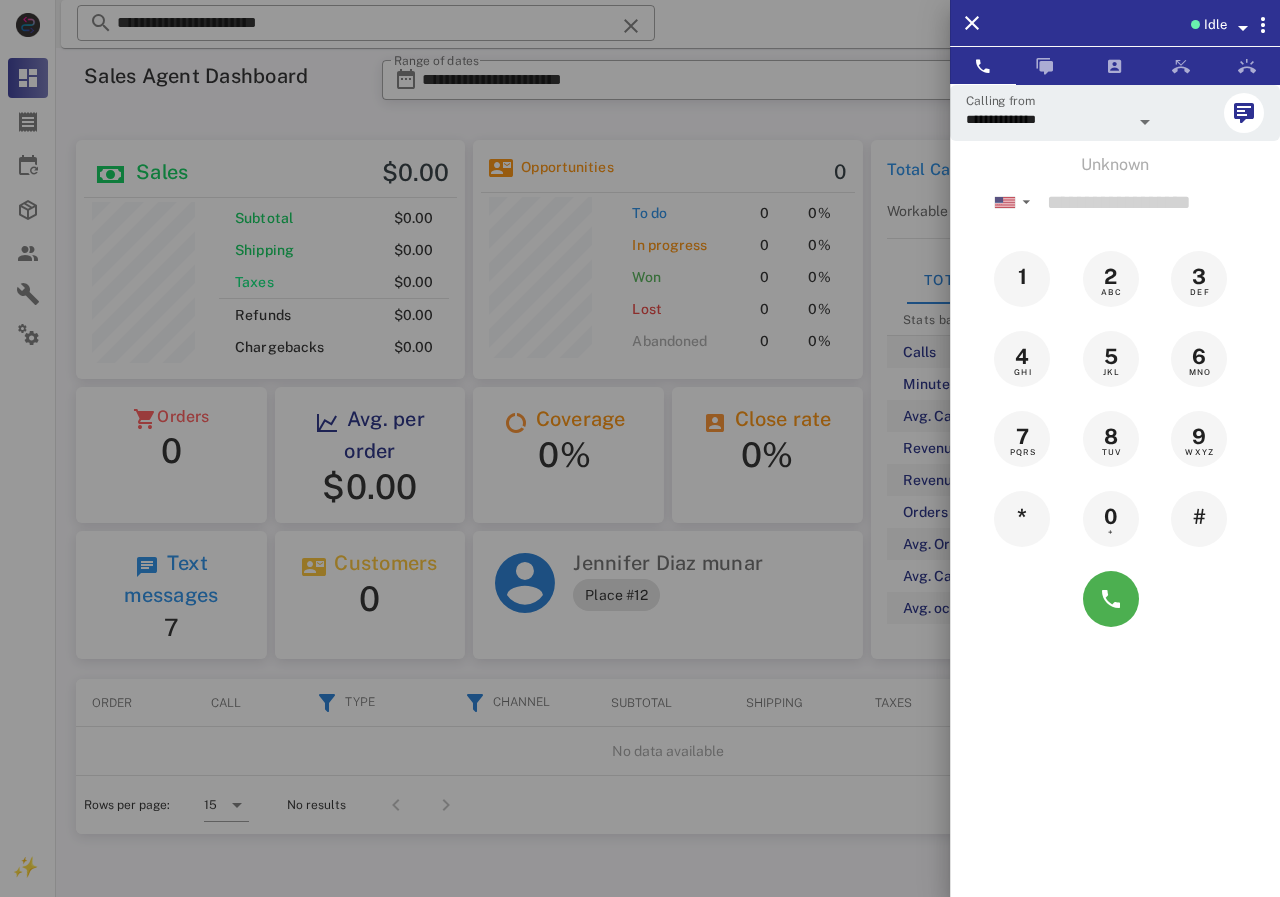 click at bounding box center [640, 448] 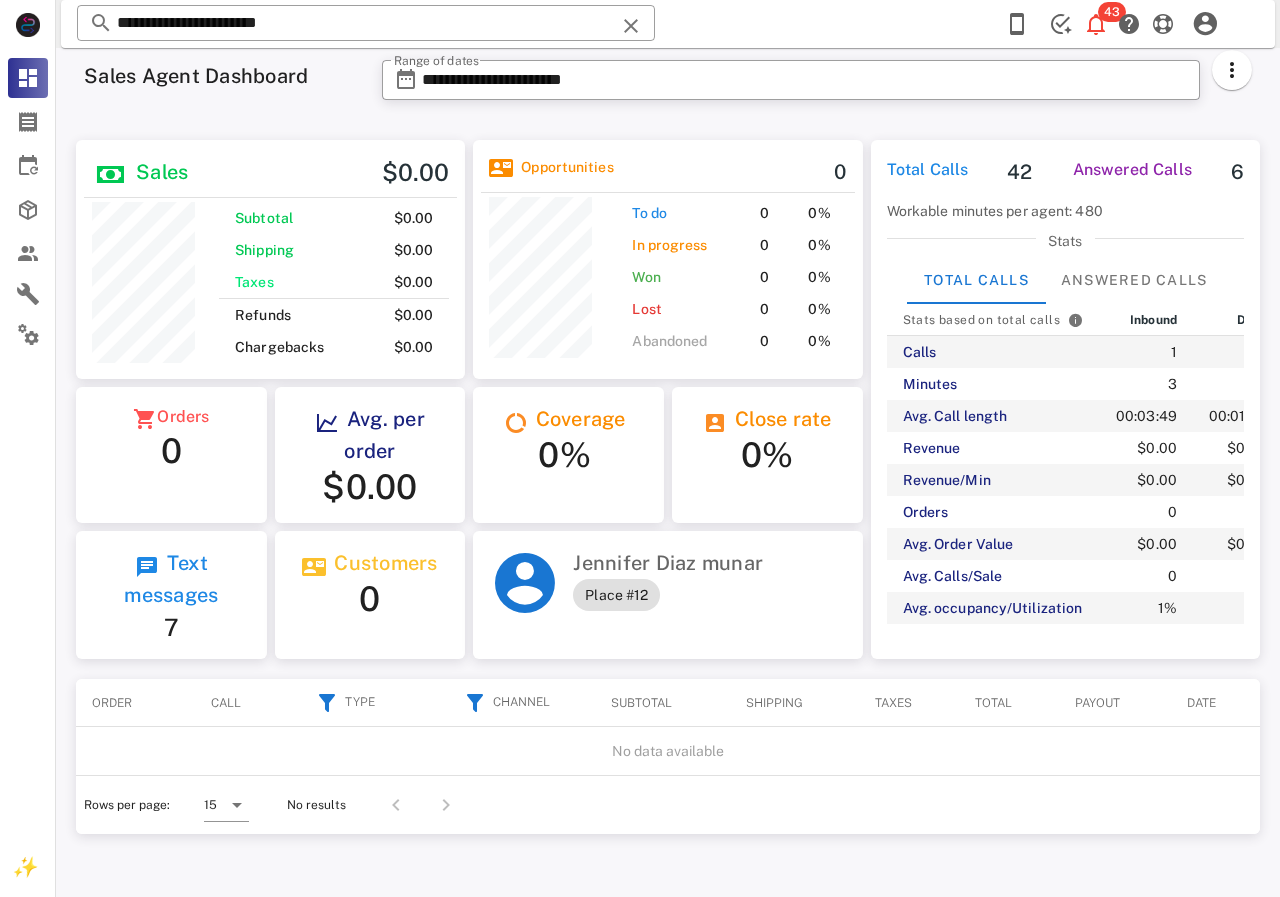 drag, startPoint x: 527, startPoint y: 23, endPoint x: 68, endPoint y: 16, distance: 459.05338 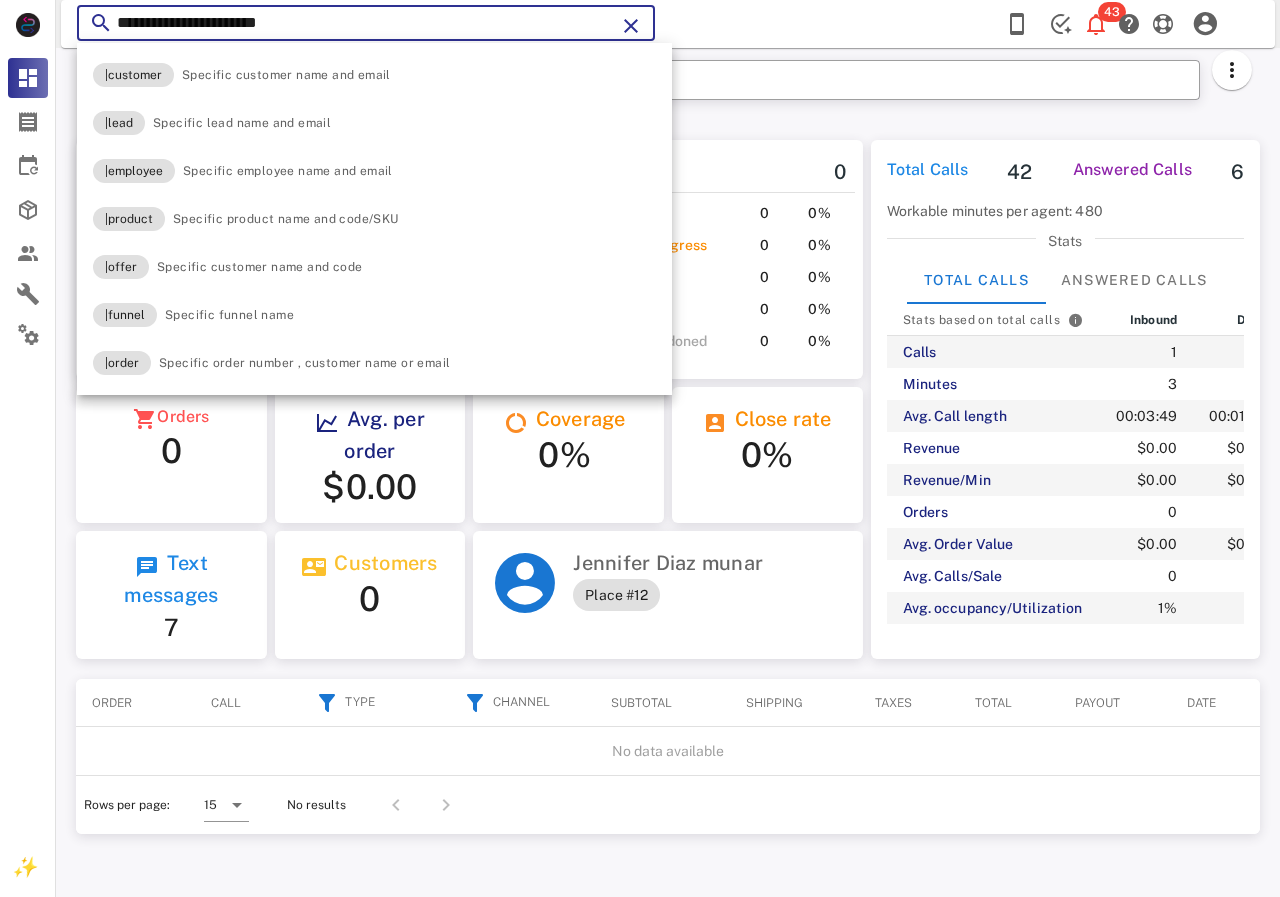 paste 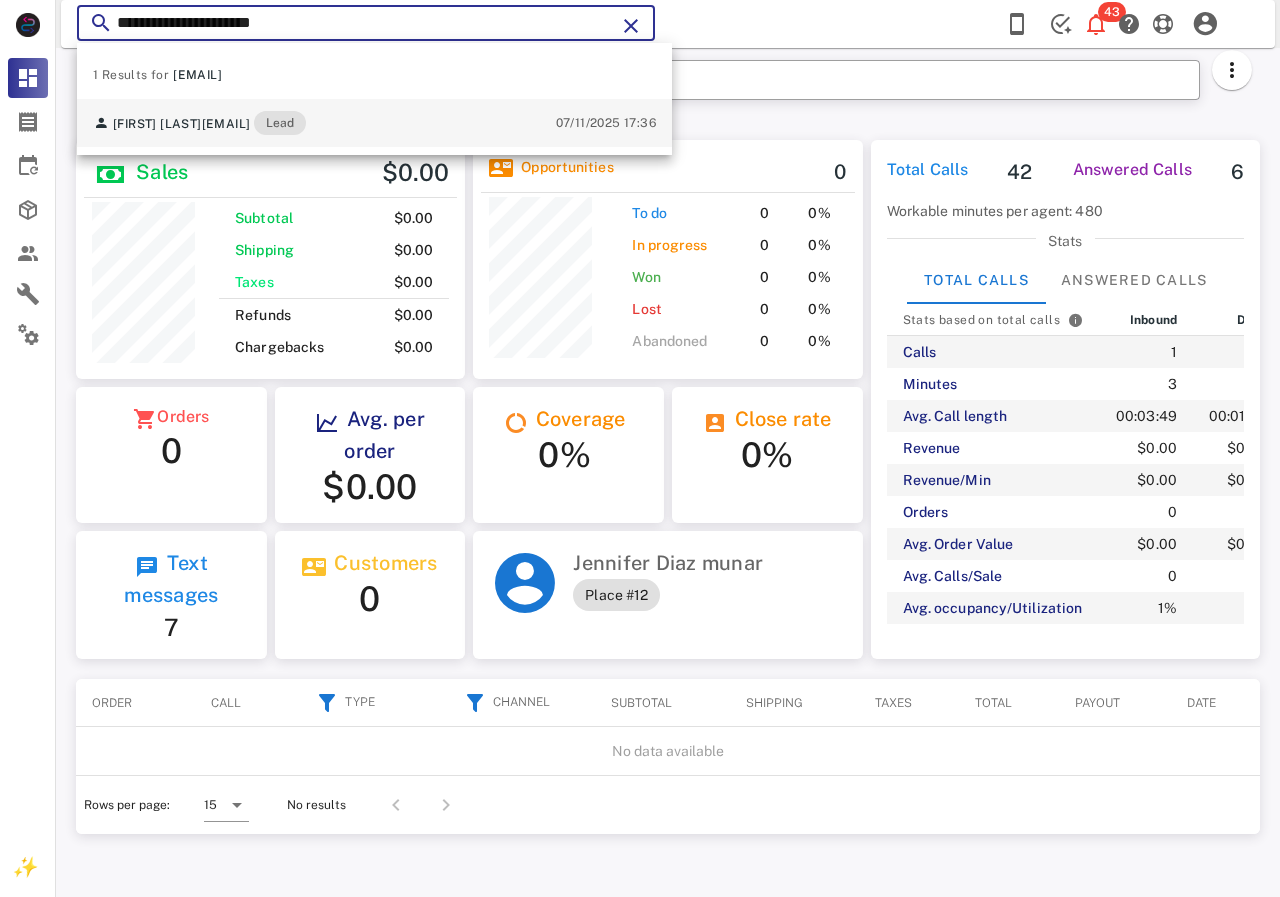 type on "**********" 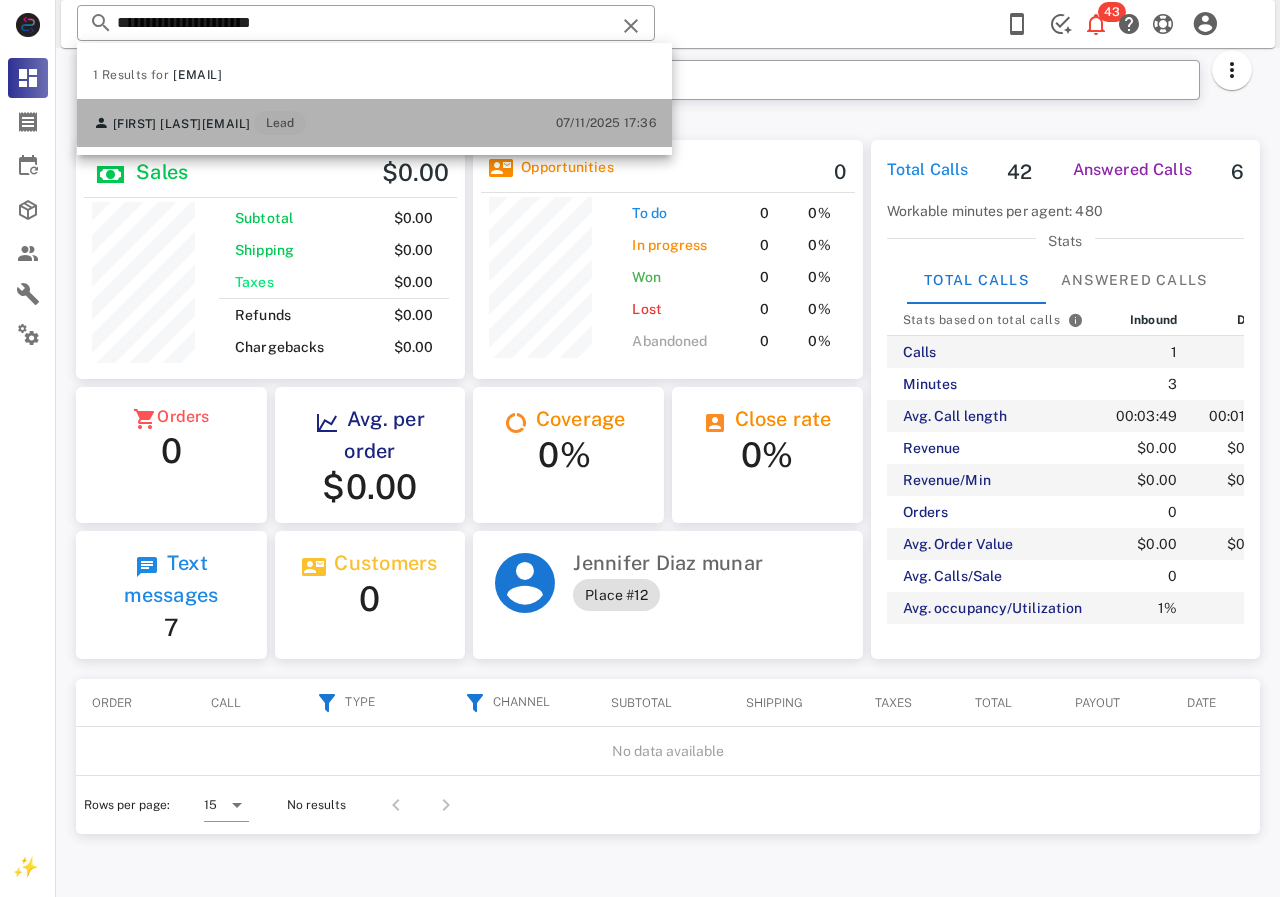 click on "[FIRST] [LAST]   [EMAIL]   Lead   [DATE] [TIME]" at bounding box center (374, 123) 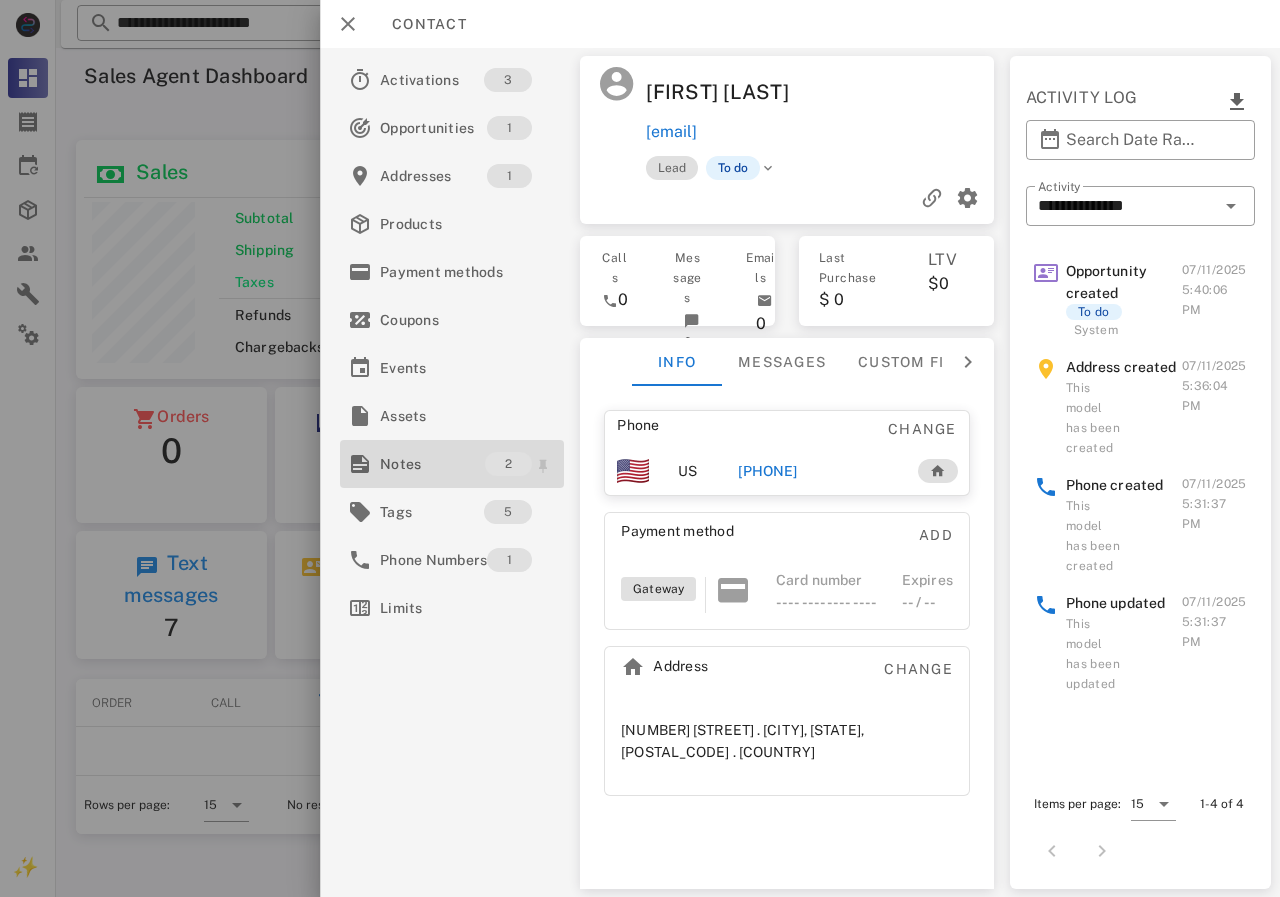 click on "Notes" at bounding box center (432, 464) 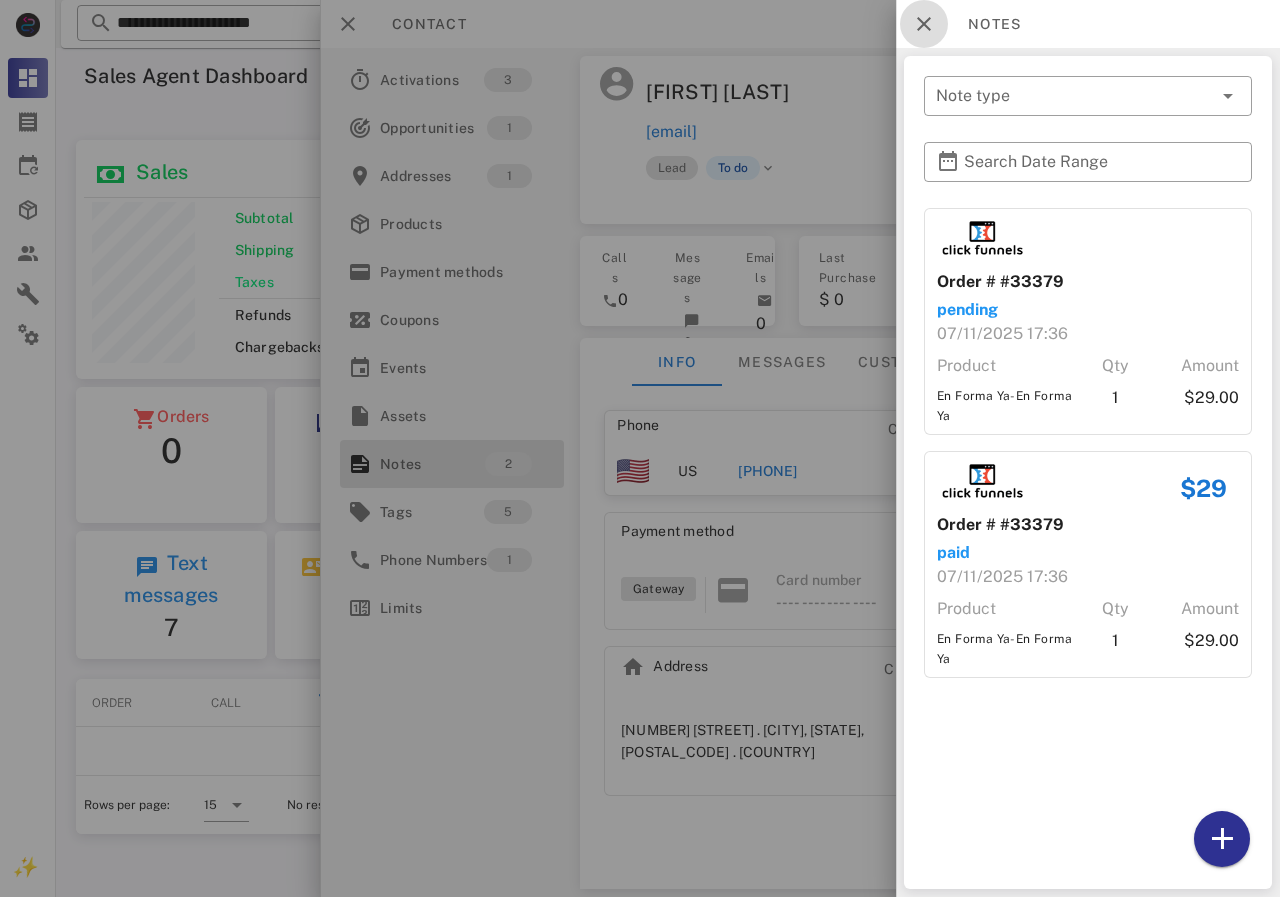 click at bounding box center (924, 24) 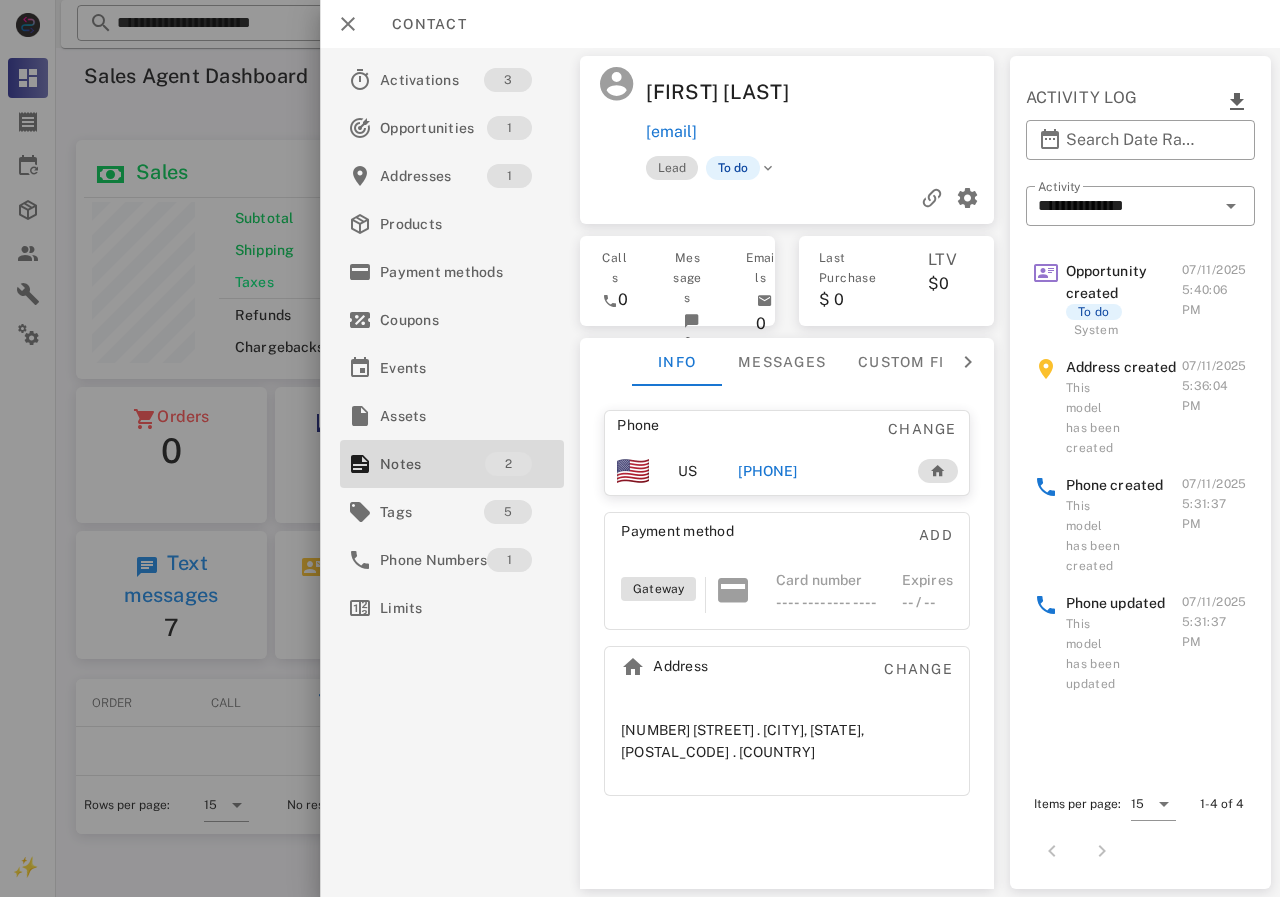 drag, startPoint x: 758, startPoint y: 421, endPoint x: 783, endPoint y: 461, distance: 47.169907 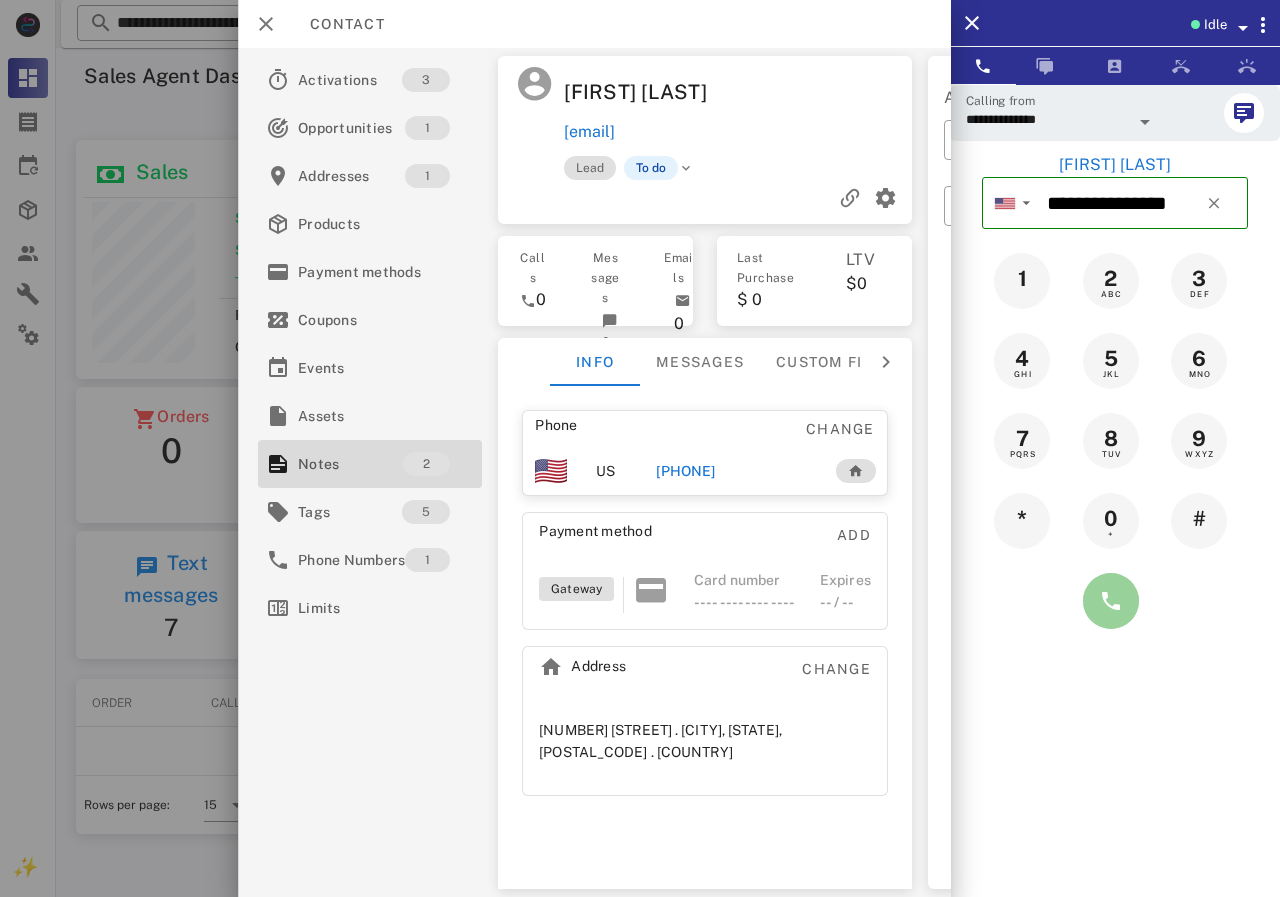 click at bounding box center (1111, 601) 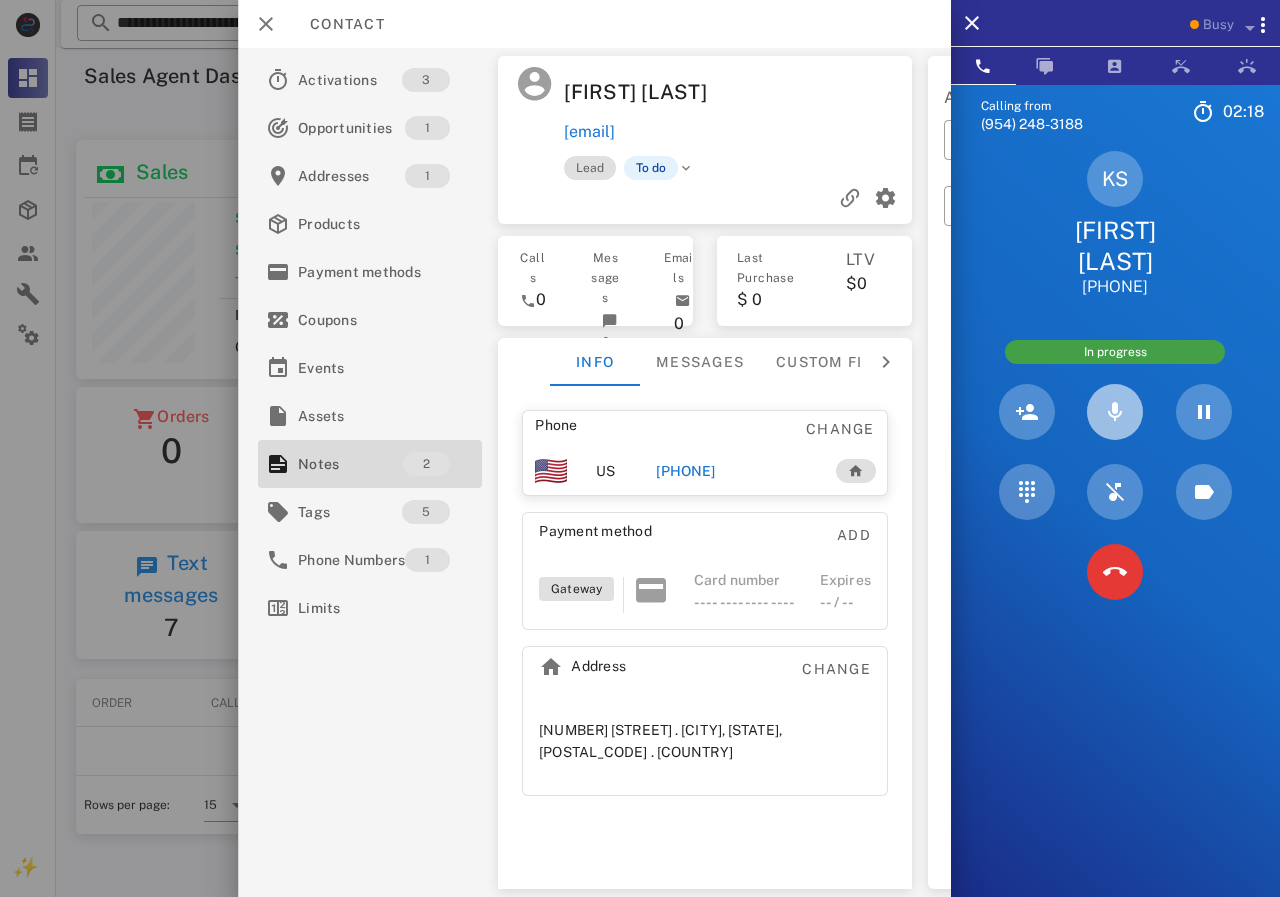 click at bounding box center (1115, 412) 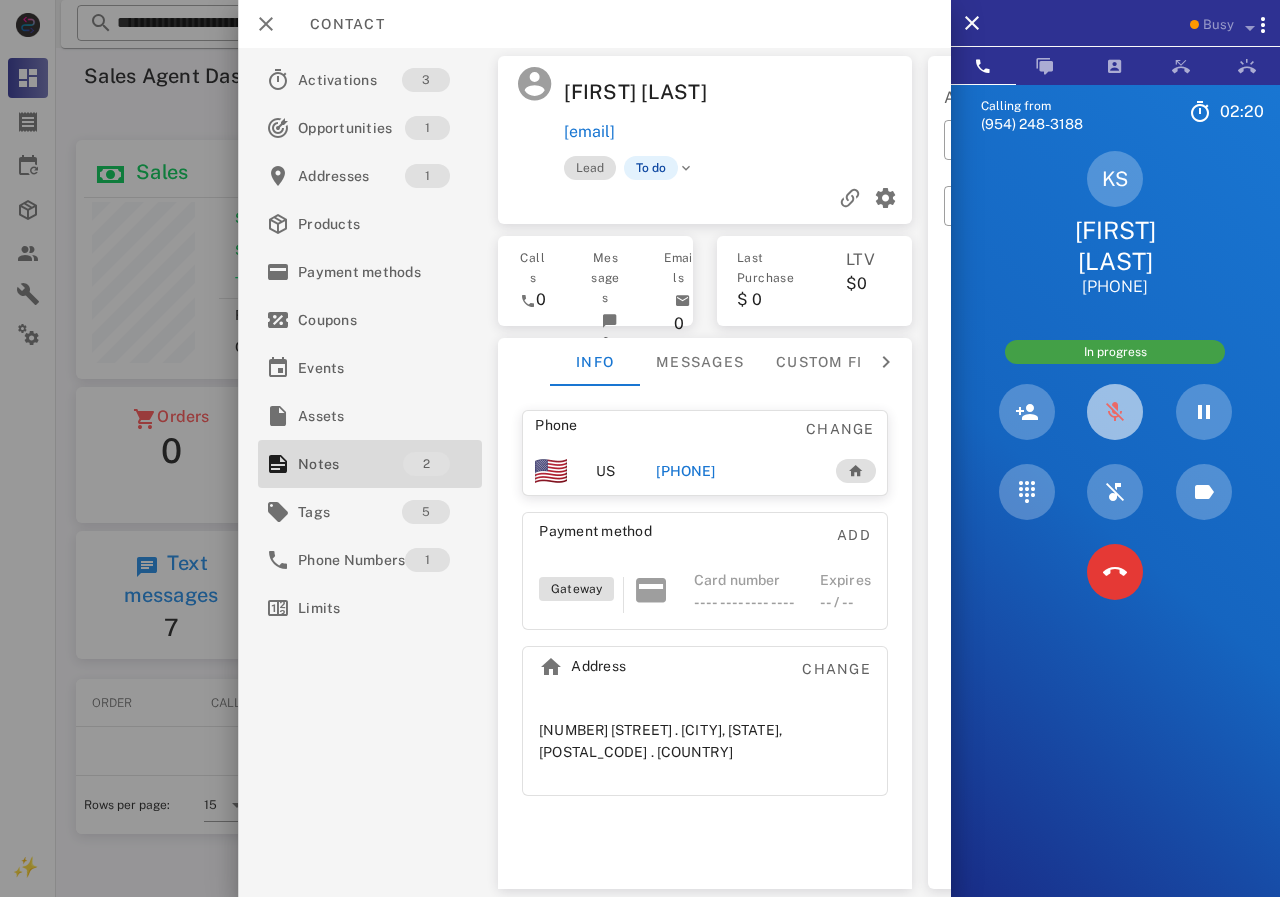click at bounding box center [1115, 412] 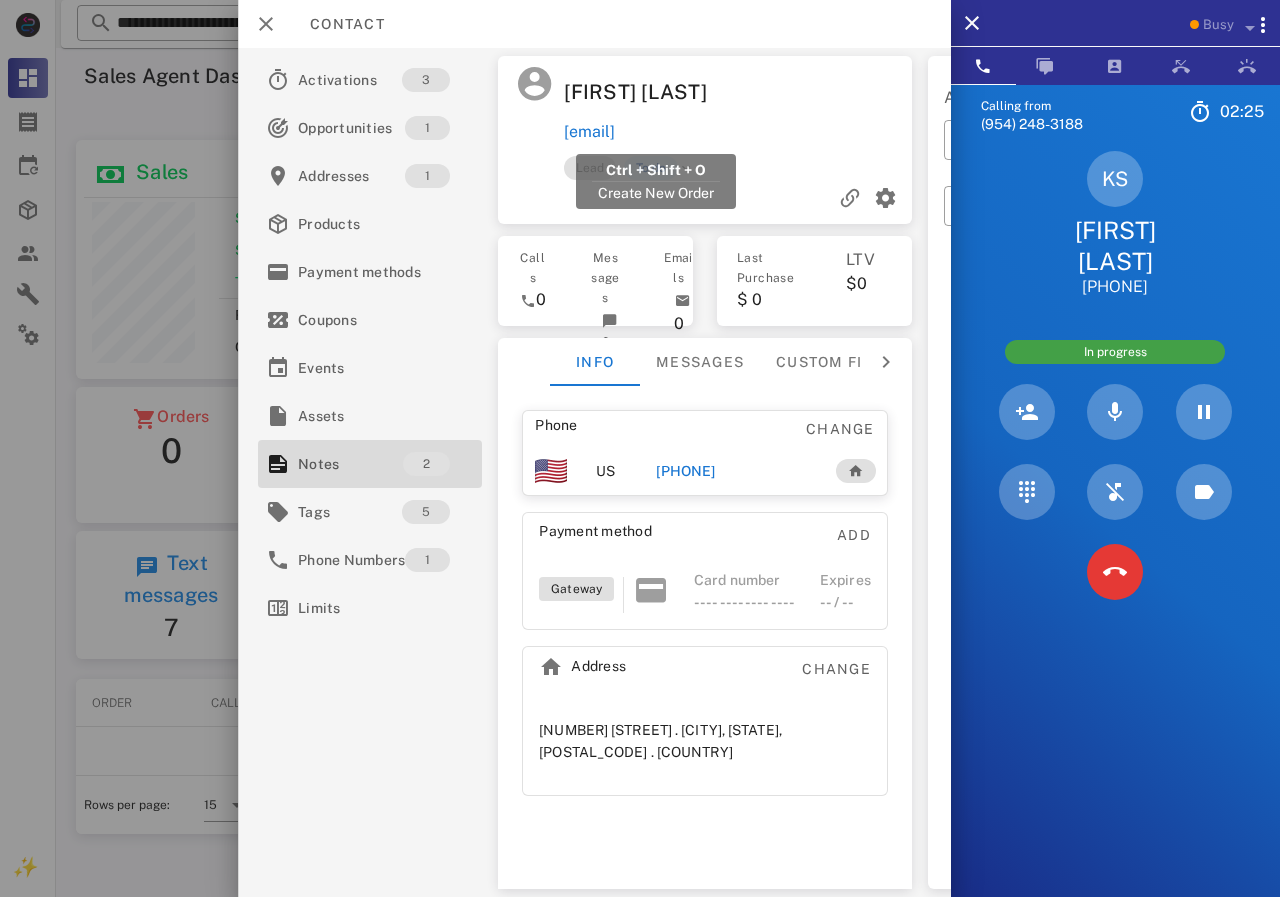 drag, startPoint x: 749, startPoint y: 130, endPoint x: 566, endPoint y: 131, distance: 183.00273 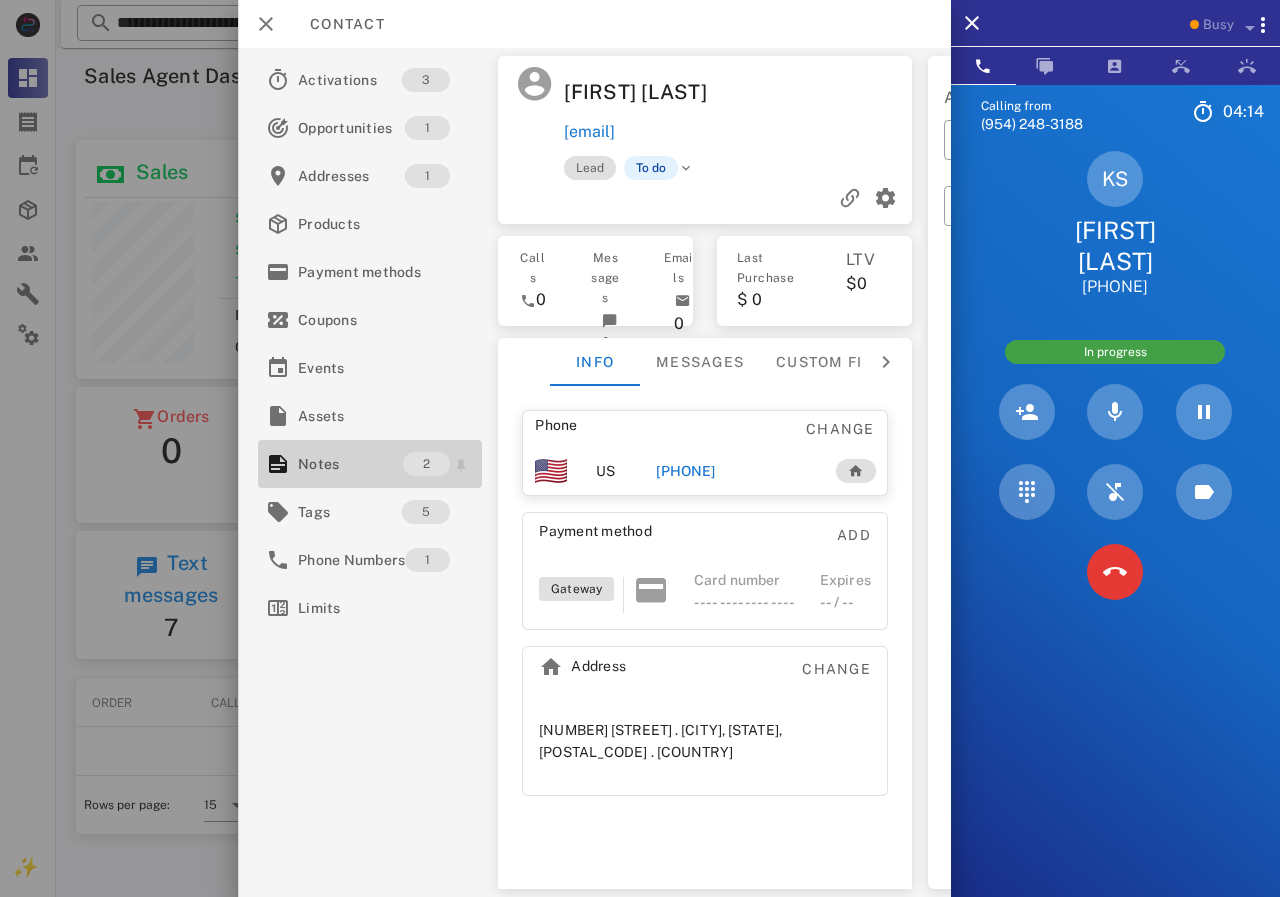 click on "Notes" at bounding box center [350, 464] 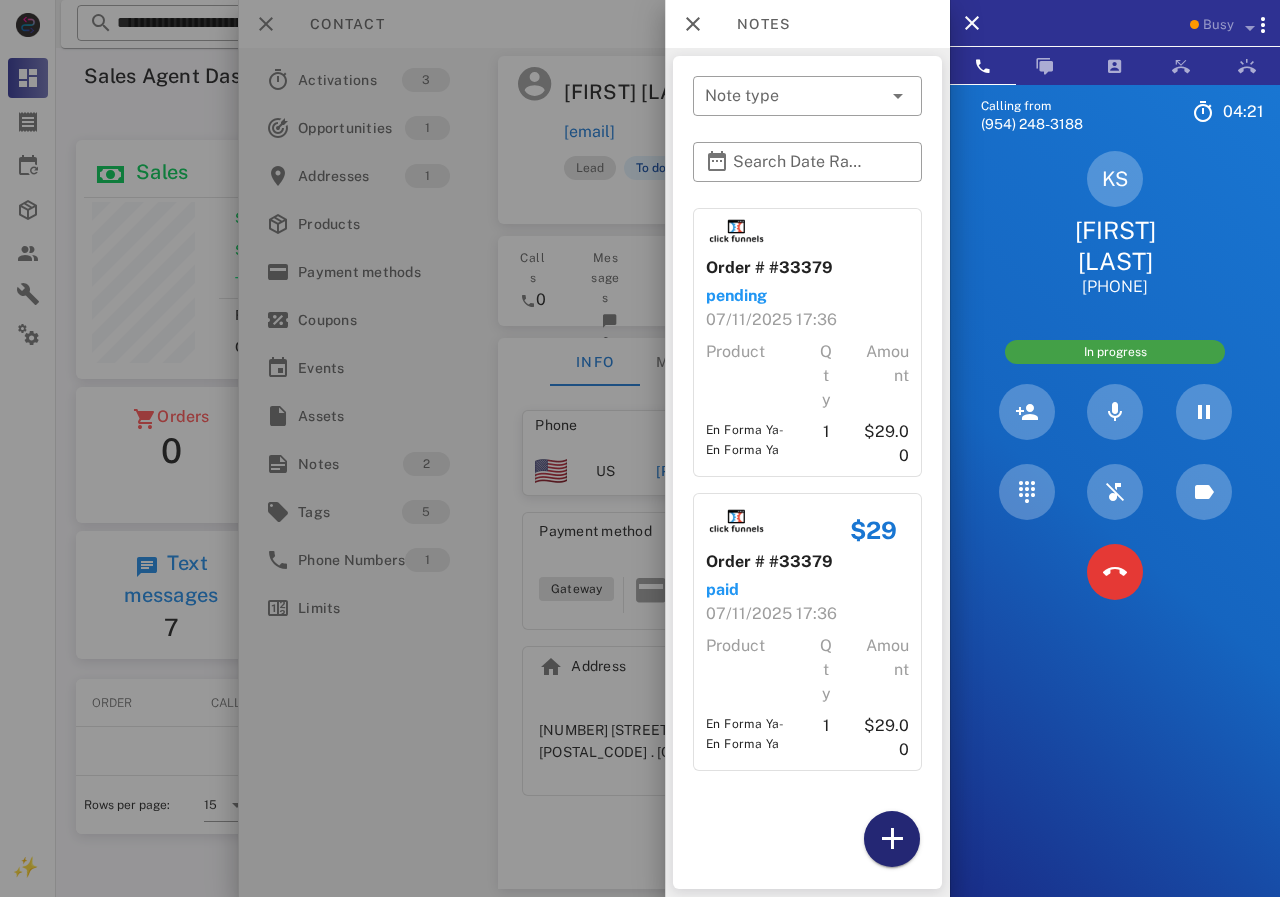 click at bounding box center [892, 839] 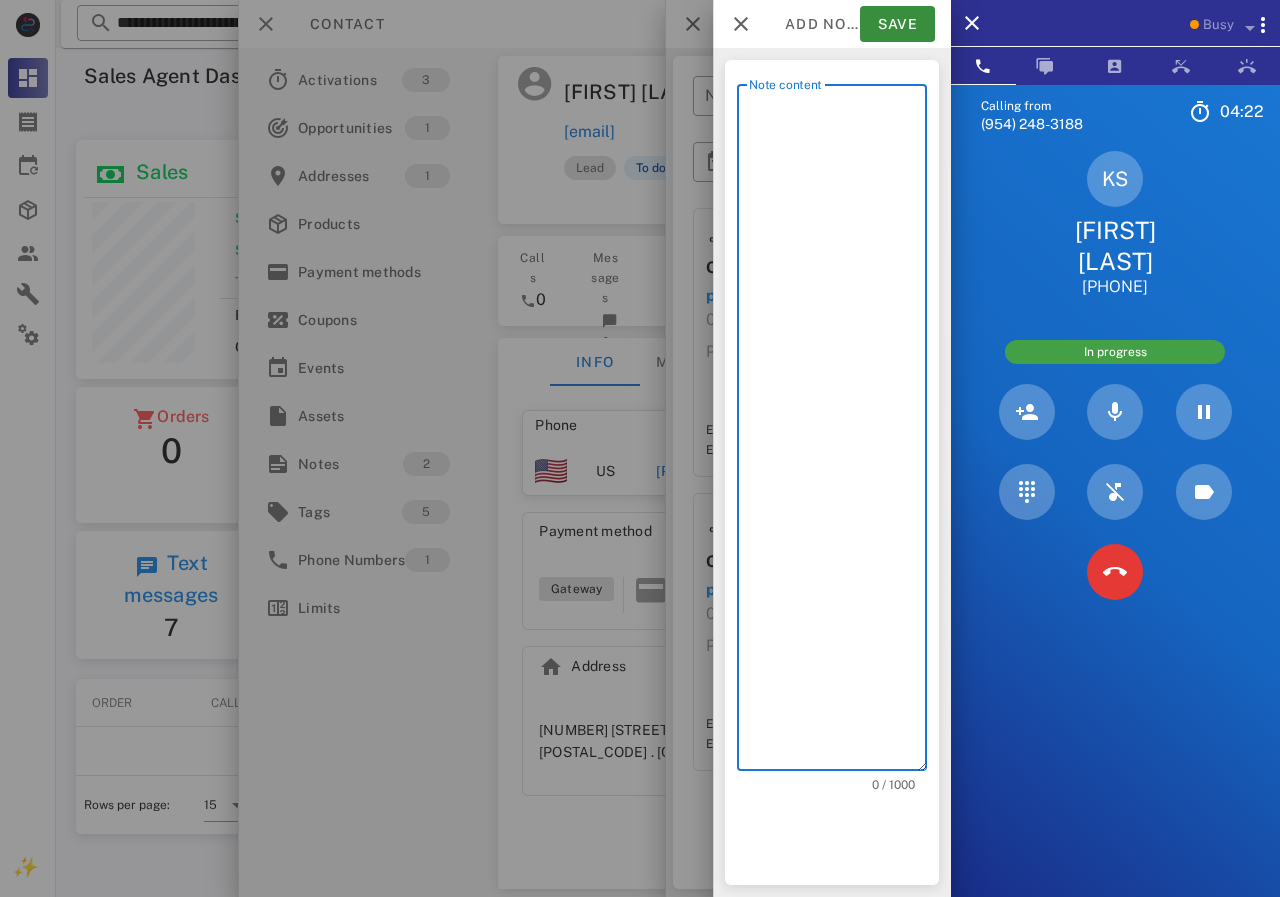 scroll, scrollTop: 240, scrollLeft: 390, axis: both 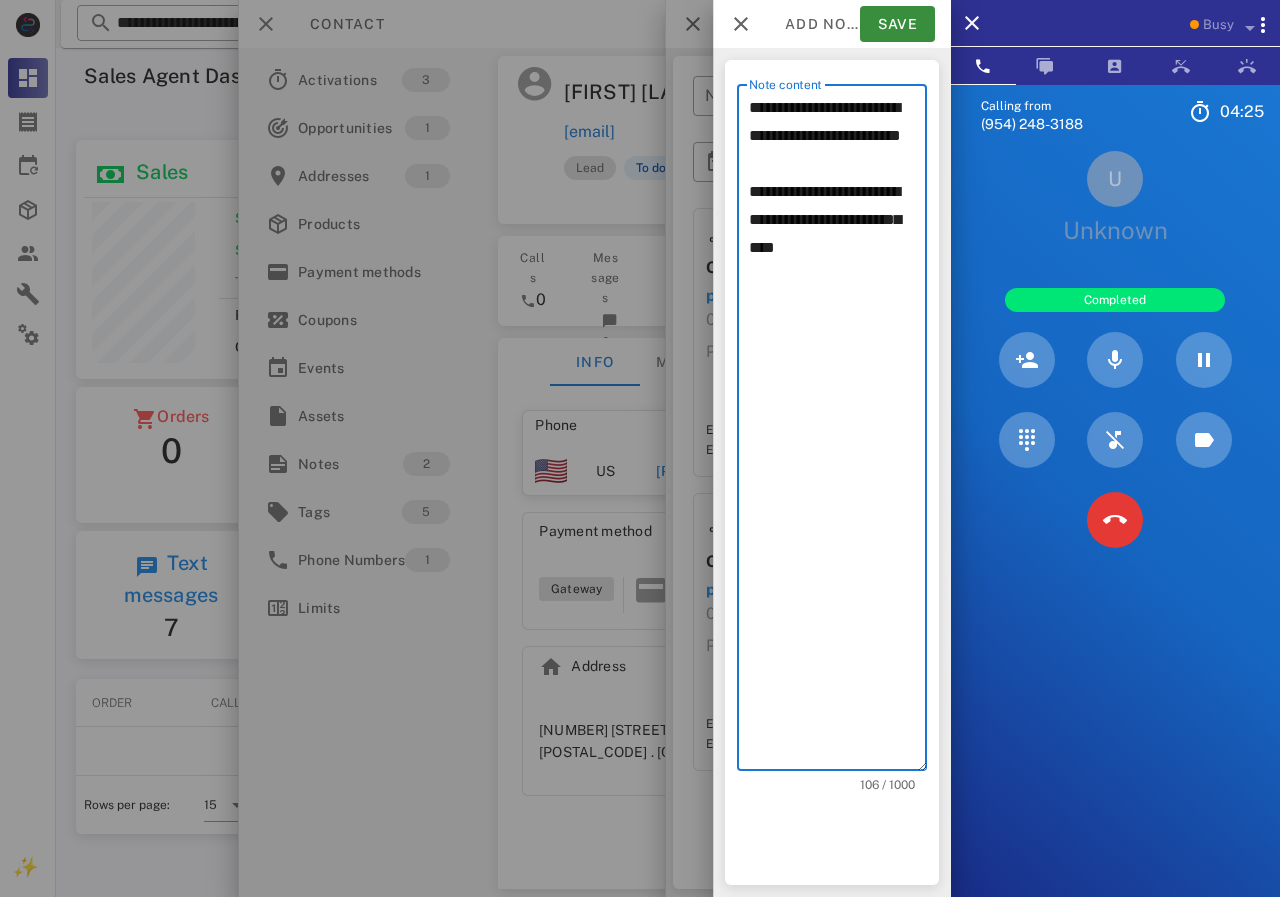 drag, startPoint x: 800, startPoint y: 171, endPoint x: 730, endPoint y: 91, distance: 106.30146 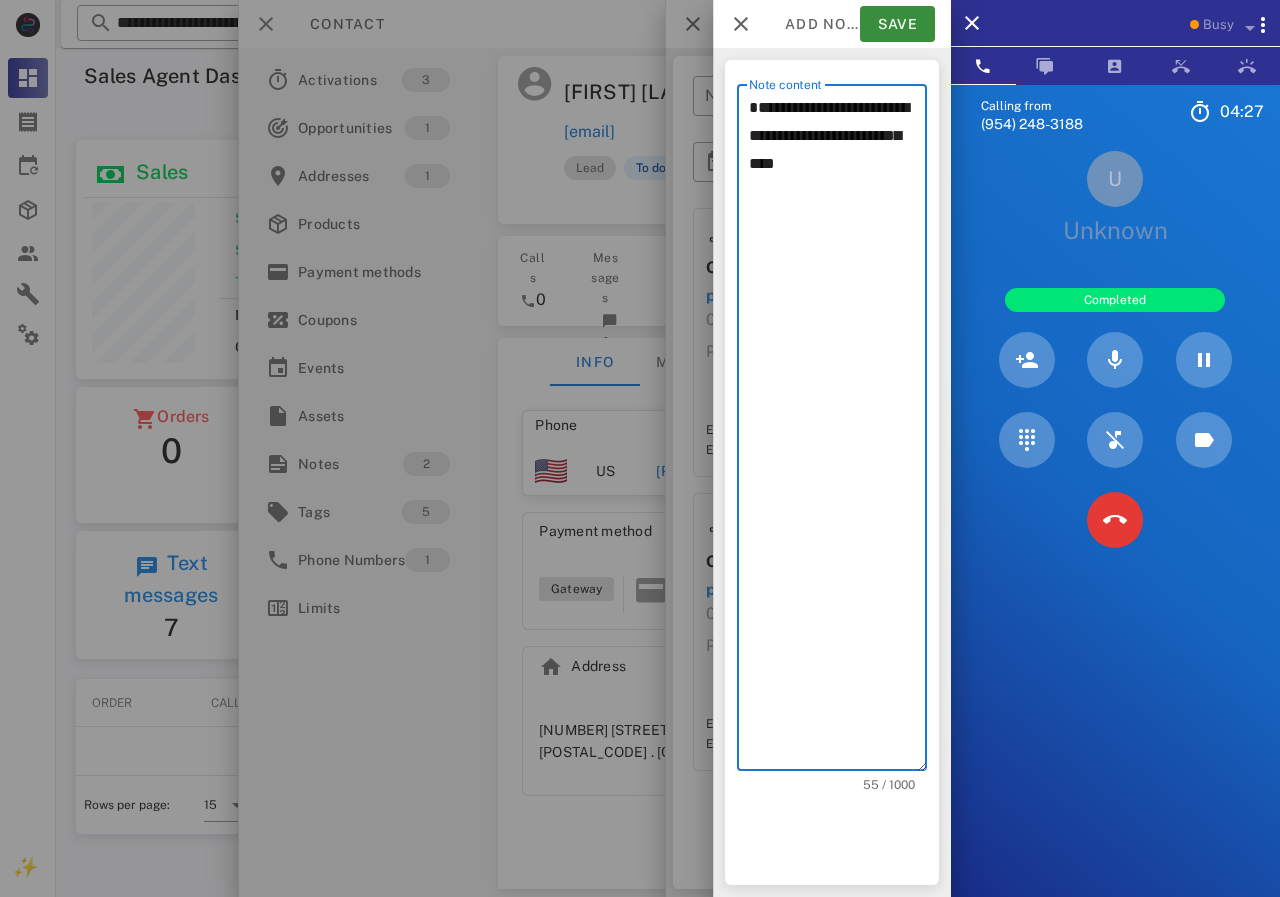 click on "**********" at bounding box center [832, 427] 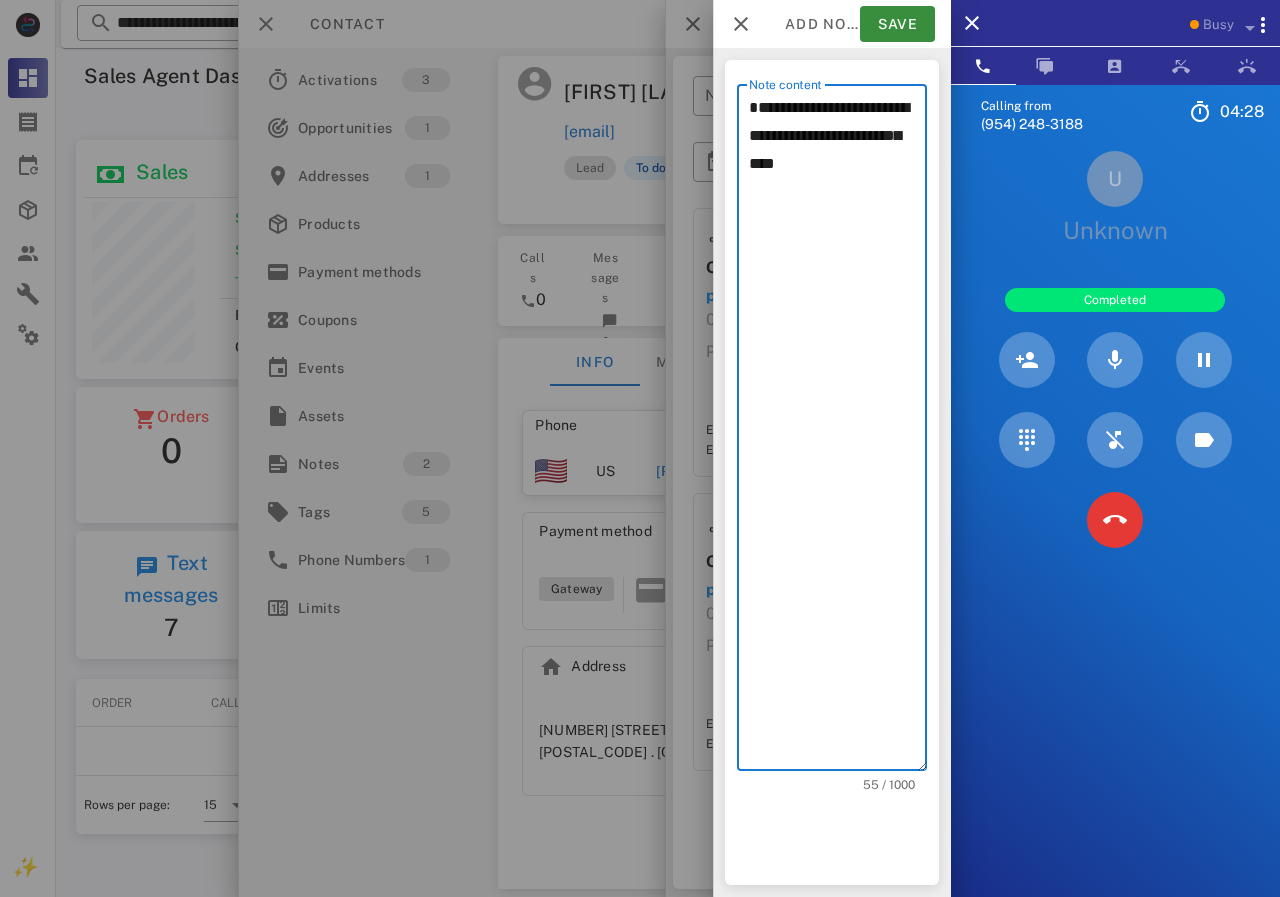 click on "**********" at bounding box center [838, 432] 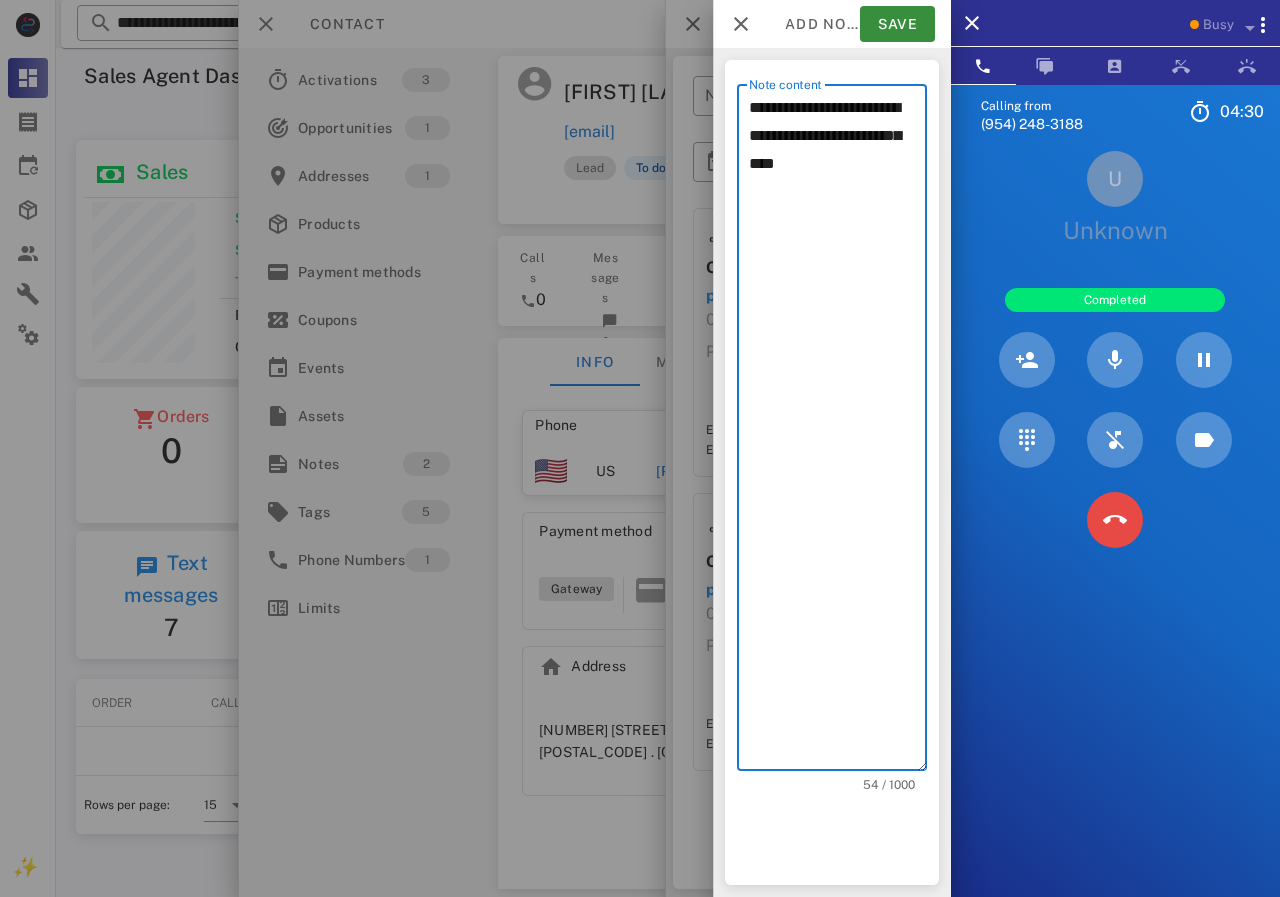 type on "**********" 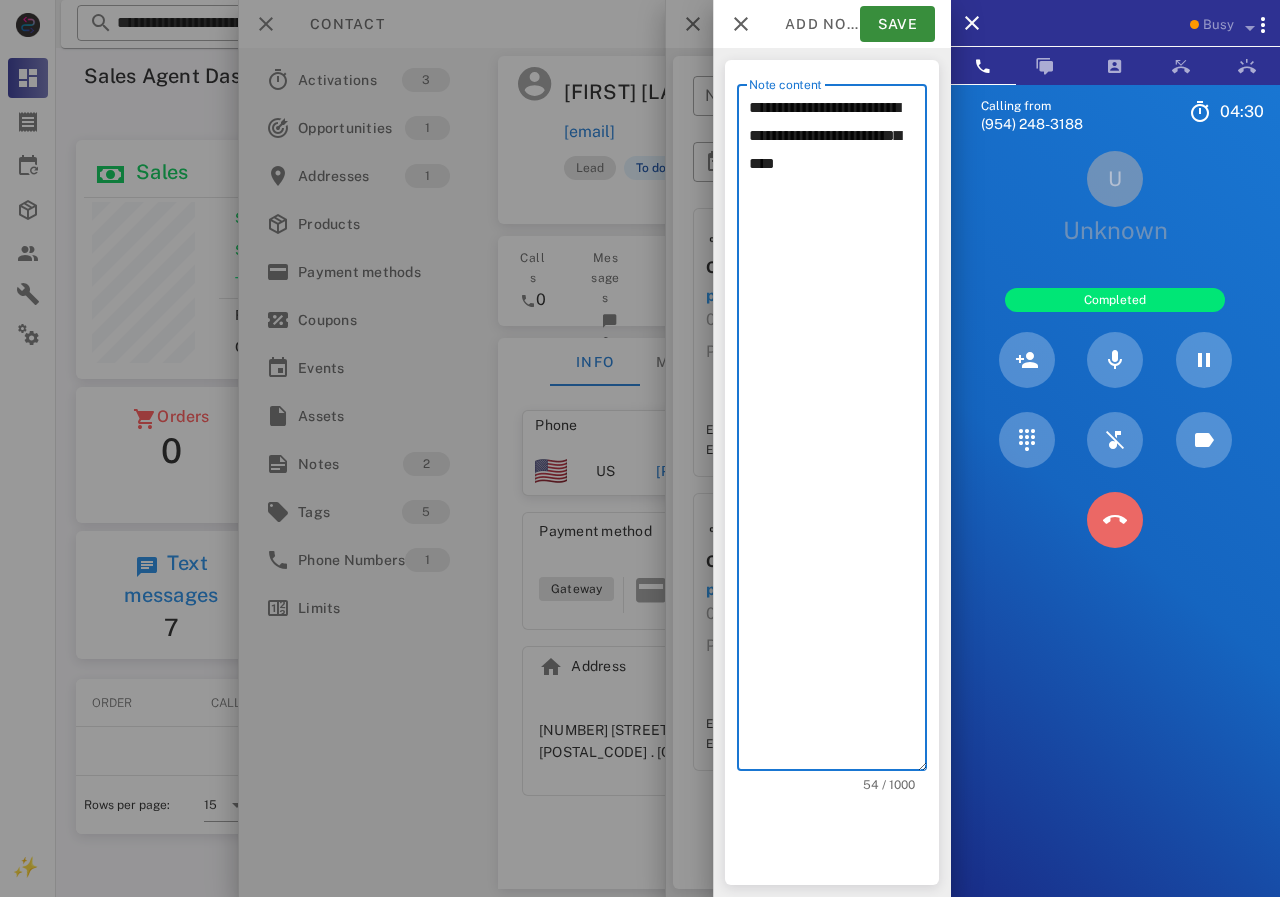 click at bounding box center (1115, 520) 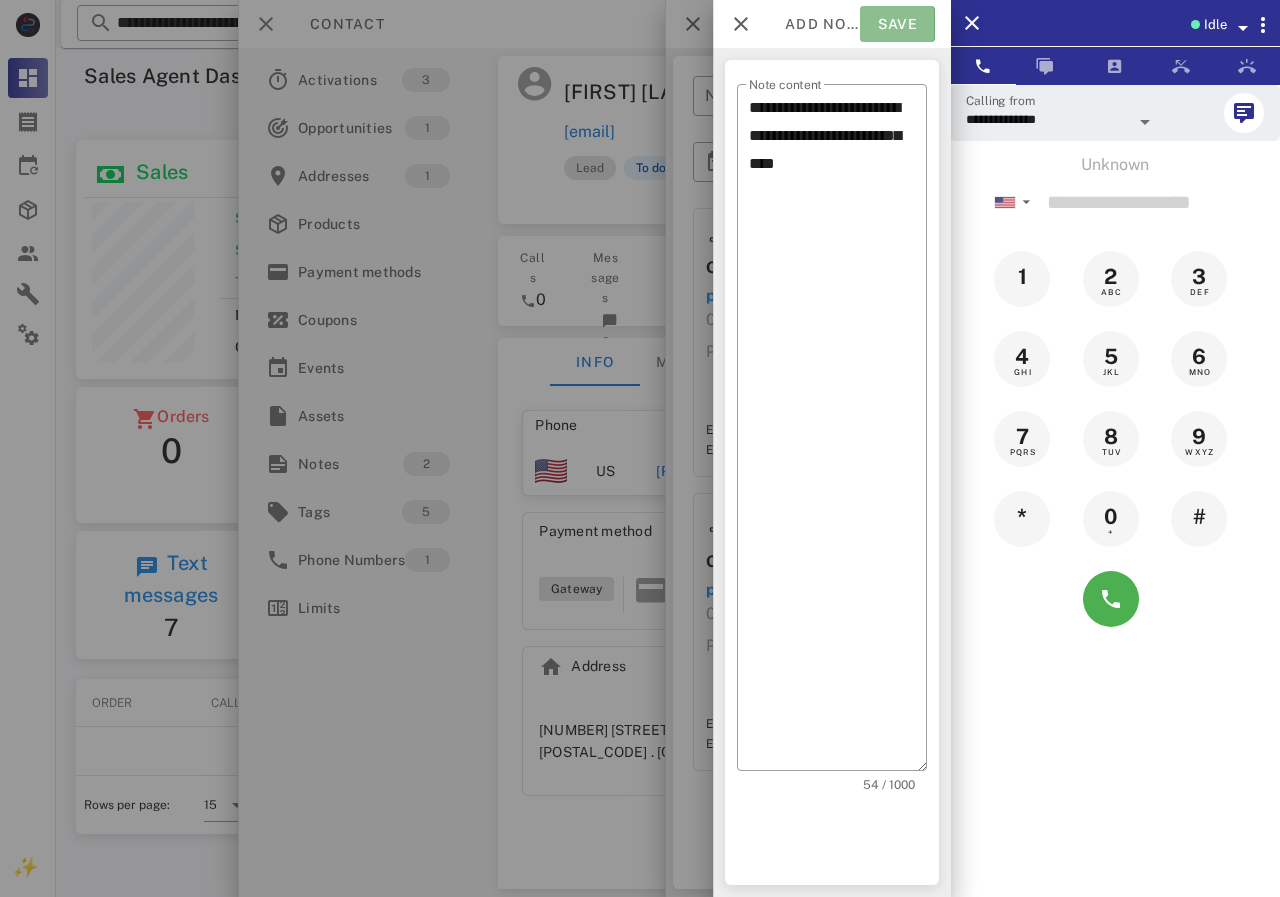 click on "Save" at bounding box center (897, 24) 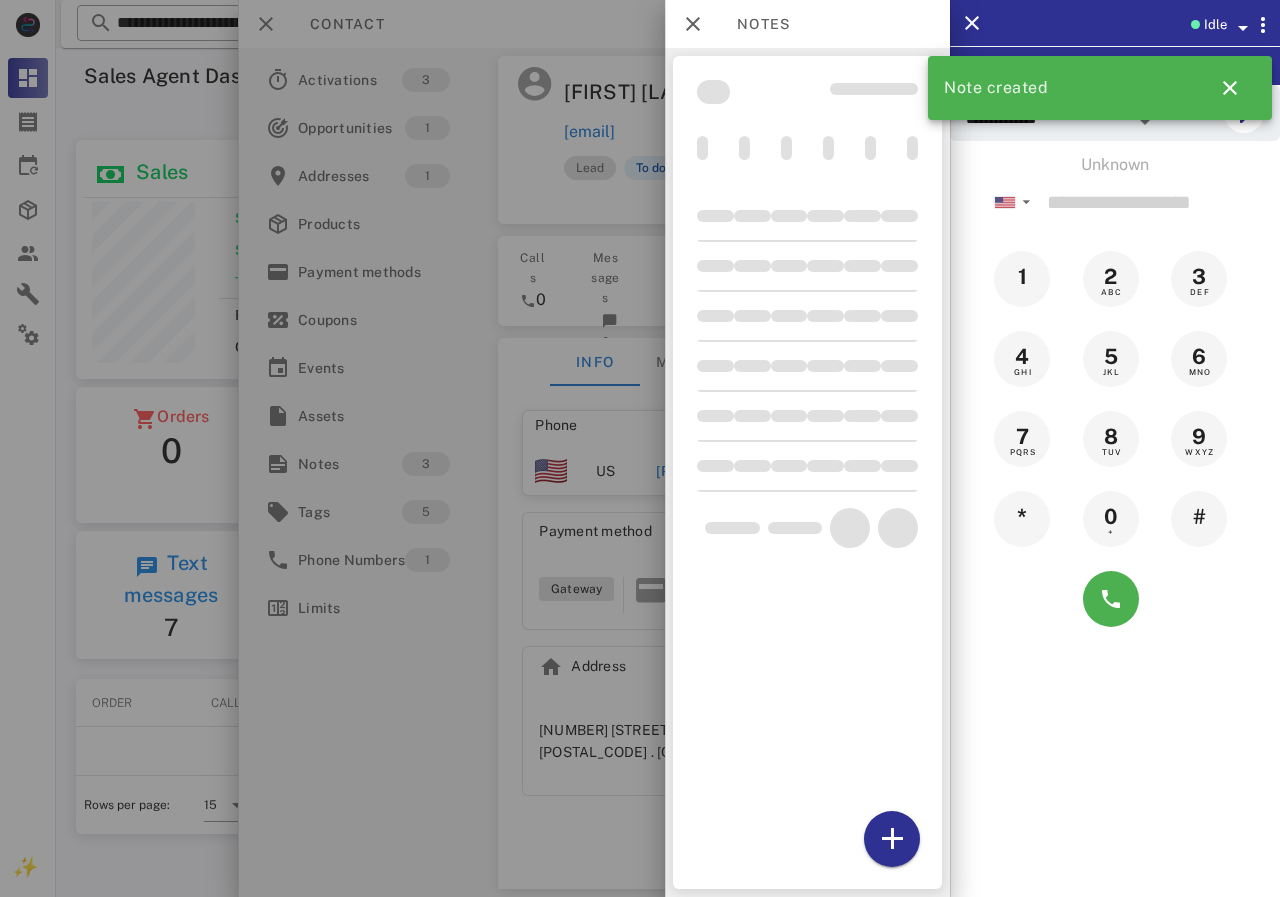 click at bounding box center (640, 448) 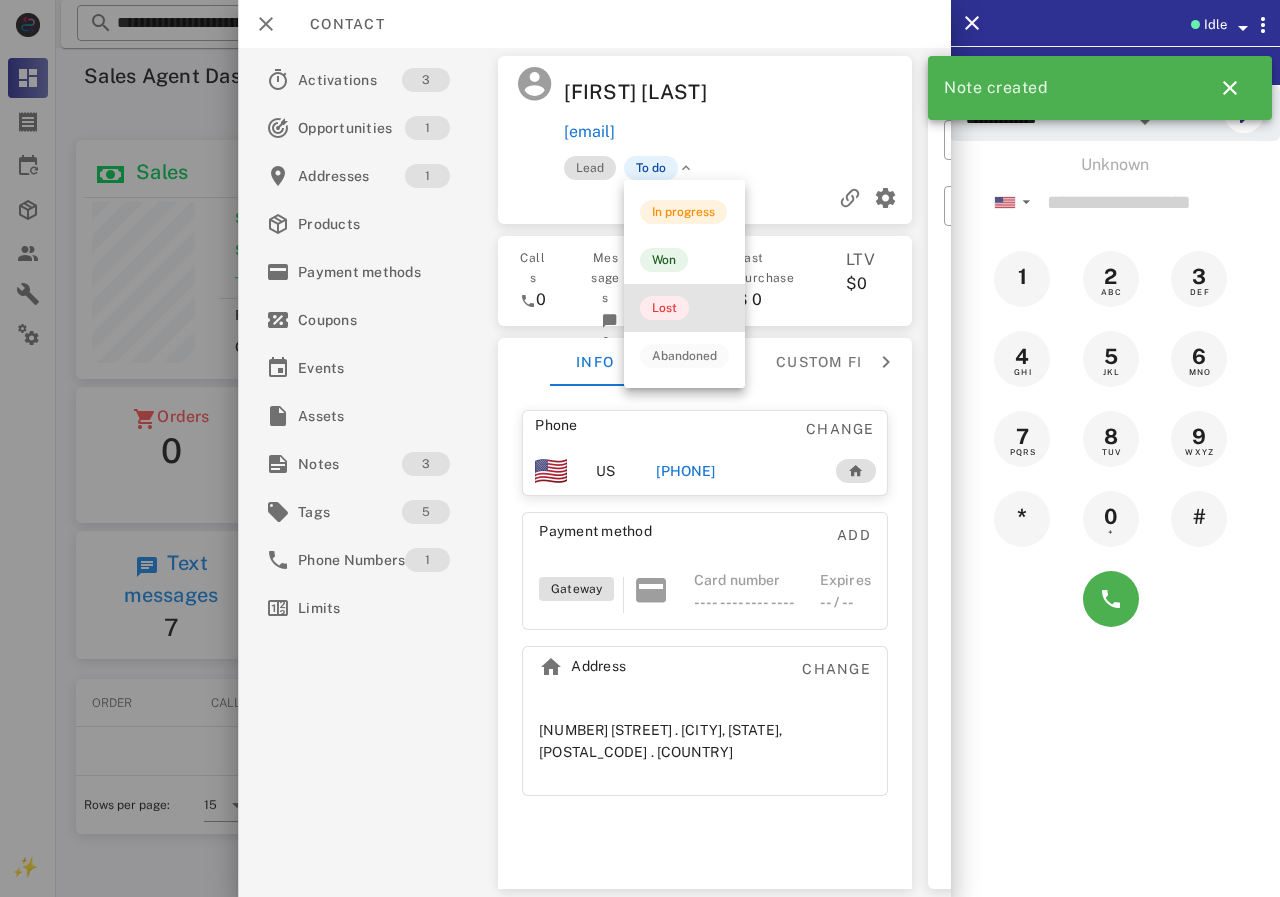 drag, startPoint x: 674, startPoint y: 319, endPoint x: 679, endPoint y: 308, distance: 12.083046 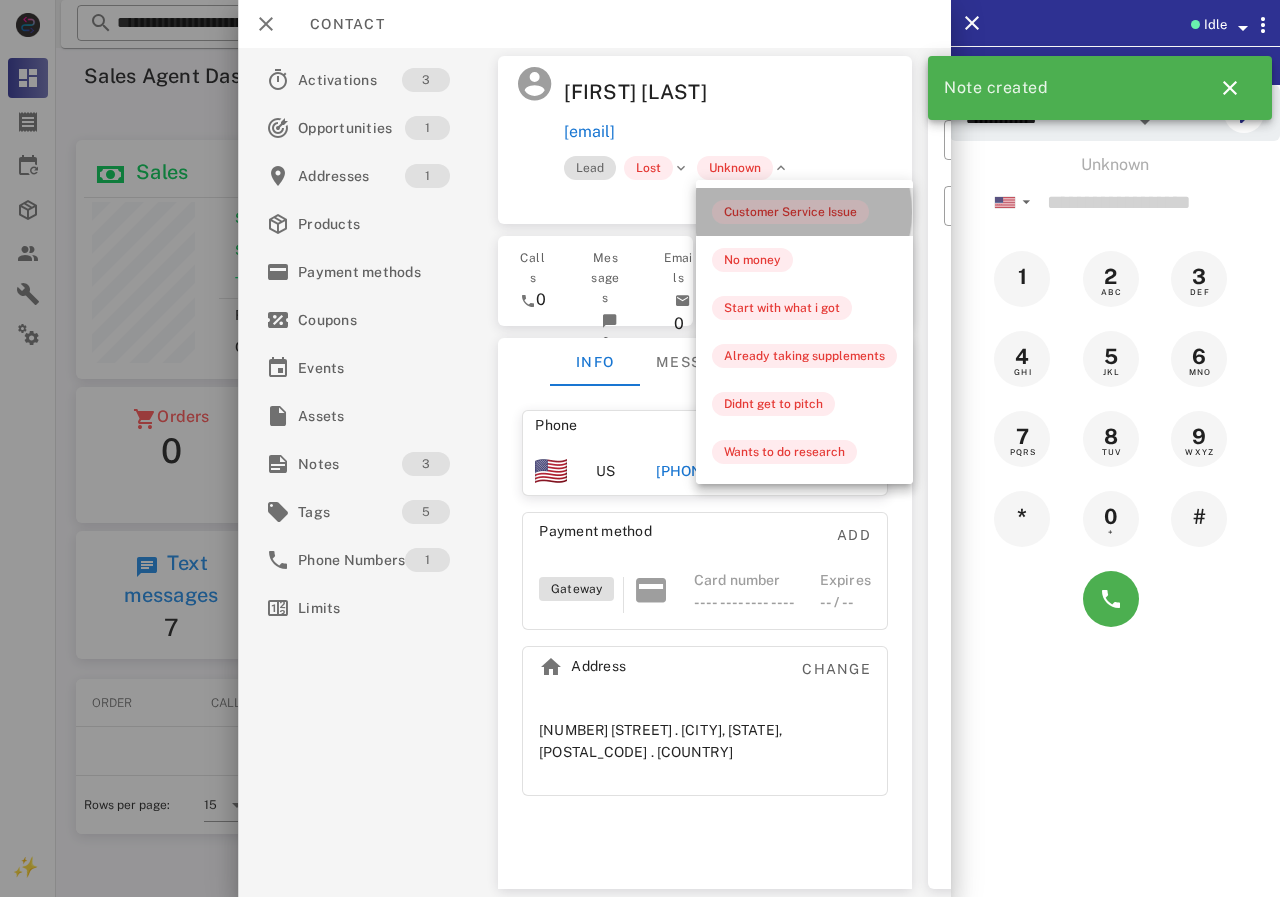 click on "Customer Service Issue" at bounding box center (790, 212) 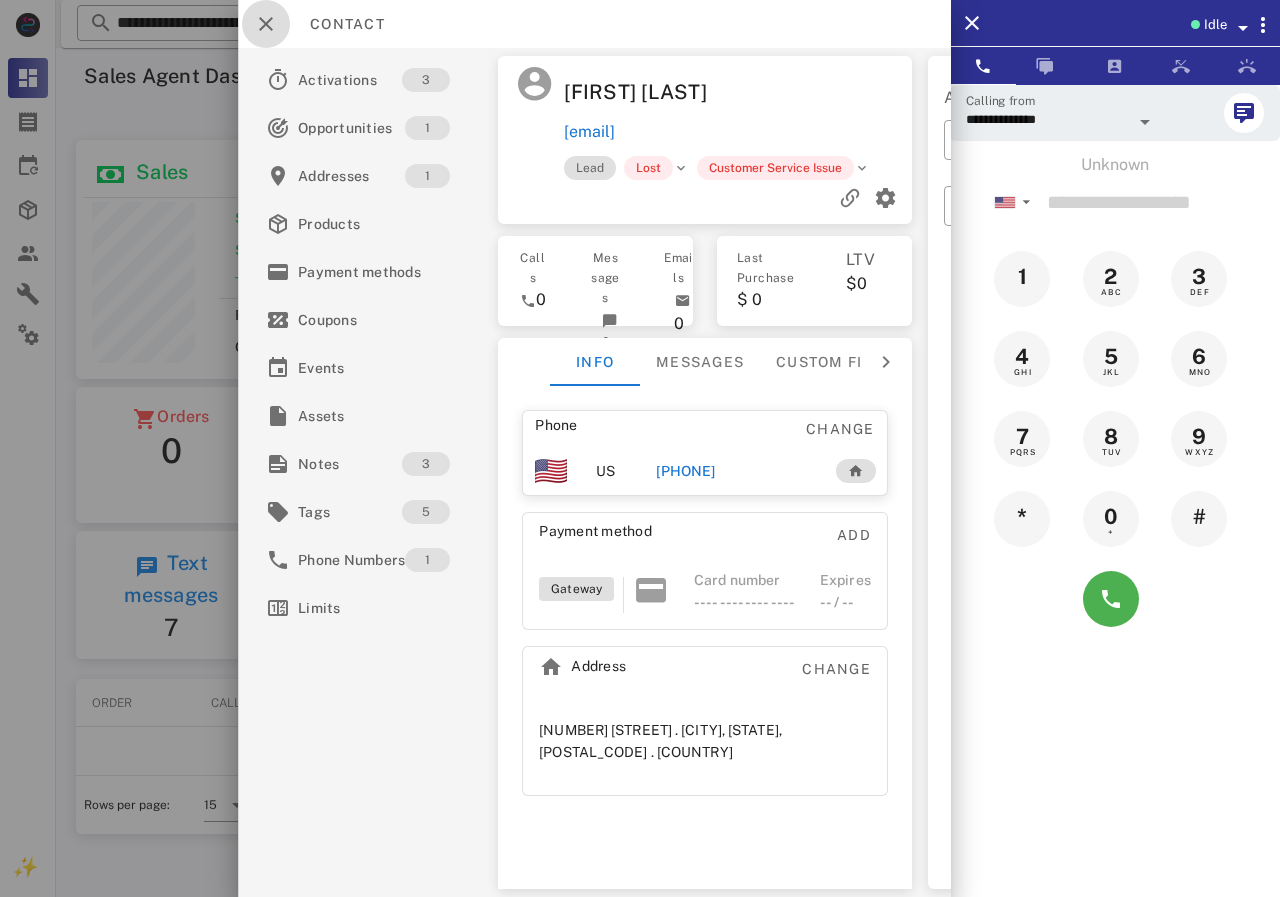 click at bounding box center [266, 24] 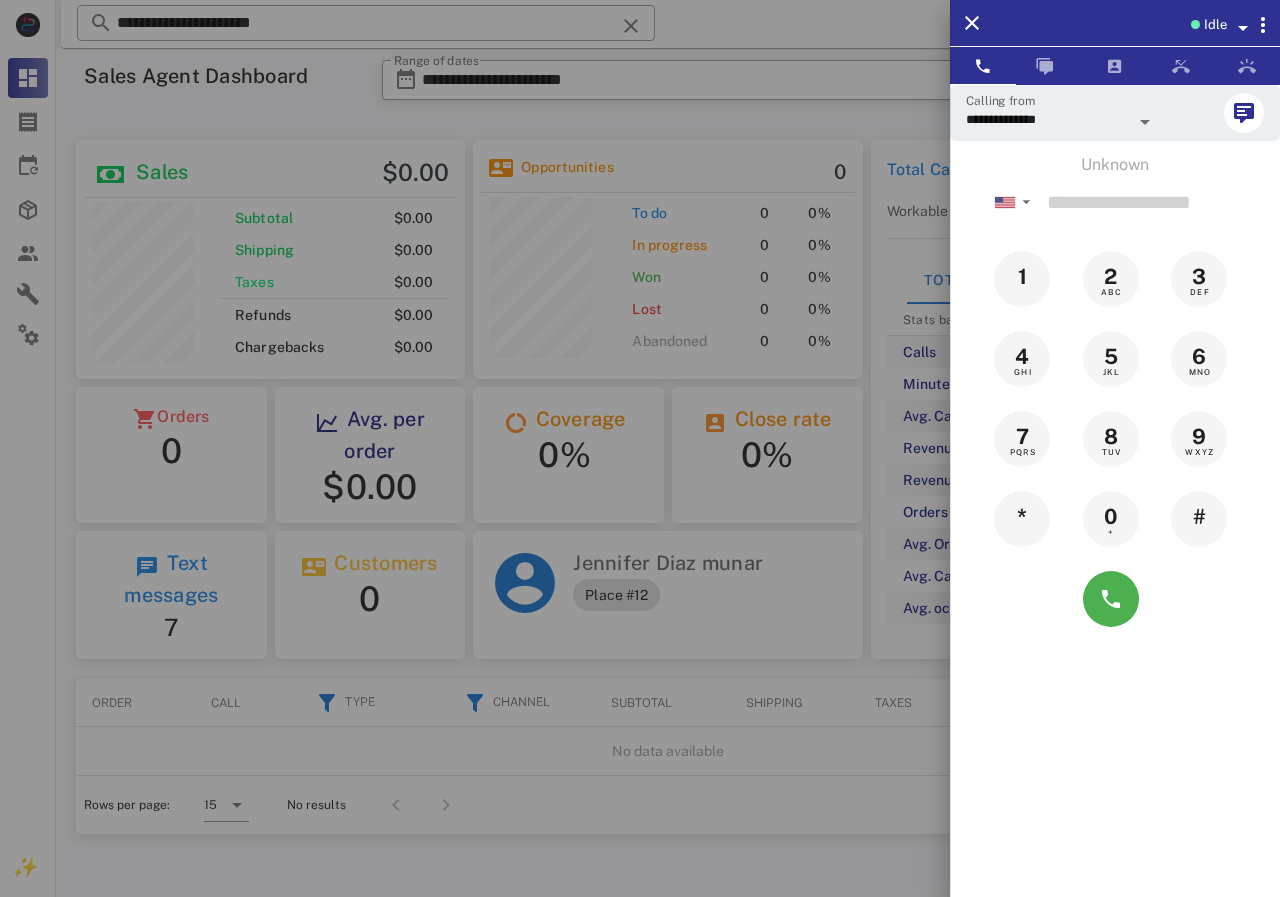 click at bounding box center (640, 448) 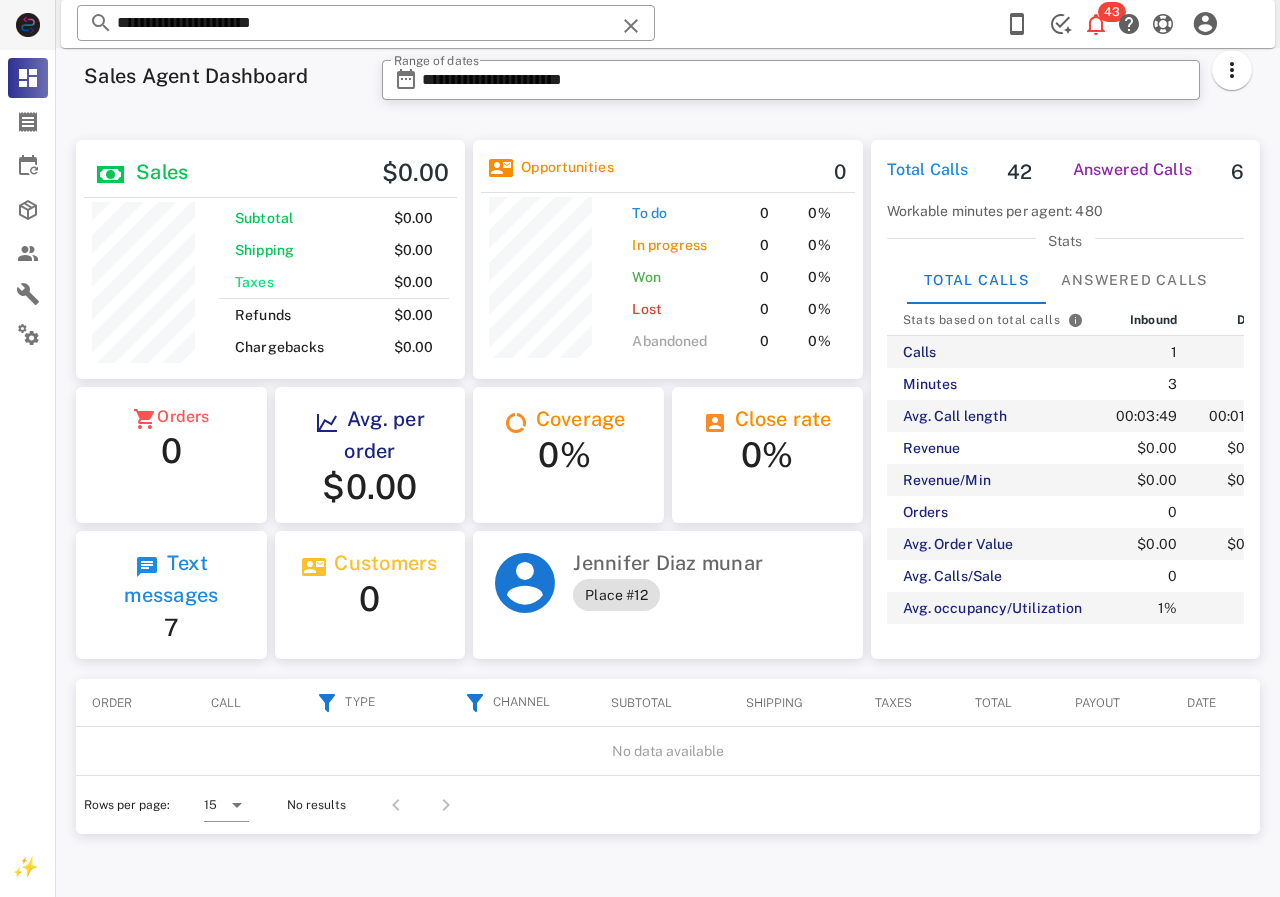 click on "**********" at bounding box center [668, 472] 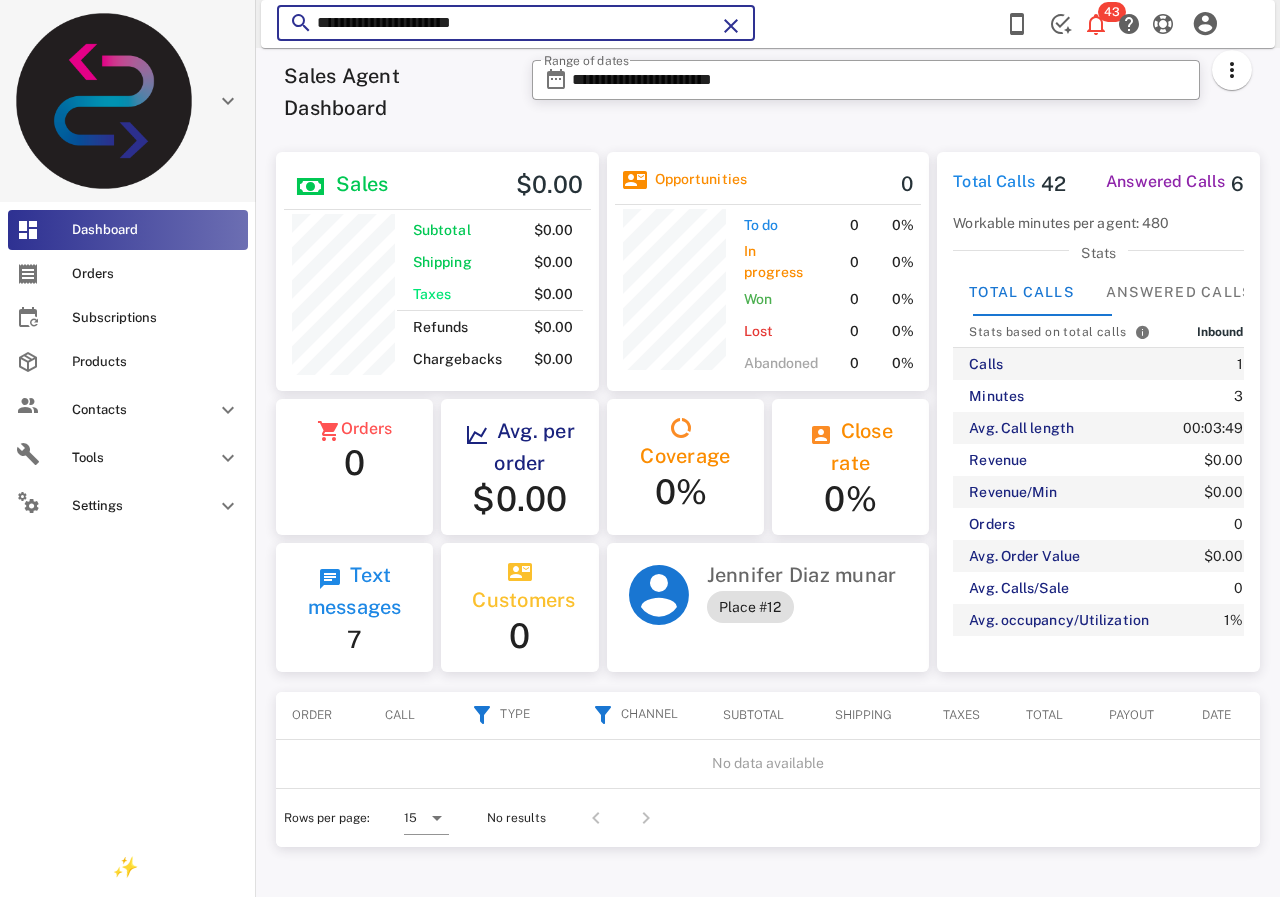scroll, scrollTop: 240, scrollLeft: 326, axis: both 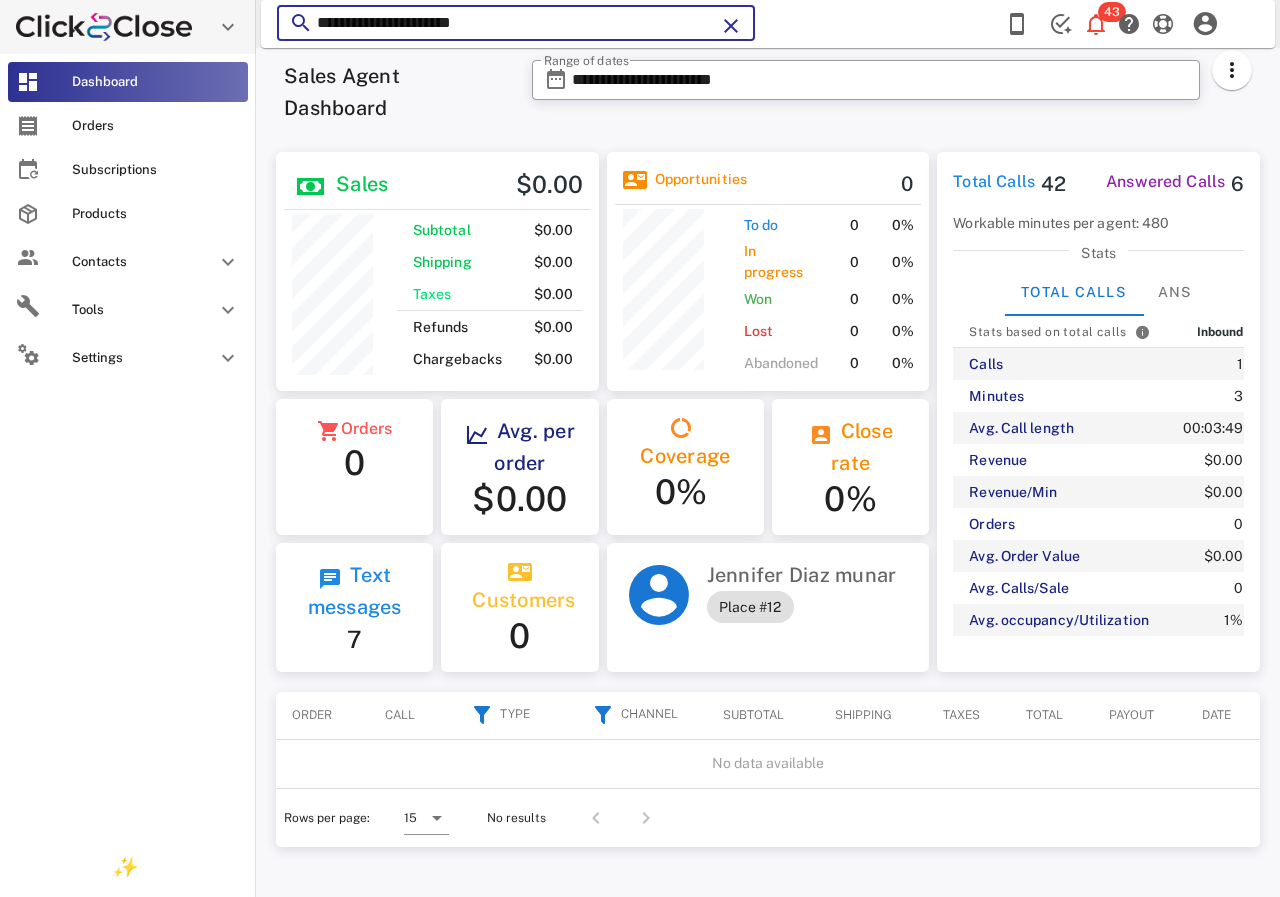 paste 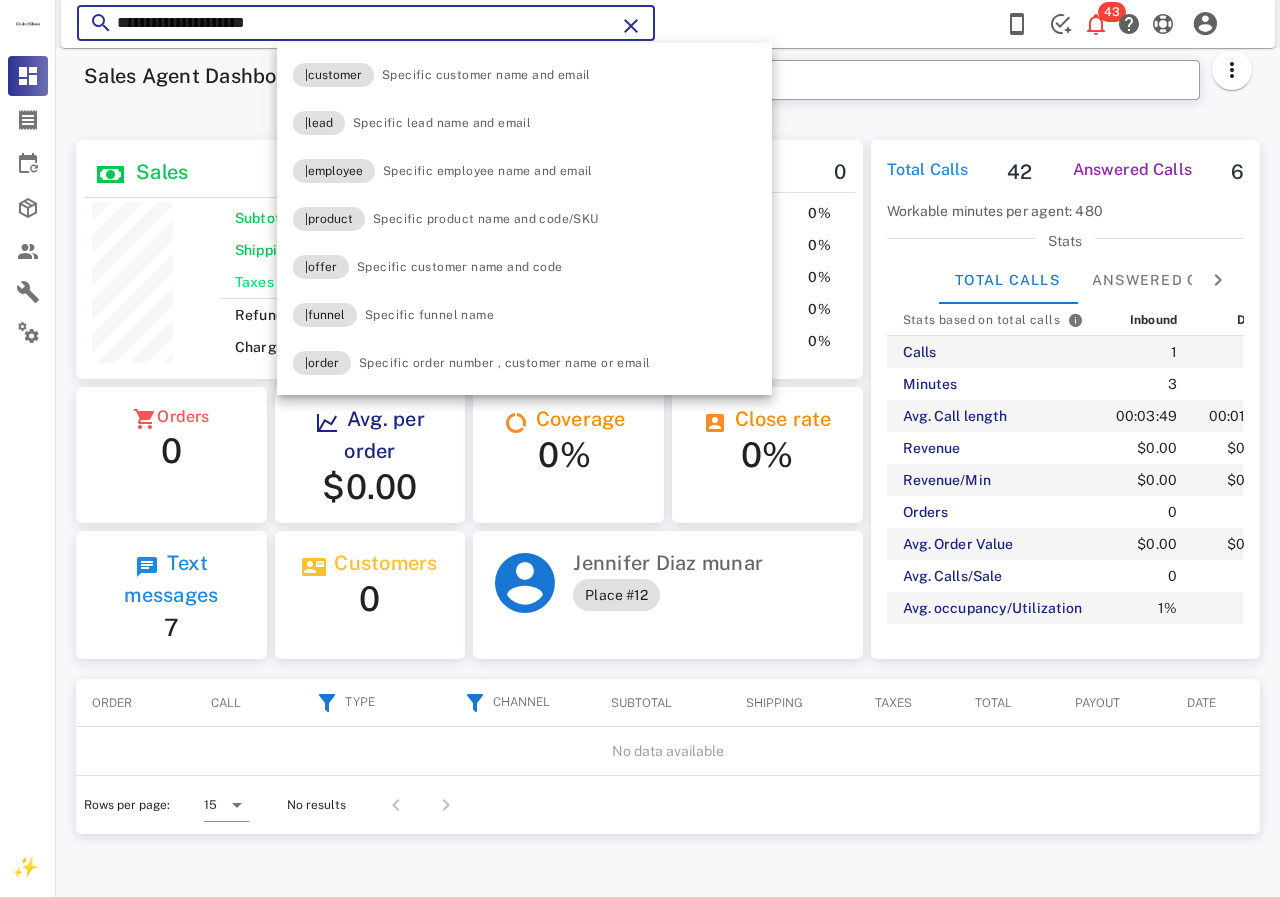 scroll, scrollTop: 999761, scrollLeft: 999620, axis: both 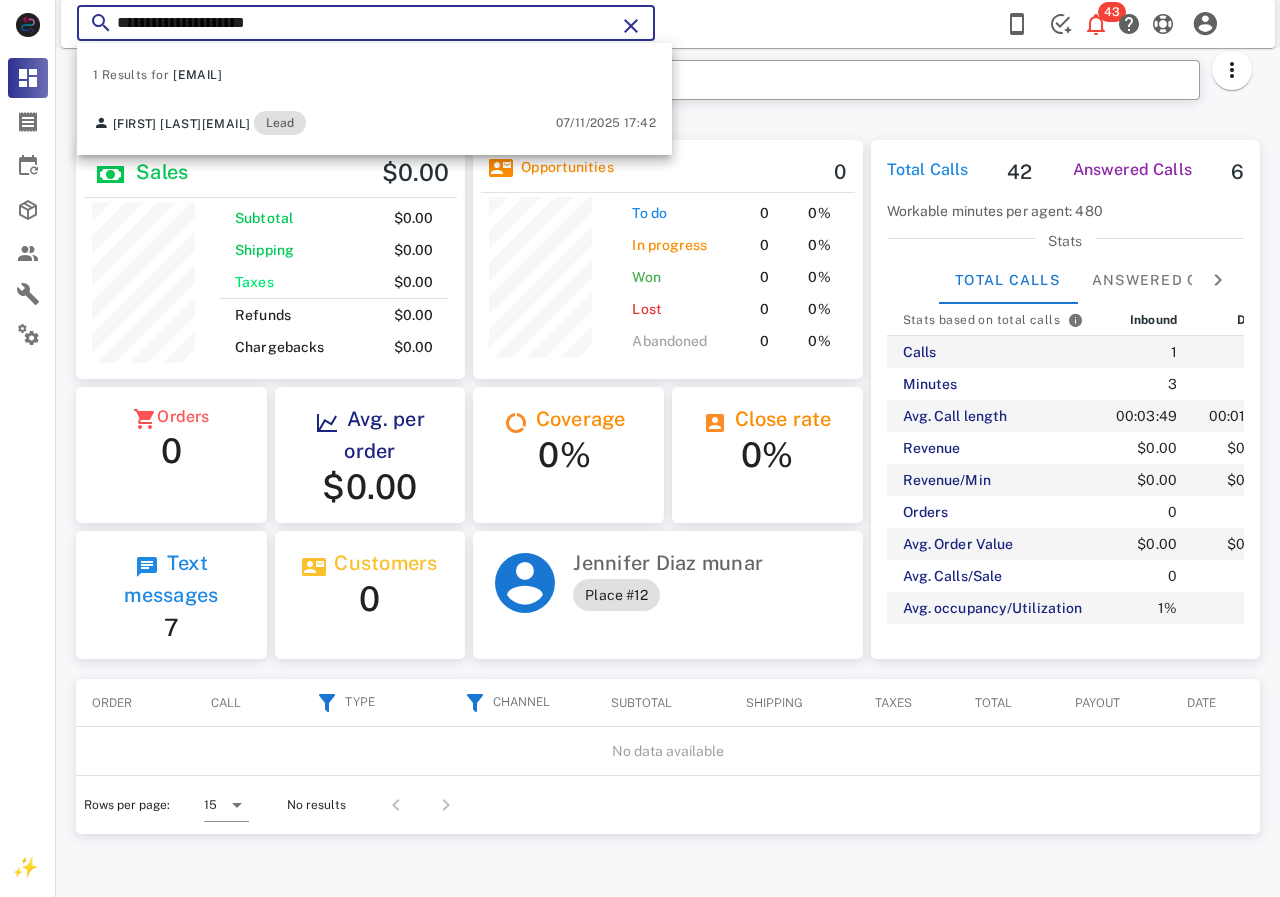 type on "**********" 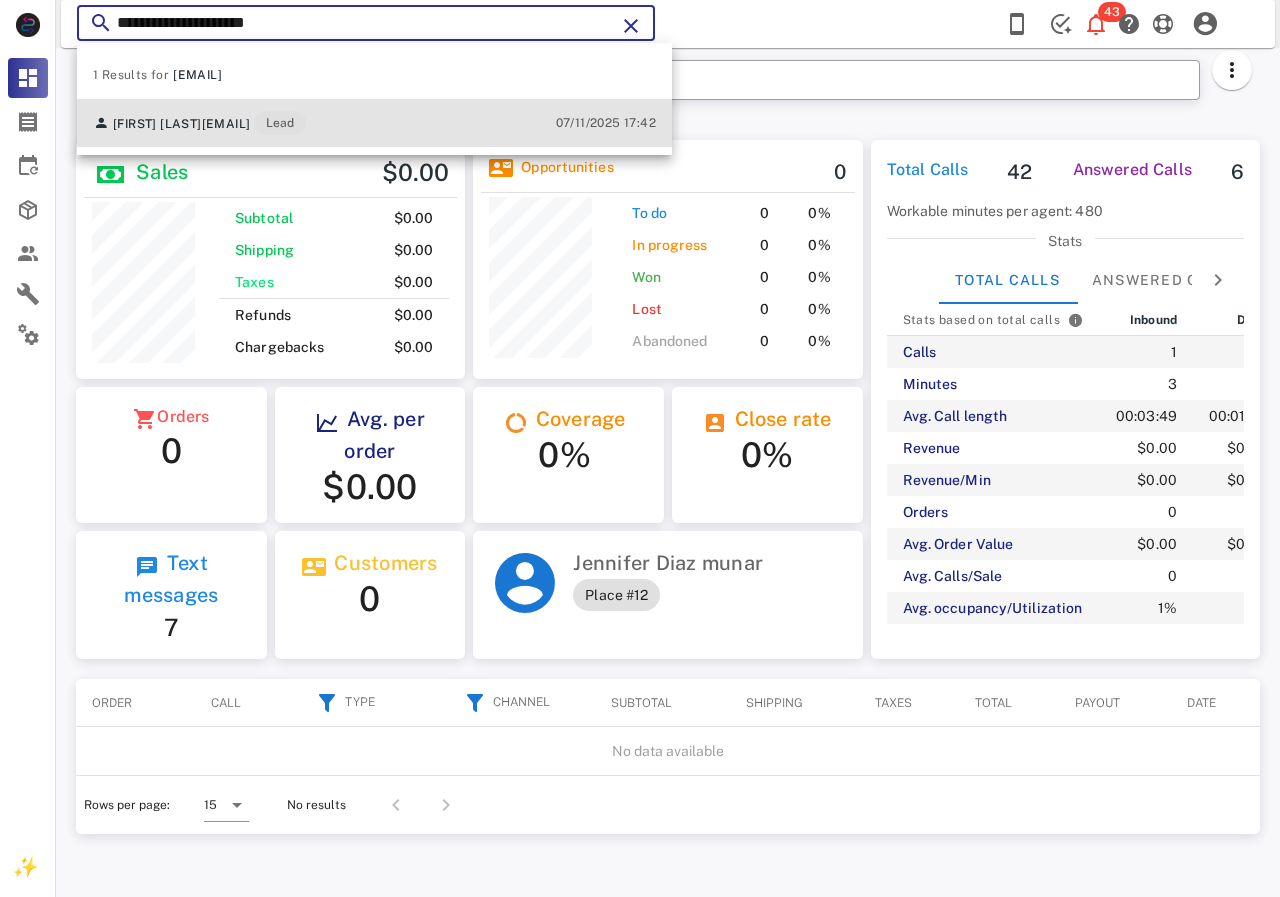 click on "[EMAIL]" at bounding box center [226, 124] 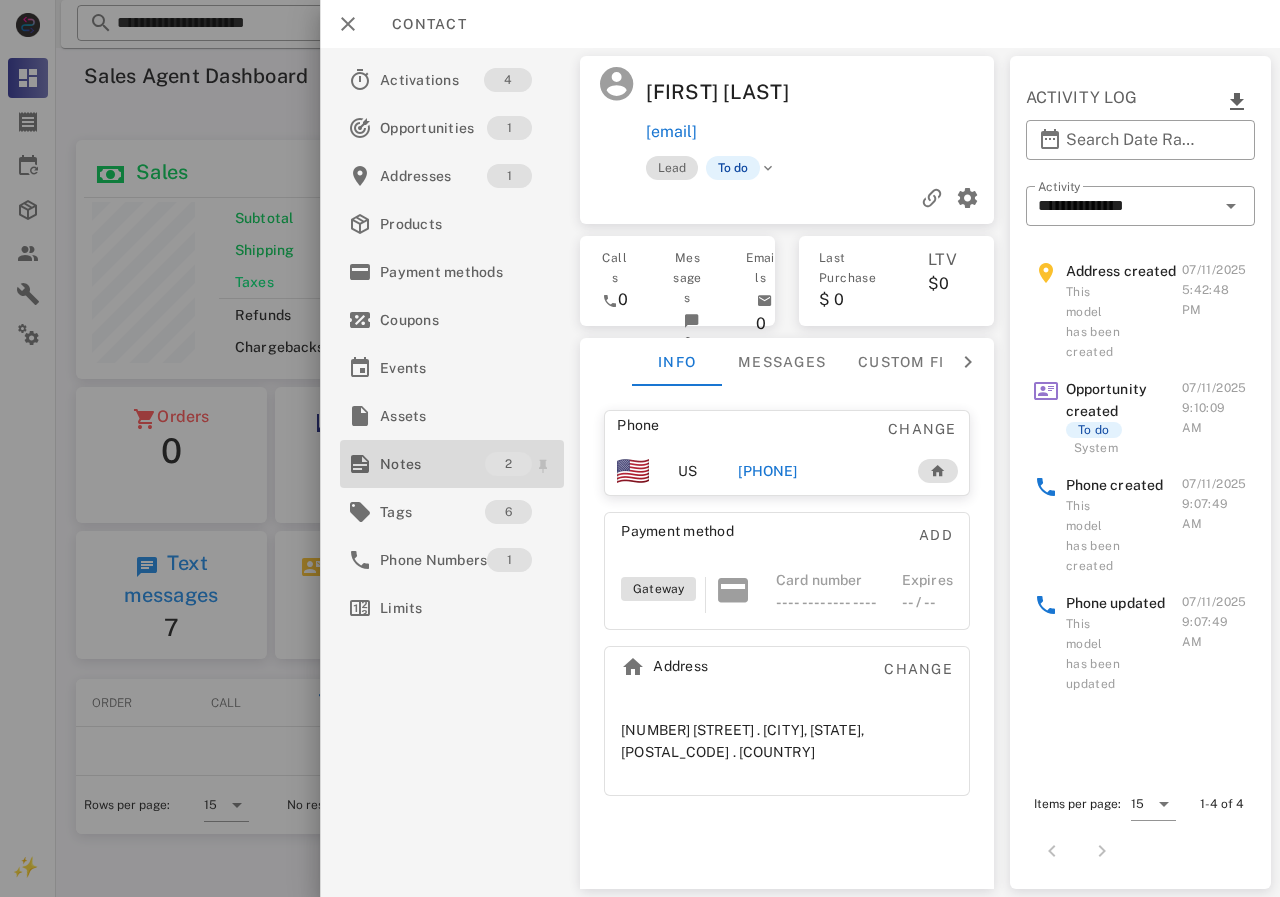 click on "Notes" at bounding box center [432, 464] 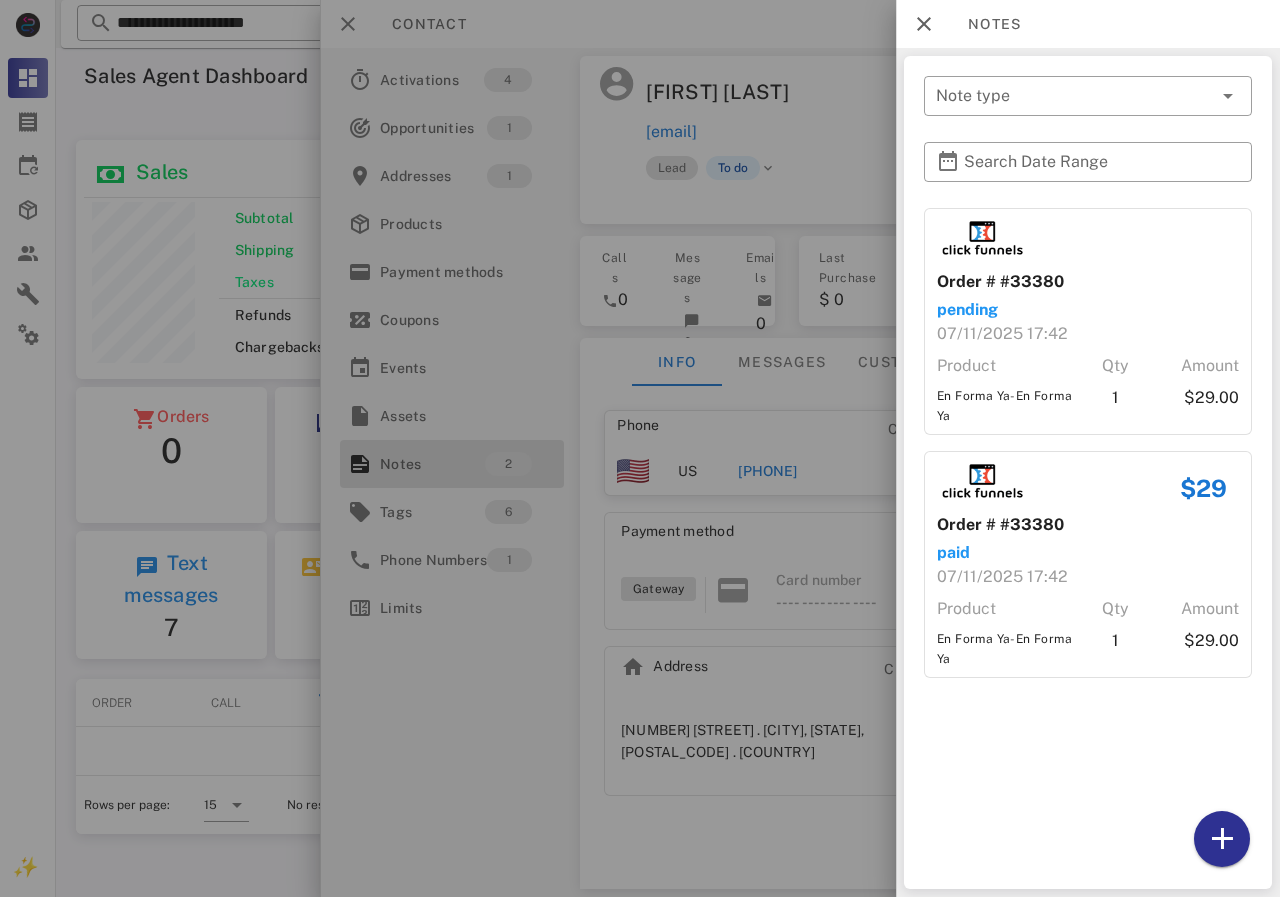 click at bounding box center (640, 448) 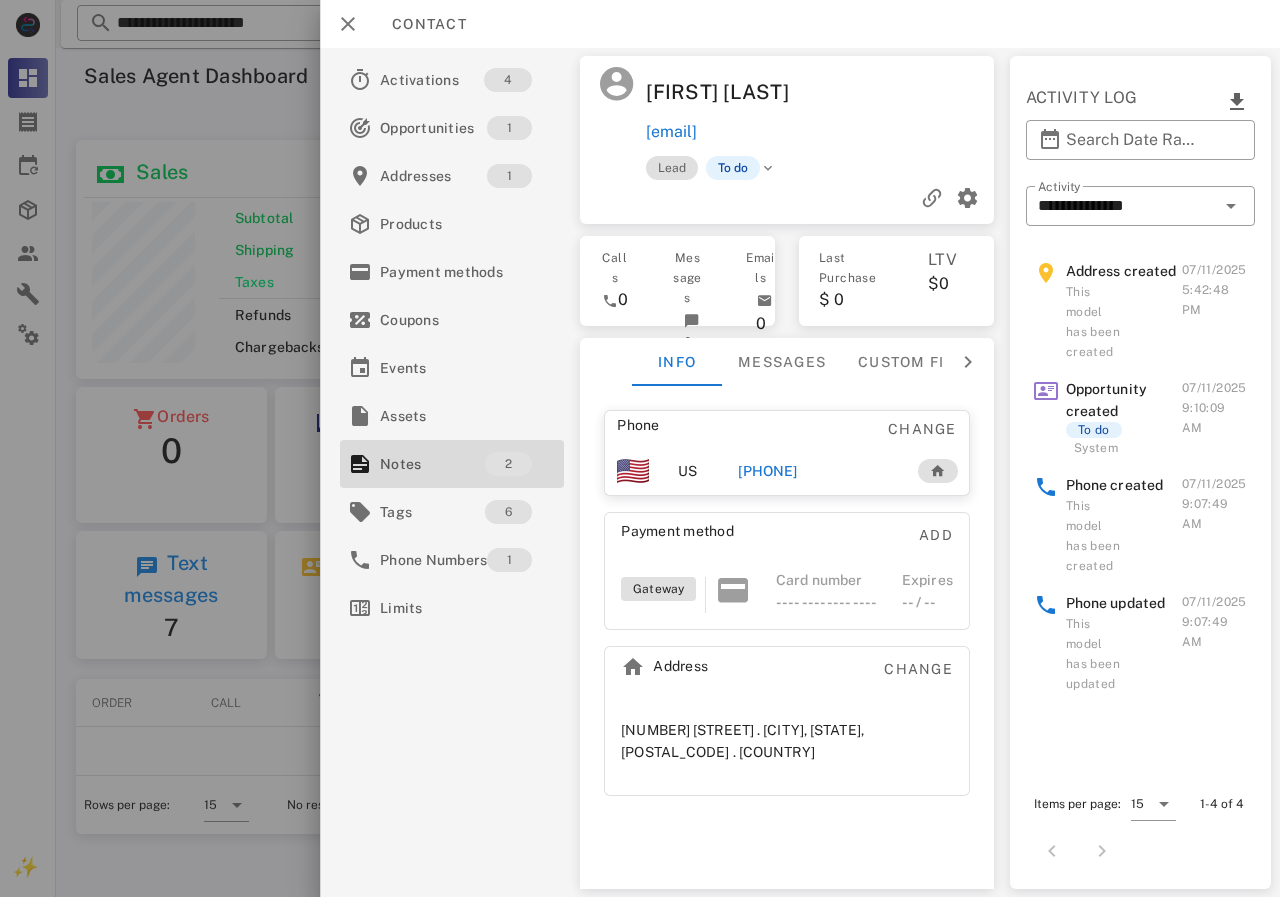 click on "[PHONE]" at bounding box center (767, 471) 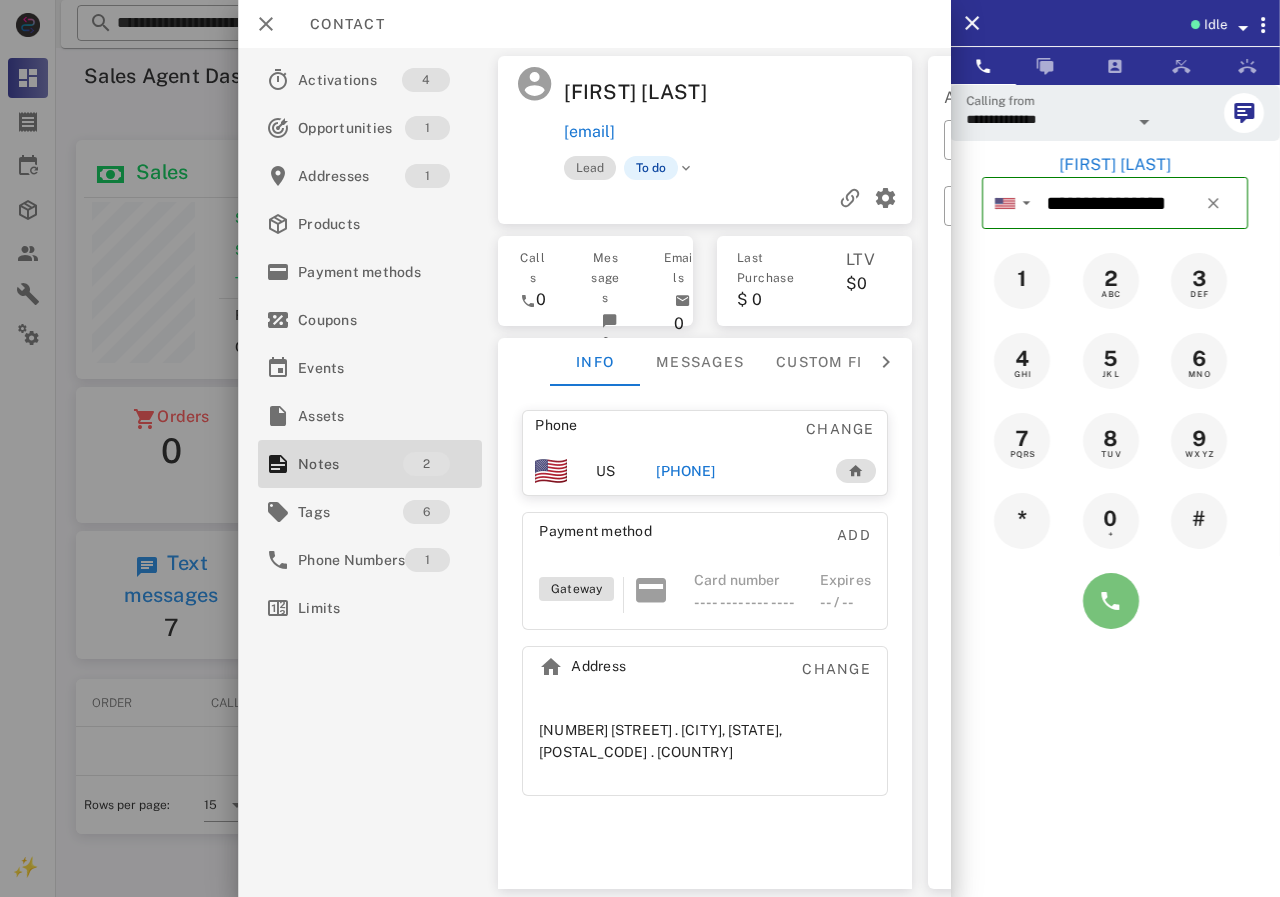 click at bounding box center (1111, 601) 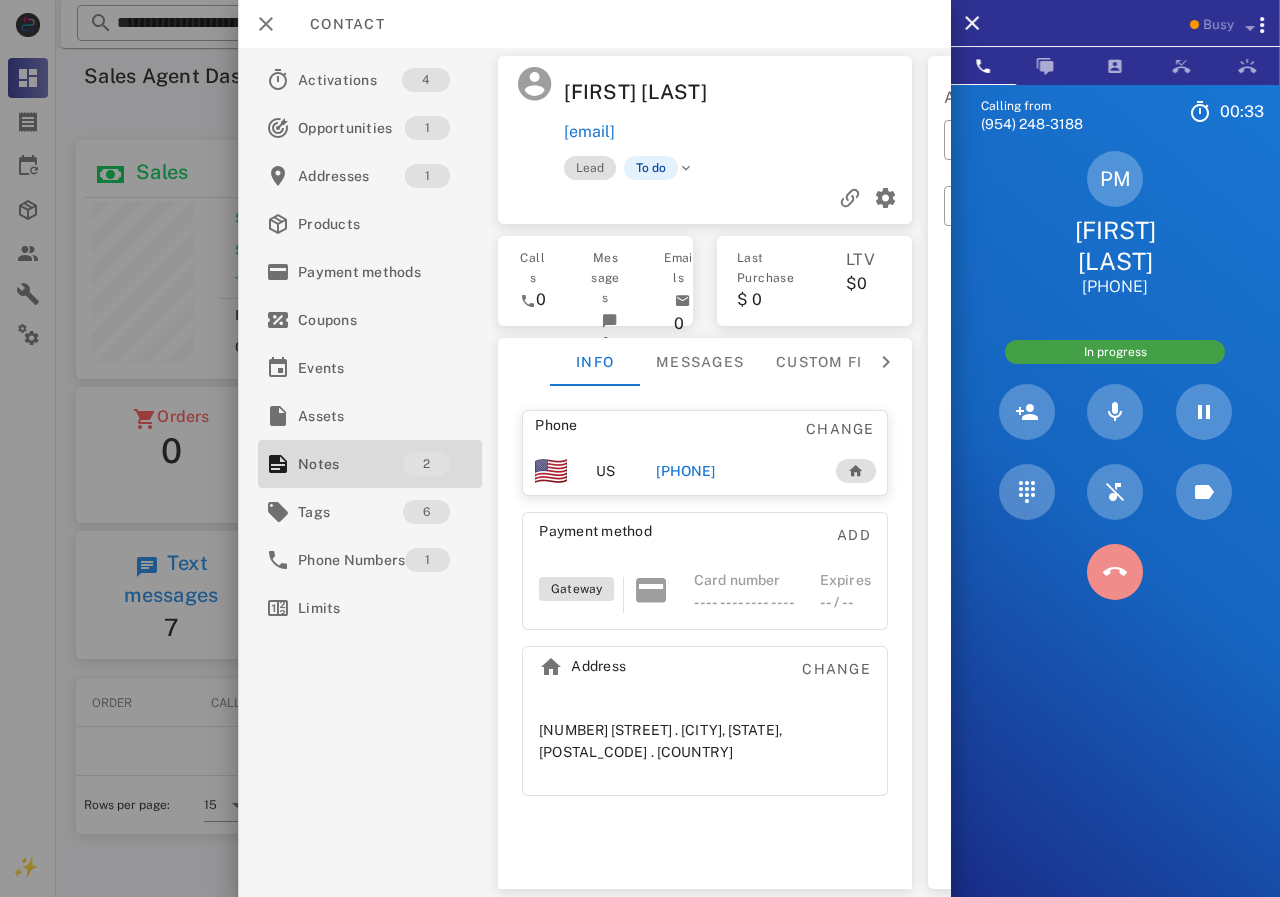 click at bounding box center [1115, 572] 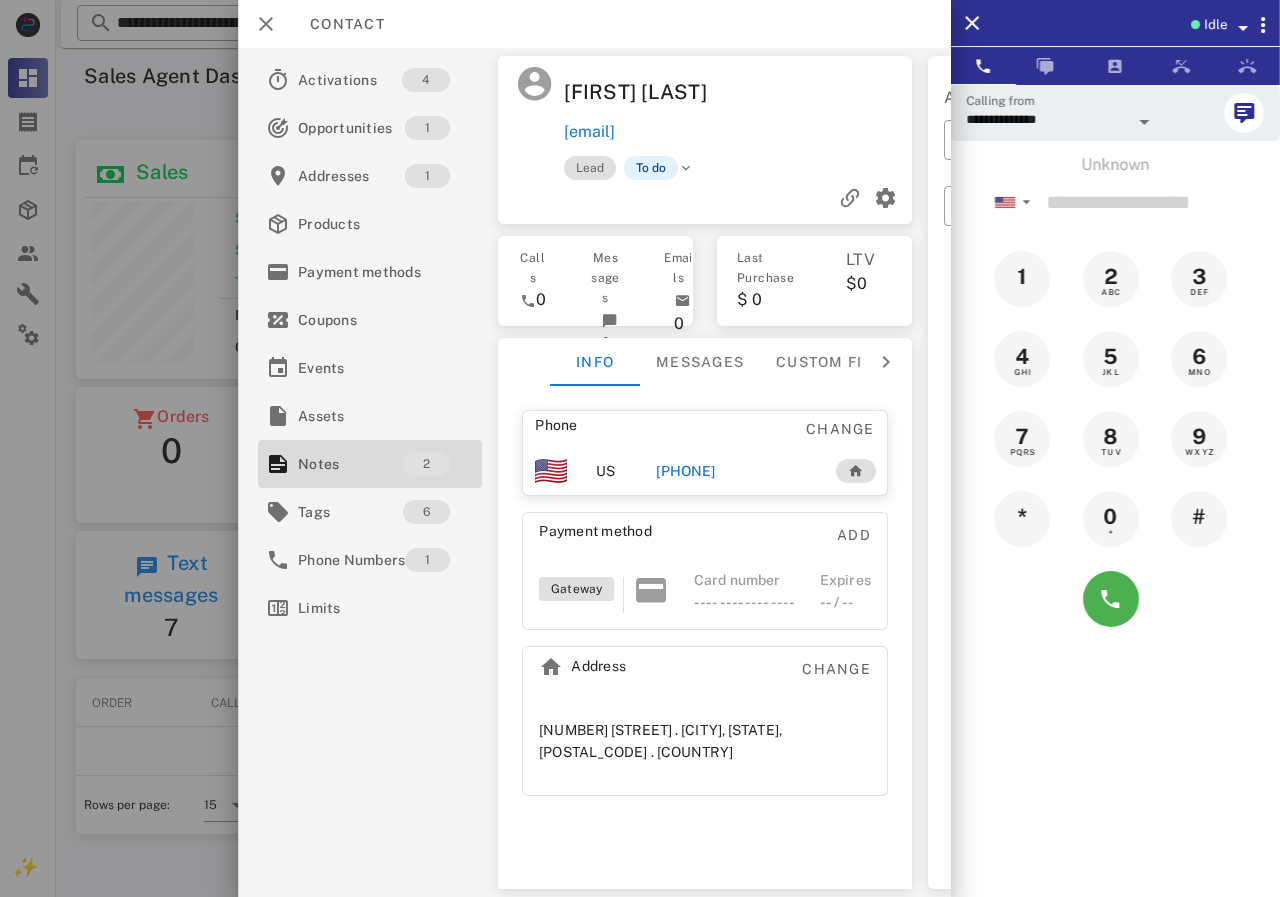 click on "[PHONE]" at bounding box center [685, 471] 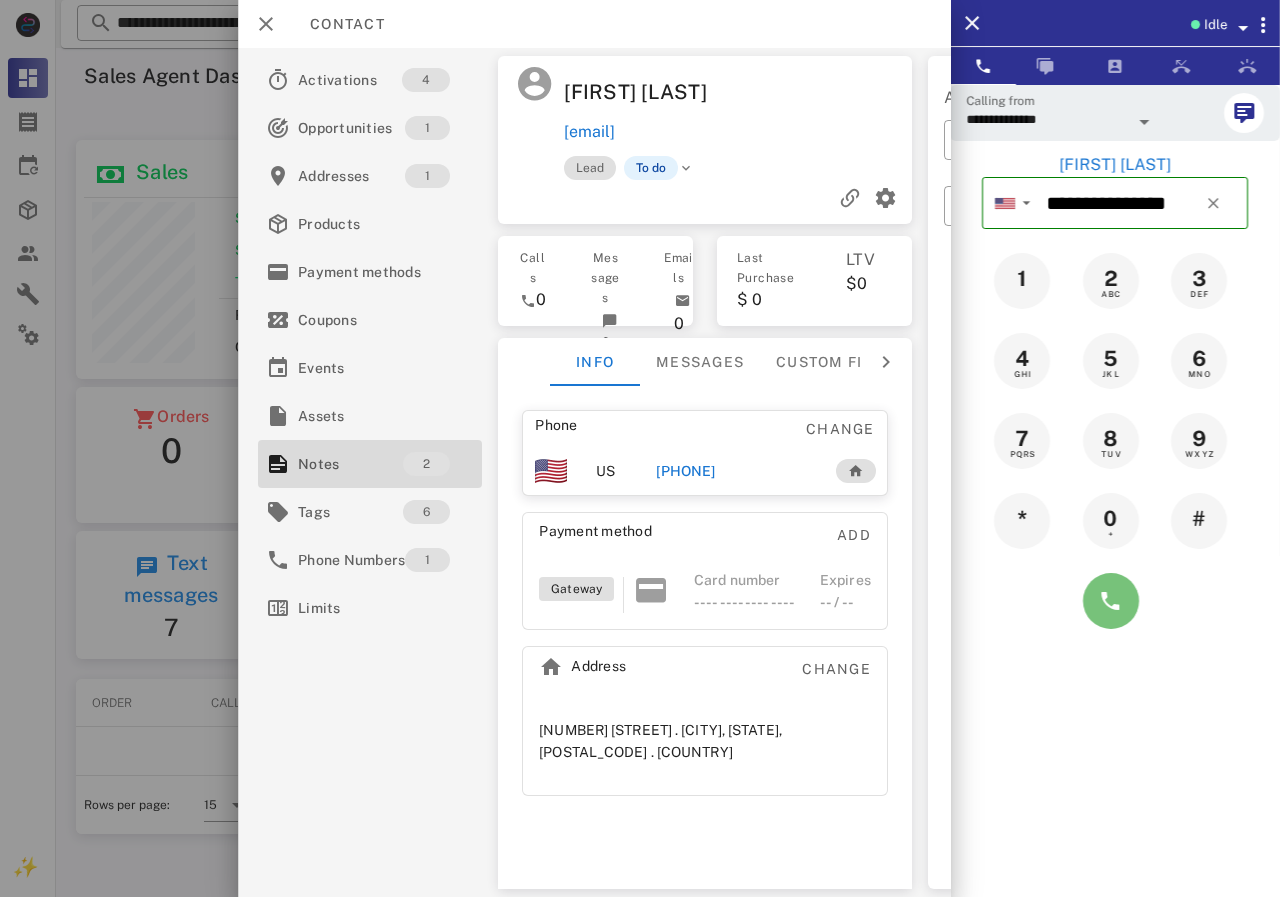 click at bounding box center (1111, 601) 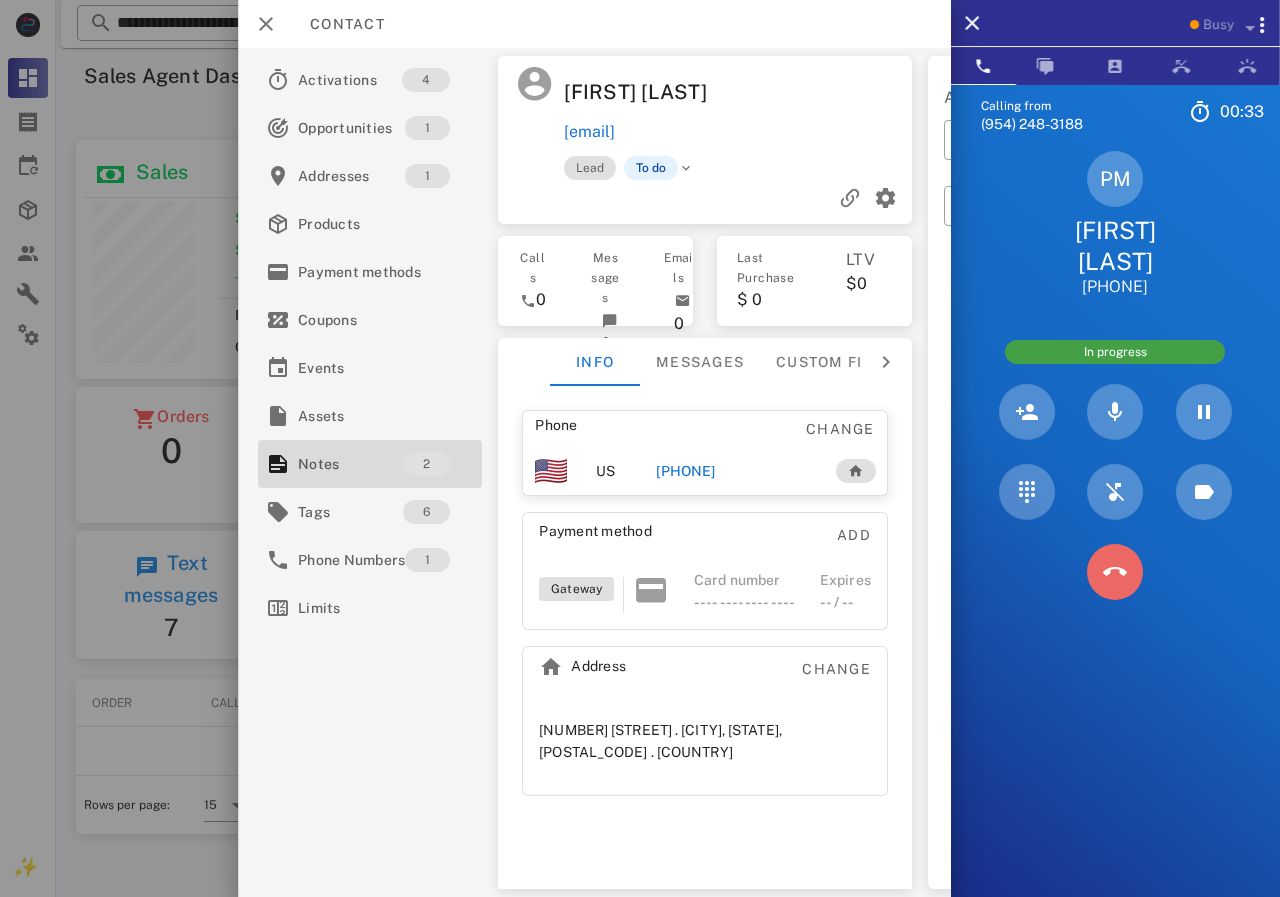 click at bounding box center (1115, 572) 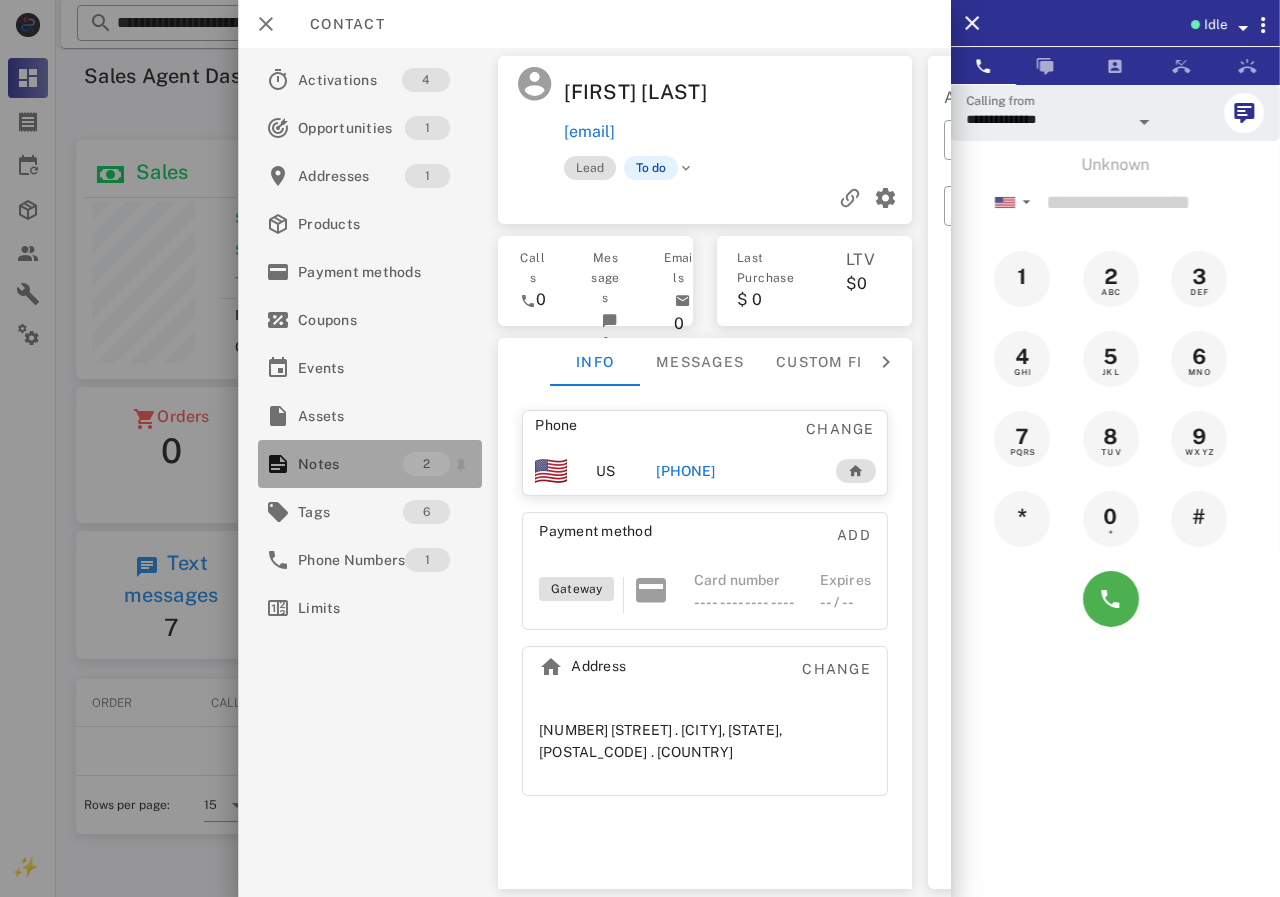 click on "Notes" at bounding box center (350, 464) 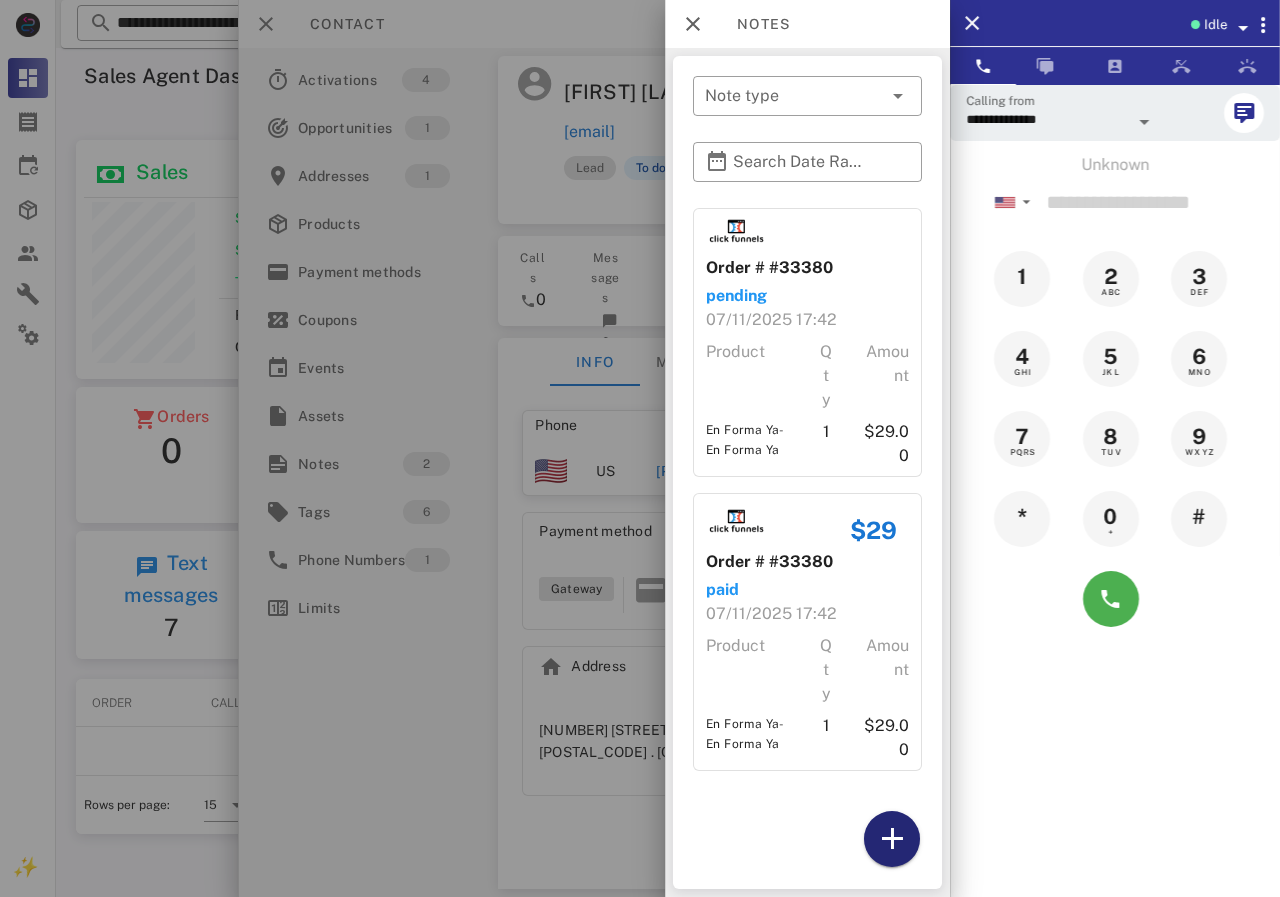 click at bounding box center [892, 839] 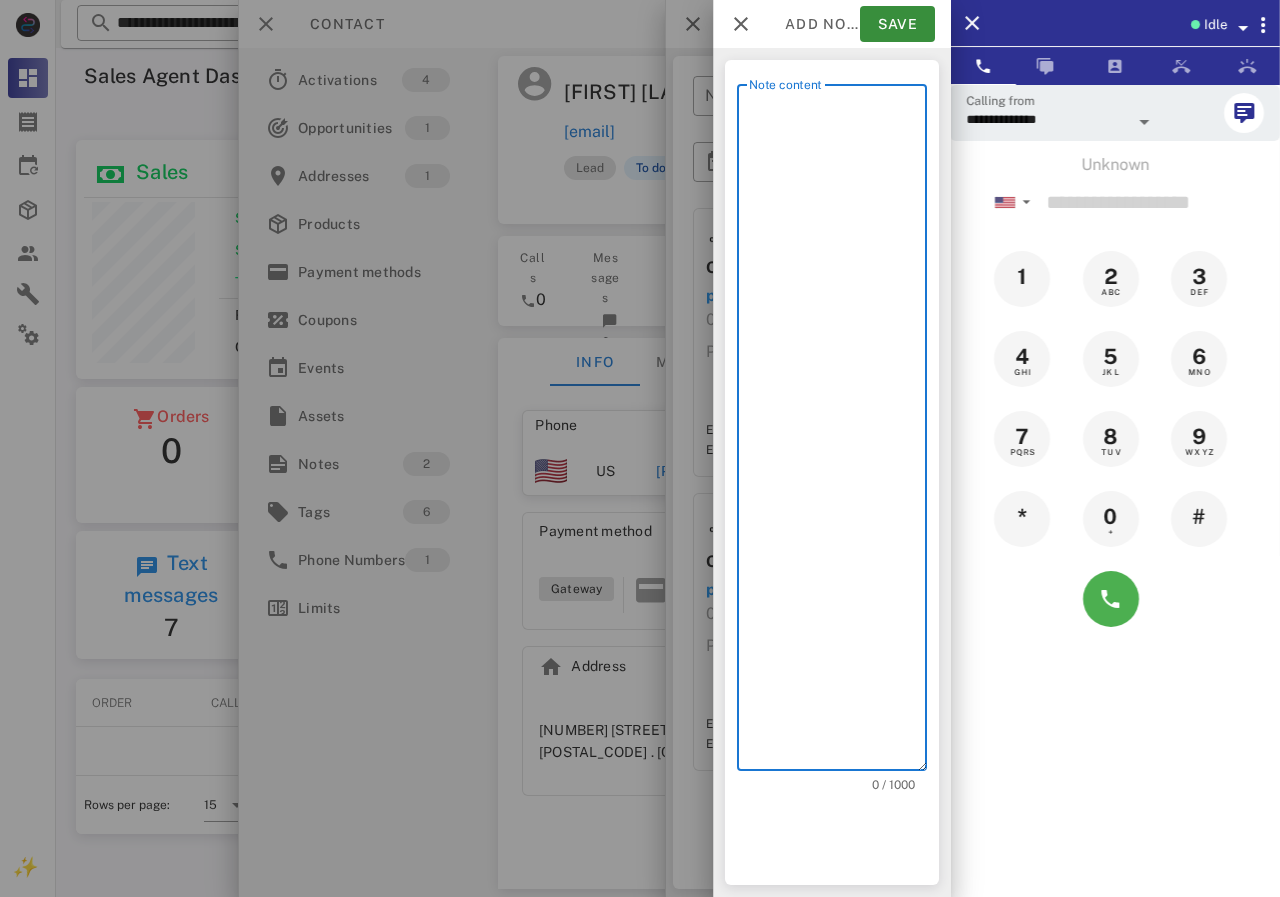 scroll, scrollTop: 240, scrollLeft: 390, axis: both 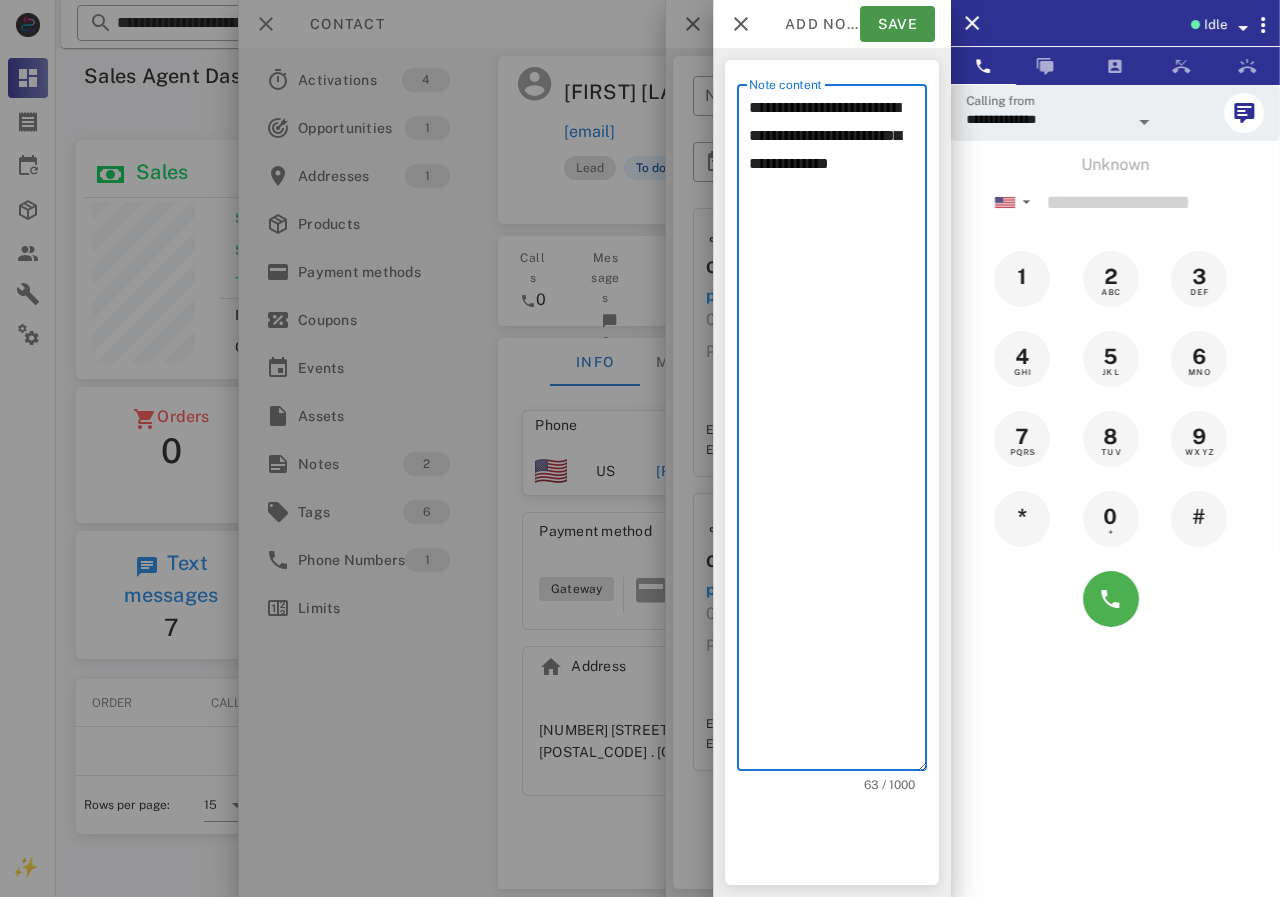 type on "**********" 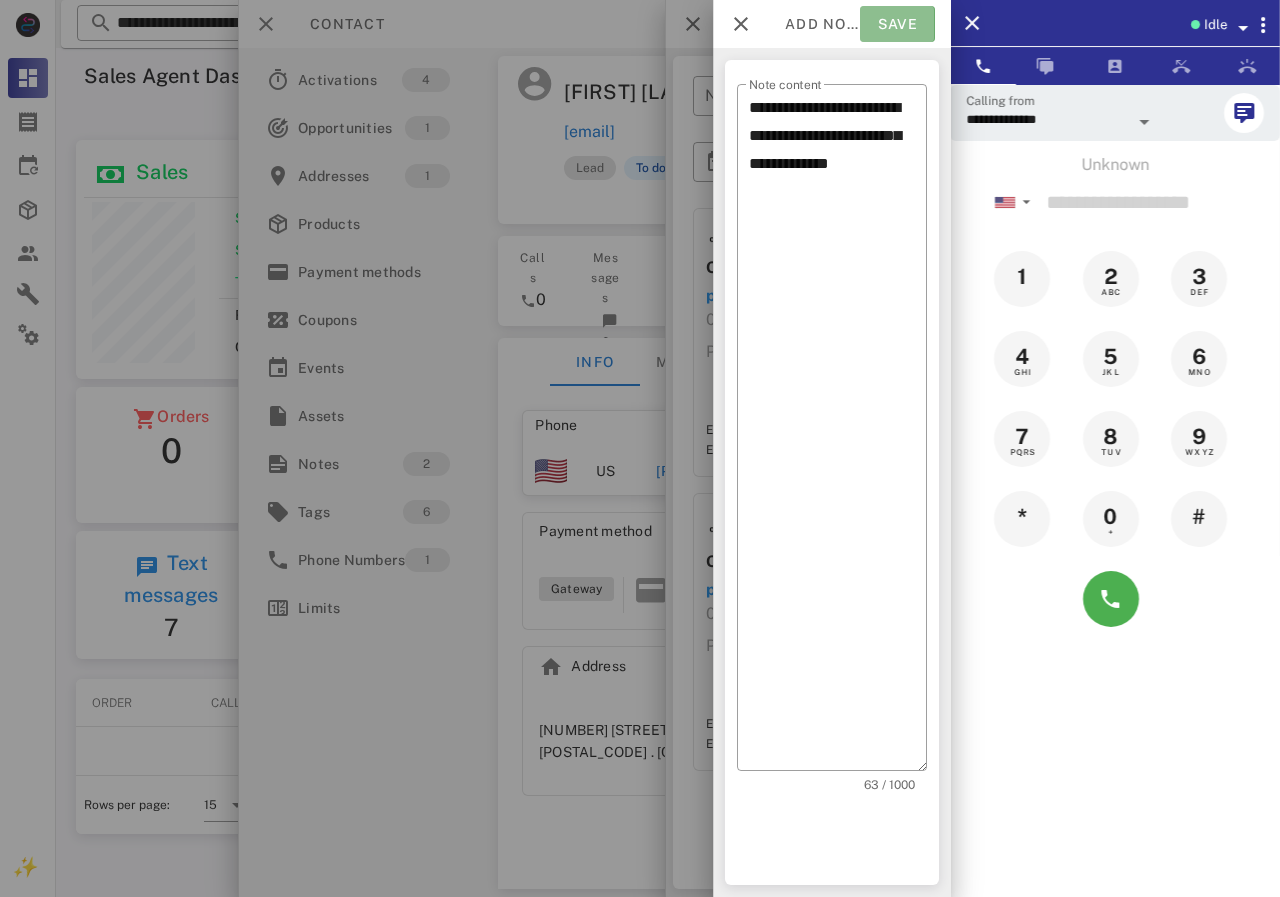 click on "Save" at bounding box center (897, 24) 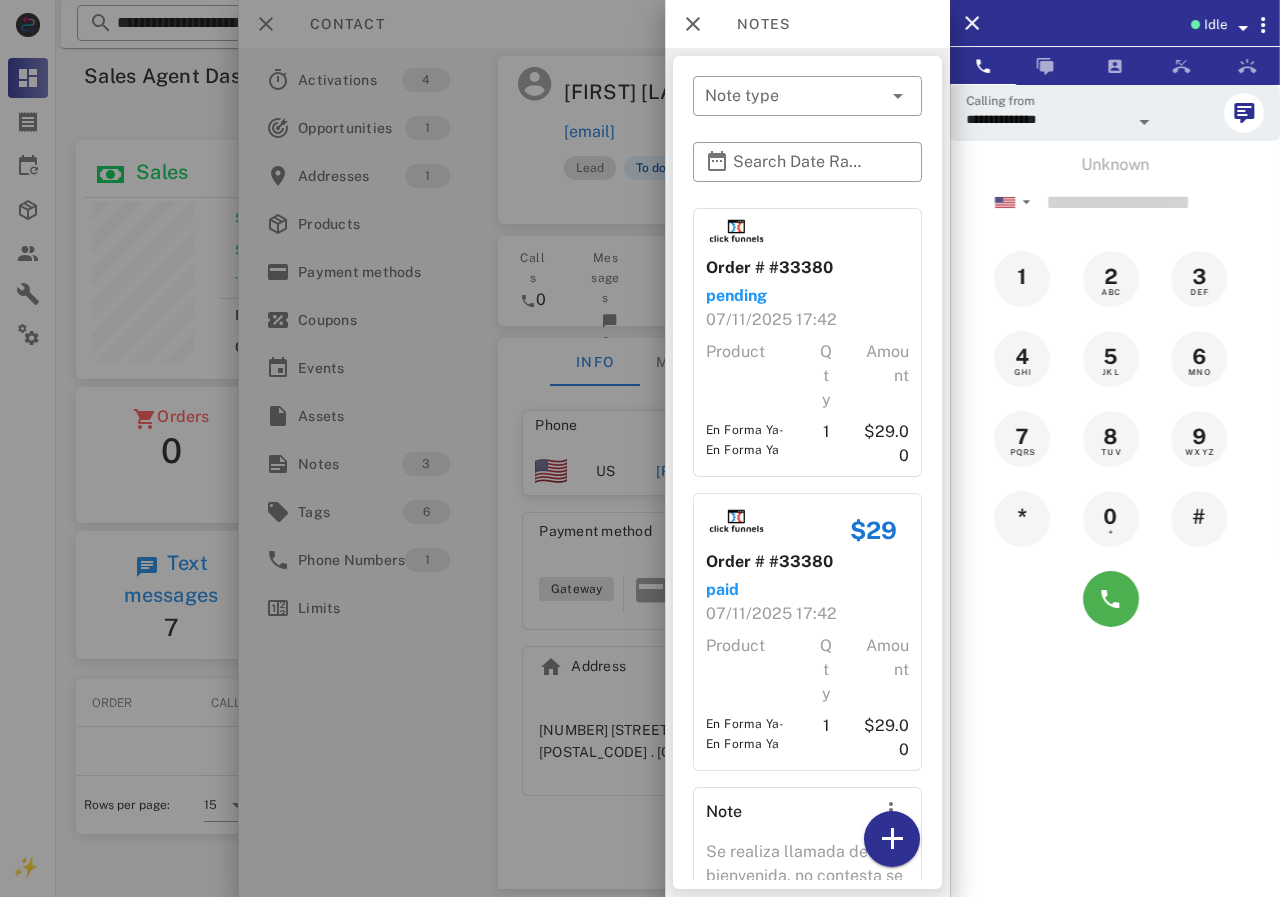 click at bounding box center (640, 448) 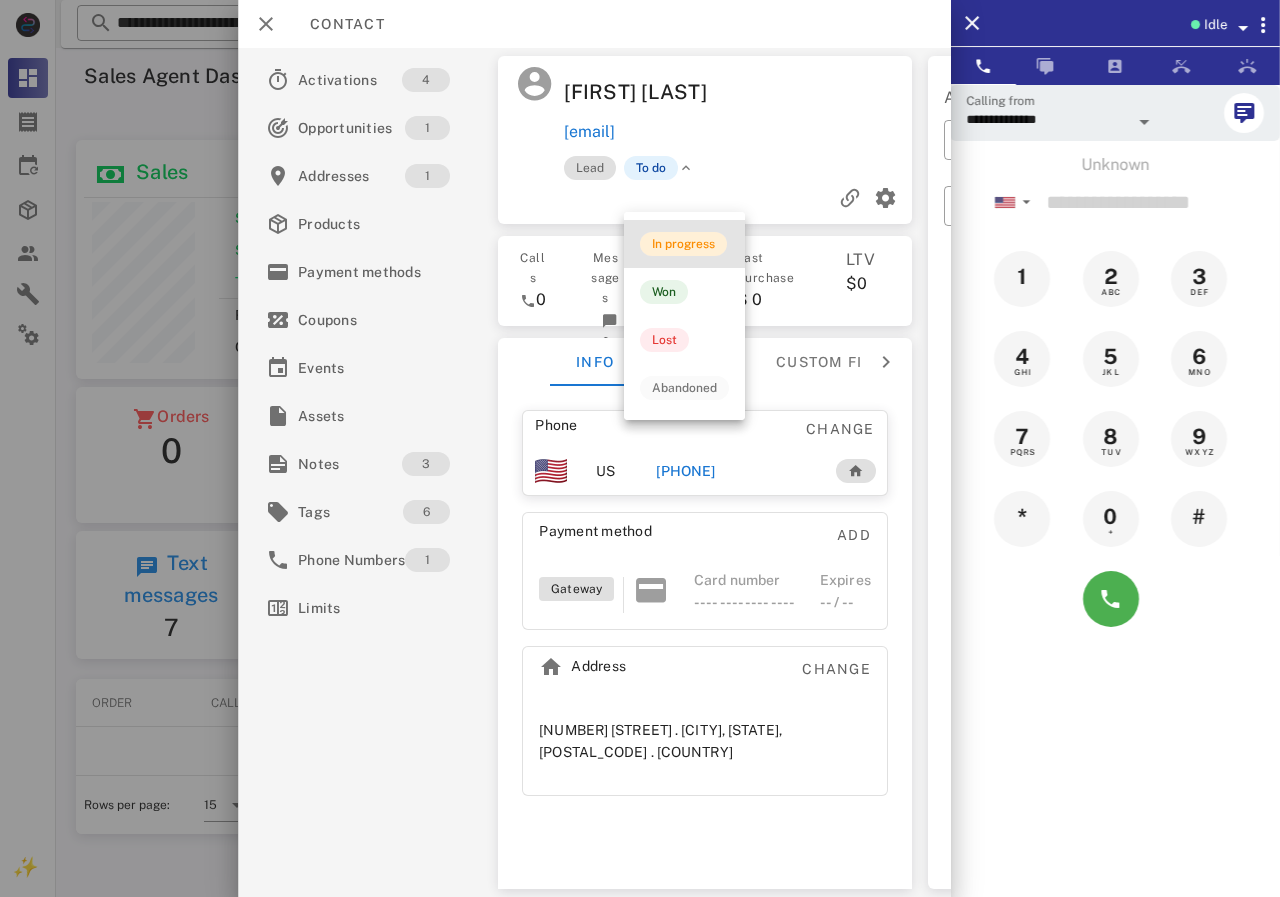 click on "In progress" at bounding box center [683, 244] 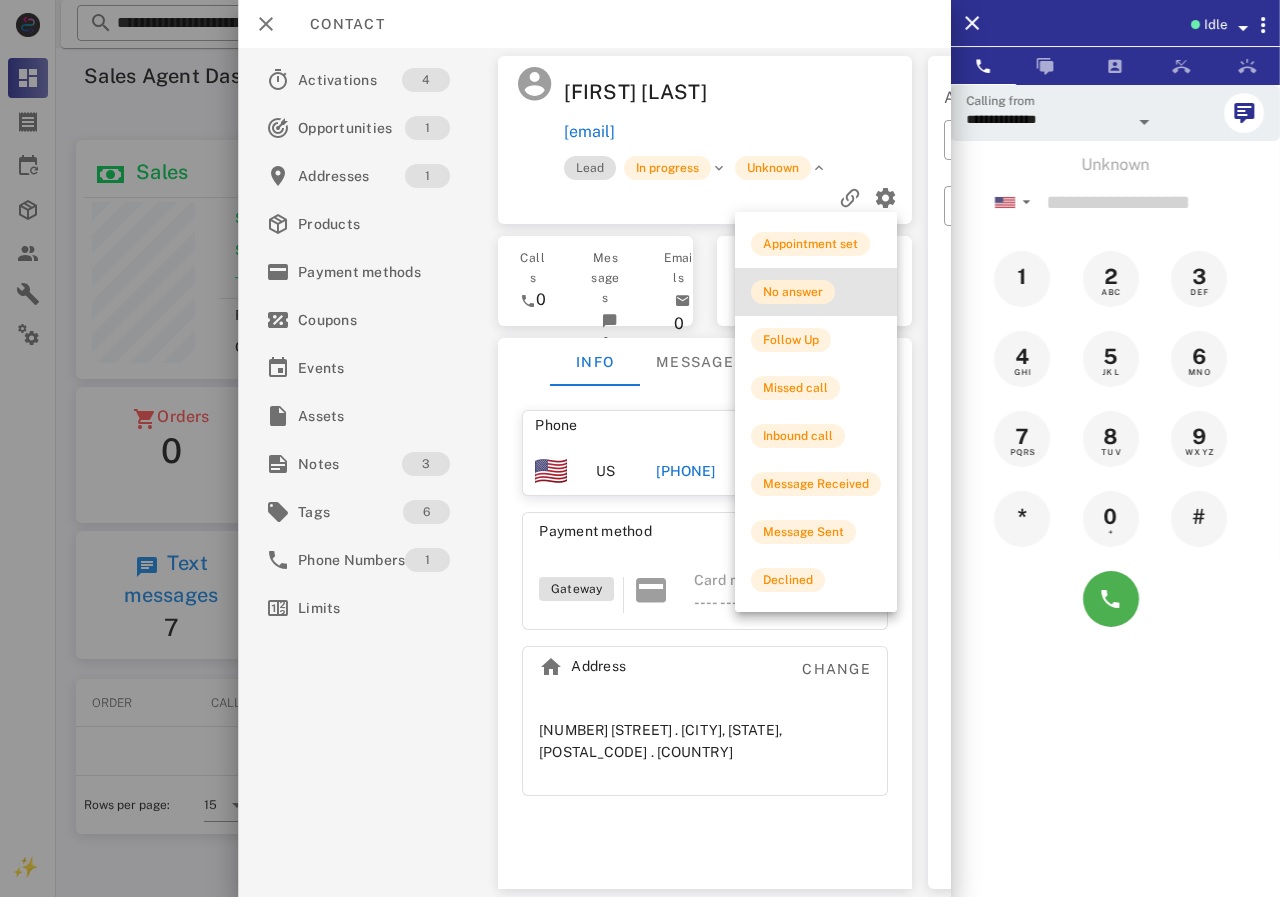 click on "No answer" at bounding box center [793, 292] 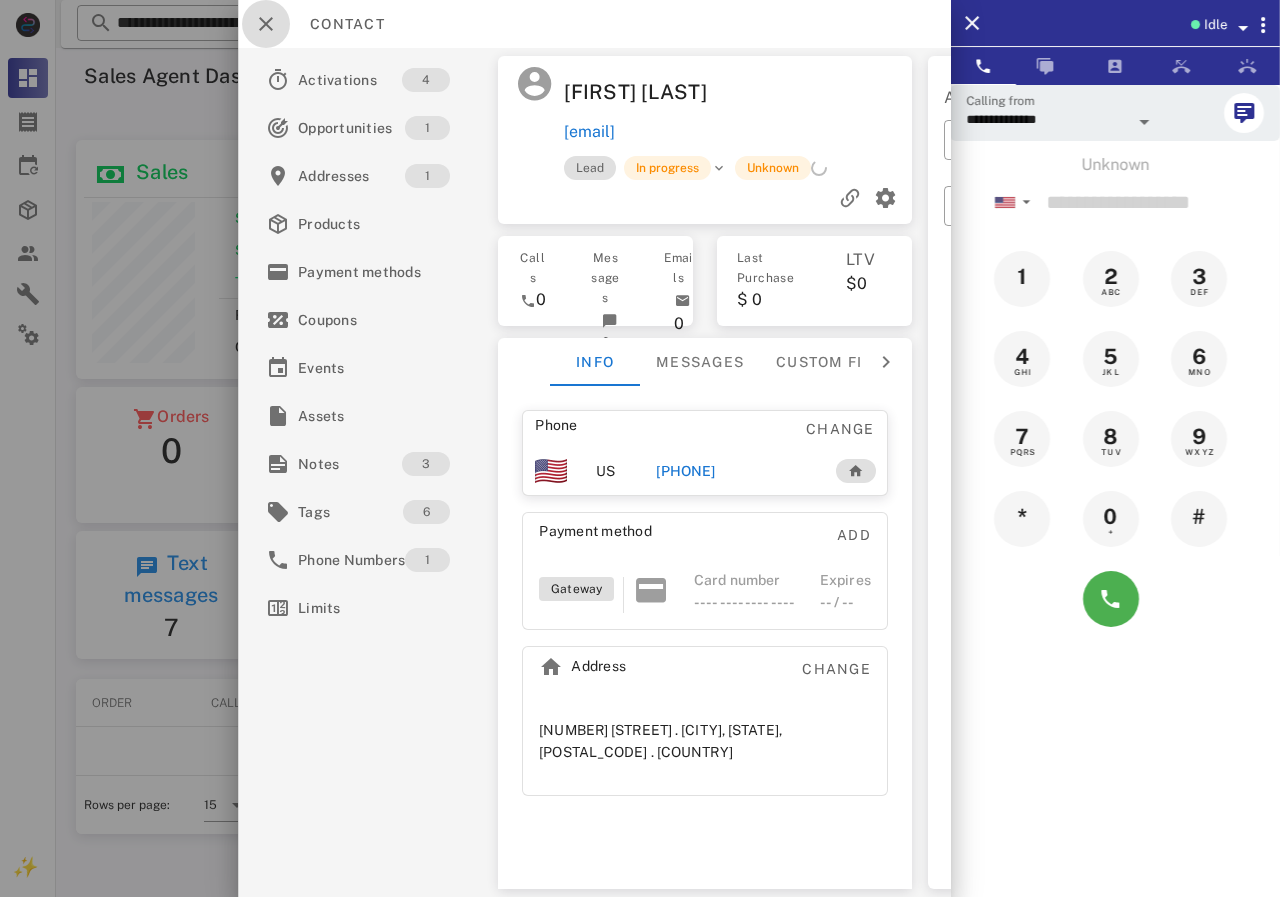 click at bounding box center (266, 24) 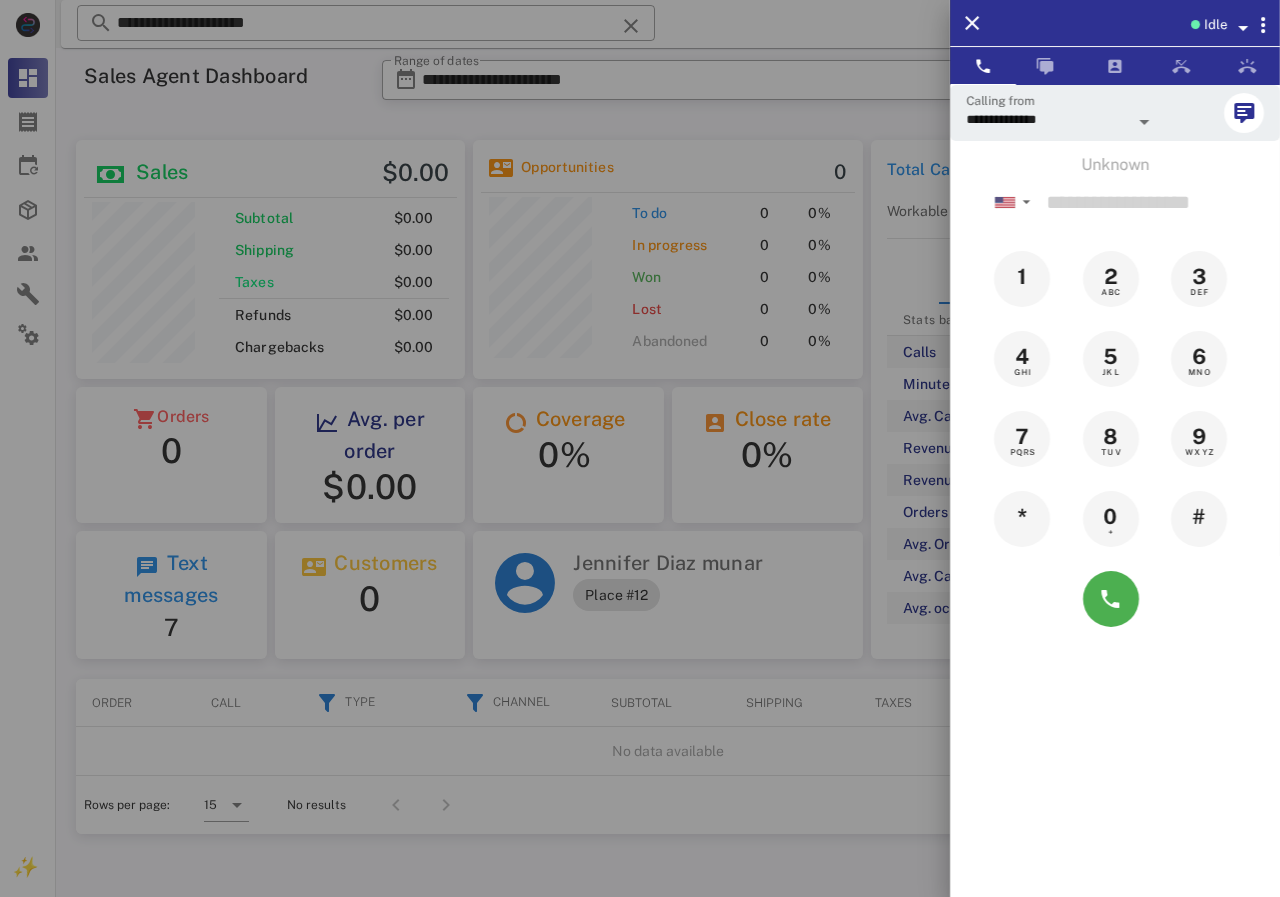 click at bounding box center [640, 448] 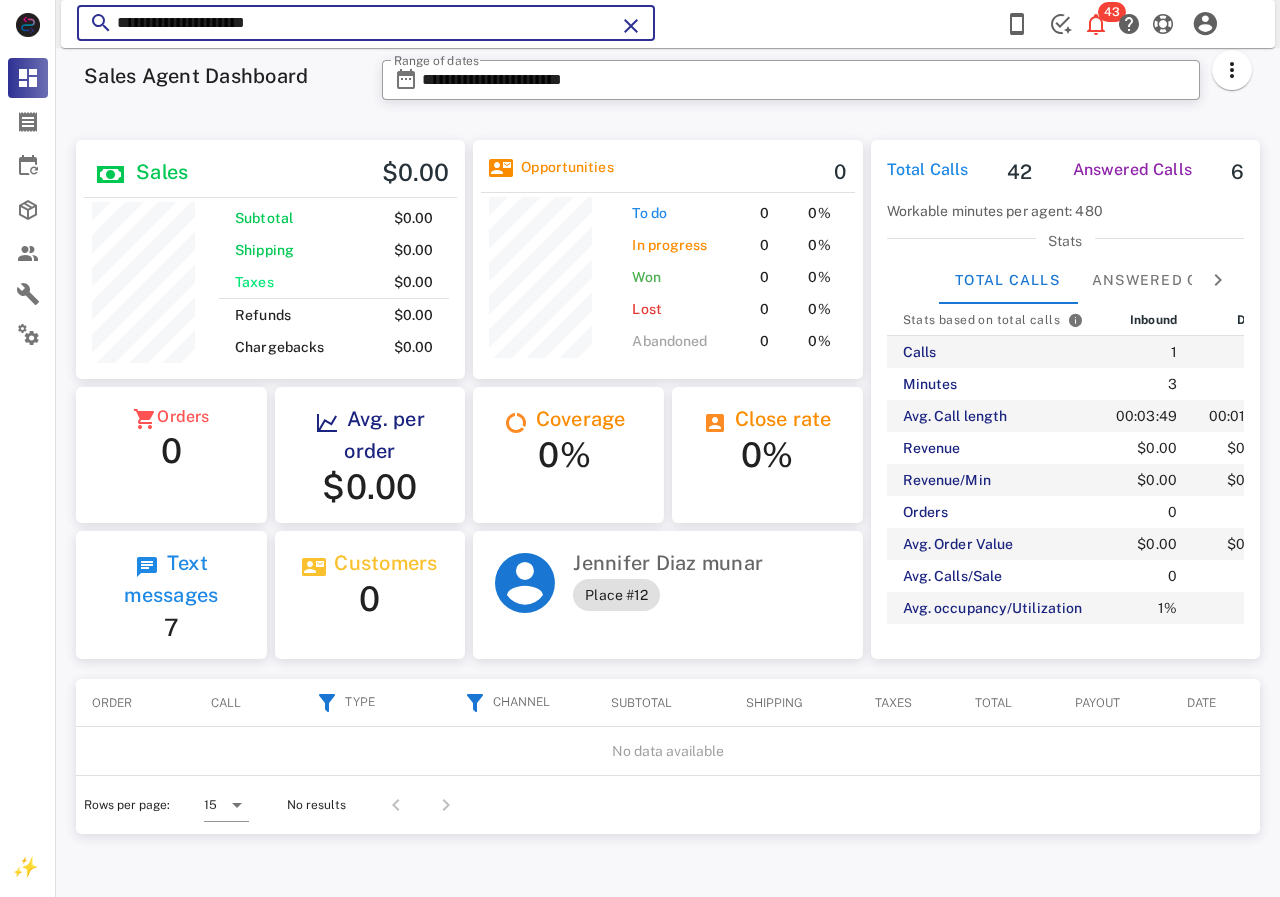 drag, startPoint x: 372, startPoint y: 14, endPoint x: 81, endPoint y: 52, distance: 293.4706 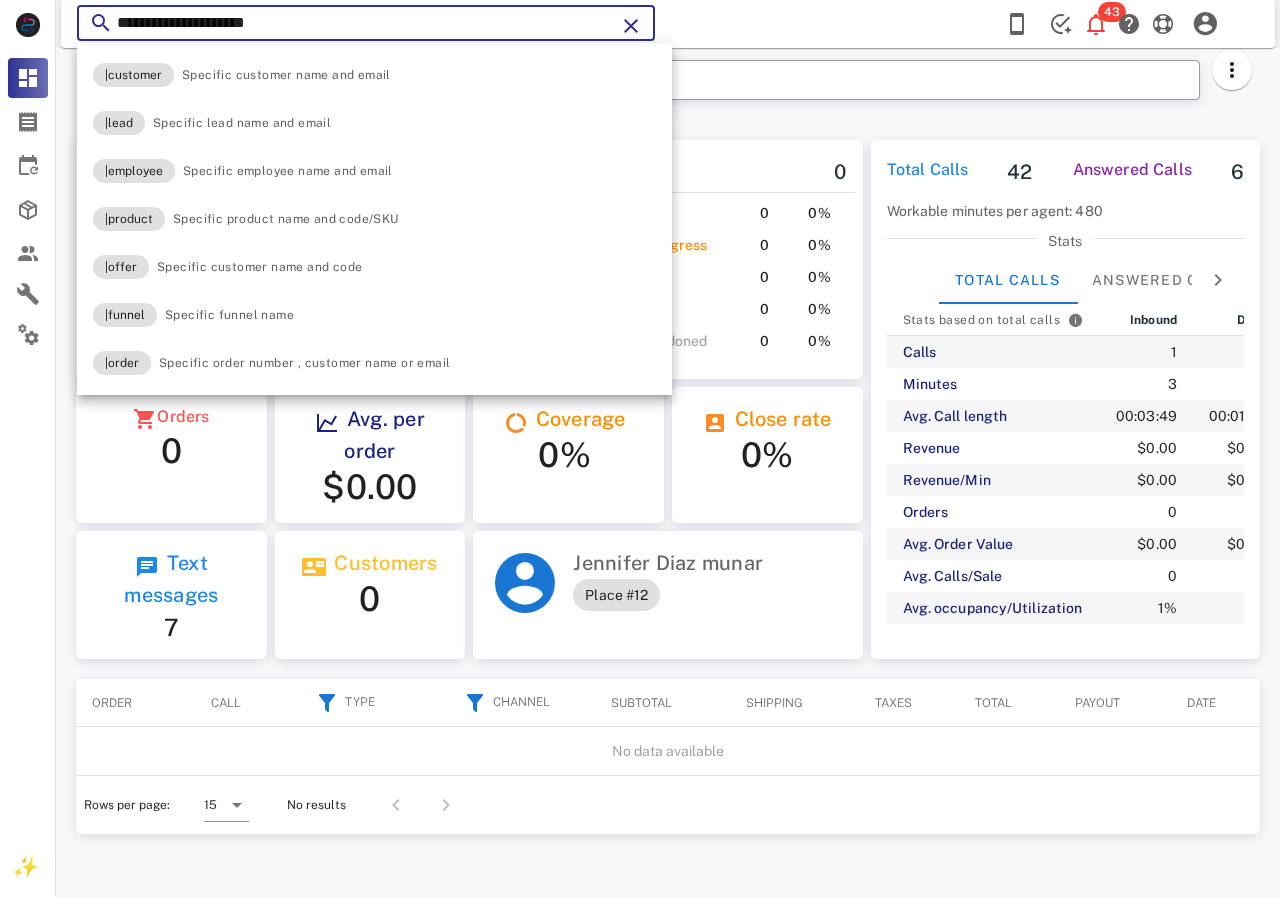 paste 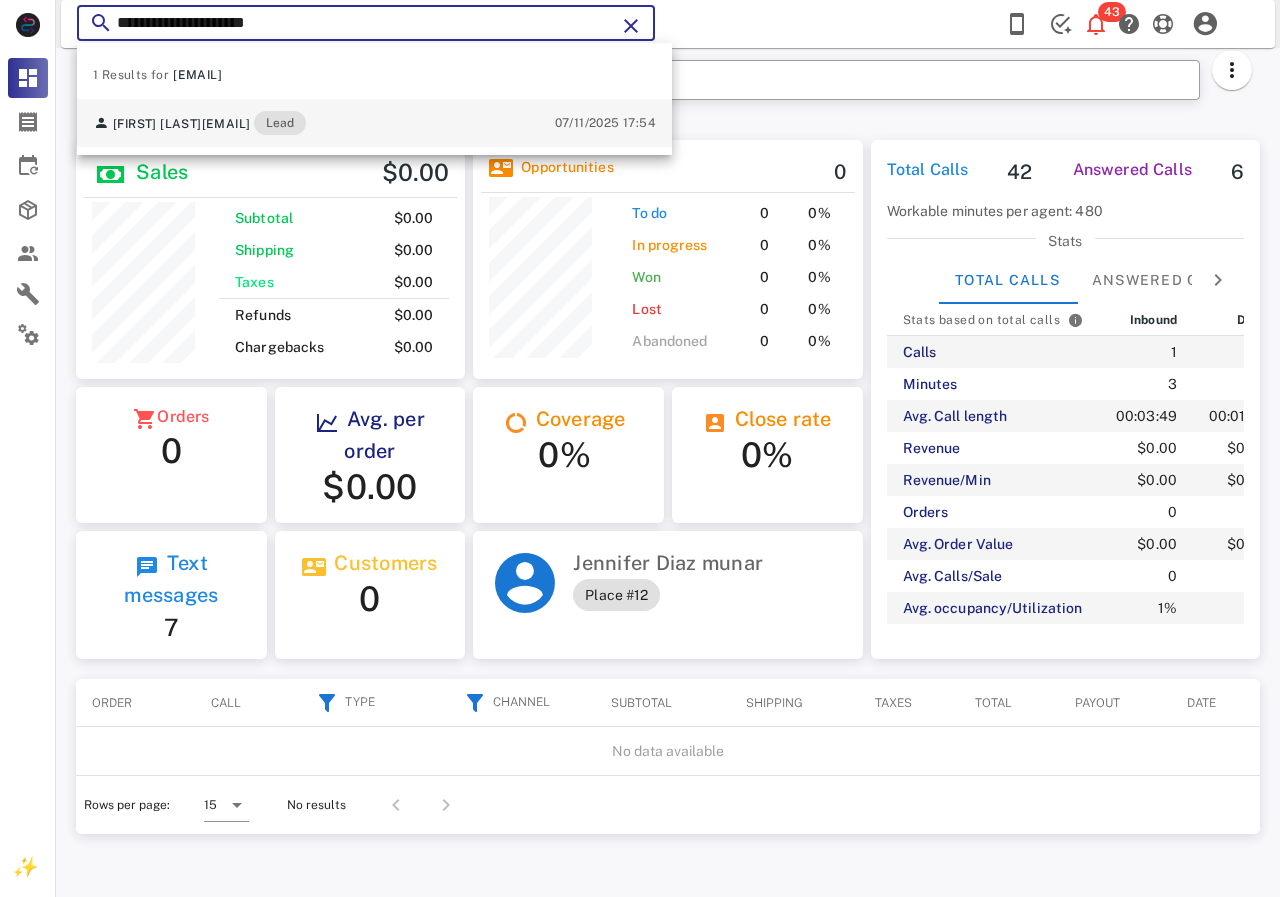 type on "**********" 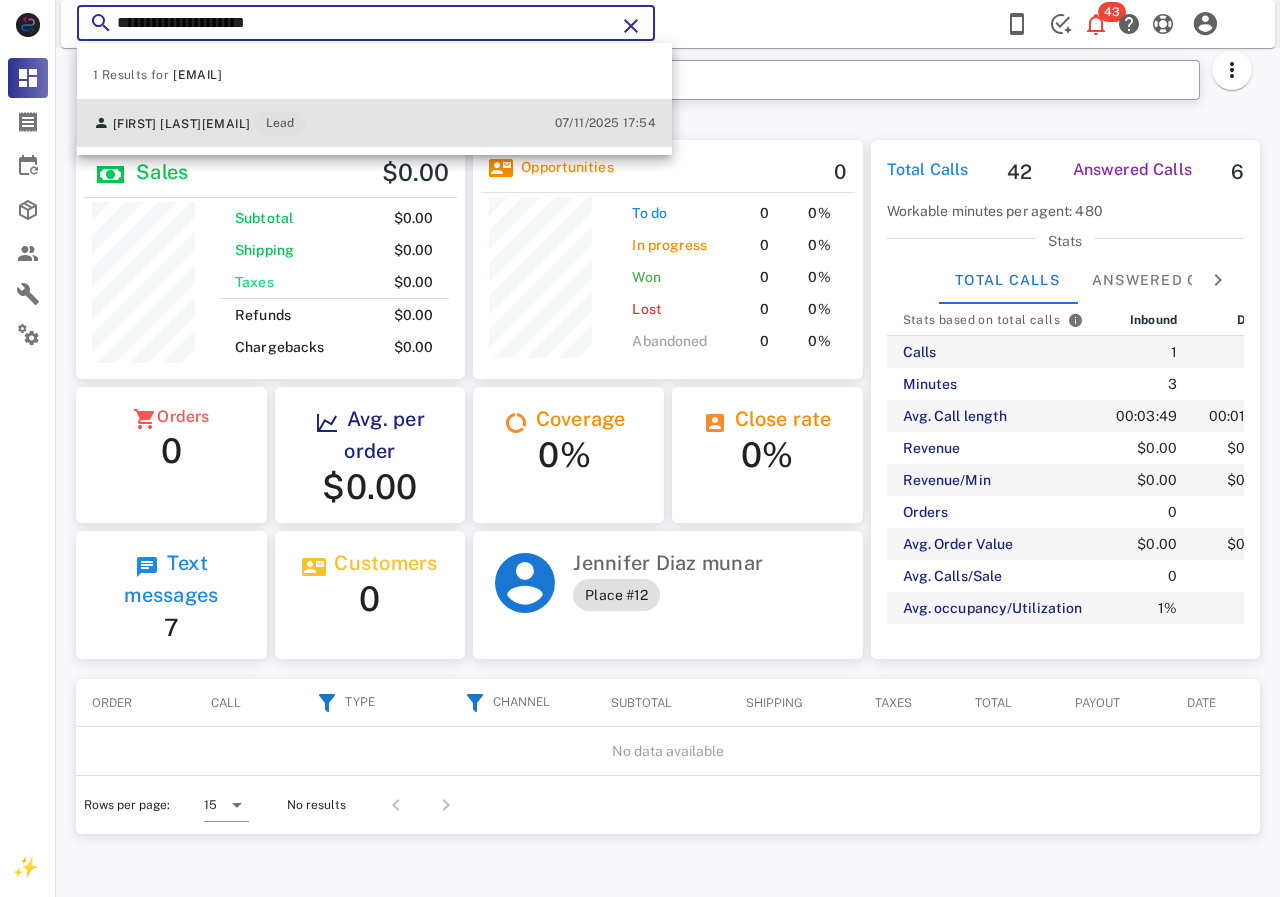 click on "[EMAIL]" at bounding box center [226, 124] 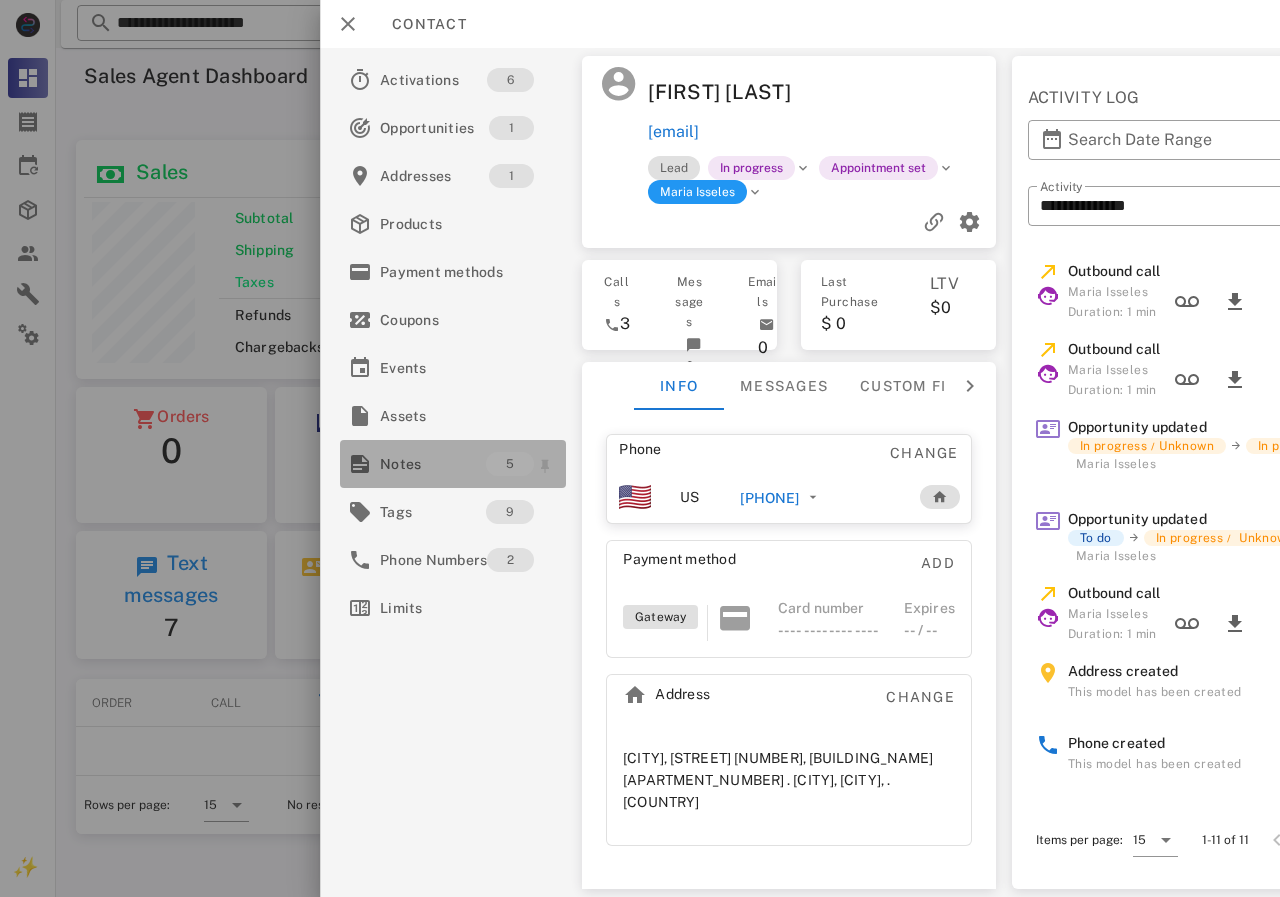 click on "Notes" at bounding box center (433, 464) 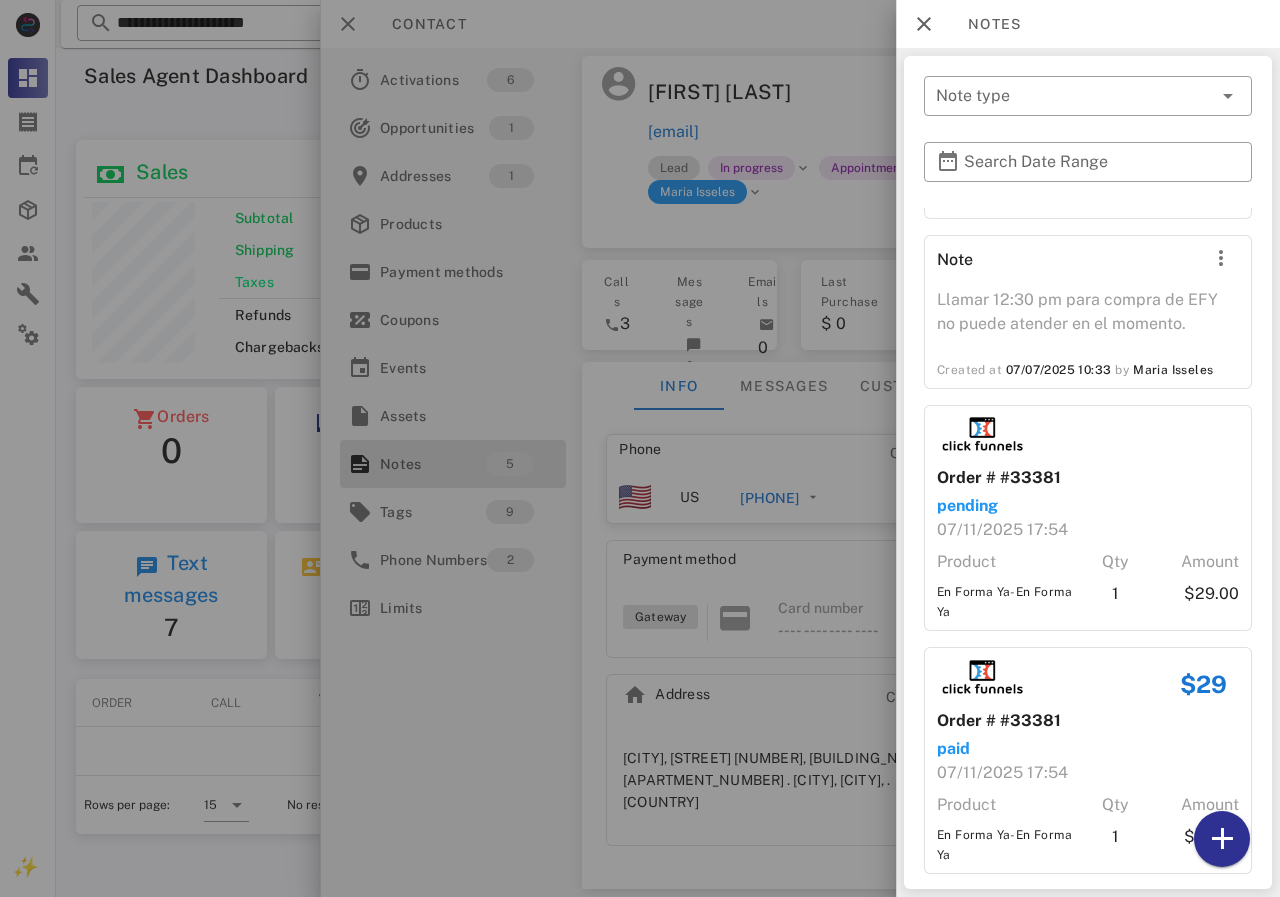 scroll, scrollTop: 714, scrollLeft: 0, axis: vertical 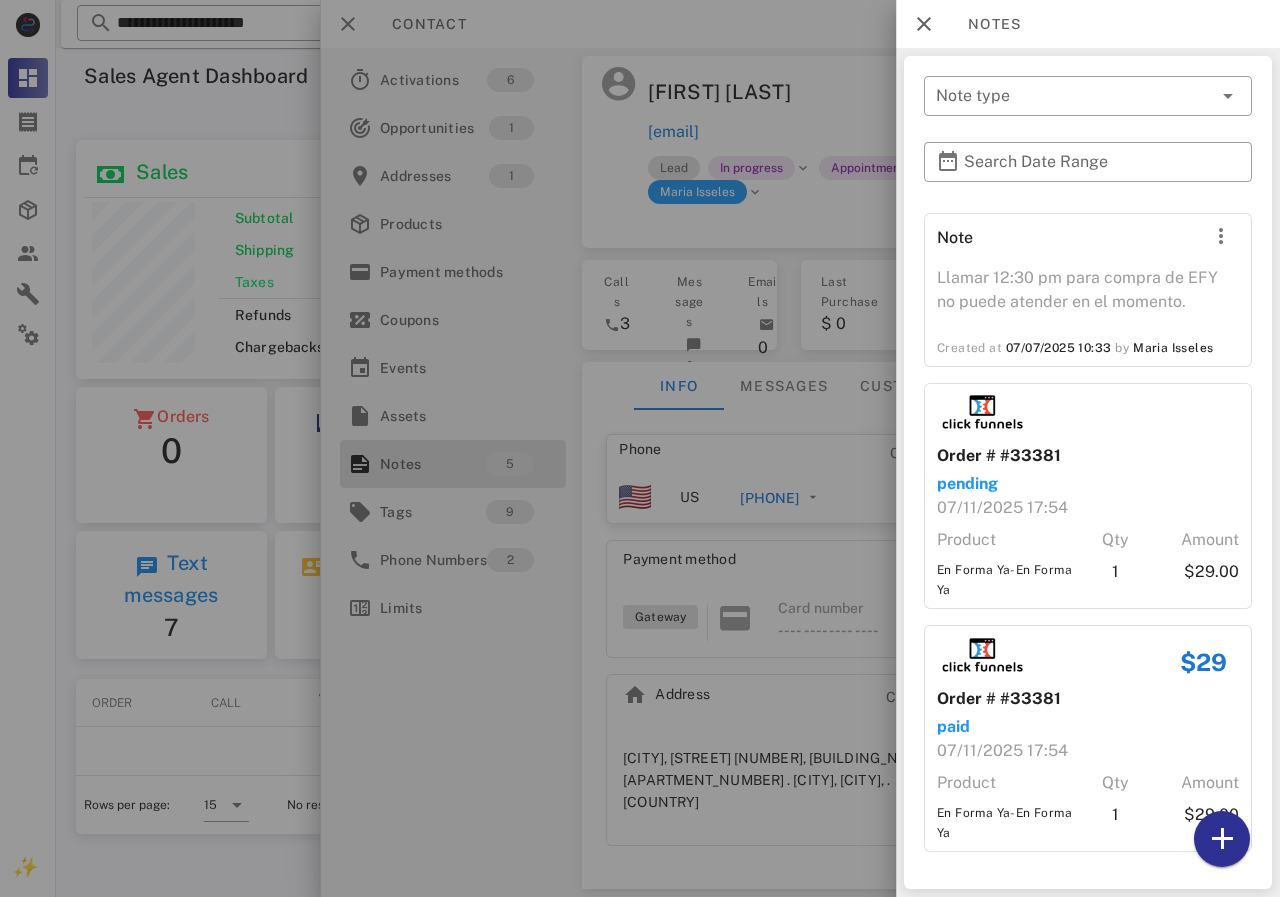 click at bounding box center (640, 448) 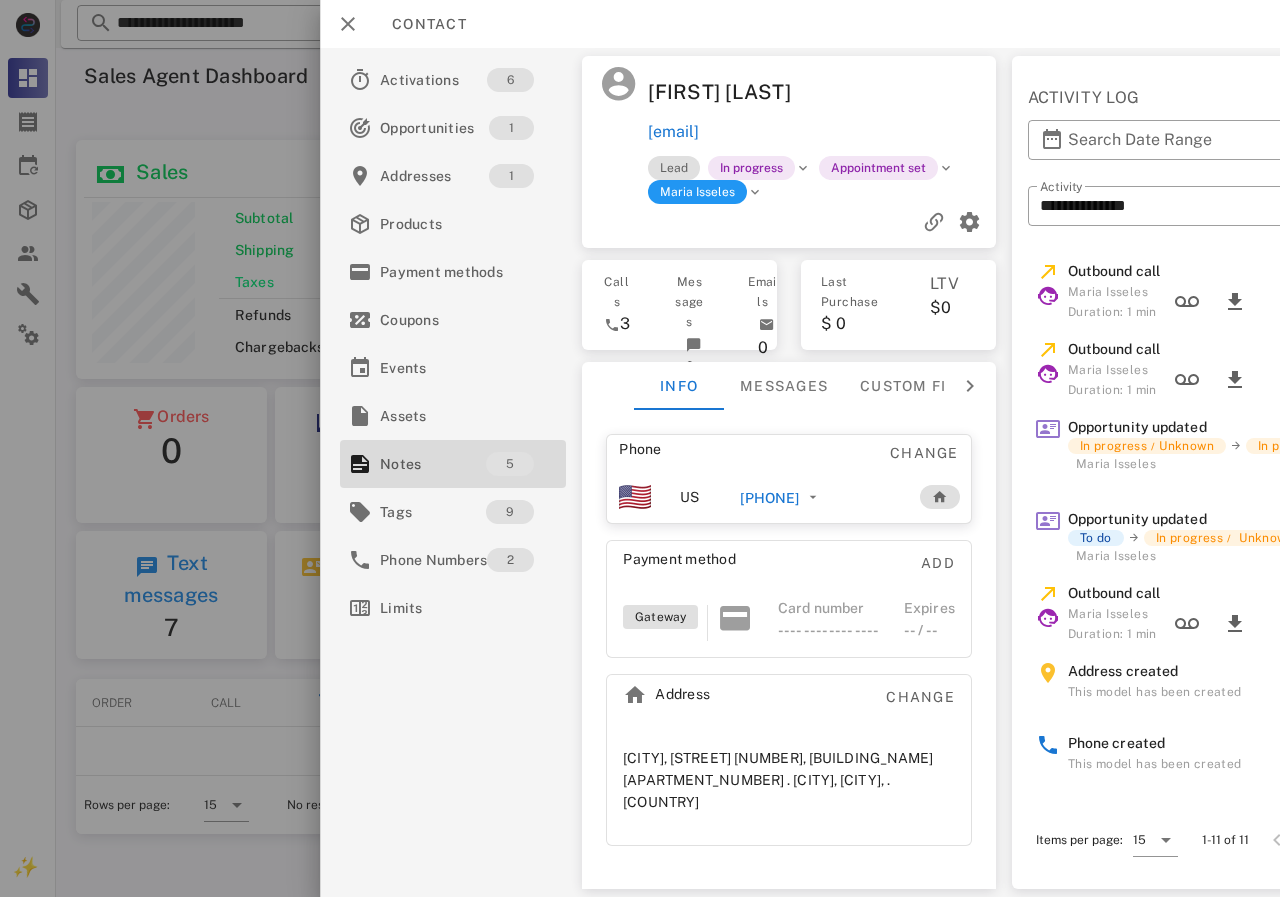 click on "[PHONE]" at bounding box center (769, 498) 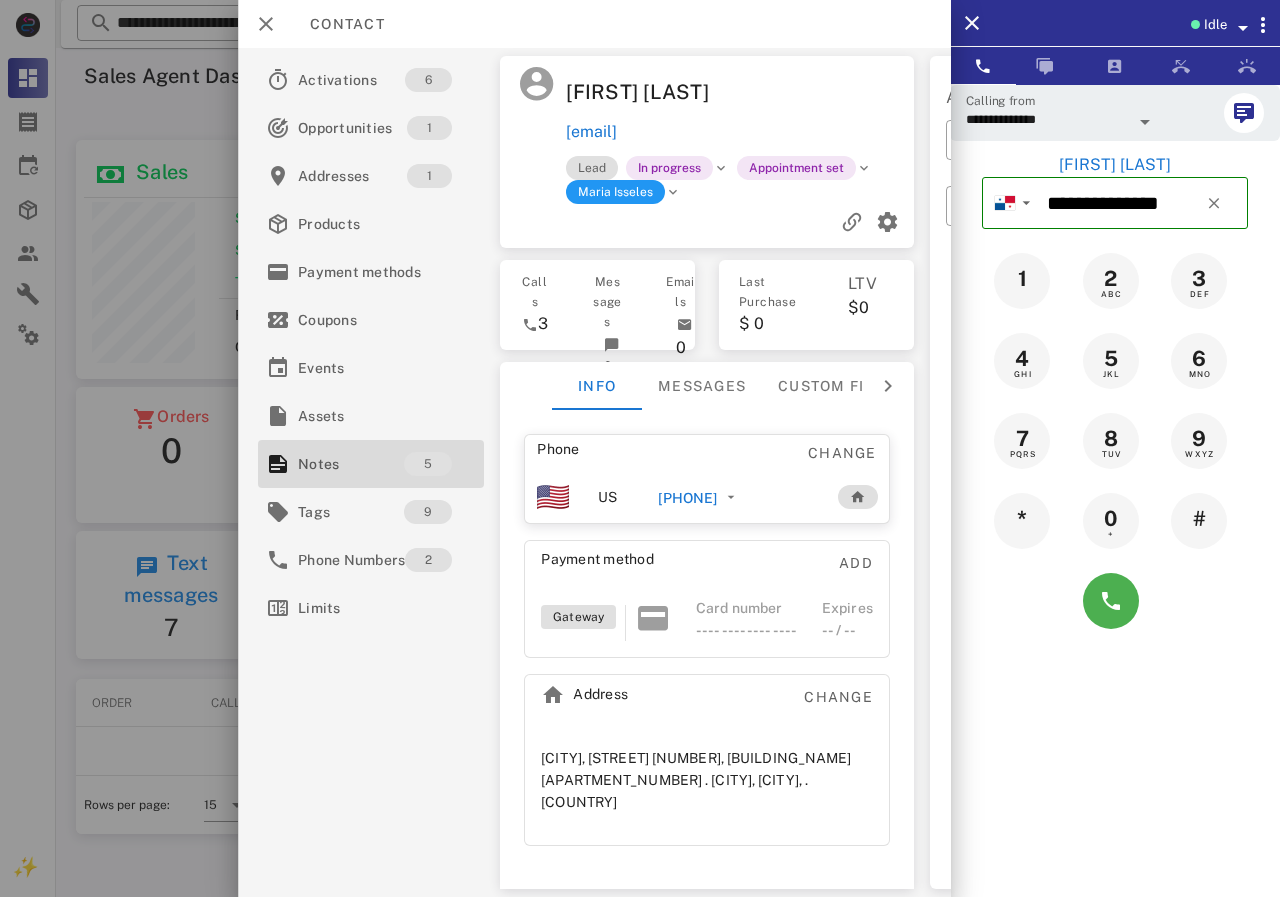 click on "[PHONE]" at bounding box center (687, 498) 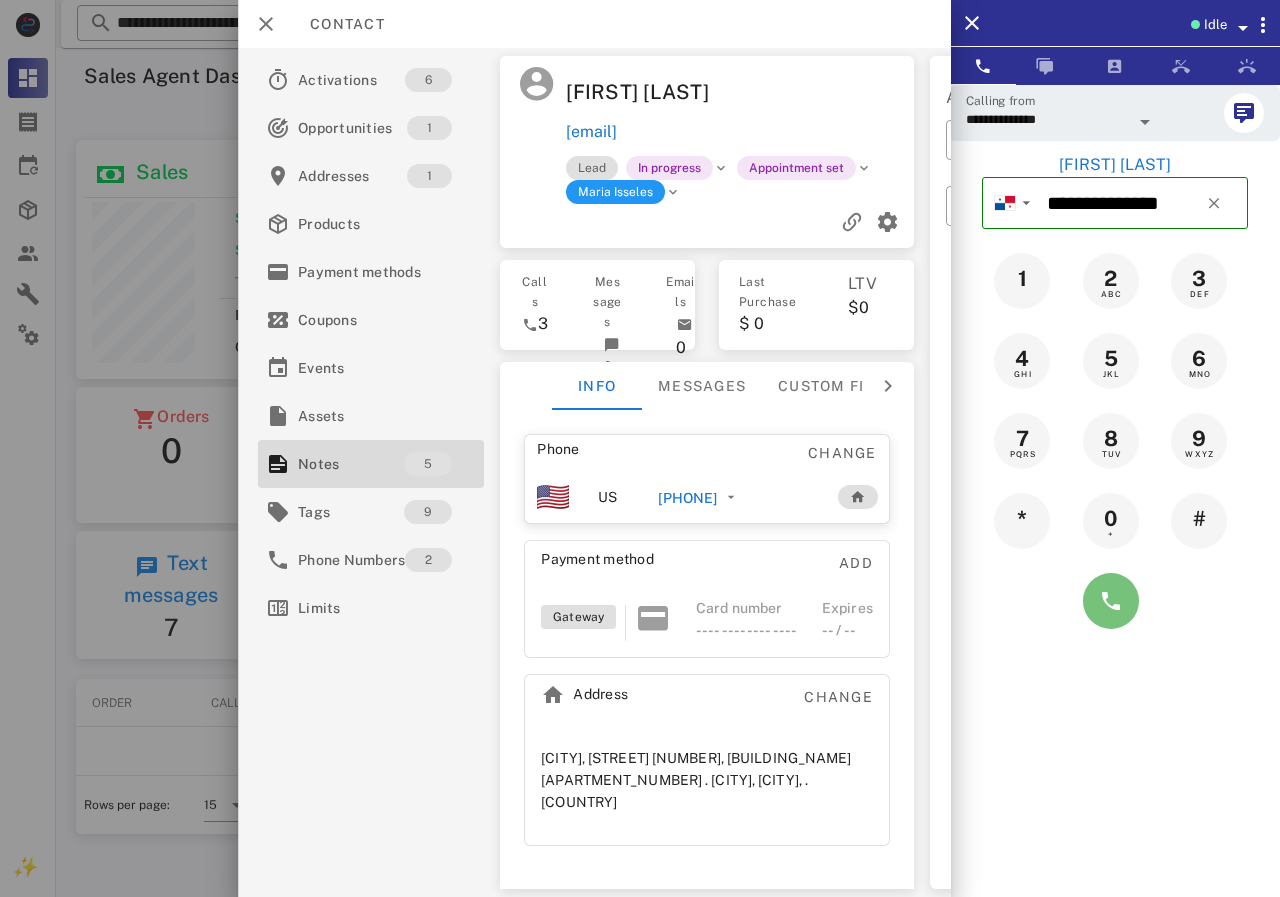 click at bounding box center [1111, 601] 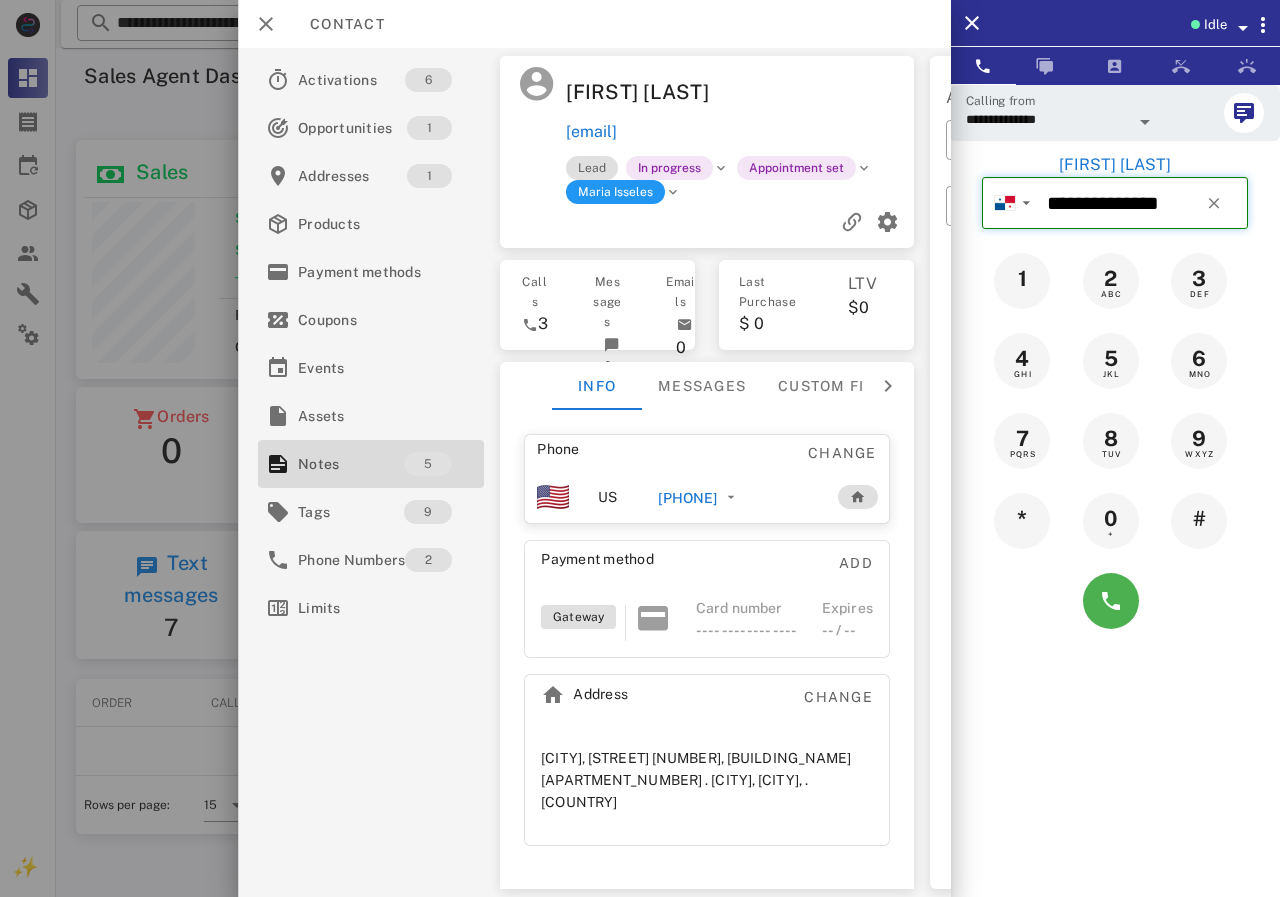 type 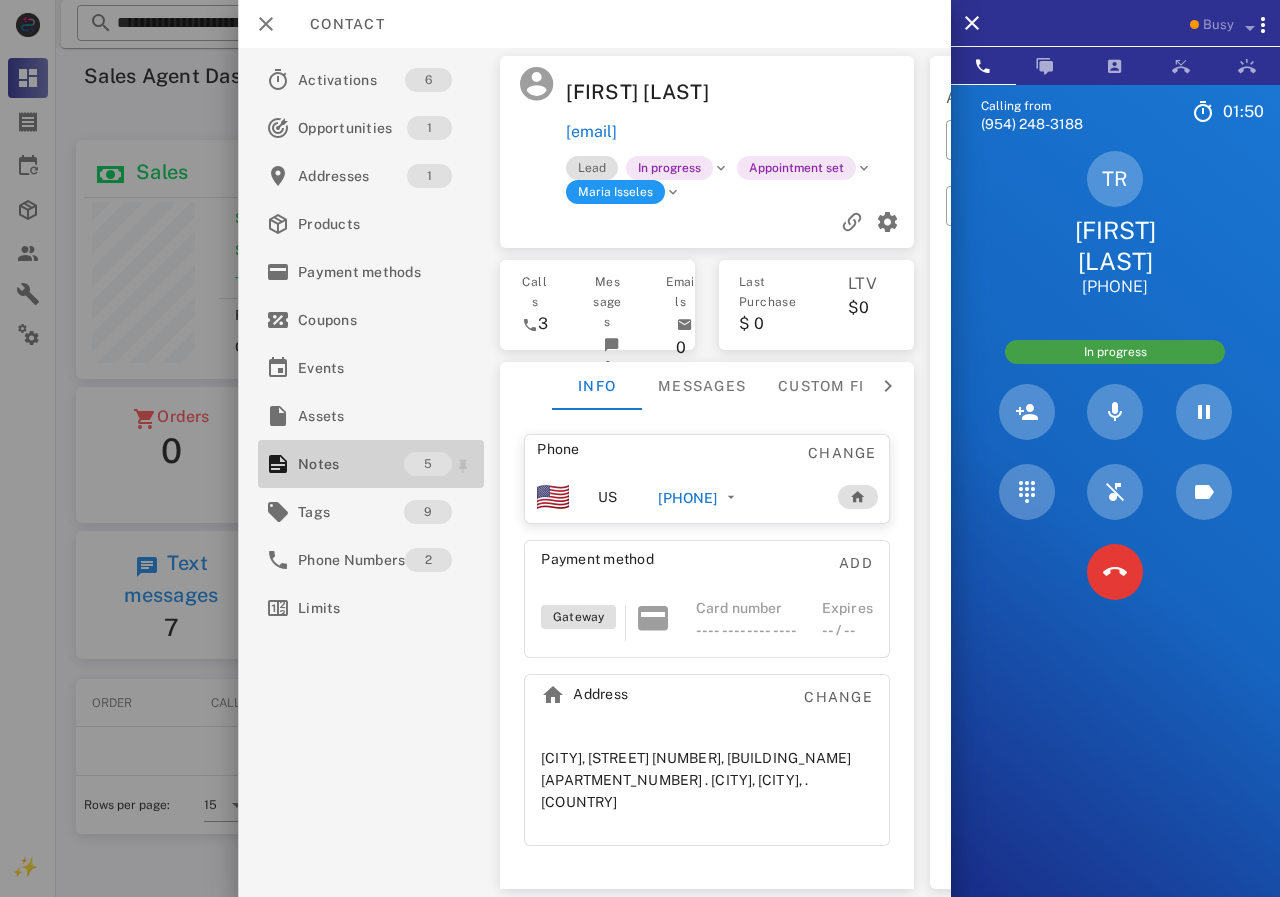 click on "Notes" at bounding box center (351, 464) 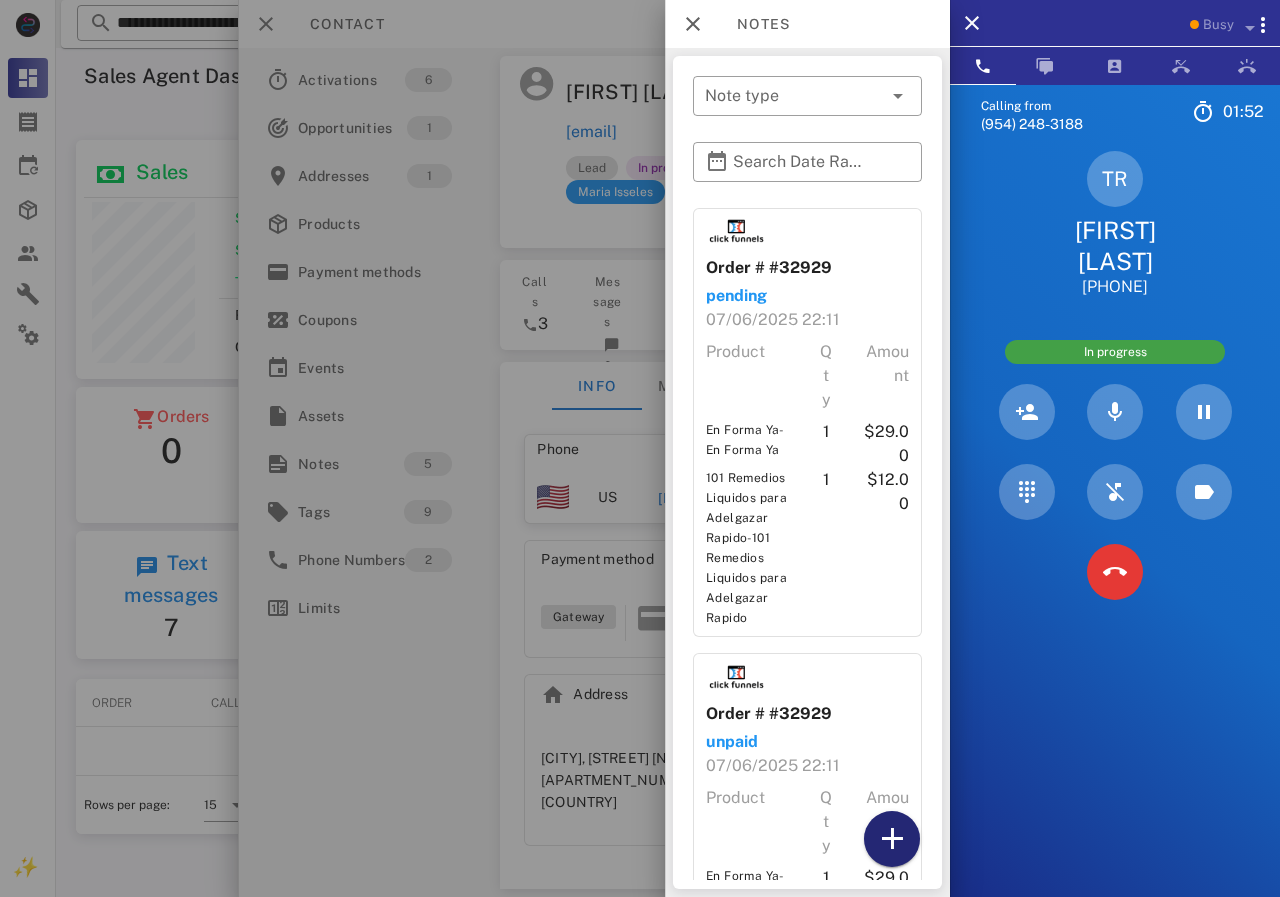 click at bounding box center [892, 839] 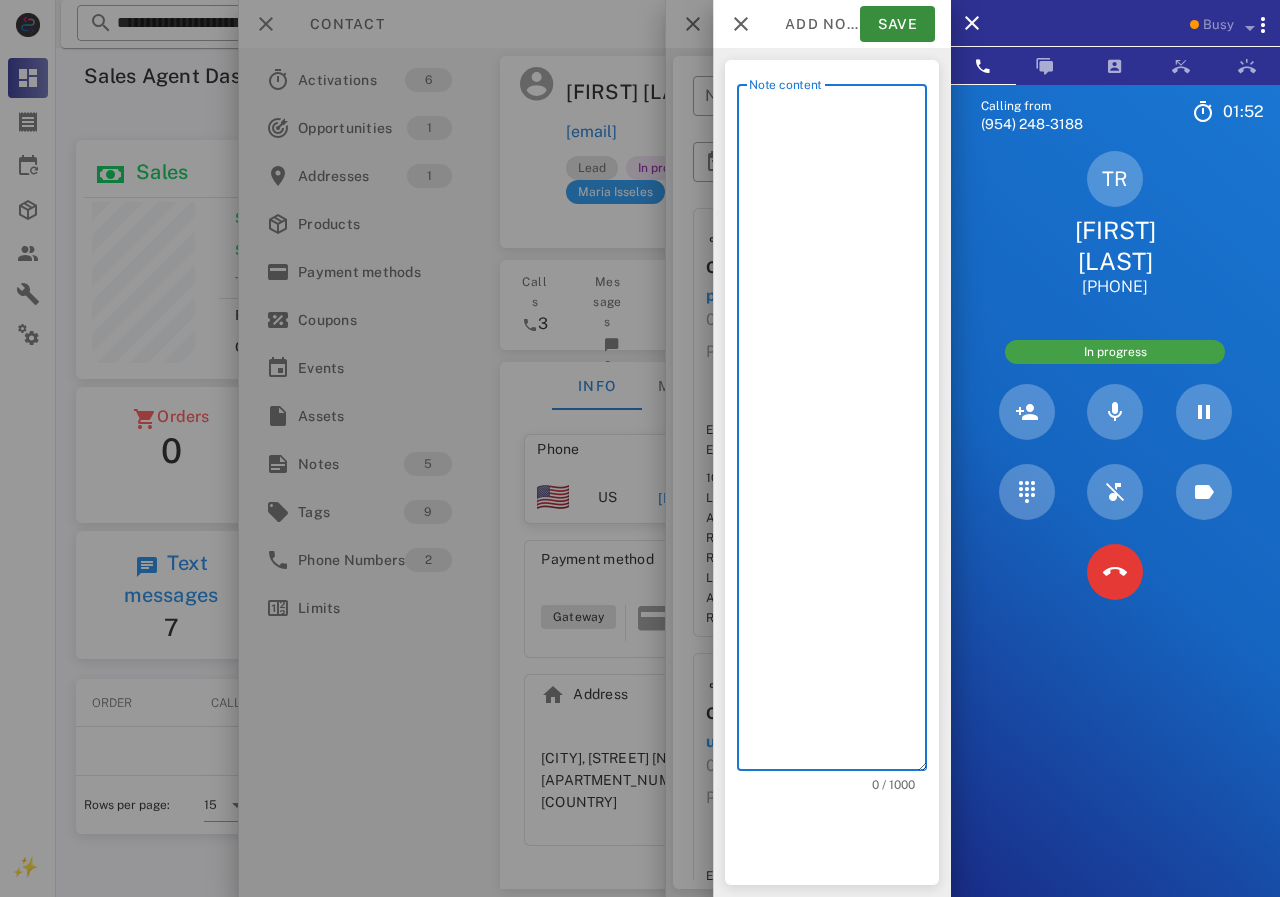 scroll, scrollTop: 240, scrollLeft: 390, axis: both 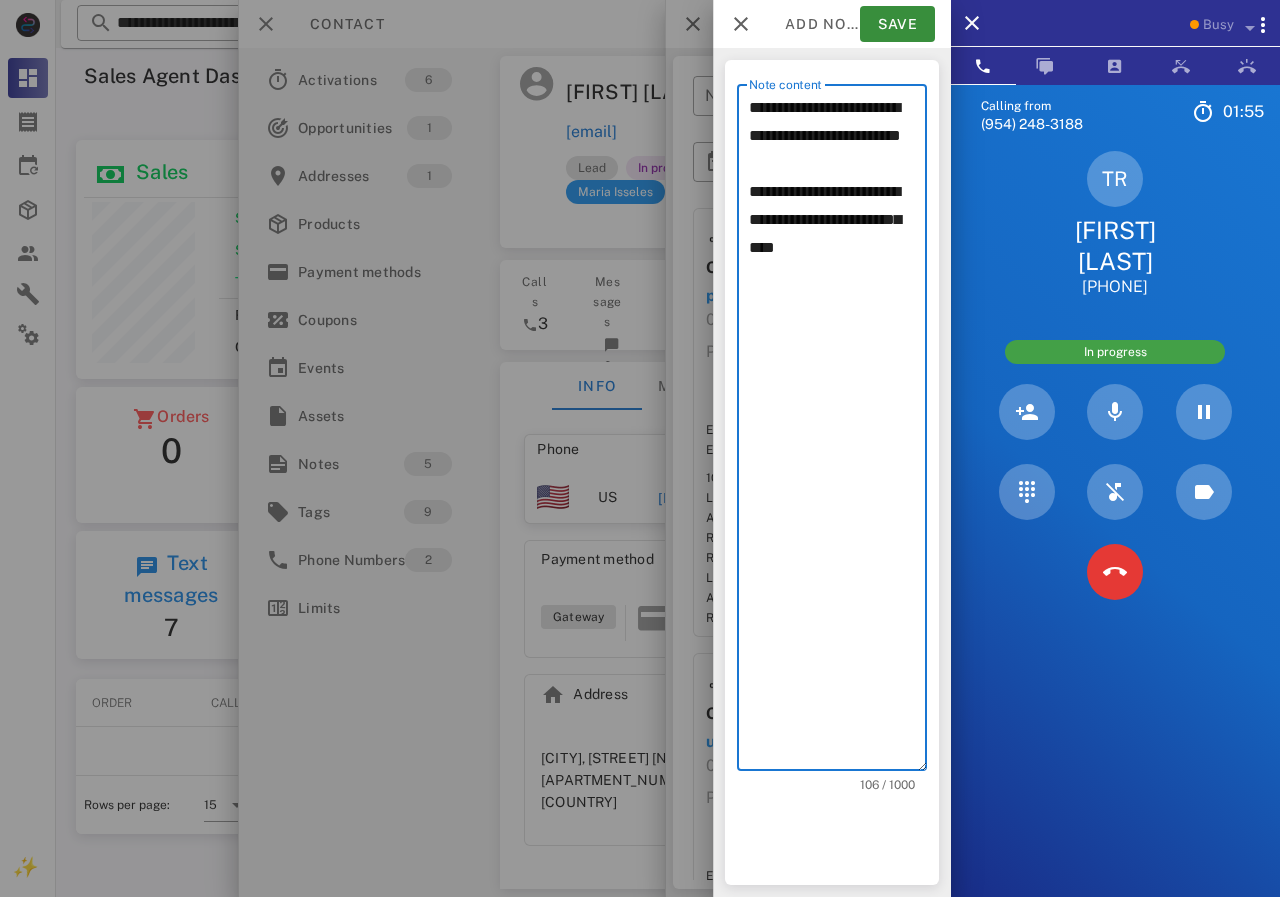 drag, startPoint x: 793, startPoint y: 161, endPoint x: 708, endPoint y: 99, distance: 105.20931 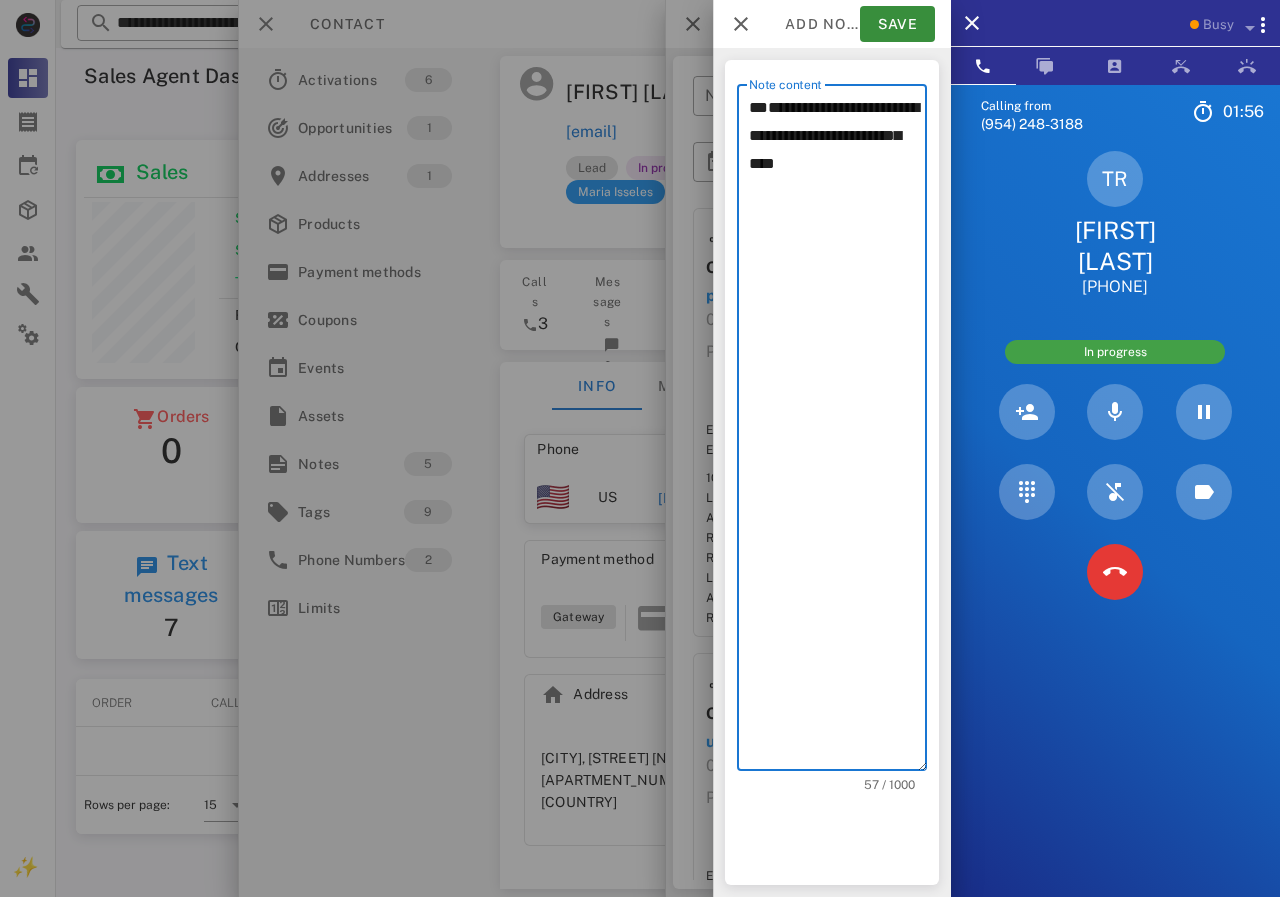 click on "**********" at bounding box center [832, 427] 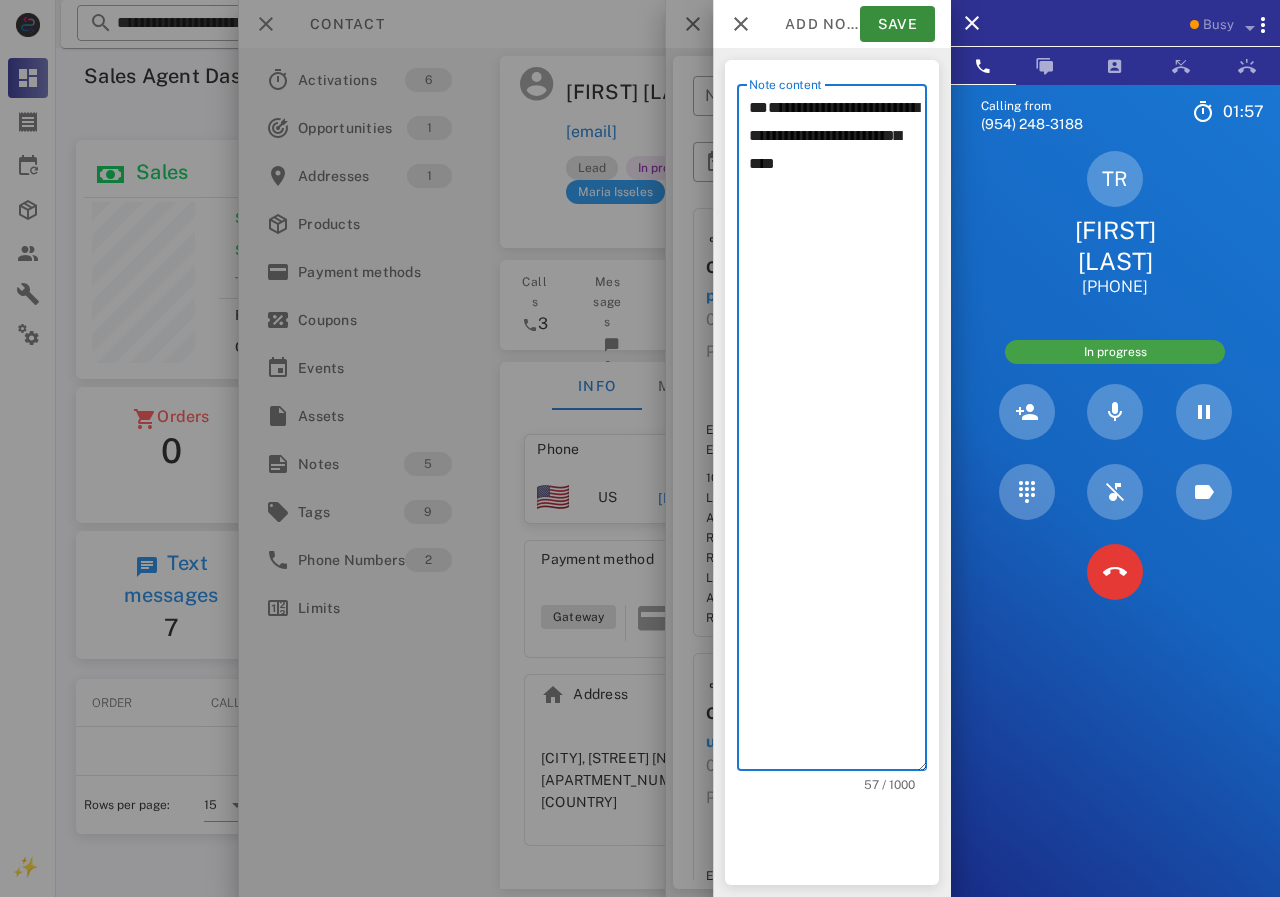 click on "**********" at bounding box center (838, 432) 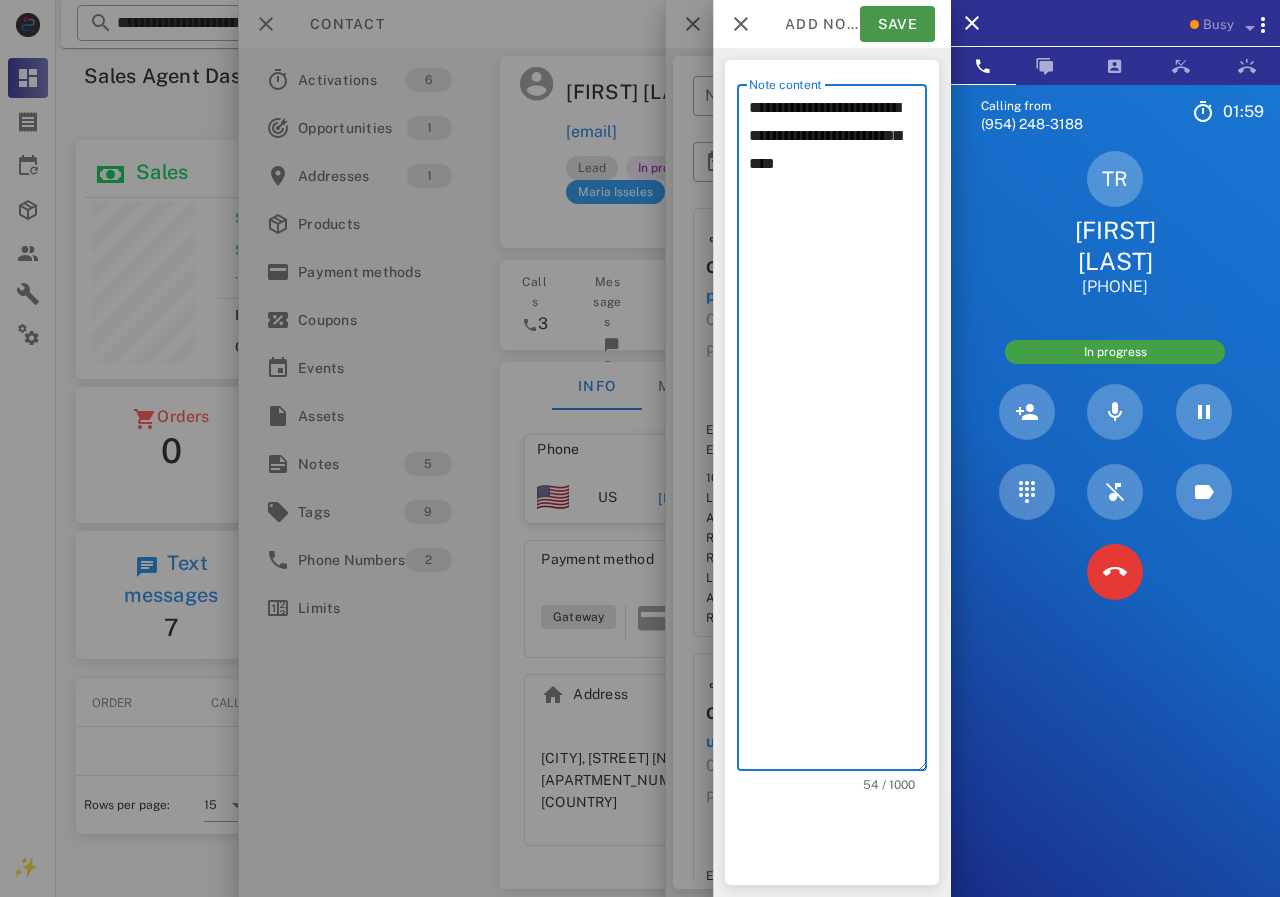 type on "**********" 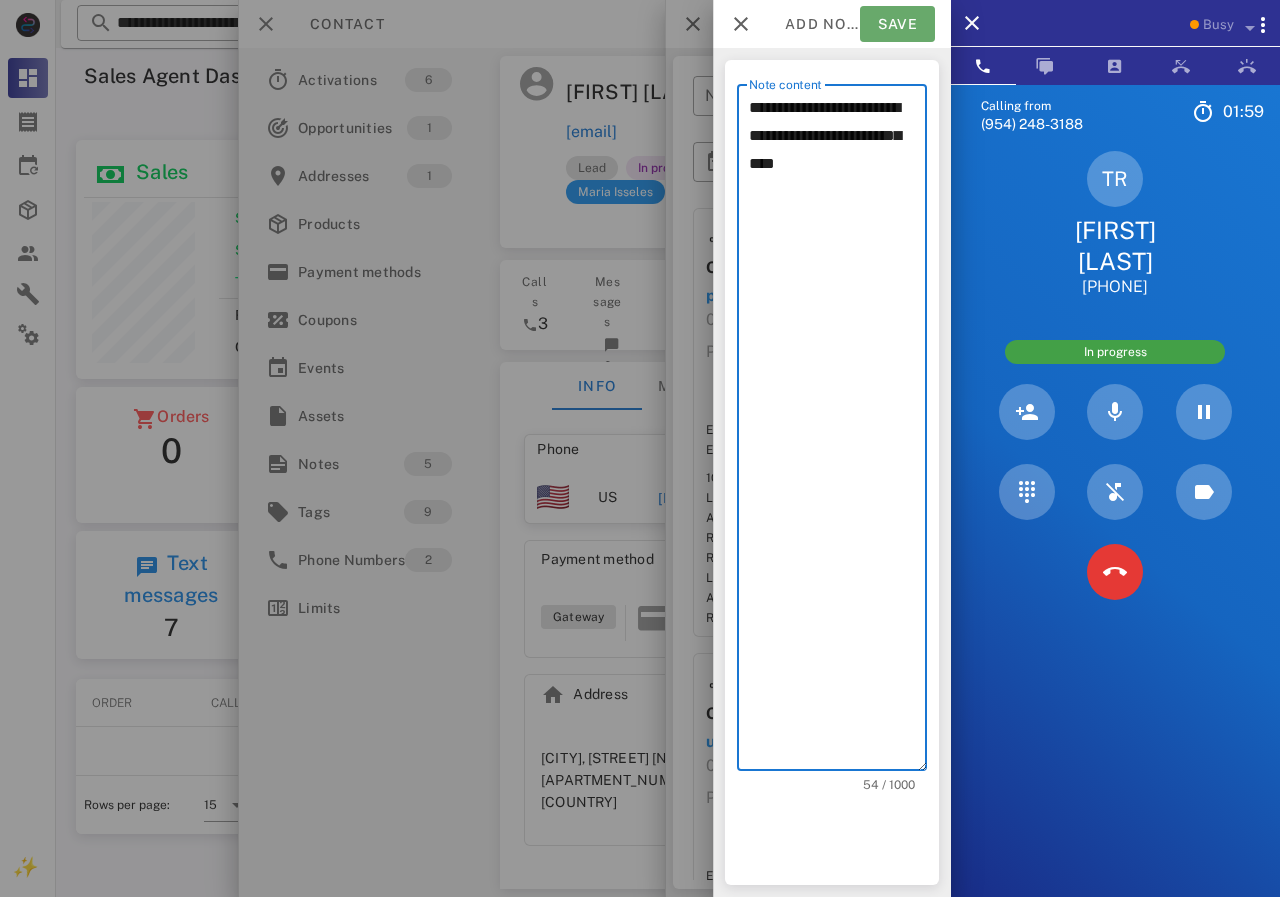 click on "Save" at bounding box center [897, 24] 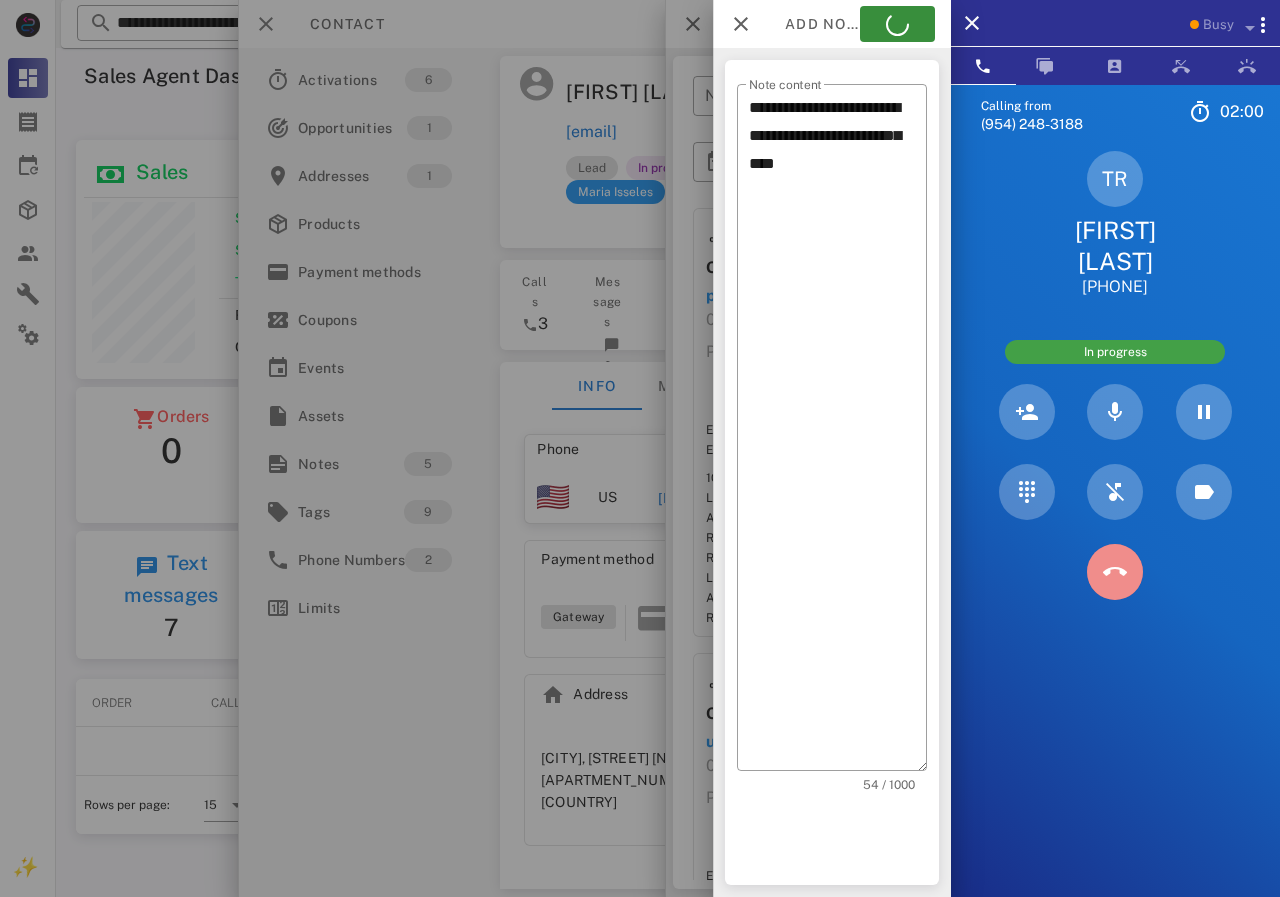 click at bounding box center [1115, 572] 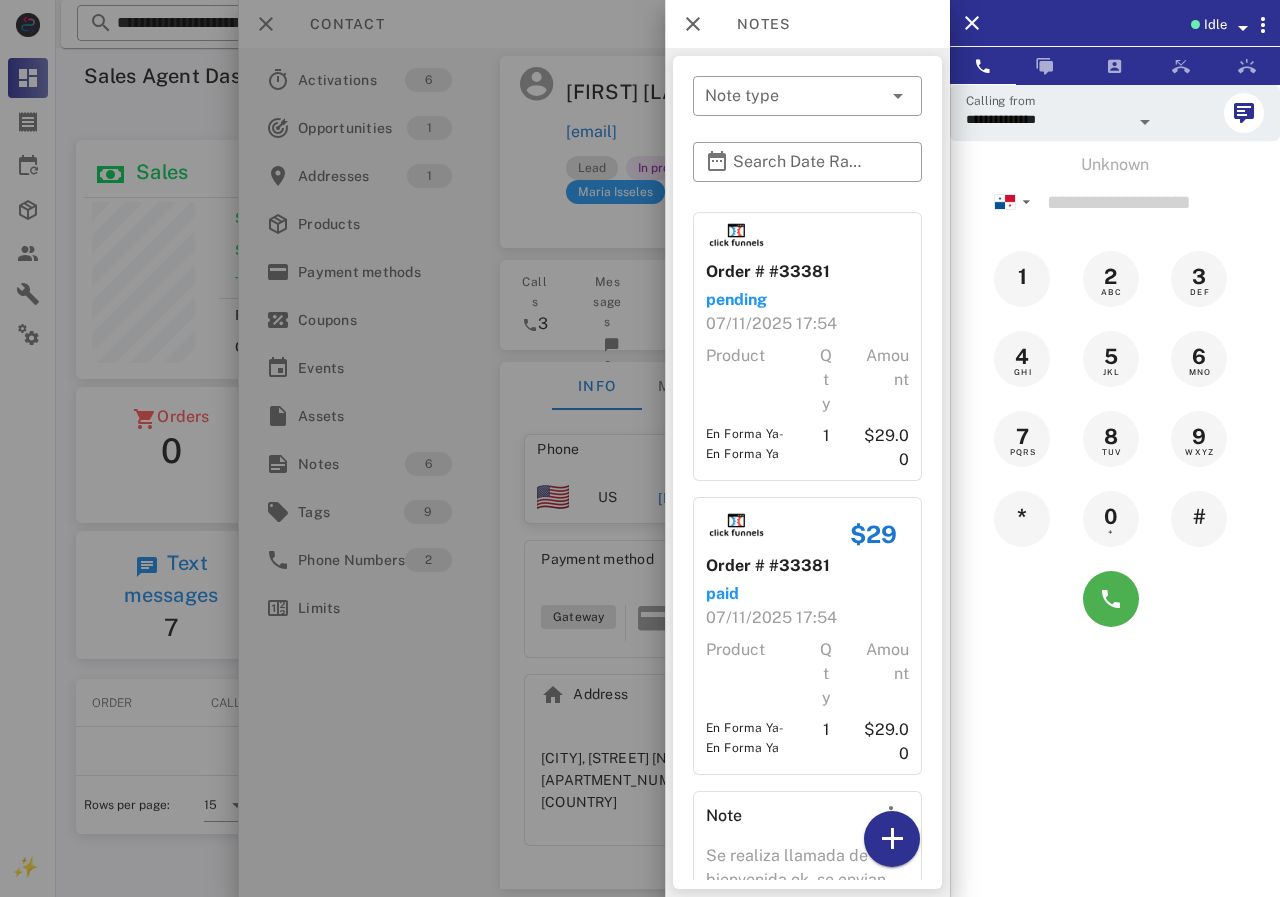 scroll, scrollTop: 1253, scrollLeft: 0, axis: vertical 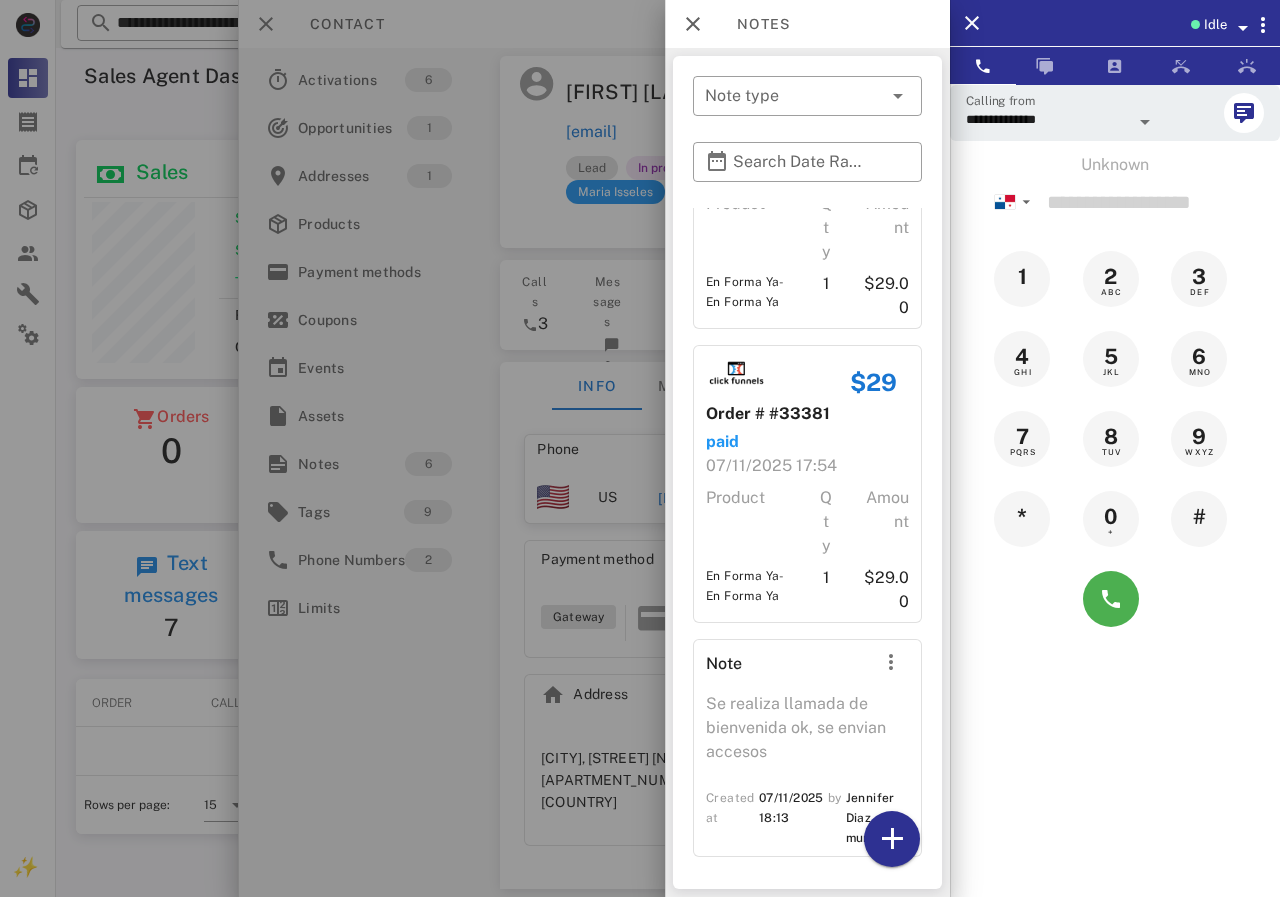 click at bounding box center (640, 448) 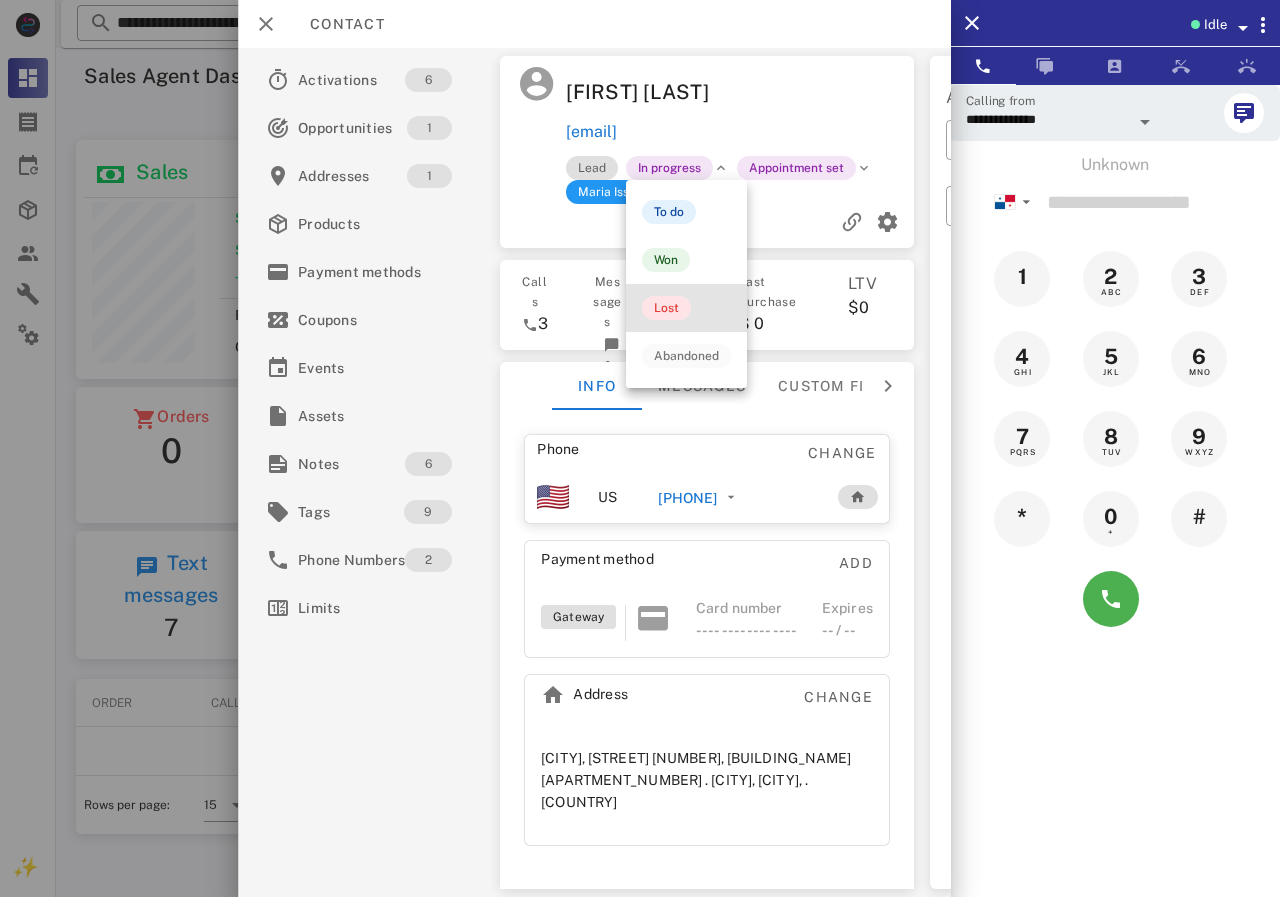 click on "Lost" at bounding box center [666, 308] 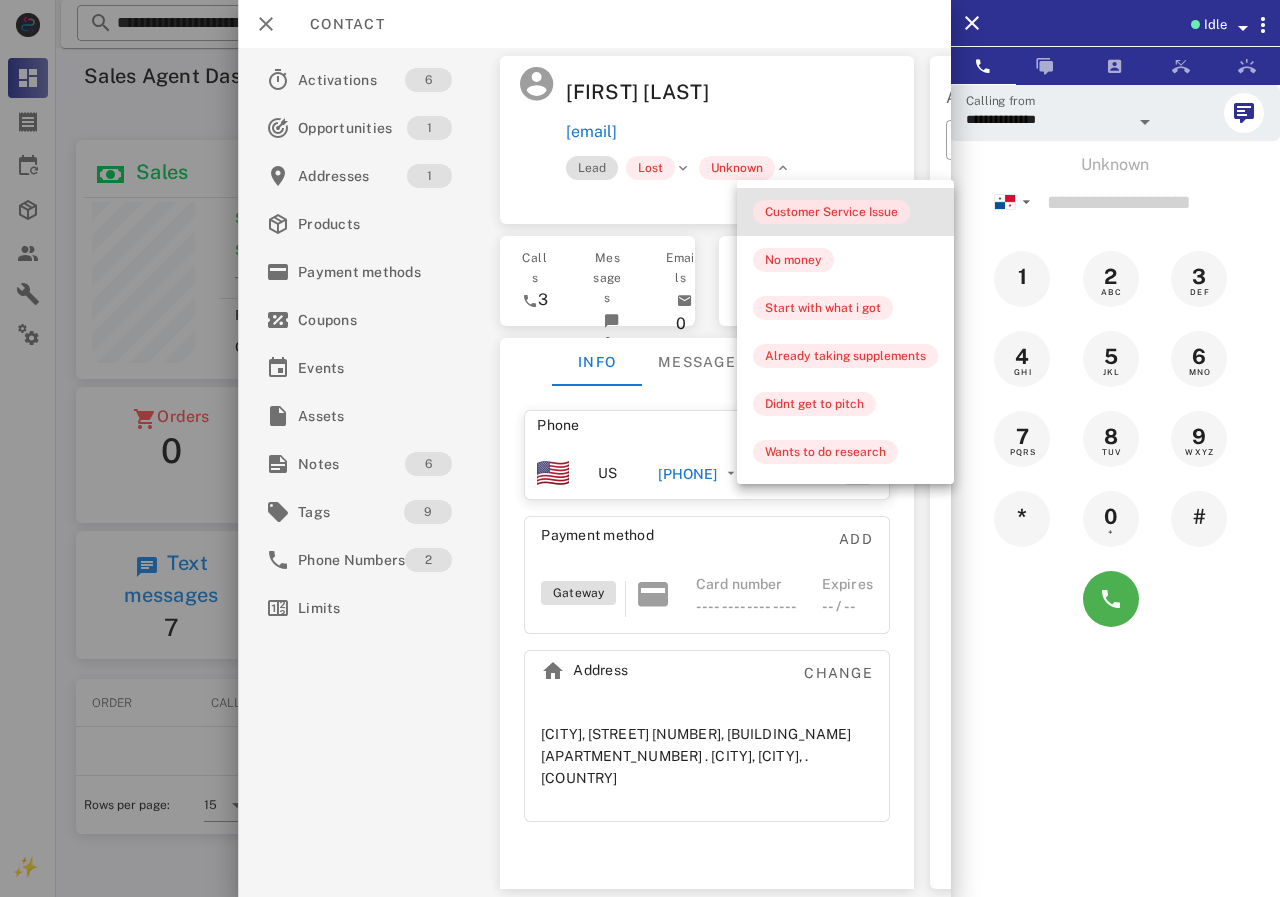 click on "Customer Service Issue" at bounding box center (831, 212) 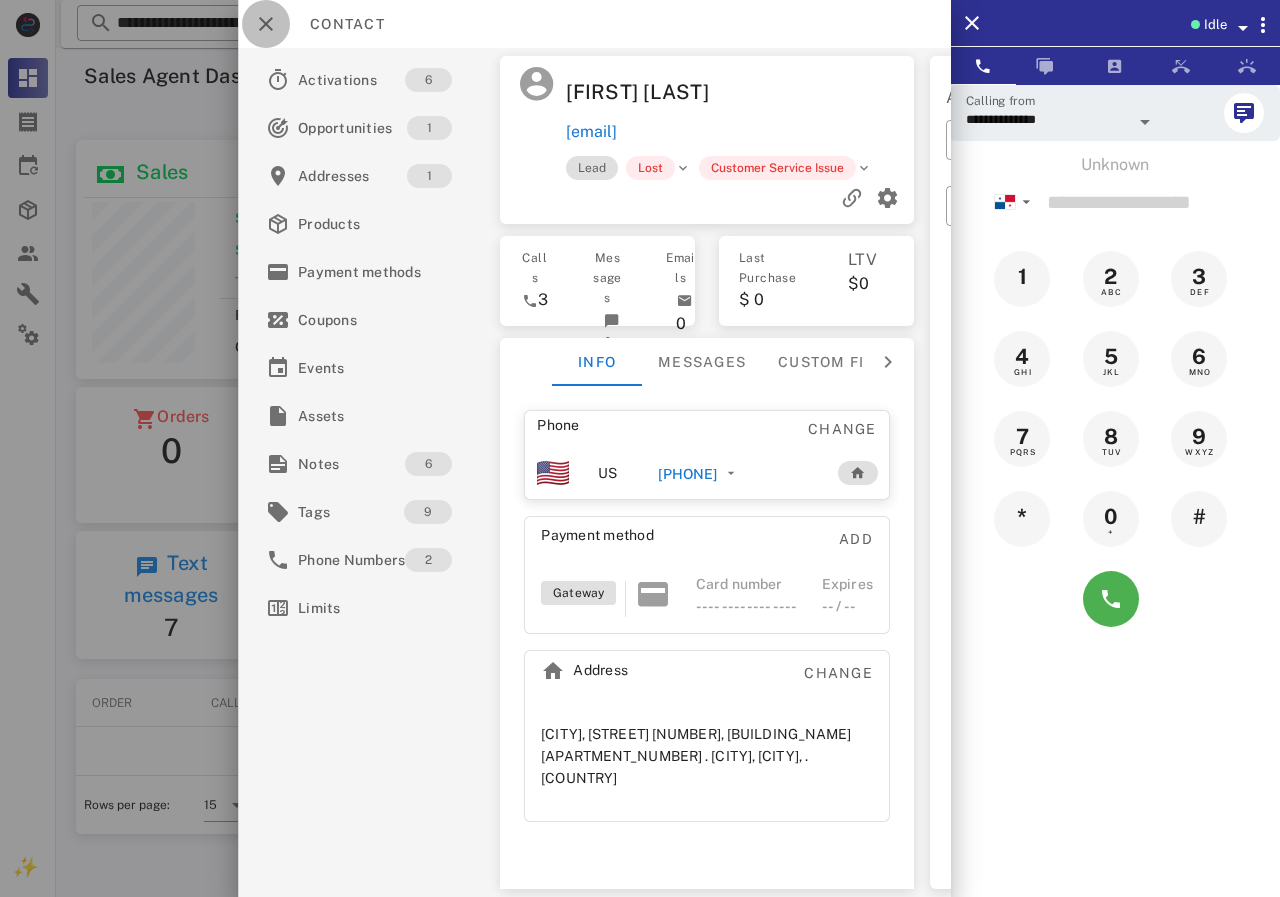 click at bounding box center (266, 24) 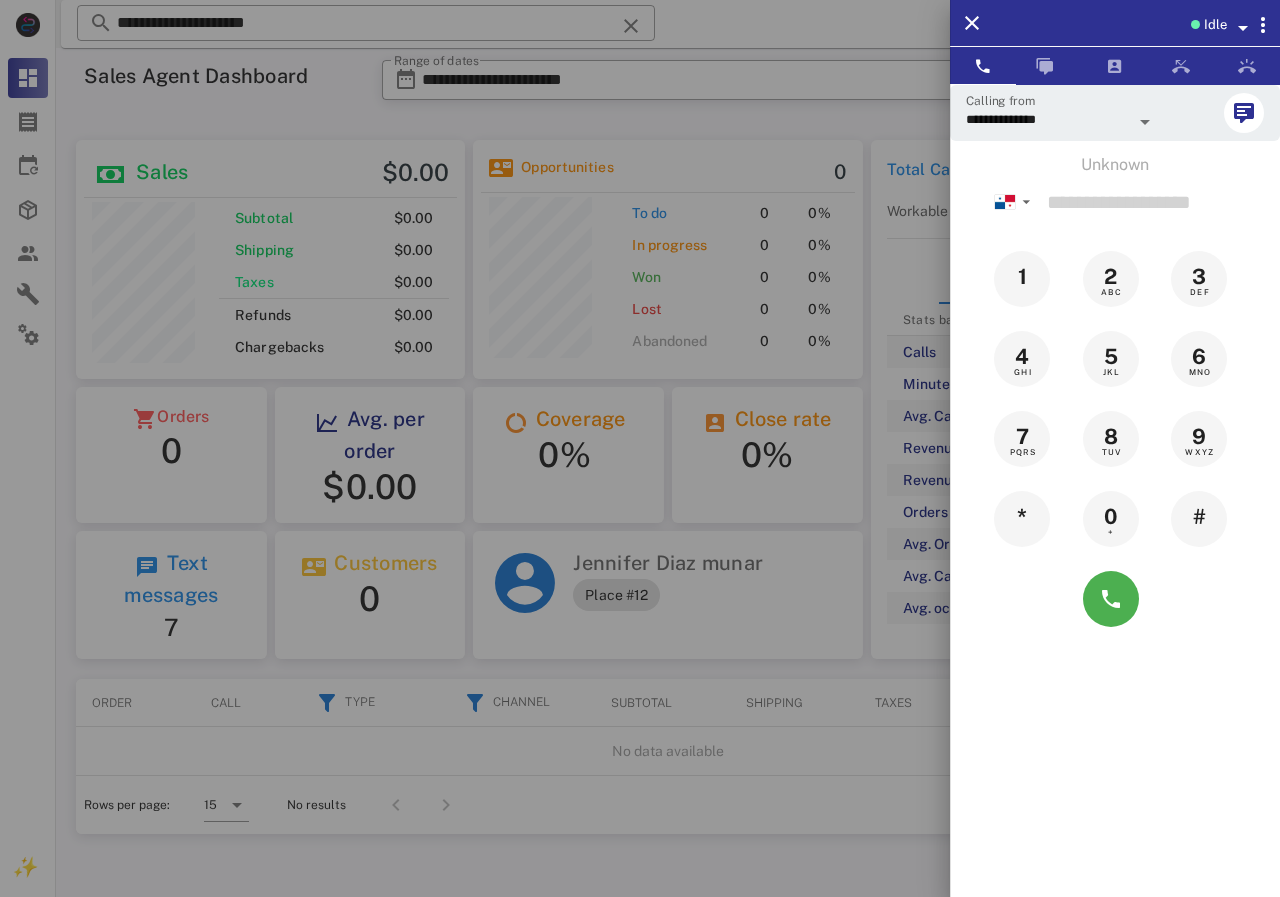 click at bounding box center (640, 448) 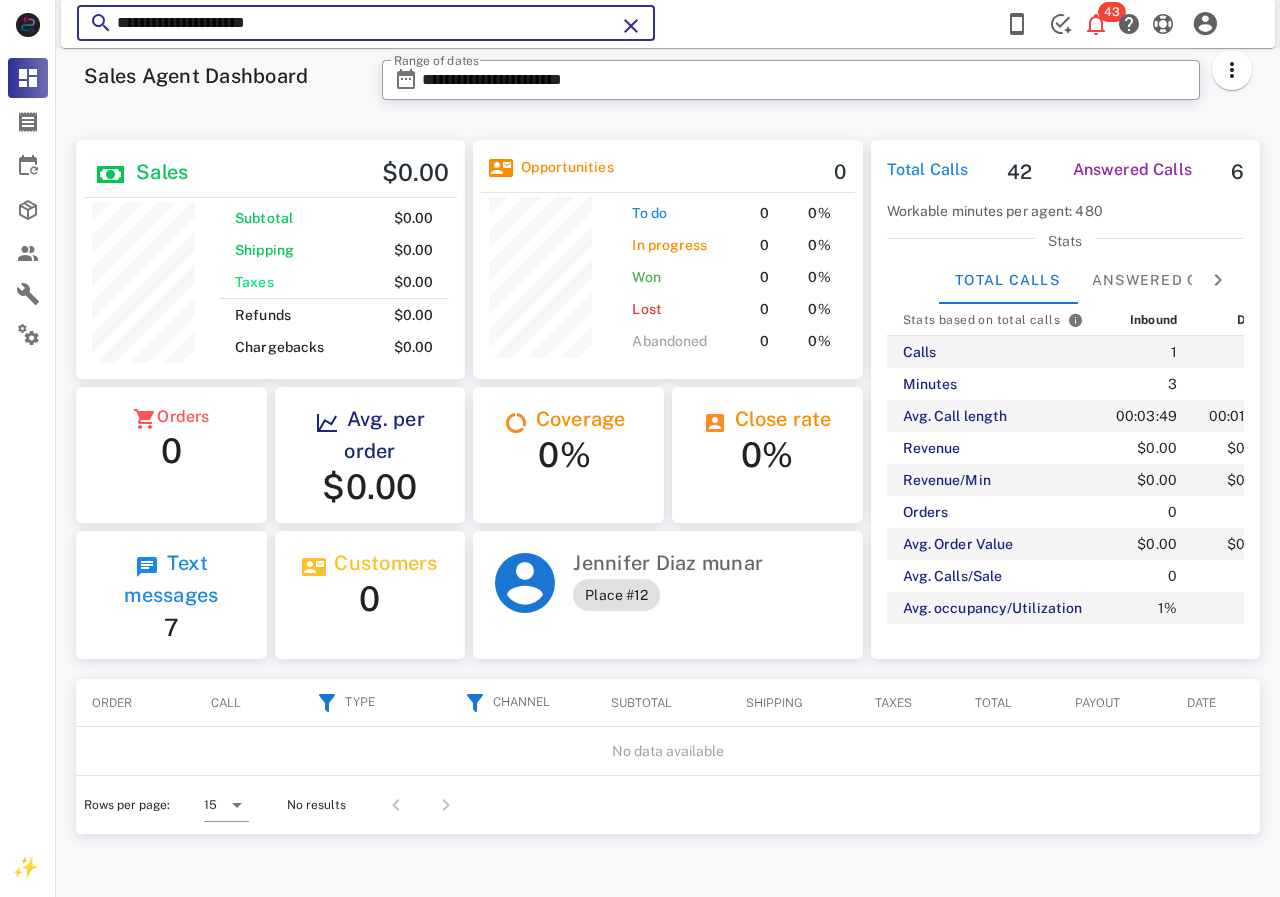 drag, startPoint x: 248, startPoint y: 35, endPoint x: 165, endPoint y: 31, distance: 83.09633 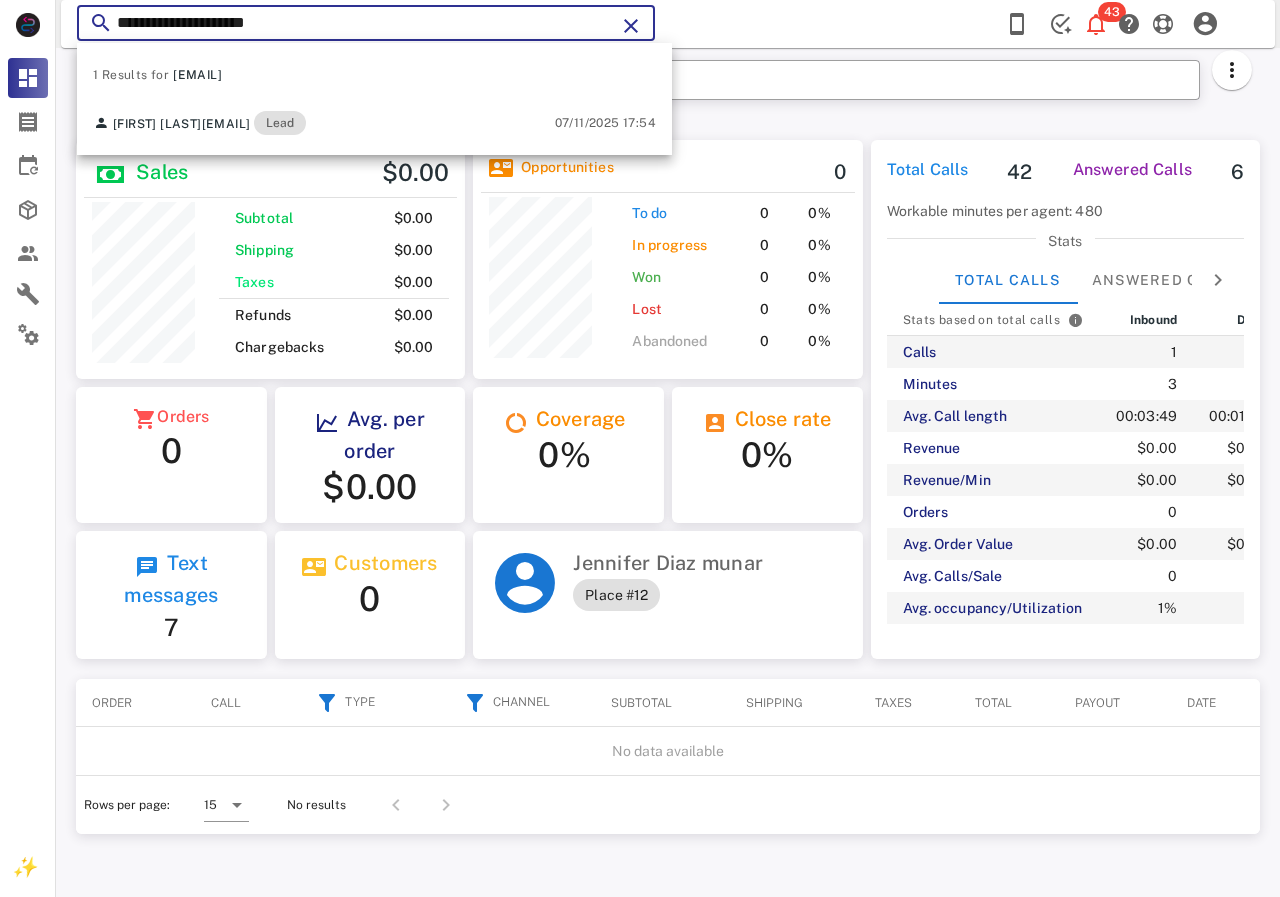 click on "**********" at bounding box center [366, 23] 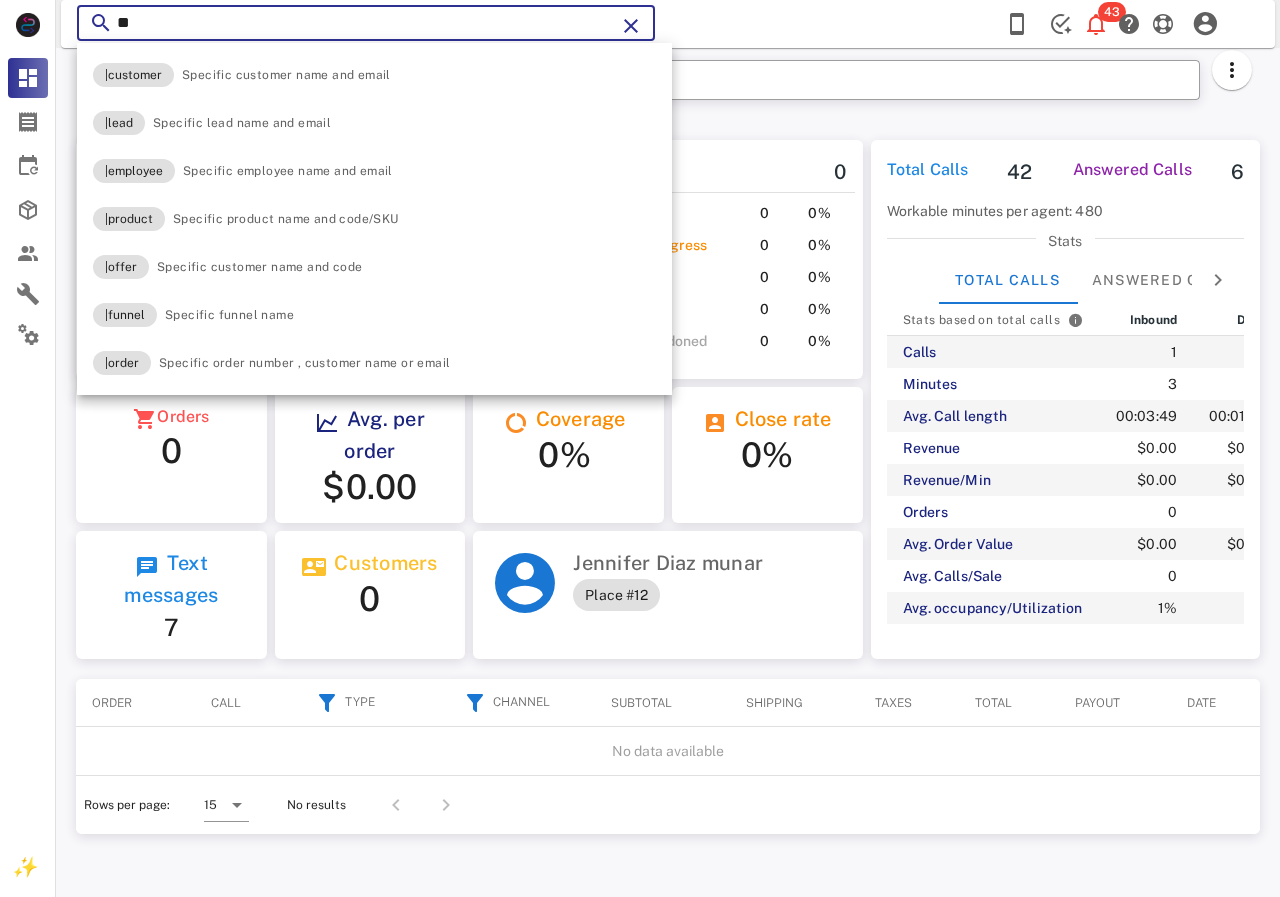 type on "*" 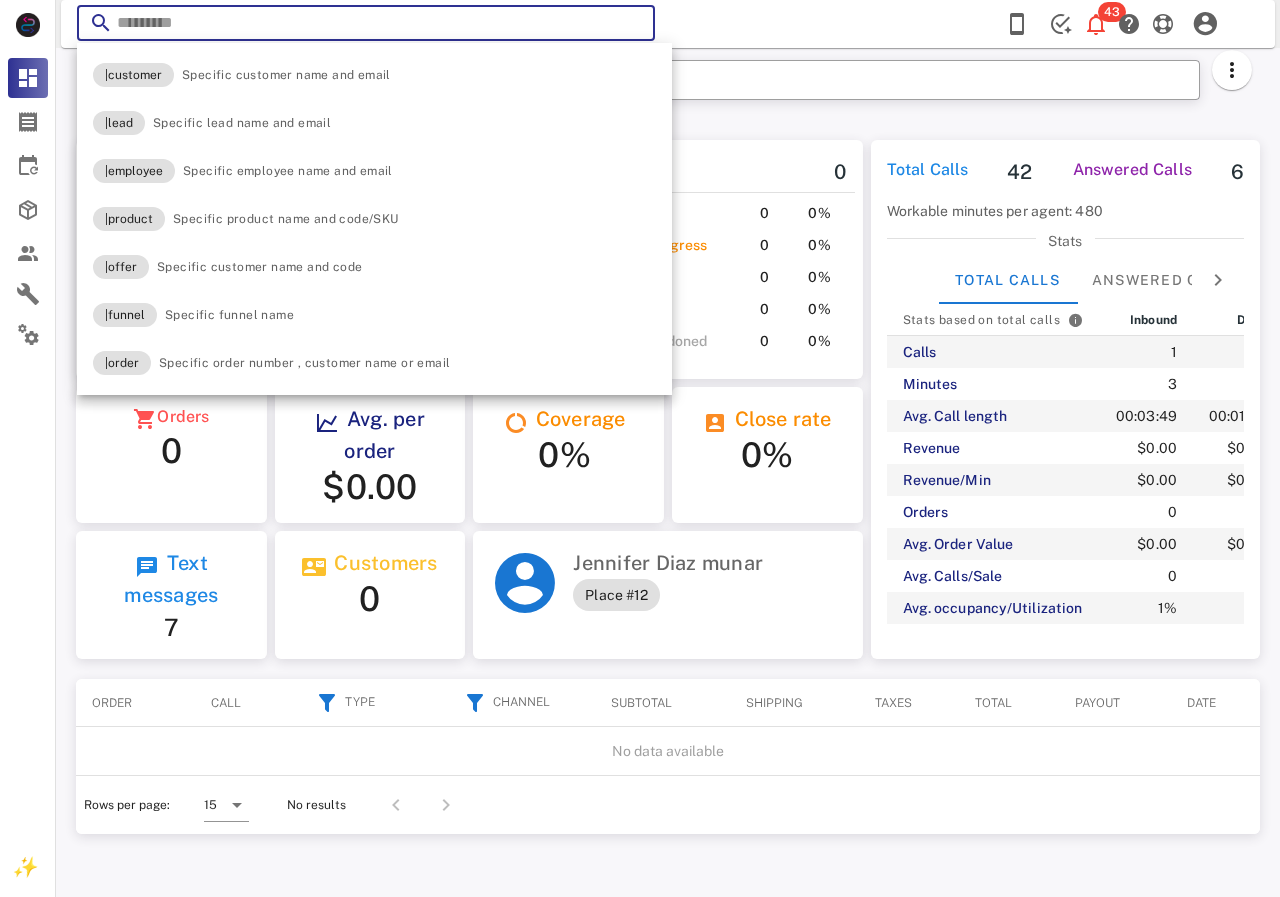 paste on "**********" 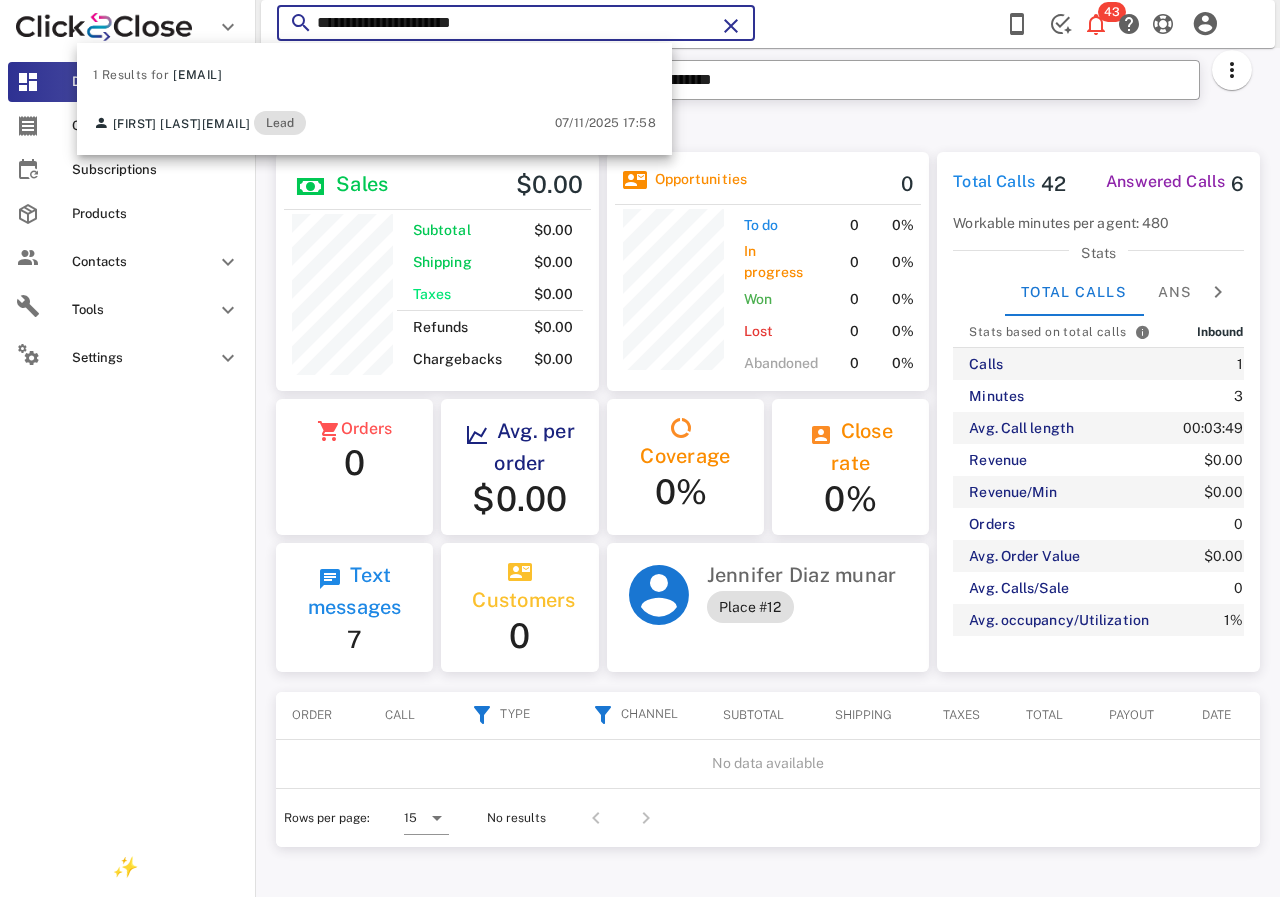 scroll, scrollTop: 255, scrollLeft: 322, axis: both 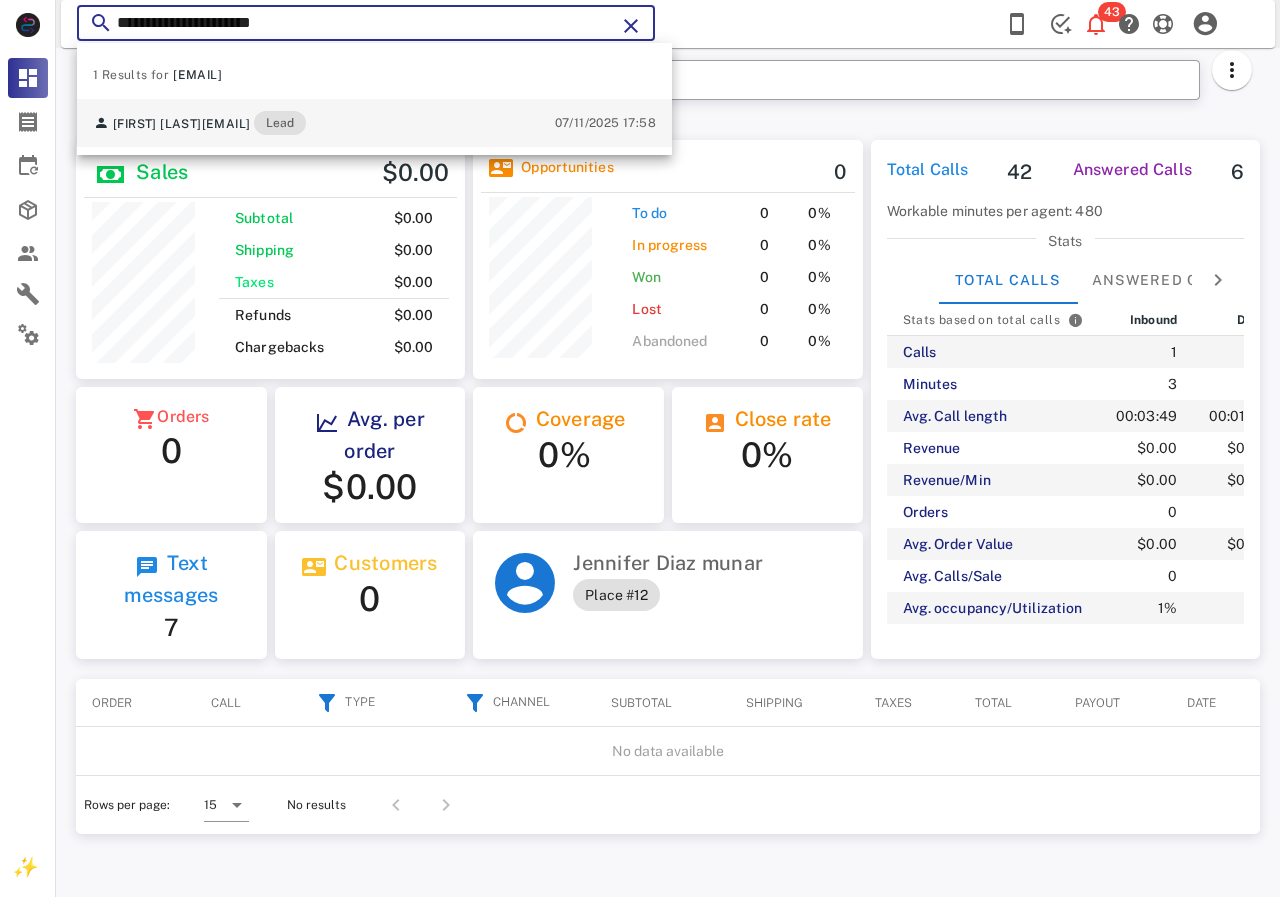 type on "**********" 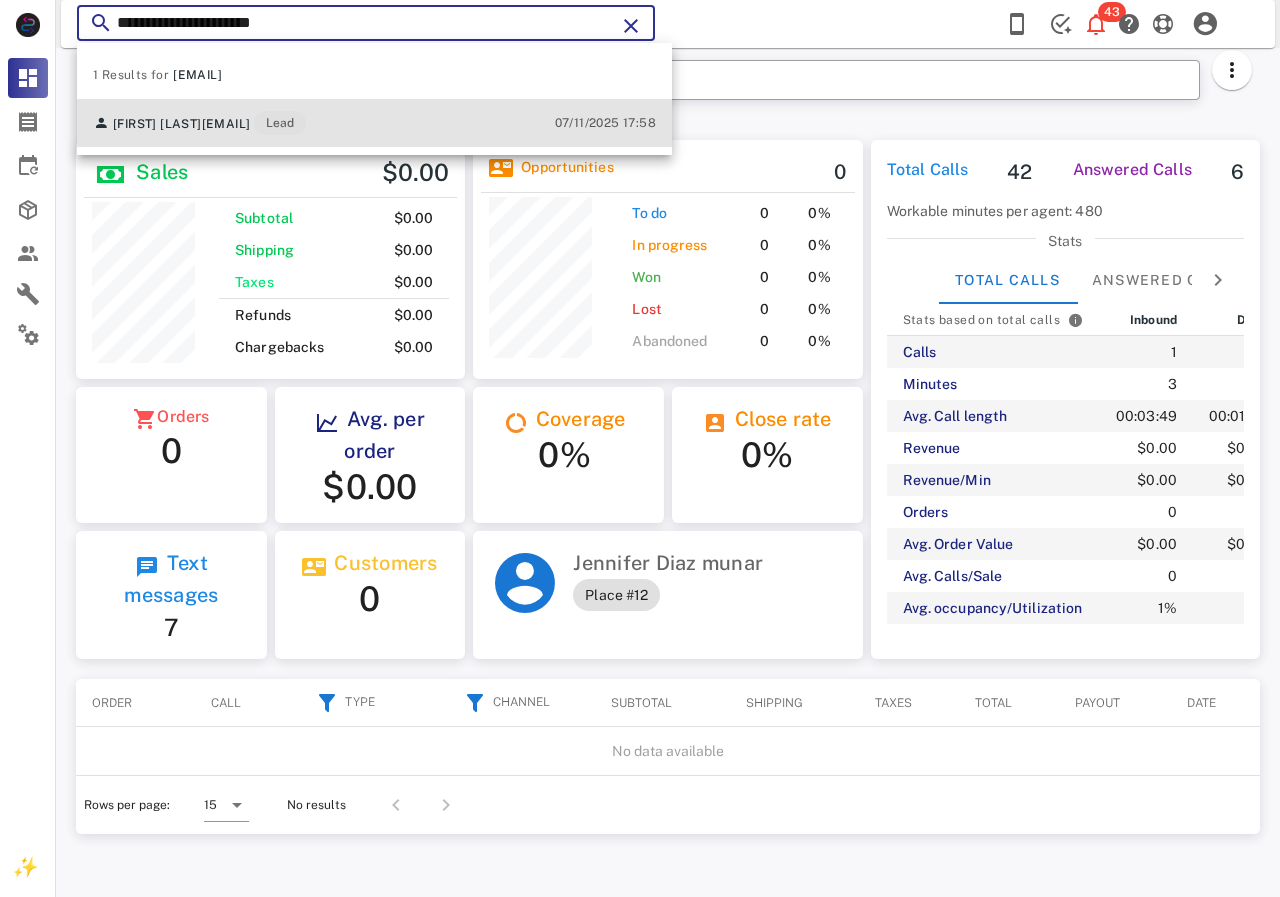 click on "[FIRST] [LAST]   [EMAIL]   Lead" at bounding box center [199, 123] 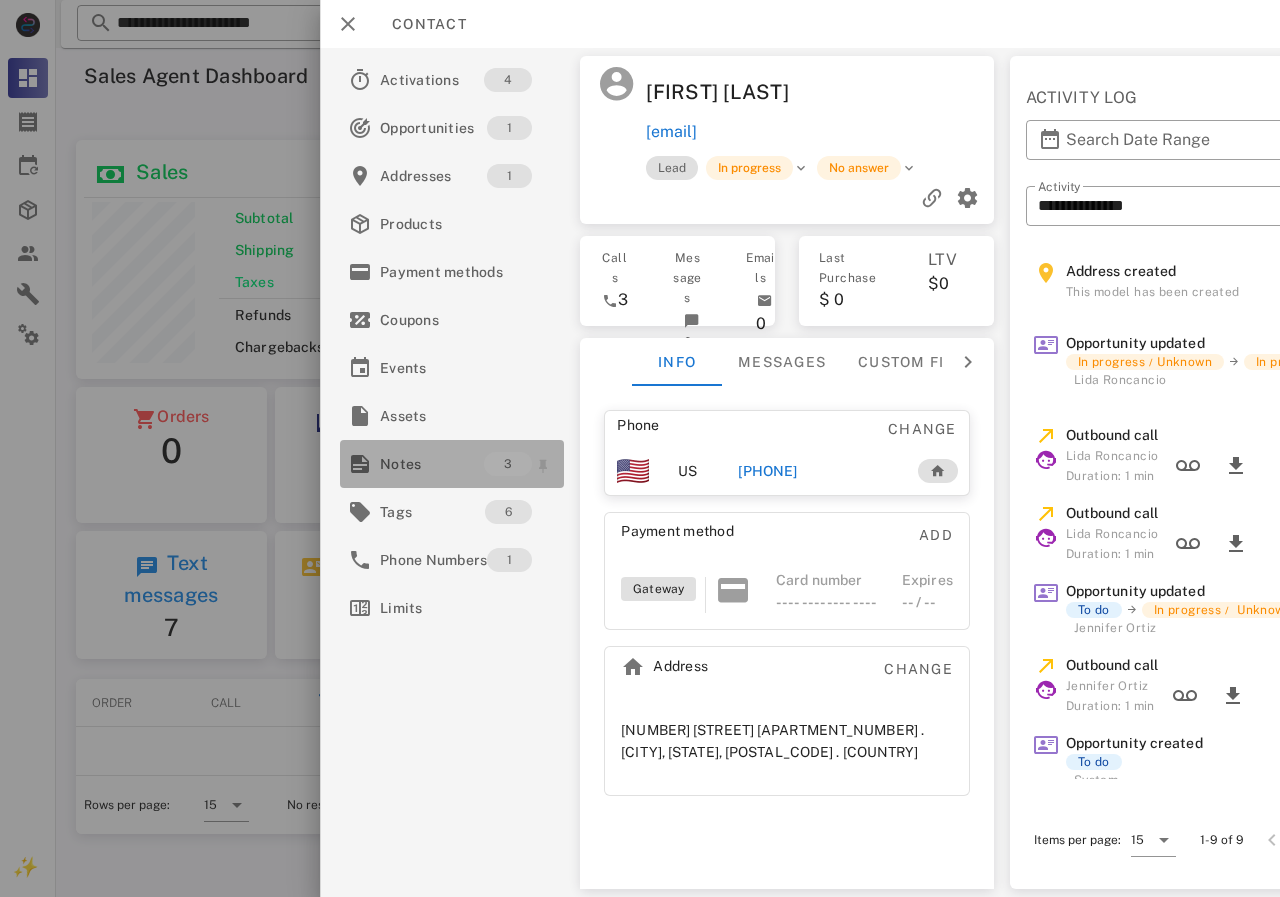 click on "Notes" at bounding box center (432, 464) 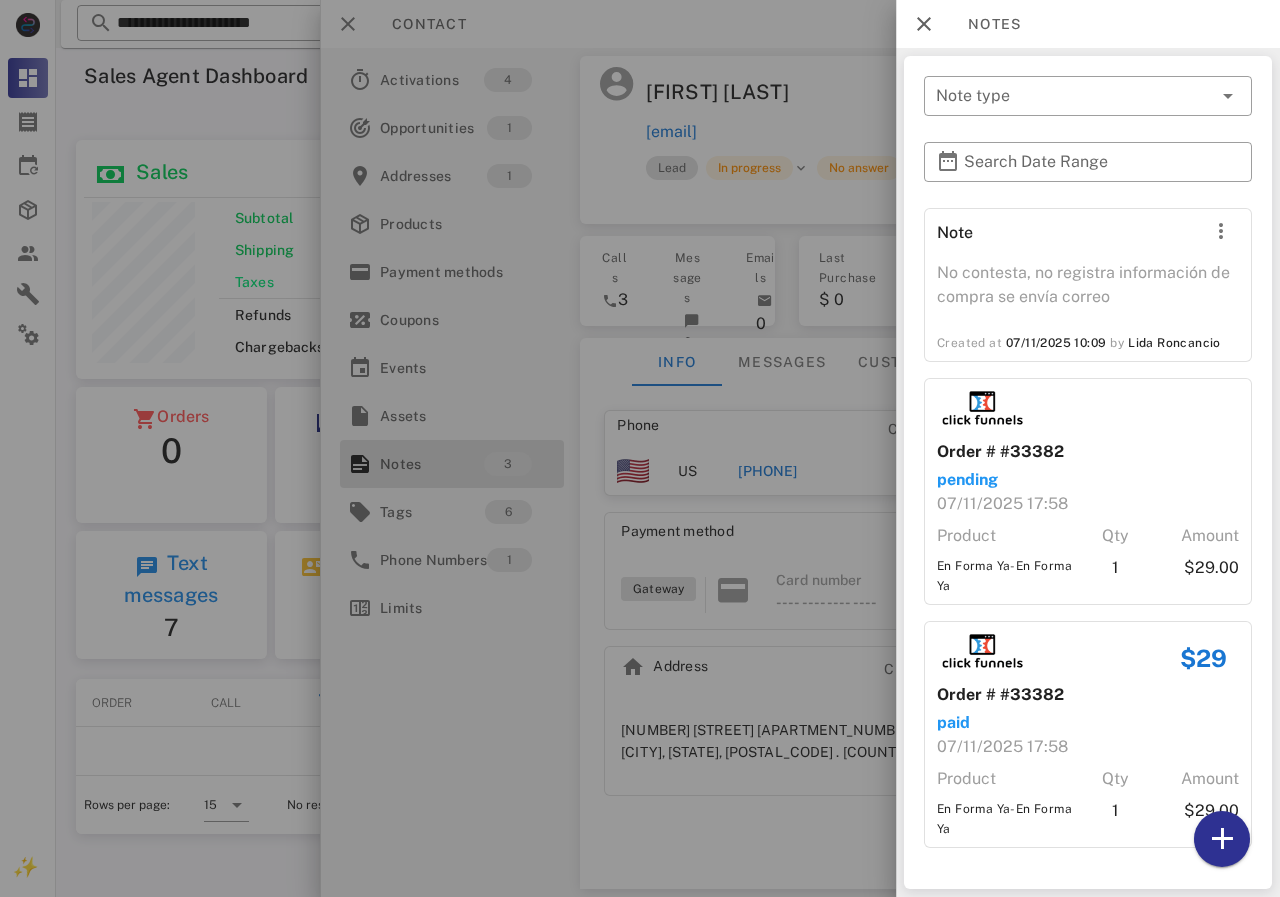 click at bounding box center [640, 448] 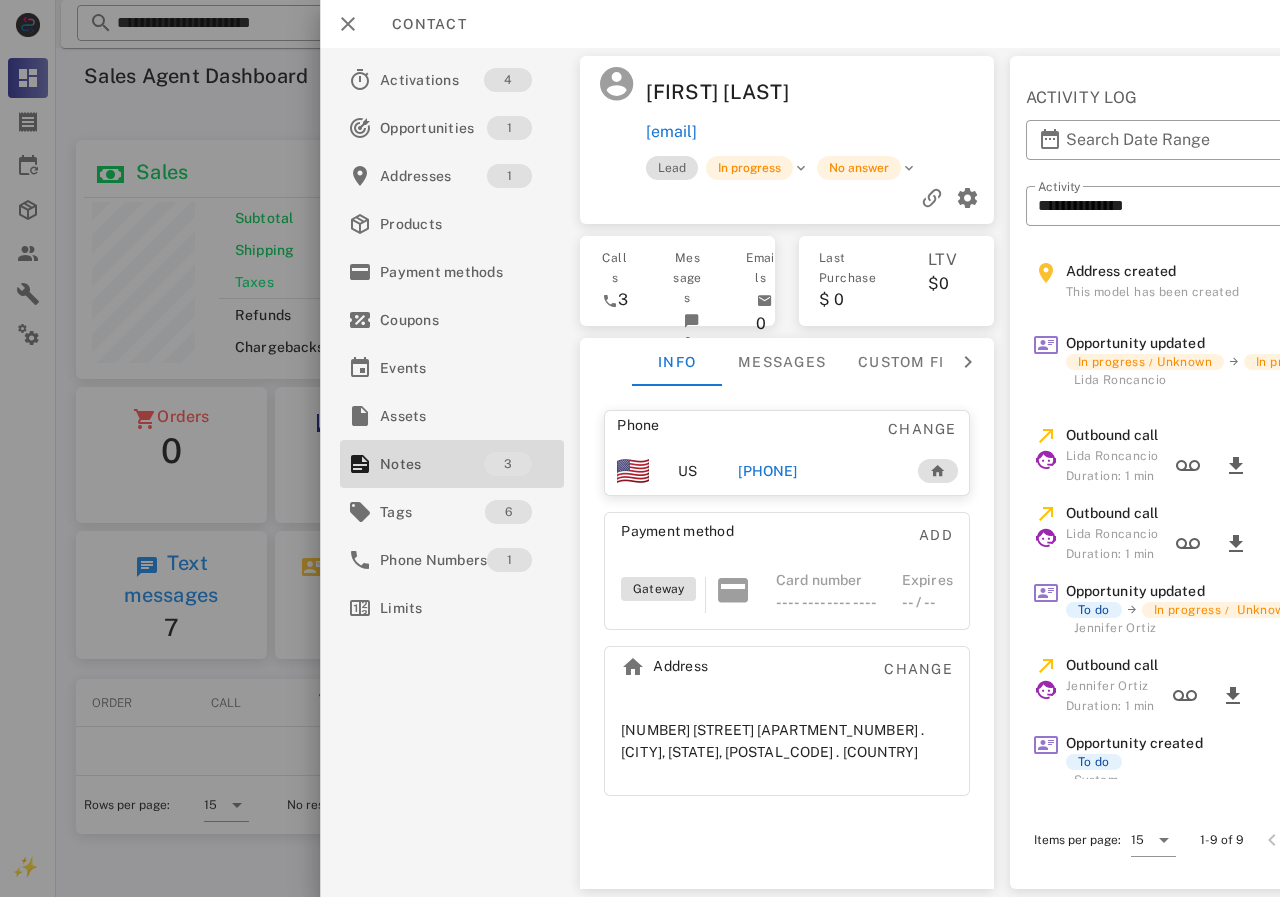 click on "[PHONE]" at bounding box center [767, 471] 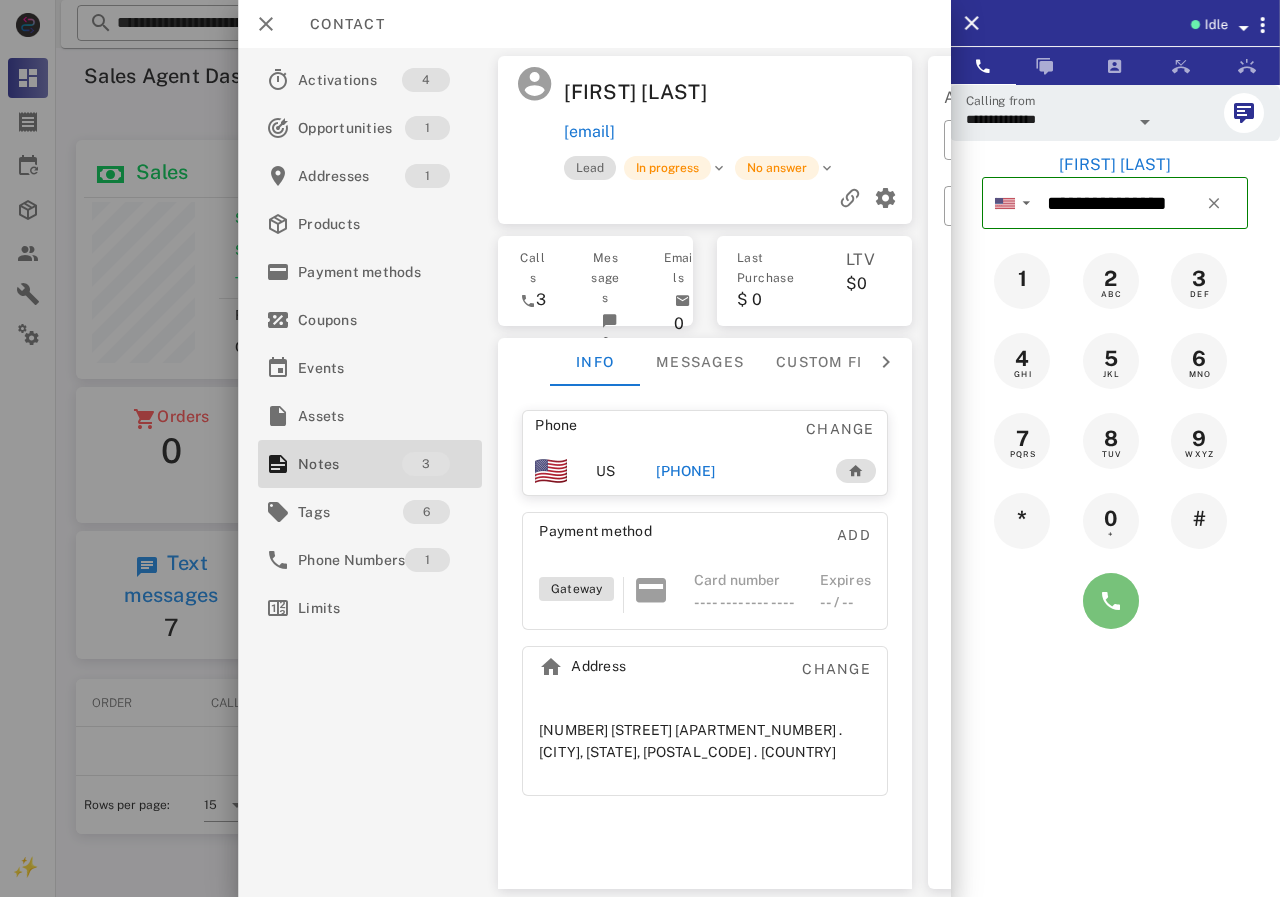 click at bounding box center [1111, 601] 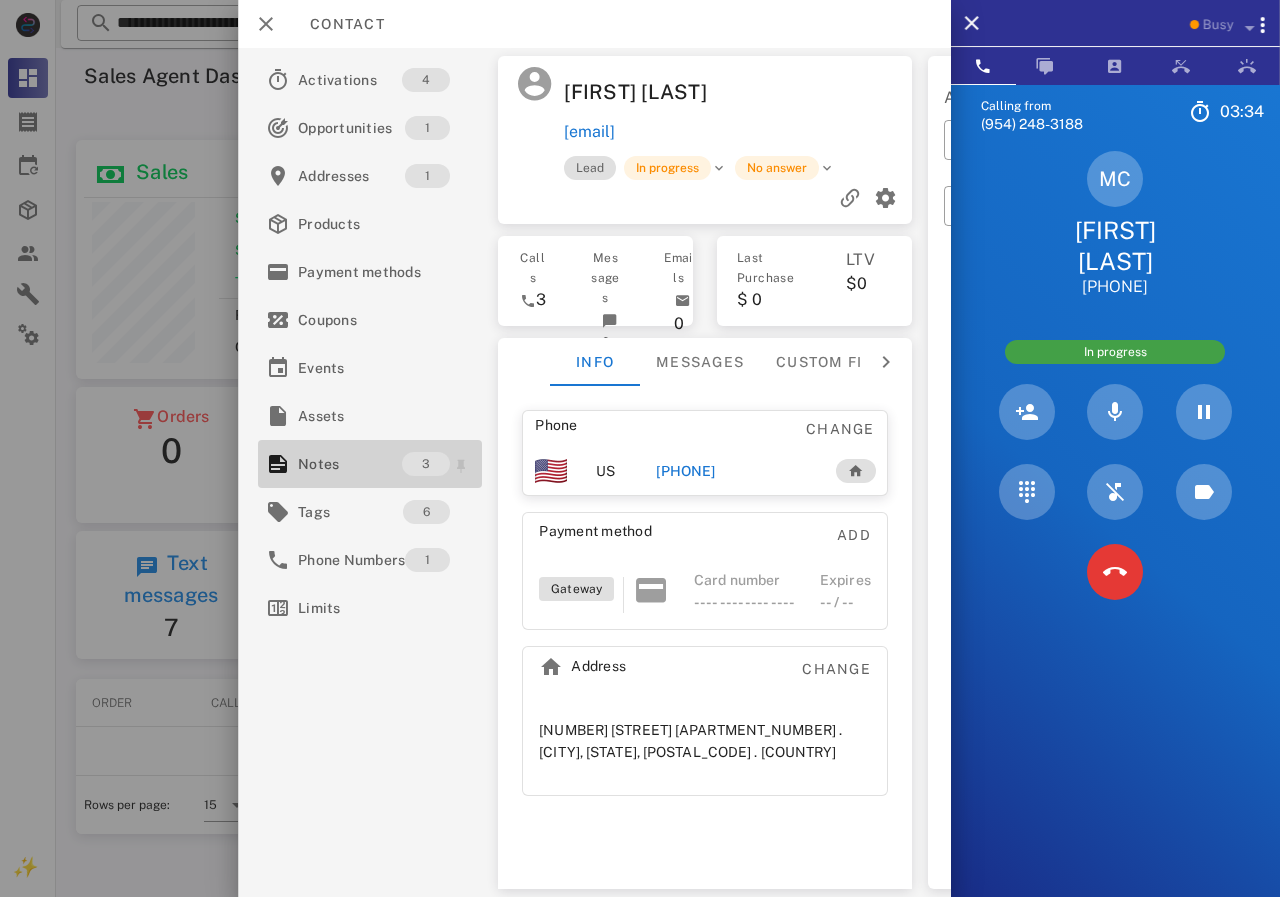 click on "Notes  3" at bounding box center [370, 464] 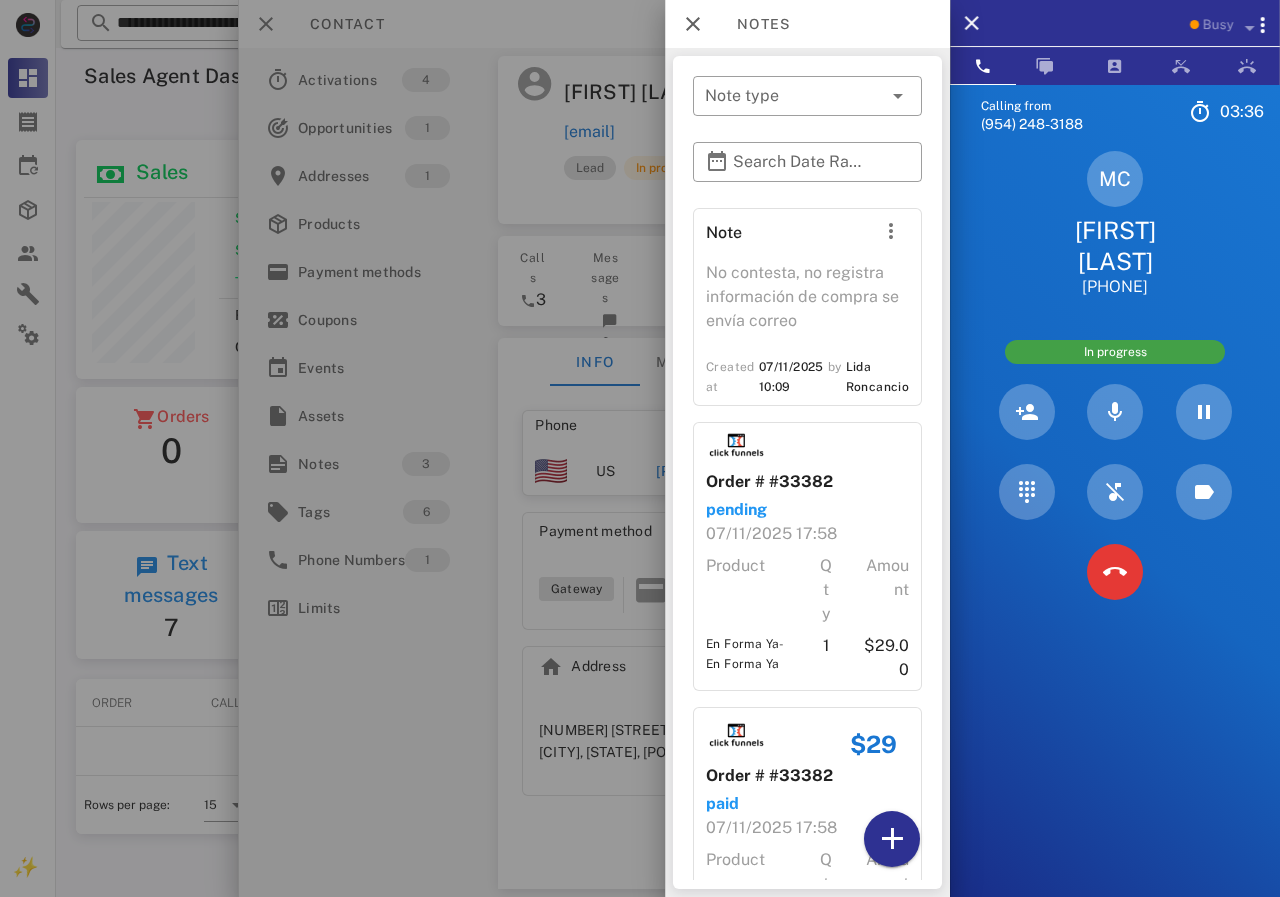 click at bounding box center [640, 448] 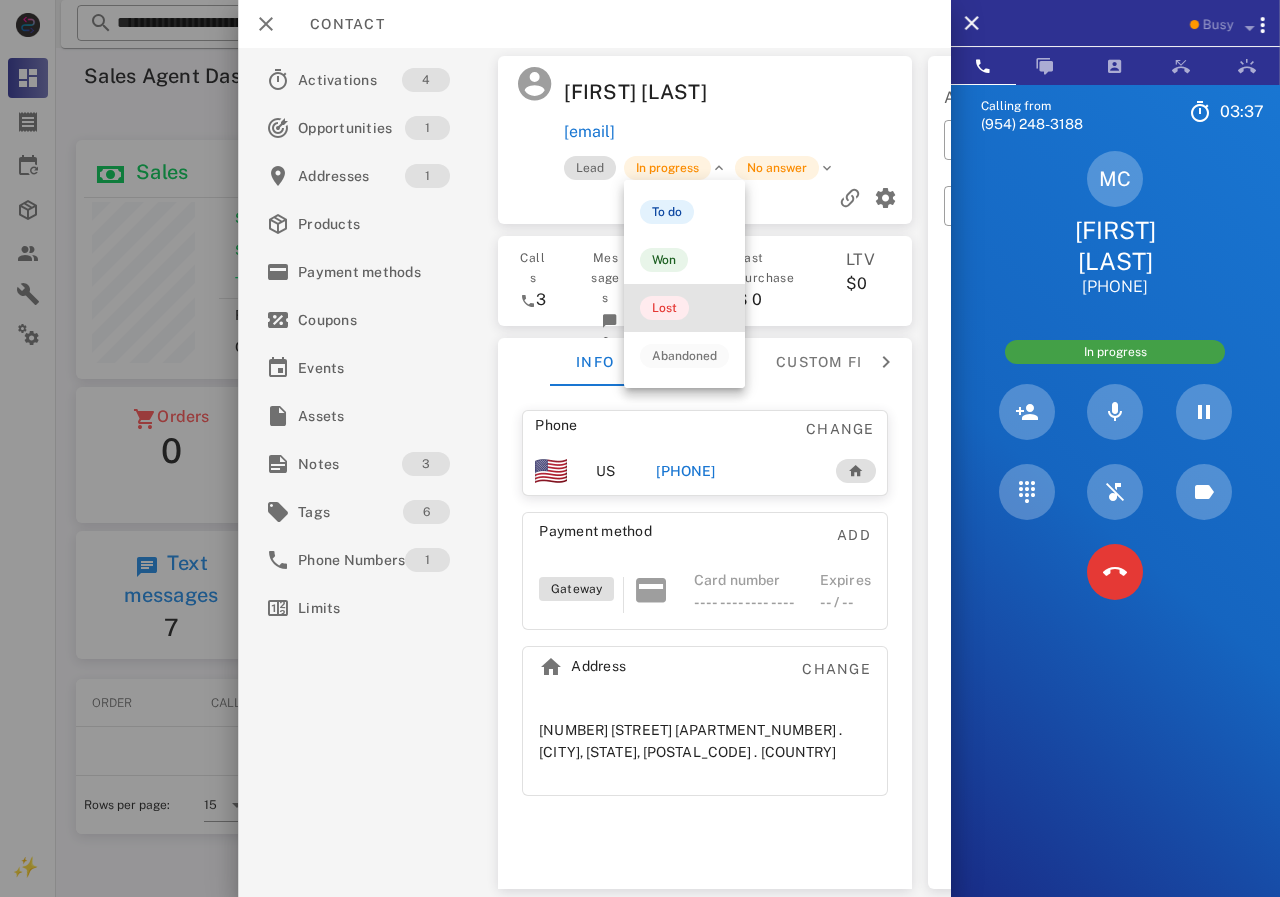 click on "Lost" at bounding box center (684, 308) 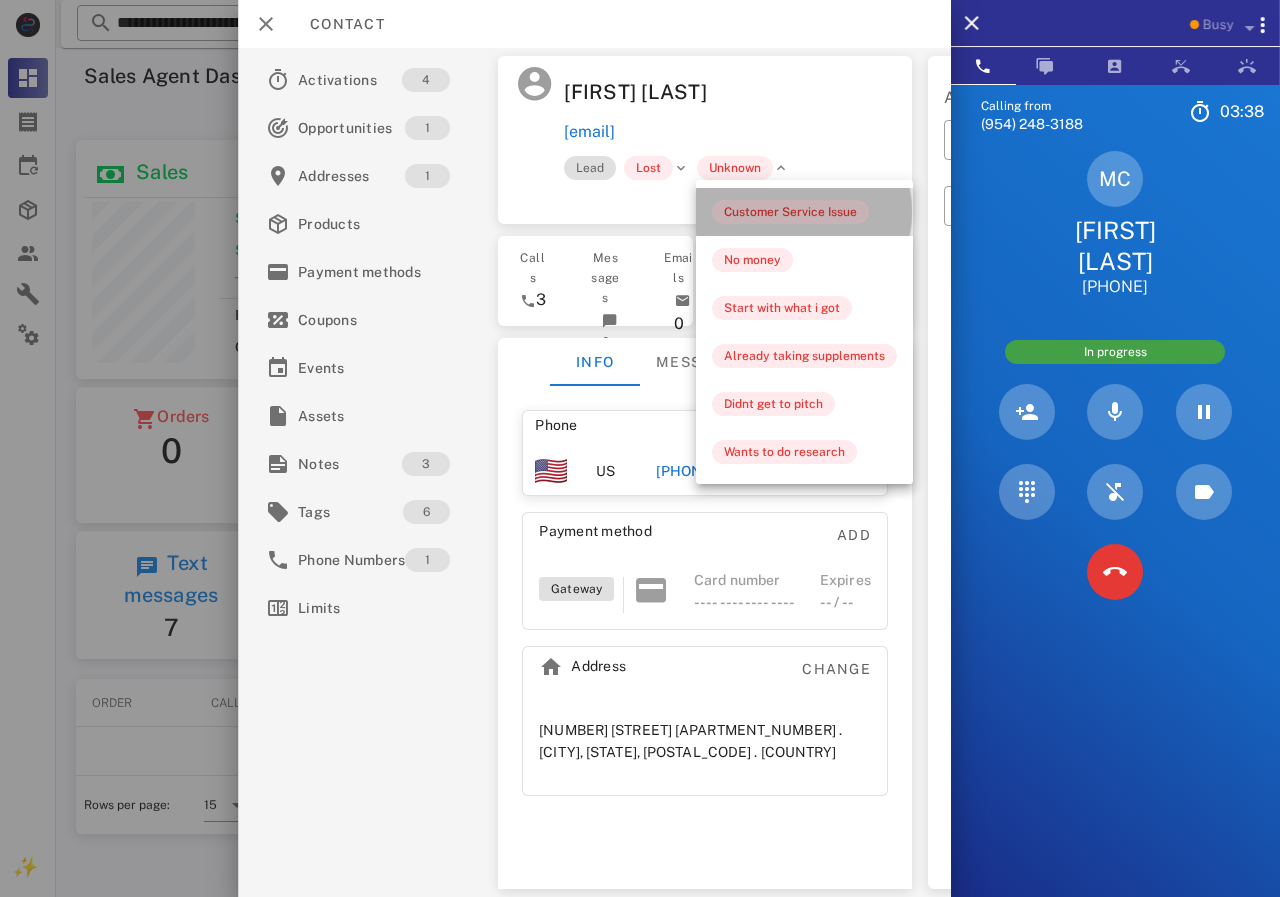 click on "Customer Service Issue" at bounding box center (790, 212) 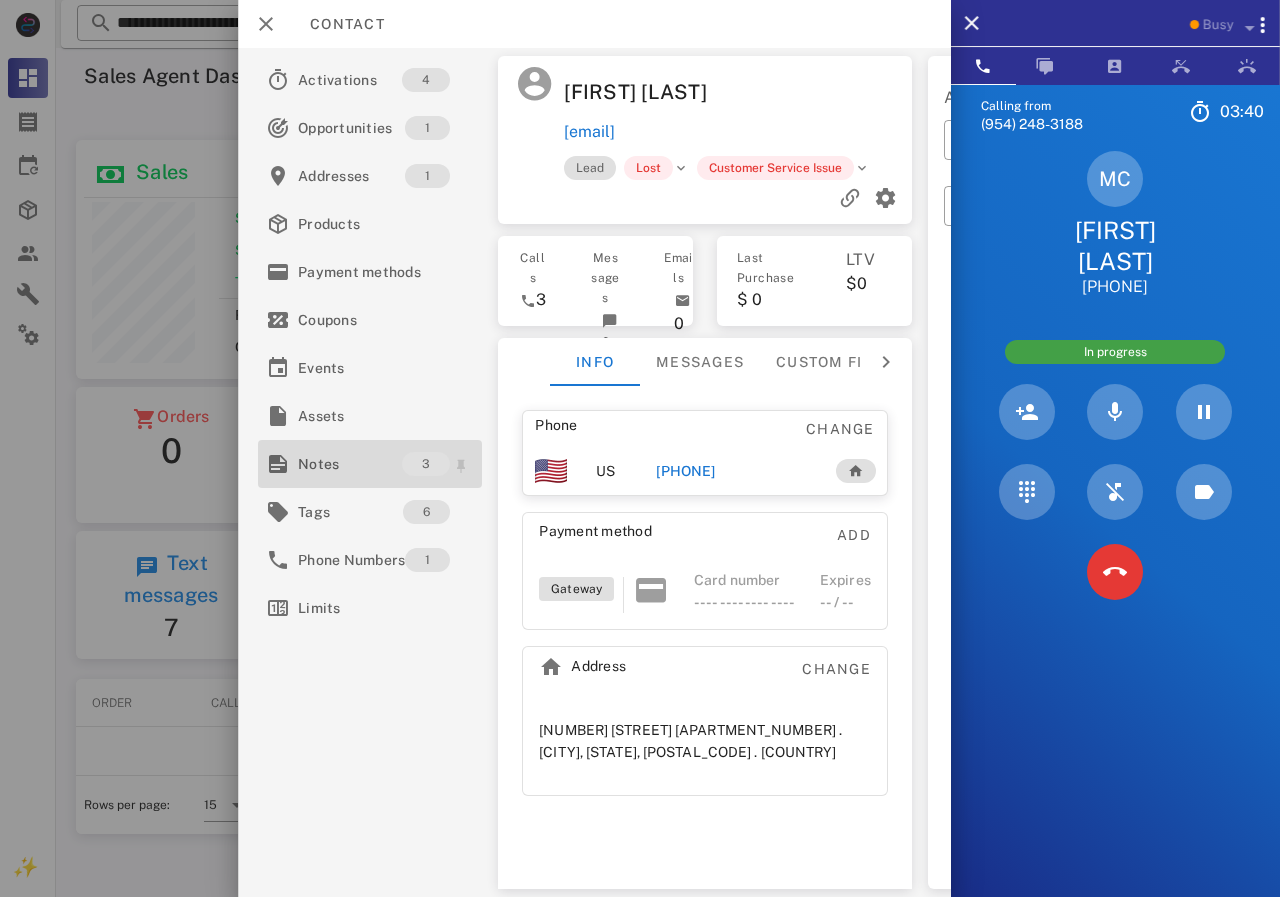 click on "Notes" at bounding box center (350, 464) 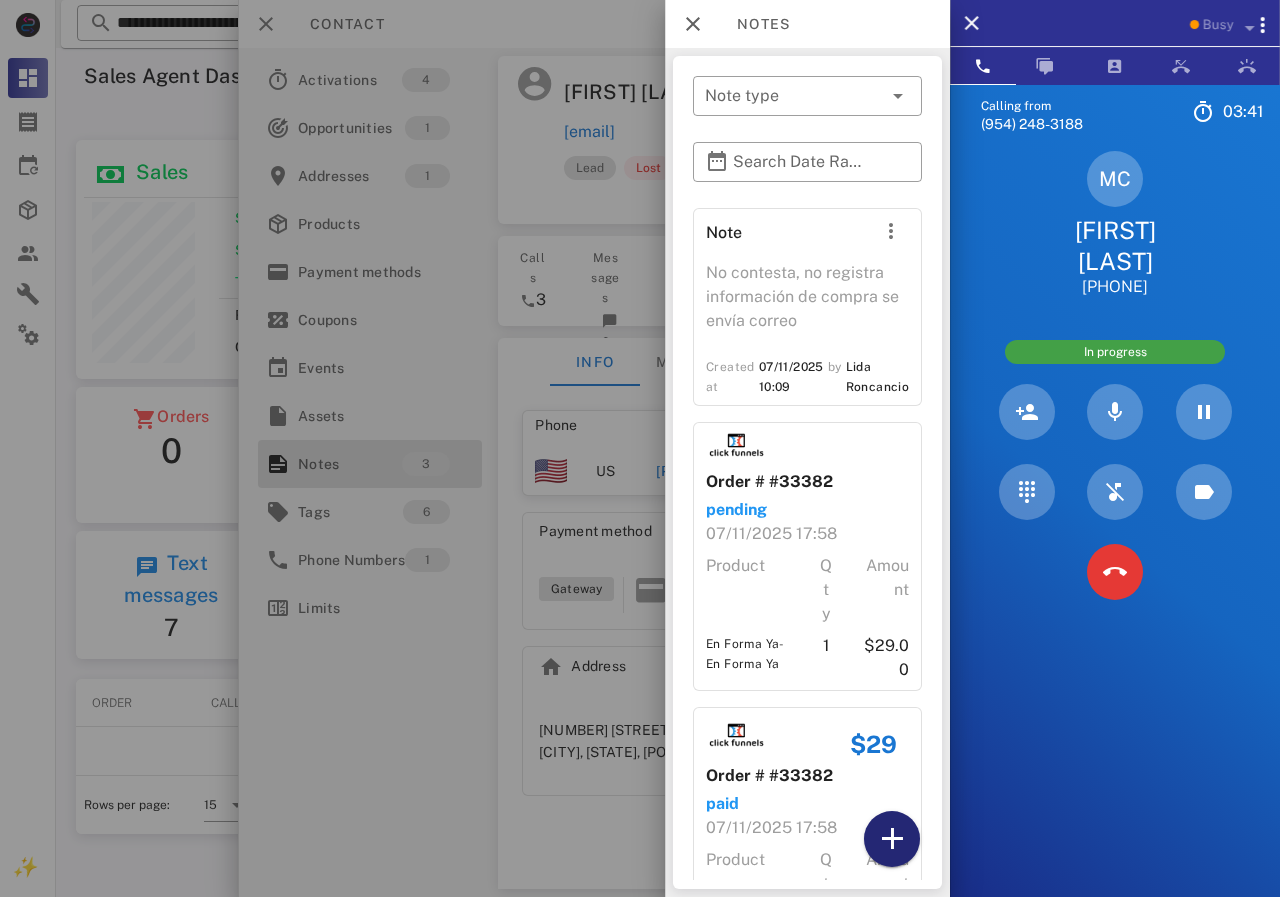 click at bounding box center [892, 839] 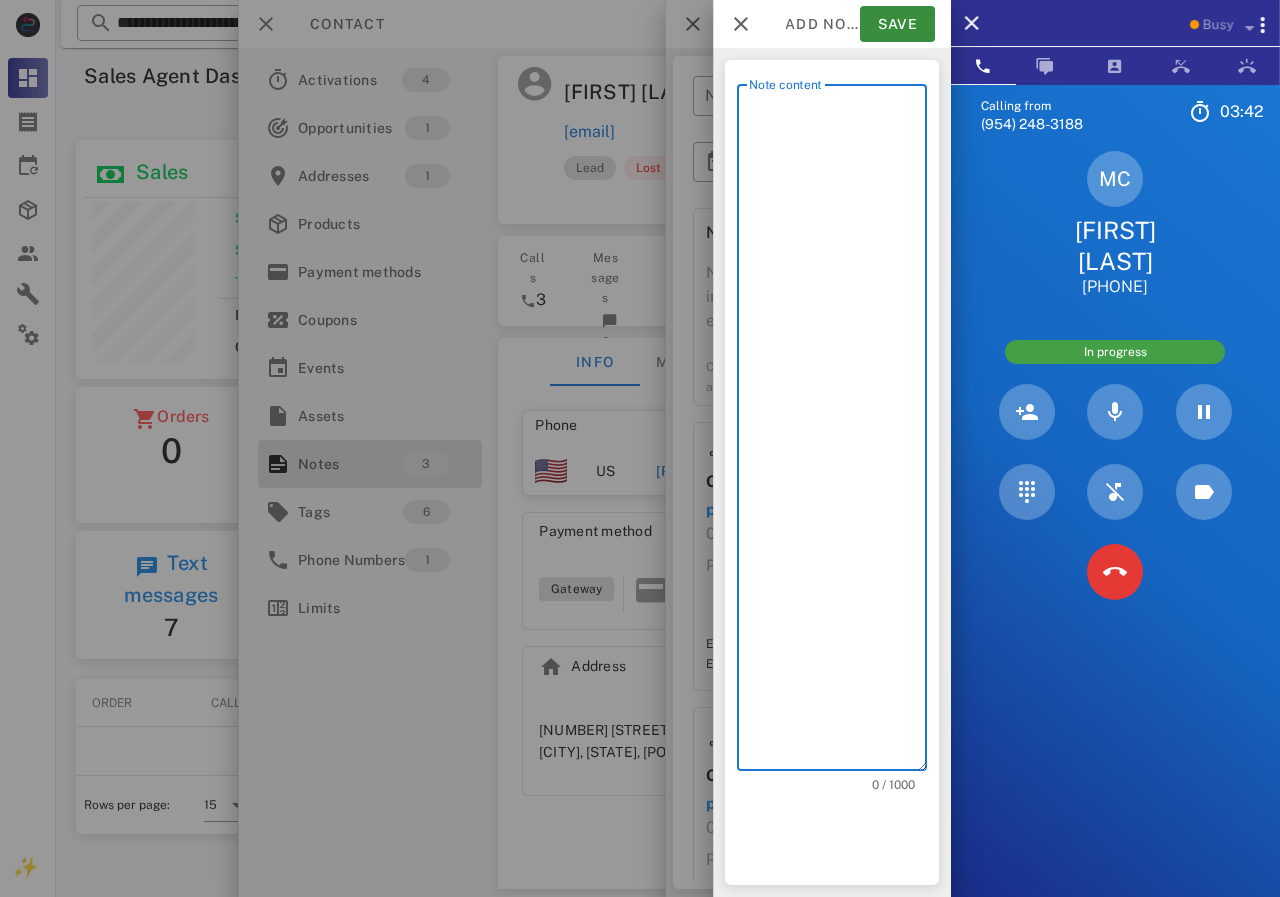 scroll, scrollTop: 240, scrollLeft: 390, axis: both 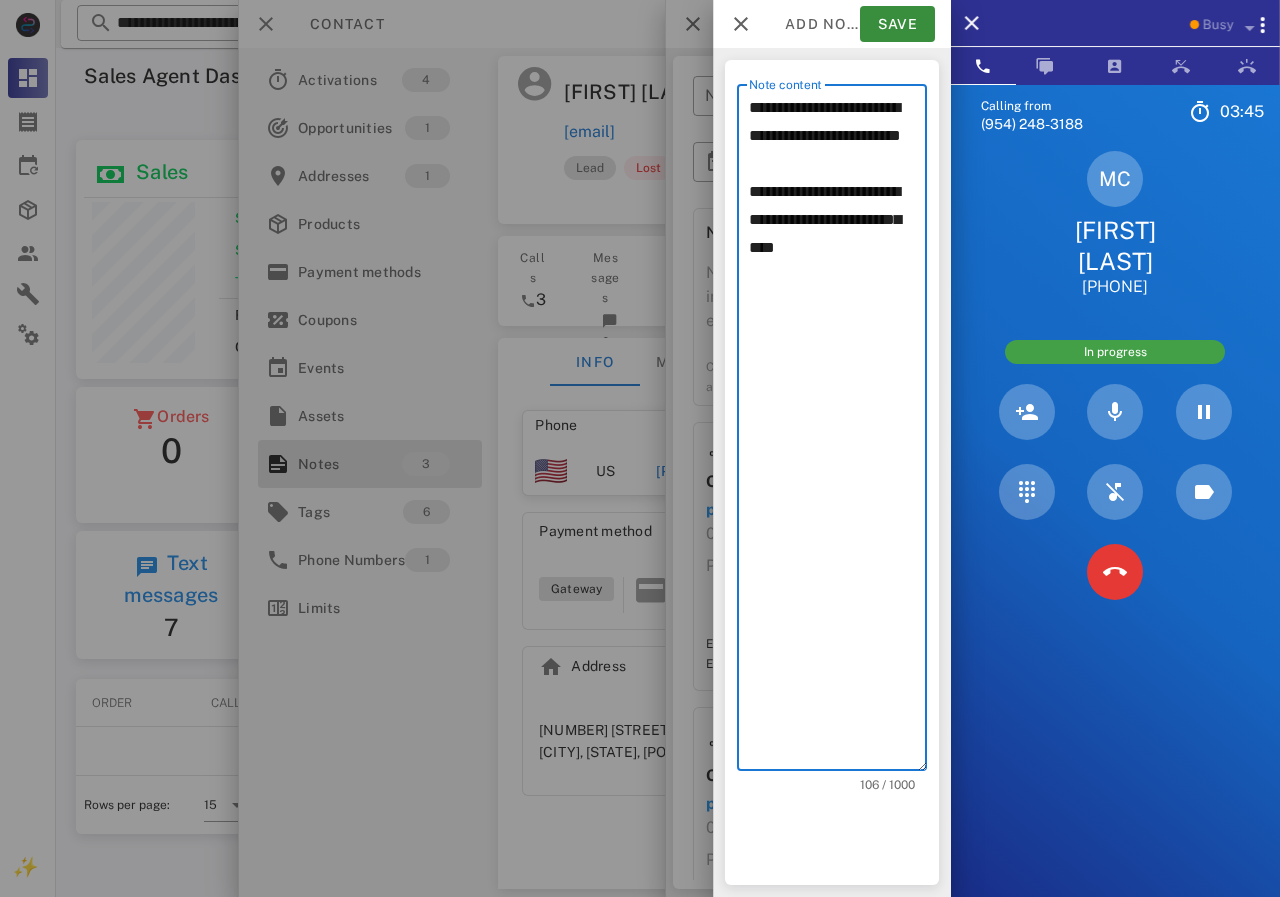 drag, startPoint x: 864, startPoint y: 179, endPoint x: 746, endPoint y: 101, distance: 141.44963 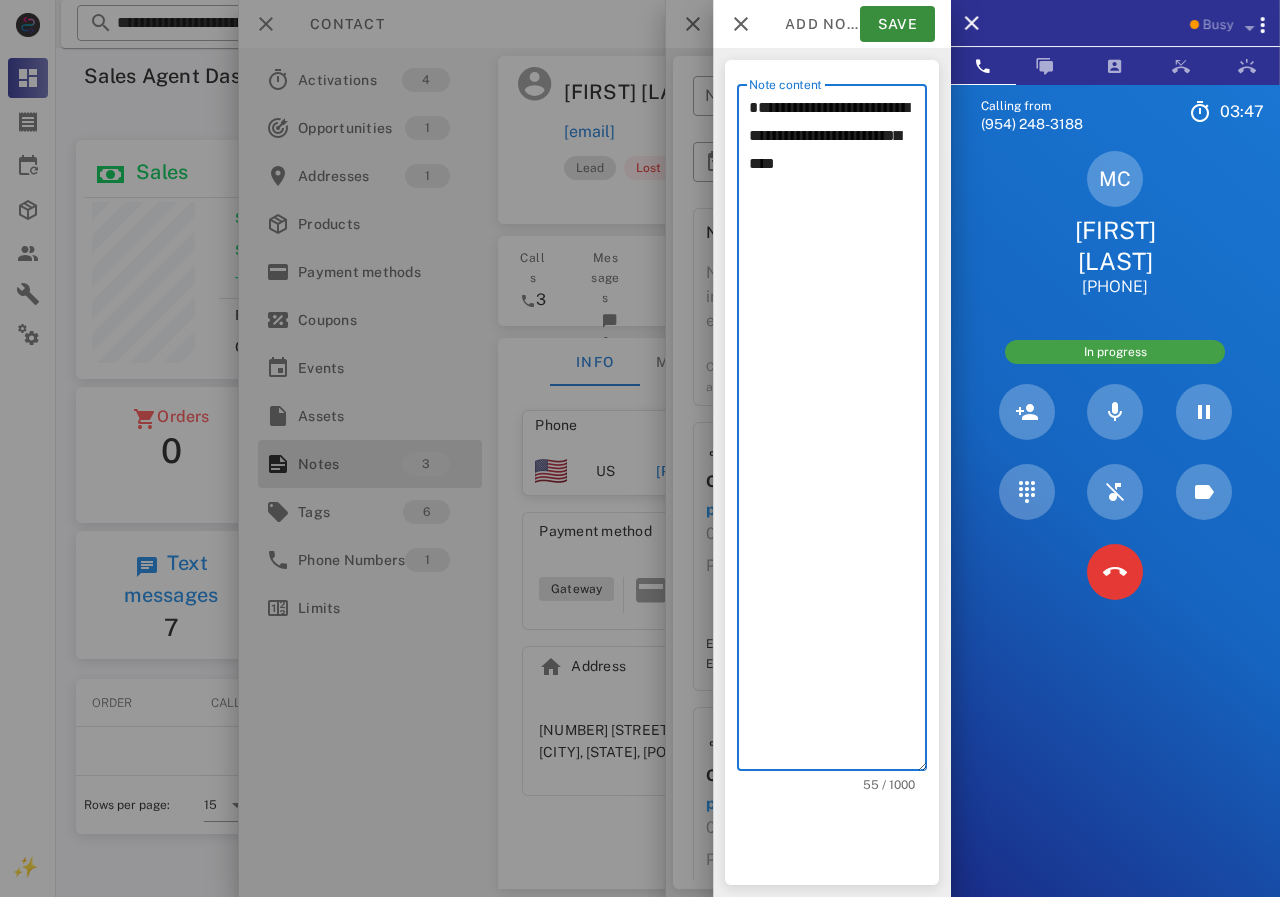 click on "**********" at bounding box center (838, 432) 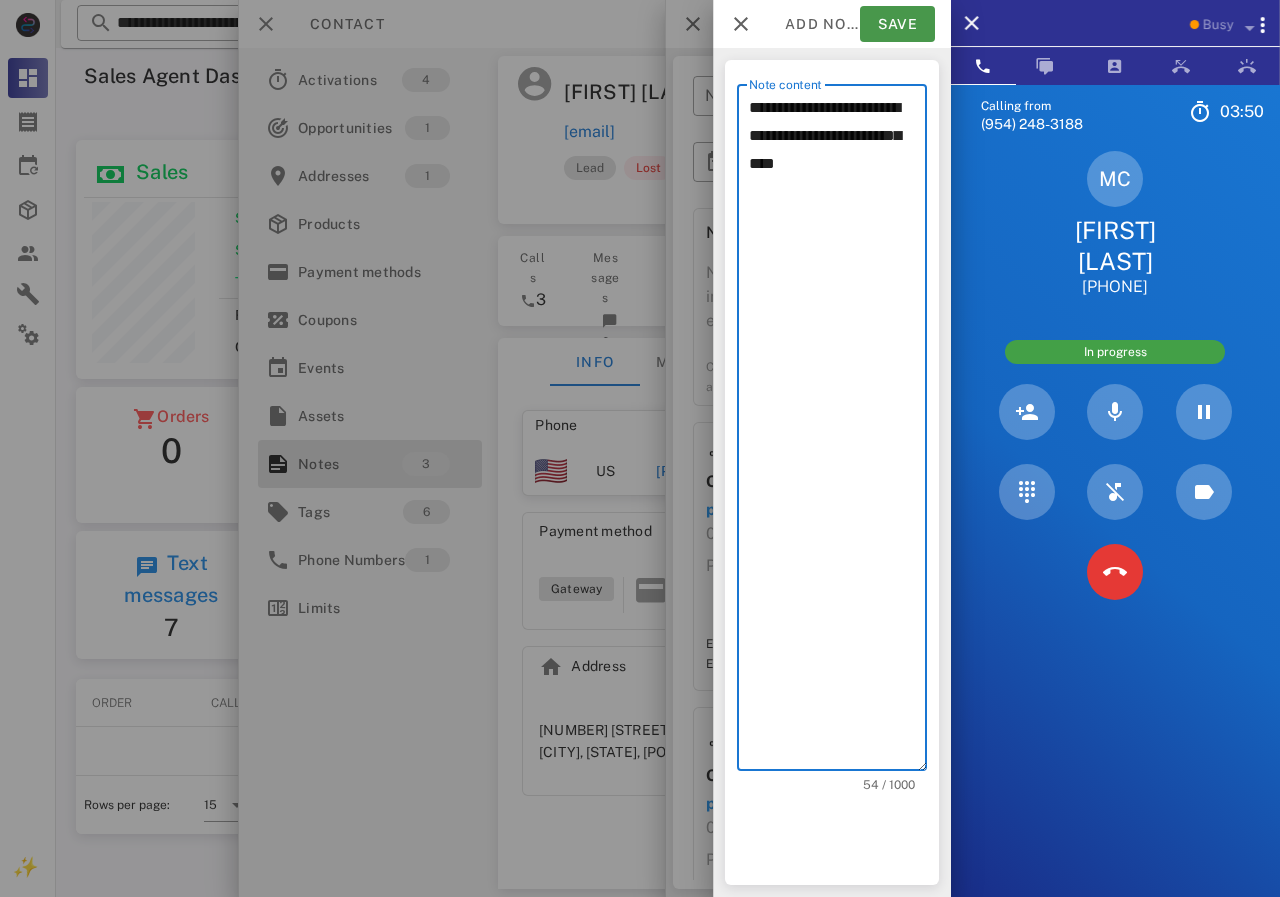 type on "**********" 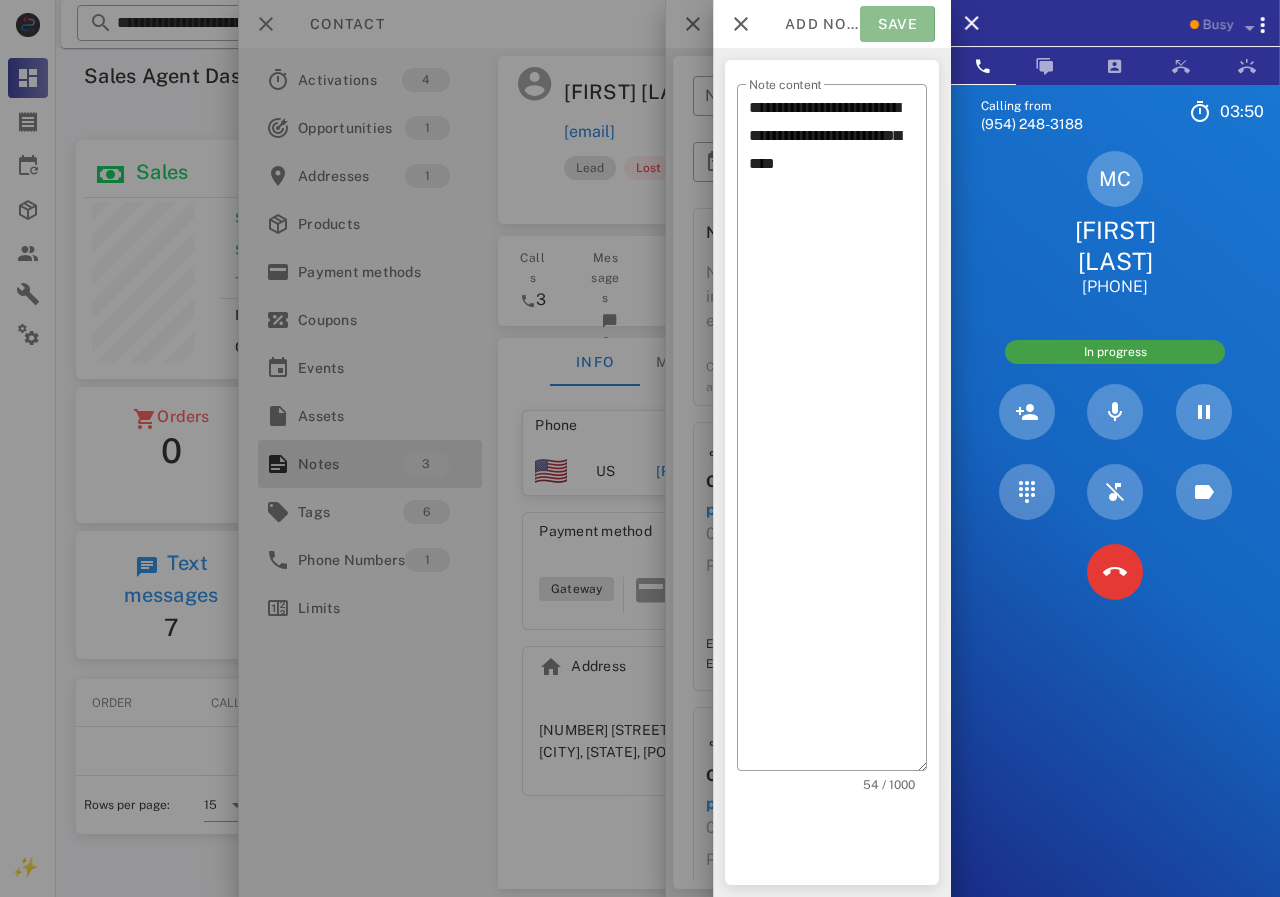 click on "Save" at bounding box center (897, 24) 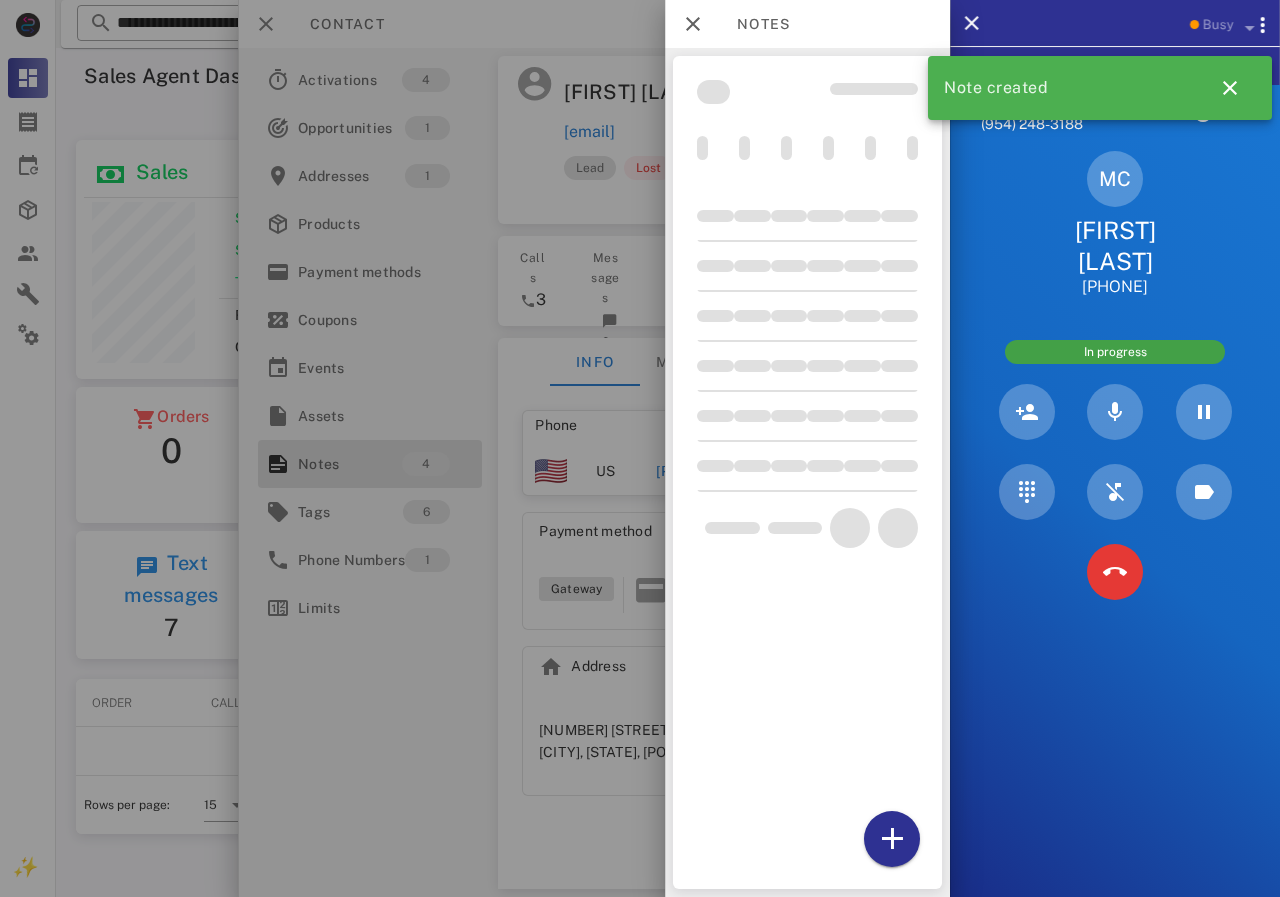 click at bounding box center (640, 448) 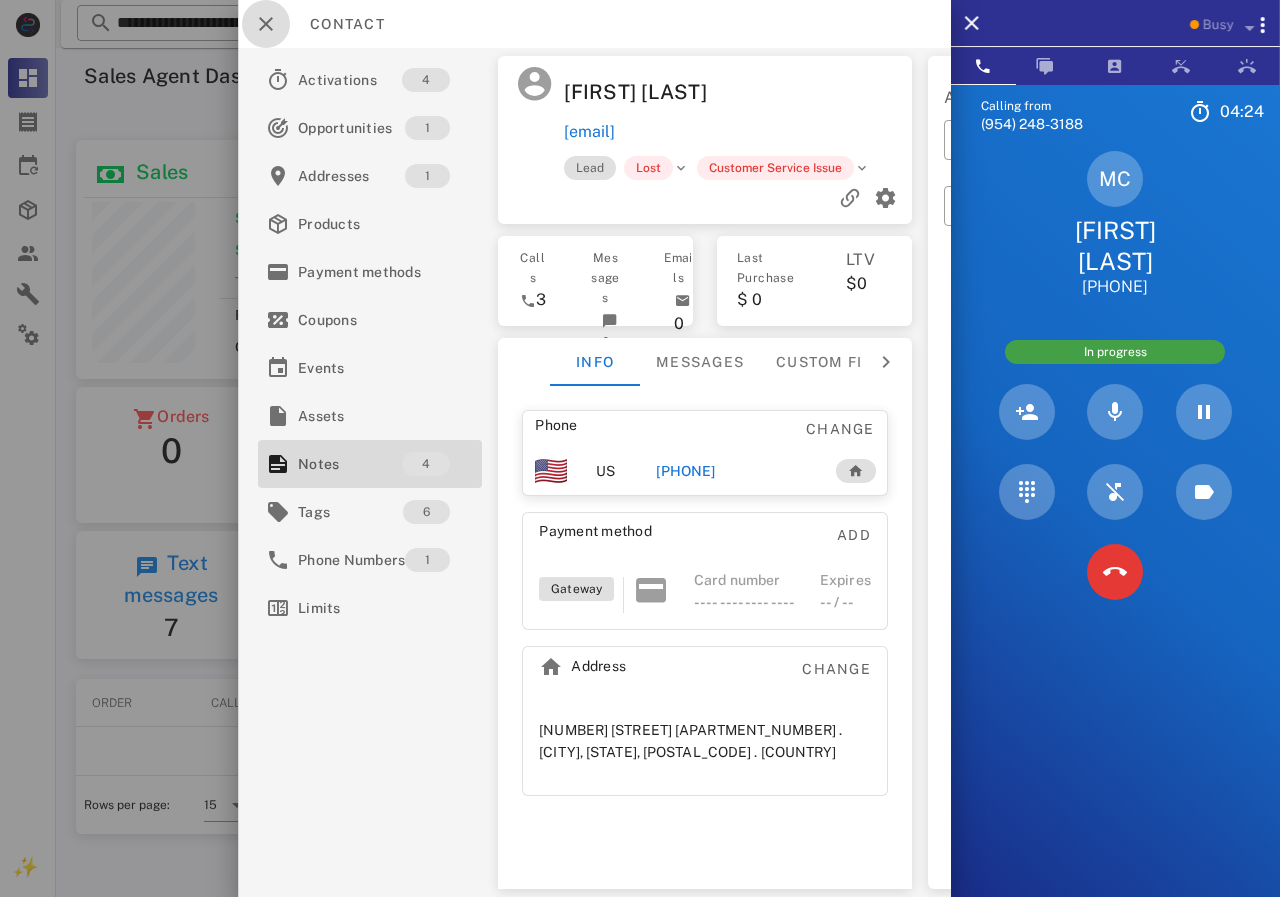 click at bounding box center (266, 24) 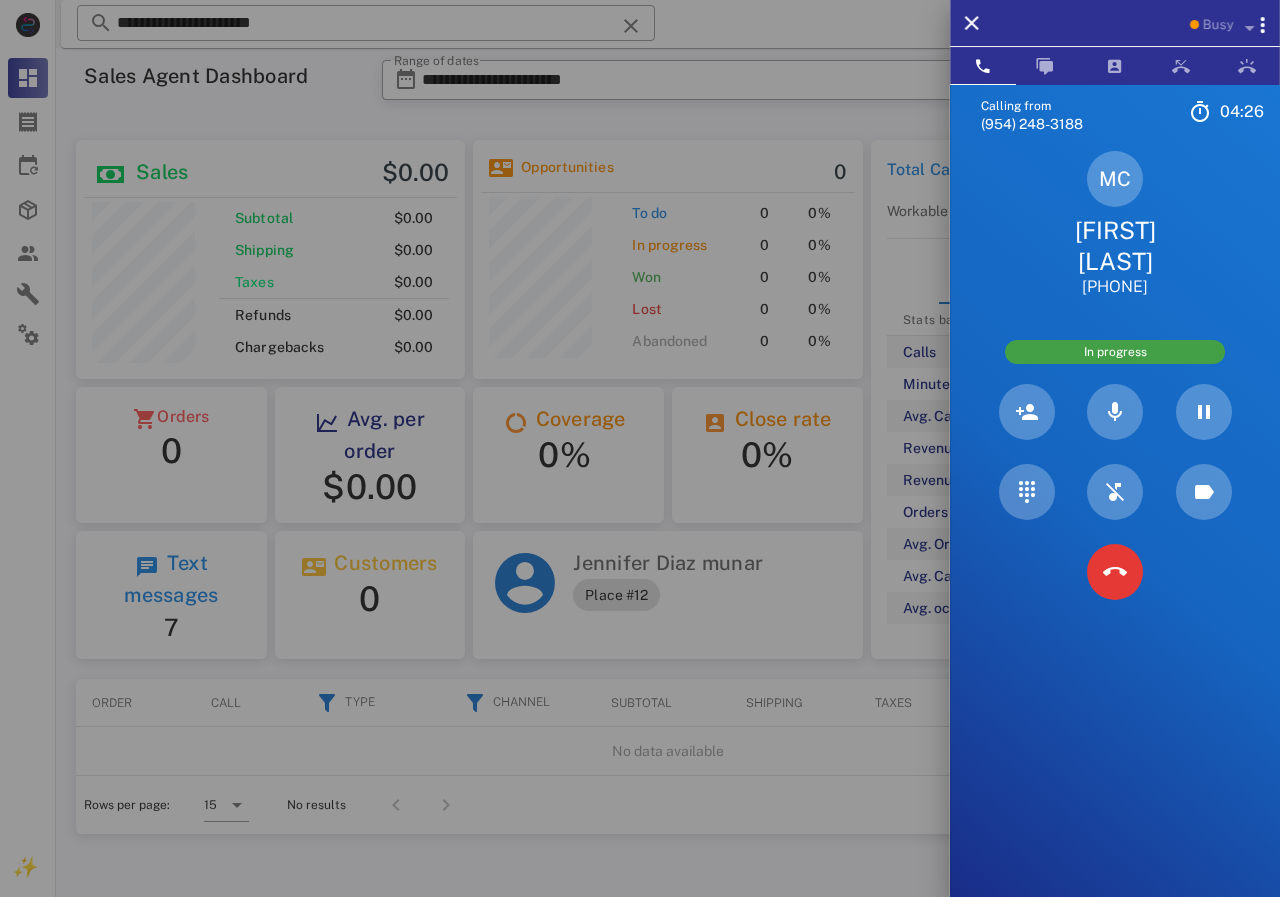 click at bounding box center [640, 448] 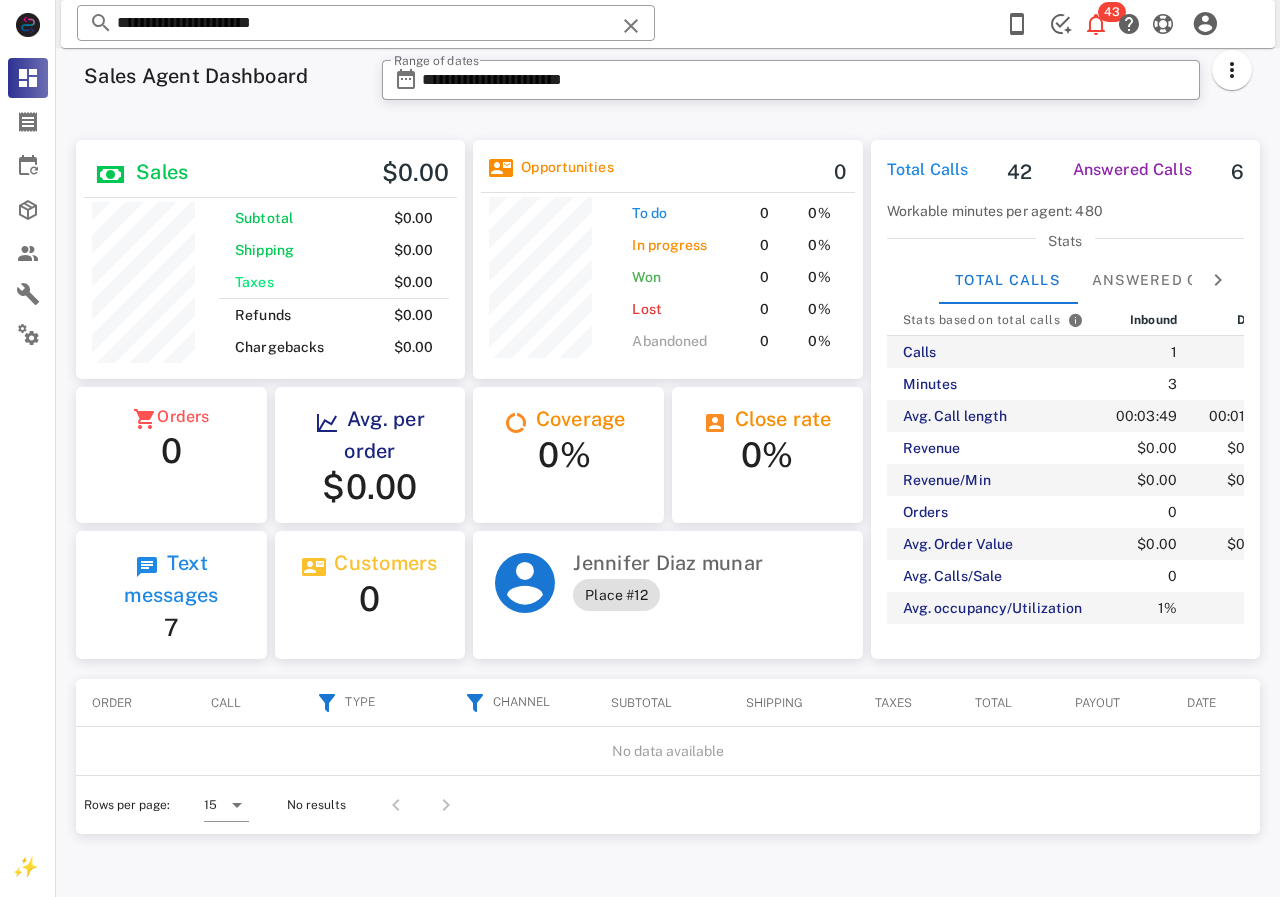 click on "**********" at bounding box center (366, 24) 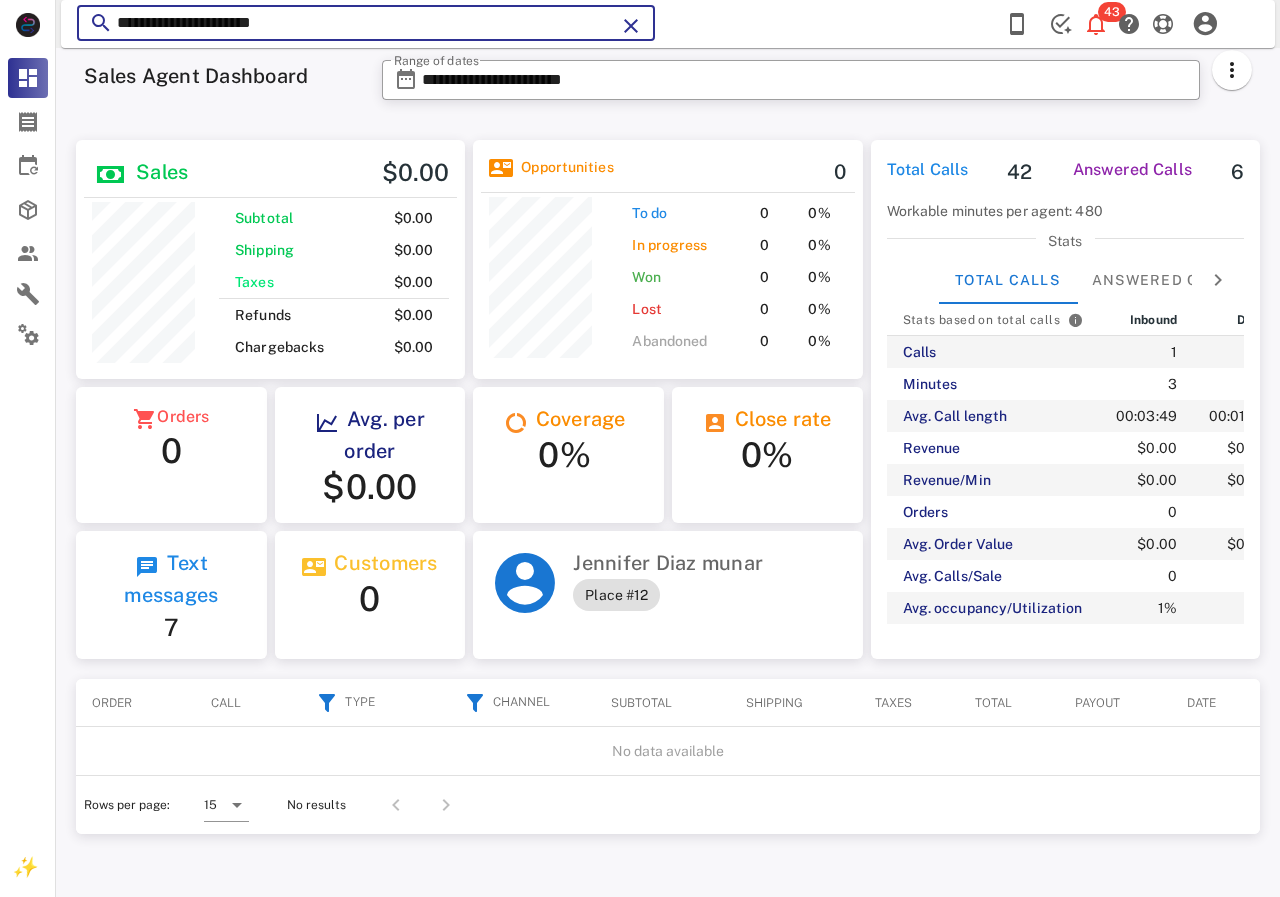 click on "**********" at bounding box center [366, 23] 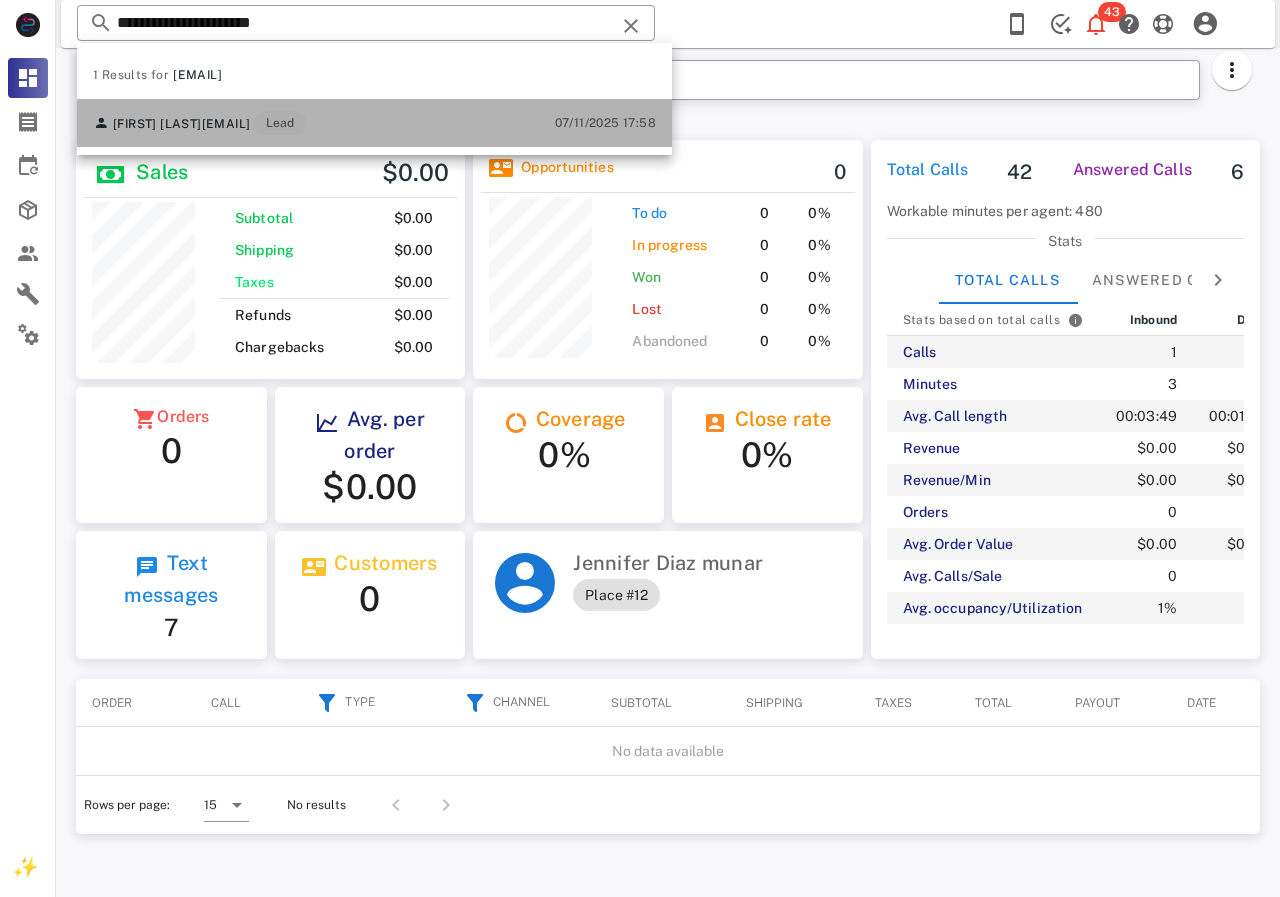 click on "[FIRST] [LAST]   [EMAIL]   Lead   [DATE] [TIME]" at bounding box center (374, 123) 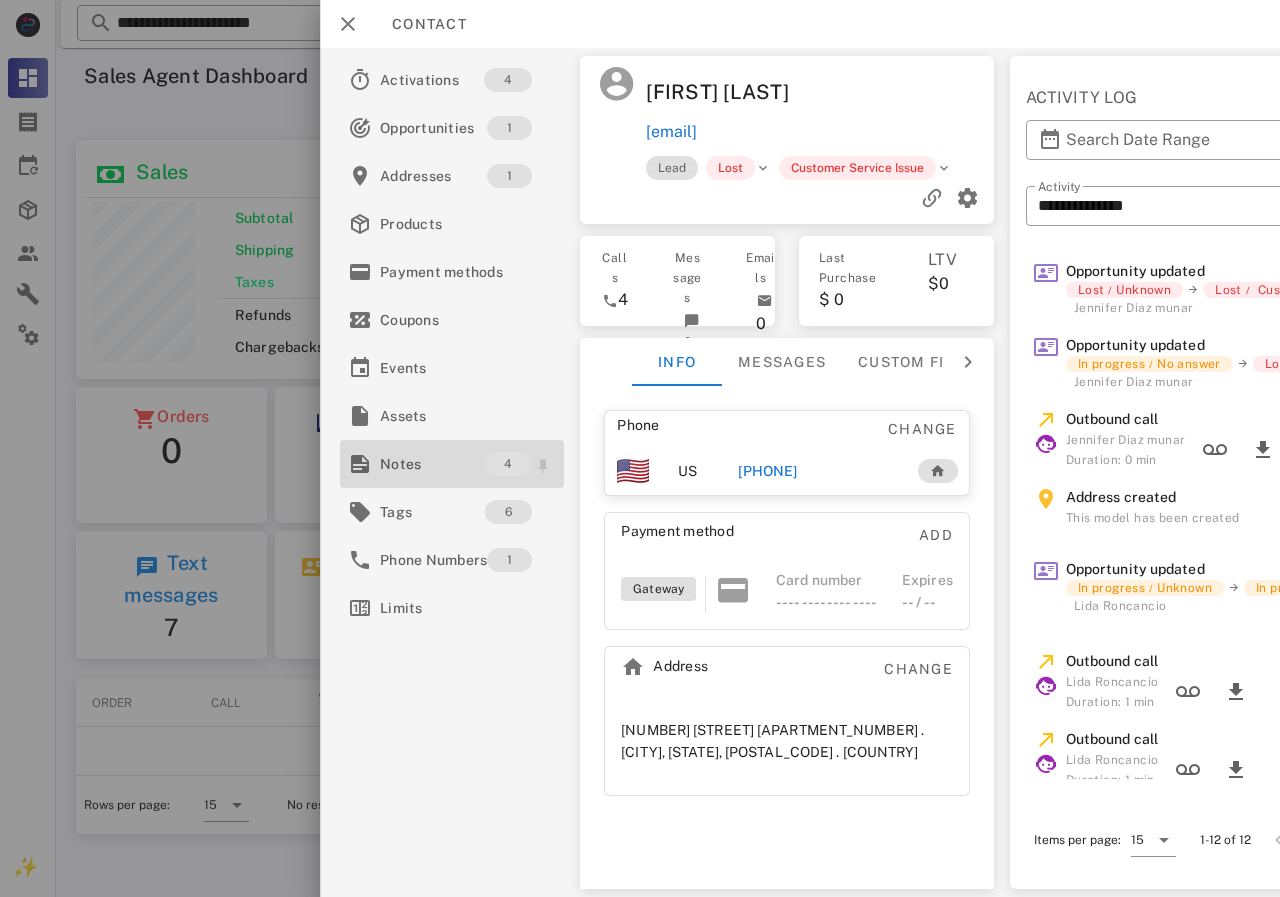click on "Notes" at bounding box center [432, 464] 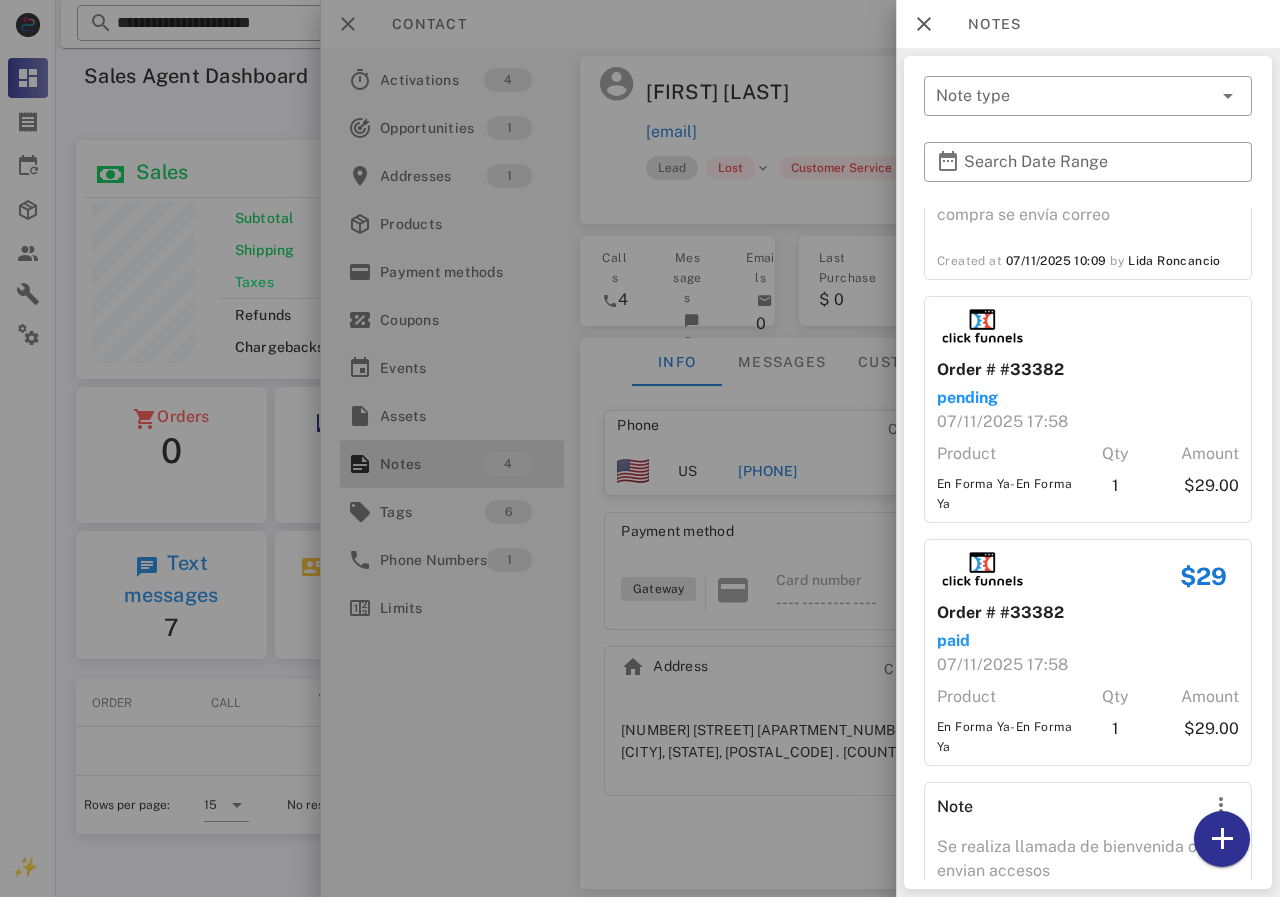 scroll, scrollTop: 182, scrollLeft: 0, axis: vertical 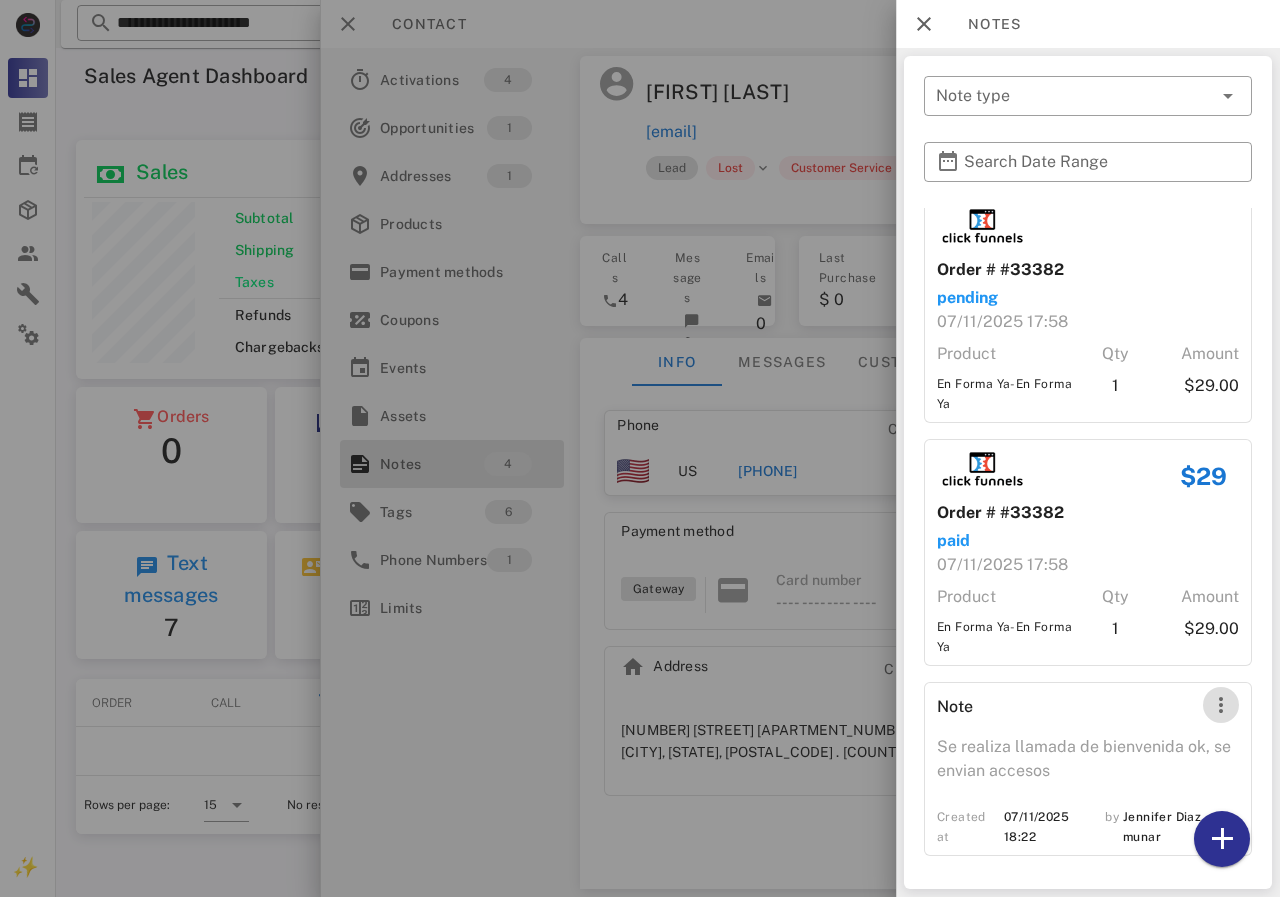 click at bounding box center (1221, 705) 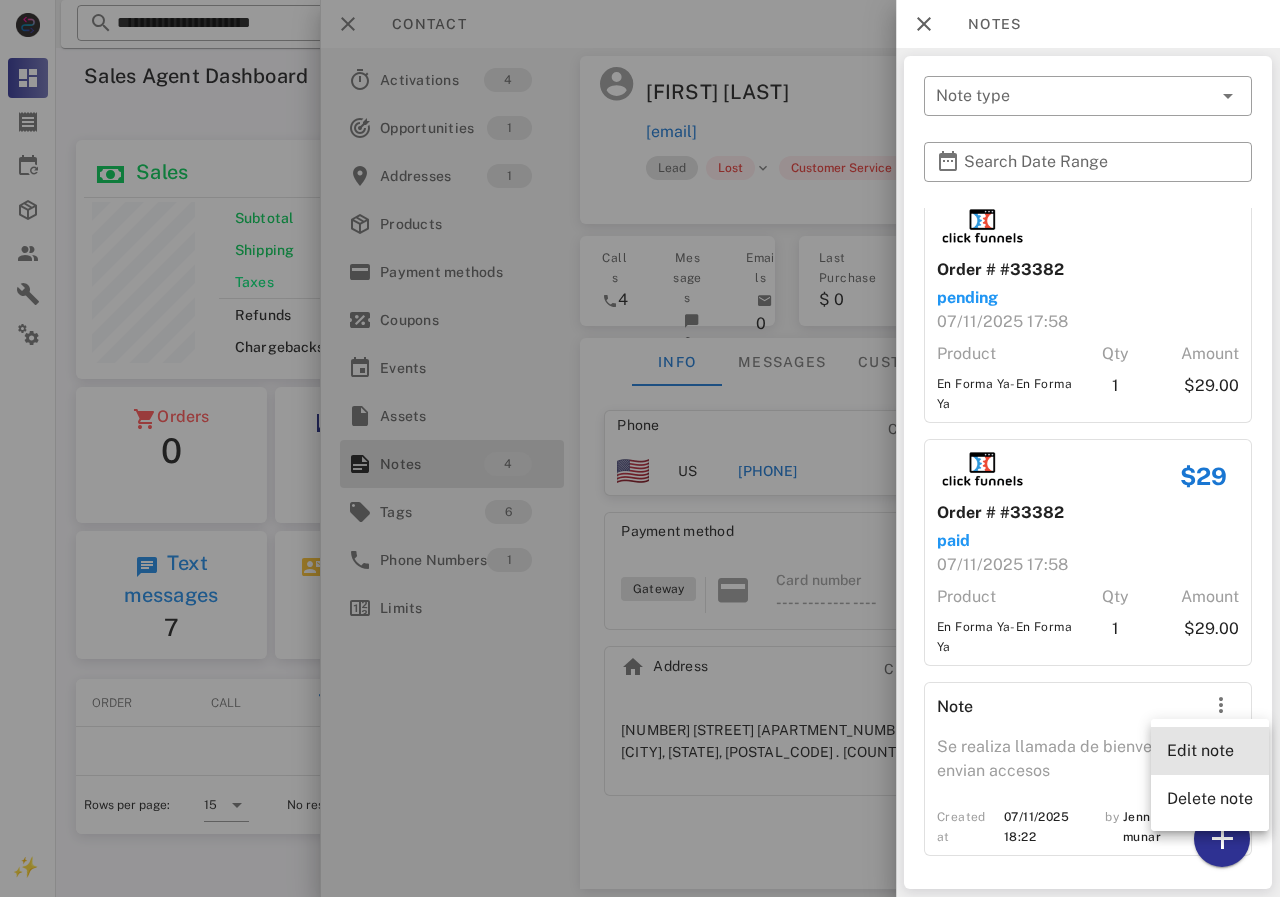 click on "Edit note" at bounding box center (1210, 750) 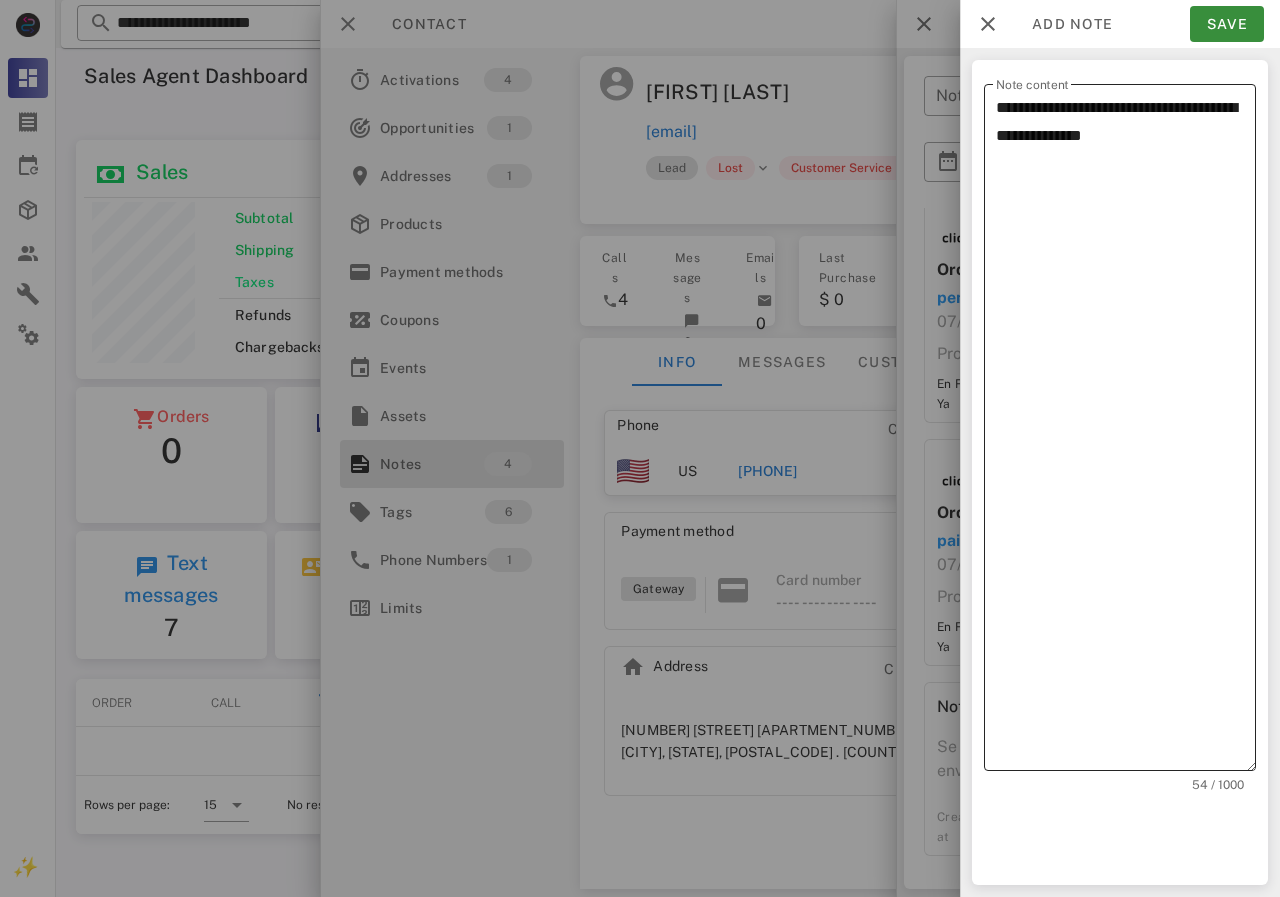 click on "**********" at bounding box center (1126, 432) 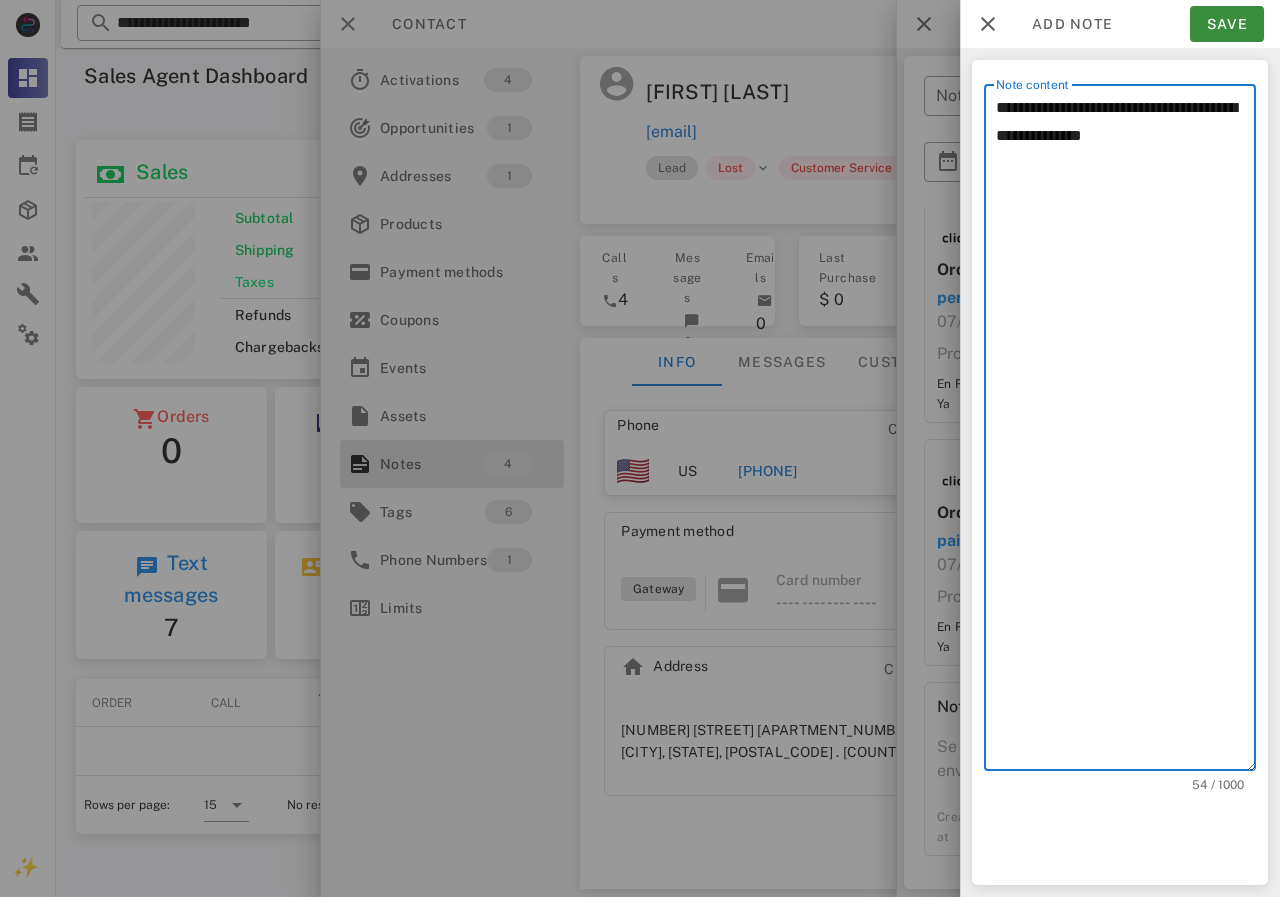 scroll, scrollTop: 240, scrollLeft: 390, axis: both 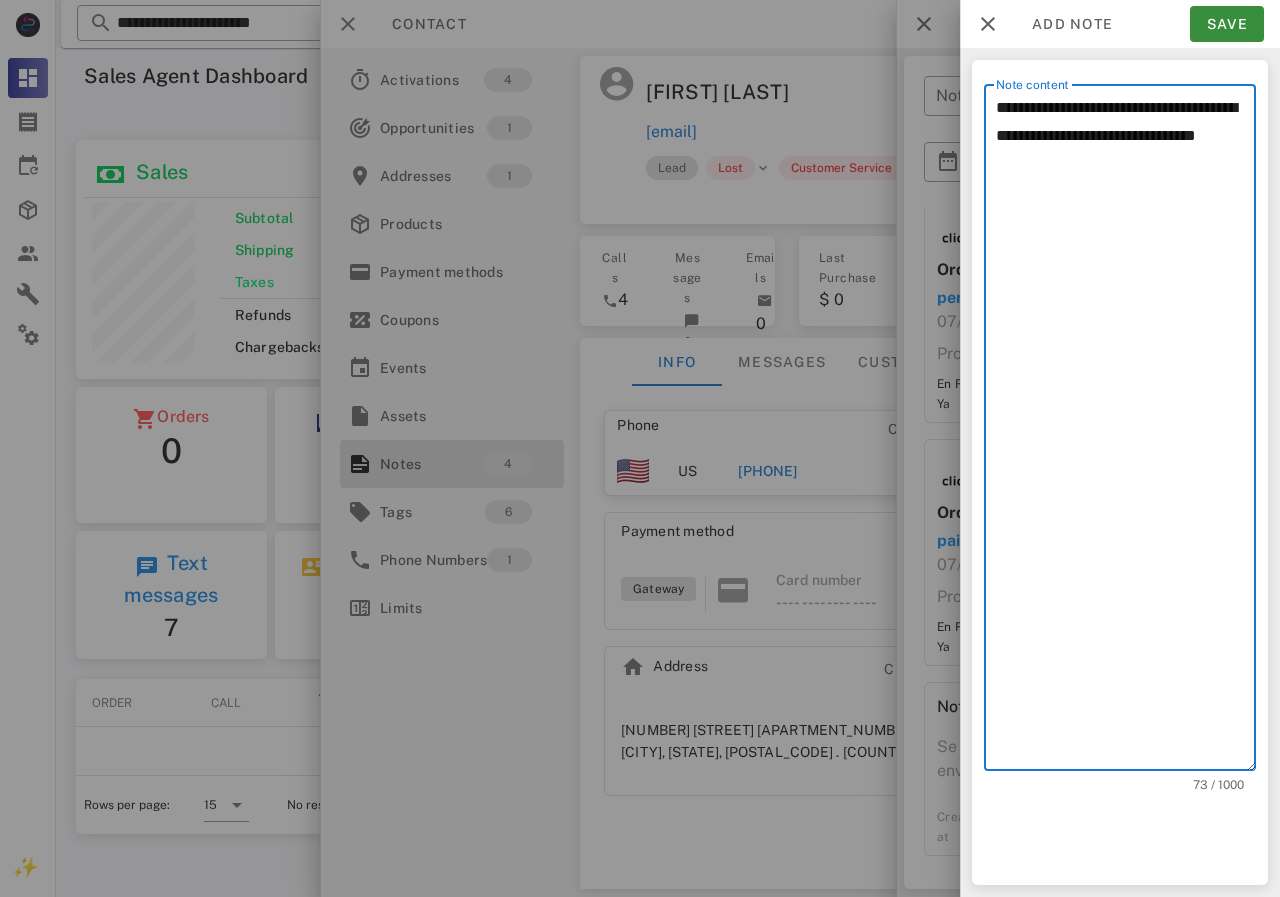 click on "**********" at bounding box center [1126, 432] 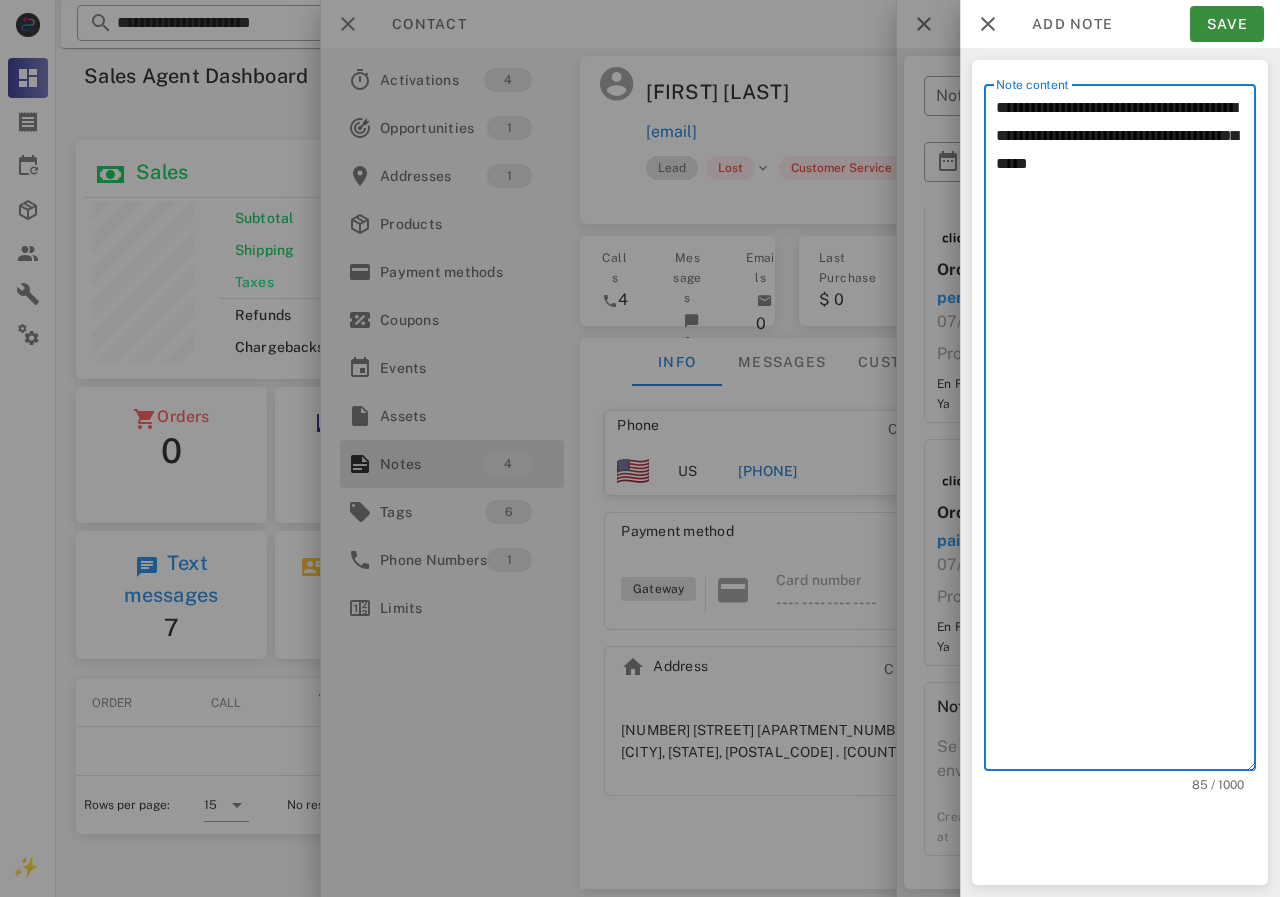 drag, startPoint x: 1005, startPoint y: 140, endPoint x: 948, endPoint y: 126, distance: 58.694122 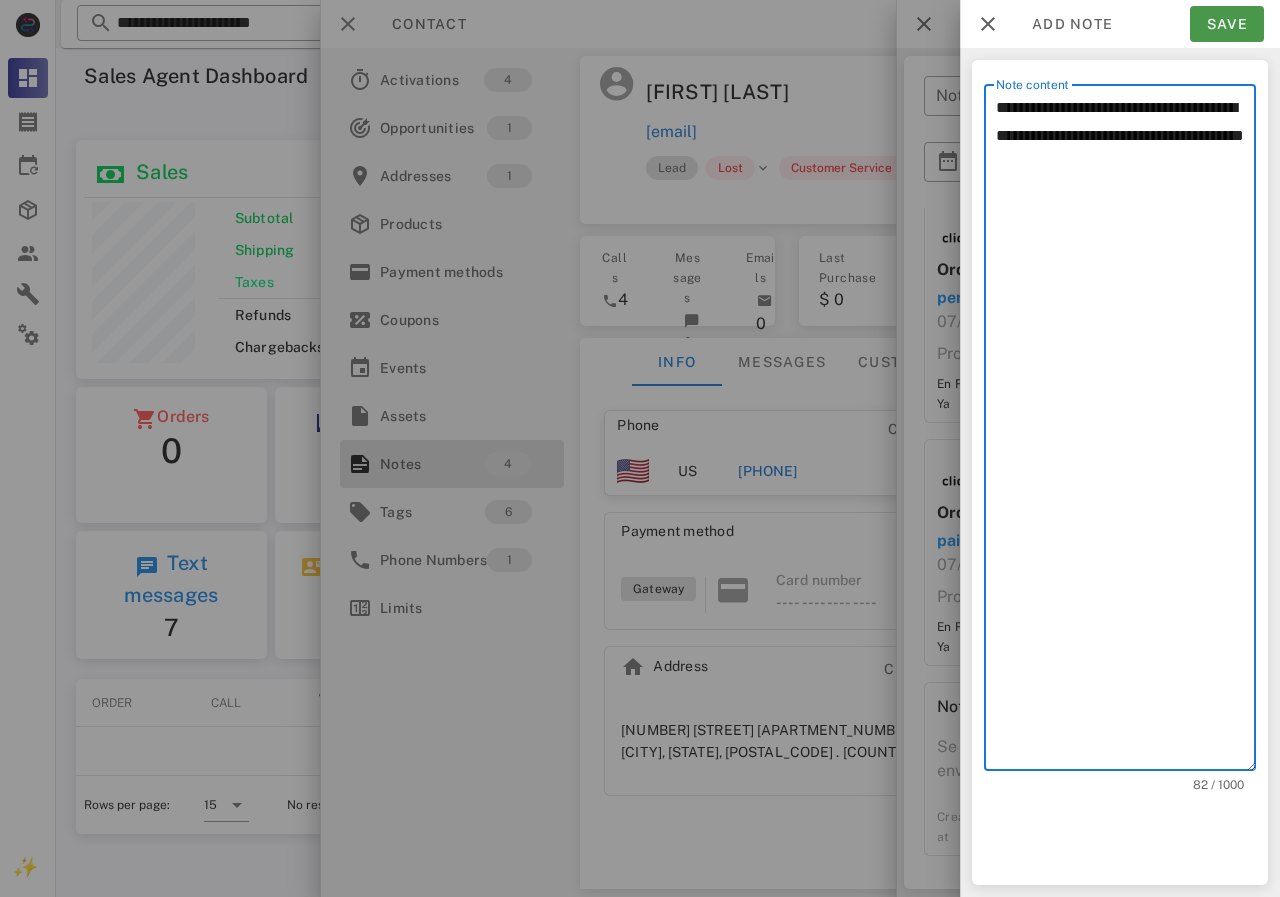 type on "**********" 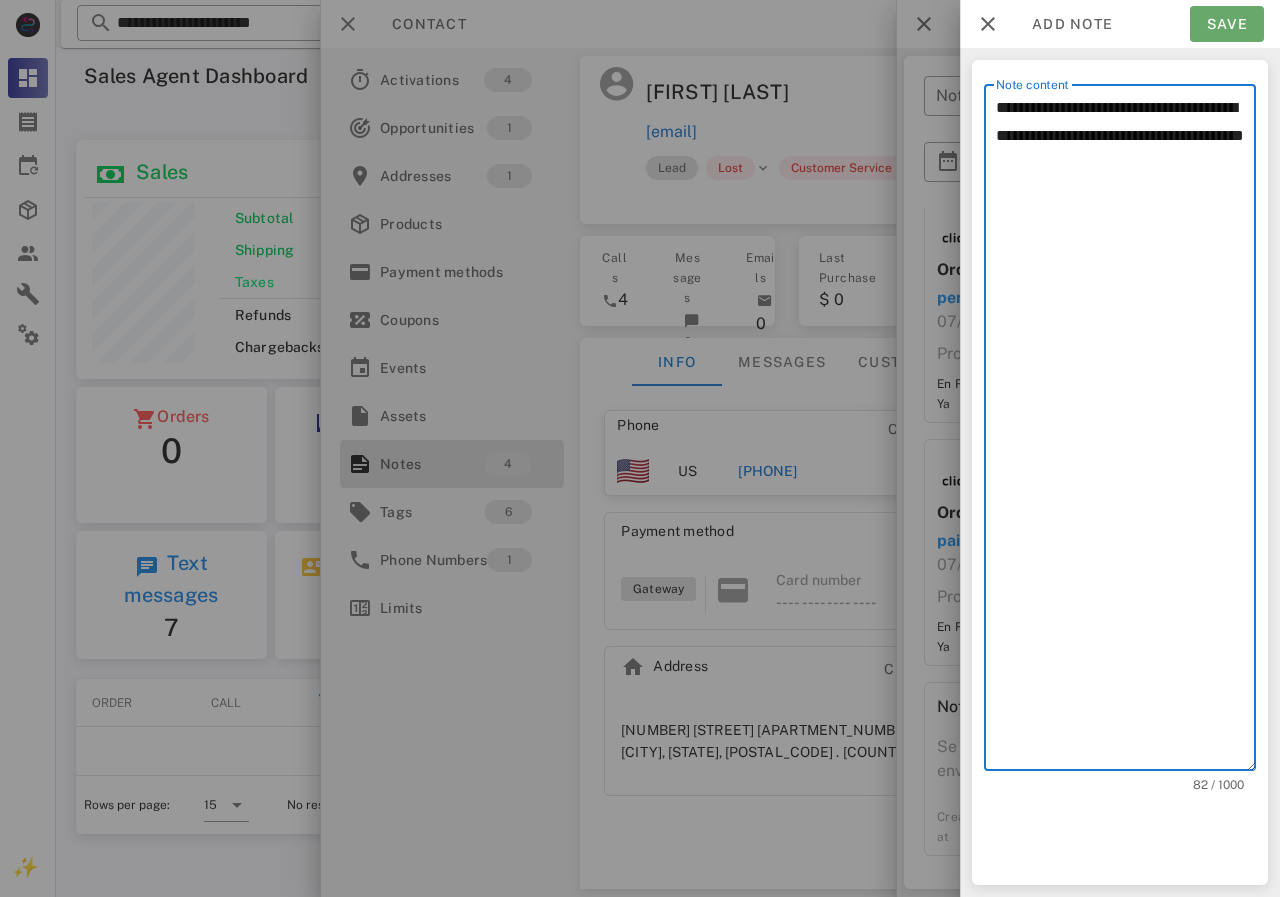 click on "Save" at bounding box center [1227, 24] 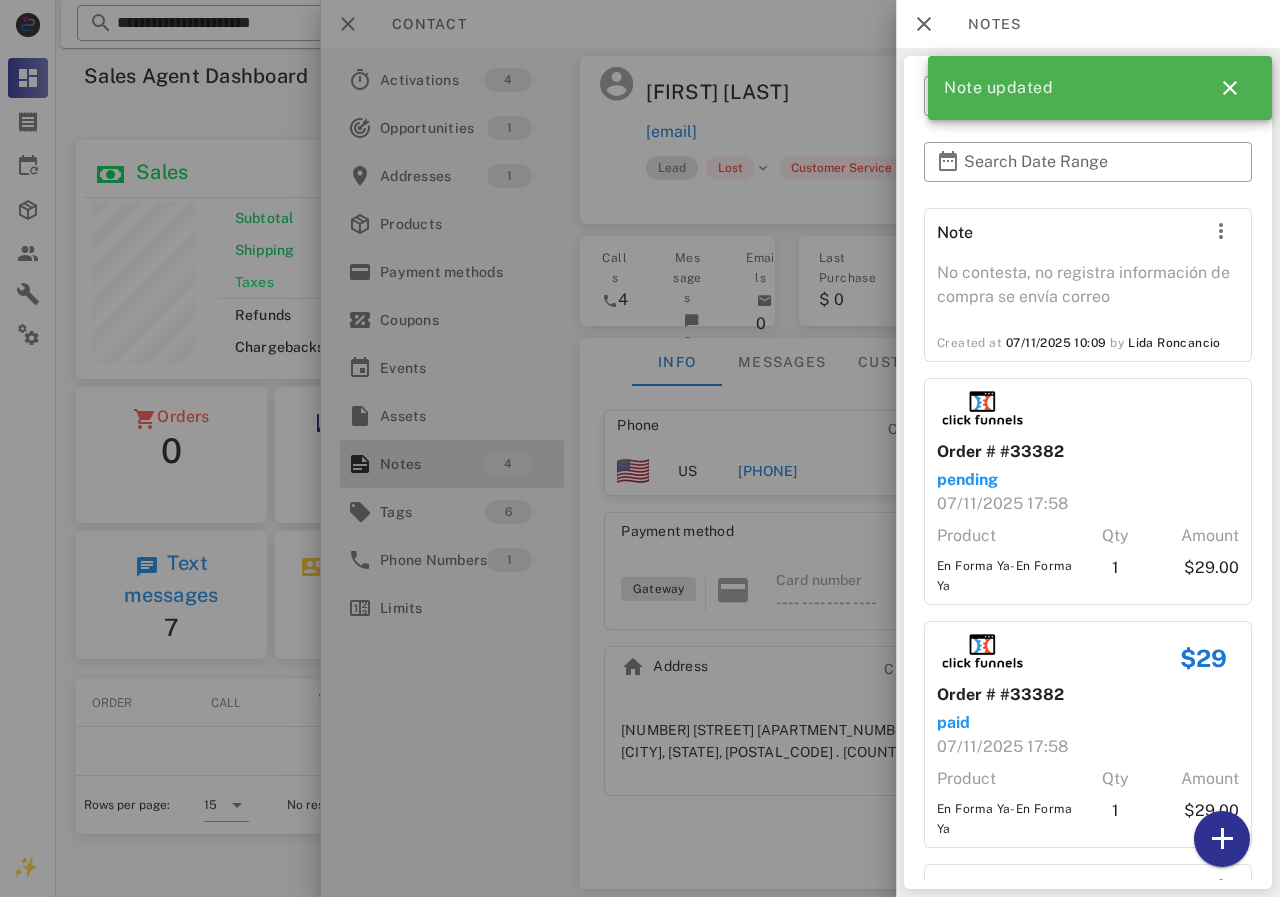 click at bounding box center [640, 448] 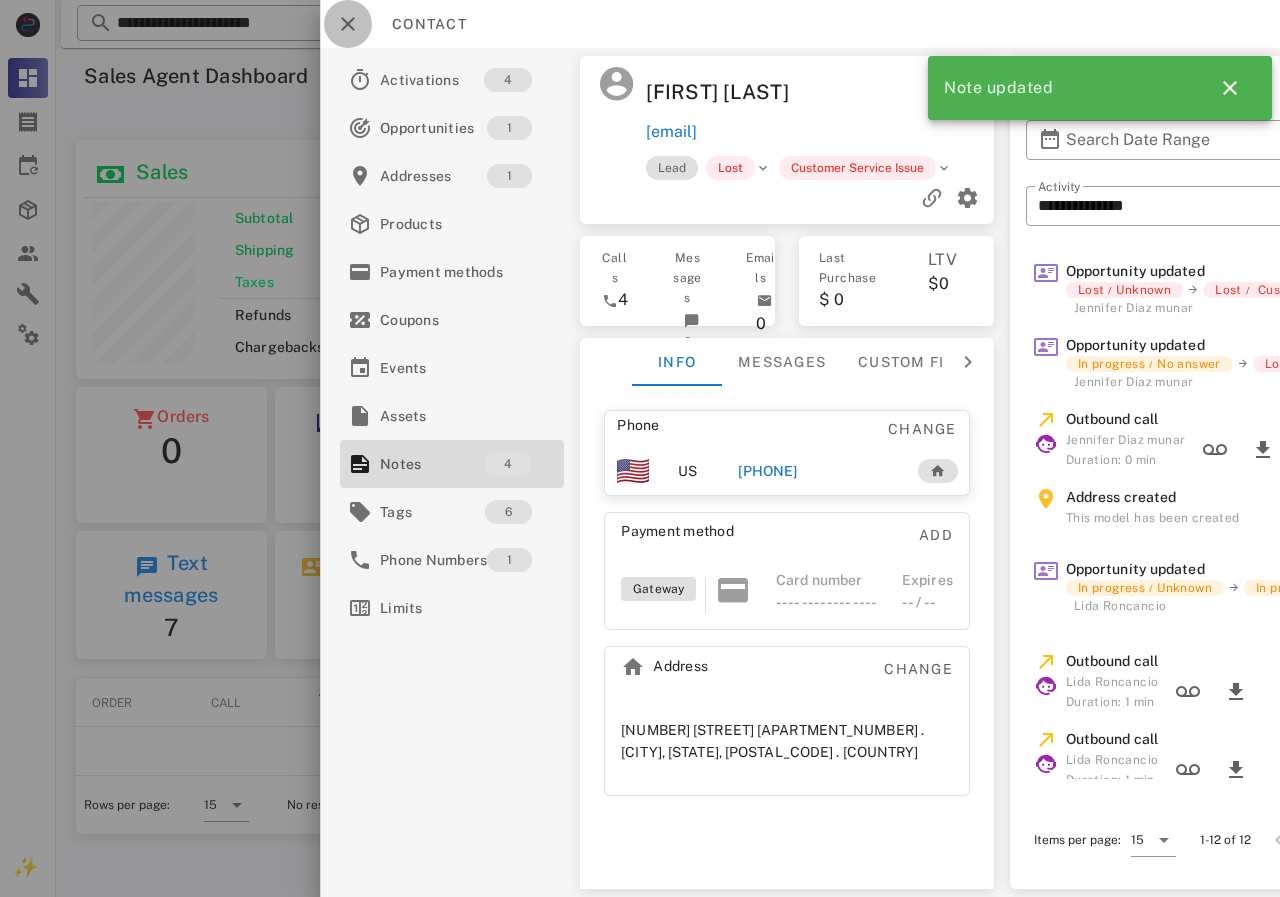 click at bounding box center [348, 24] 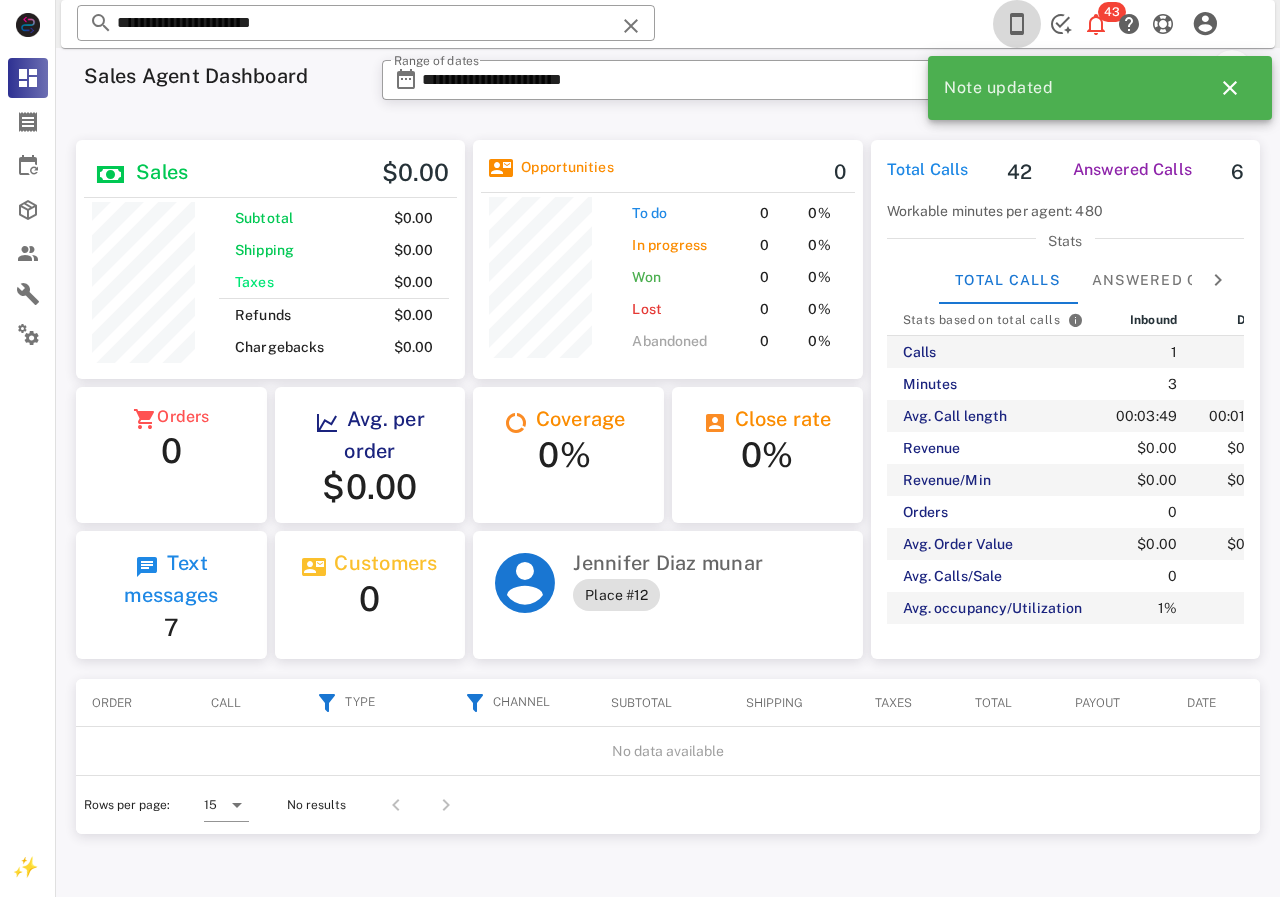 click at bounding box center (1017, 24) 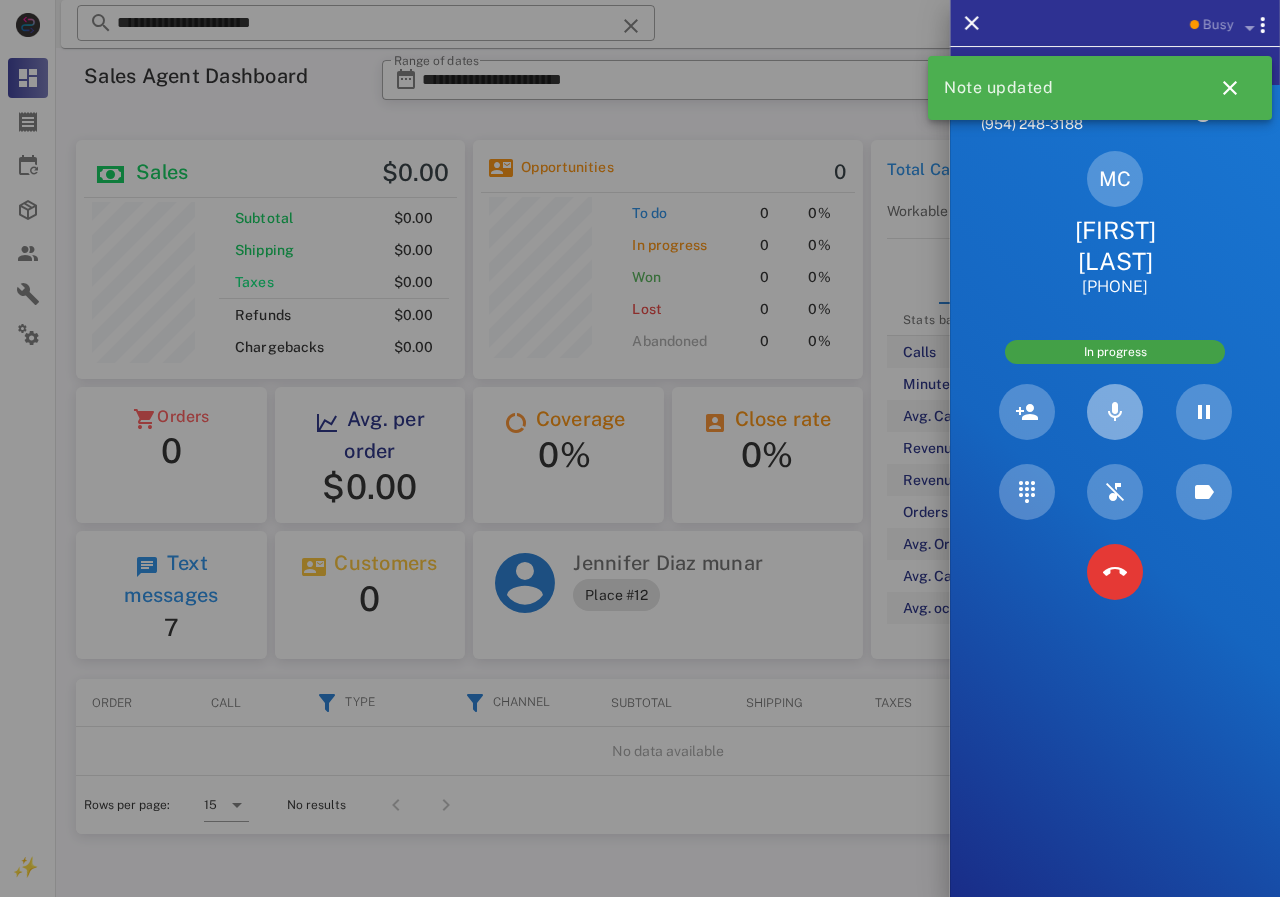 click at bounding box center [1115, 412] 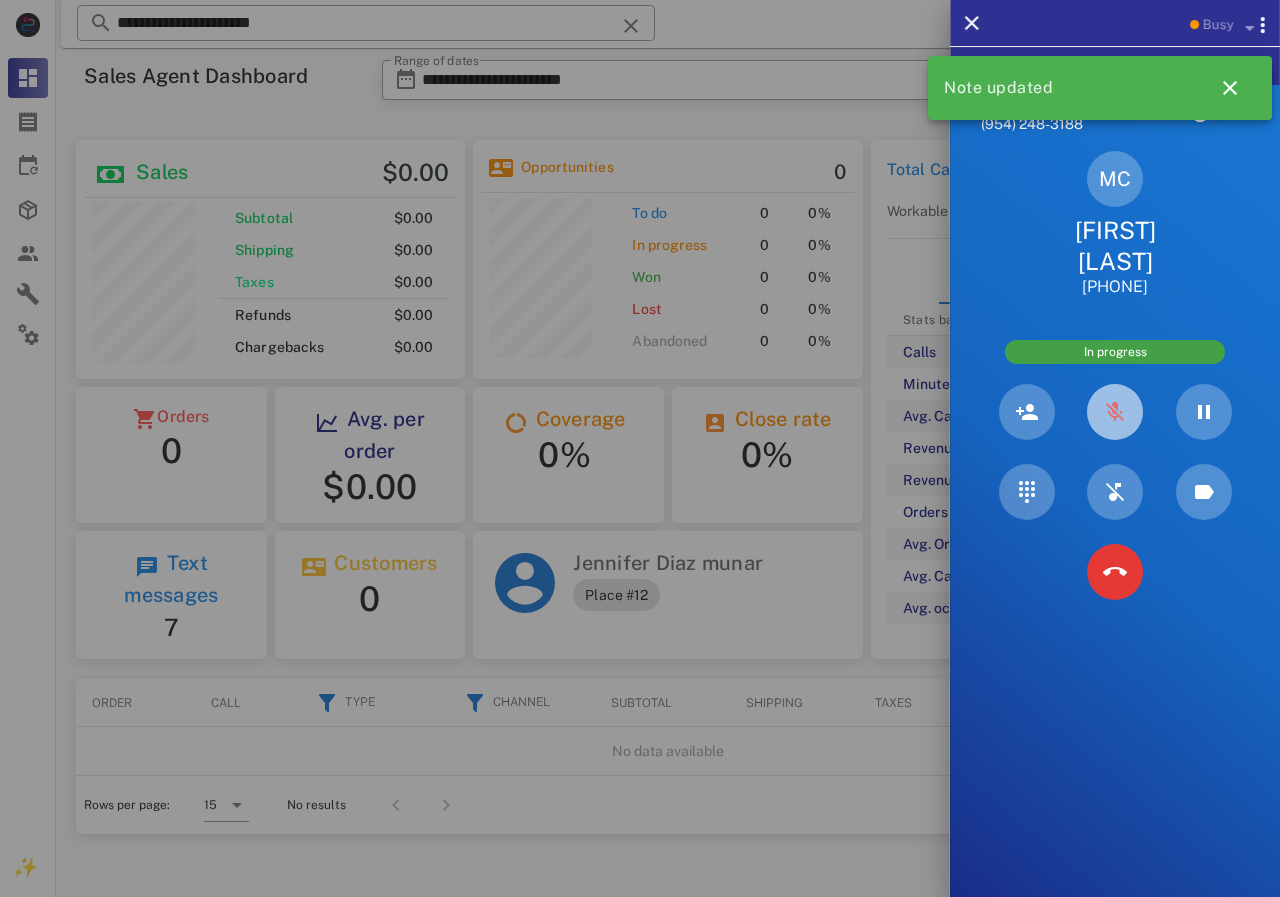 click at bounding box center (1115, 412) 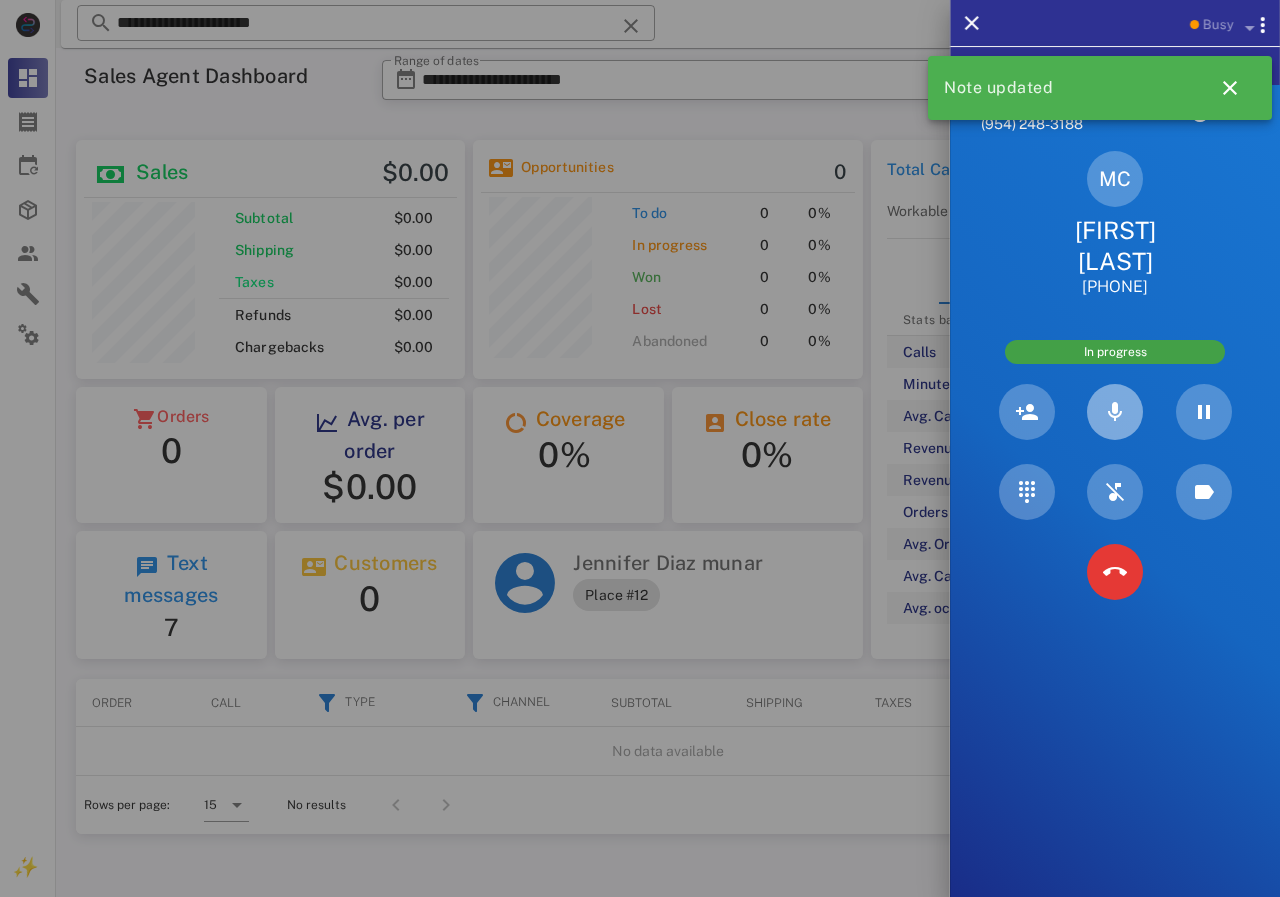 click at bounding box center [1115, 412] 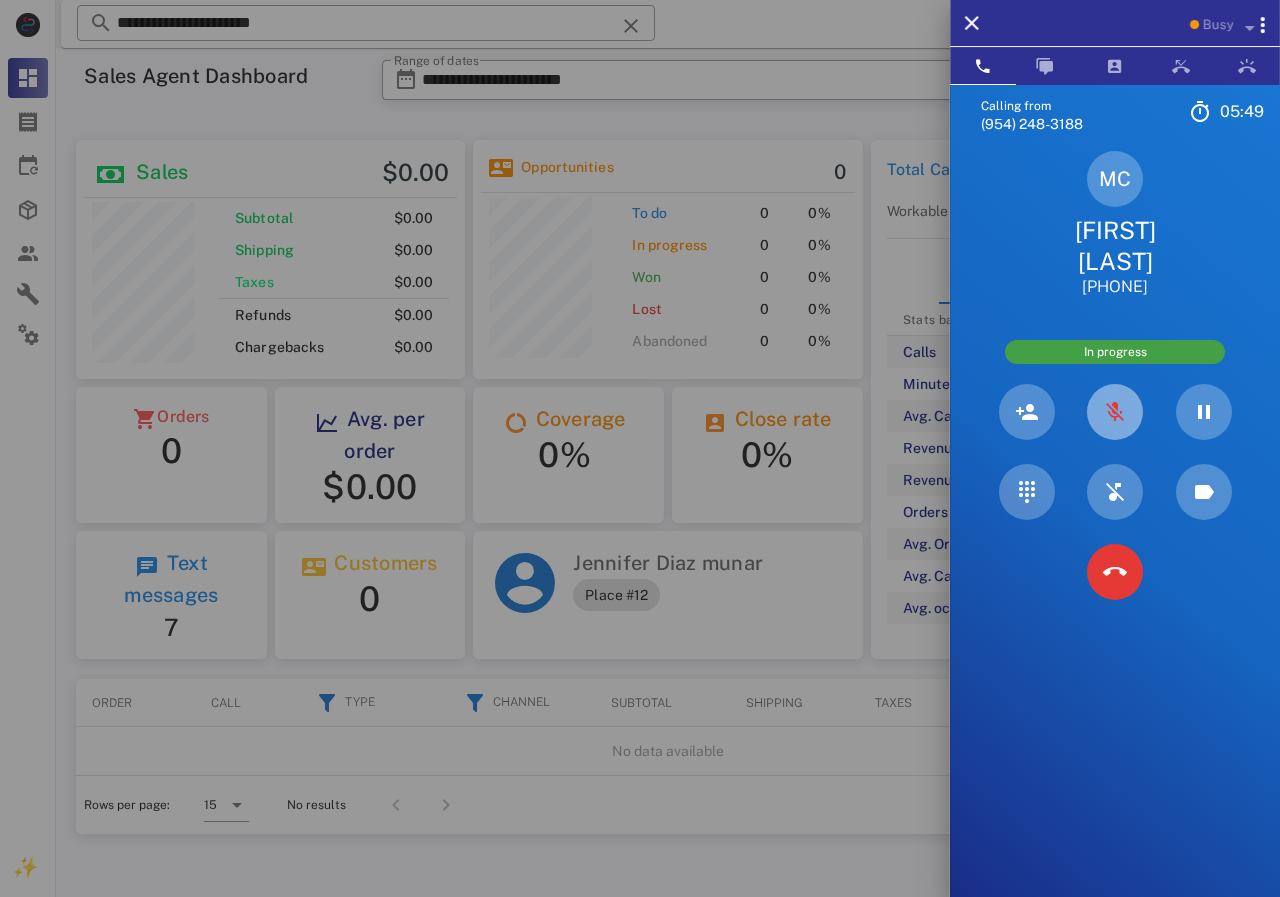 click at bounding box center (1115, 412) 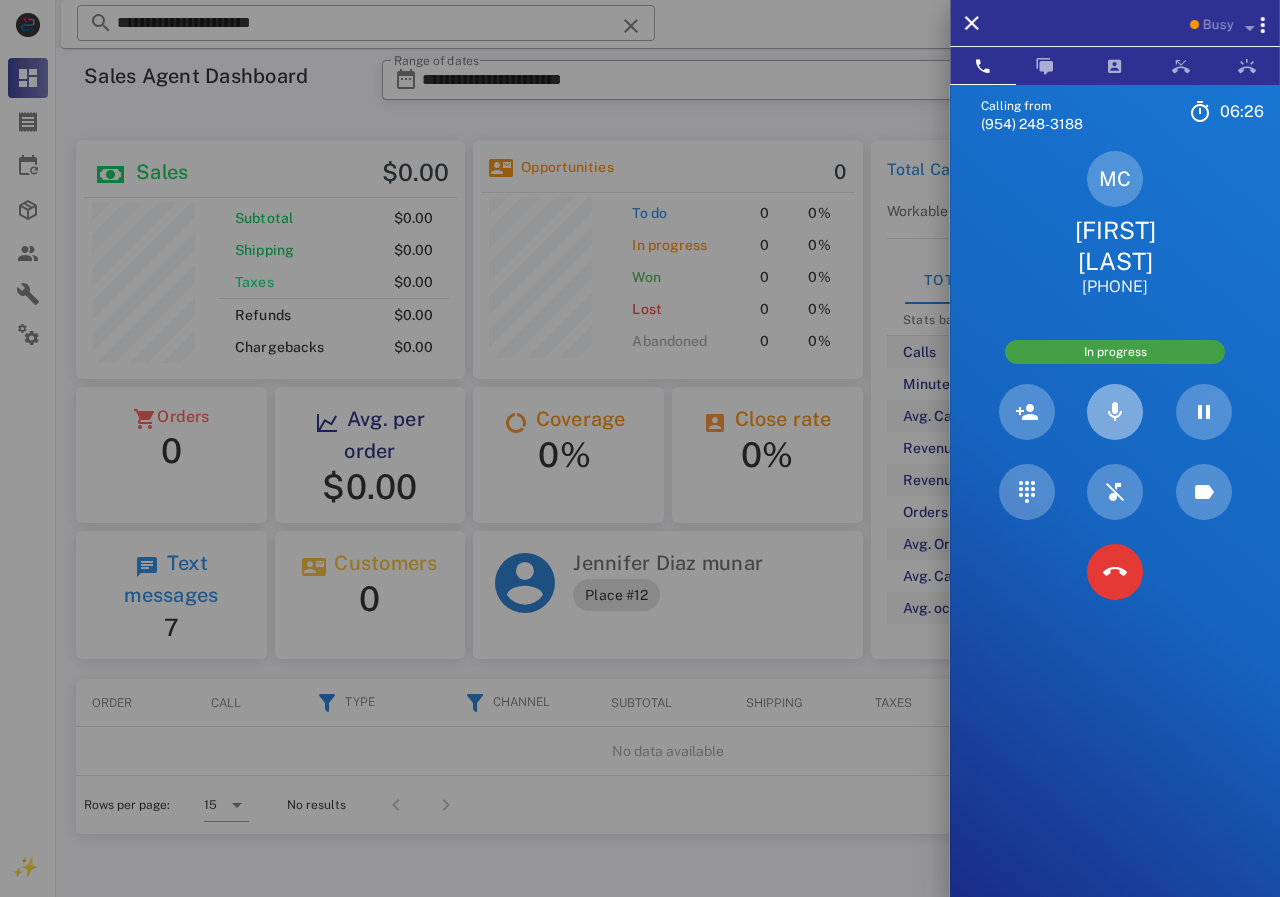 scroll, scrollTop: 999755, scrollLeft: 999611, axis: both 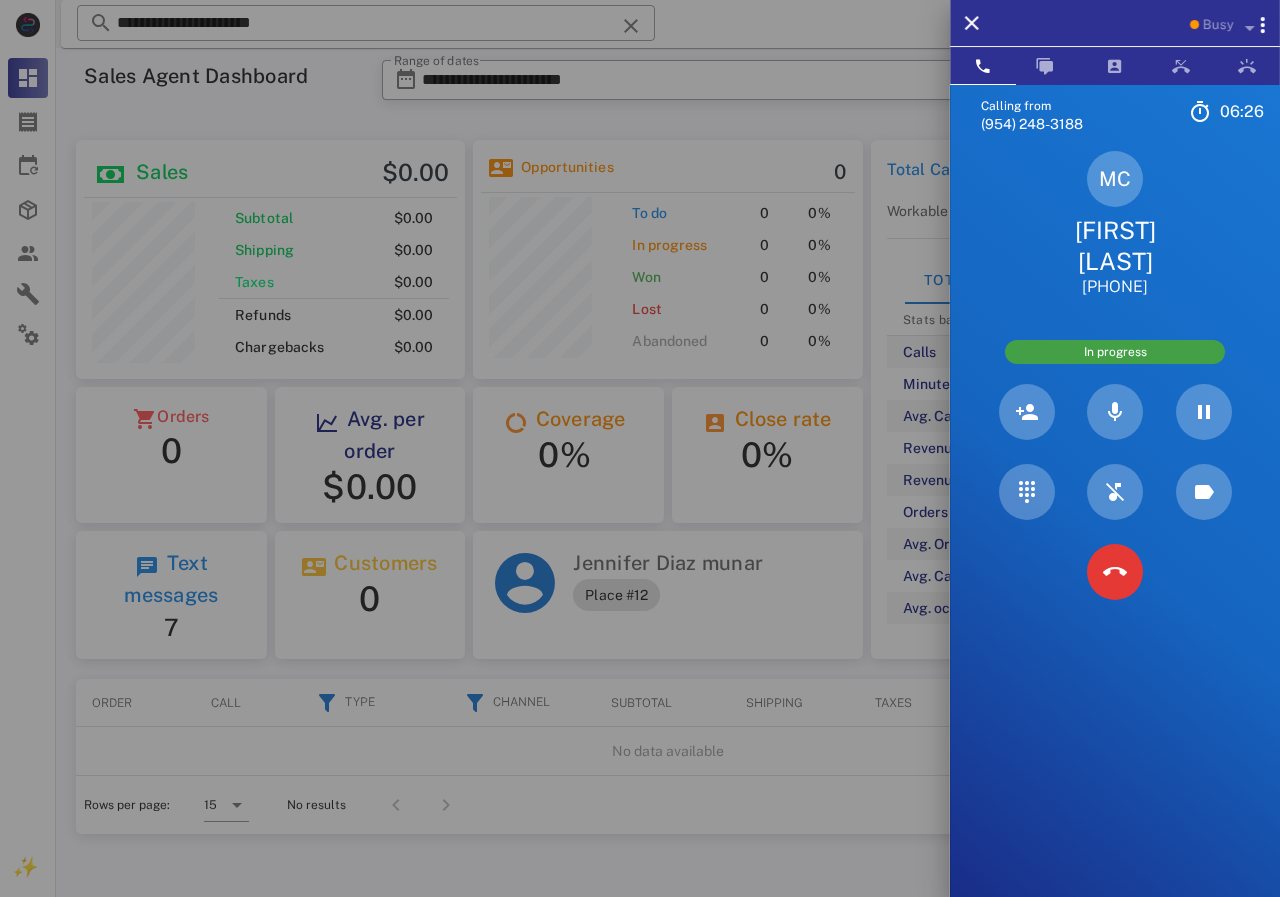 click at bounding box center [1115, 412] 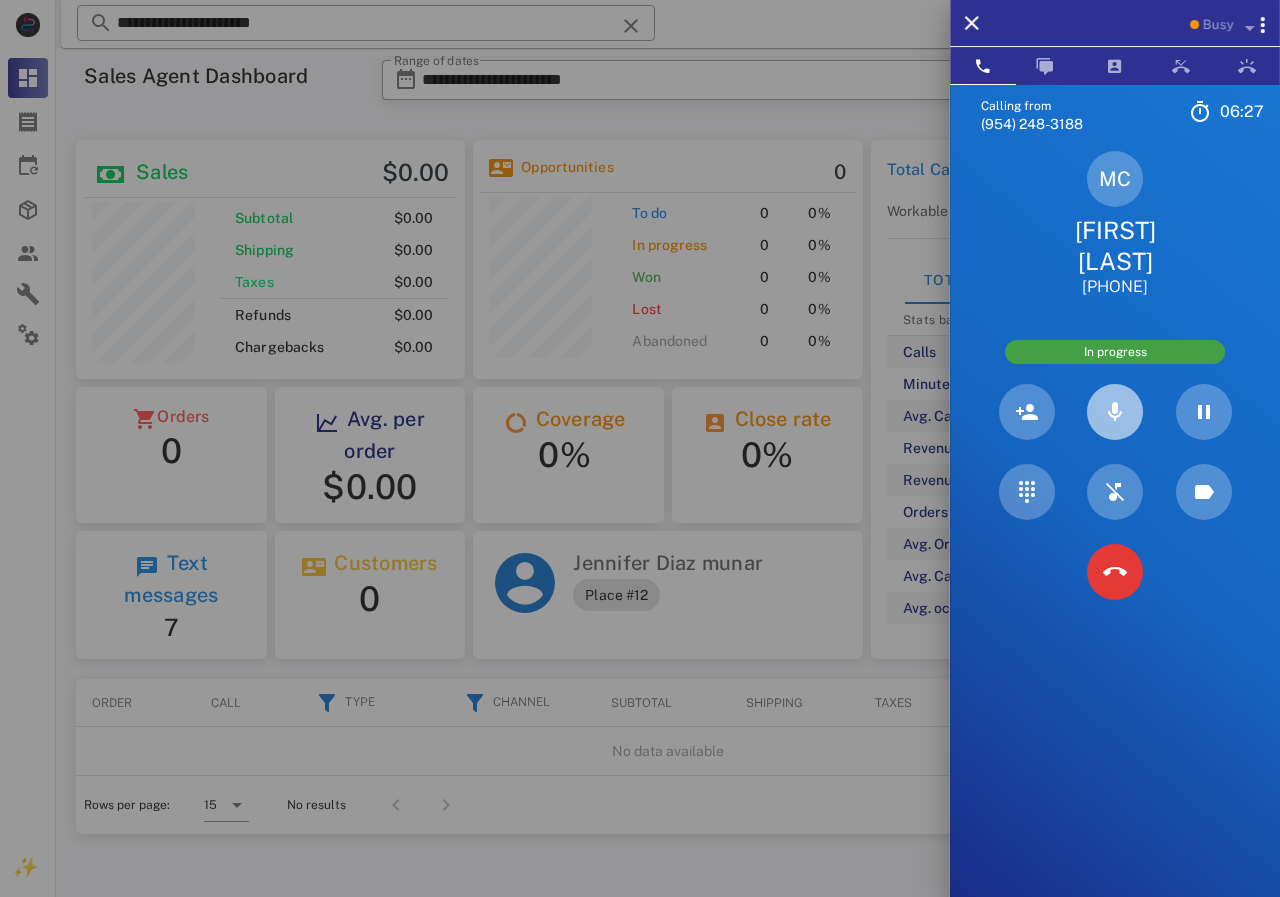 click at bounding box center [1115, 412] 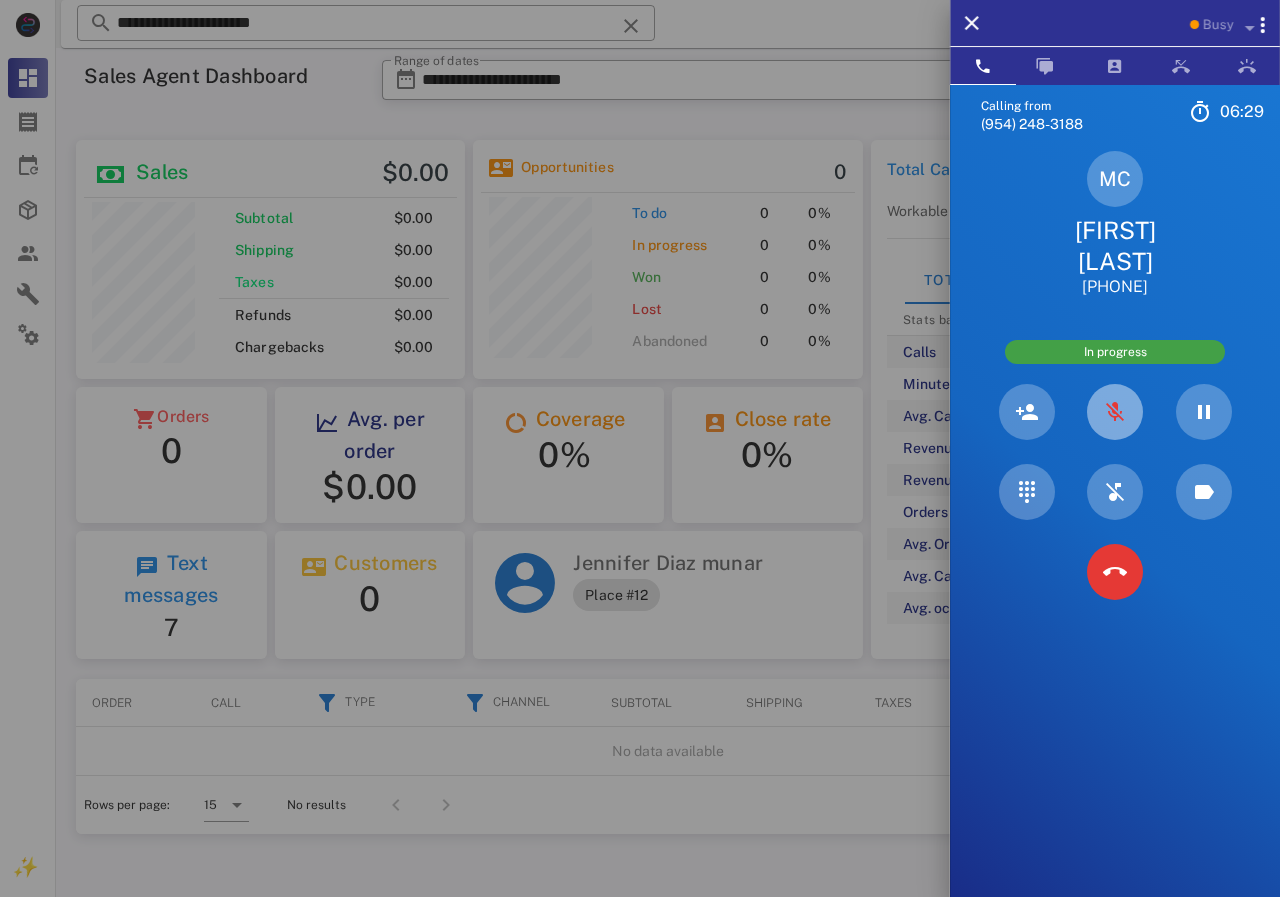 click at bounding box center [1115, 412] 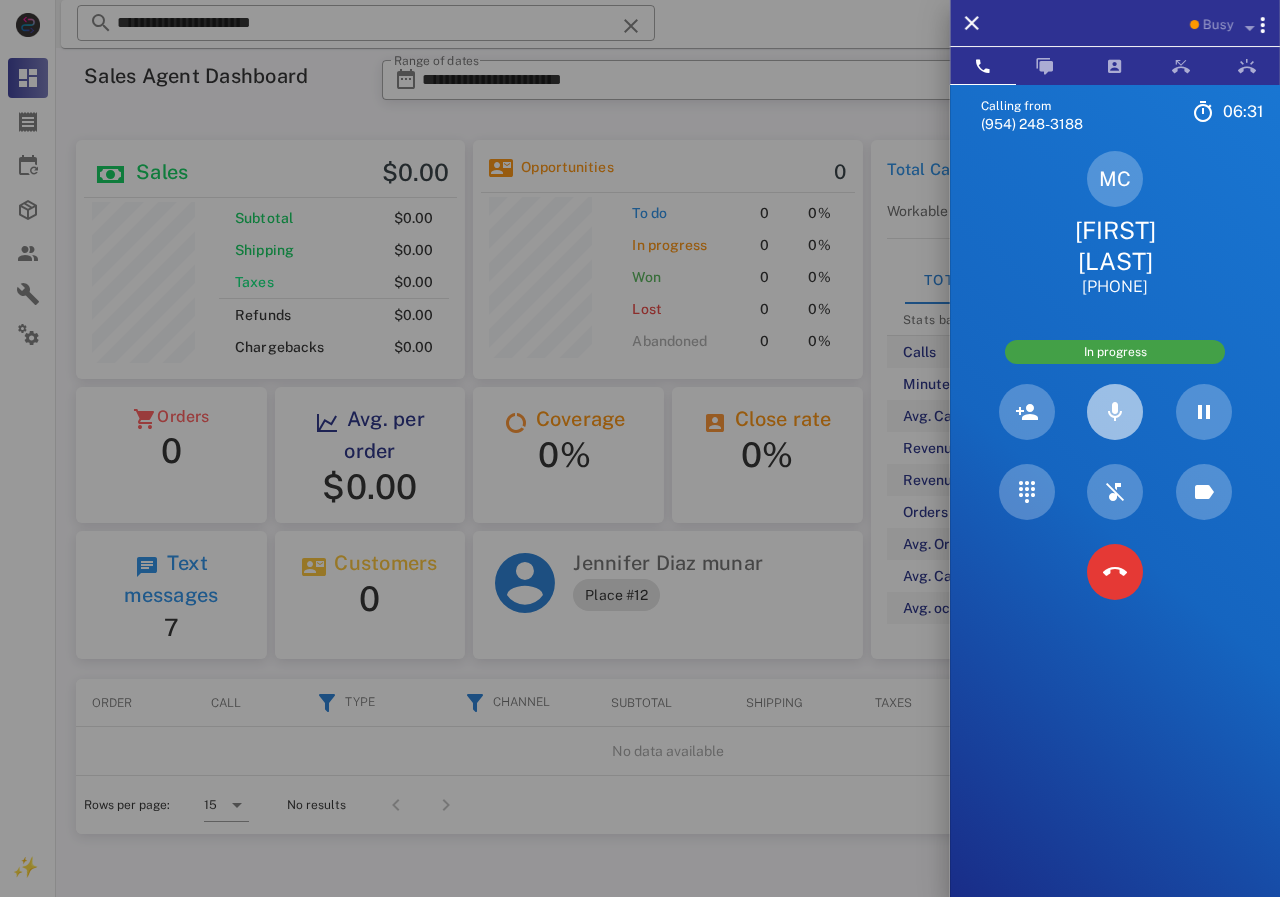 click at bounding box center (1115, 412) 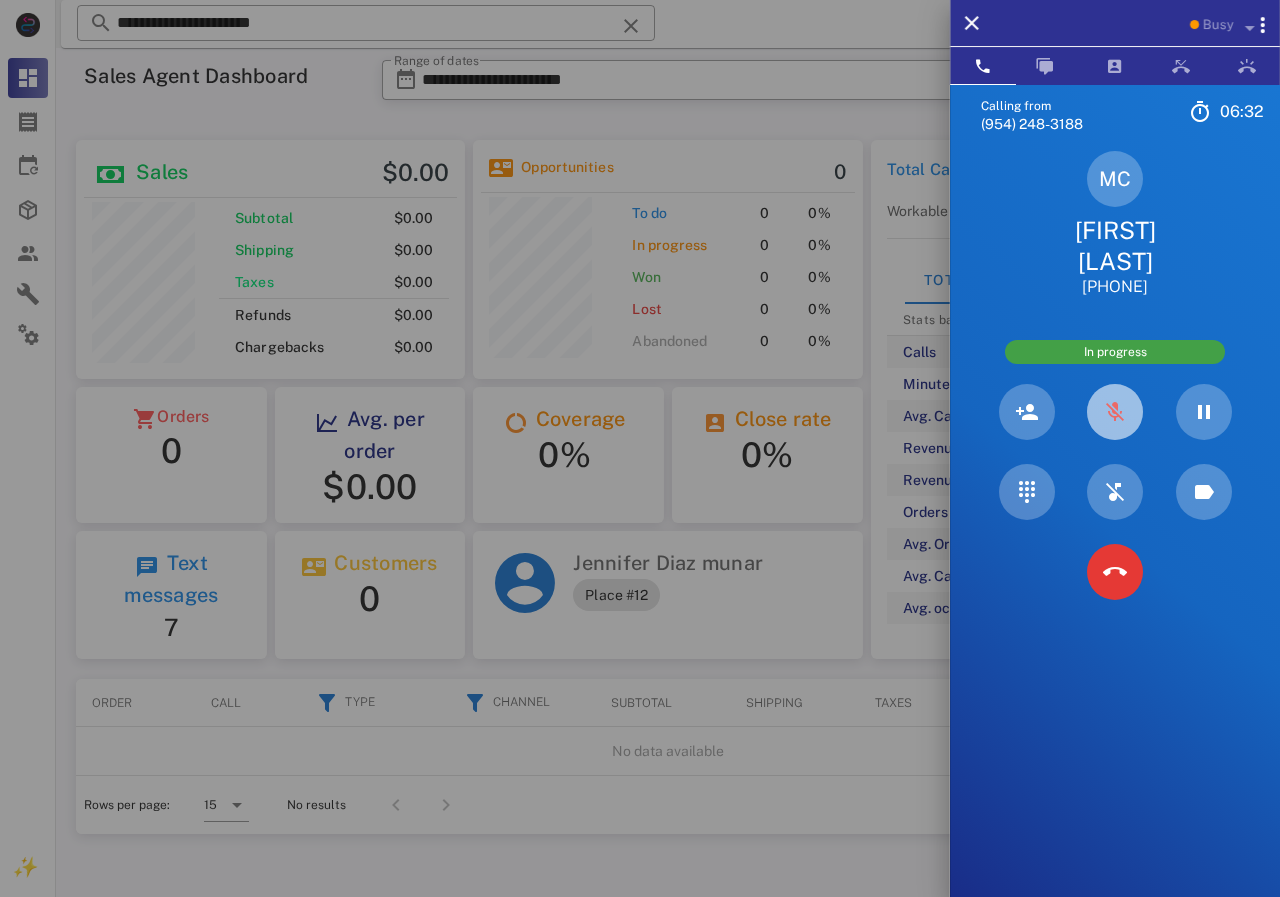 click at bounding box center [1115, 412] 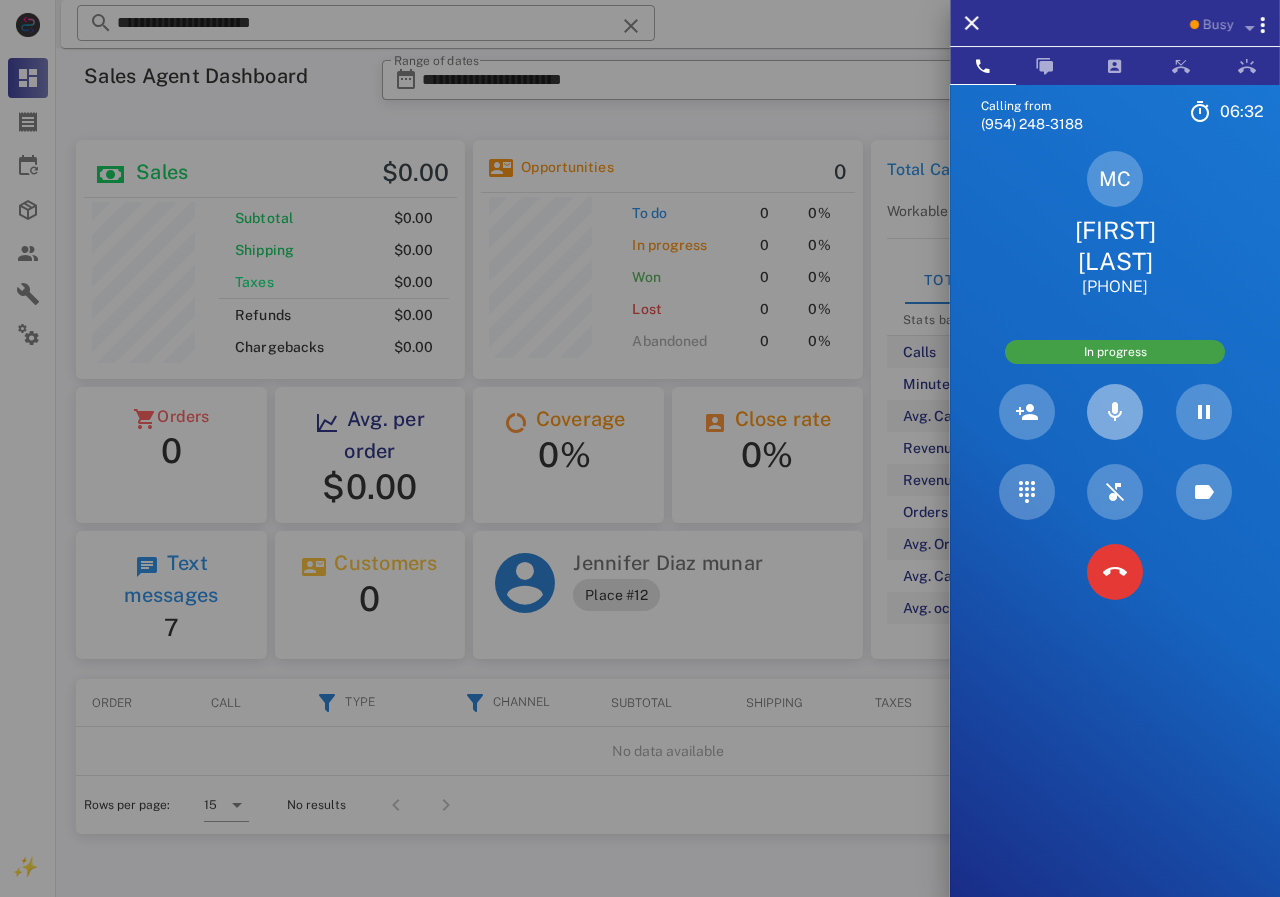 click at bounding box center [1115, 412] 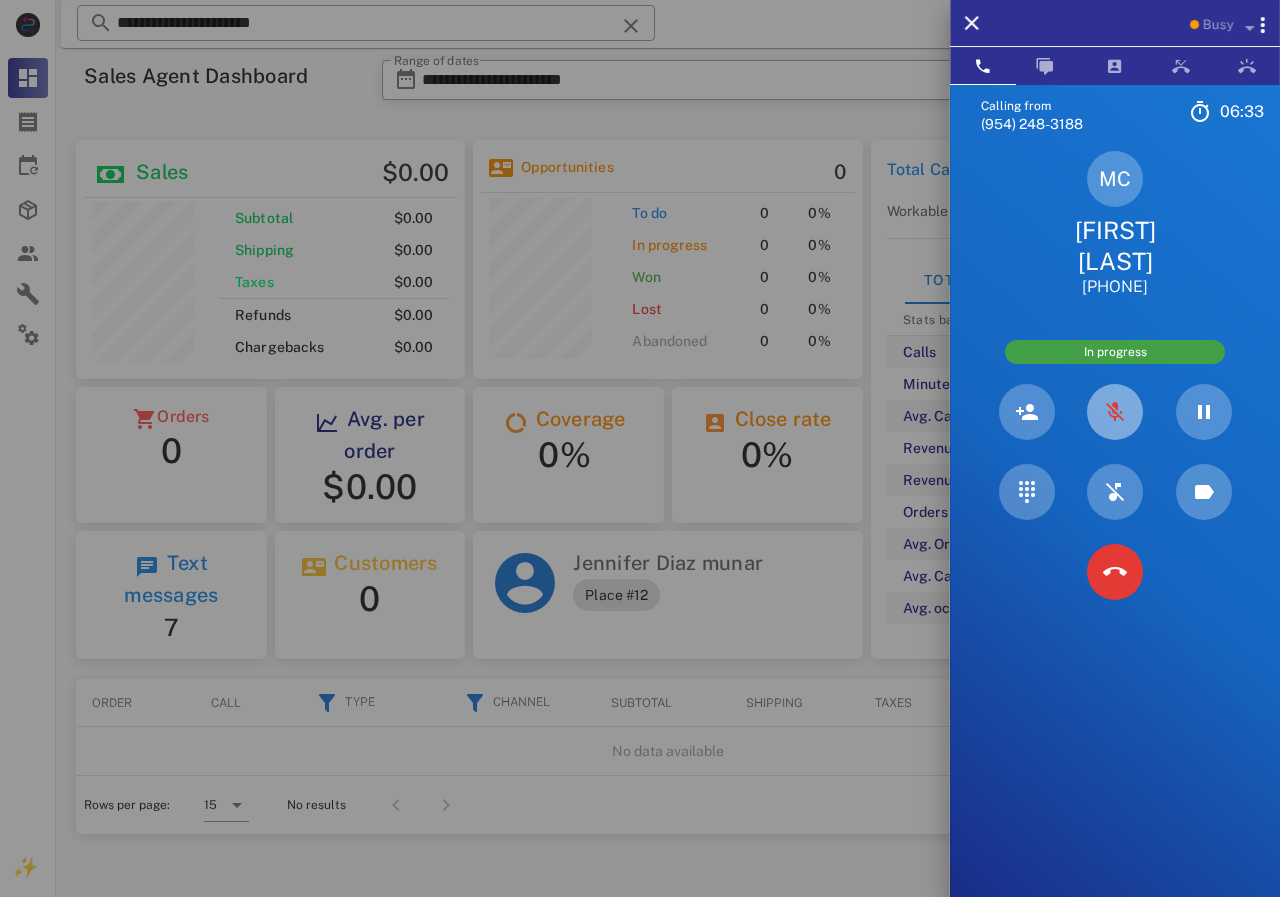 click at bounding box center [1115, 412] 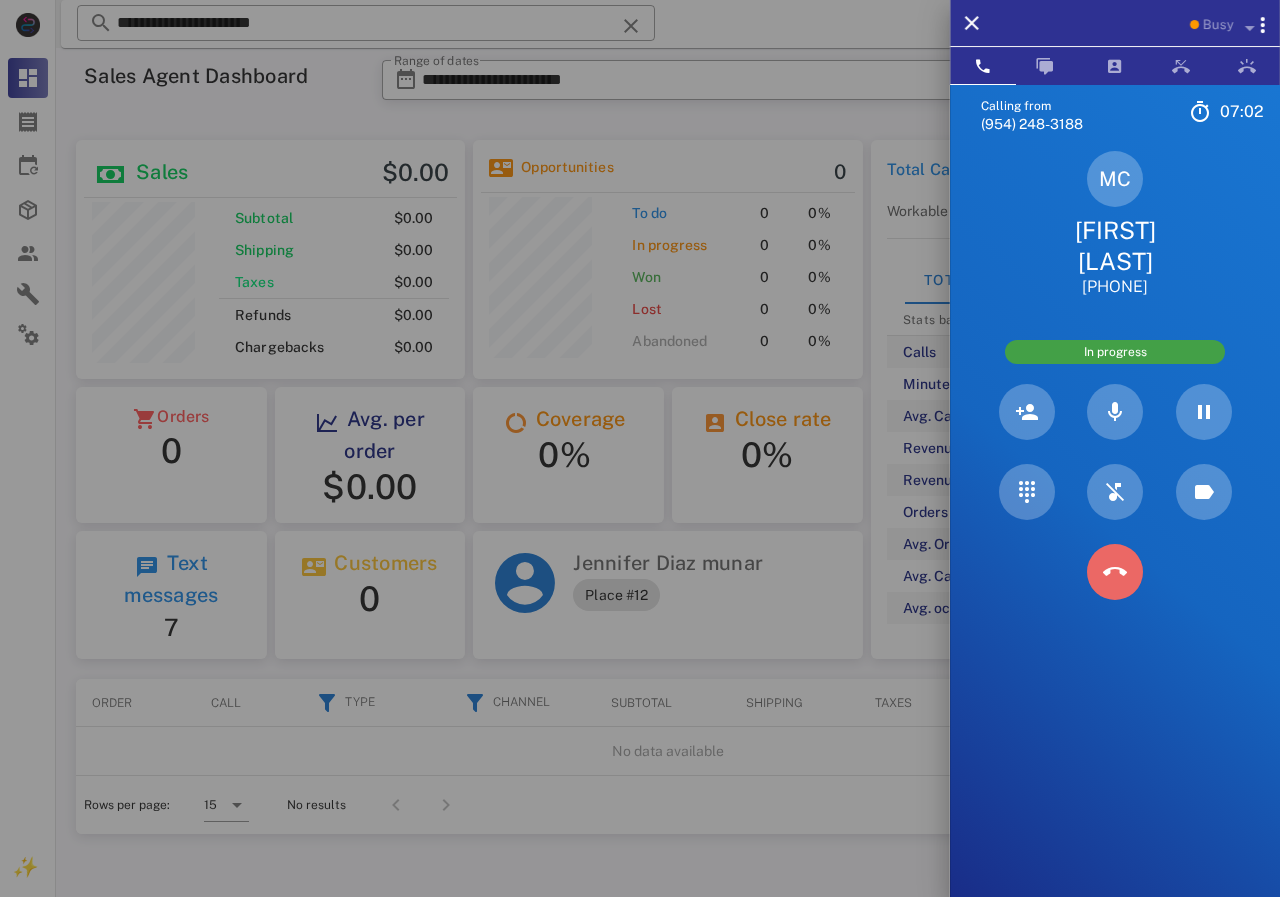click at bounding box center [1115, 572] 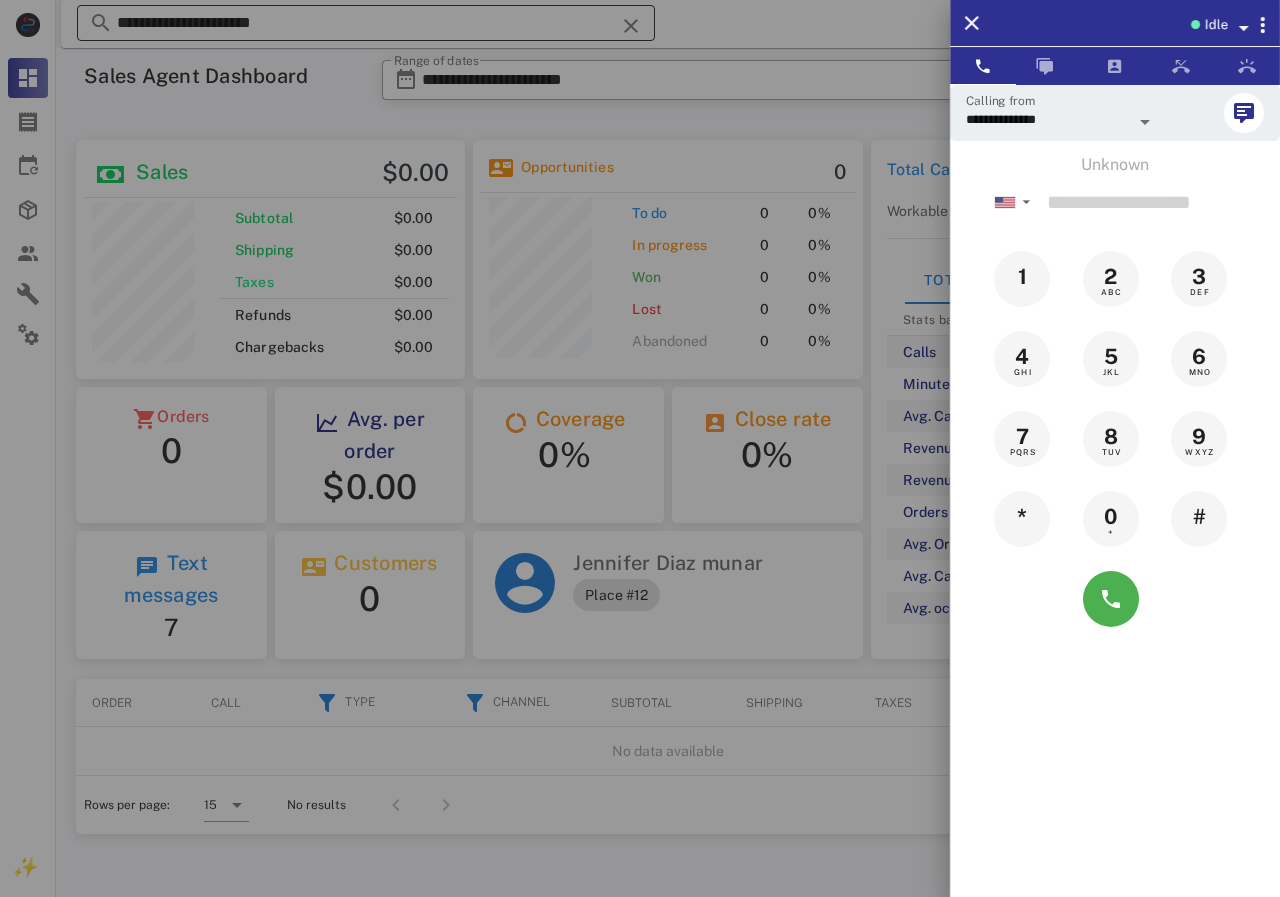 click at bounding box center [640, 448] 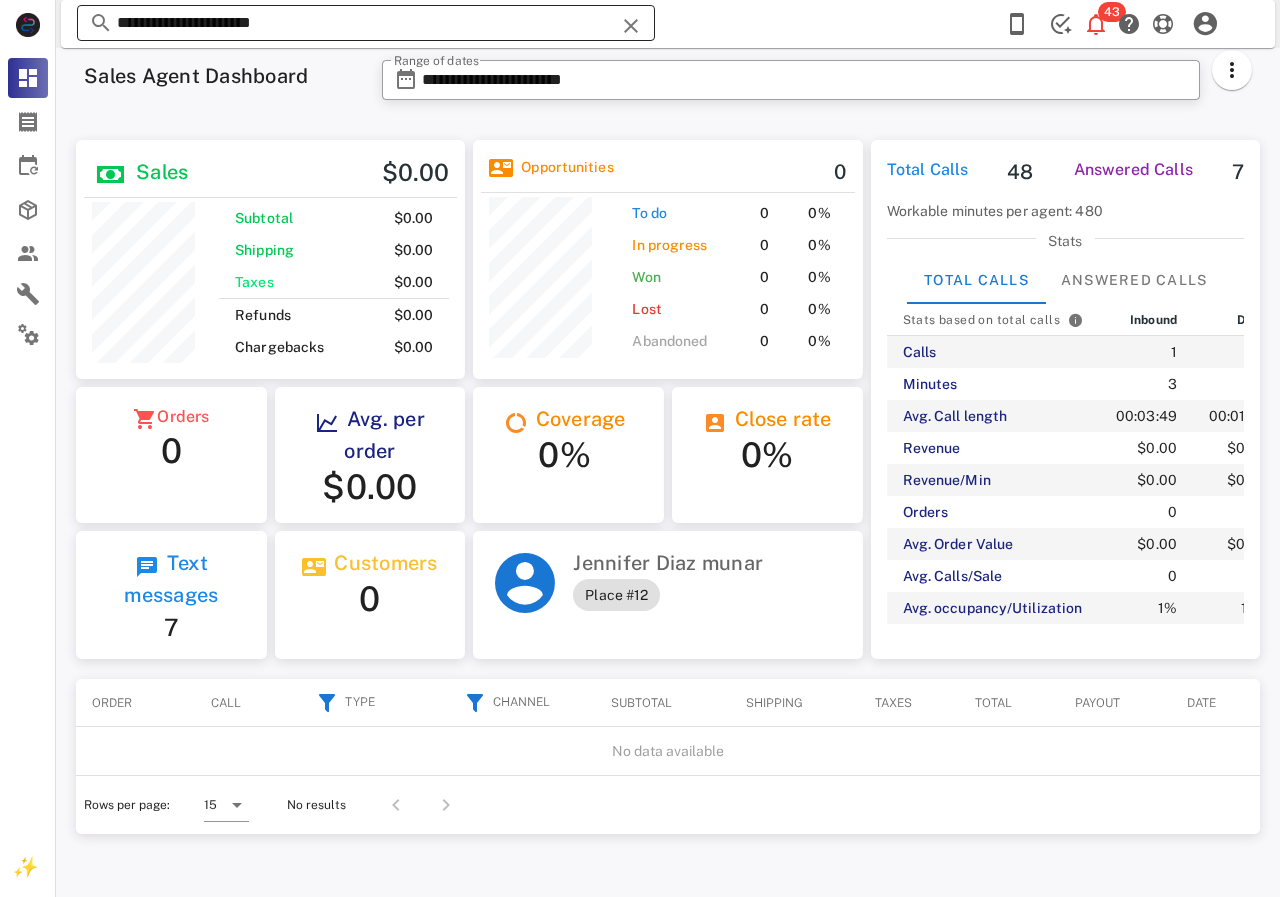 drag, startPoint x: 422, startPoint y: 28, endPoint x: 108, endPoint y: 31, distance: 314.01434 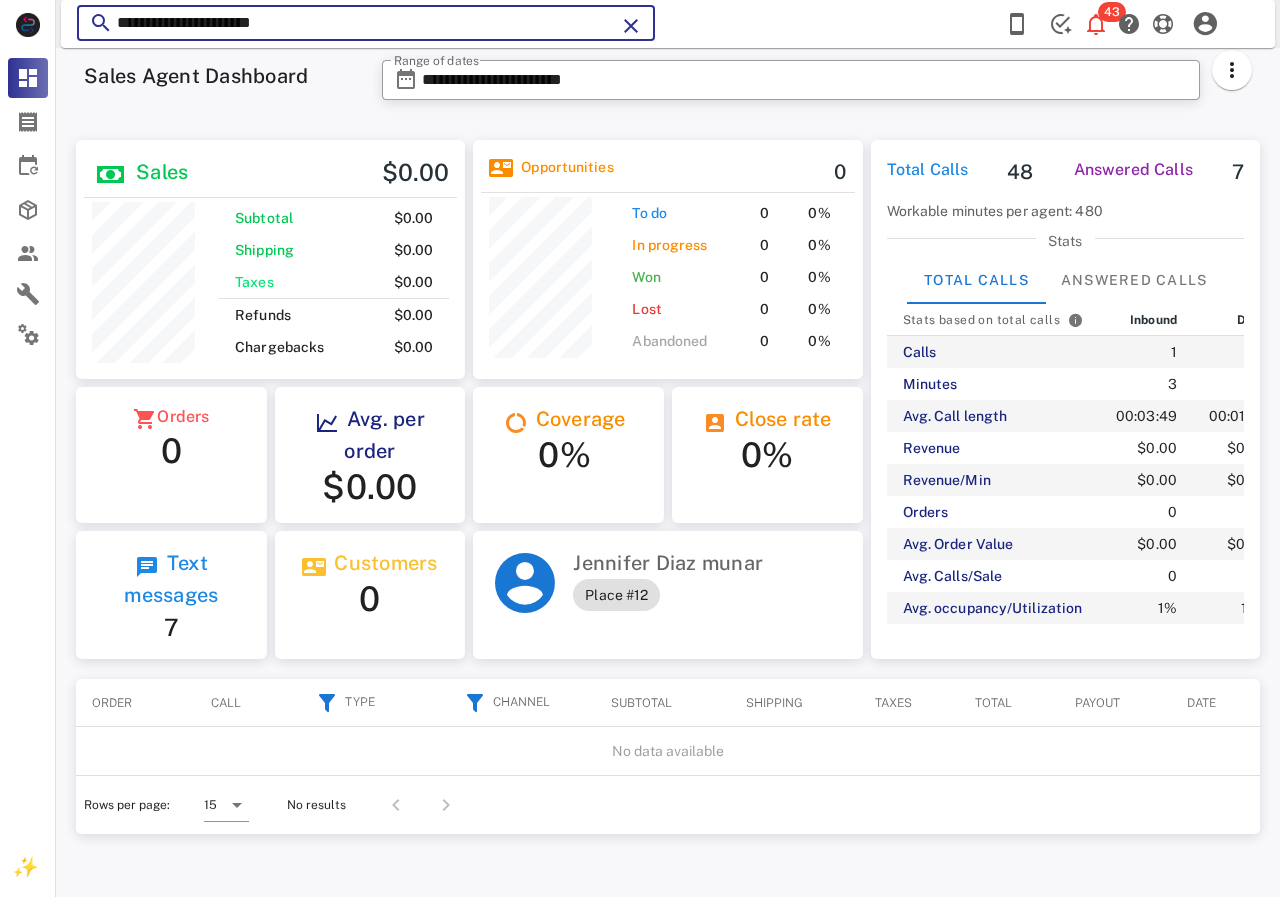 paste 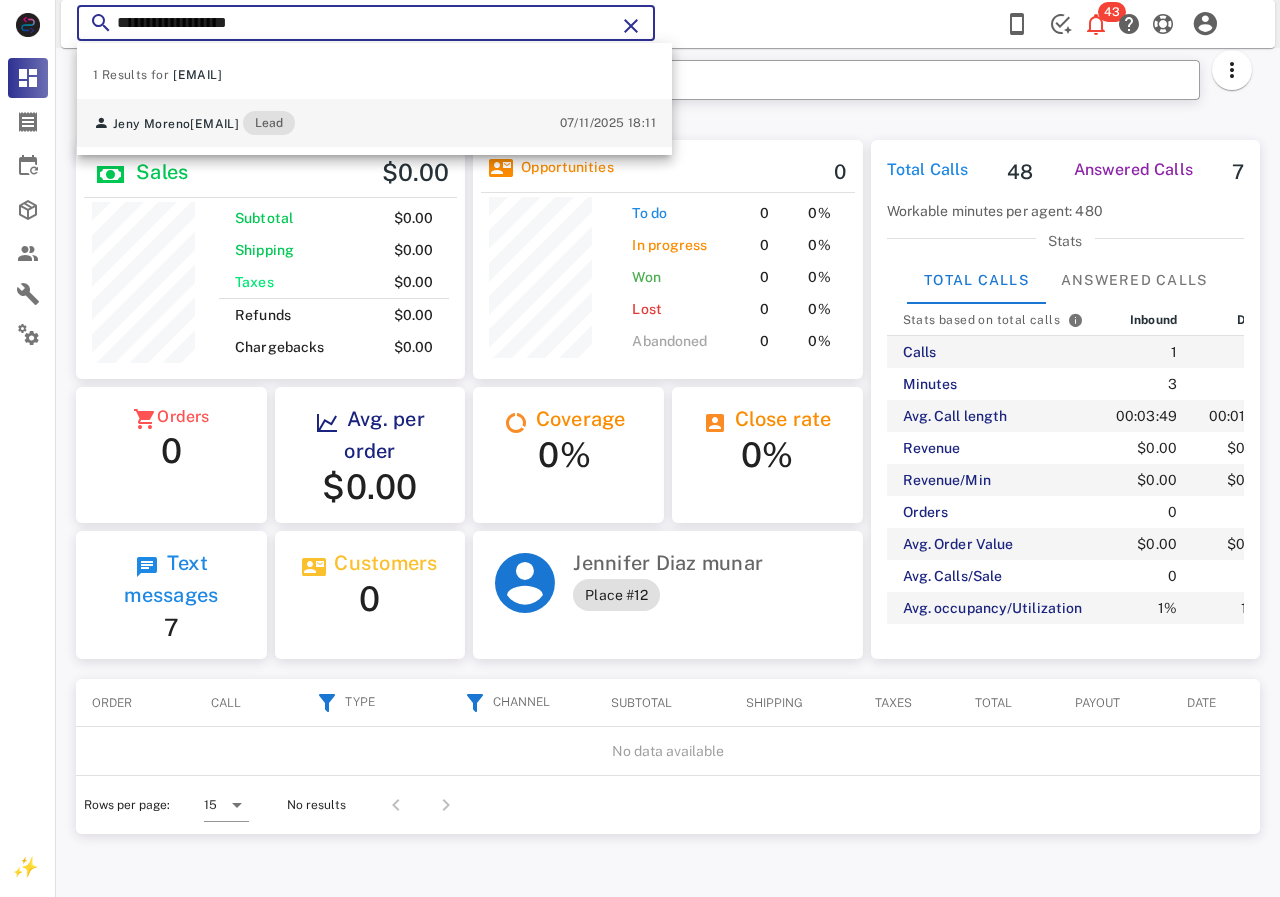 type on "**********" 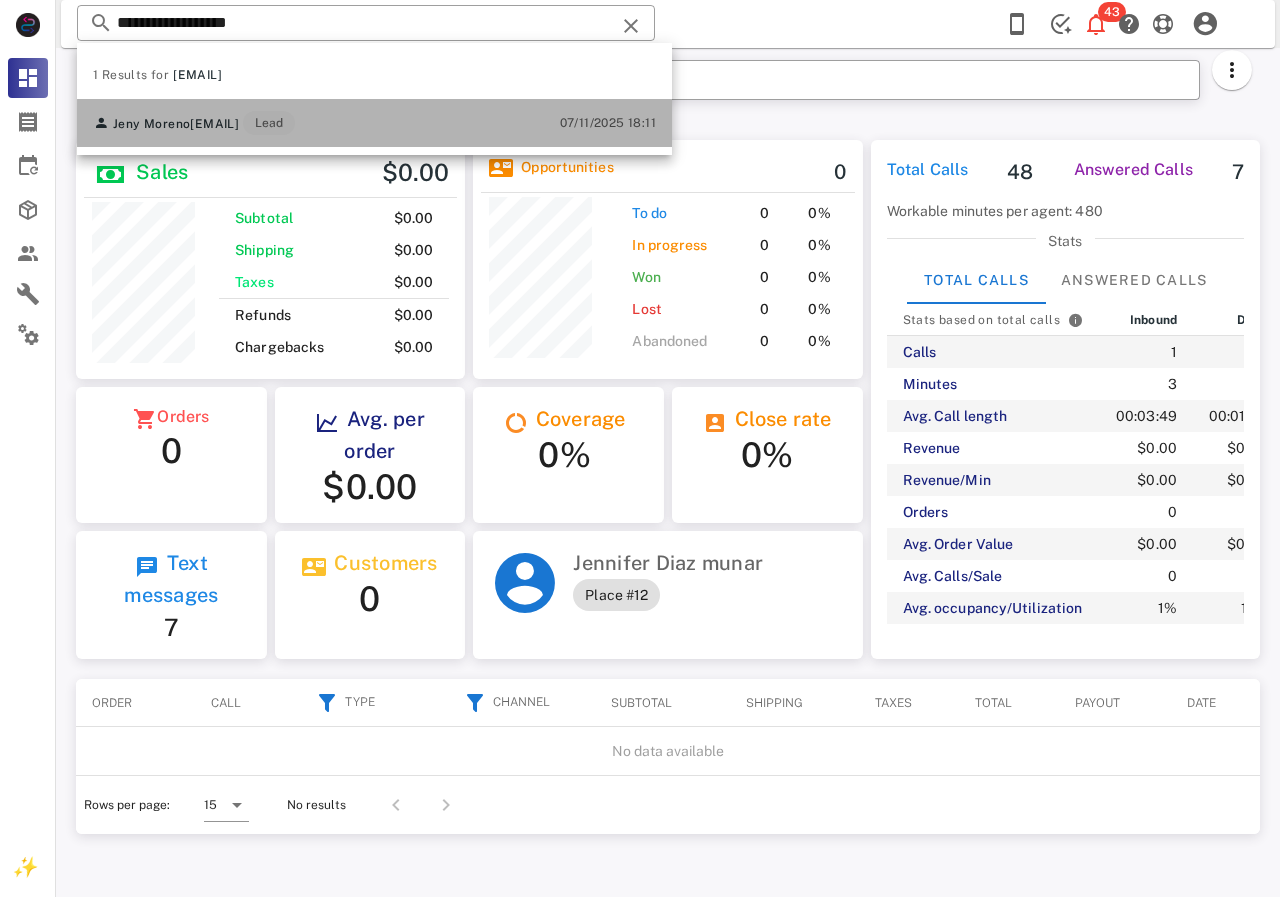 click on "[EMAIL]" at bounding box center (214, 124) 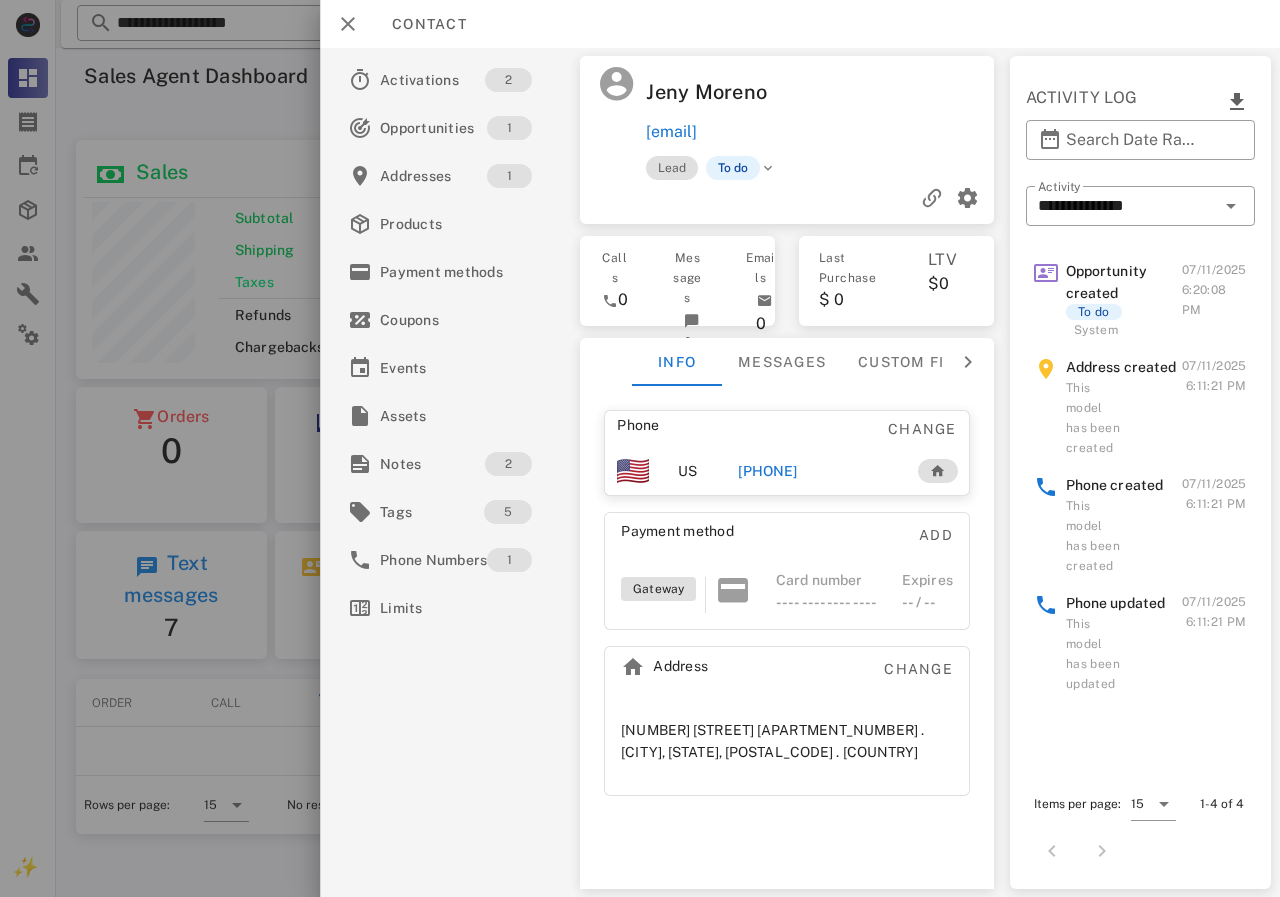 click at bounding box center [640, 448] 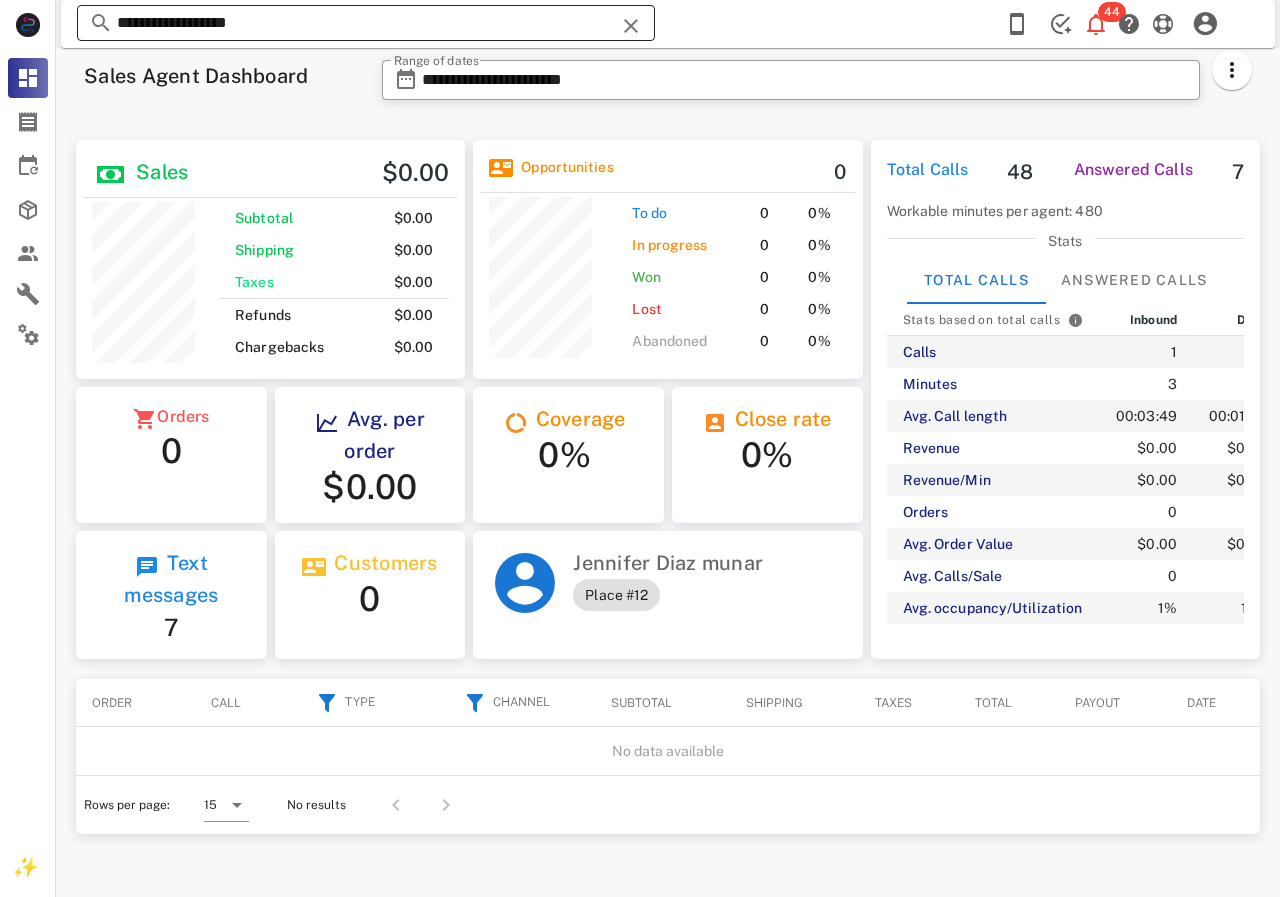 click on "**********" at bounding box center [366, 23] 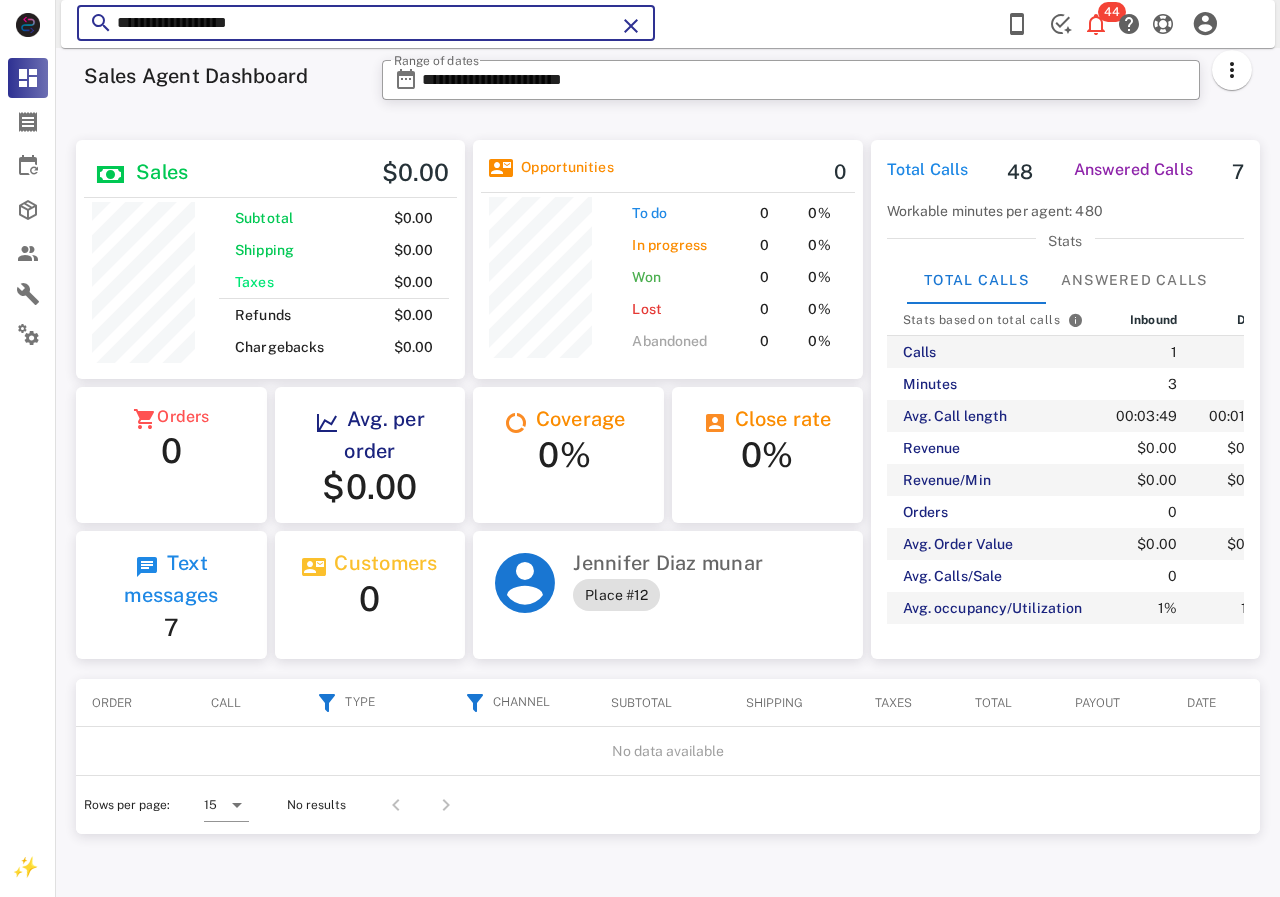 click on "**********" at bounding box center [366, 23] 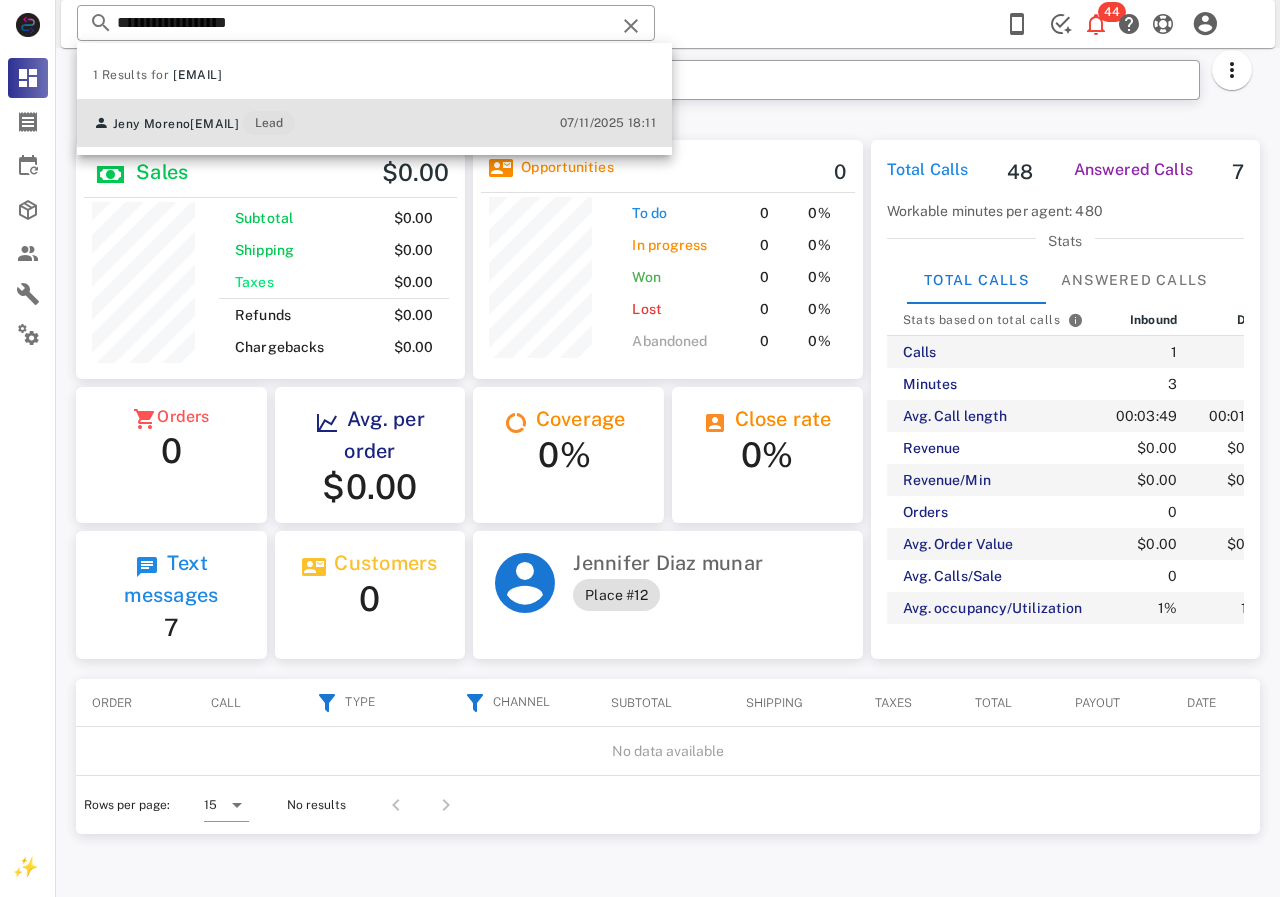 click on "[FIRST] [LAST]   [EMAIL]   Lead   [DATE] [TIME]" at bounding box center [374, 123] 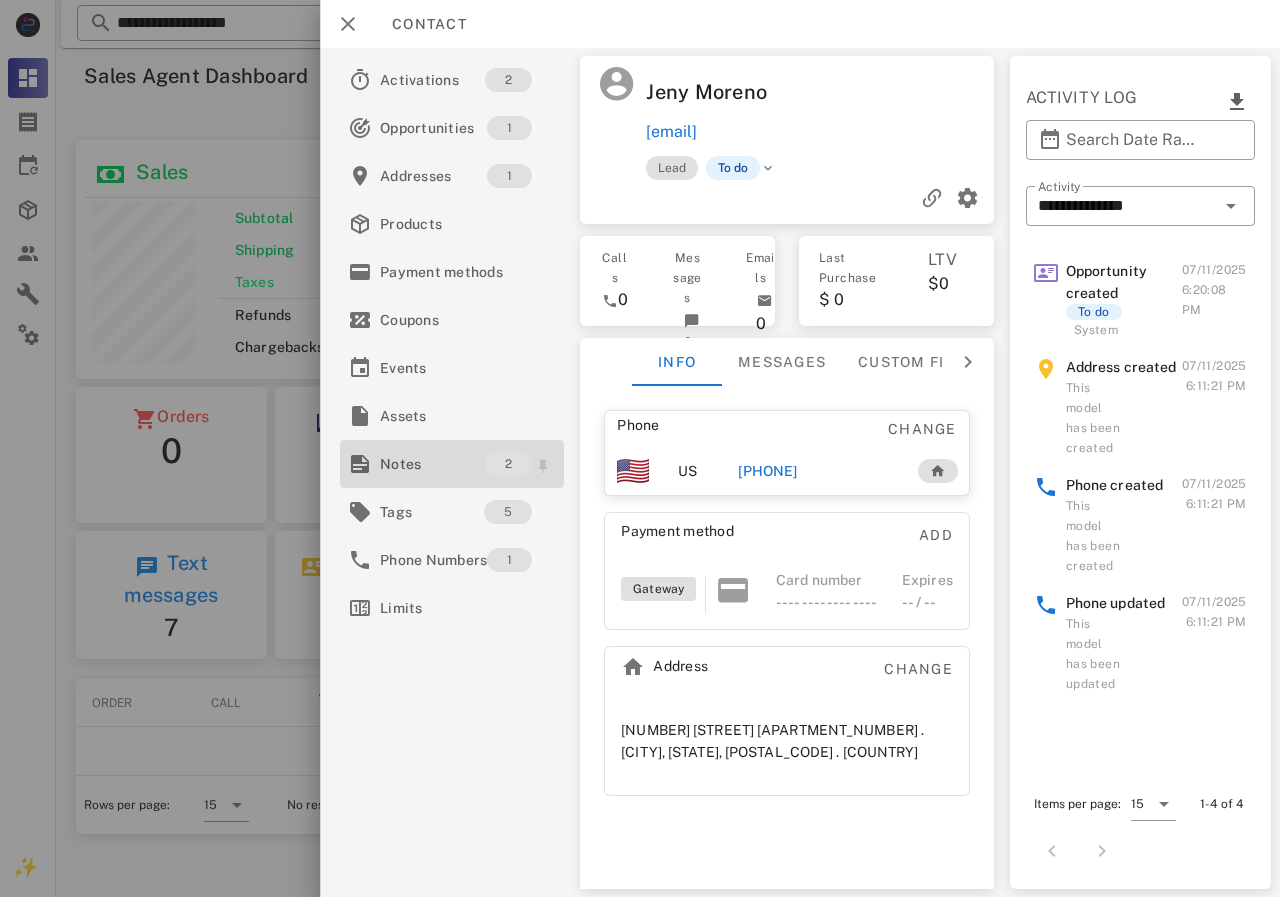 click on "Notes" at bounding box center (432, 464) 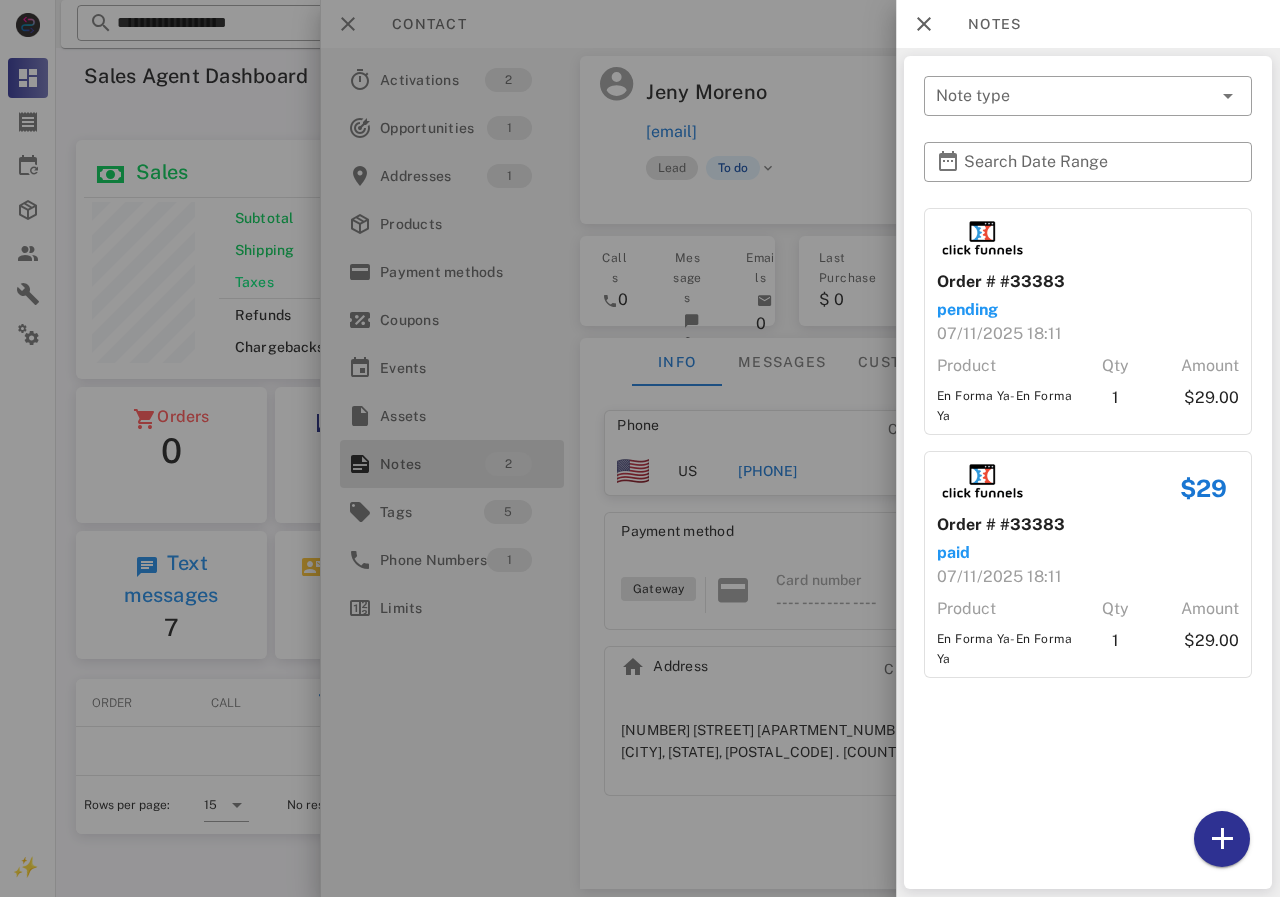 click at bounding box center [640, 448] 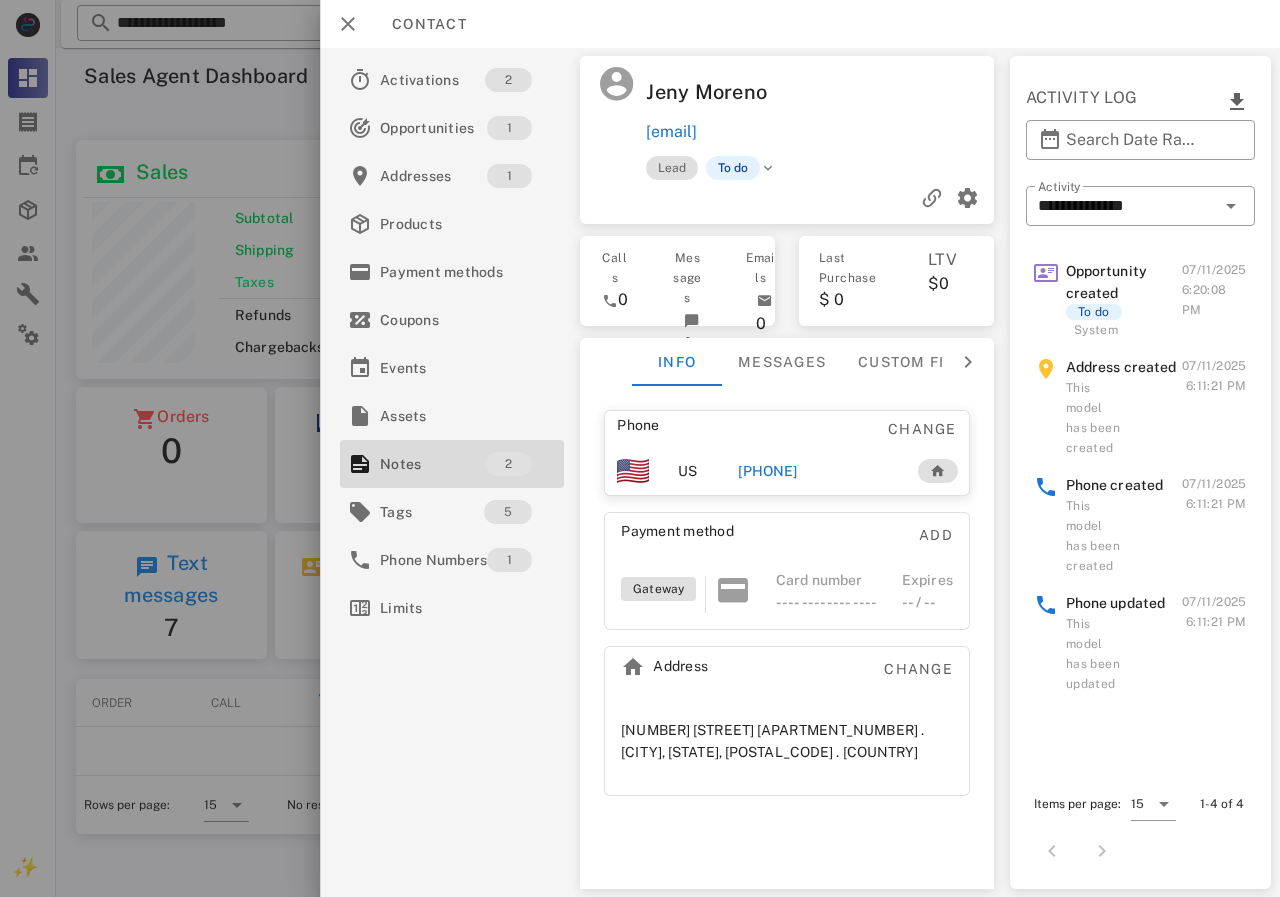 click on "[PHONE]" at bounding box center [767, 471] 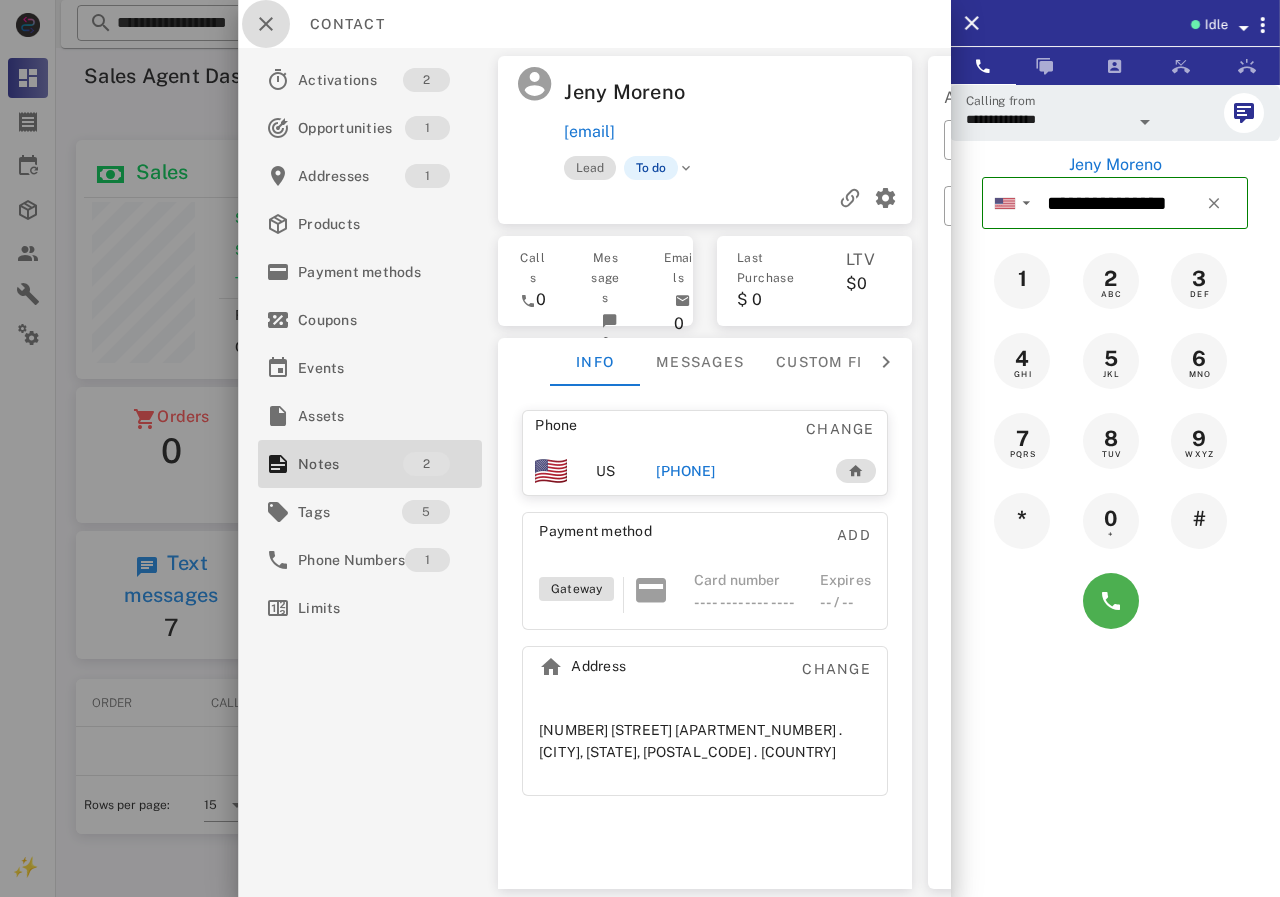 click at bounding box center (266, 24) 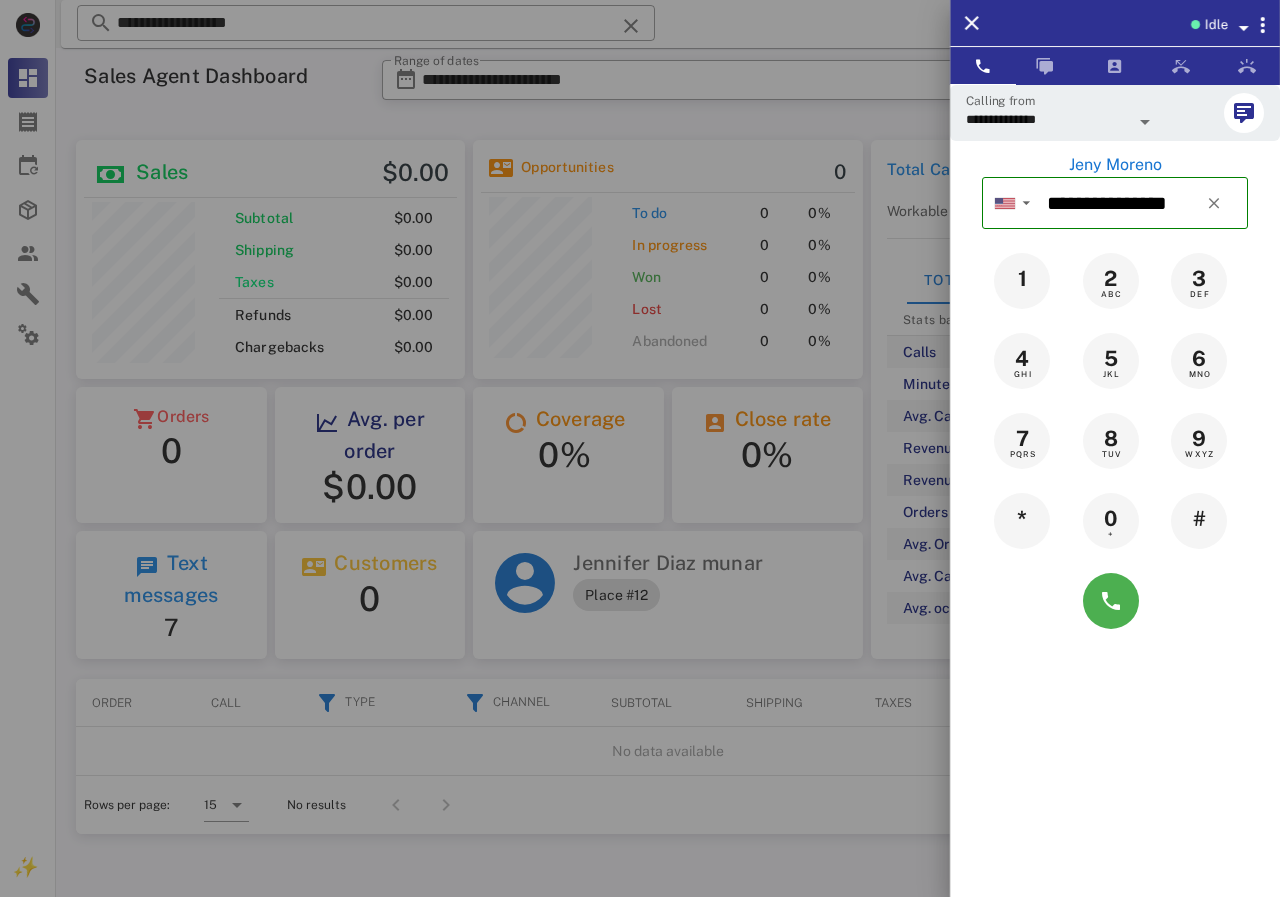 click at bounding box center [640, 448] 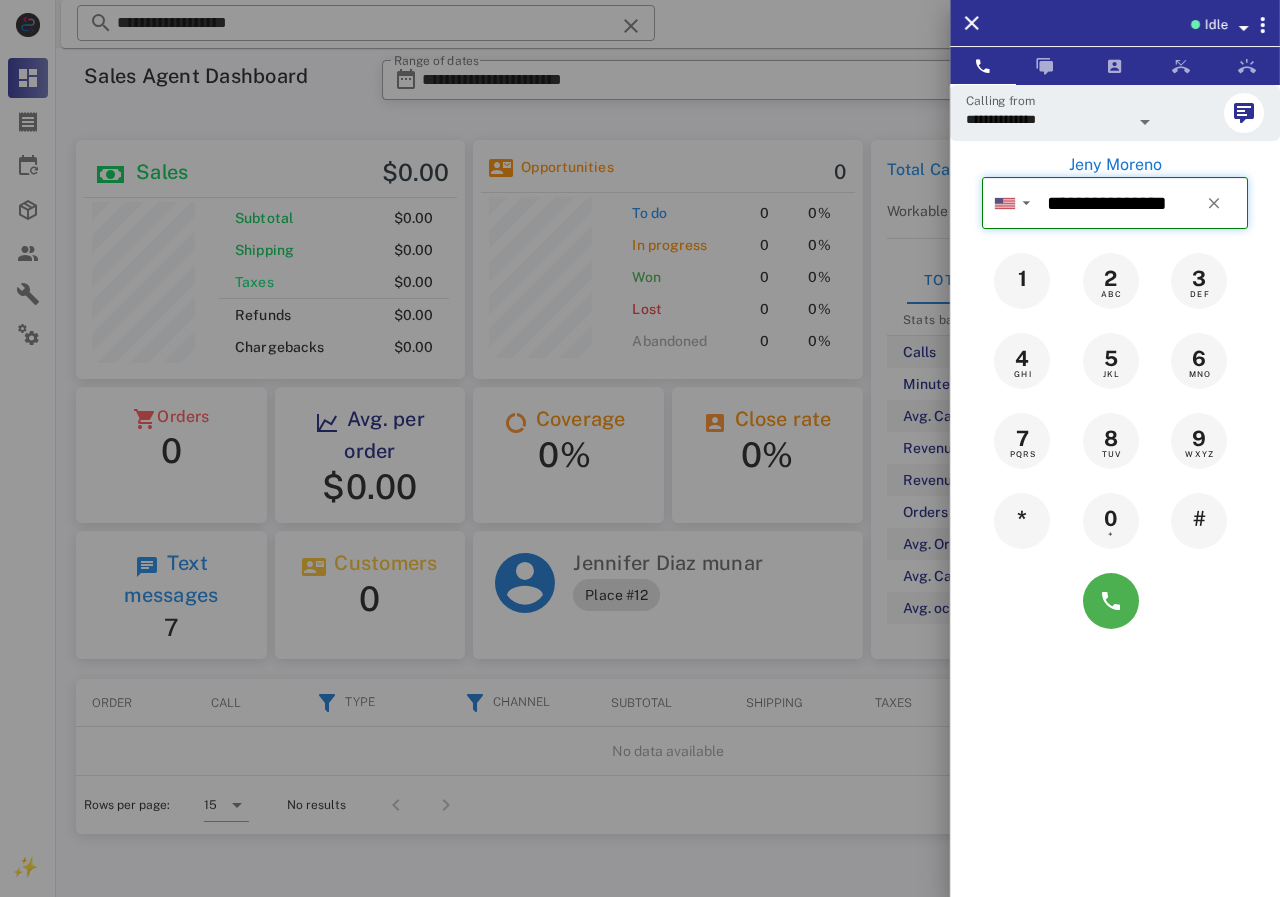 type 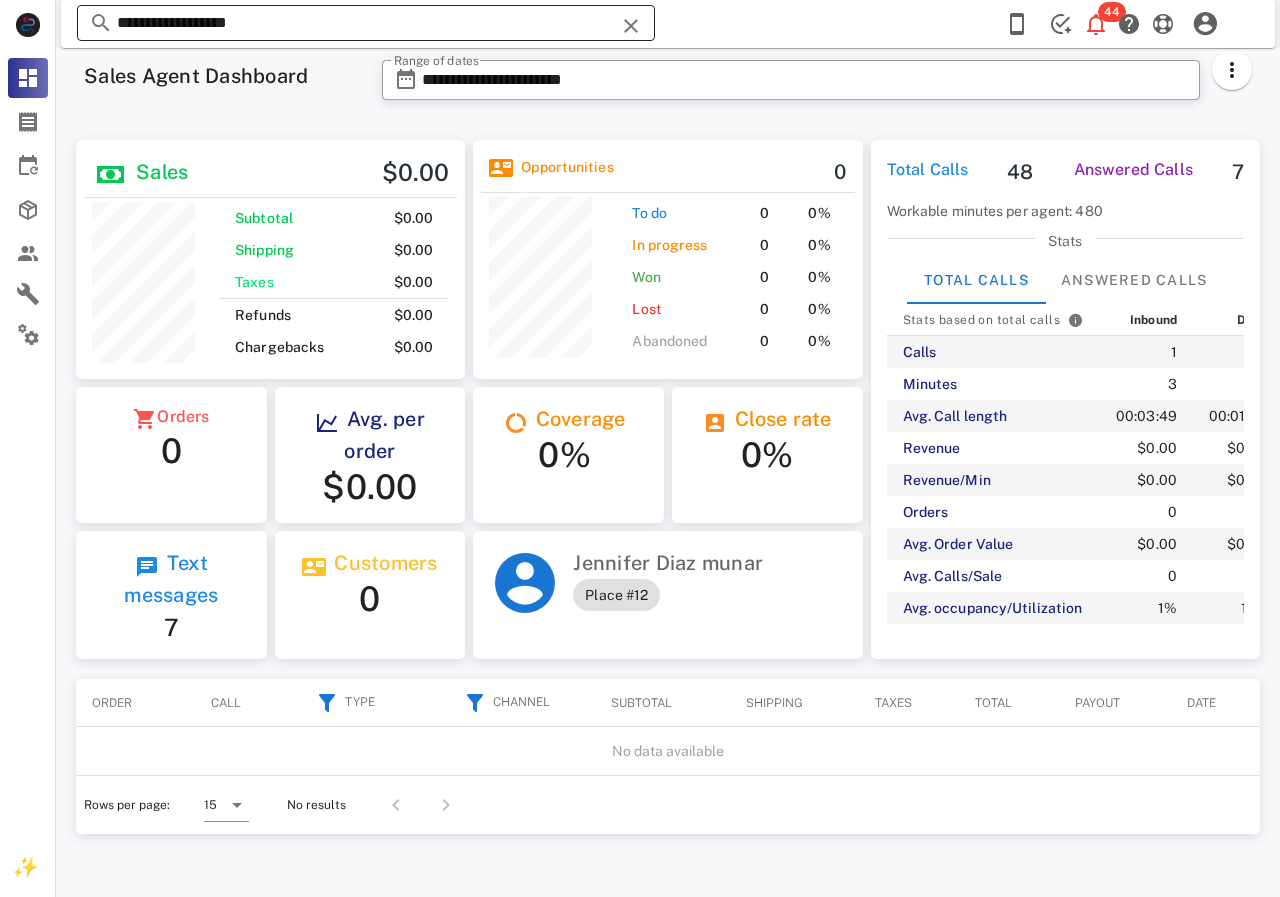 click on "**********" at bounding box center (366, 23) 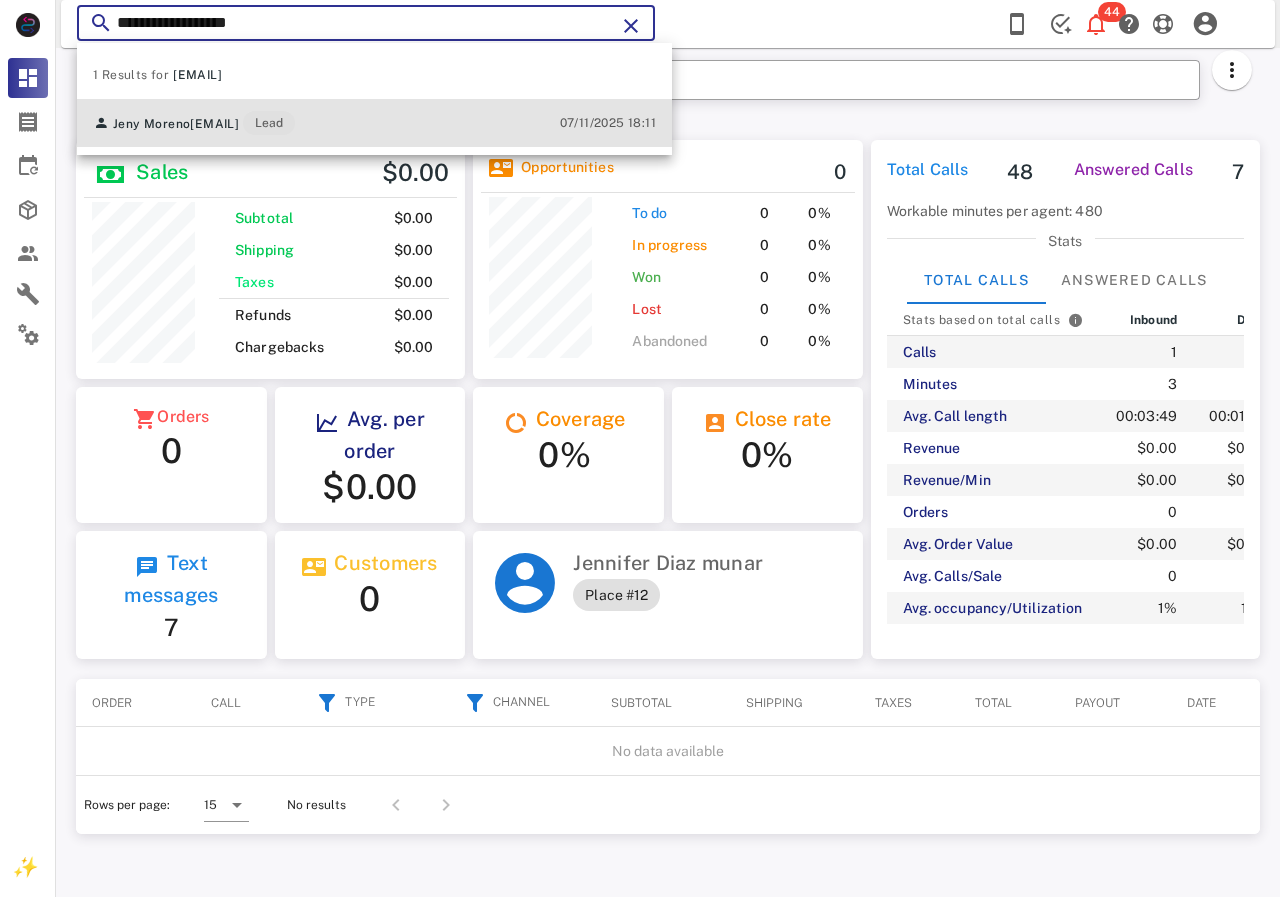 click on "[FIRST] [LAST]   [EMAIL]   Lead   [DATE] [TIME]" at bounding box center (374, 123) 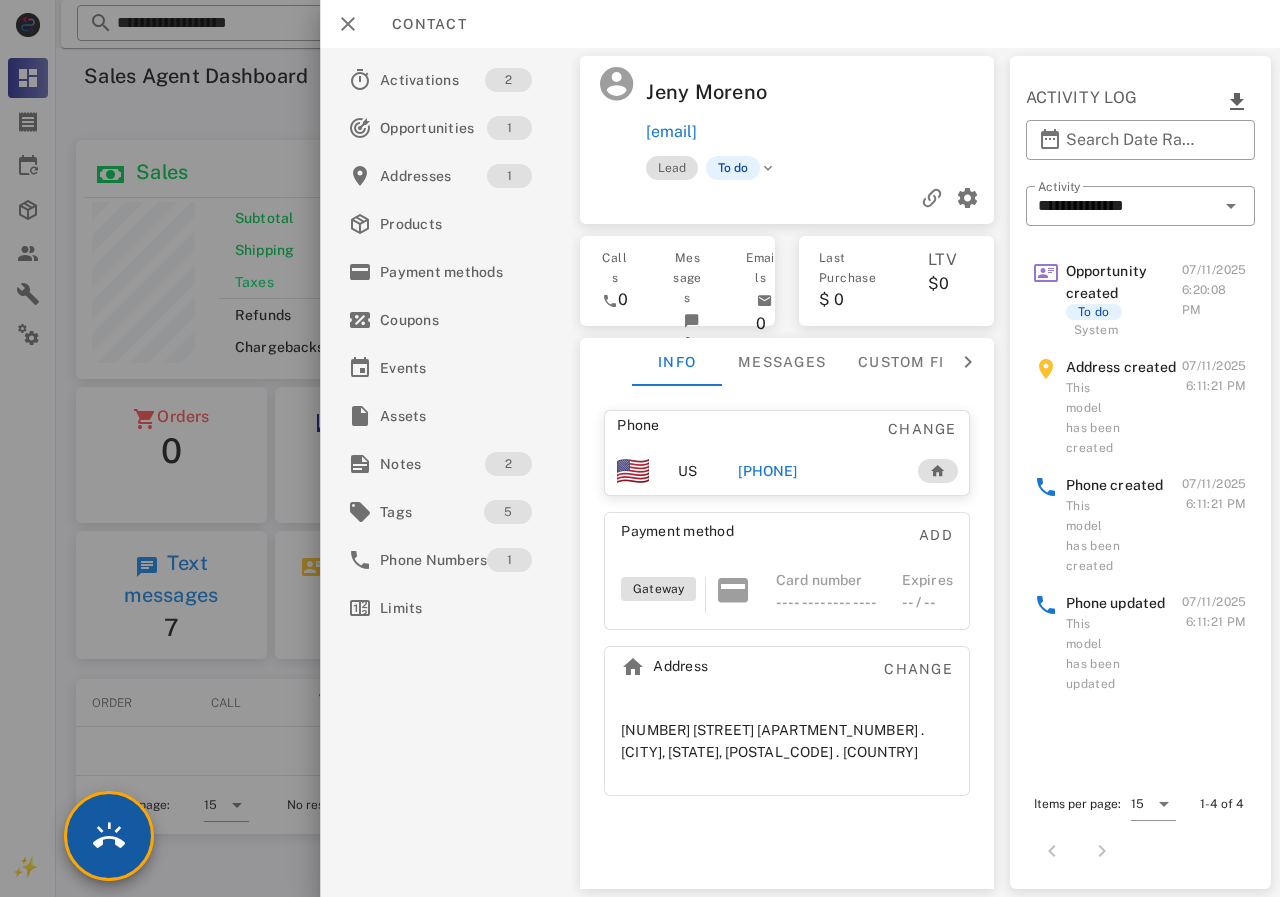 click at bounding box center [109, 836] 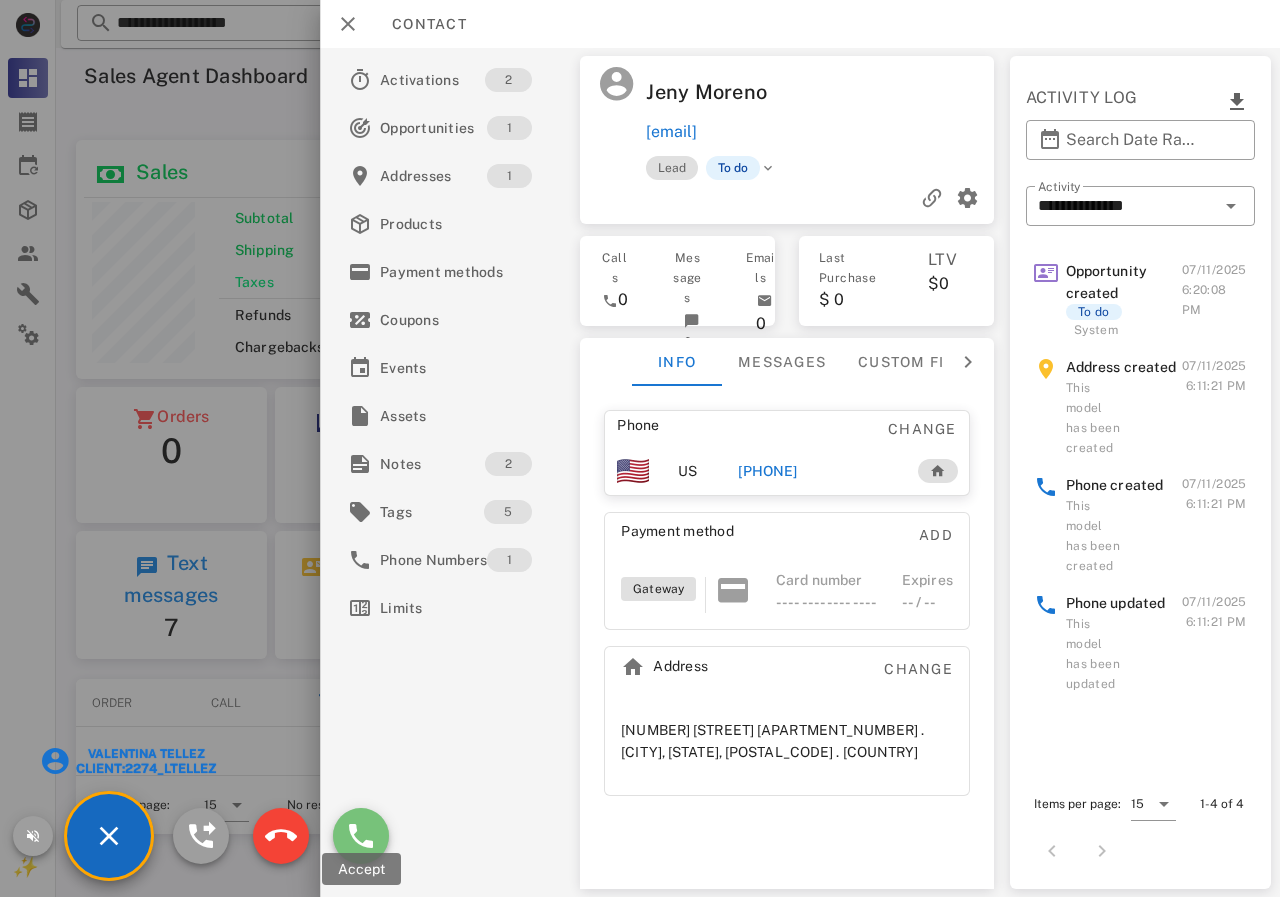 click at bounding box center (361, 836) 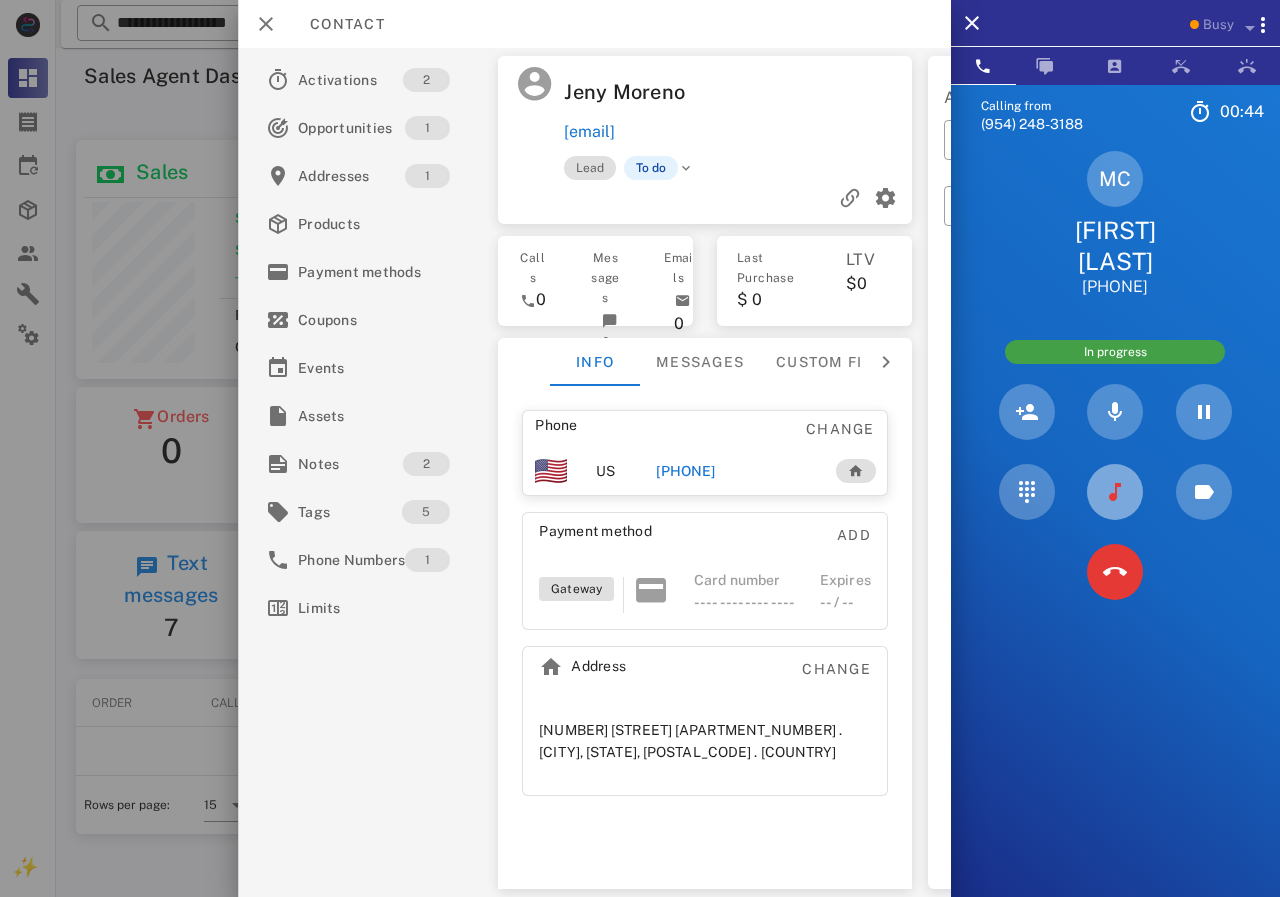 click at bounding box center [1115, 492] 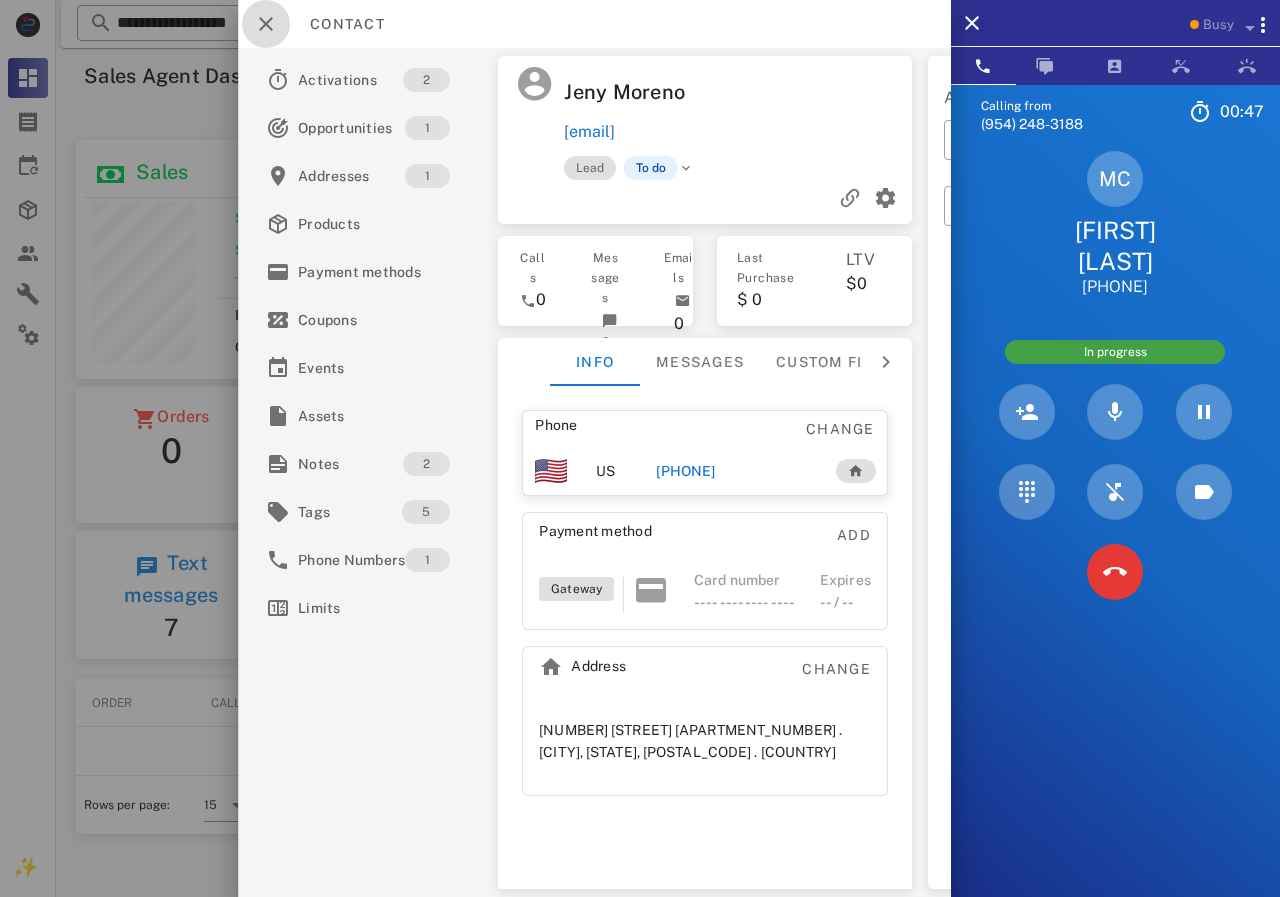 click at bounding box center (266, 24) 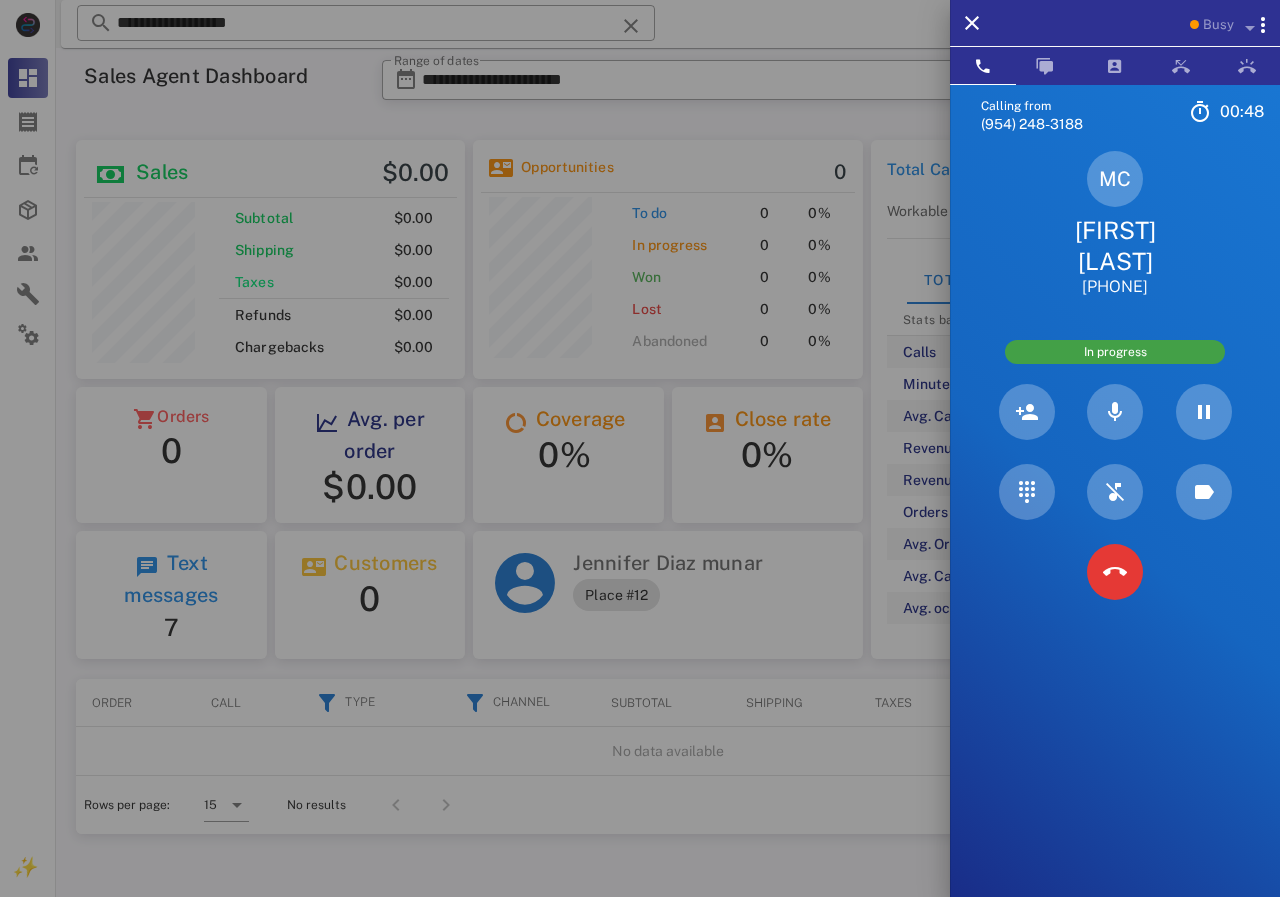 click on "[FIRST] [LAST]" at bounding box center [1115, 246] 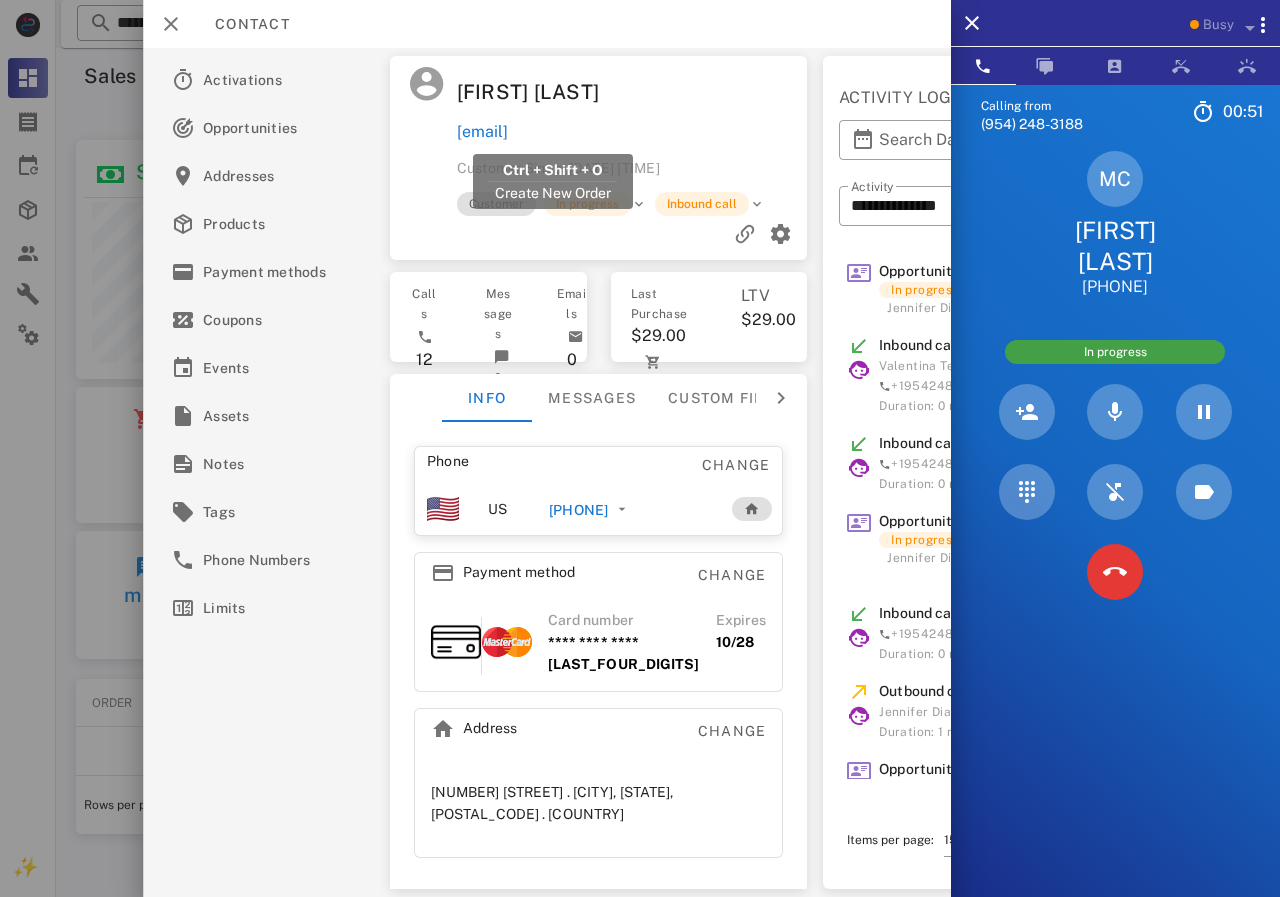 drag, startPoint x: 676, startPoint y: 130, endPoint x: 455, endPoint y: 129, distance: 221.00226 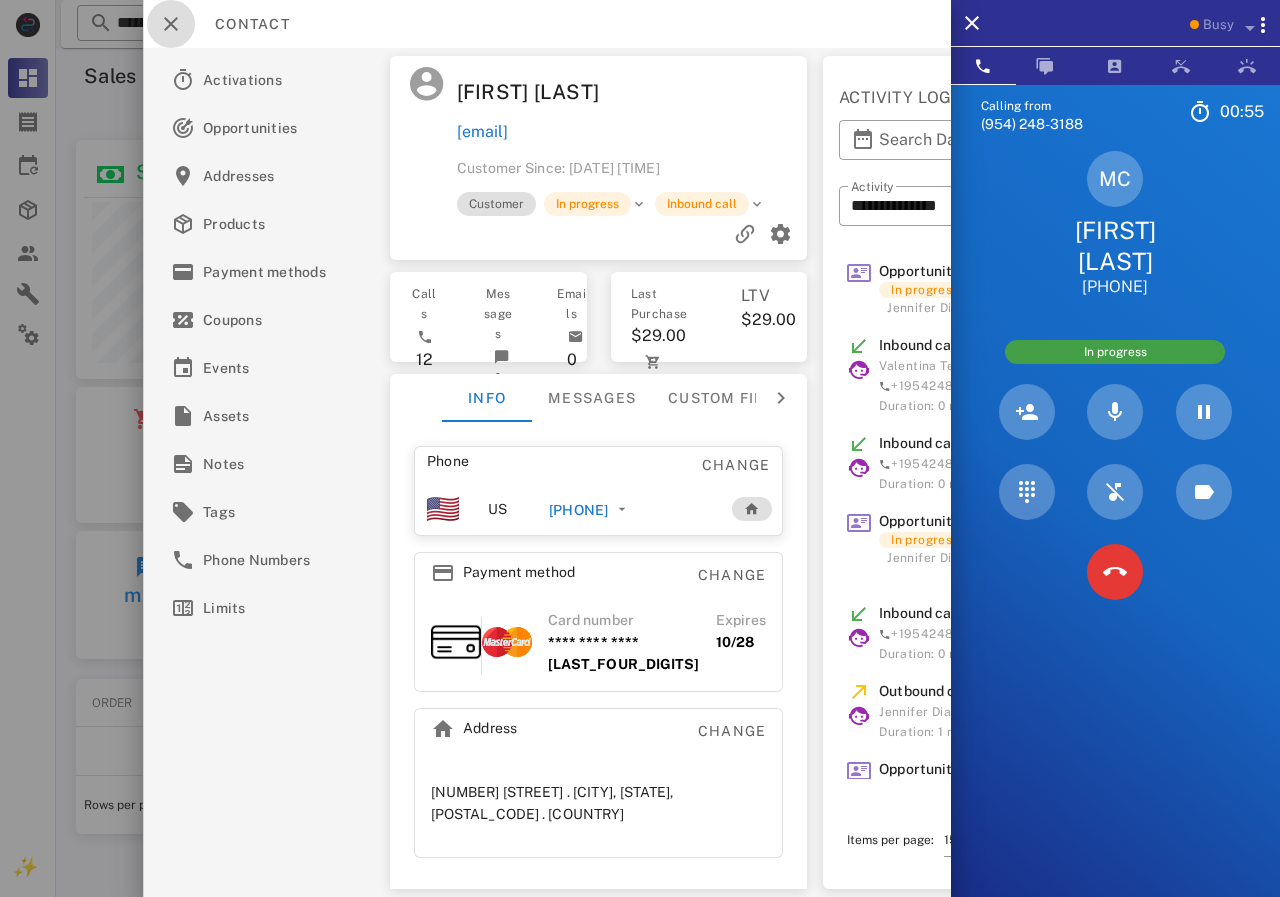click at bounding box center [171, 24] 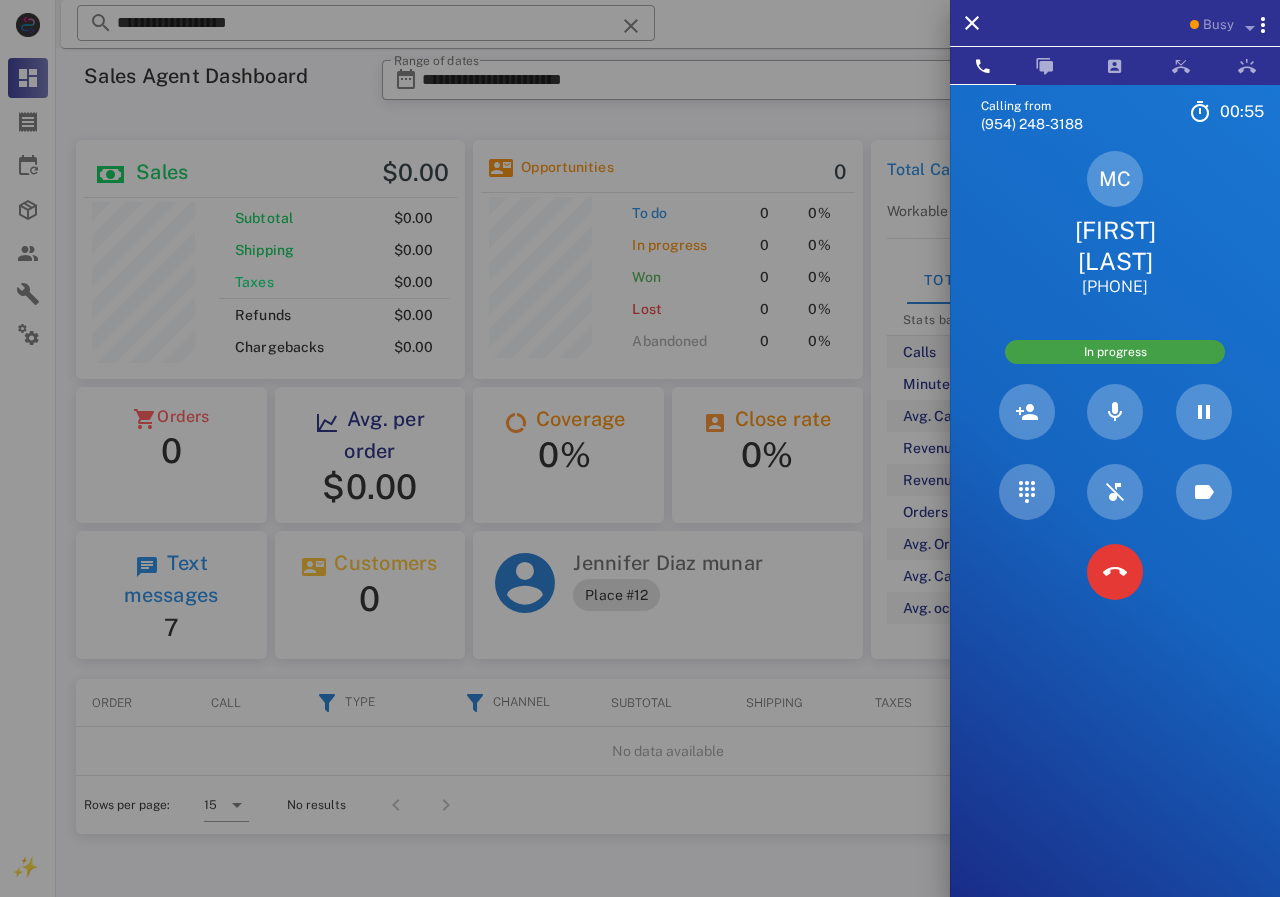 click at bounding box center (640, 448) 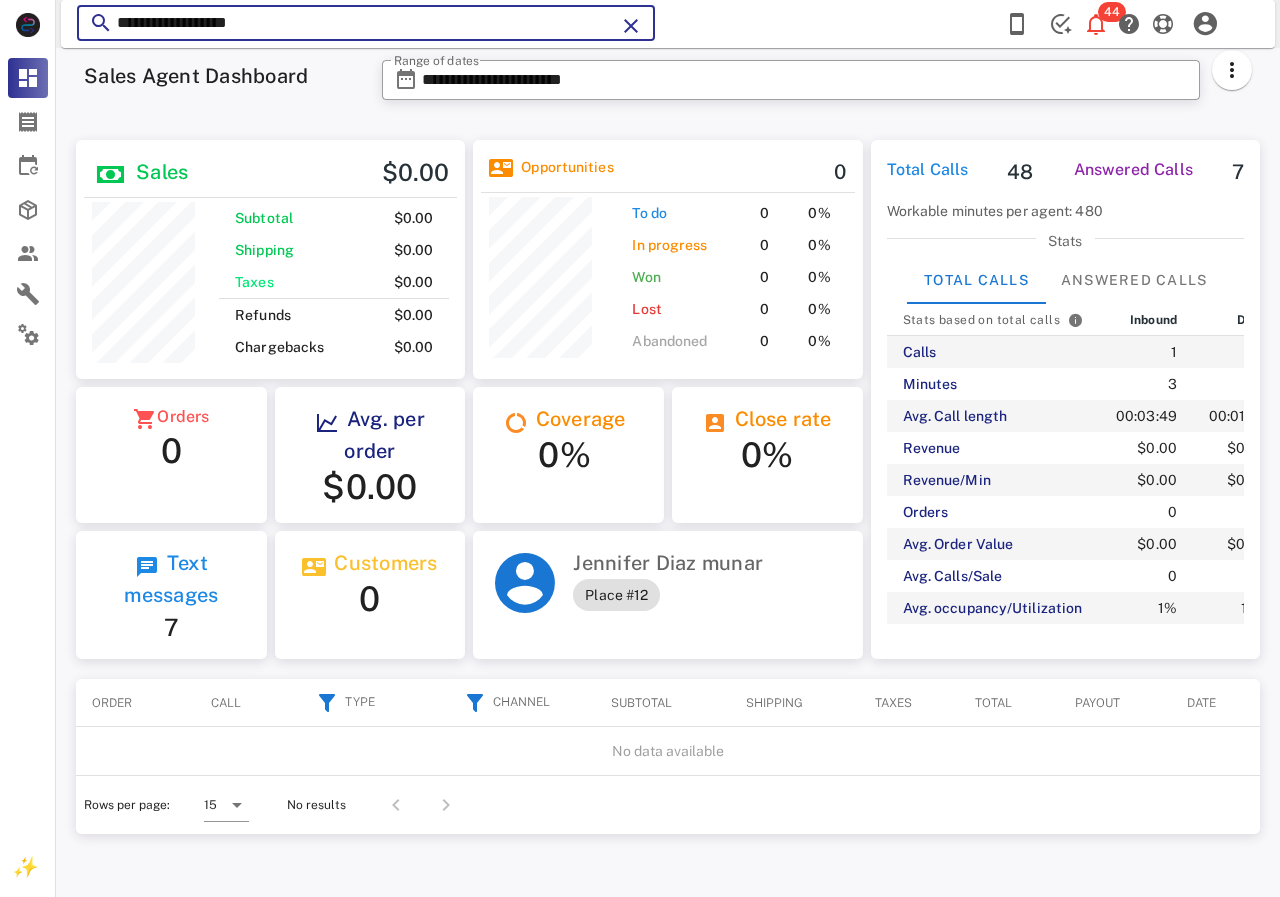 drag, startPoint x: 200, startPoint y: 29, endPoint x: 93, endPoint y: 29, distance: 107 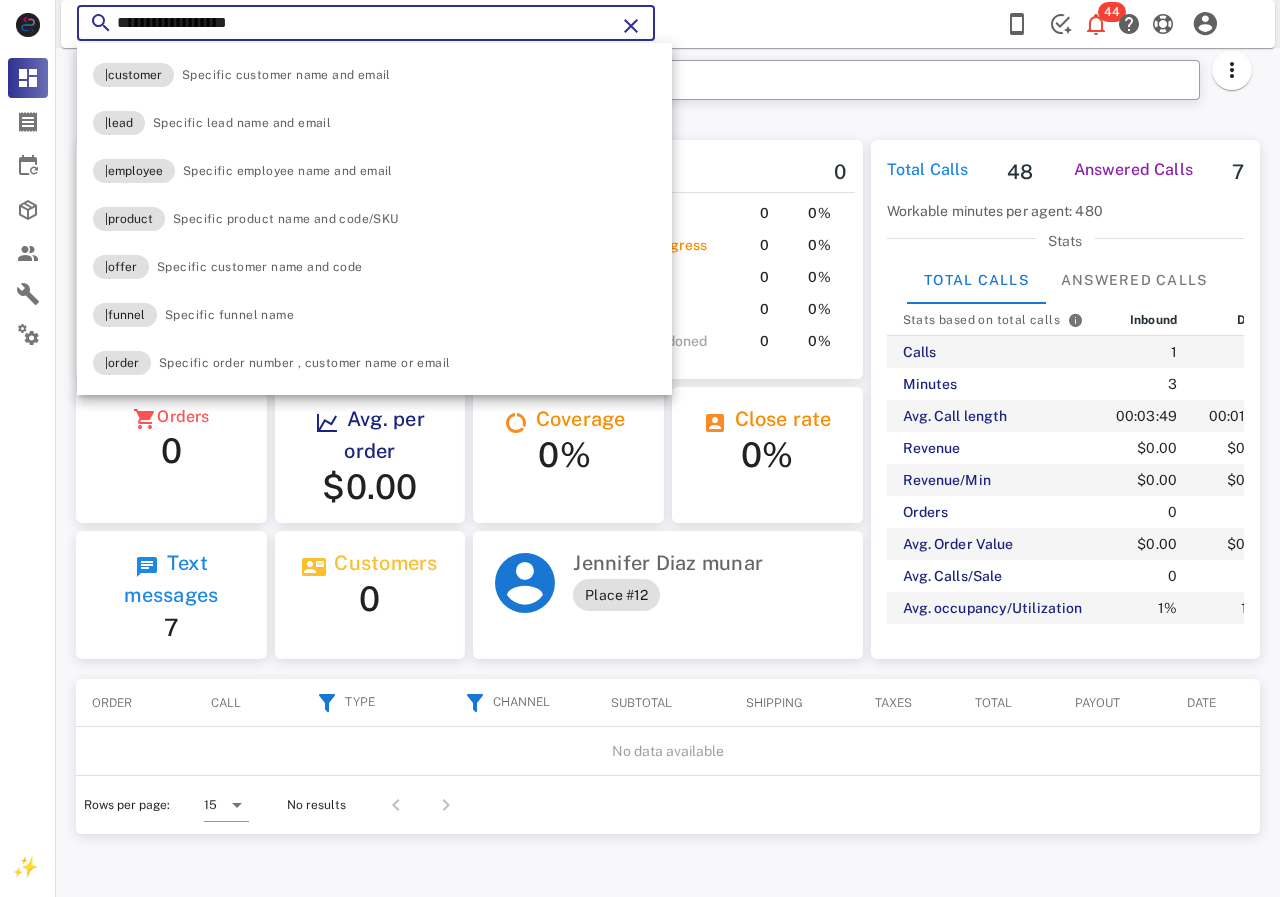 paste on "*****" 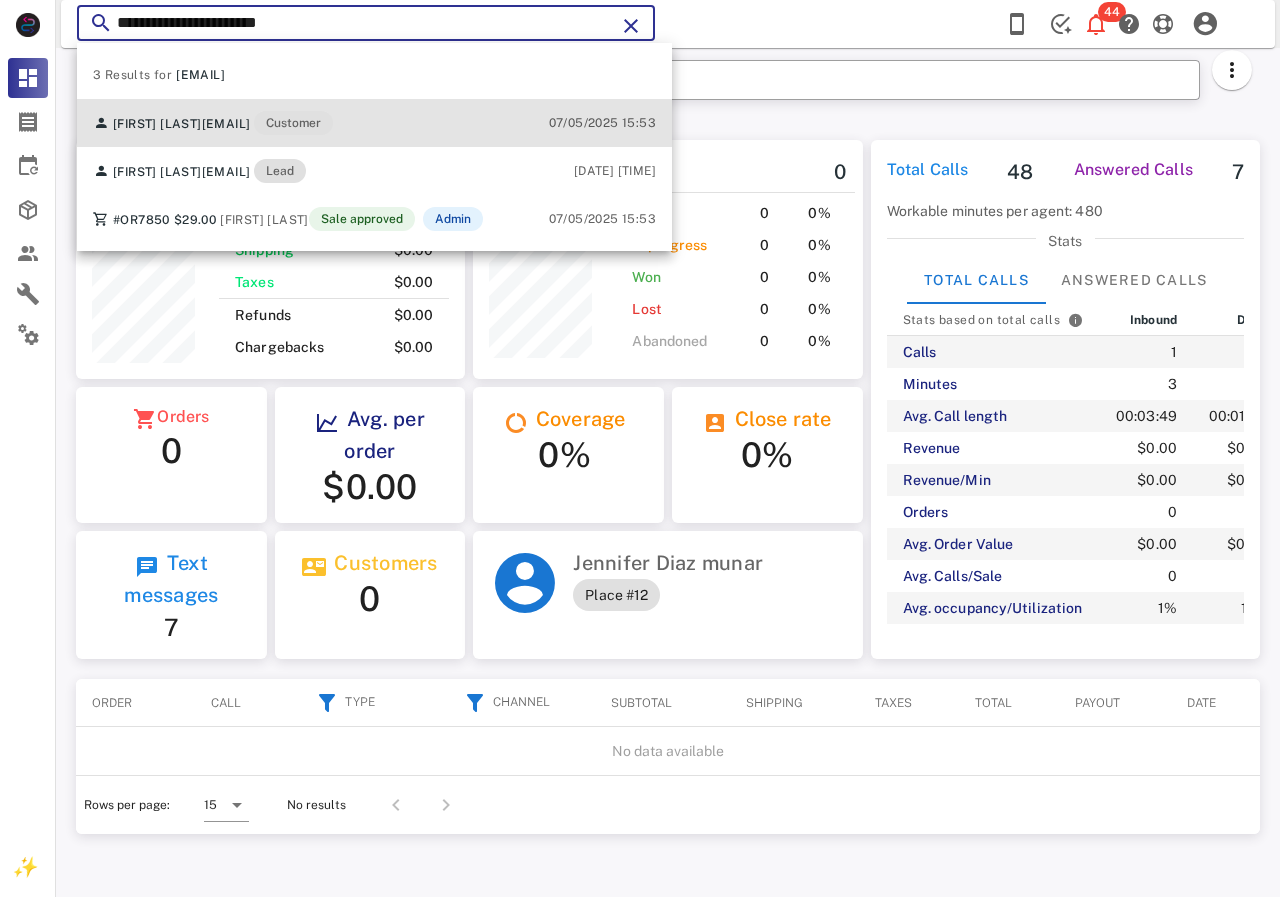 click on "[EMAIL]" at bounding box center (226, 124) 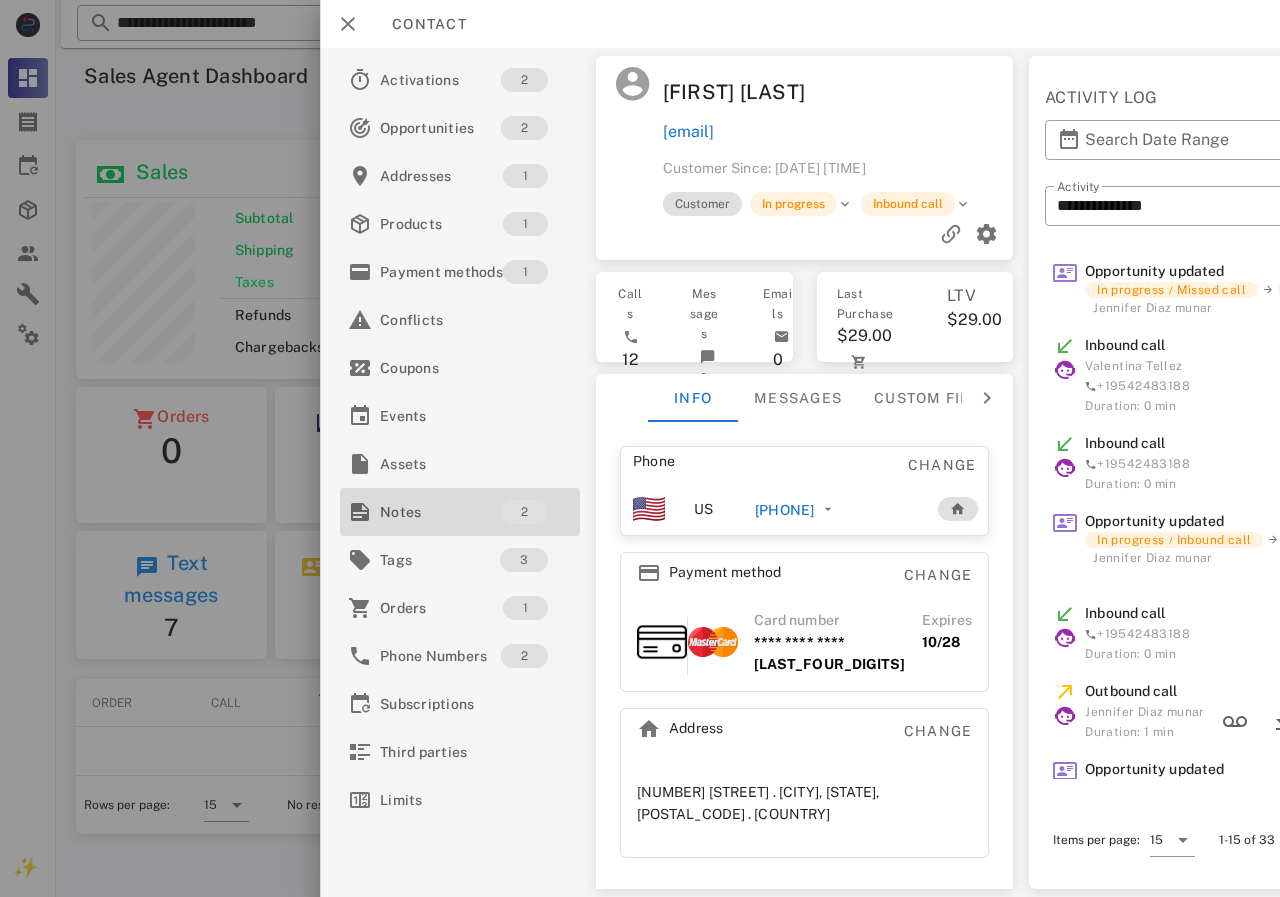 click on "Notes" at bounding box center [440, 512] 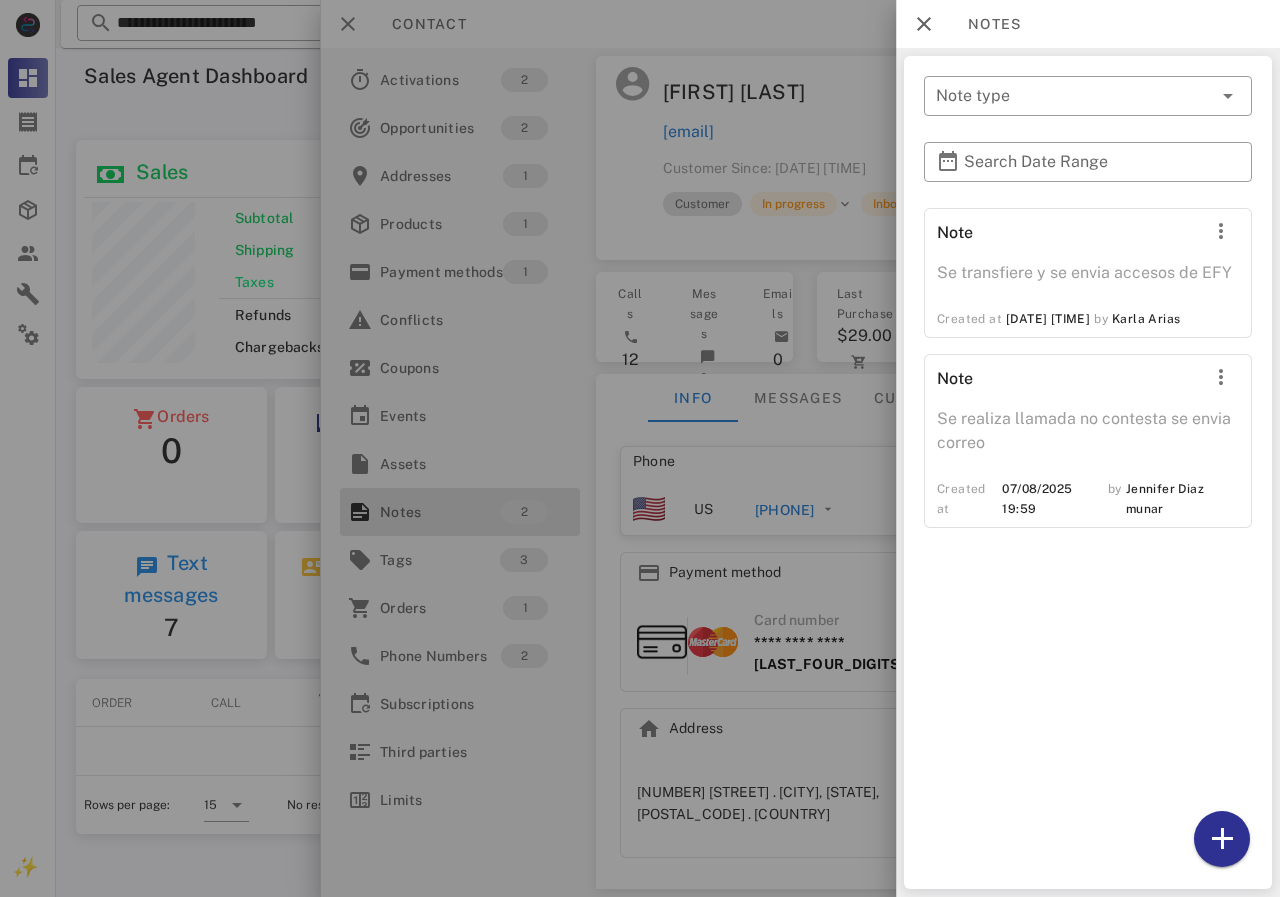 click at bounding box center (640, 448) 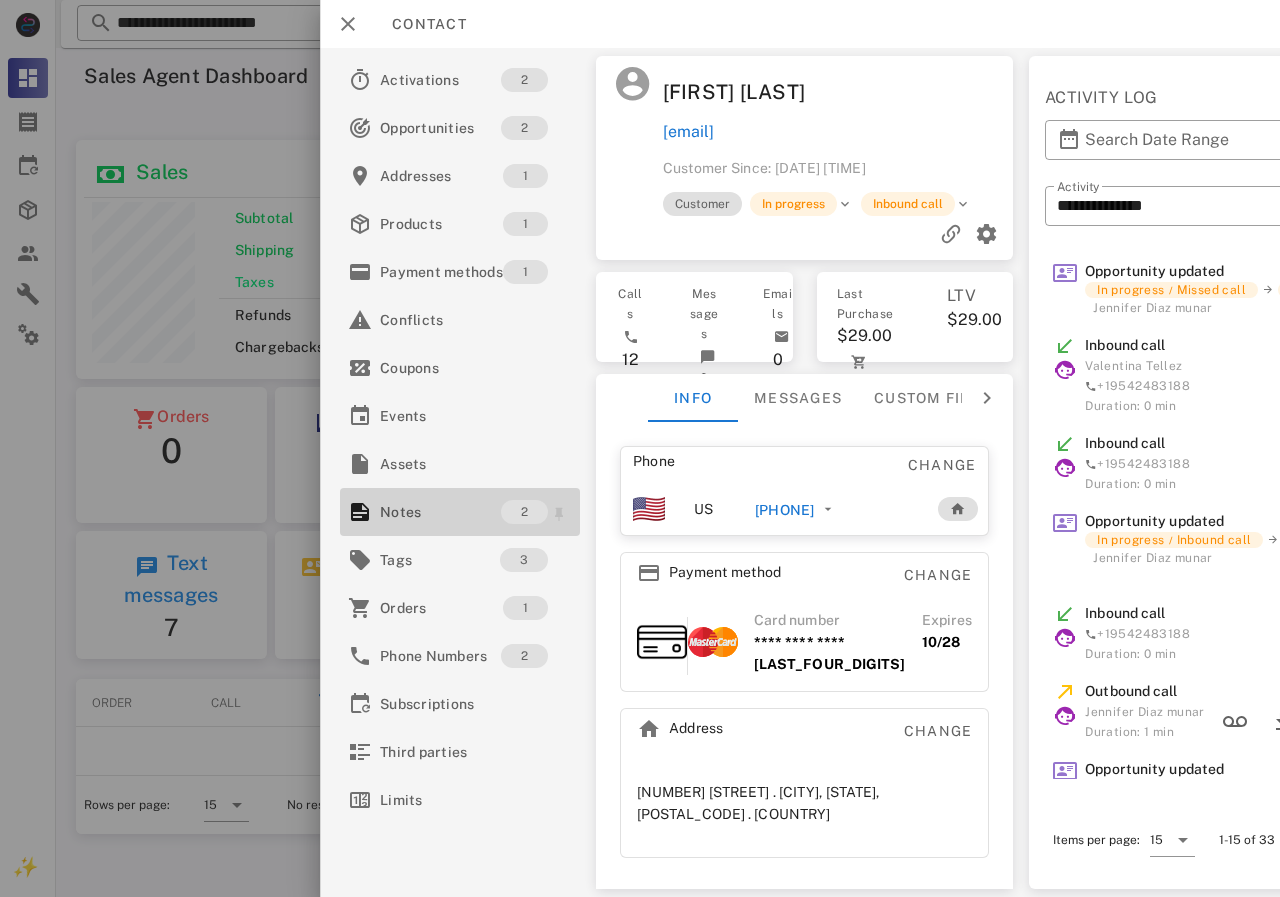 click on "Notes" at bounding box center (440, 512) 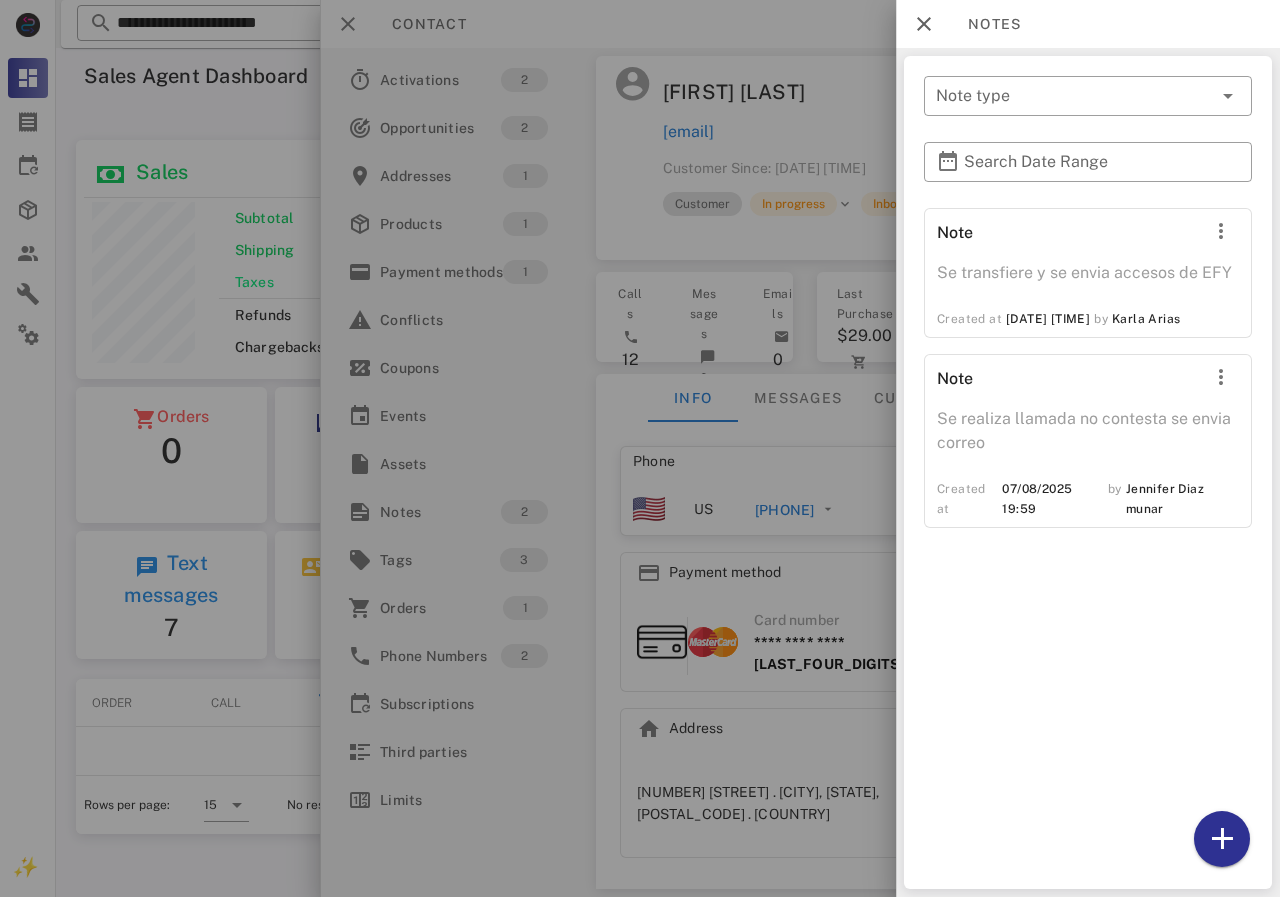 click at bounding box center [640, 448] 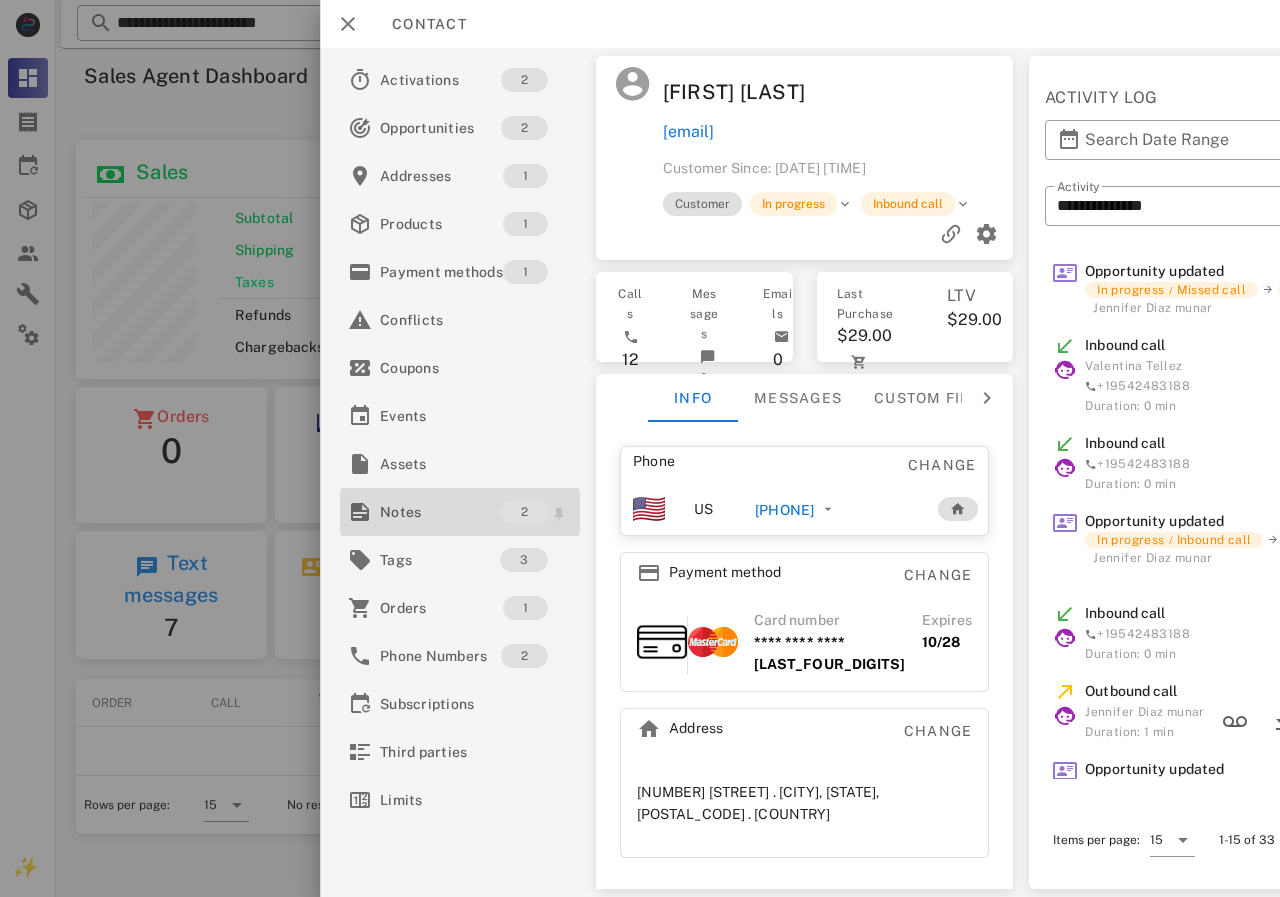 click on "Notes" at bounding box center (440, 512) 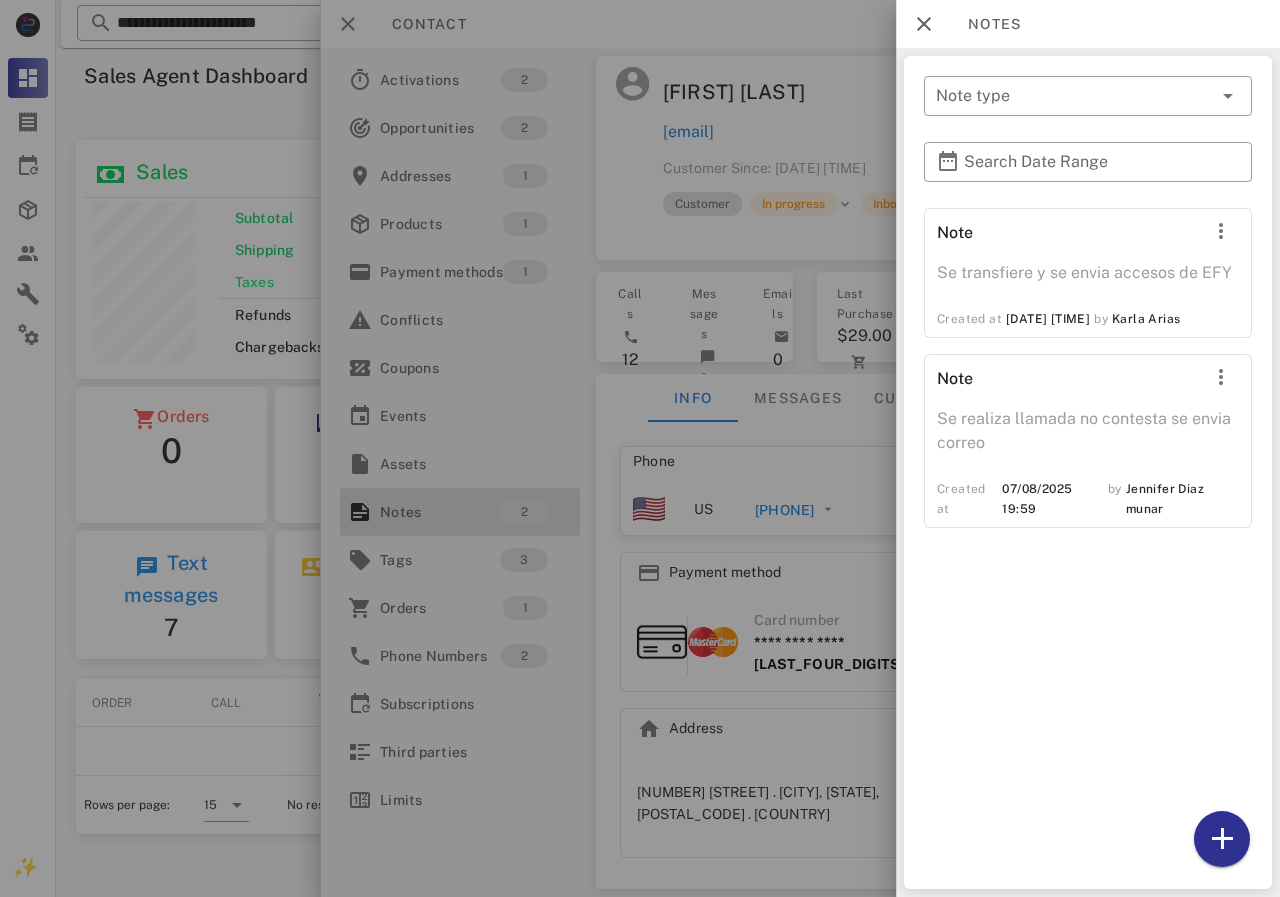 click at bounding box center [640, 448] 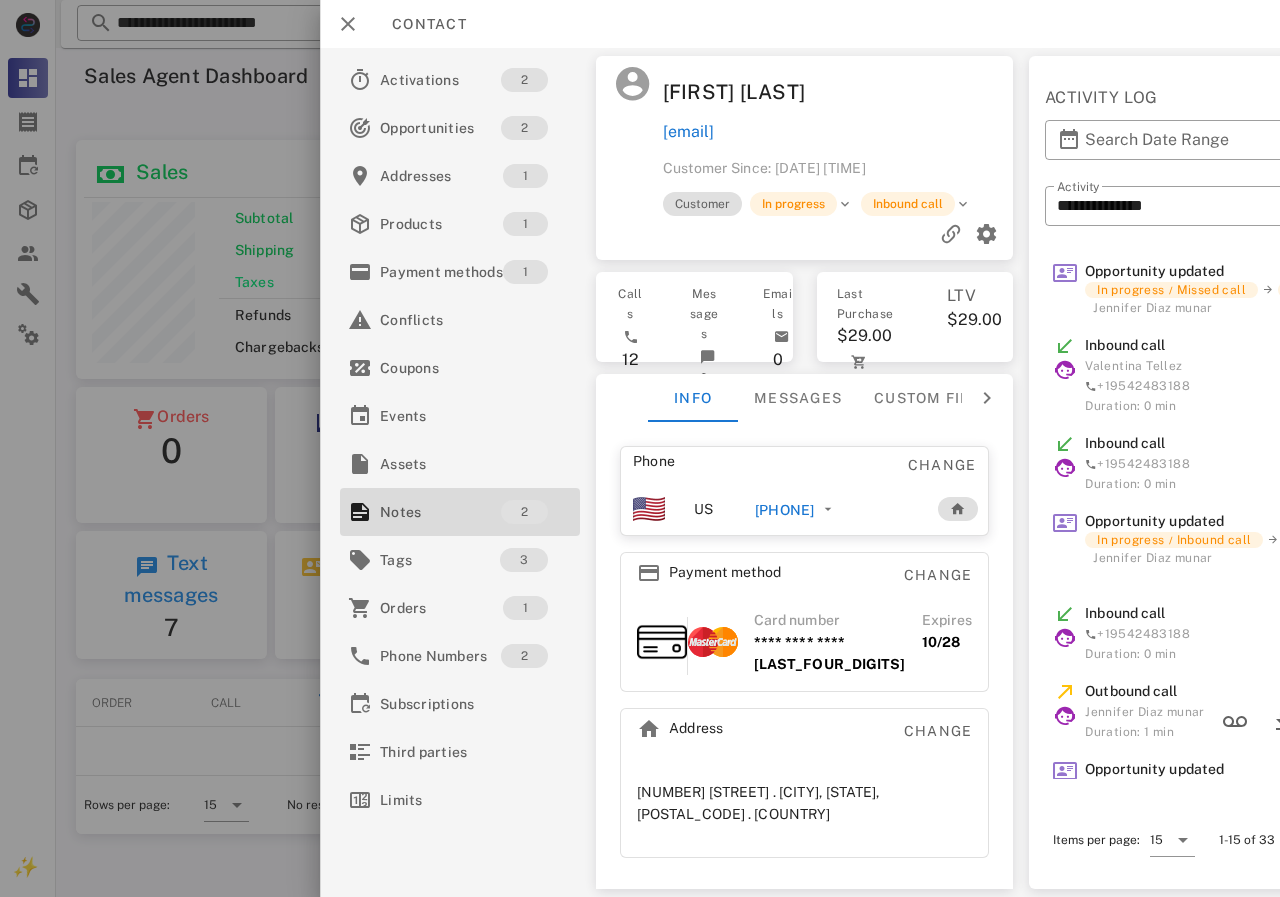 click at bounding box center (640, 448) 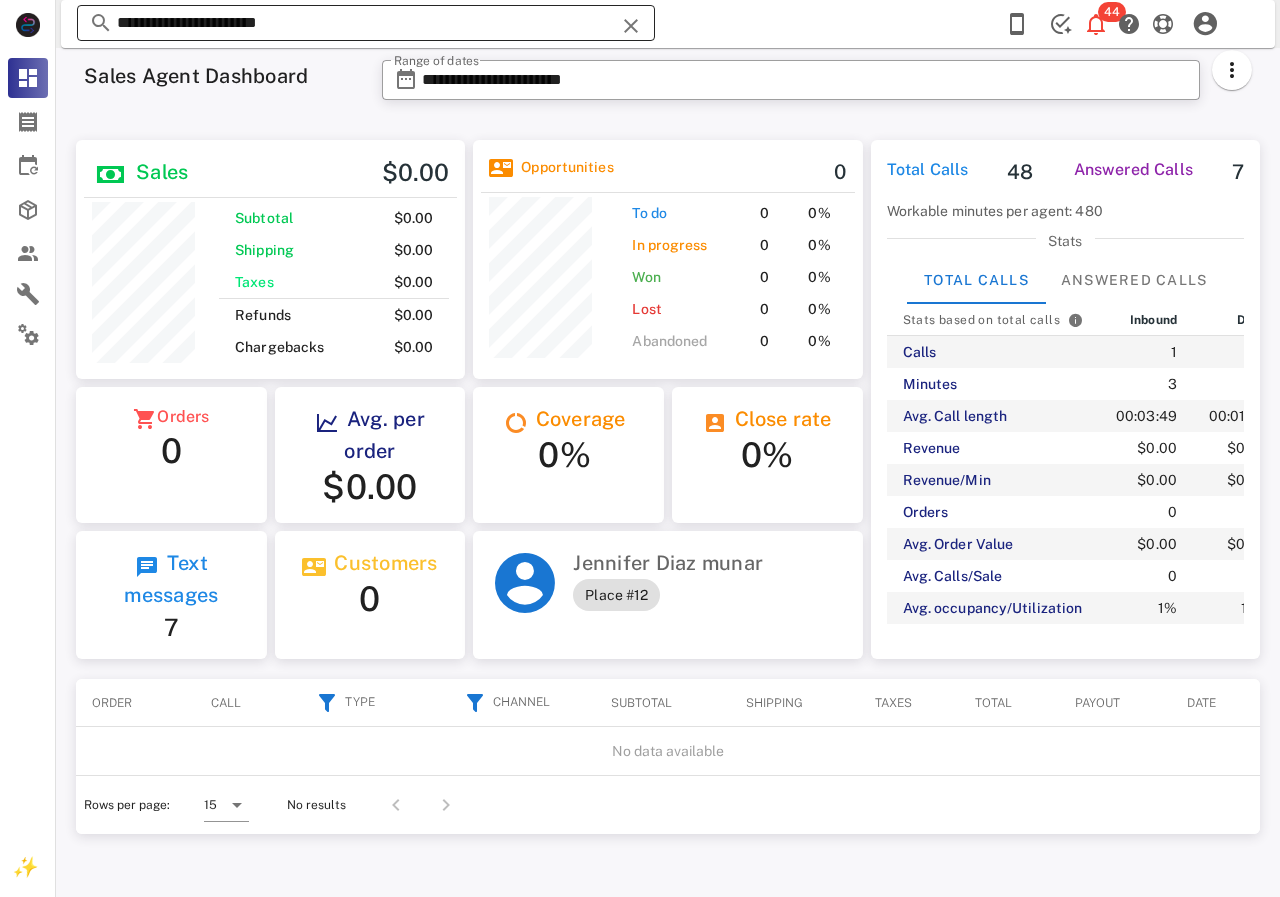 click on "**********" at bounding box center [366, 23] 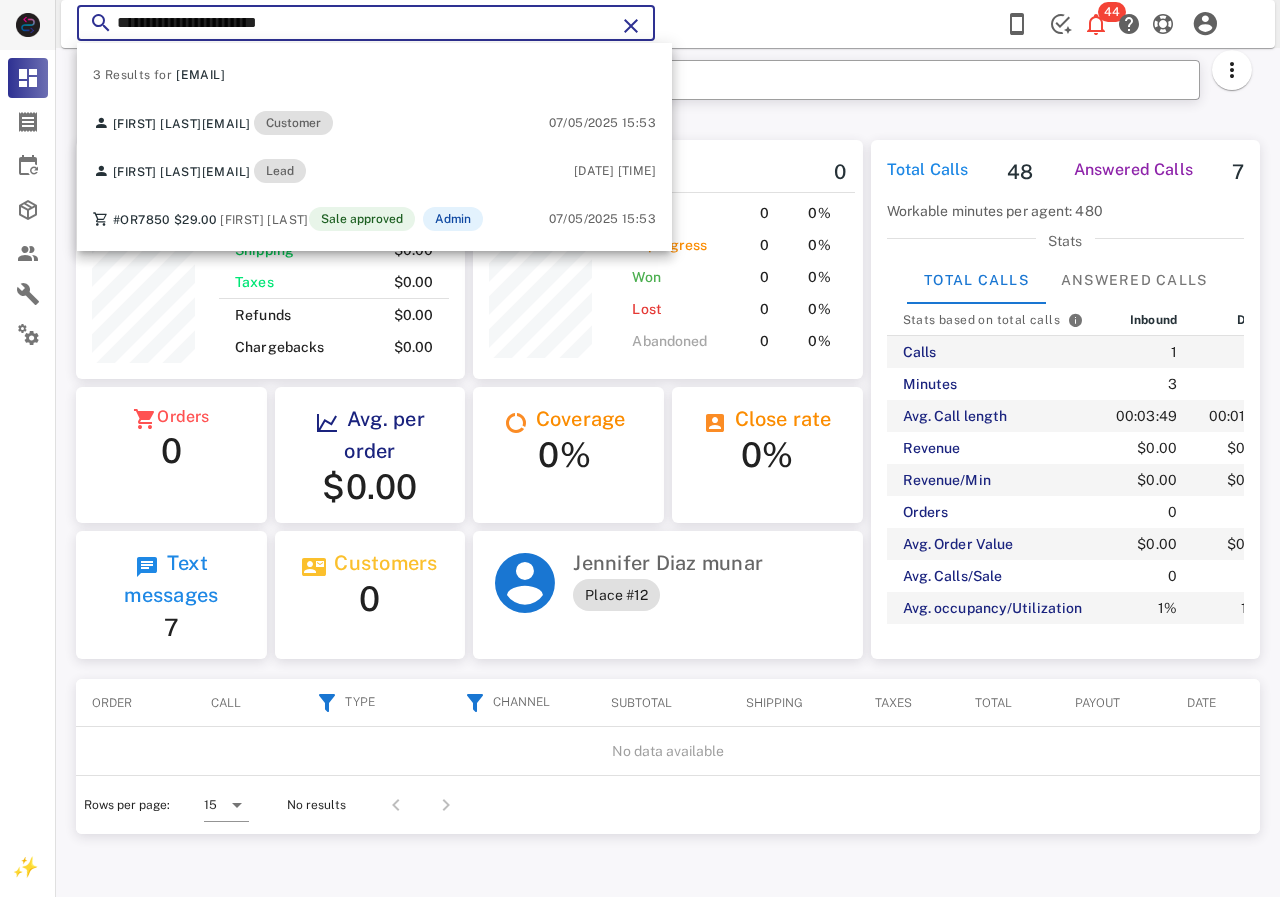 click on "Busy  Calling from [PHONE] [TIME]  Unknown      ▼     Andorra
+376
Argentina
+54
Aruba
+297
Australia
+61
Belgium (België)
+32
Bolivia
+591
Brazil (Brasil)
+55
Canada
+1
Chile
+56
Colombia
+57
Costa Rica
+506
Dominican Republic (República Dominicana)
+1
Ecuador
+593
El Salvador
+503
France
+33
Germany (Deutschland)
+49
Guadeloupe
+590
Guatemala
+502
Honduras
+504
Iceland (Ísland)
+354
India (भारत)
+91
Israel (‫ישראל‬‎)
+972
Italy (Italia)     Japan (日本)" at bounding box center [668, 472] 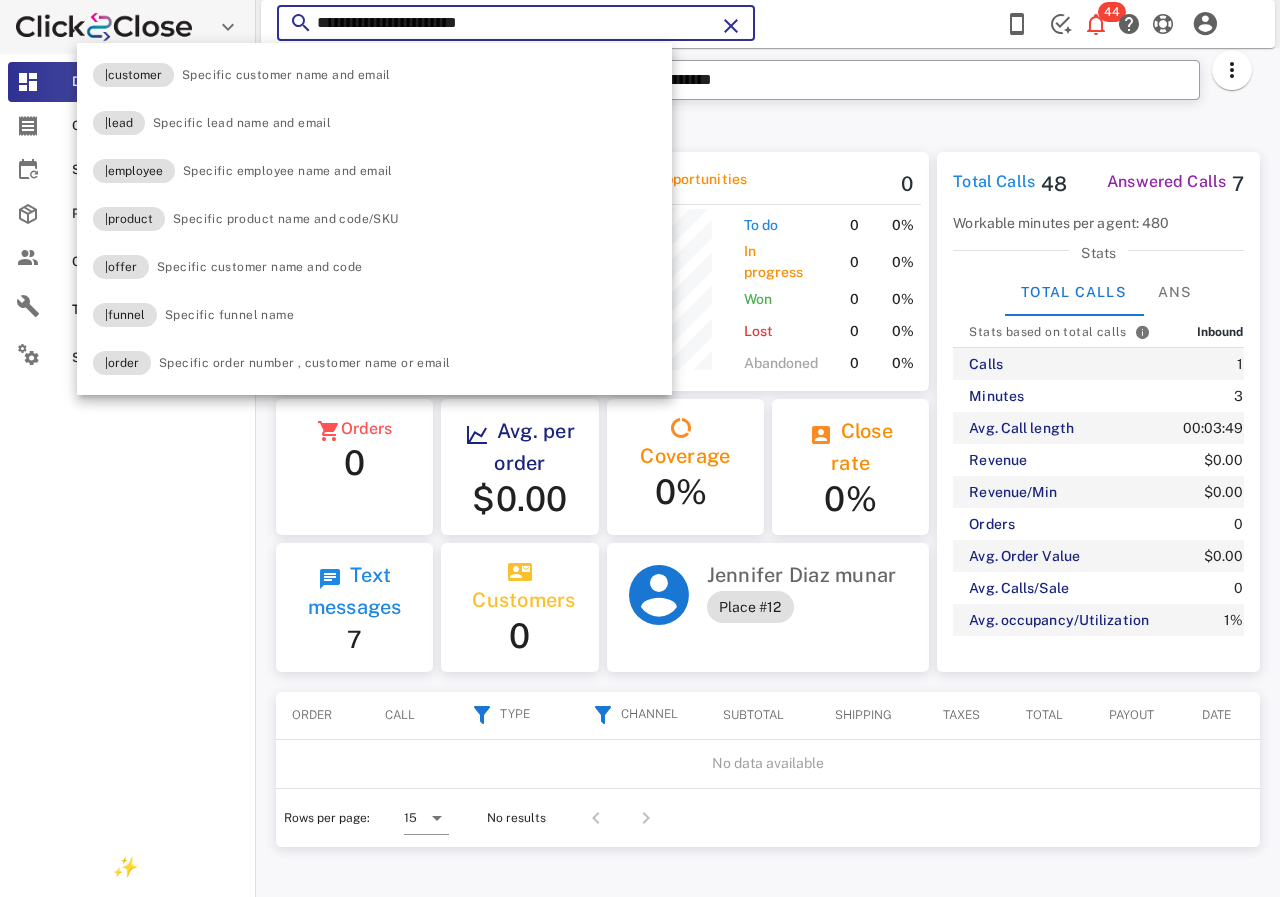 scroll, scrollTop: 255, scrollLeft: 322, axis: both 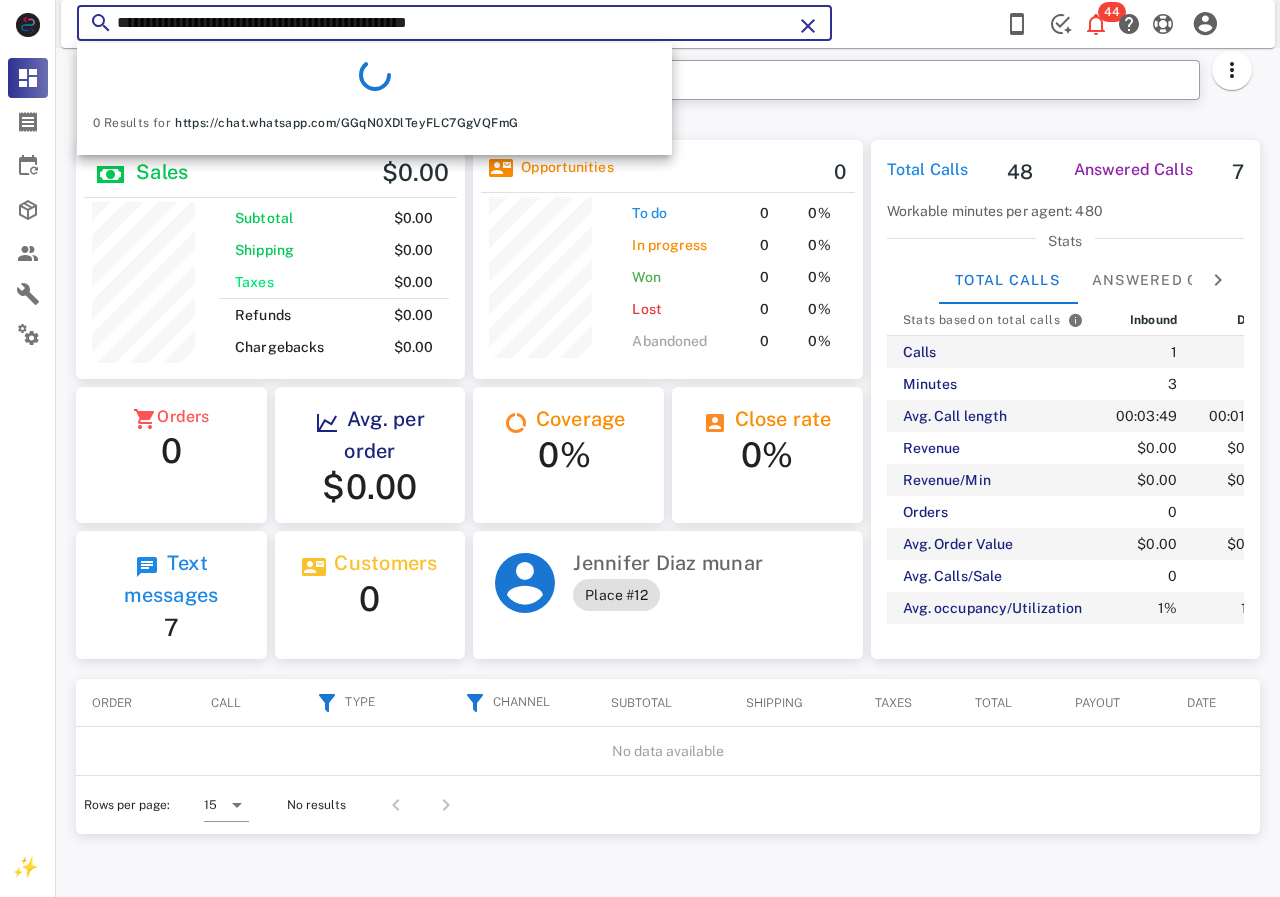 drag, startPoint x: 566, startPoint y: 25, endPoint x: 65, endPoint y: 31, distance: 501.03592 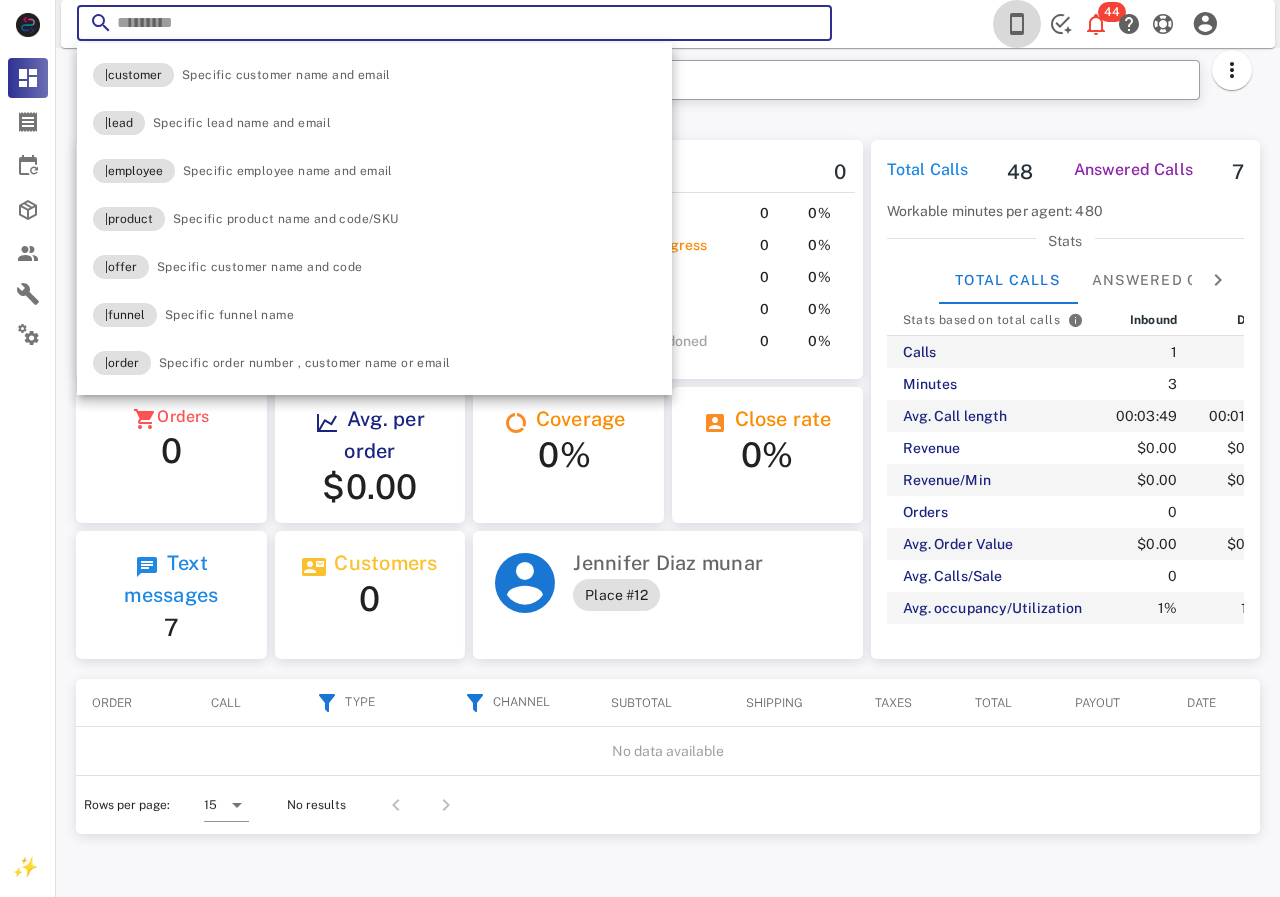 click at bounding box center (1017, 24) 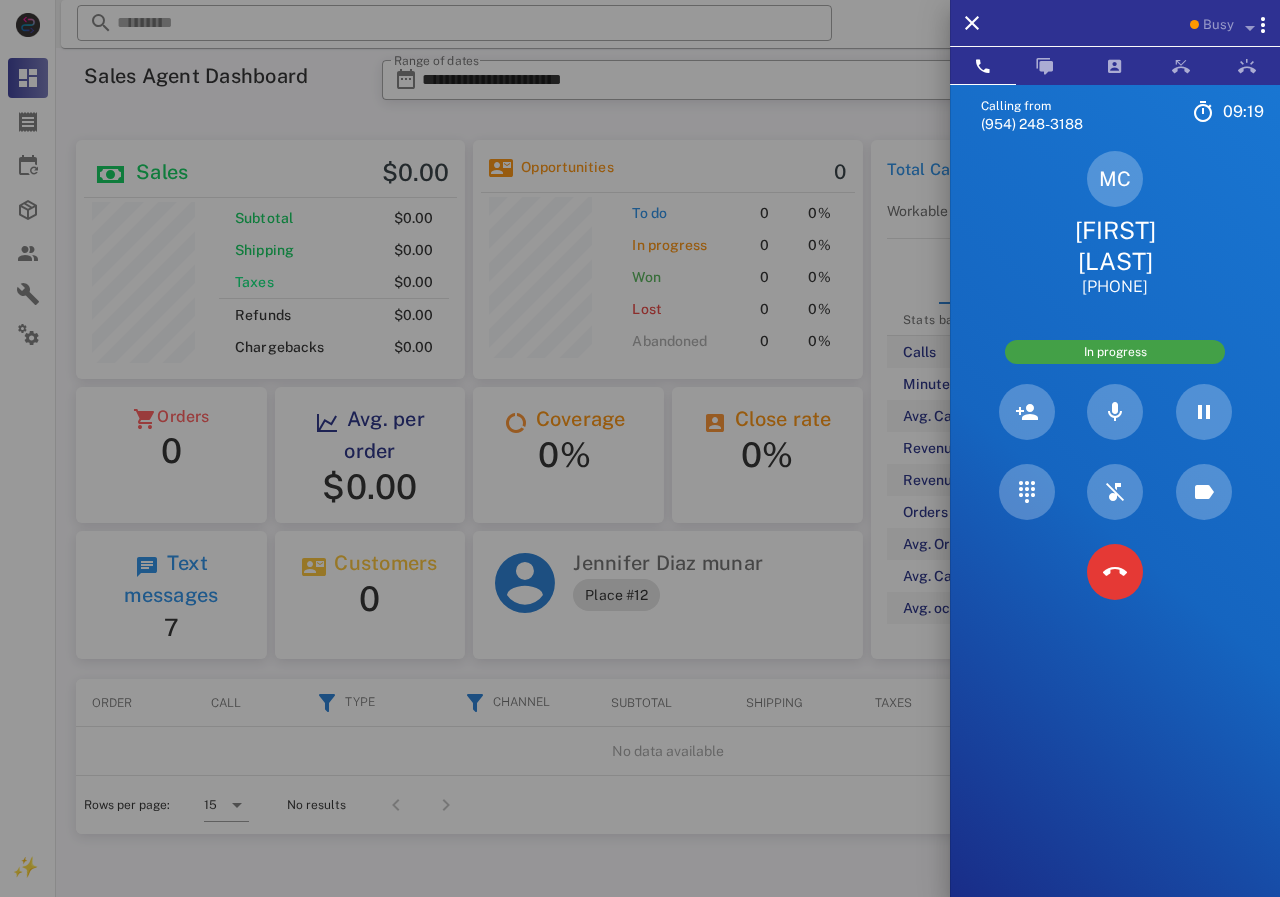click on "[FIRST] [LAST]" at bounding box center (1115, 246) 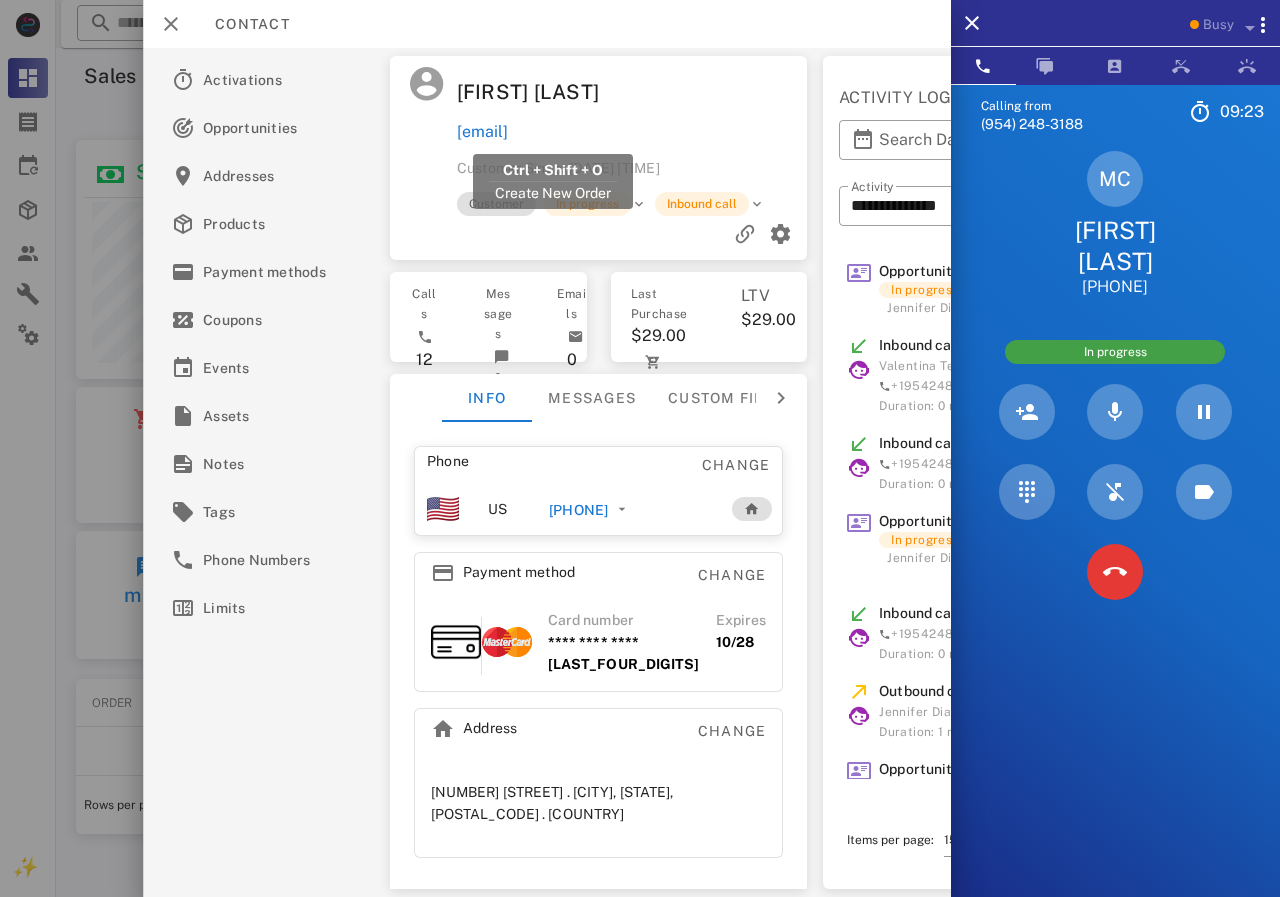 drag, startPoint x: 704, startPoint y: 134, endPoint x: 457, endPoint y: 134, distance: 247 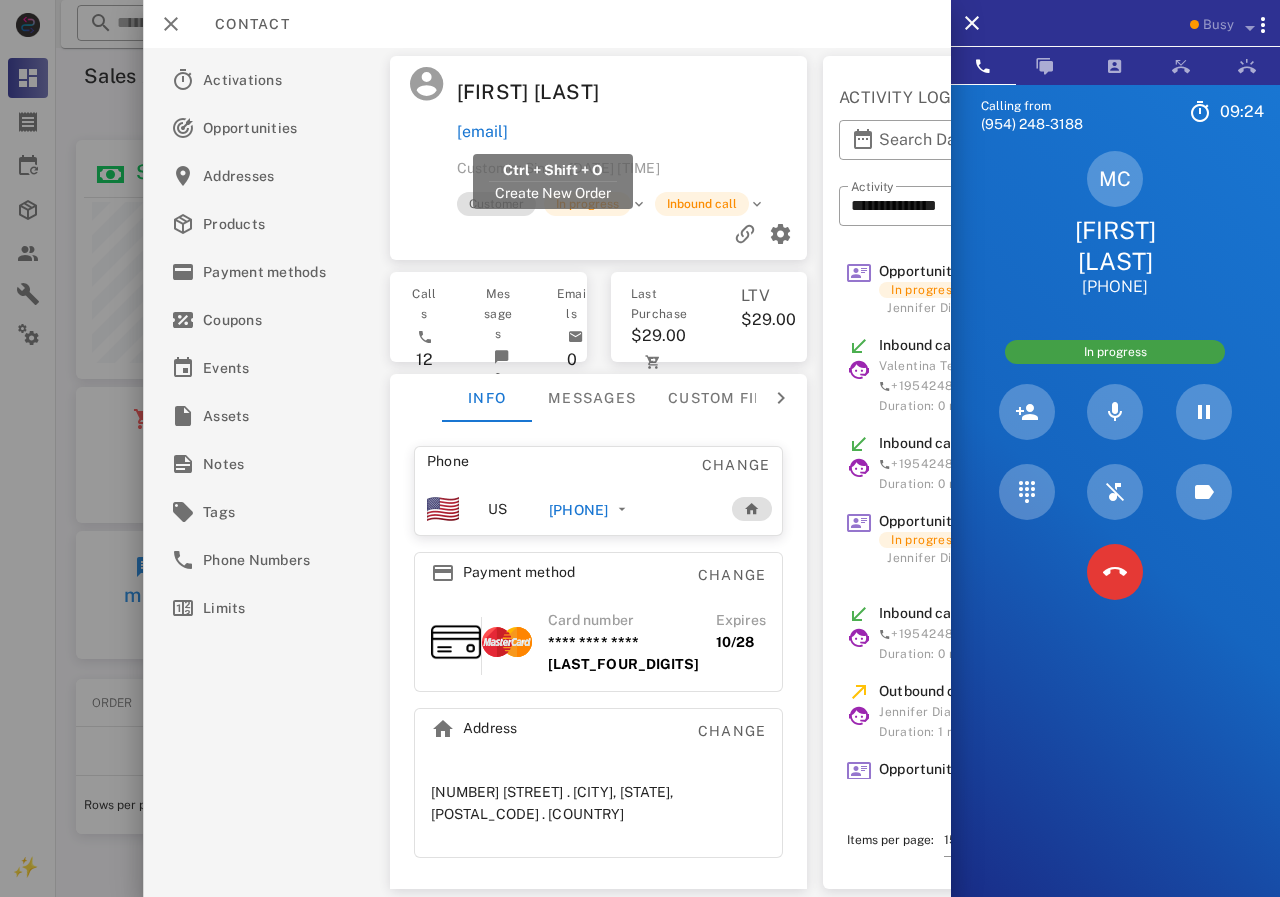 copy on "[EMAIL]" 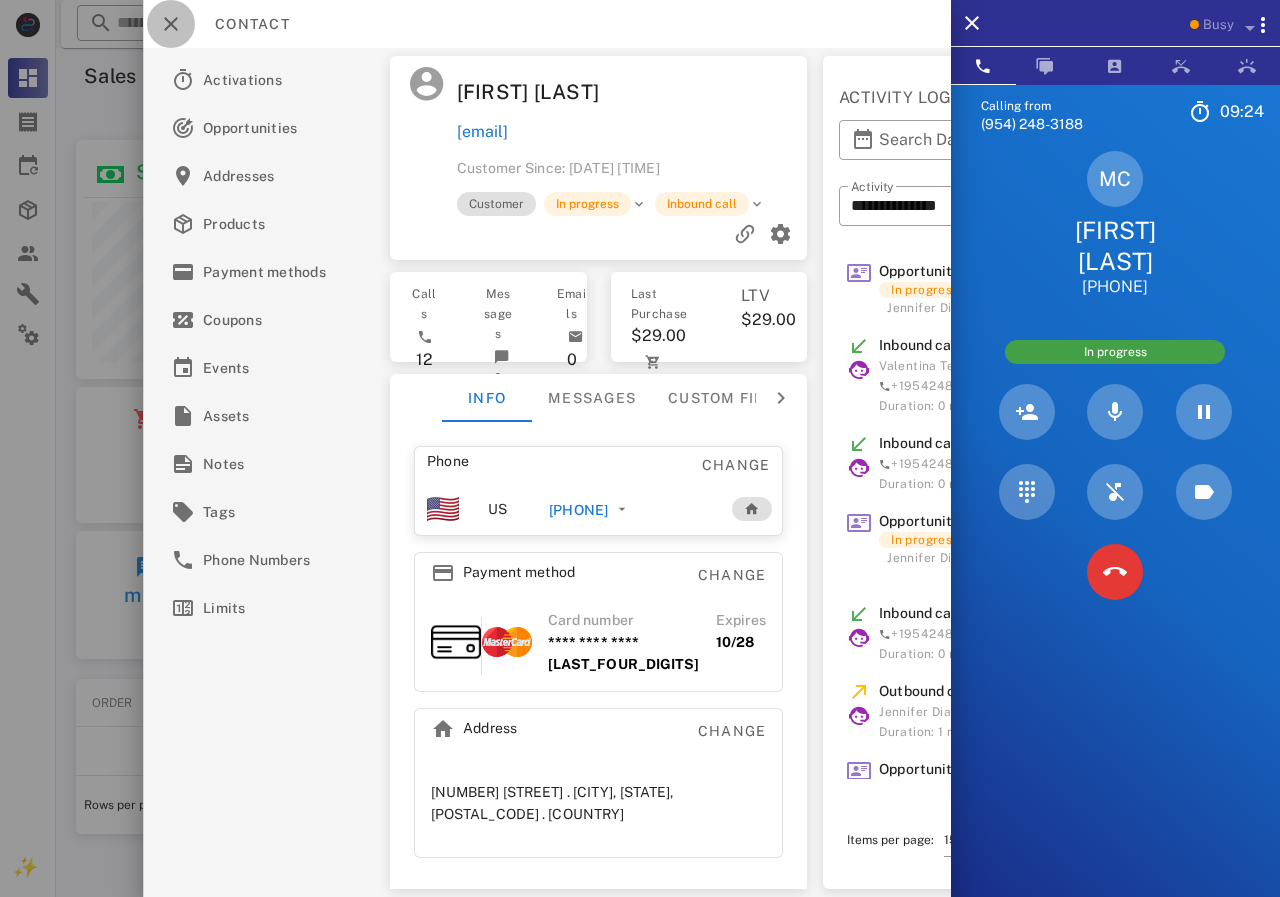 drag, startPoint x: 177, startPoint y: 8, endPoint x: 190, endPoint y: 21, distance: 18.384777 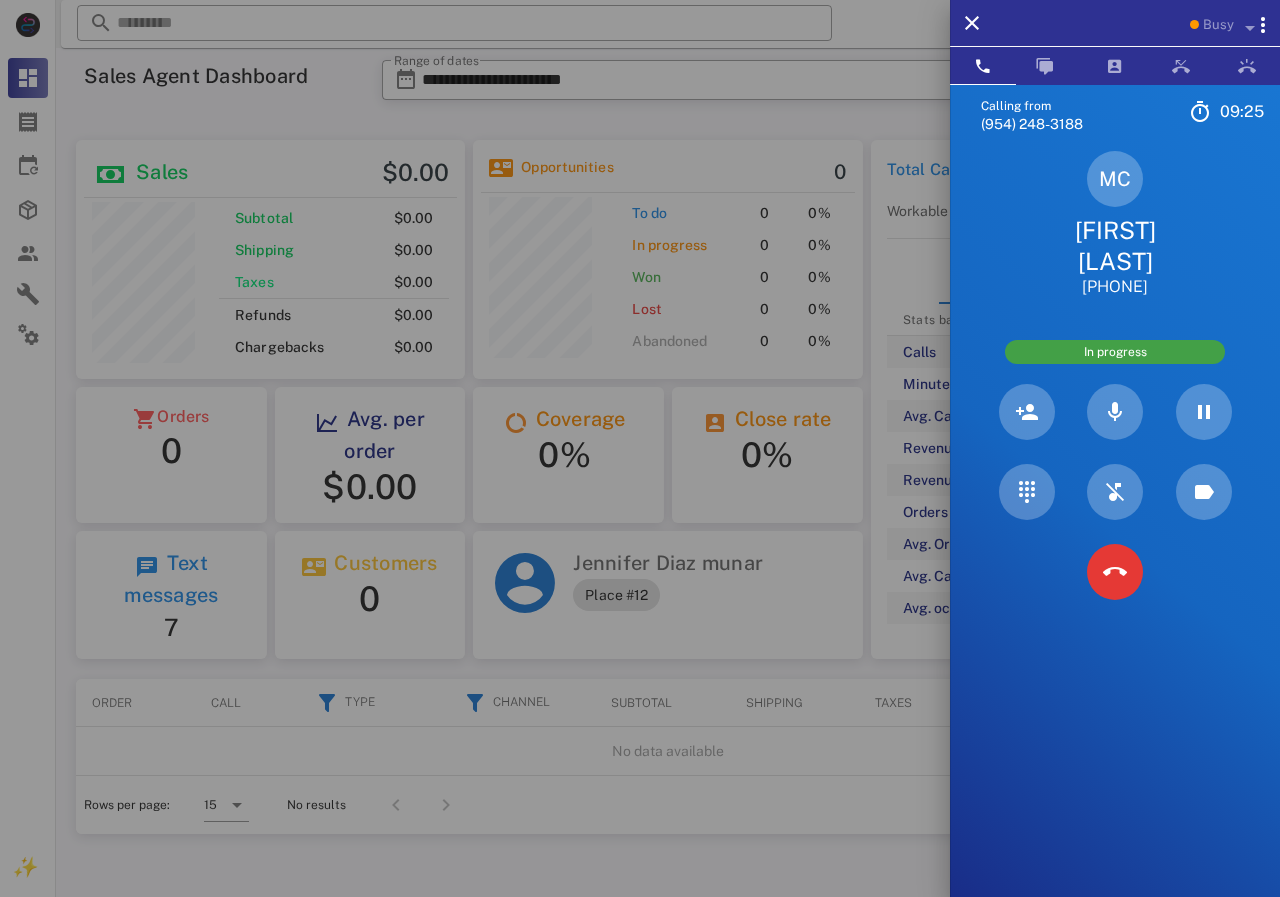 click at bounding box center [640, 448] 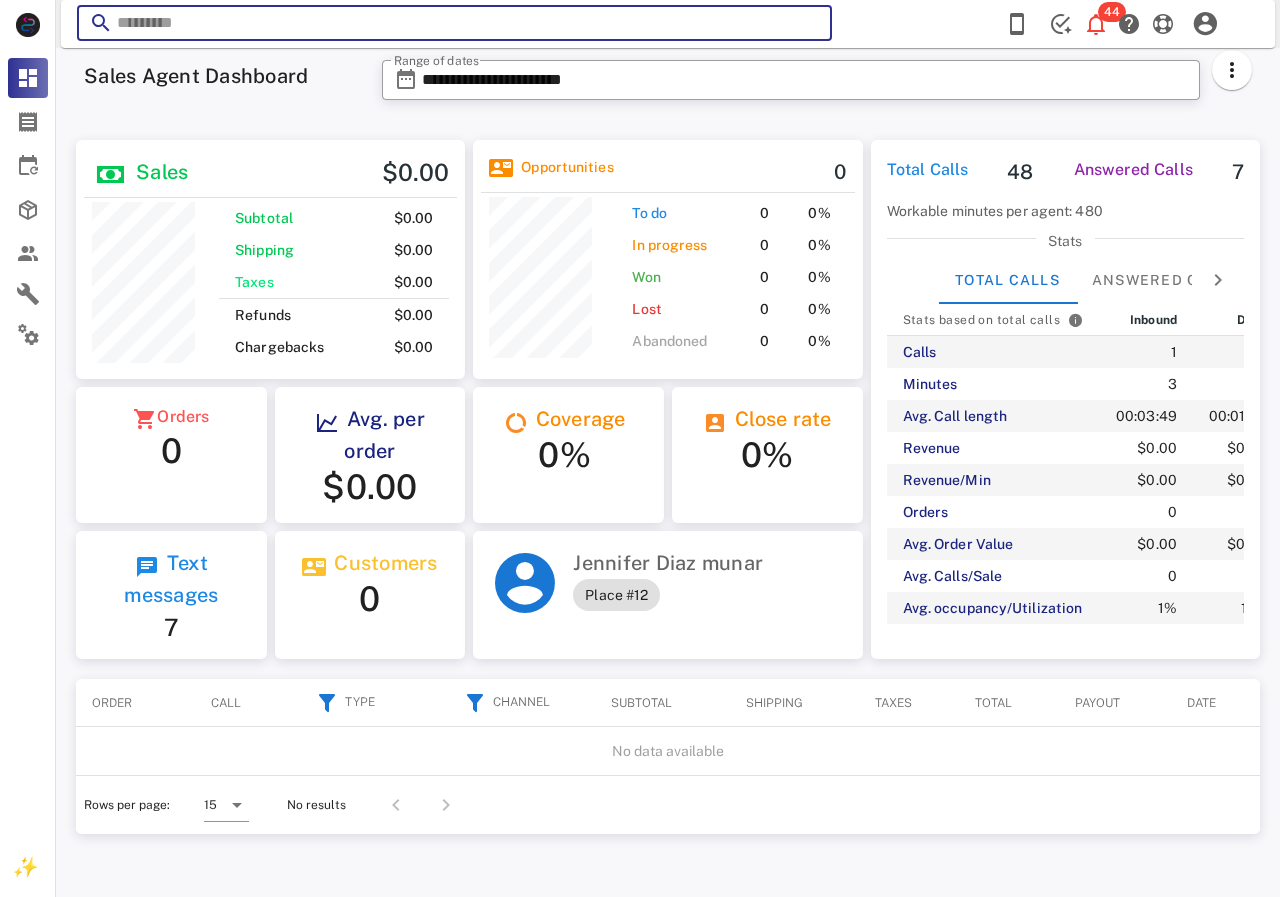click at bounding box center [374, 23] 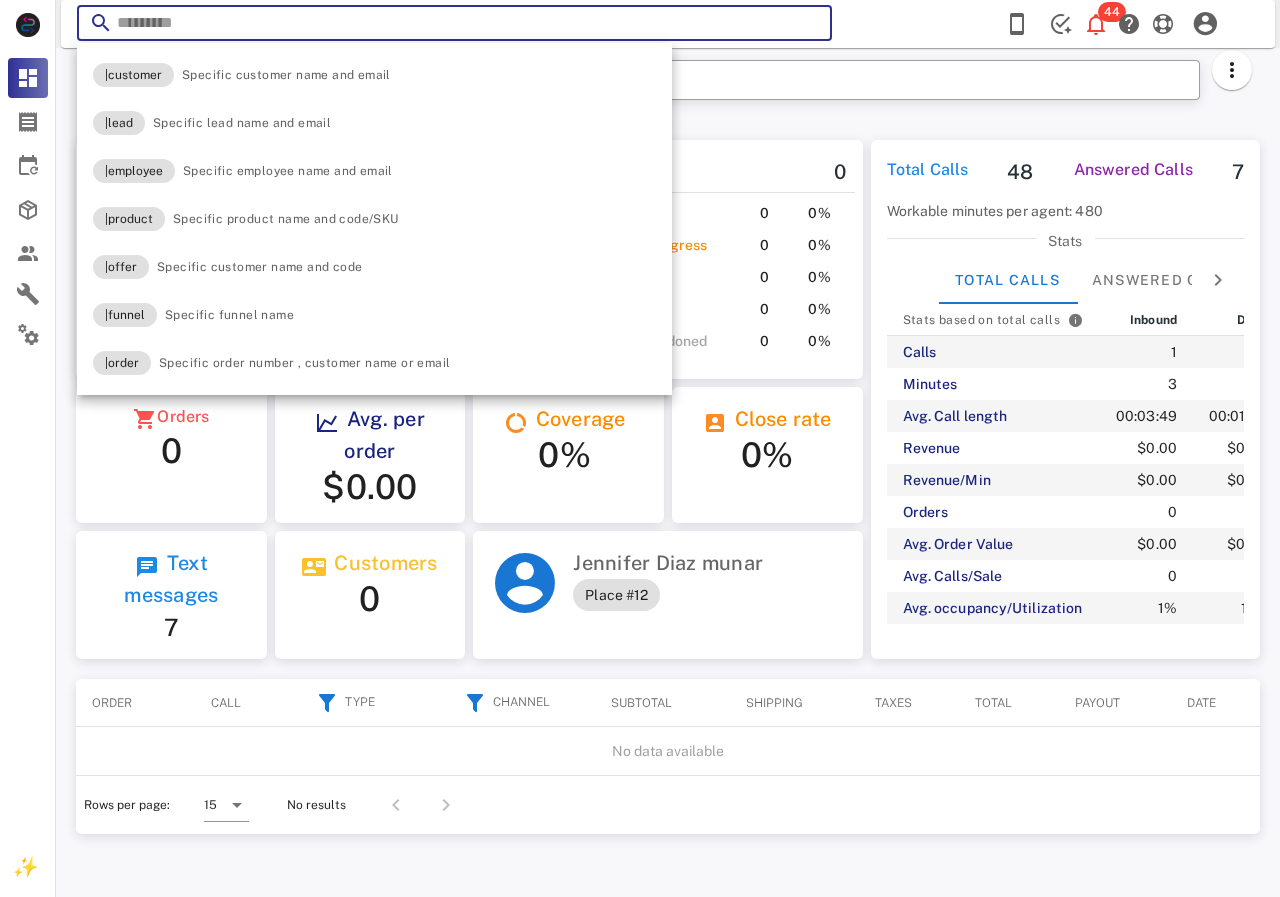 paste on "**********" 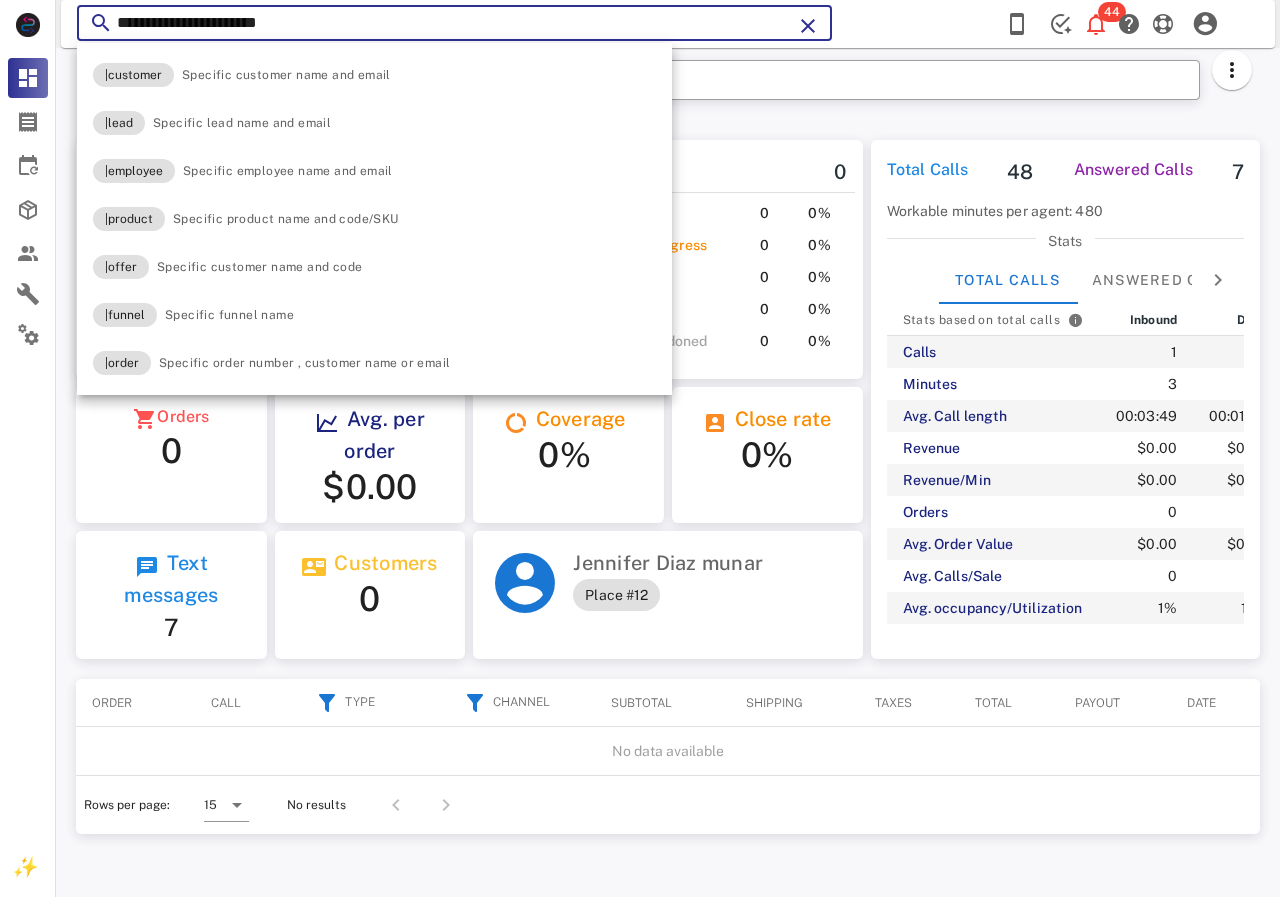 type on "**********" 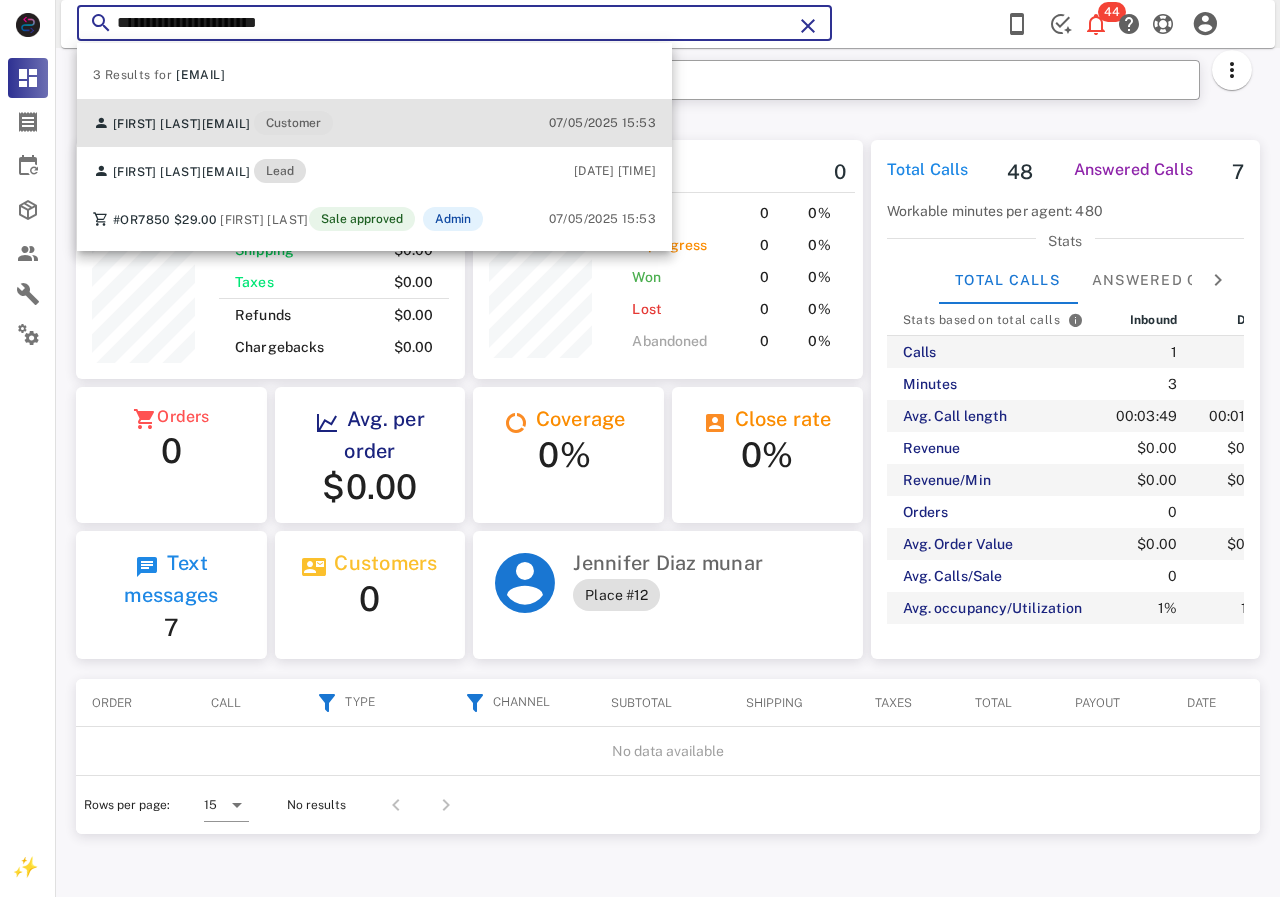 click on "[FIRST] [LAST]   [EMAIL]   Customer   [DATE] [TIME]" at bounding box center (374, 123) 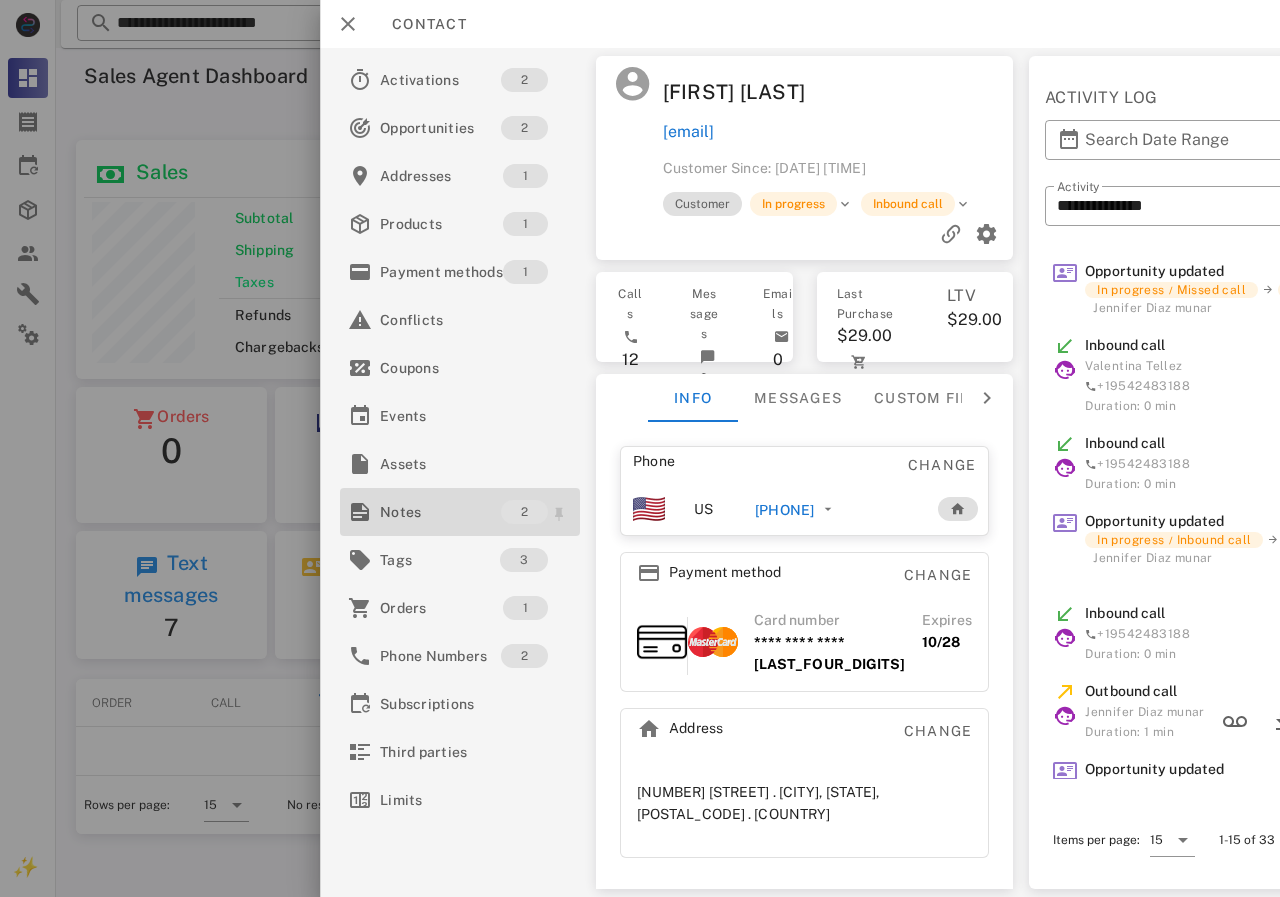 click on "Notes" at bounding box center [440, 512] 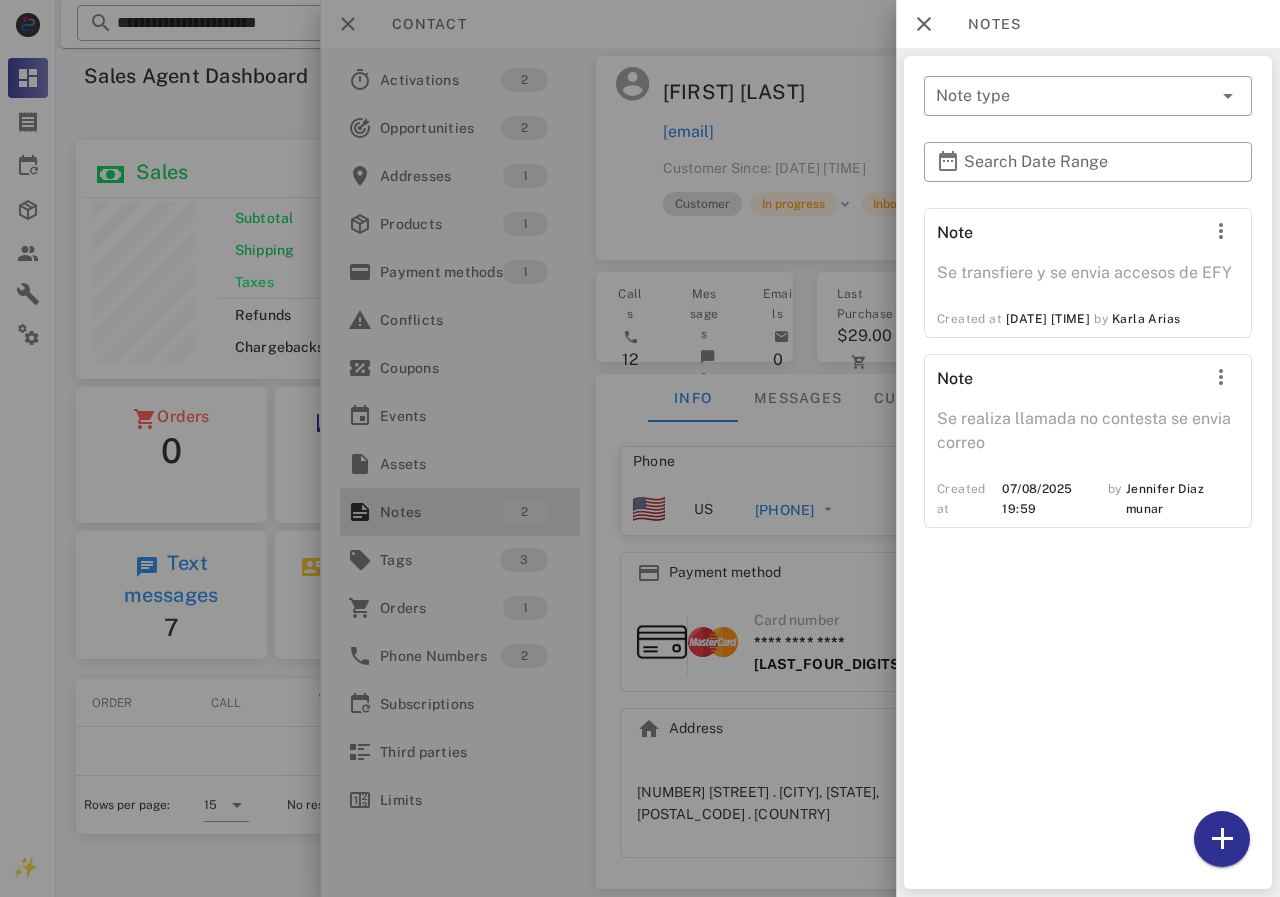 click at bounding box center [640, 448] 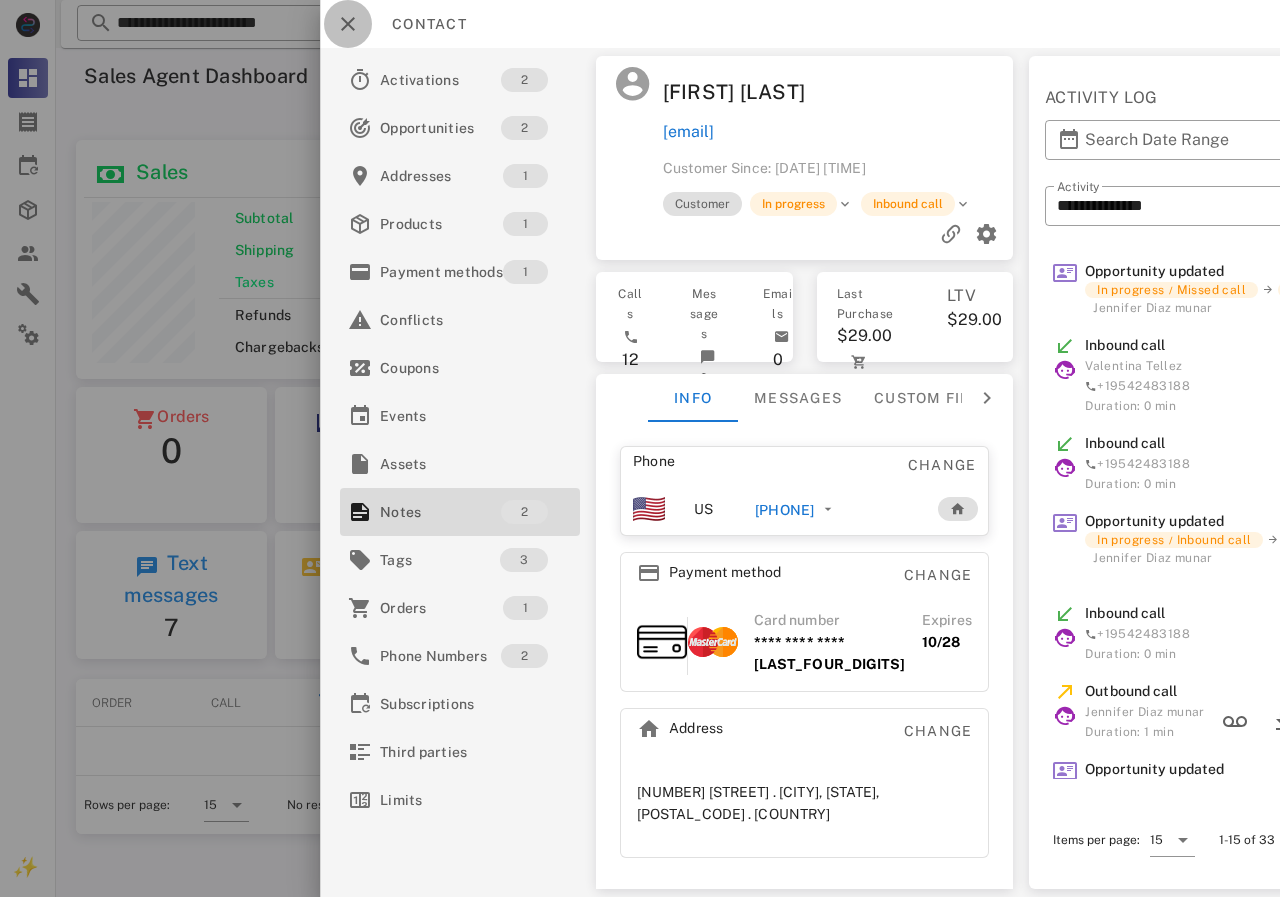 click at bounding box center (348, 24) 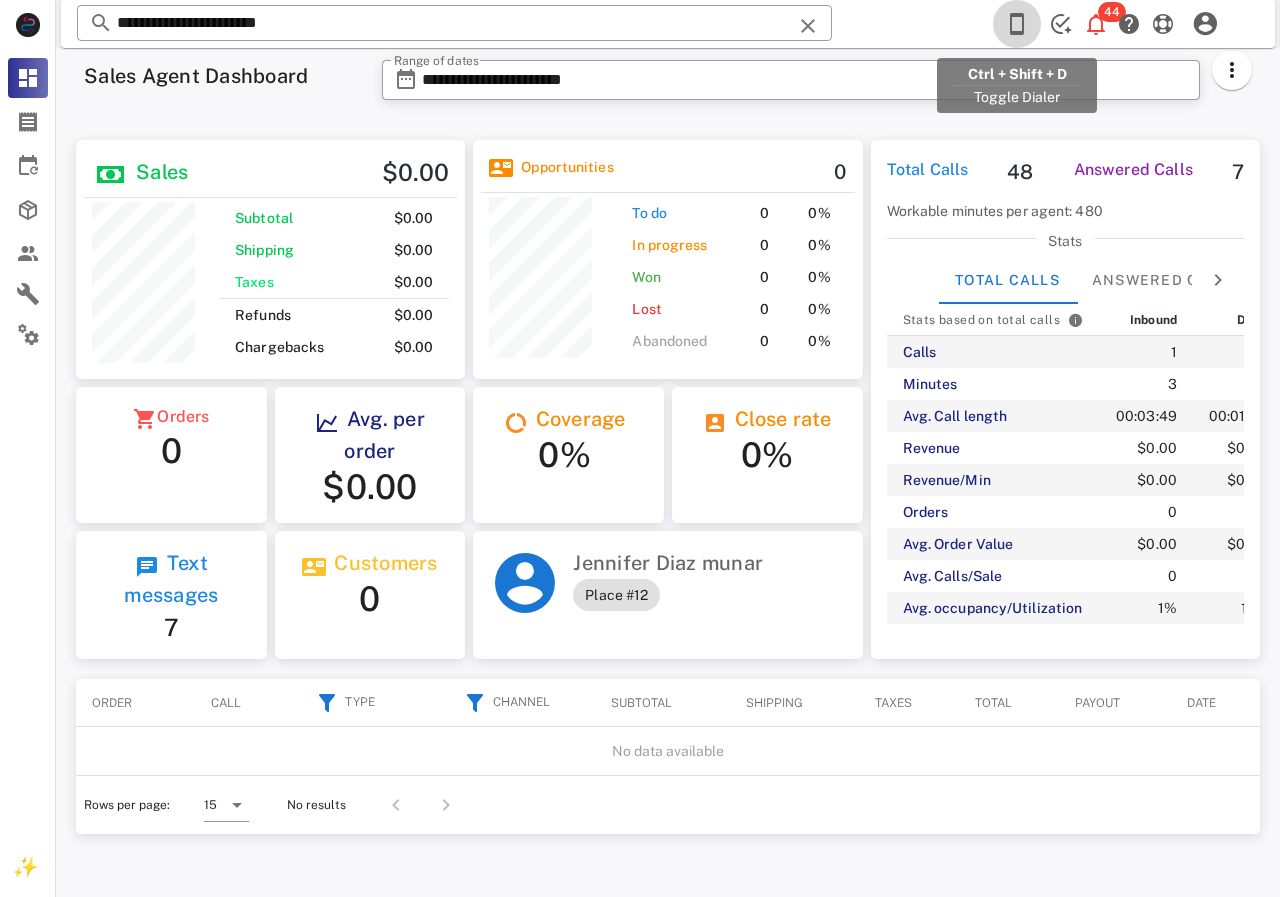 click at bounding box center (1017, 24) 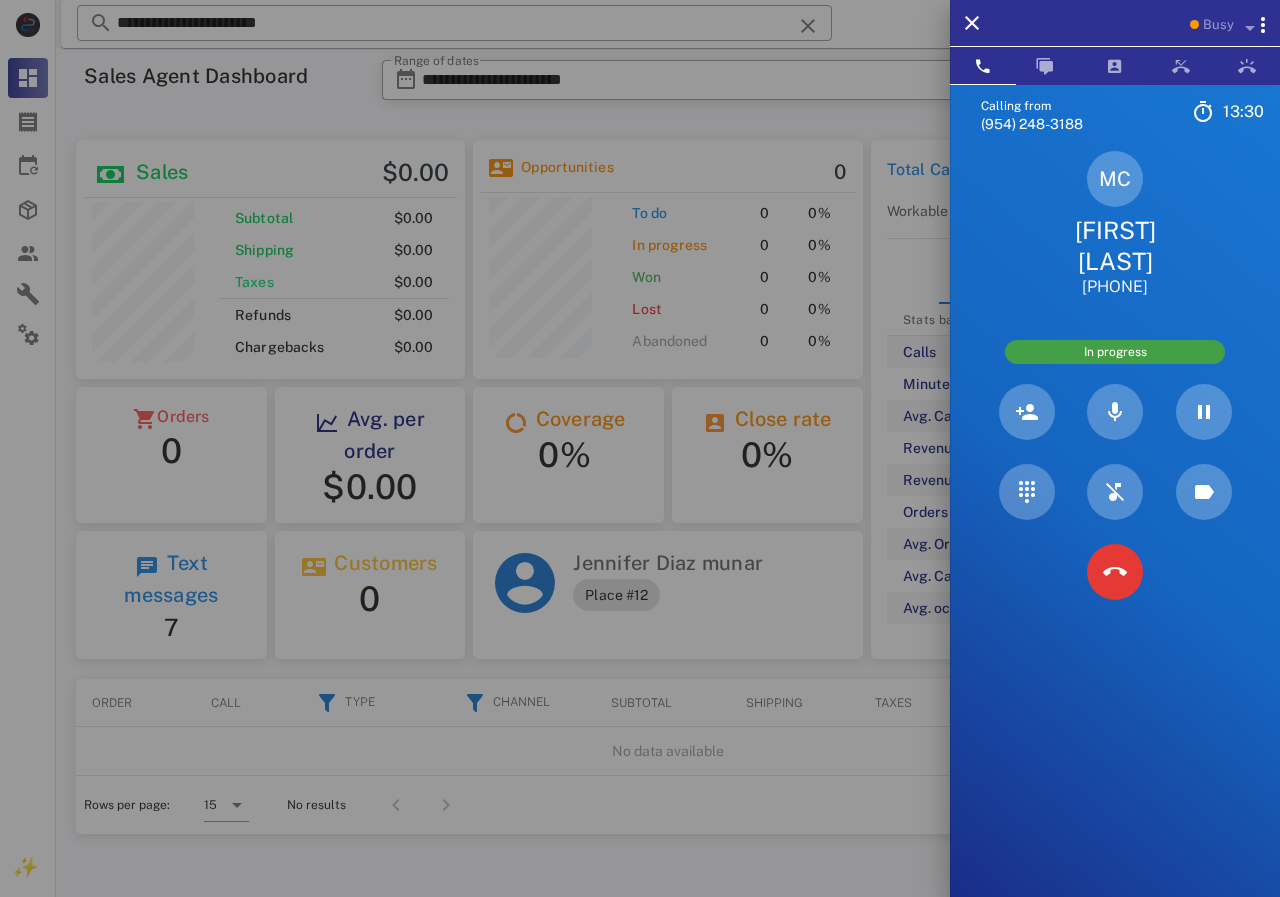 click at bounding box center [1115, 412] 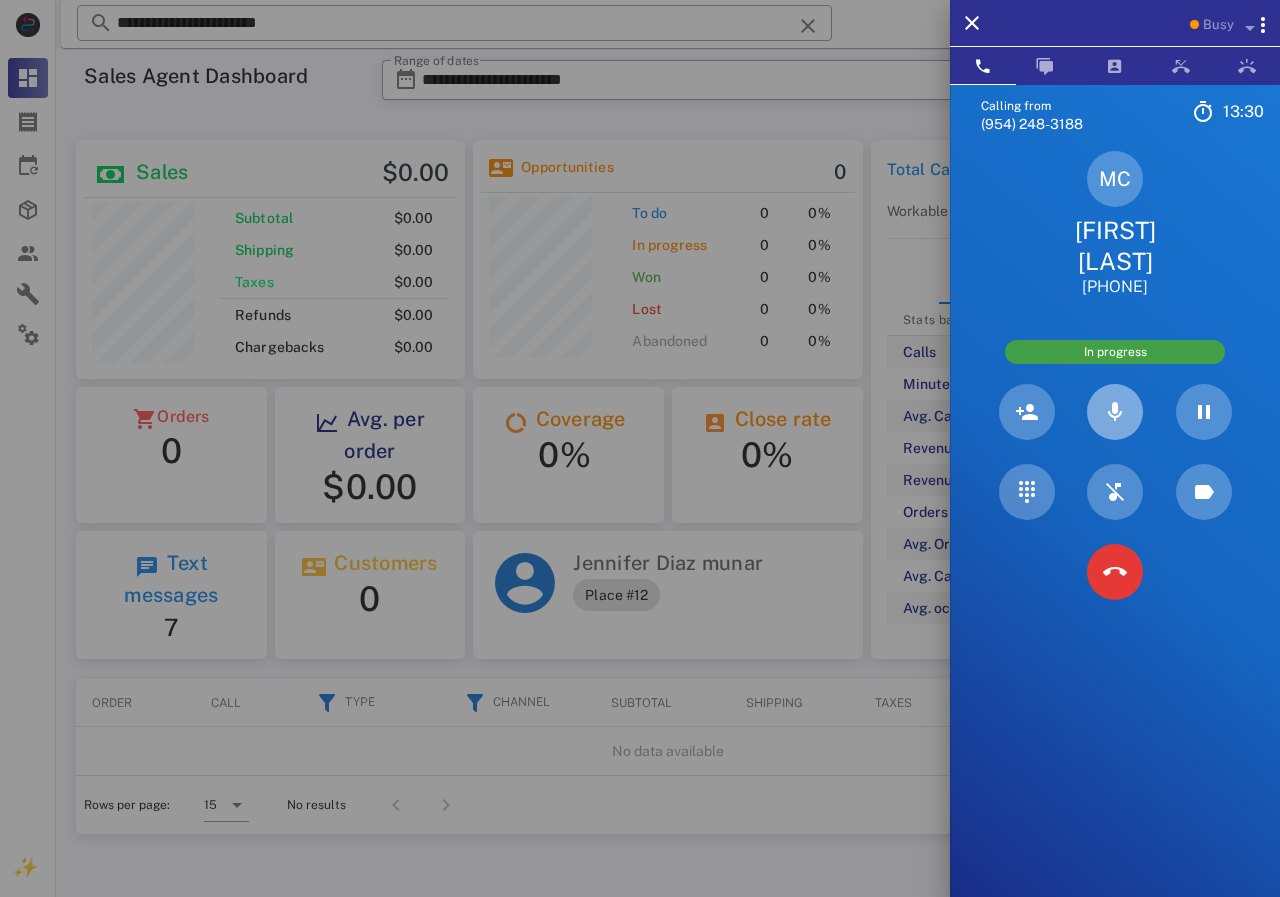 click at bounding box center [1115, 412] 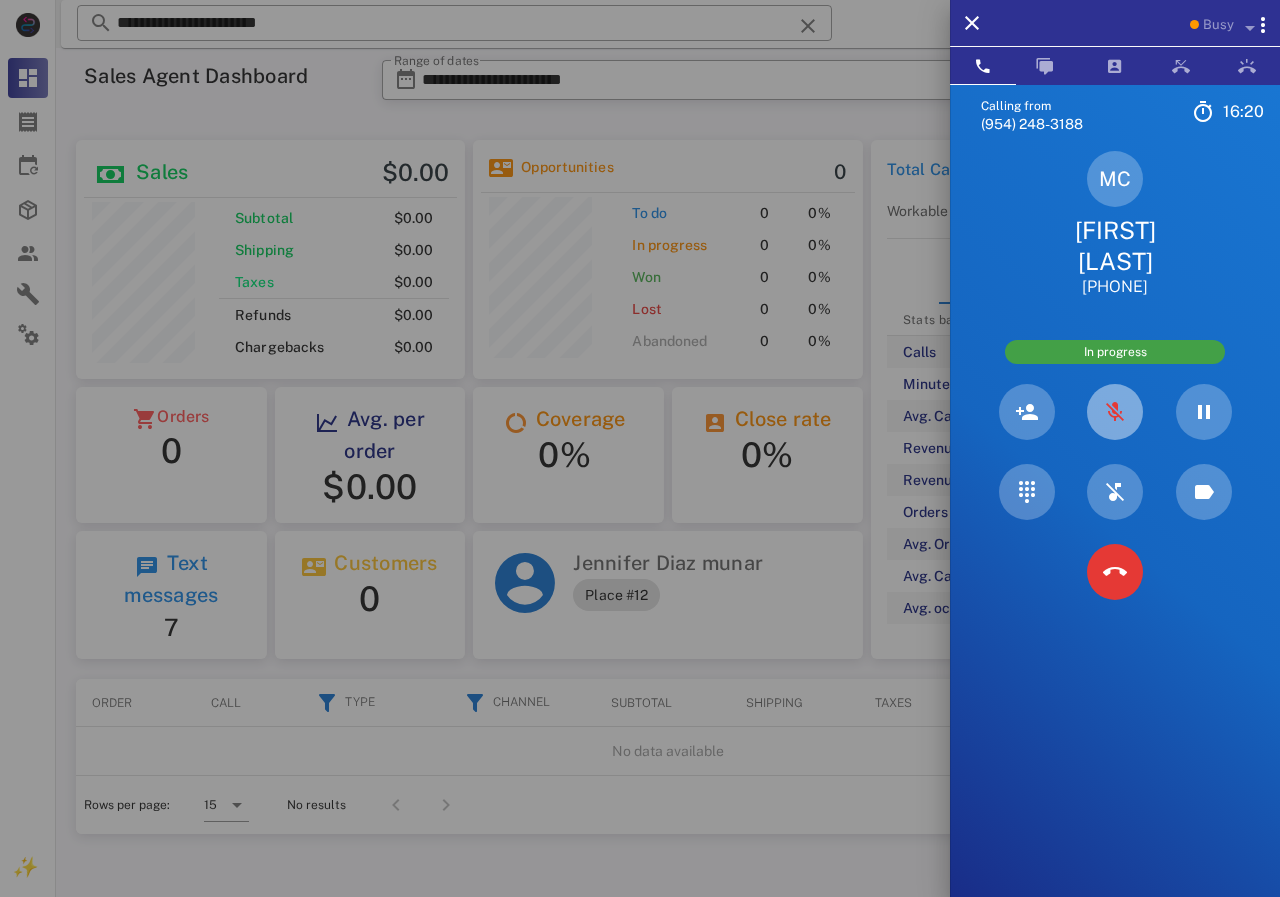 type 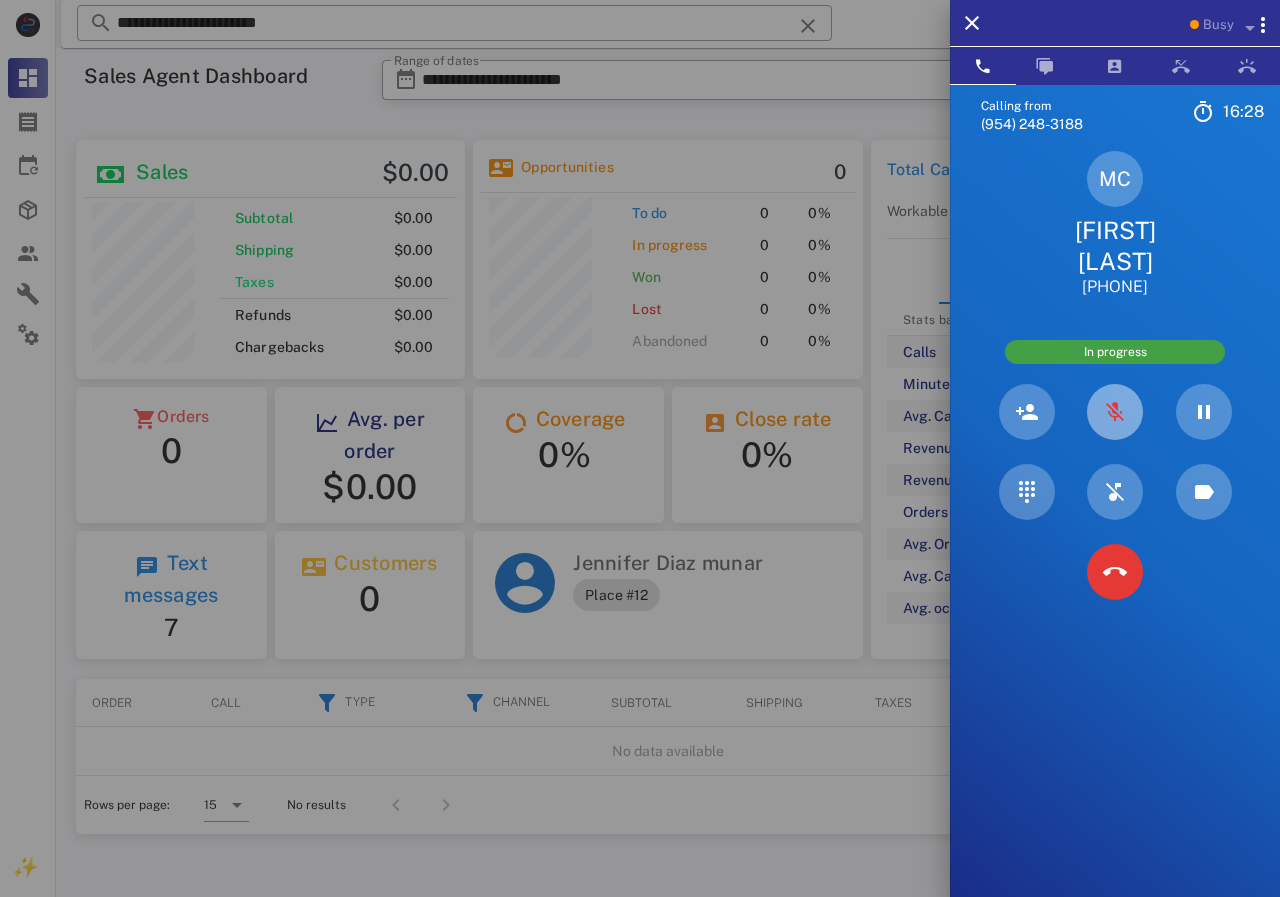 click at bounding box center (1115, 412) 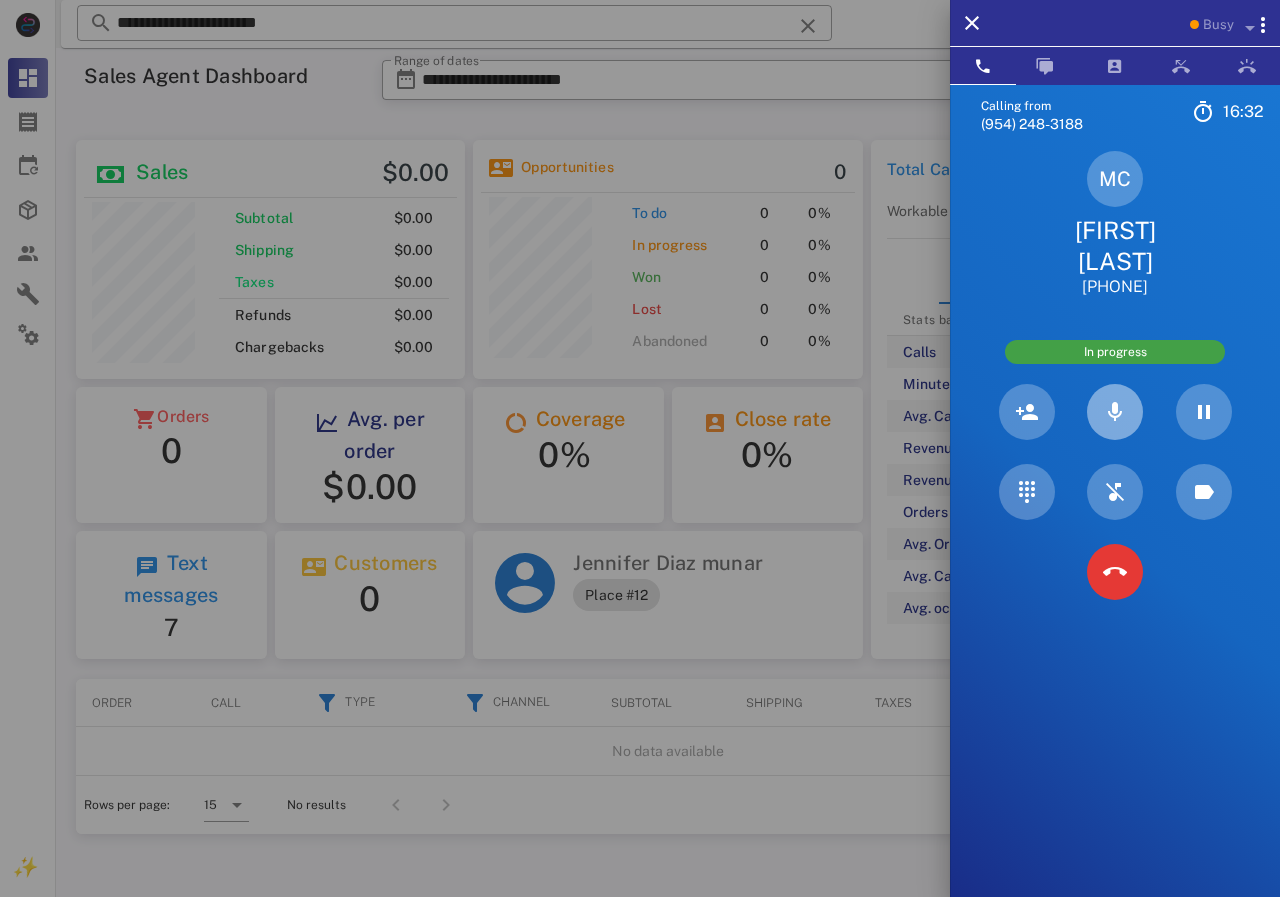 click at bounding box center (1115, 412) 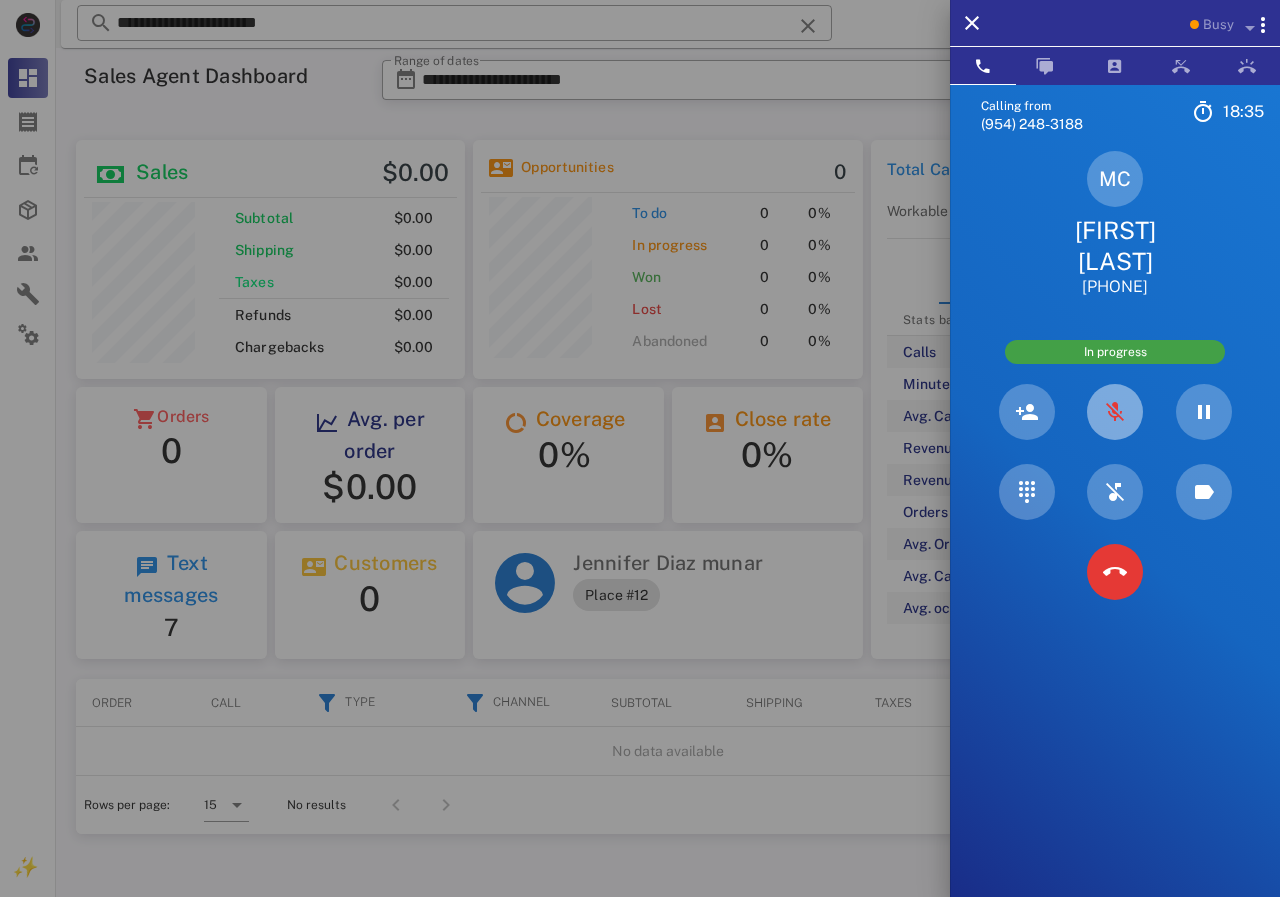 click at bounding box center (1115, 412) 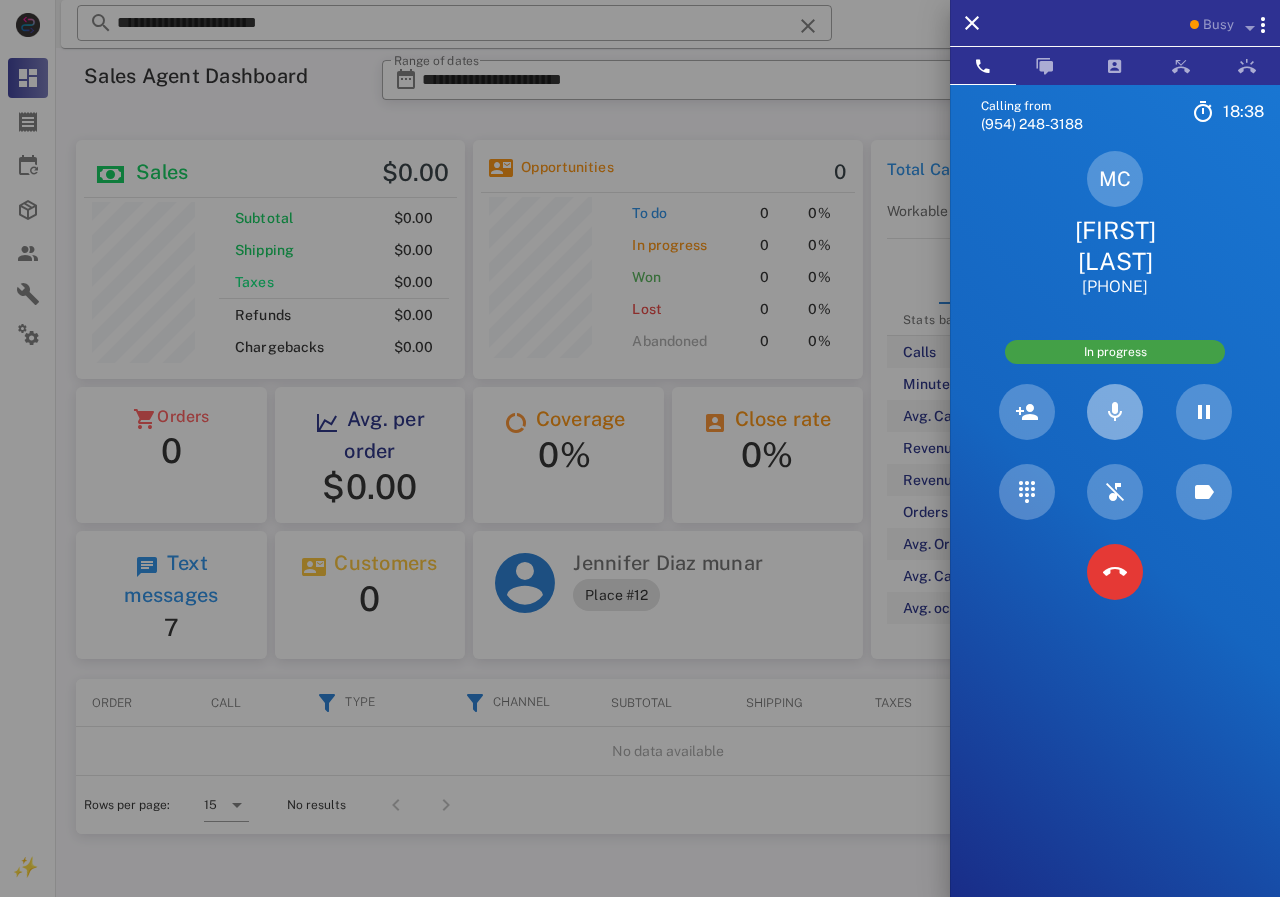 click at bounding box center [1115, 412] 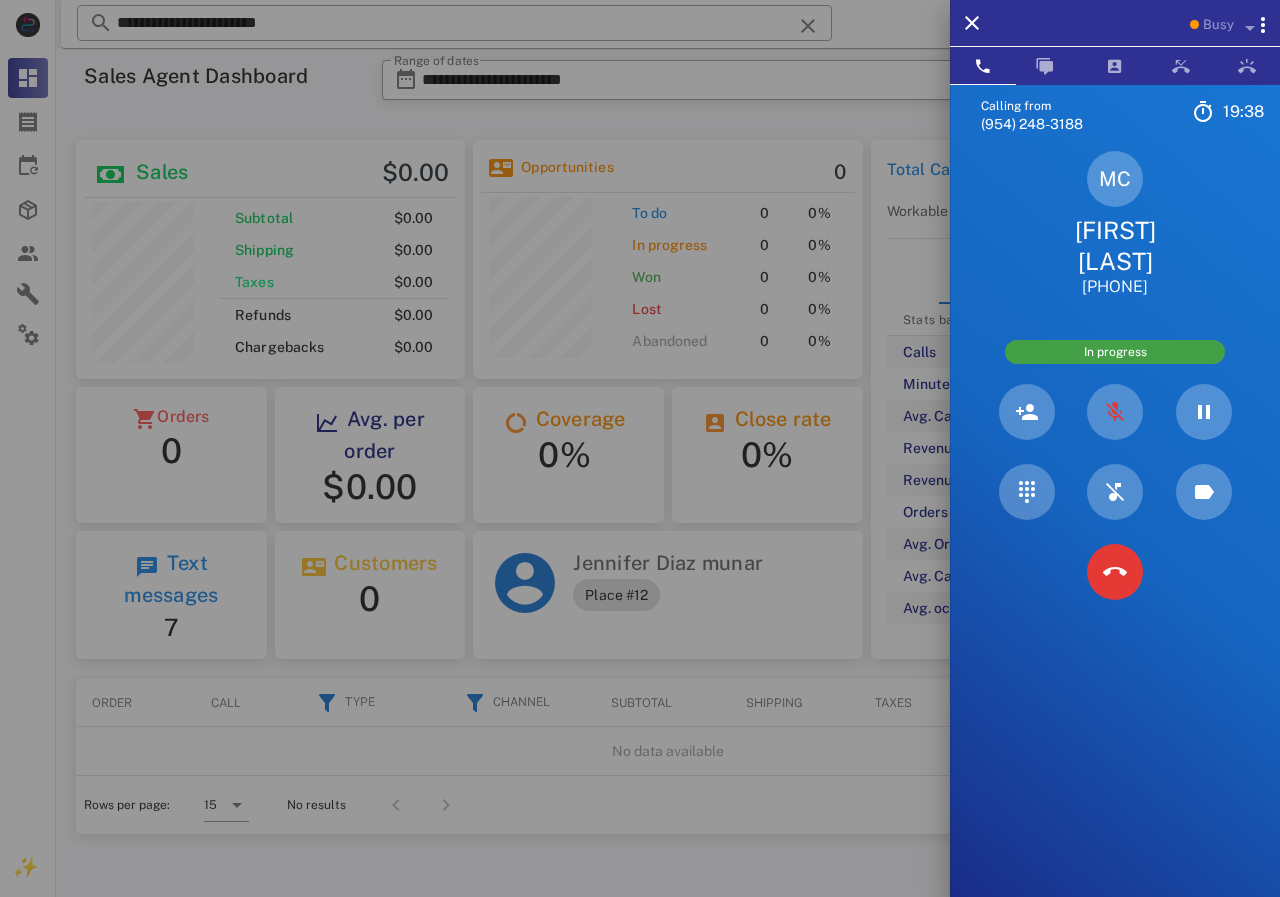click on "[FIRST] [LAST]" at bounding box center [1115, 246] 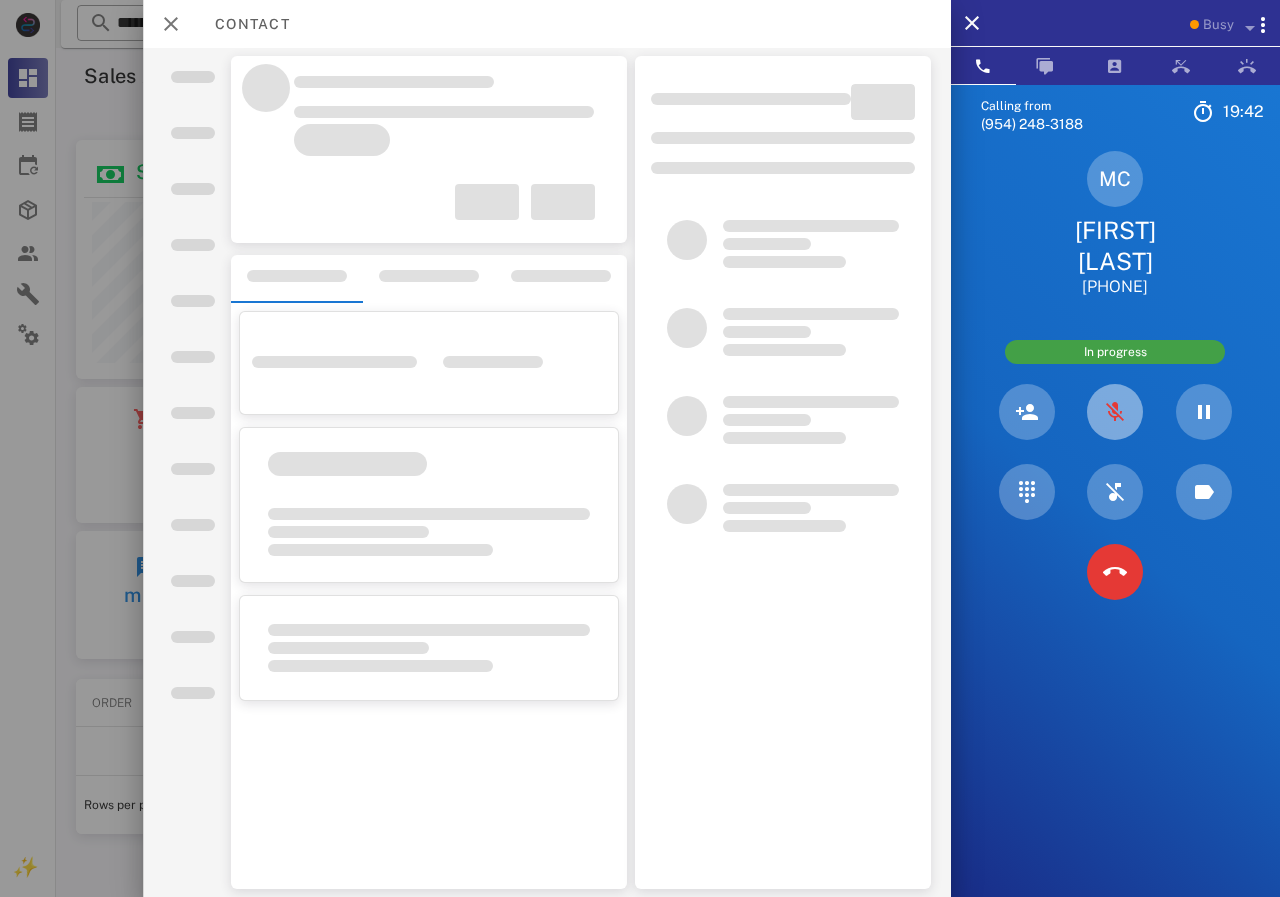 click at bounding box center (1115, 412) 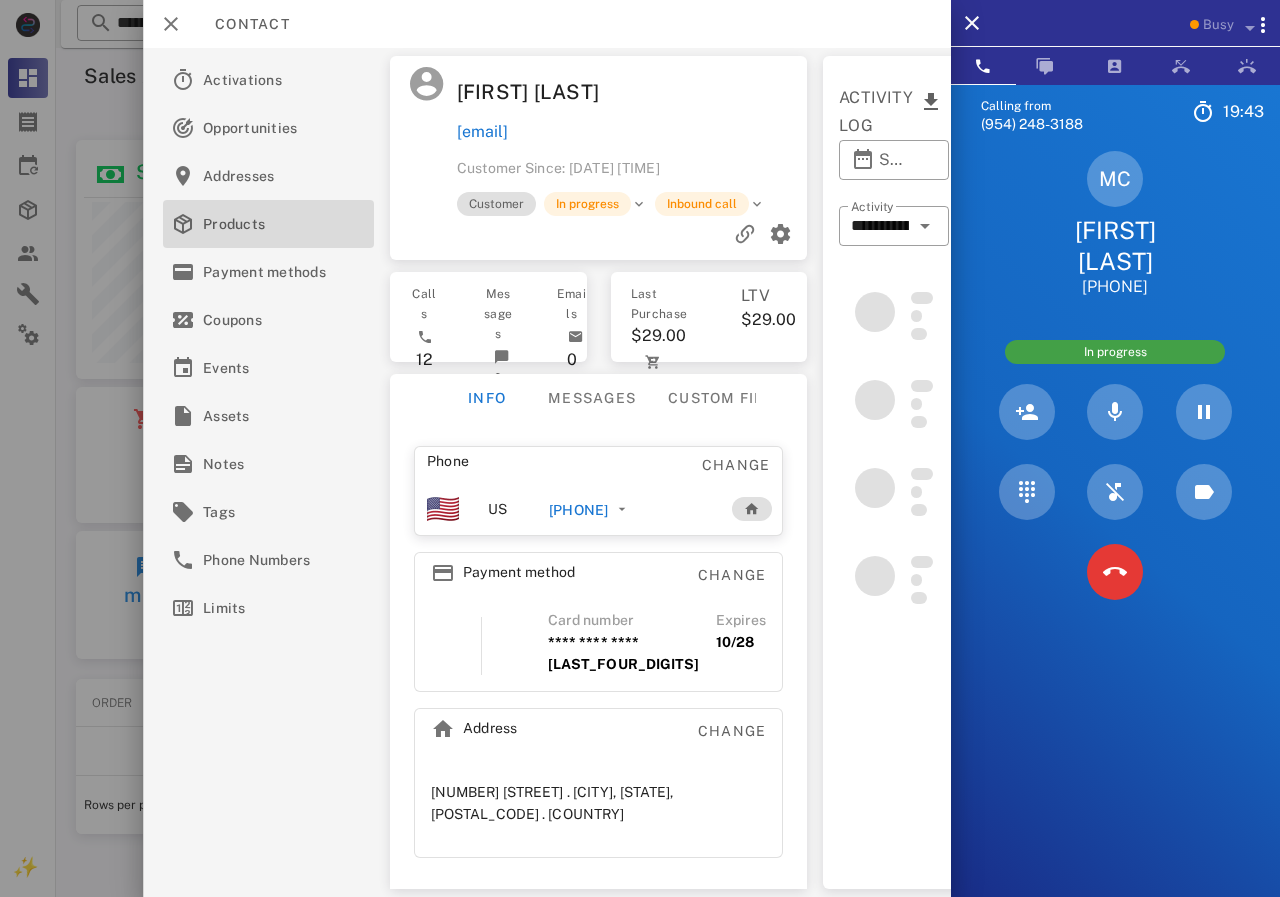 click on "Products" at bounding box center (264, 224) 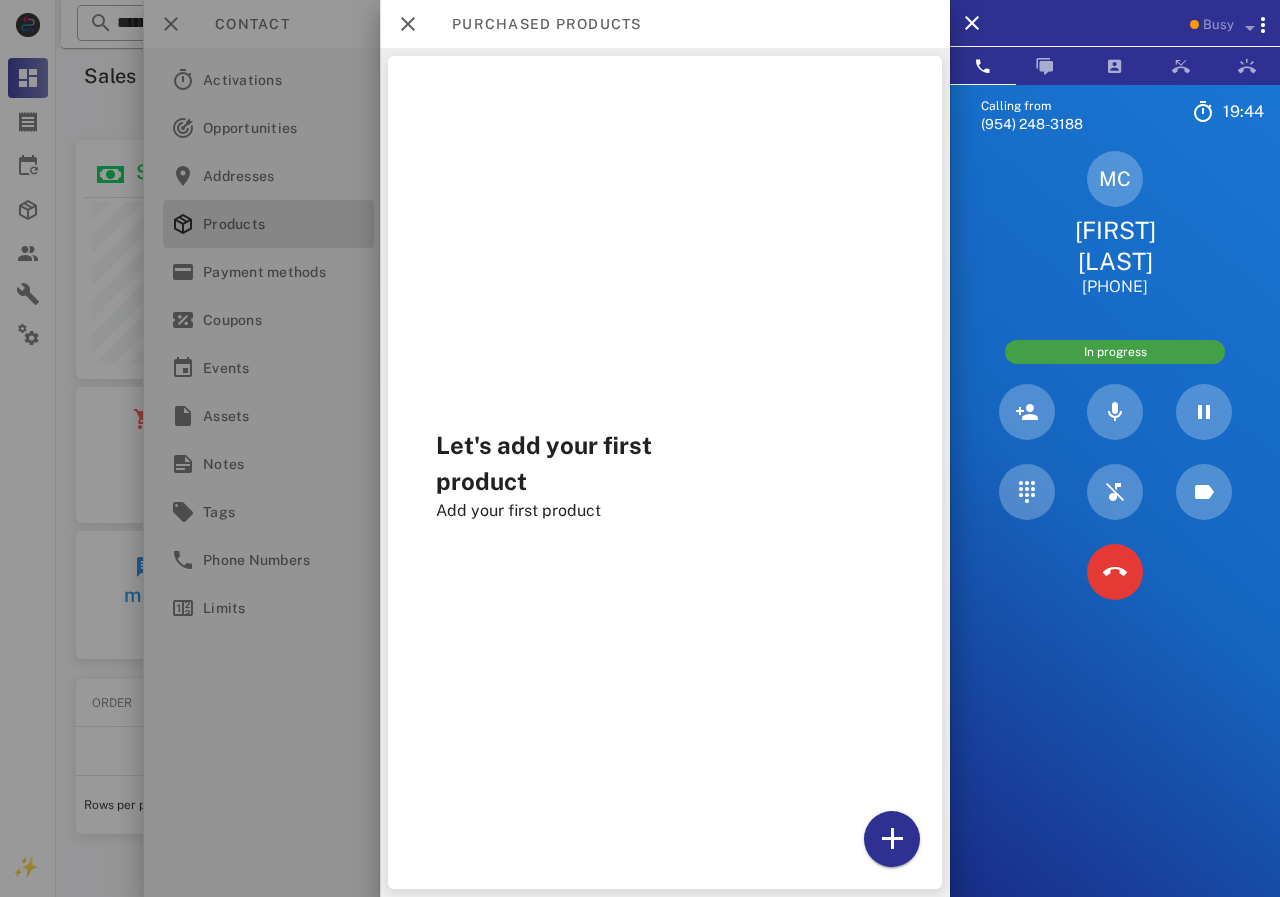 click on "Let's add your first product   Add your first product" at bounding box center (665, 472) 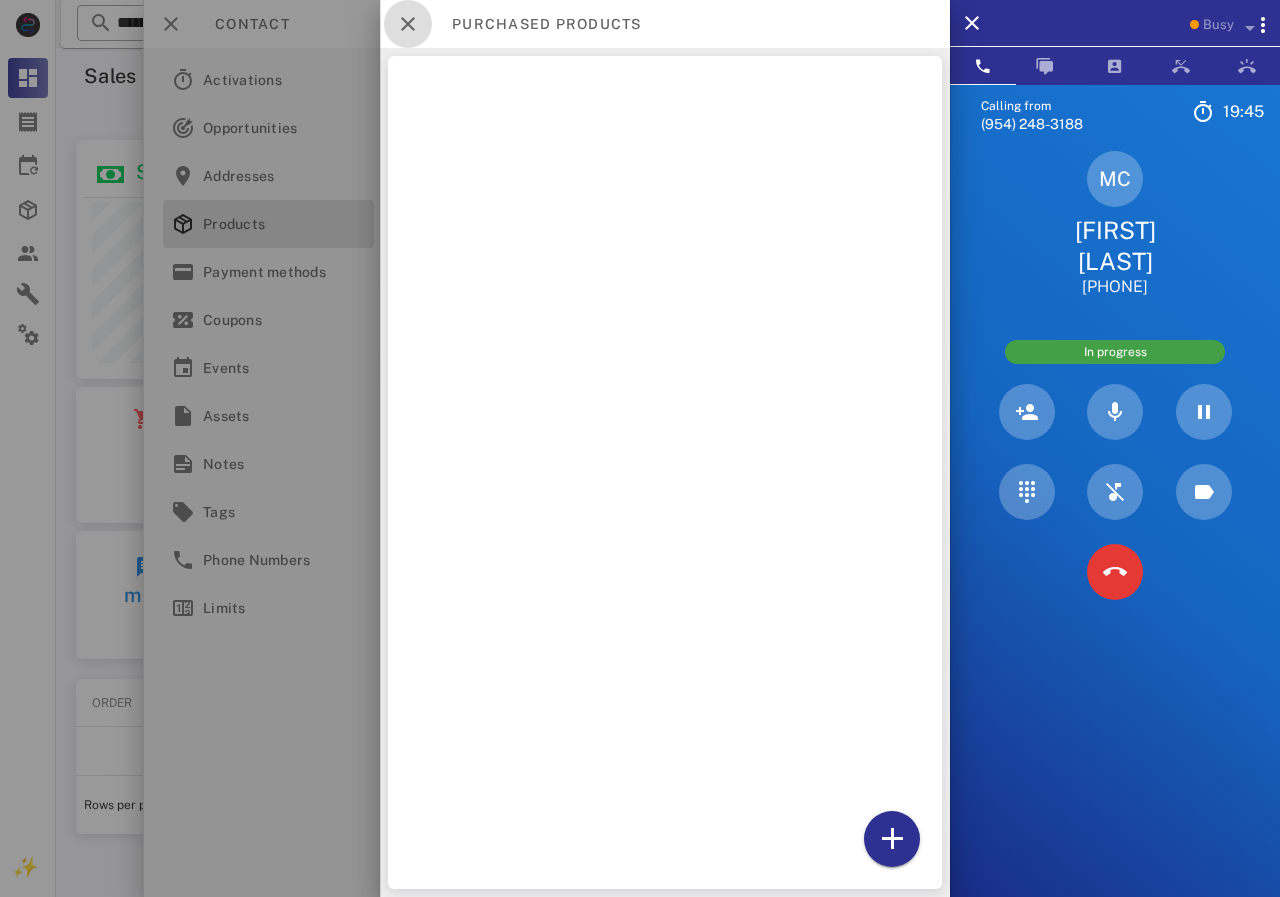 drag, startPoint x: 413, startPoint y: 31, endPoint x: 436, endPoint y: 75, distance: 49.648766 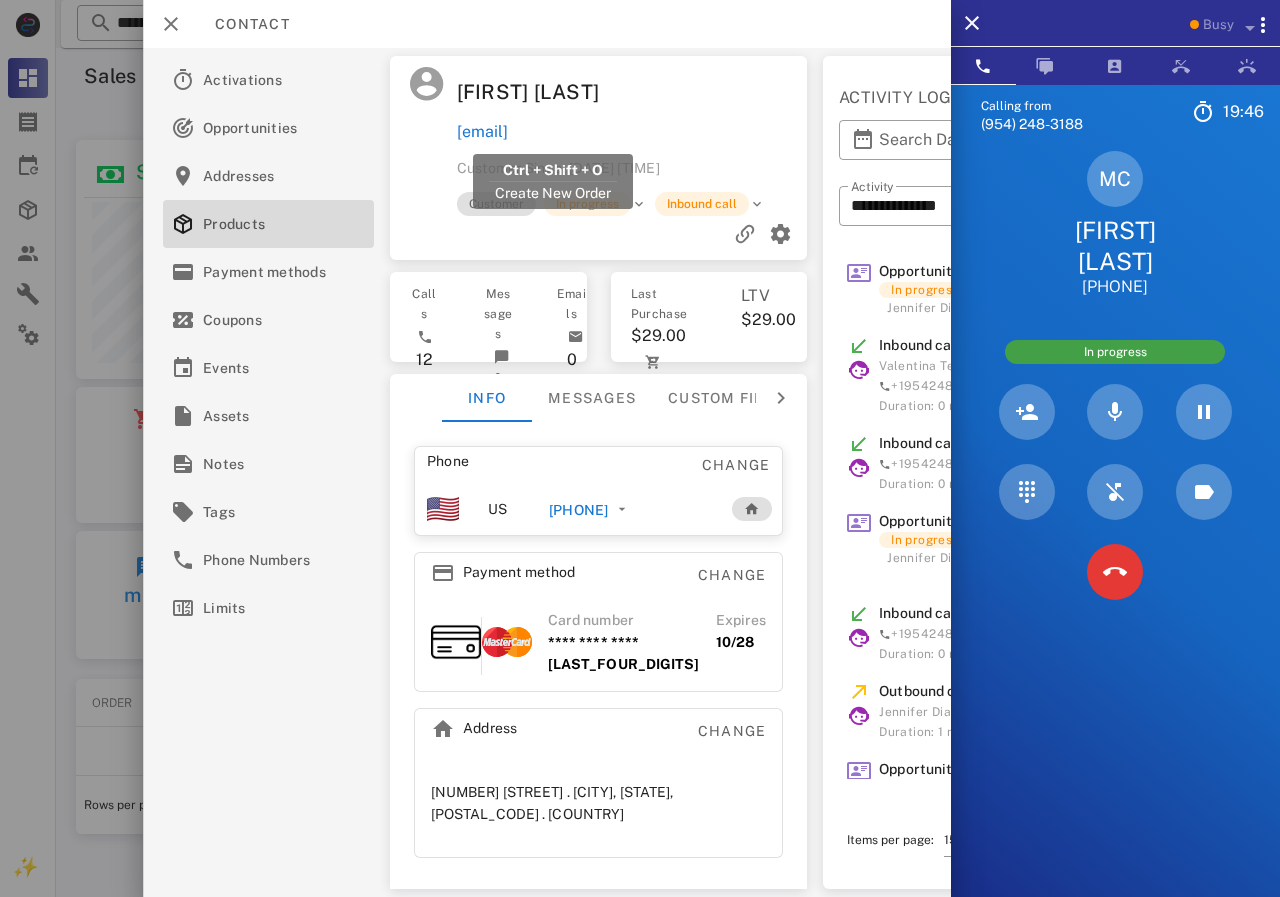 drag, startPoint x: 520, startPoint y: 129, endPoint x: 456, endPoint y: 129, distance: 64 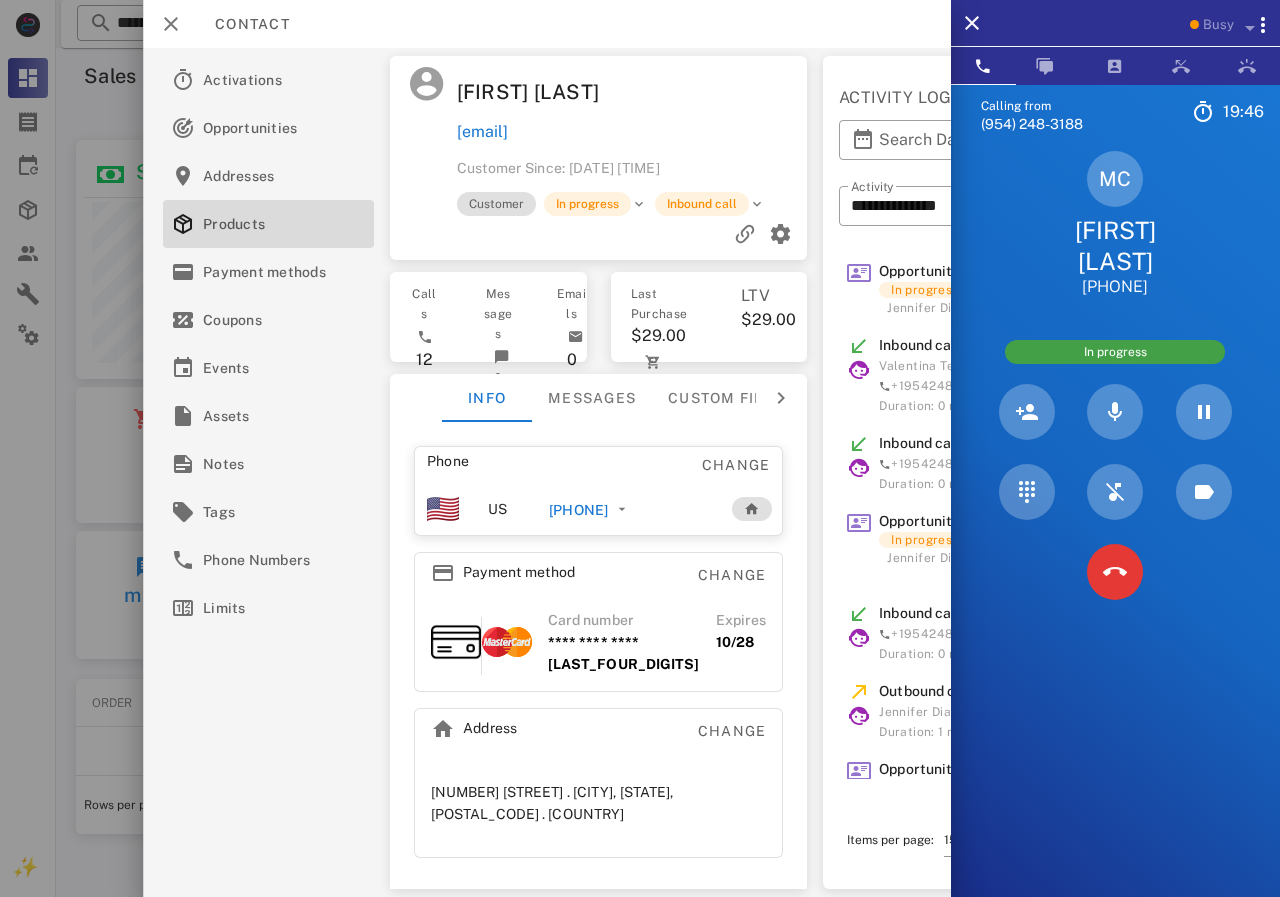 copy on "[EMAIL]" 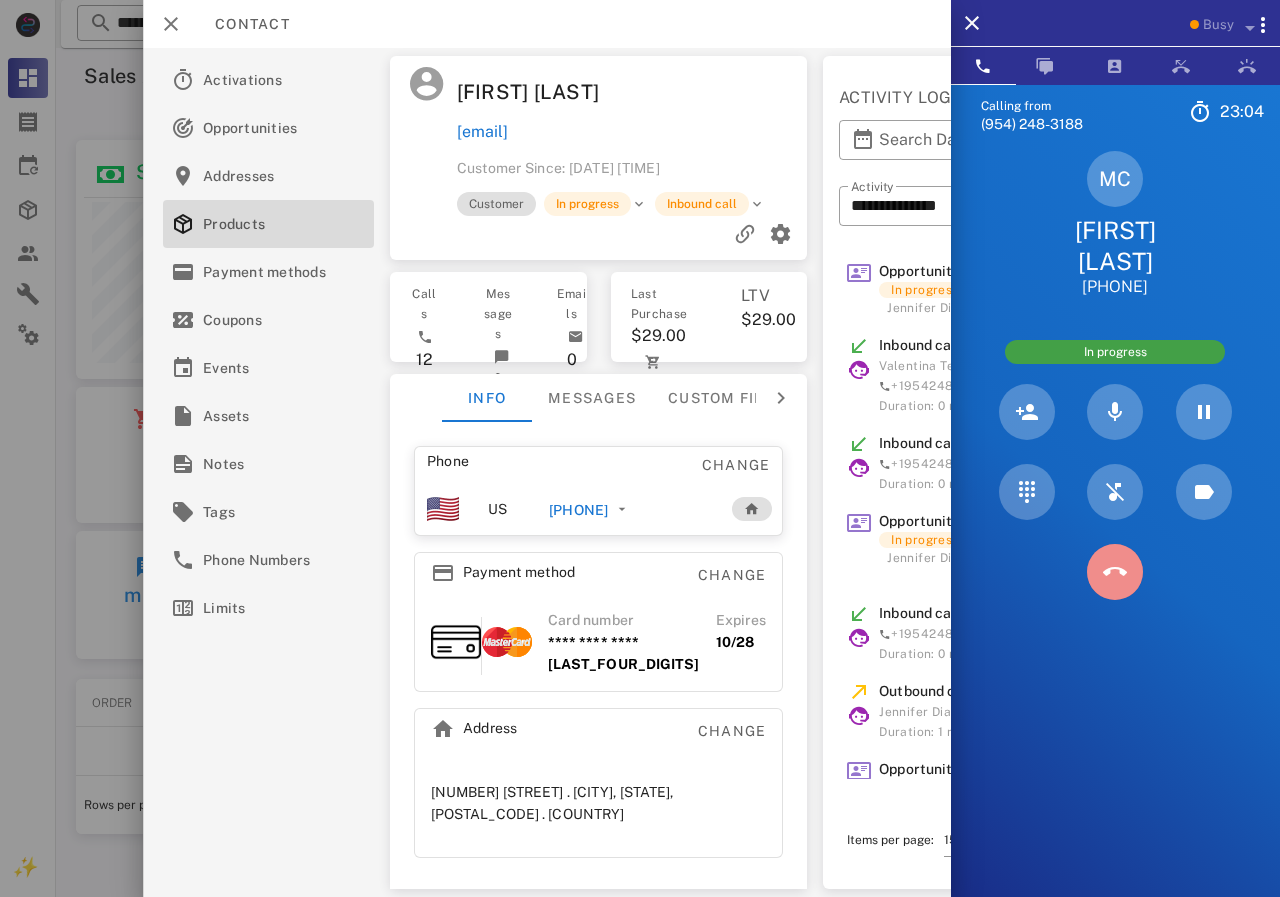 click at bounding box center (1115, 572) 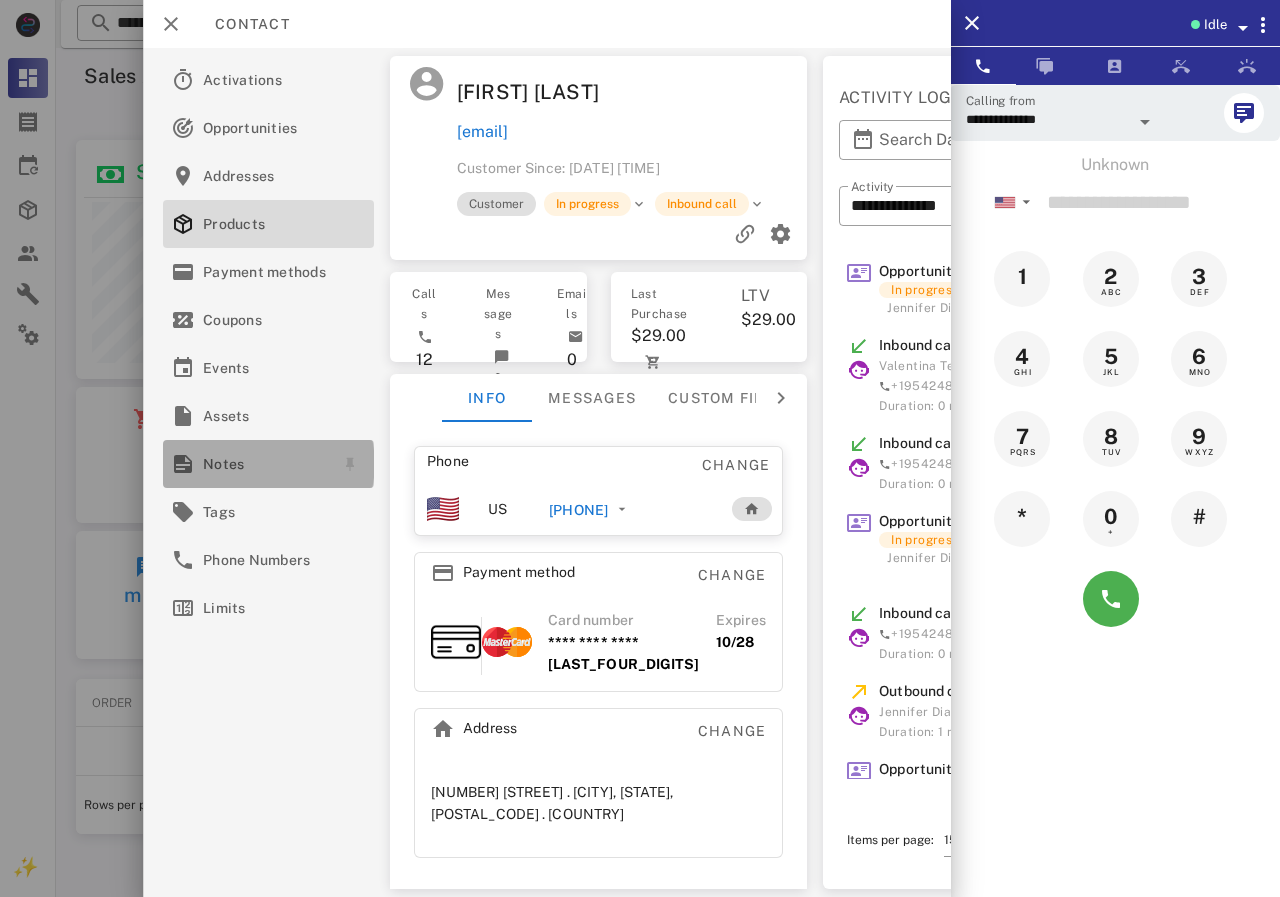 click on "Notes" at bounding box center [264, 464] 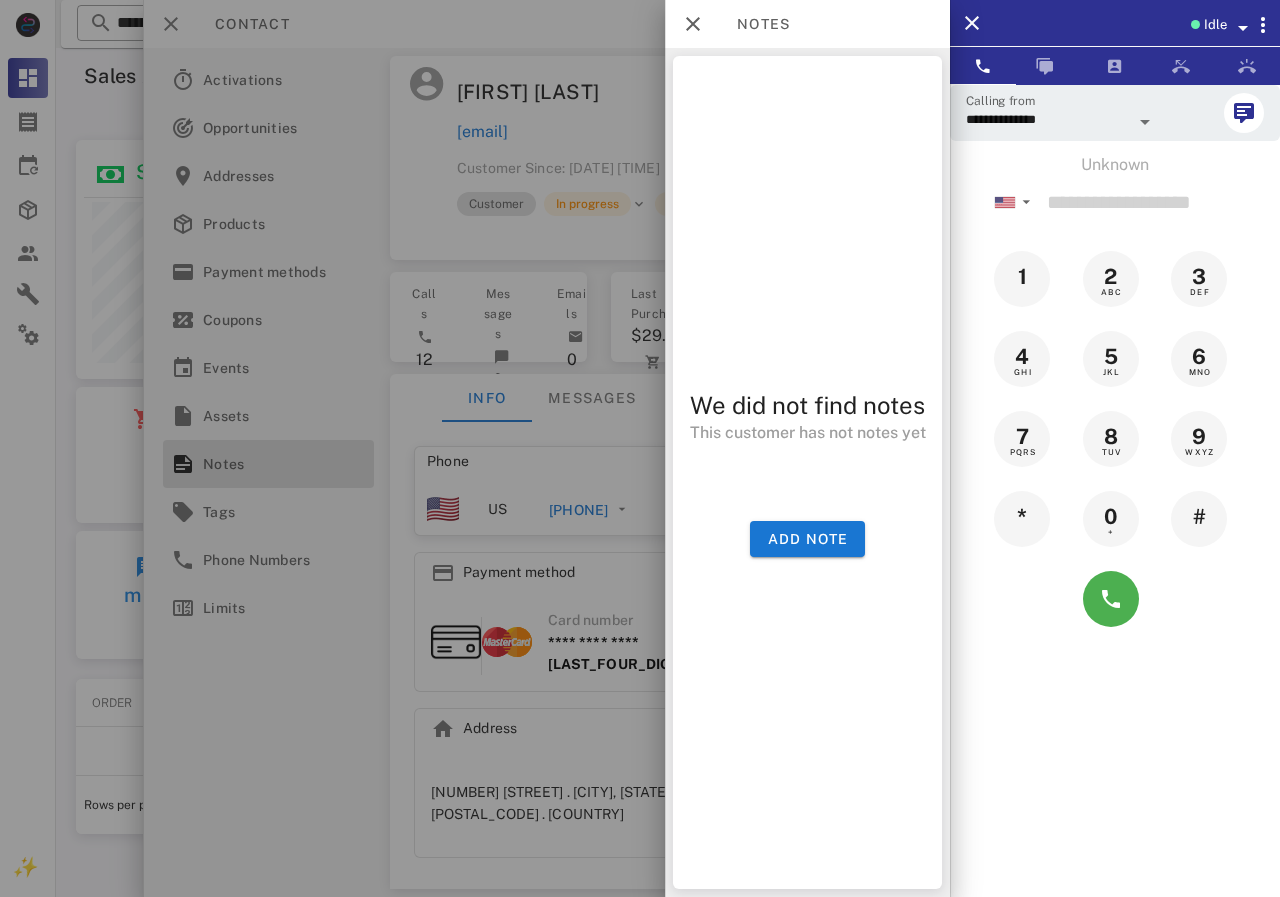 click on "We did not find notes This customer has not notes yet Add note" at bounding box center (807, 472) 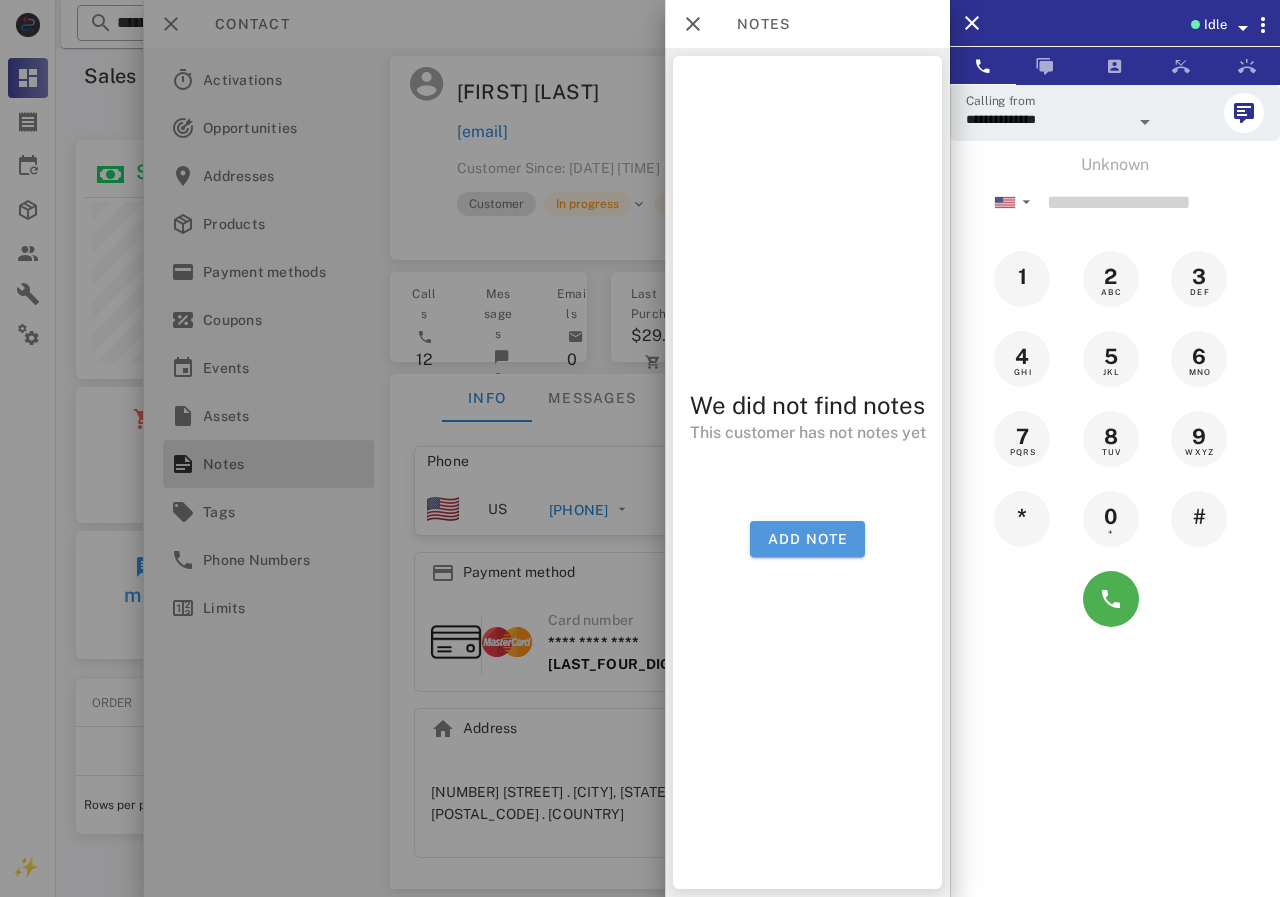 click on "Add note" at bounding box center [807, 539] 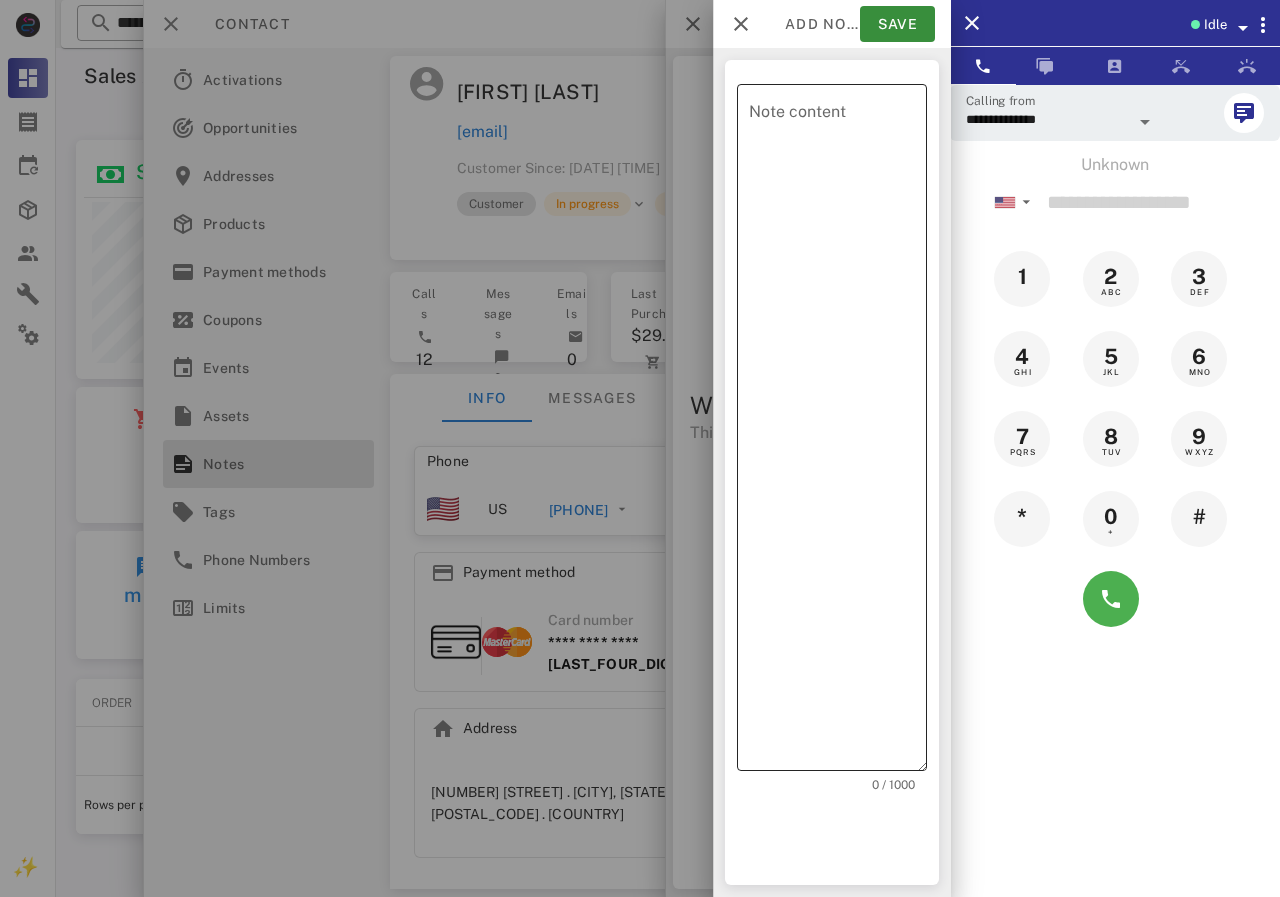 click on "Note content" at bounding box center [838, 432] 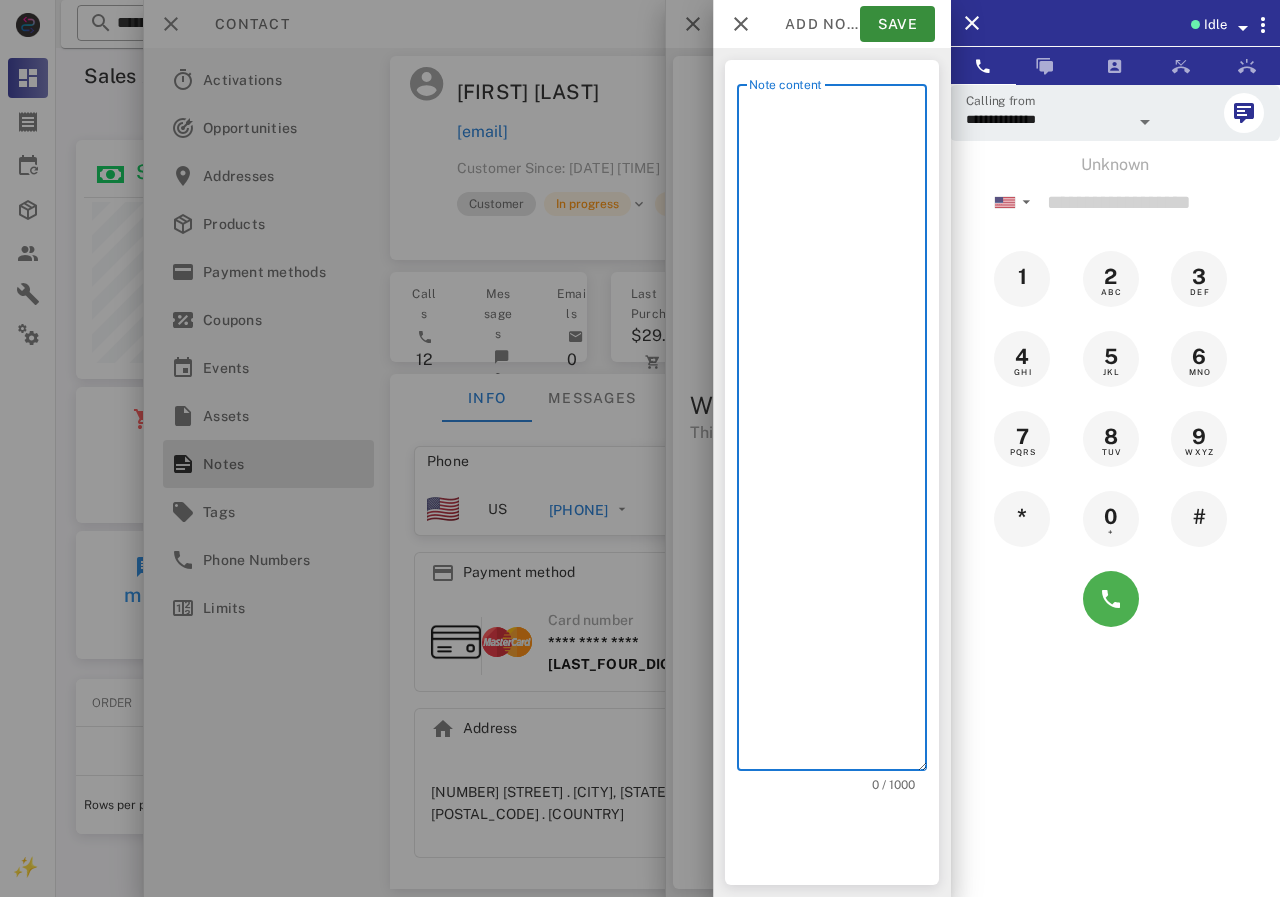 scroll, scrollTop: 240, scrollLeft: 390, axis: both 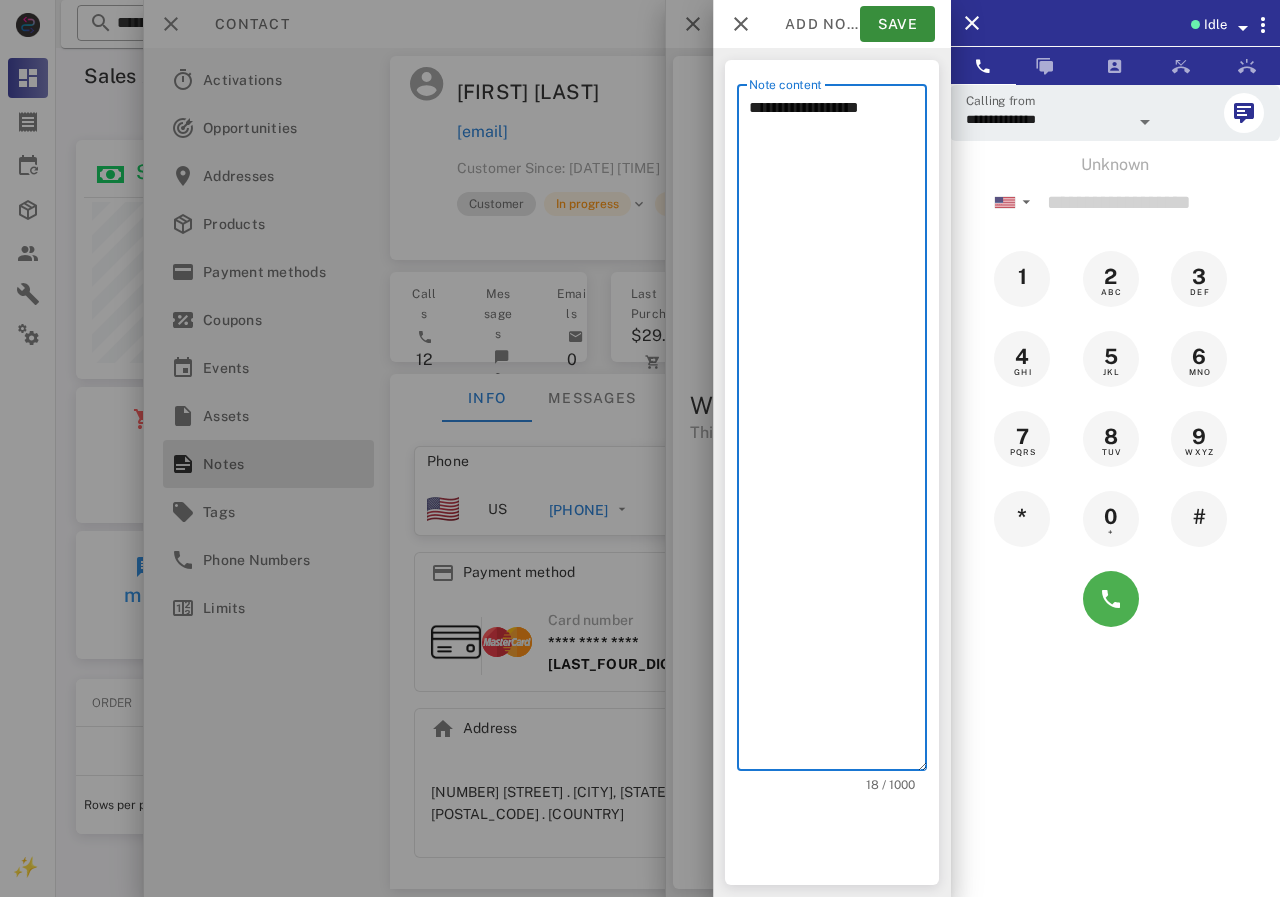 click on "**********" at bounding box center (838, 432) 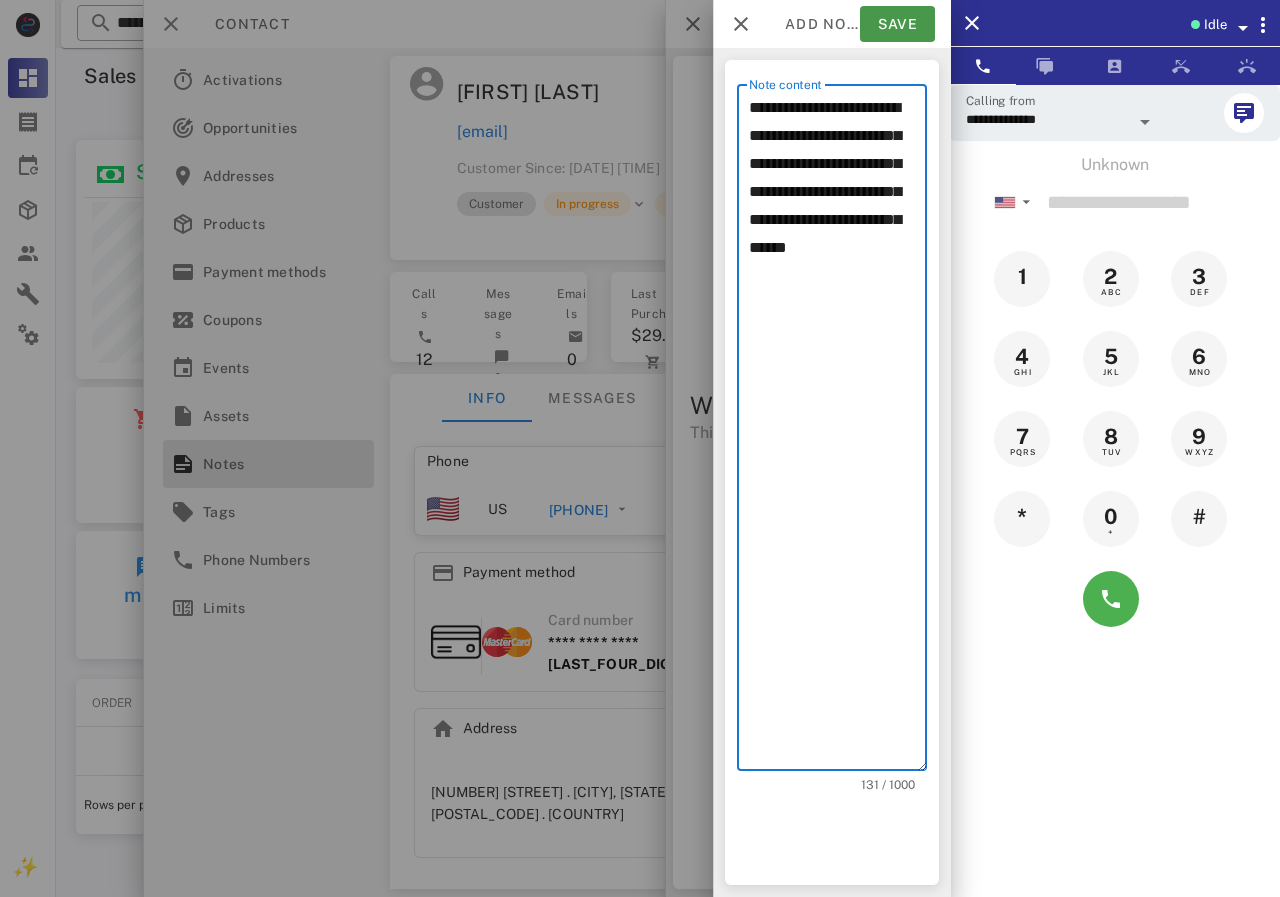 type on "**********" 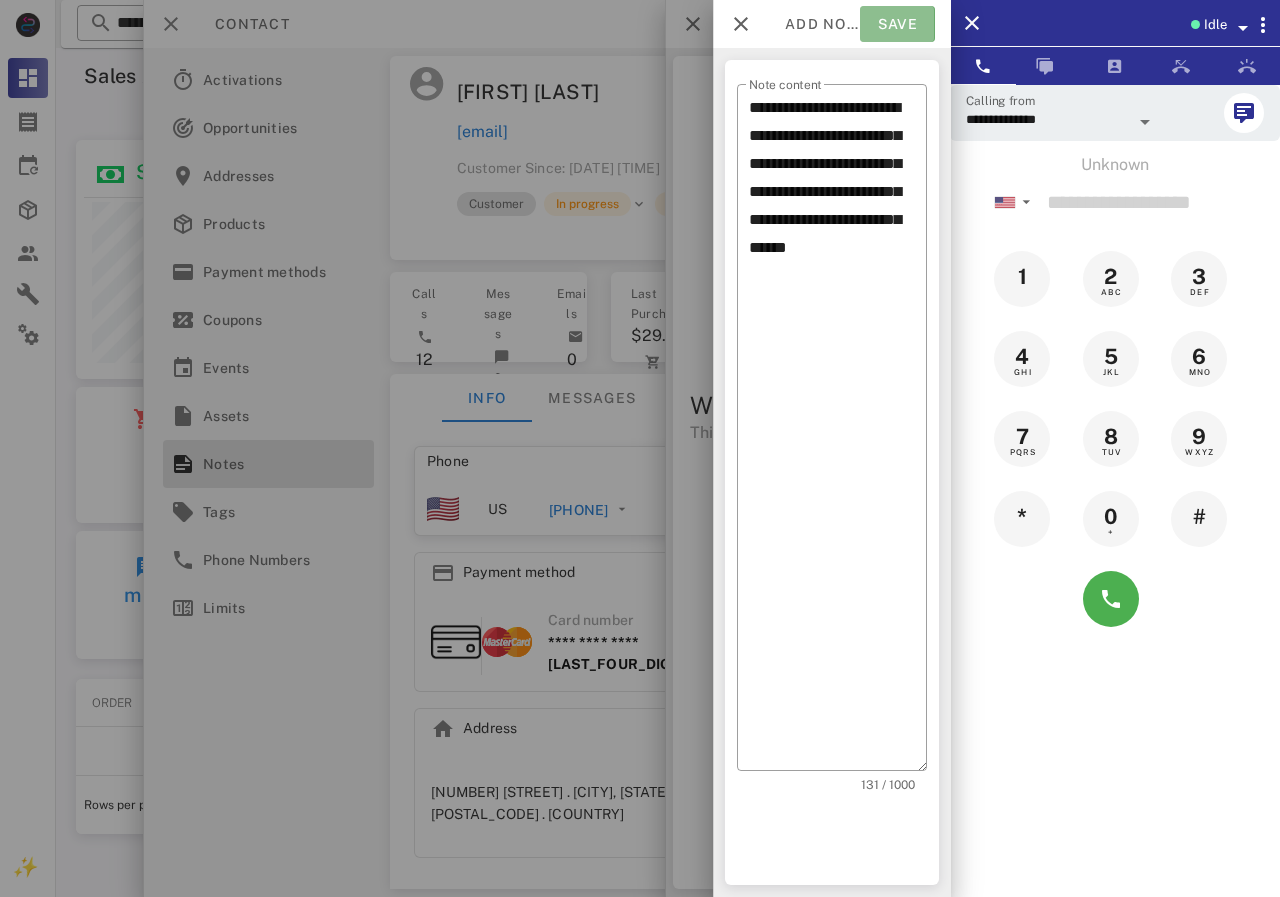 drag, startPoint x: 885, startPoint y: 34, endPoint x: 864, endPoint y: 47, distance: 24.698177 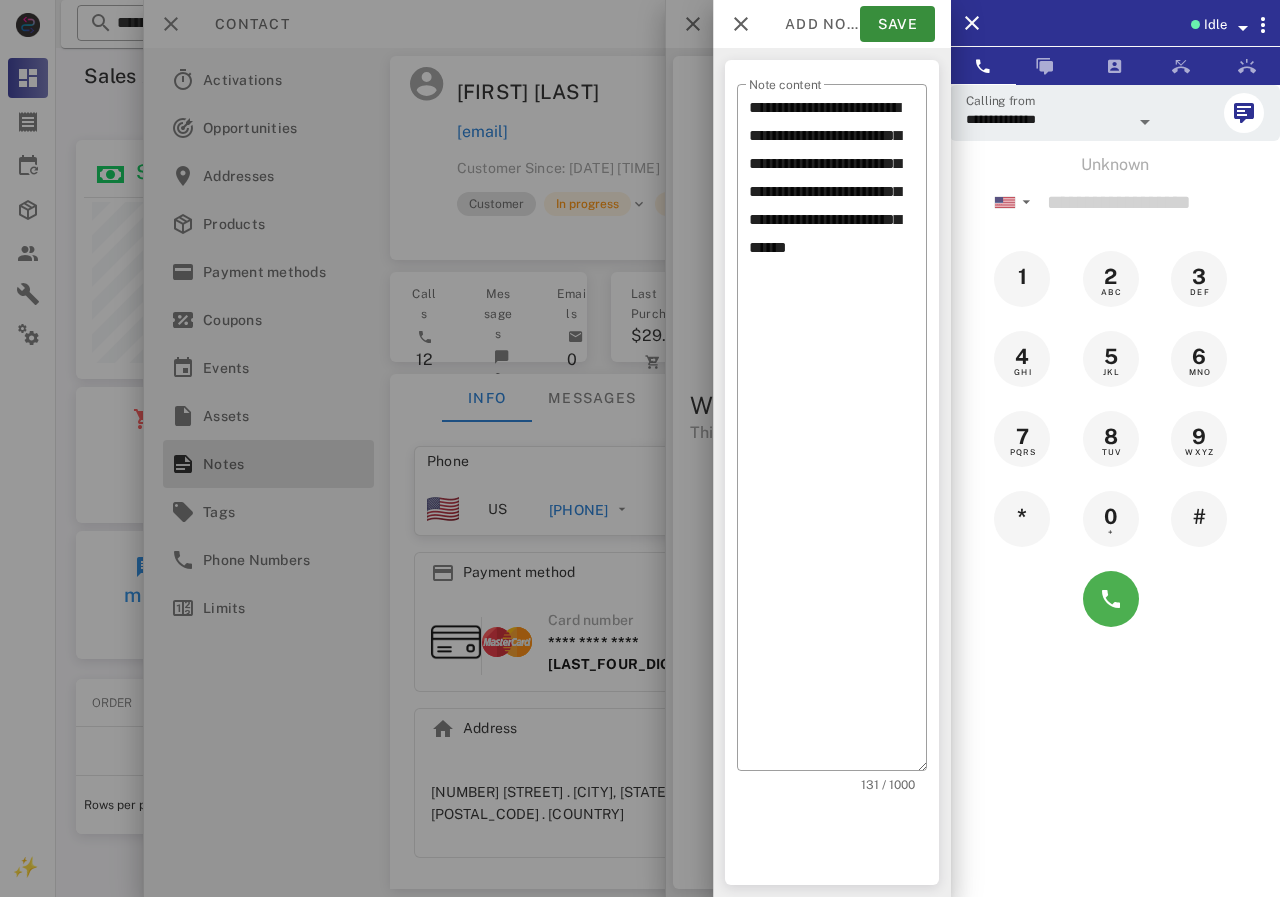 click at bounding box center (640, 448) 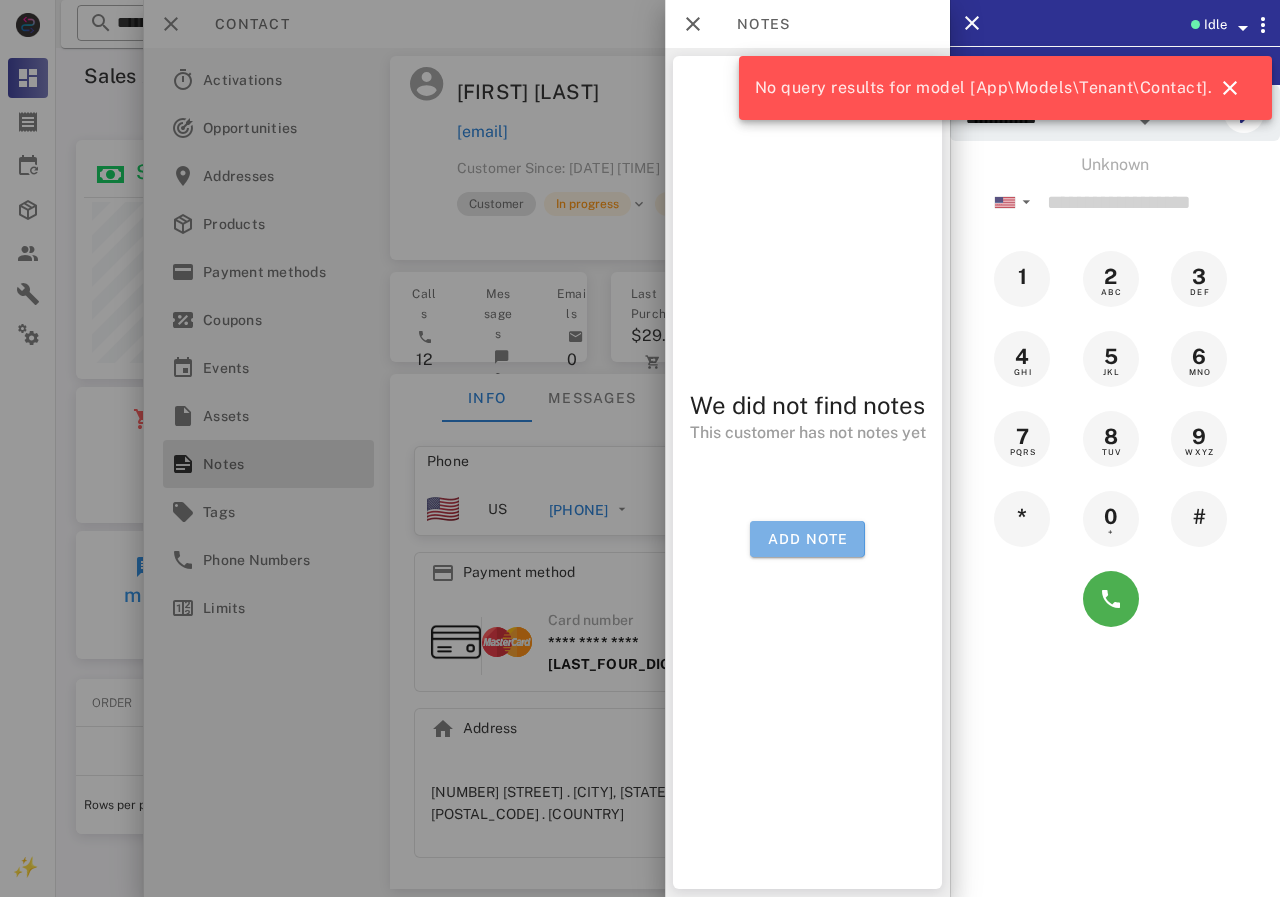 click on "Add note" at bounding box center (807, 539) 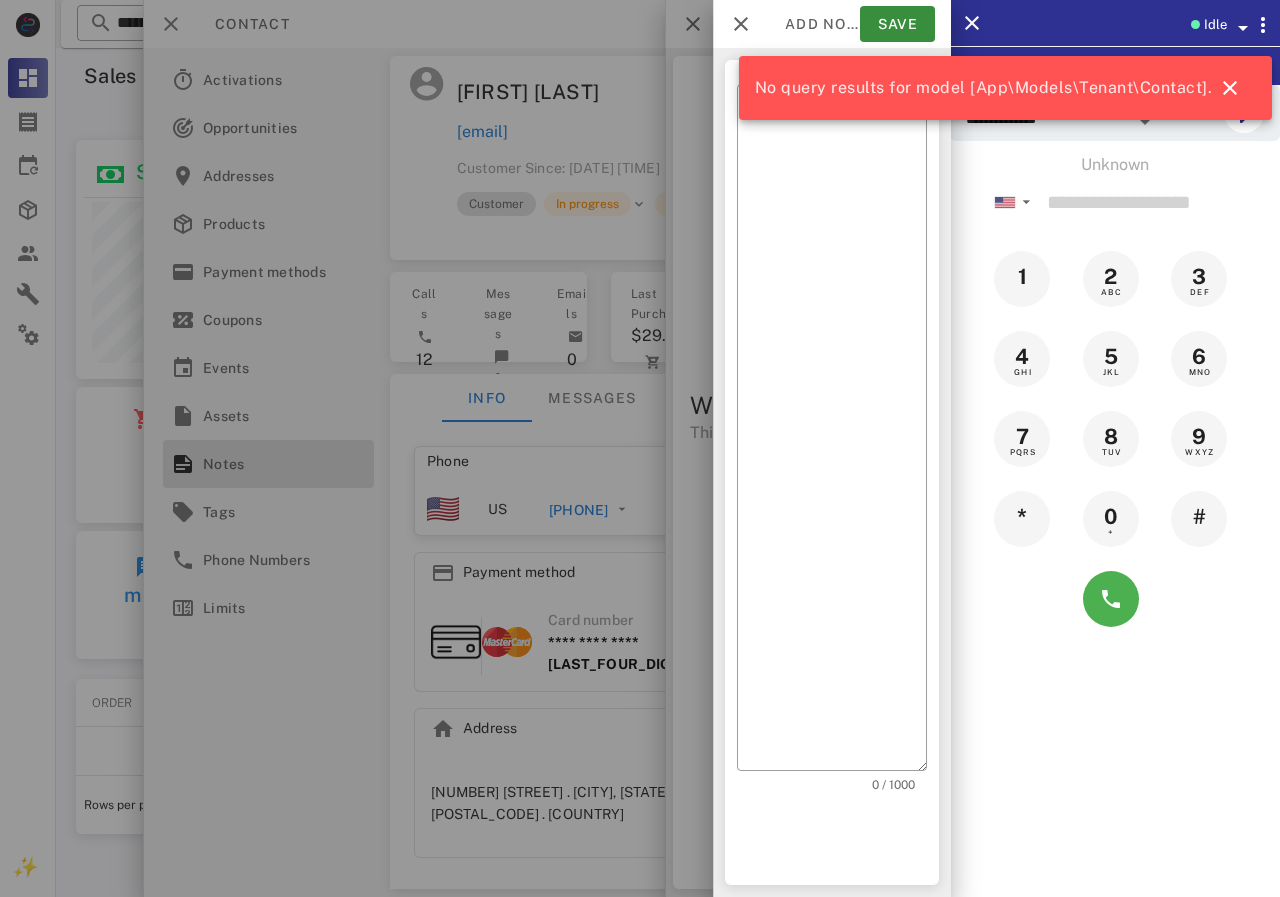click at bounding box center (640, 448) 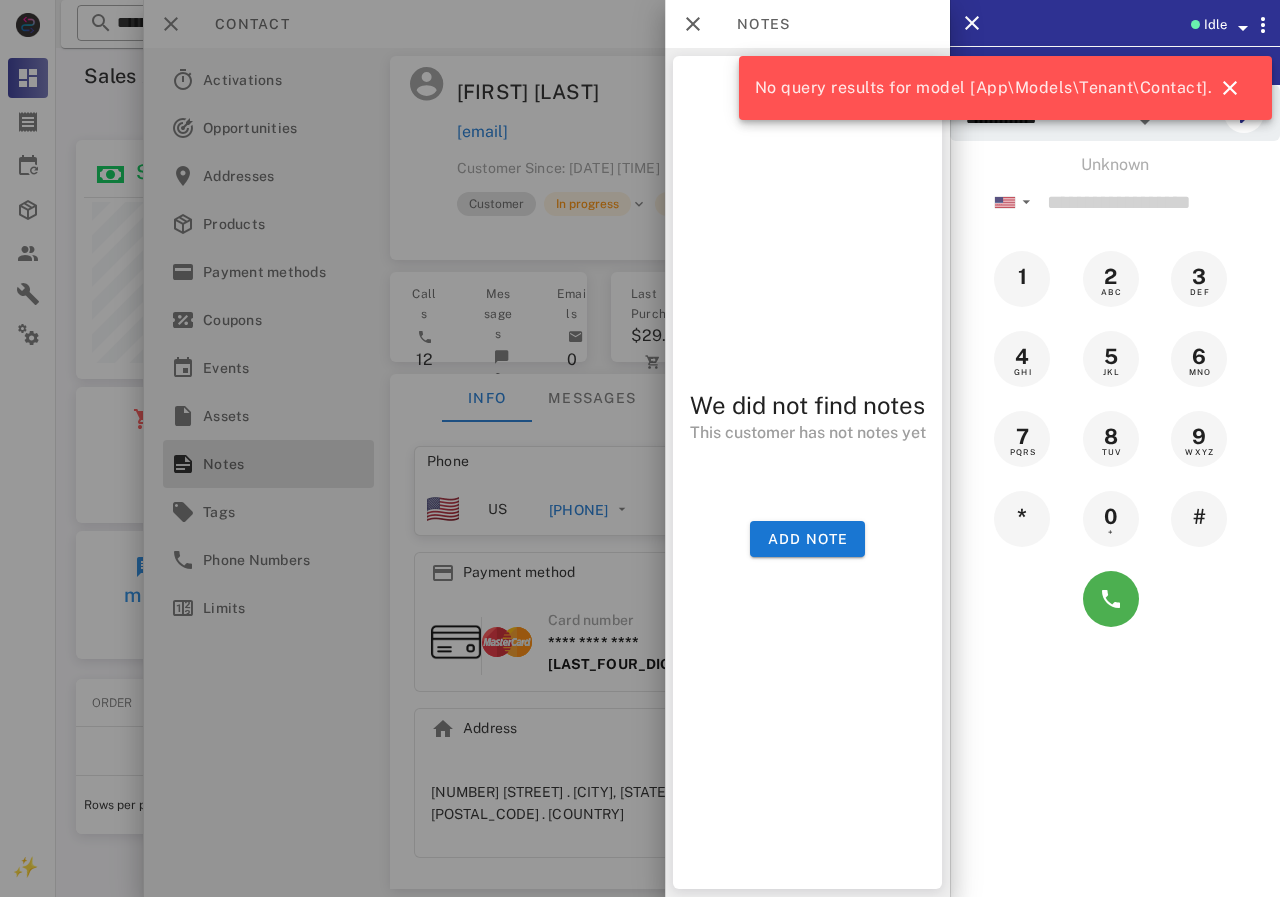 click at bounding box center [640, 448] 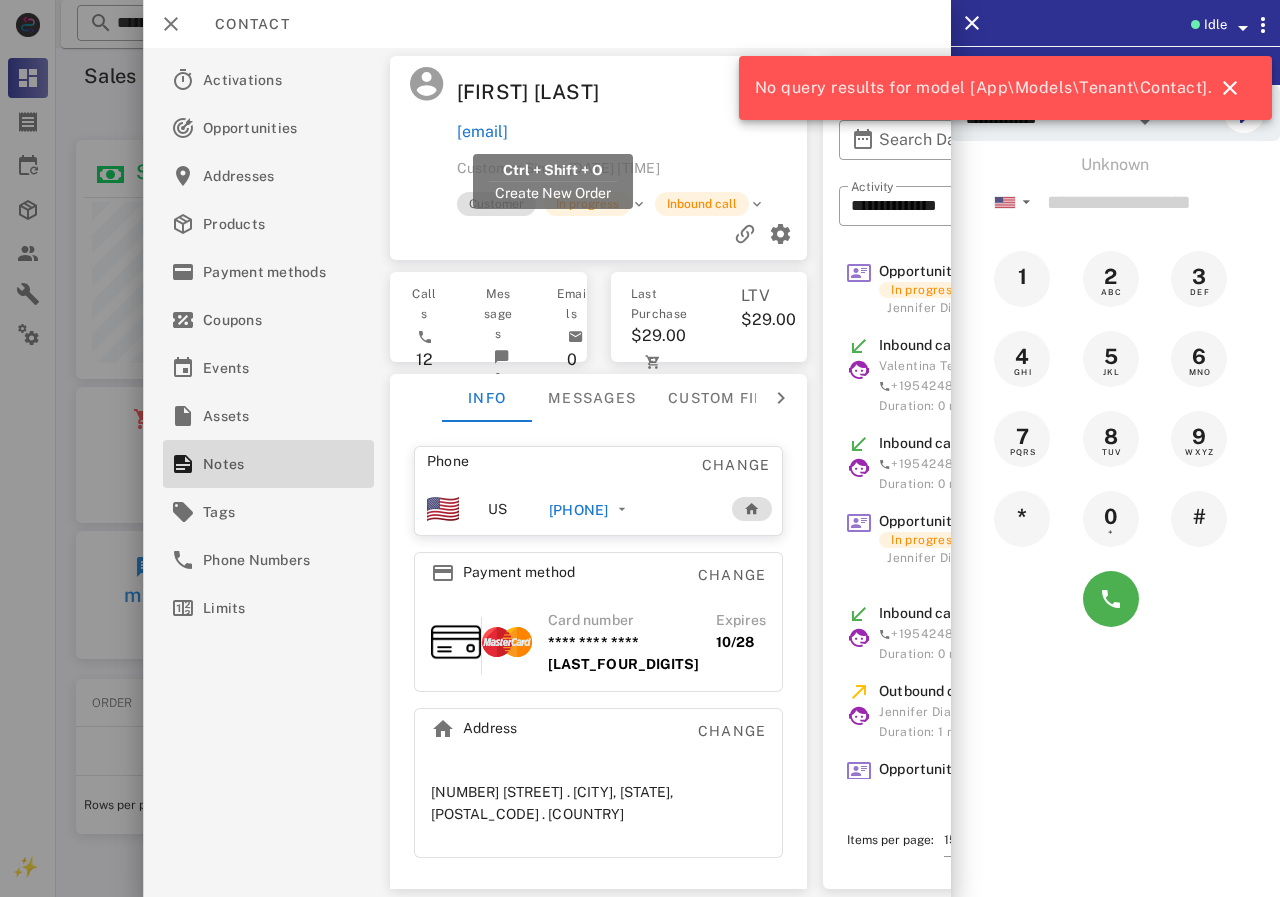 drag, startPoint x: 674, startPoint y: 124, endPoint x: 458, endPoint y: 137, distance: 216.39085 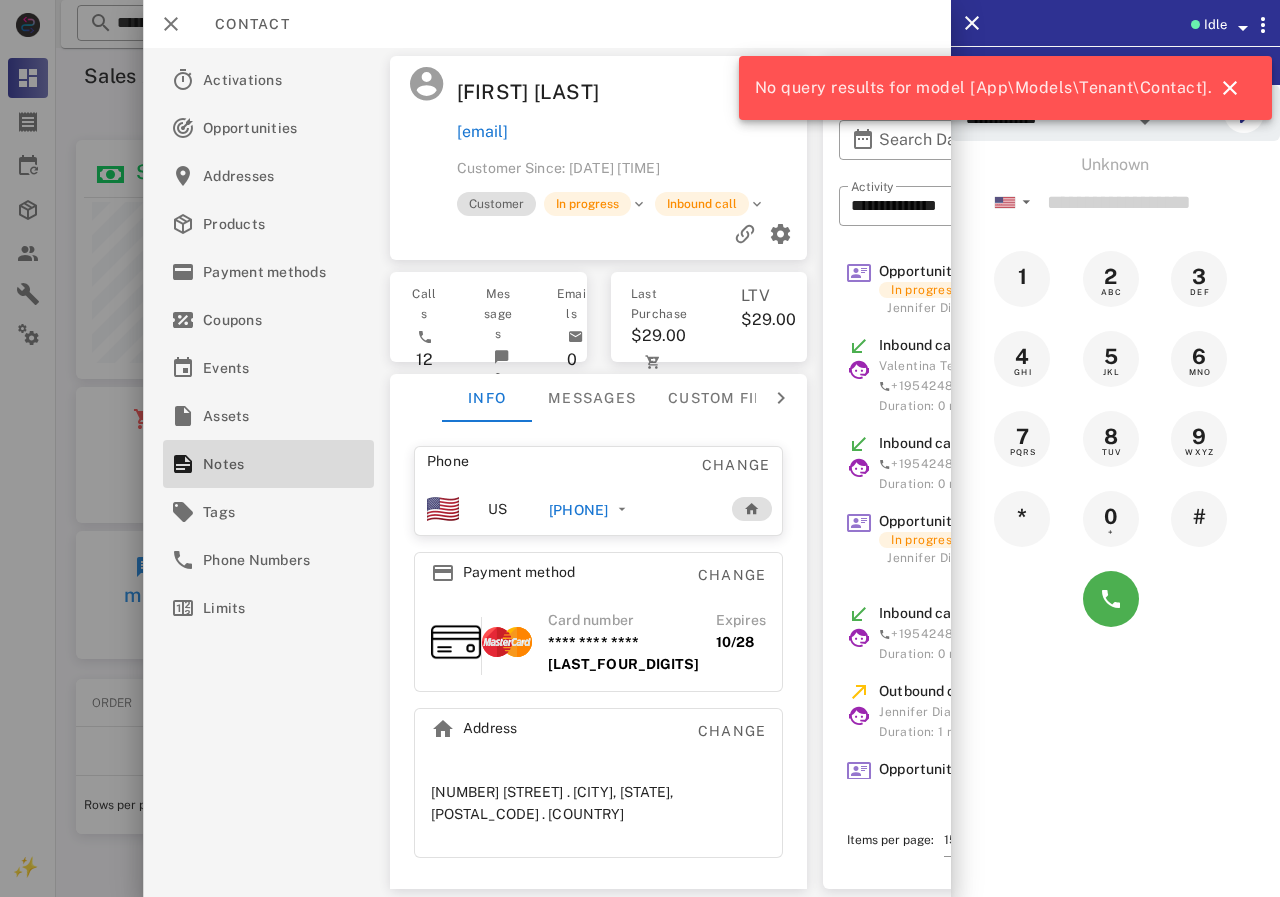copy on "[EMAIL]" 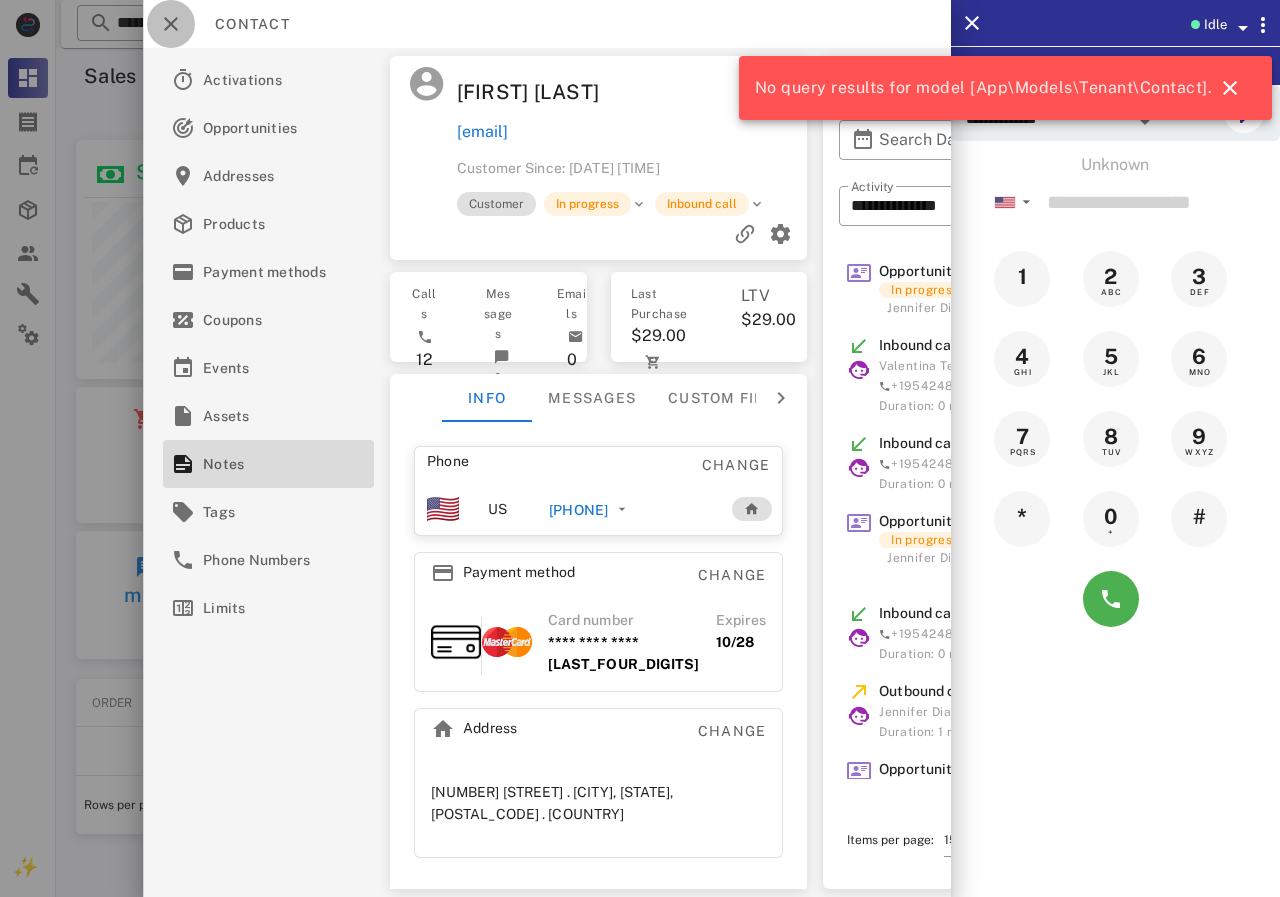 click at bounding box center (171, 24) 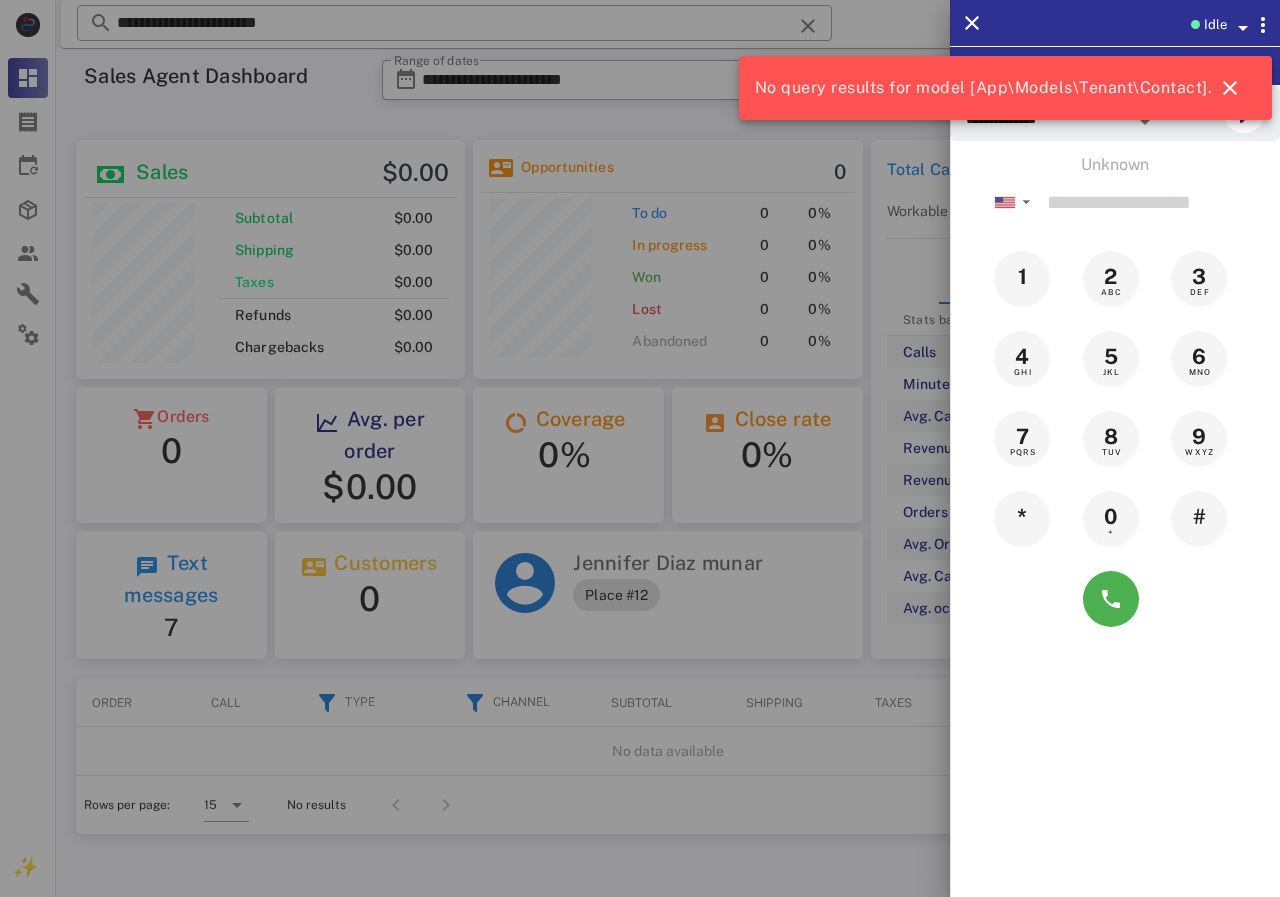 click at bounding box center [640, 448] 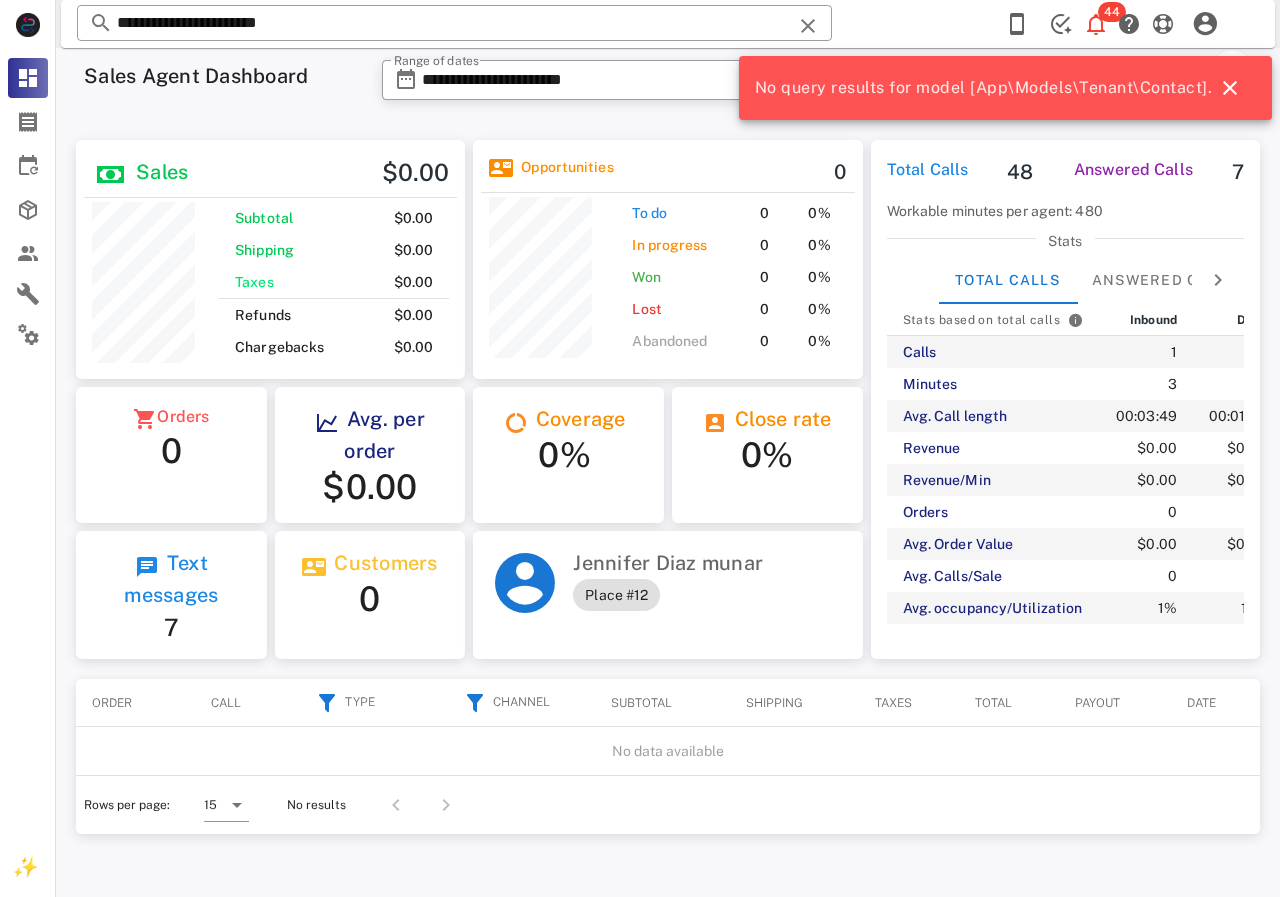 drag, startPoint x: 424, startPoint y: 33, endPoint x: 73, endPoint y: 38, distance: 351.0356 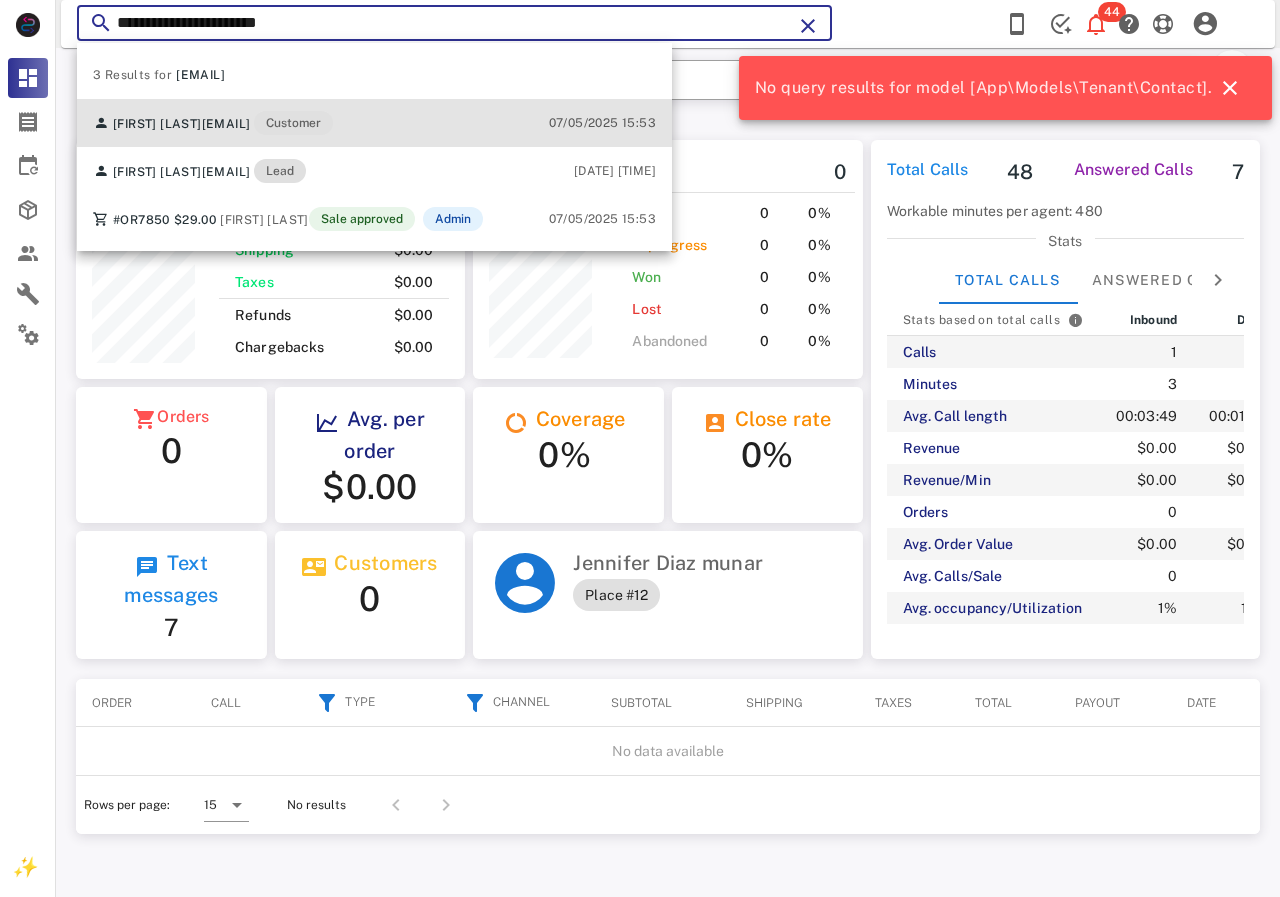 click on "[FIRST] [LAST]   [EMAIL]   Customer" at bounding box center [213, 123] 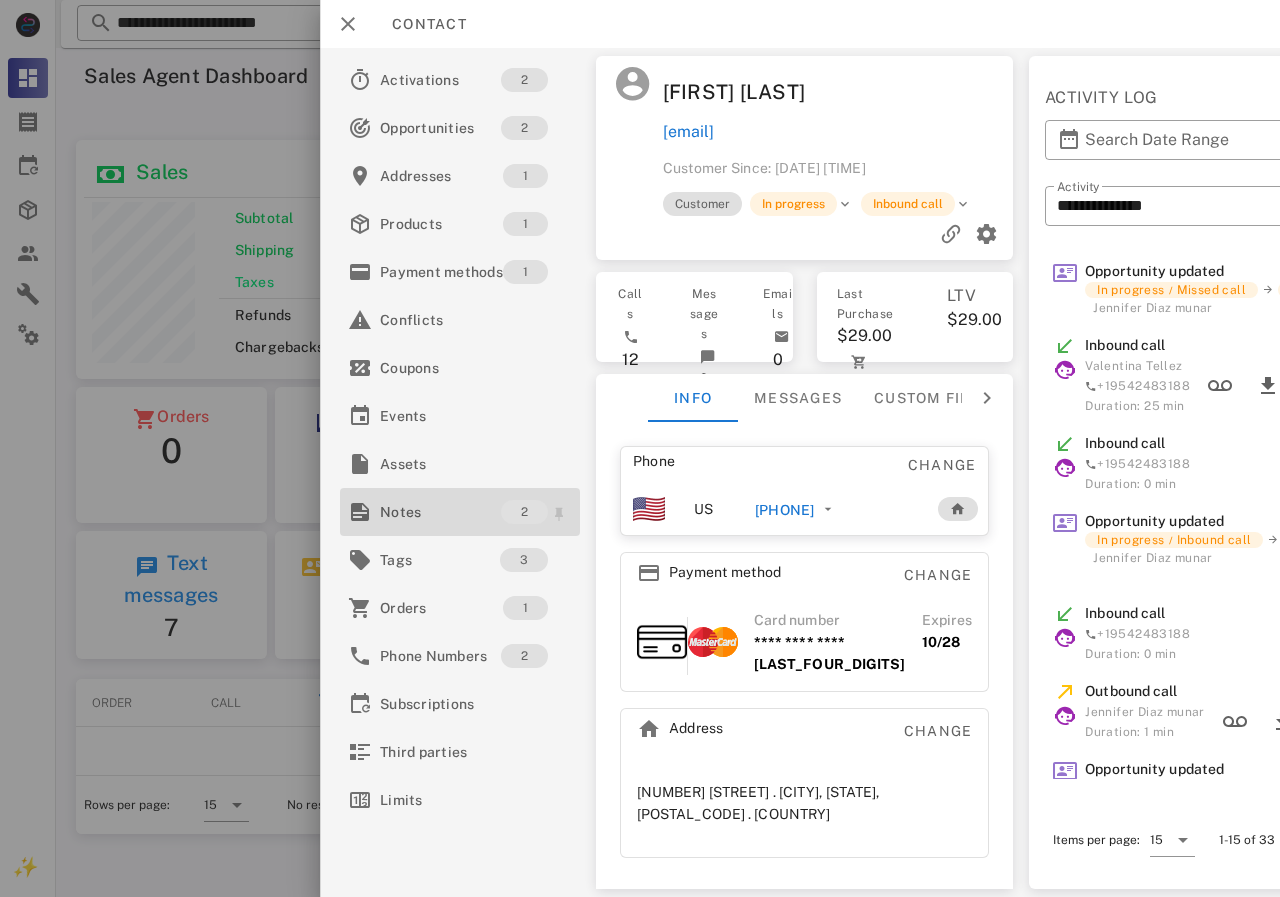 click on "Notes" at bounding box center [440, 512] 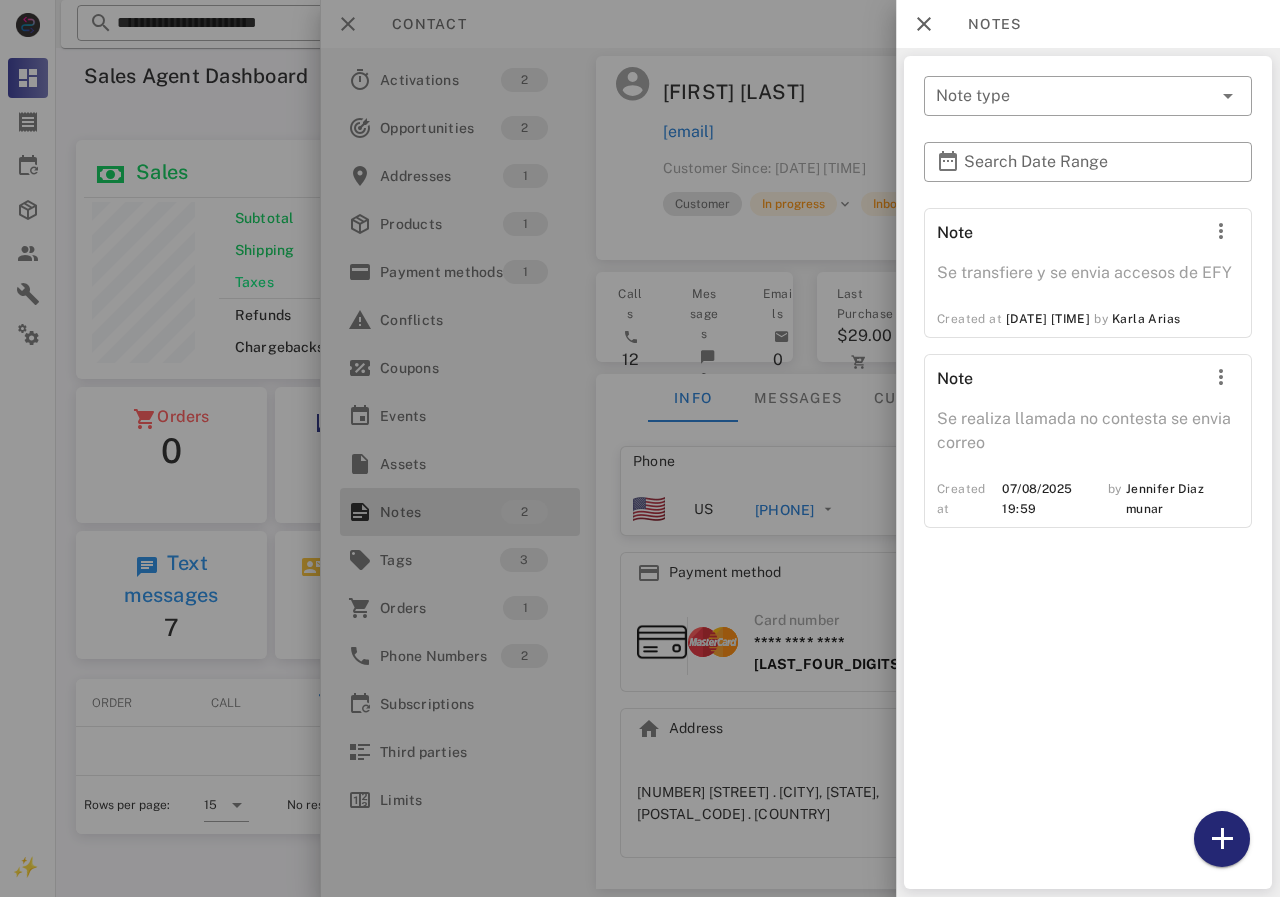 click at bounding box center [1222, 839] 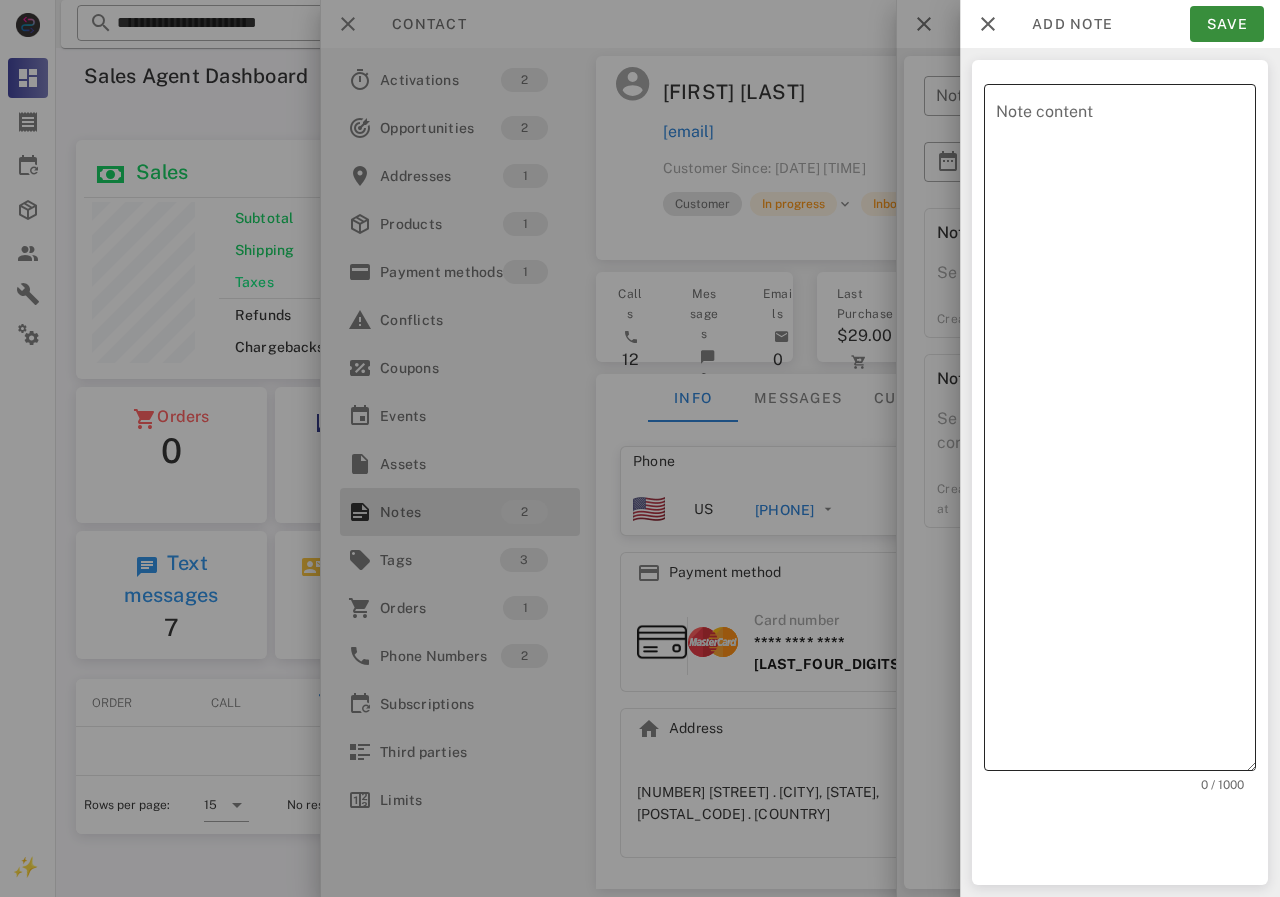click on "Note content" at bounding box center [1126, 432] 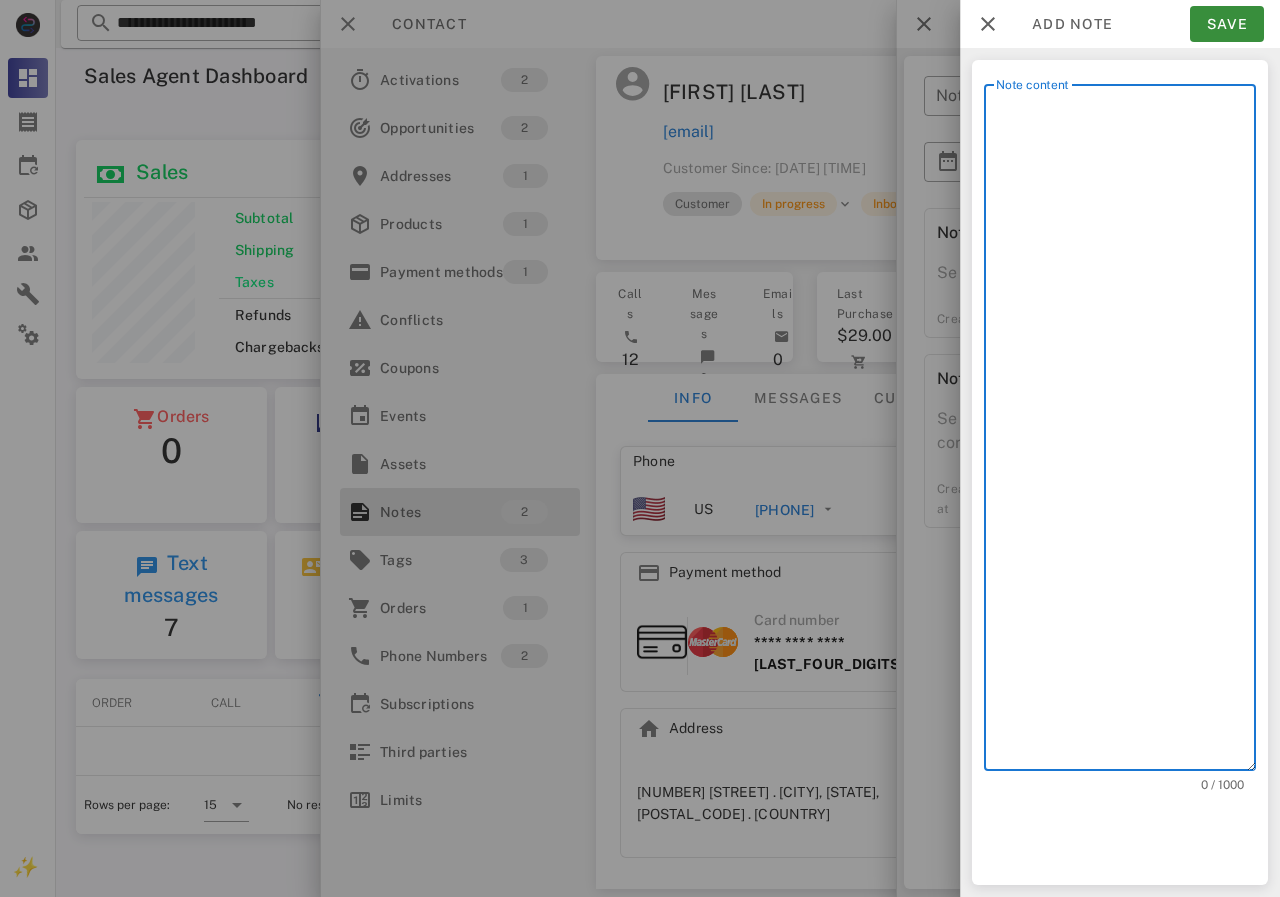 scroll, scrollTop: 240, scrollLeft: 390, axis: both 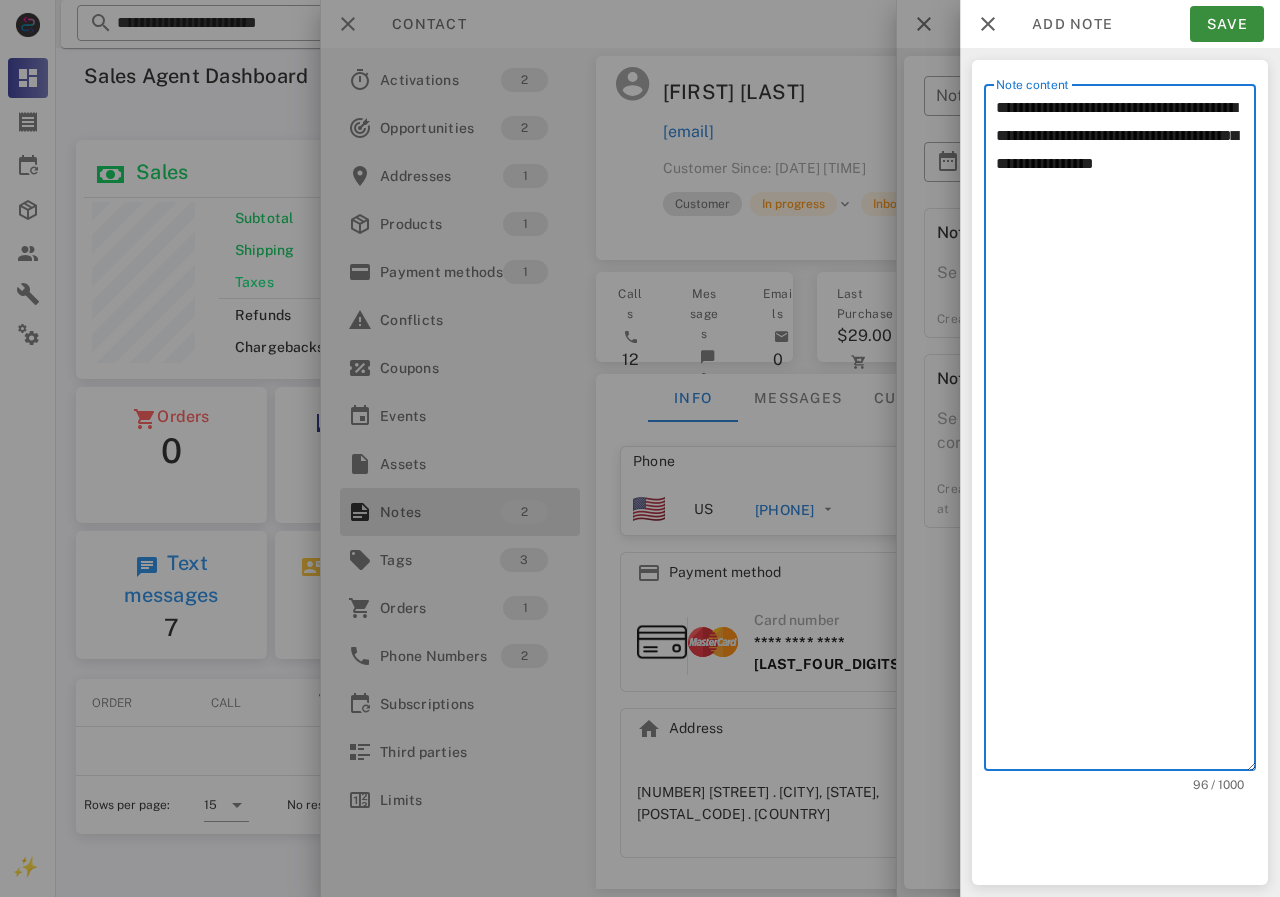 click on "**********" at bounding box center [1126, 432] 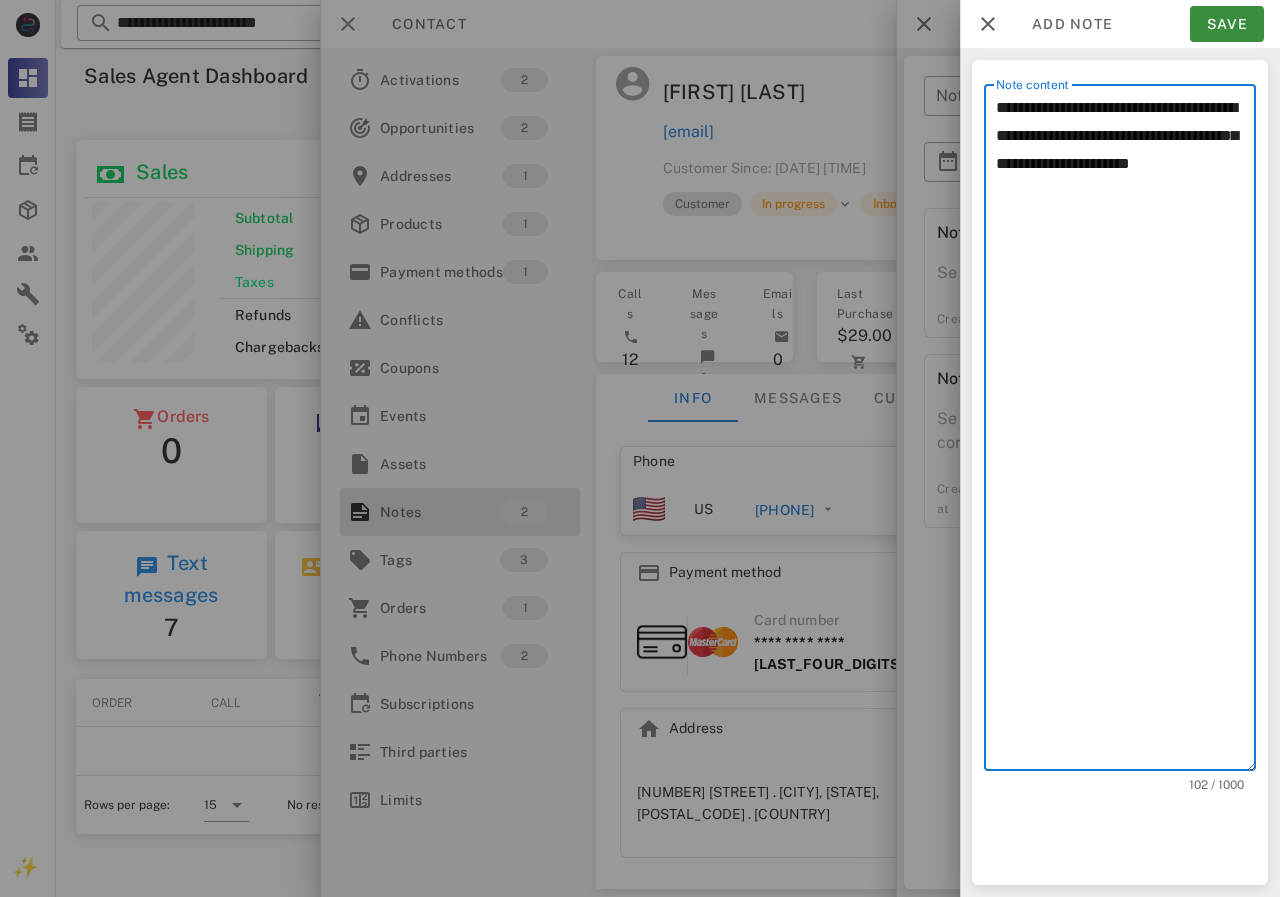 click on "**********" at bounding box center [1126, 432] 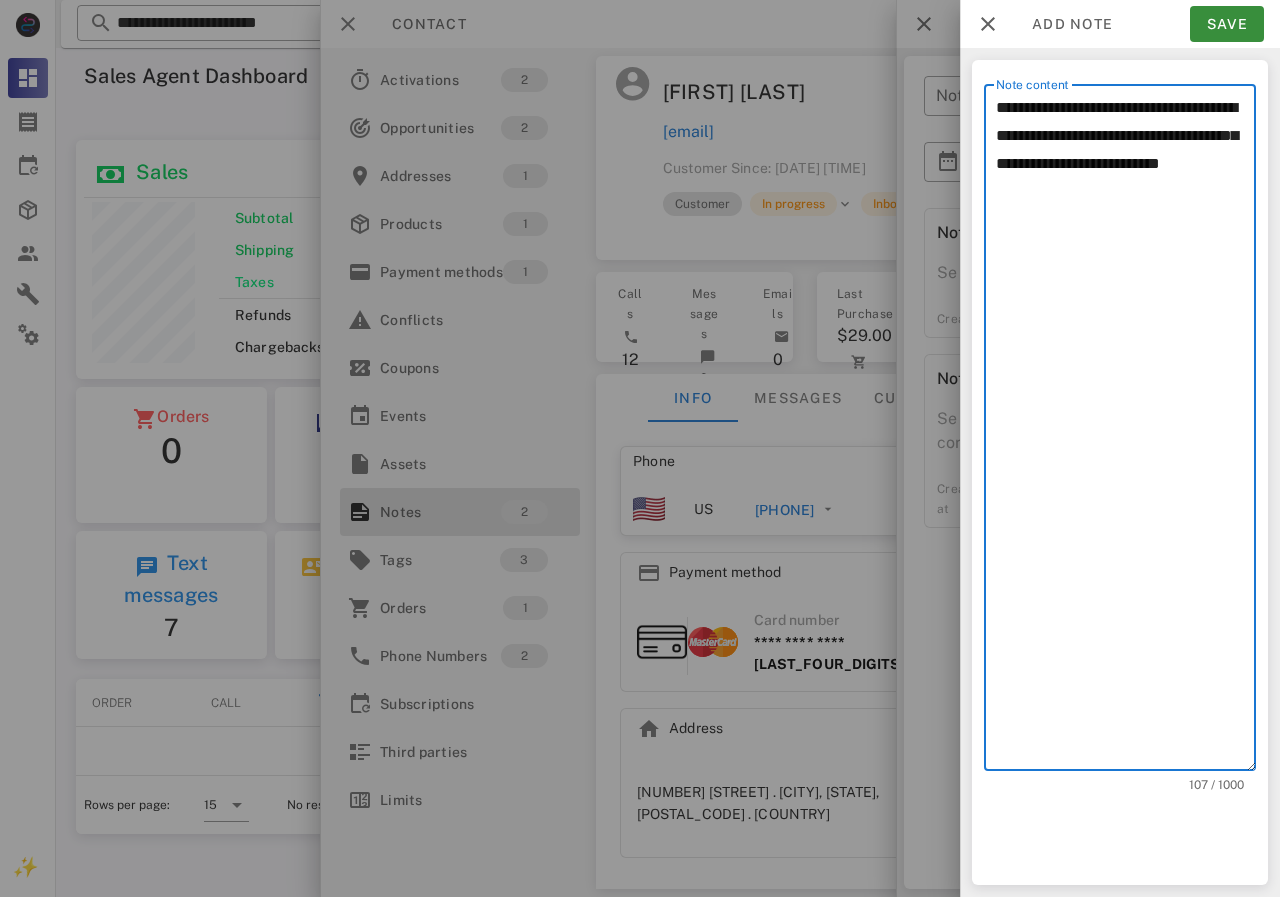 click on "**********" at bounding box center (1126, 432) 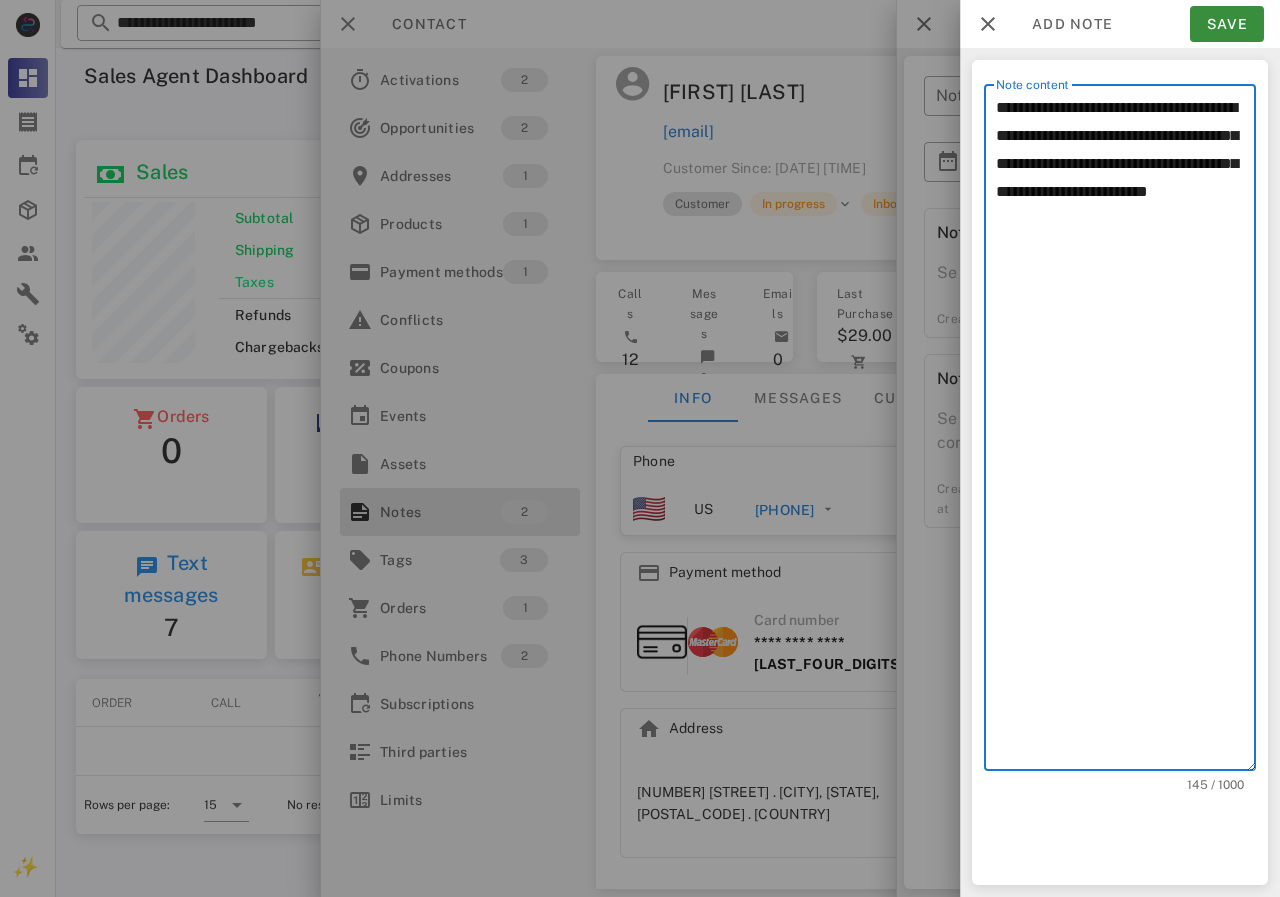 click on "**********" at bounding box center (1126, 432) 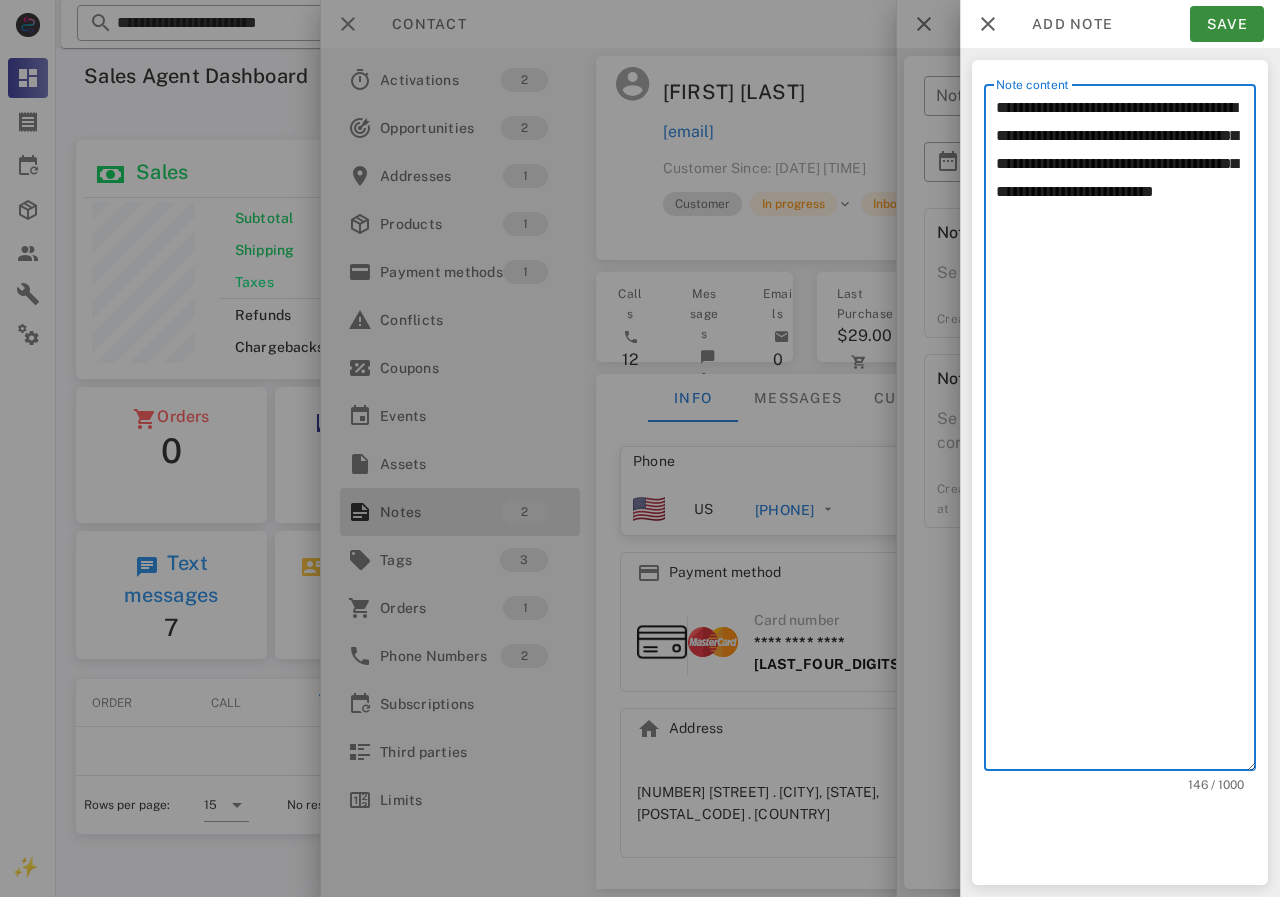click on "**********" at bounding box center [1126, 432] 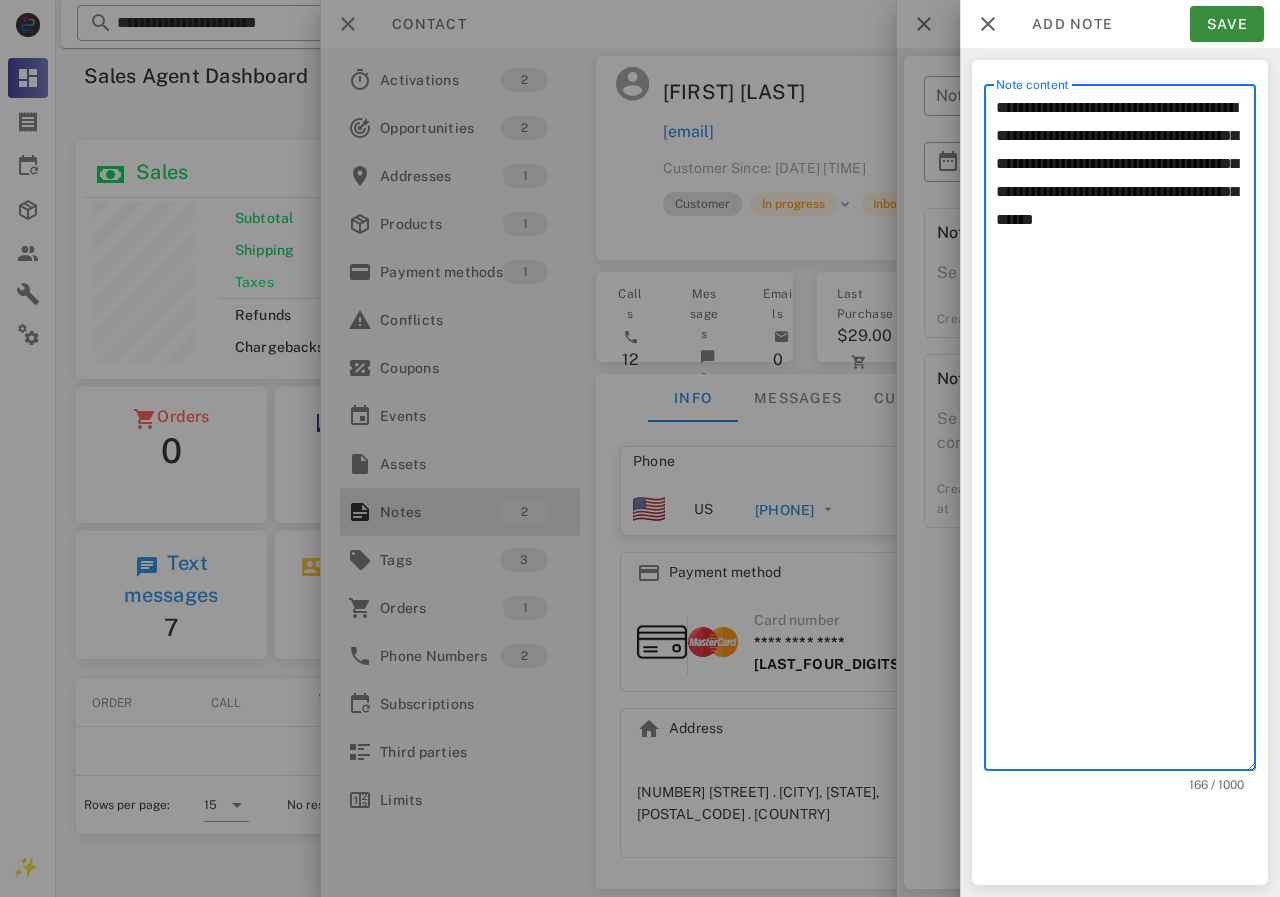 click on "**********" at bounding box center [1126, 432] 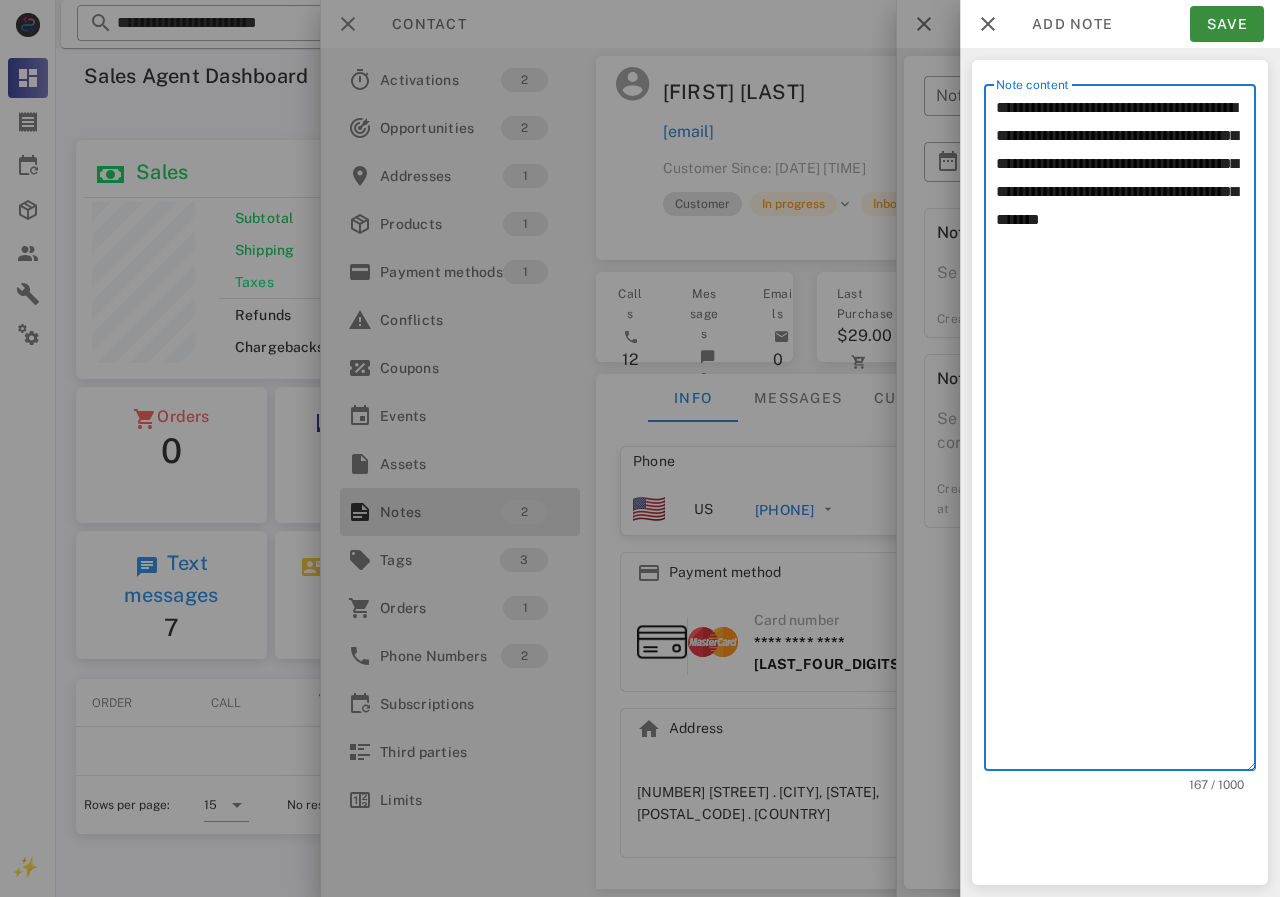 click on "**********" at bounding box center (1126, 432) 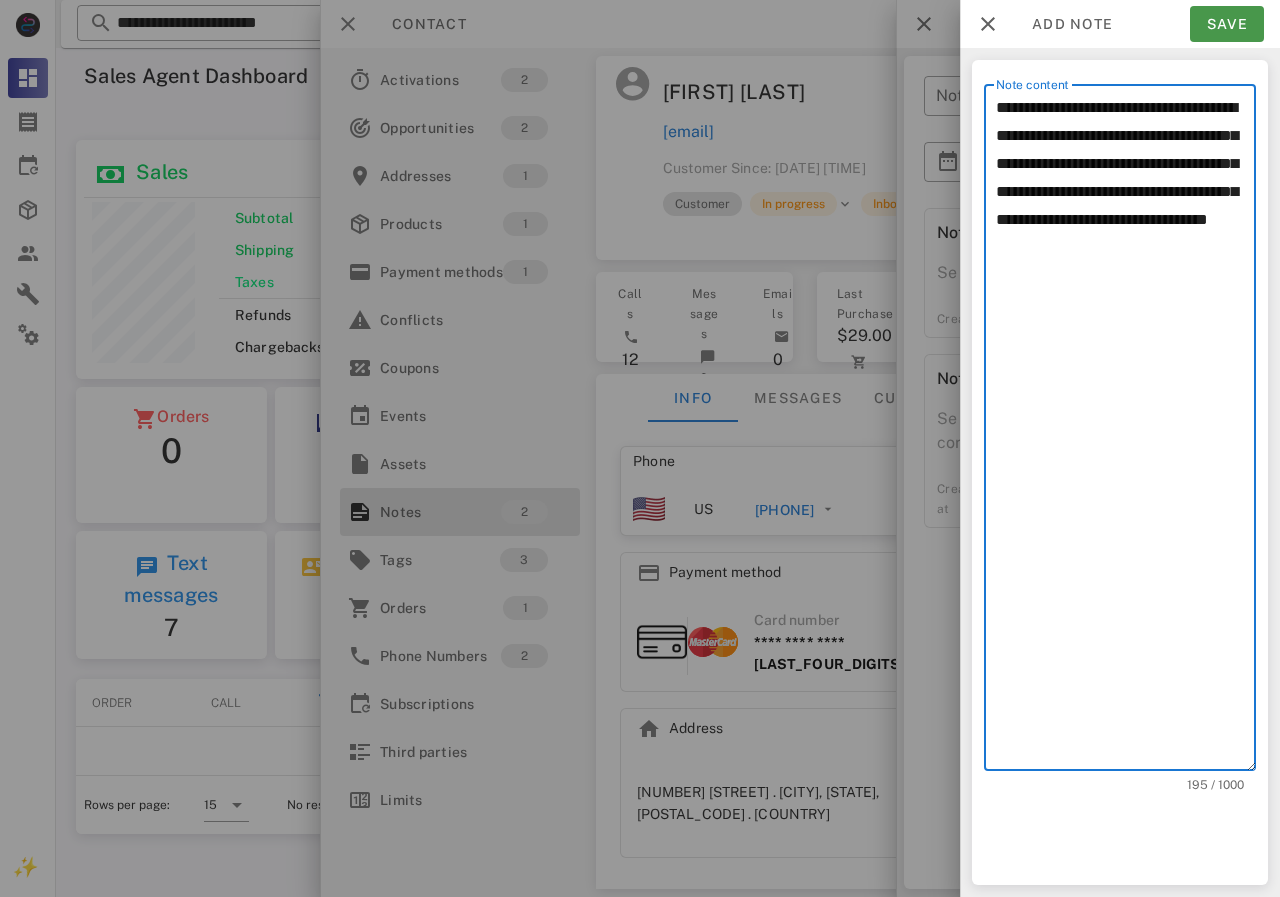 type on "**********" 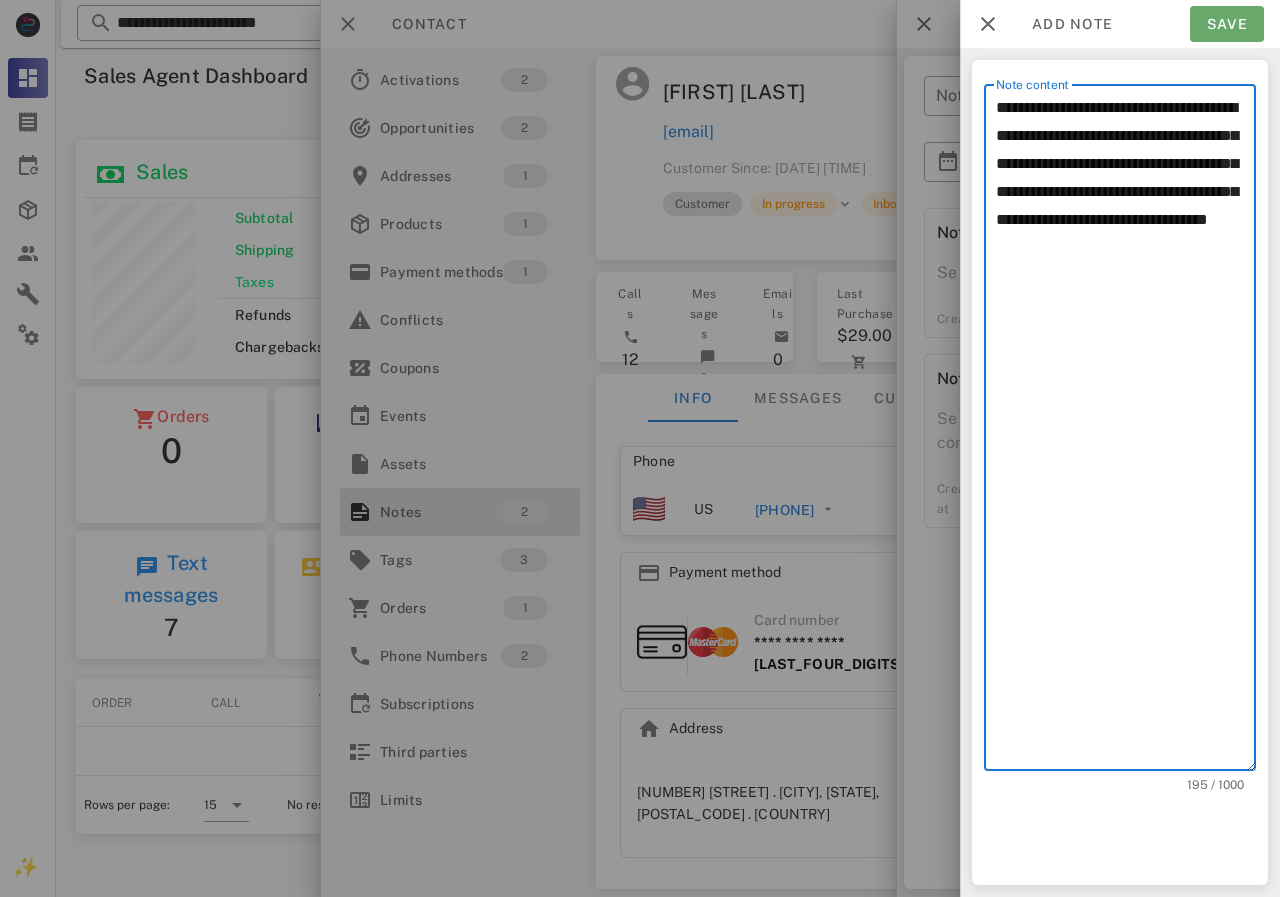click on "Save" at bounding box center (1227, 24) 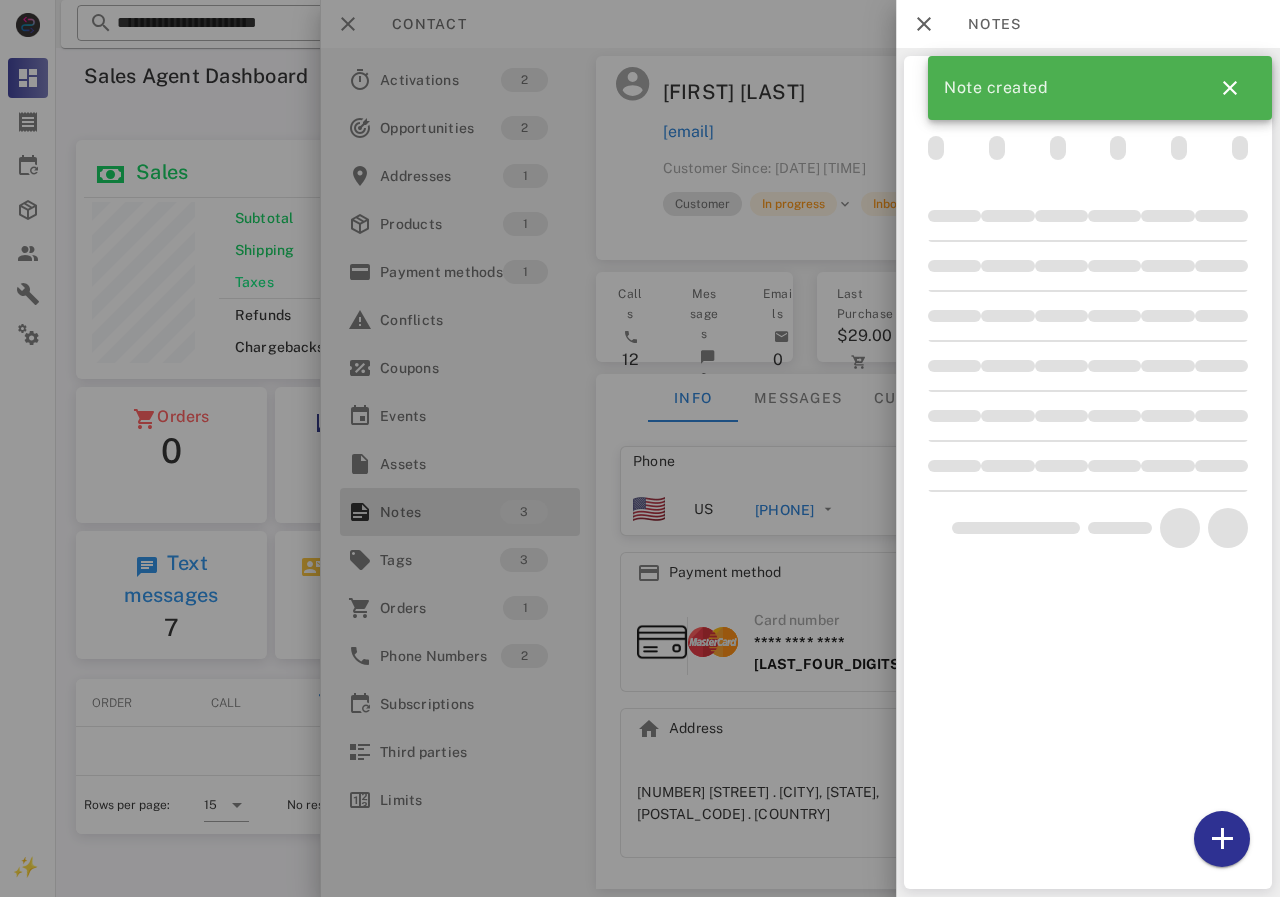 click at bounding box center [640, 448] 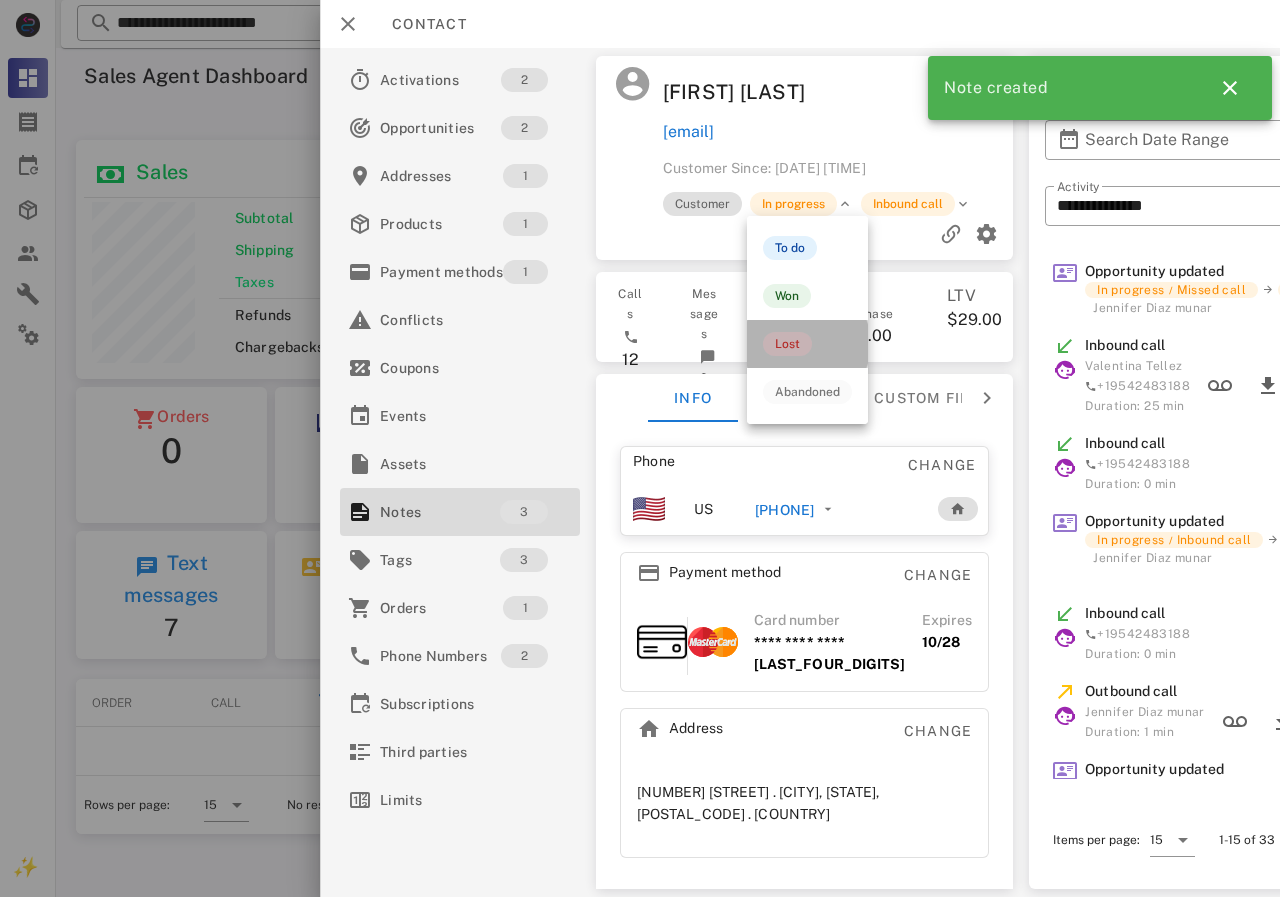 click on "Lost" at bounding box center (787, 344) 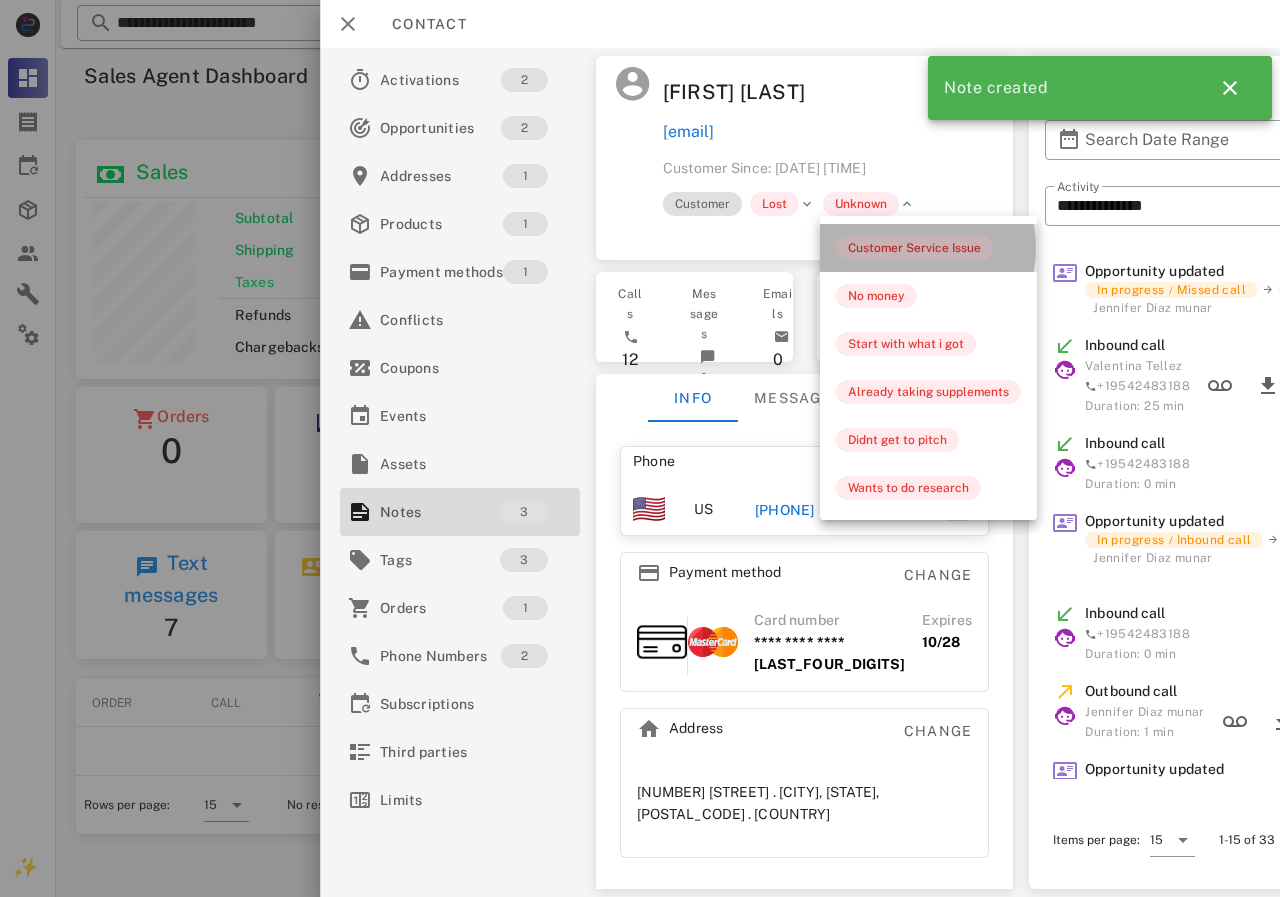 click on "Customer Service Issue" at bounding box center (914, 248) 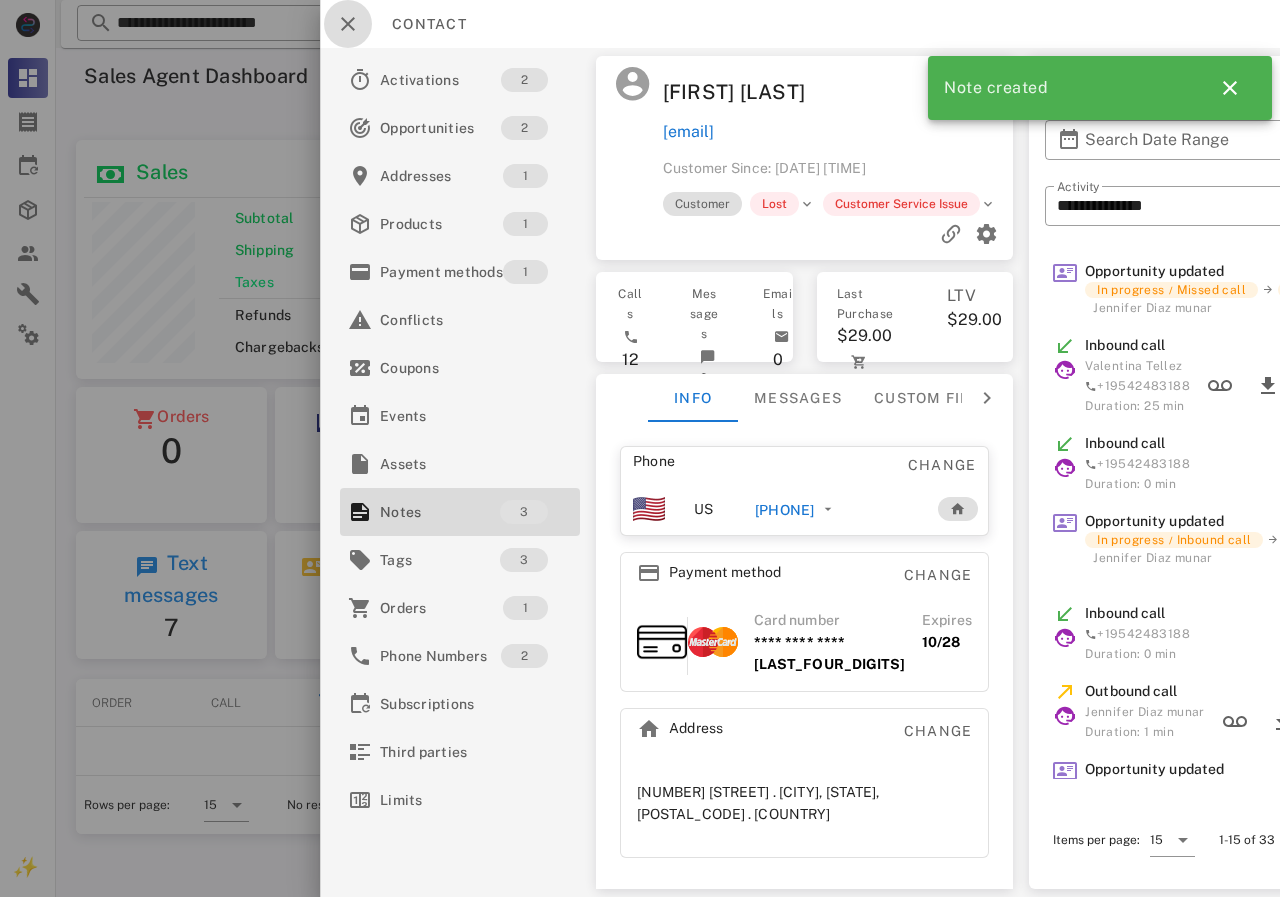 click at bounding box center [348, 24] 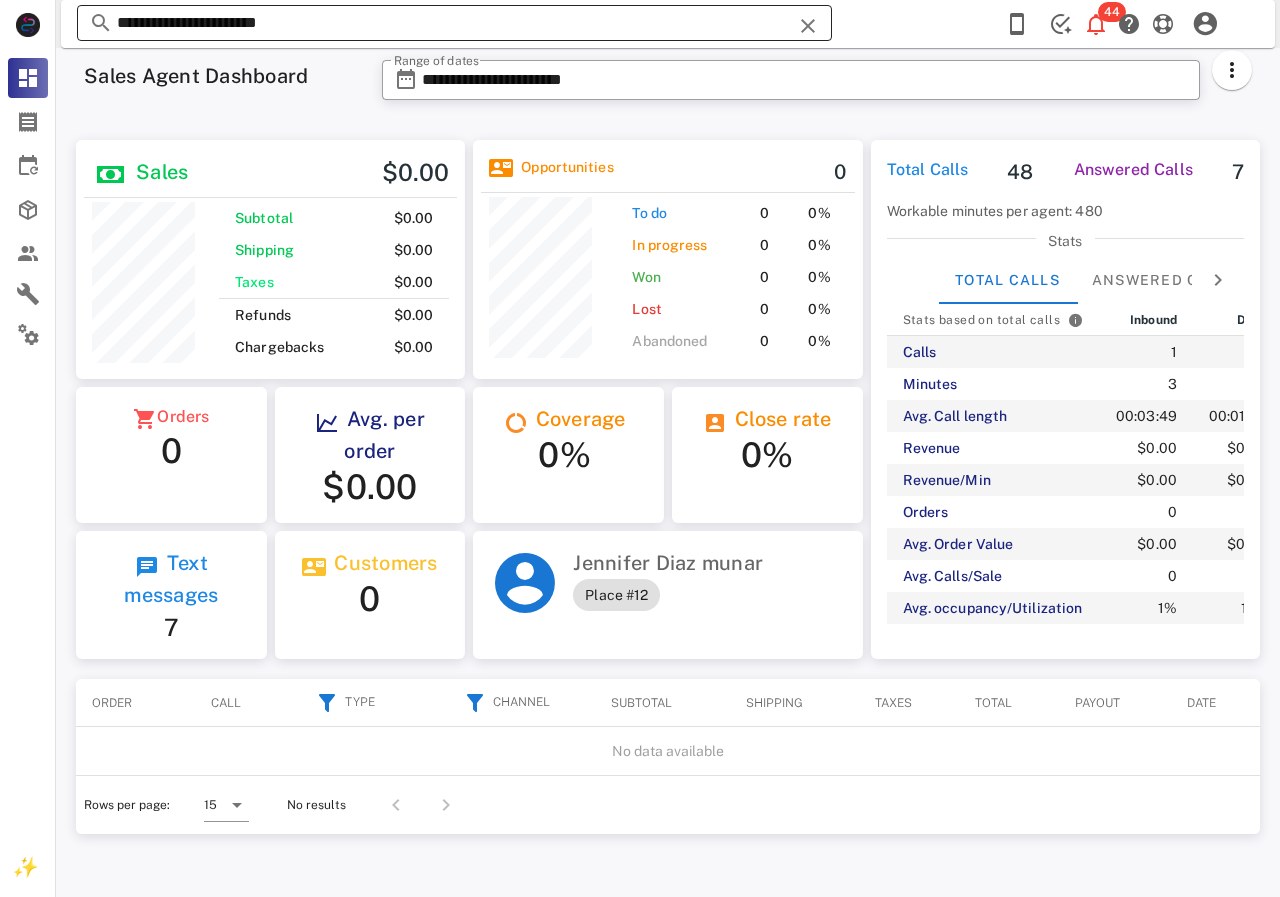 click on "**********" at bounding box center [374, 23] 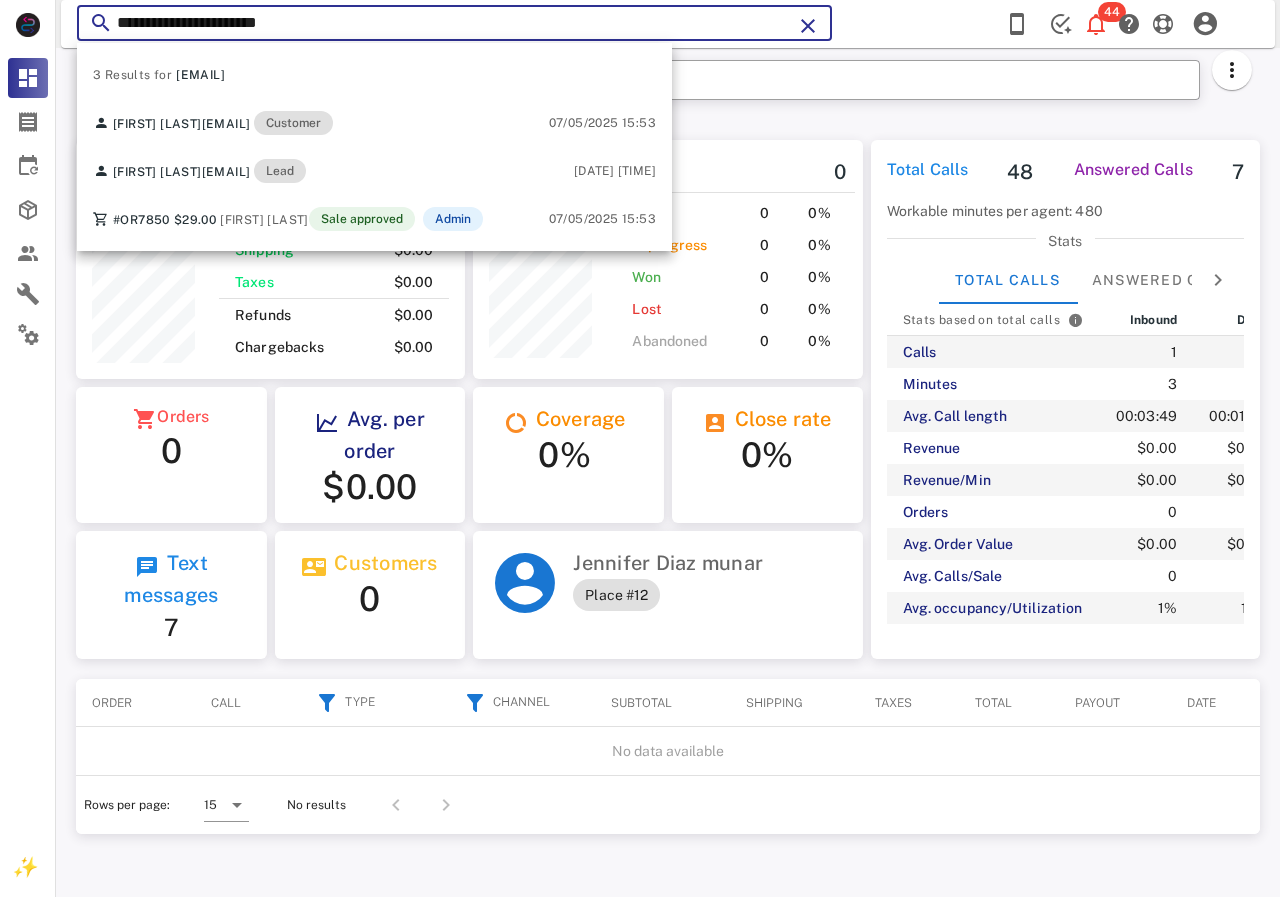 drag, startPoint x: 391, startPoint y: 35, endPoint x: 158, endPoint y: 76, distance: 236.5798 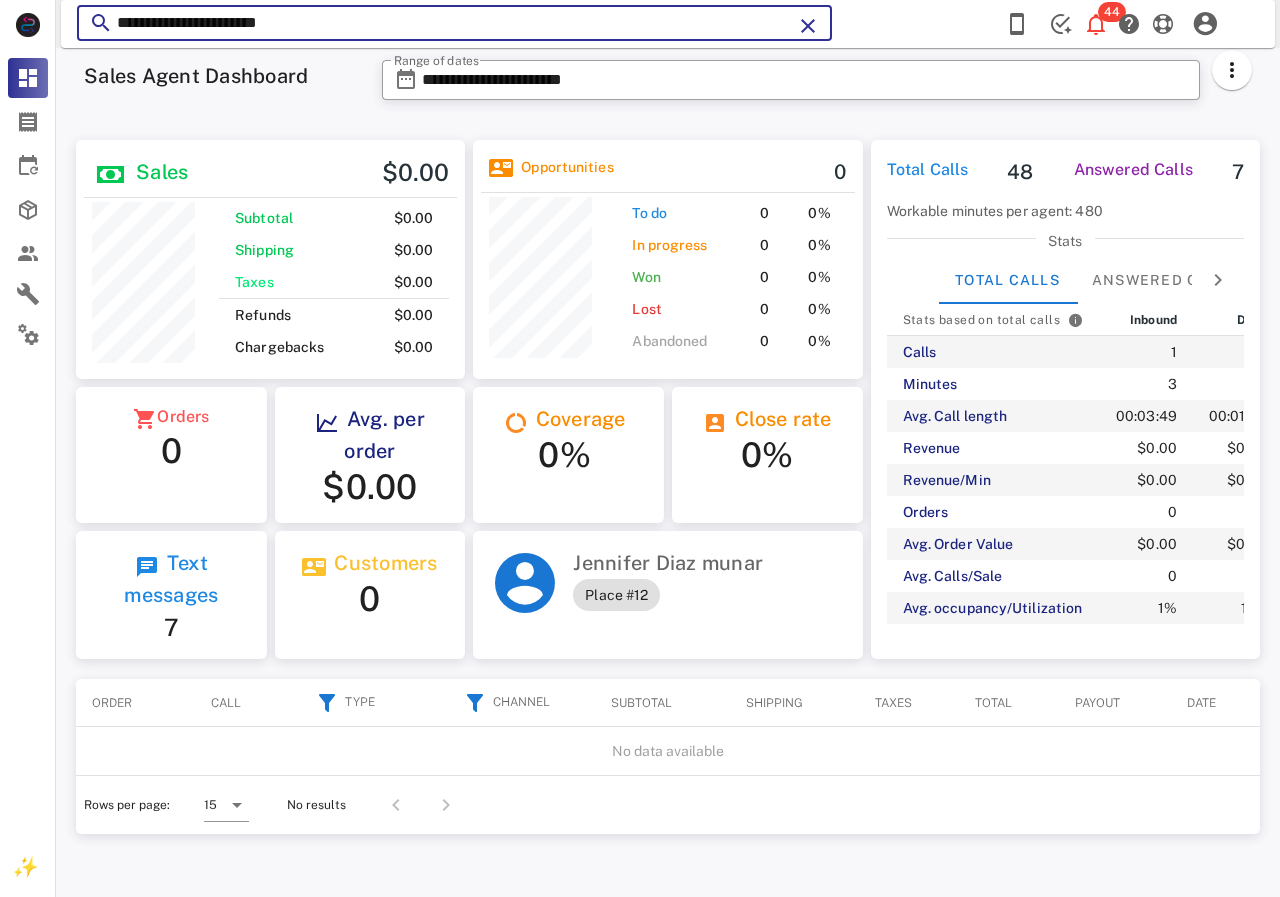 click on "**********" at bounding box center [374, 23] 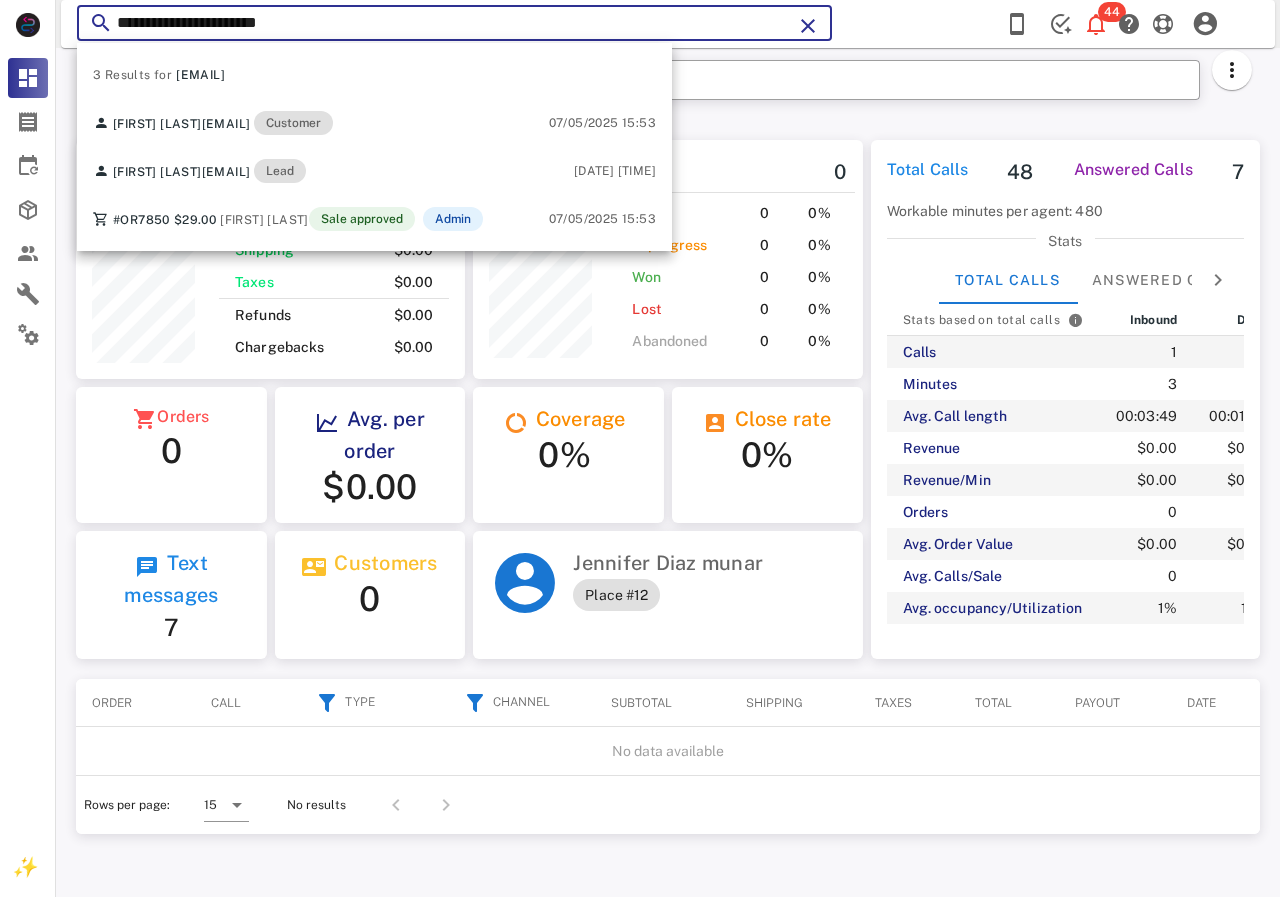 drag, startPoint x: 449, startPoint y: 22, endPoint x: 107, endPoint y: 60, distance: 344.10464 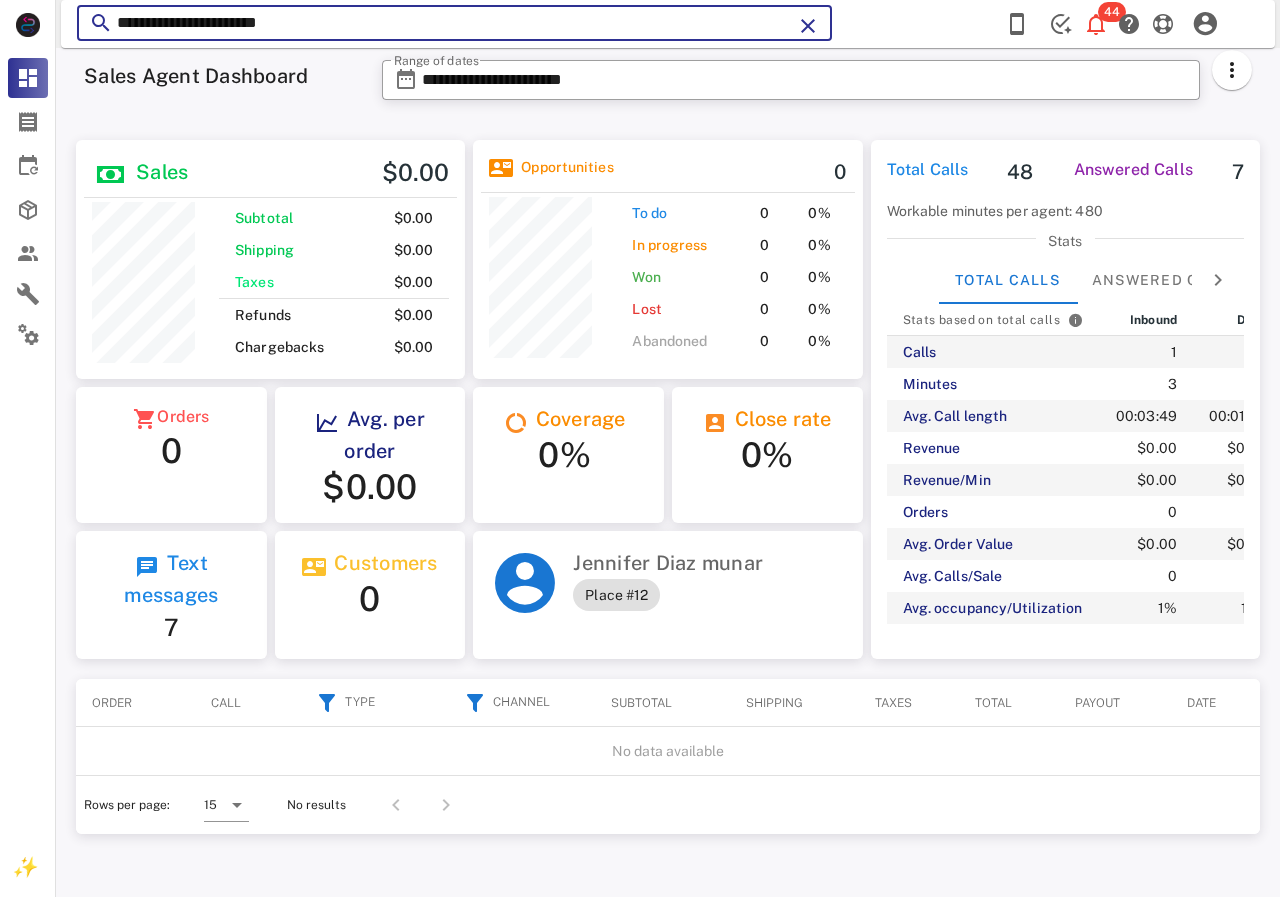 paste 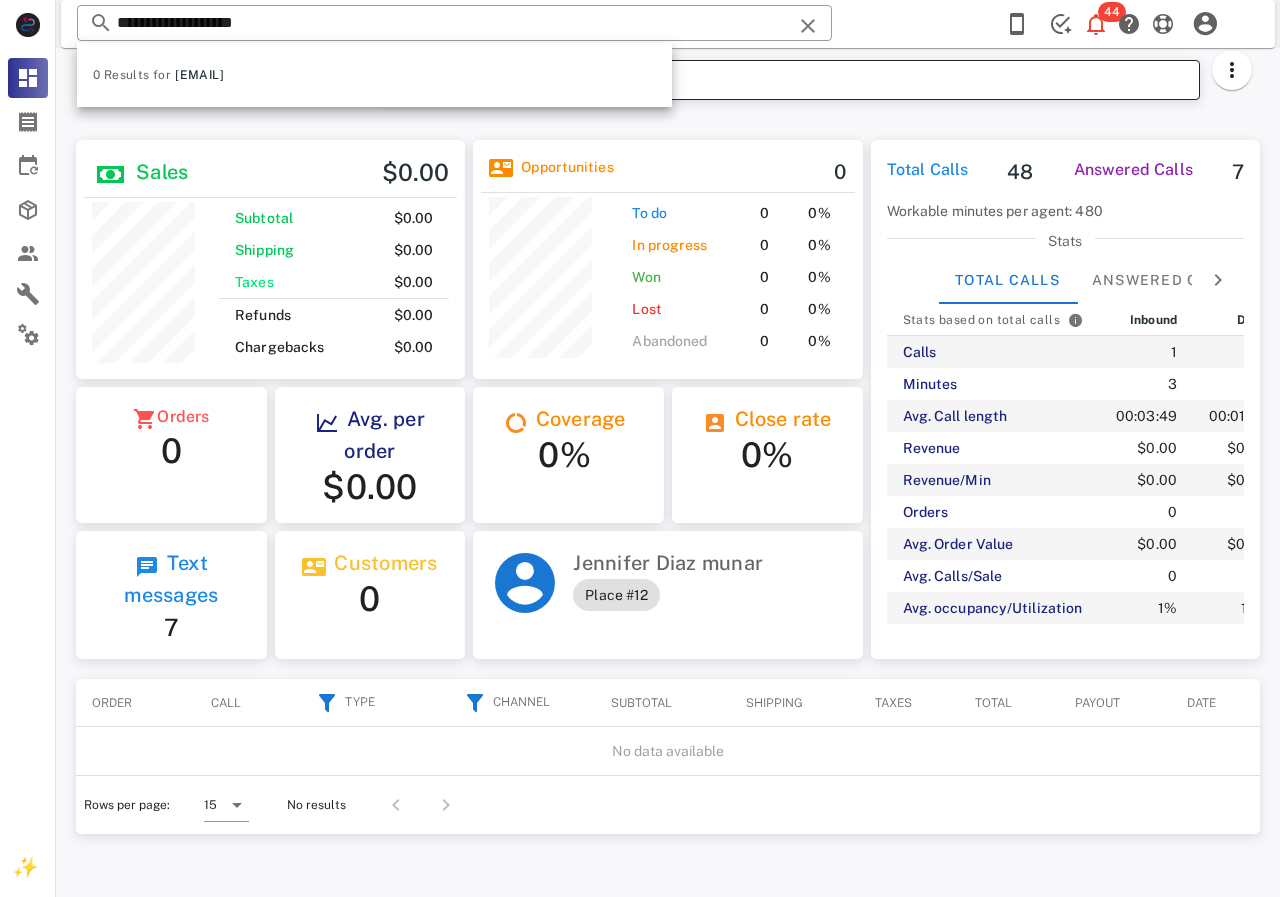 click on "**********" at bounding box center [805, 80] 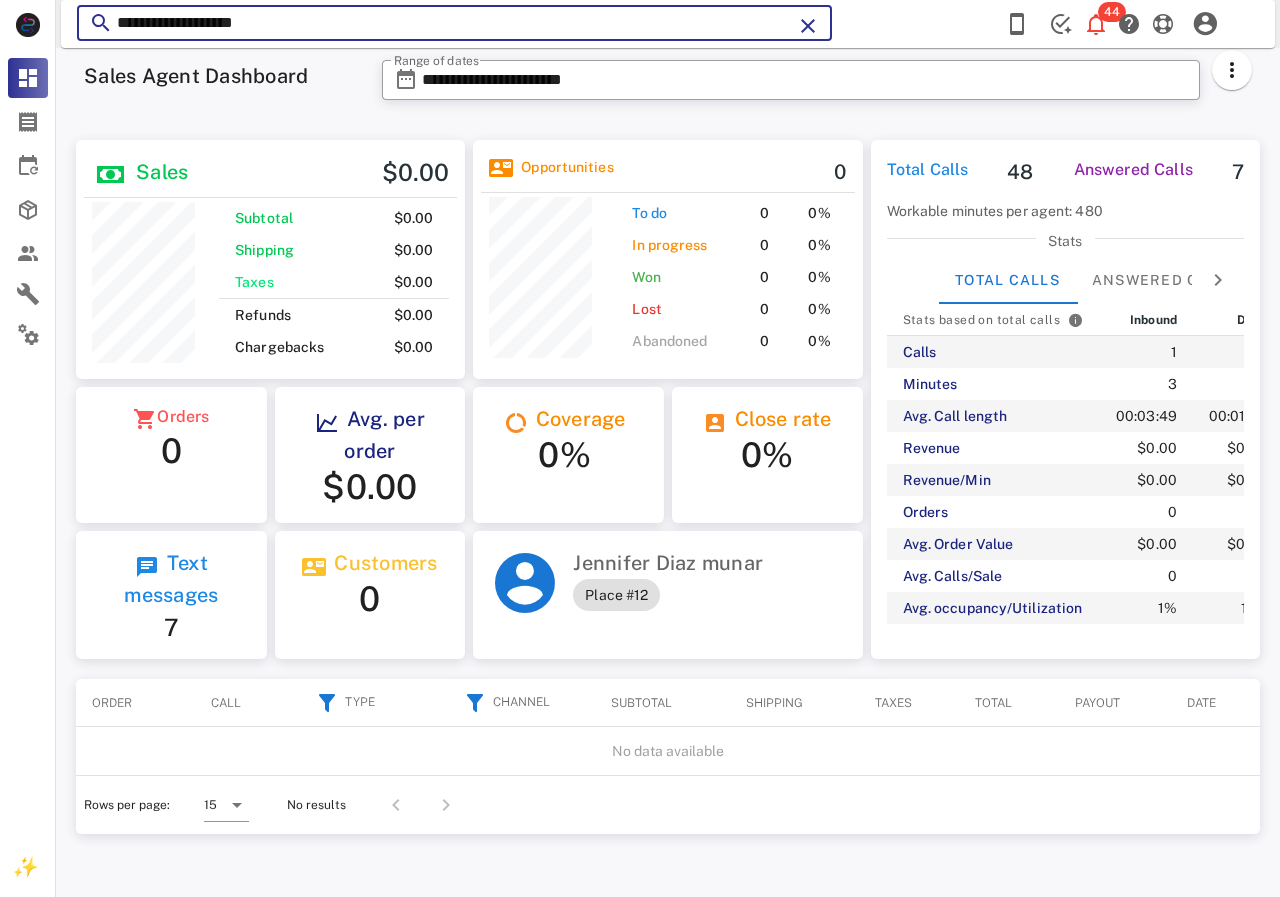 click on "**********" at bounding box center (374, 23) 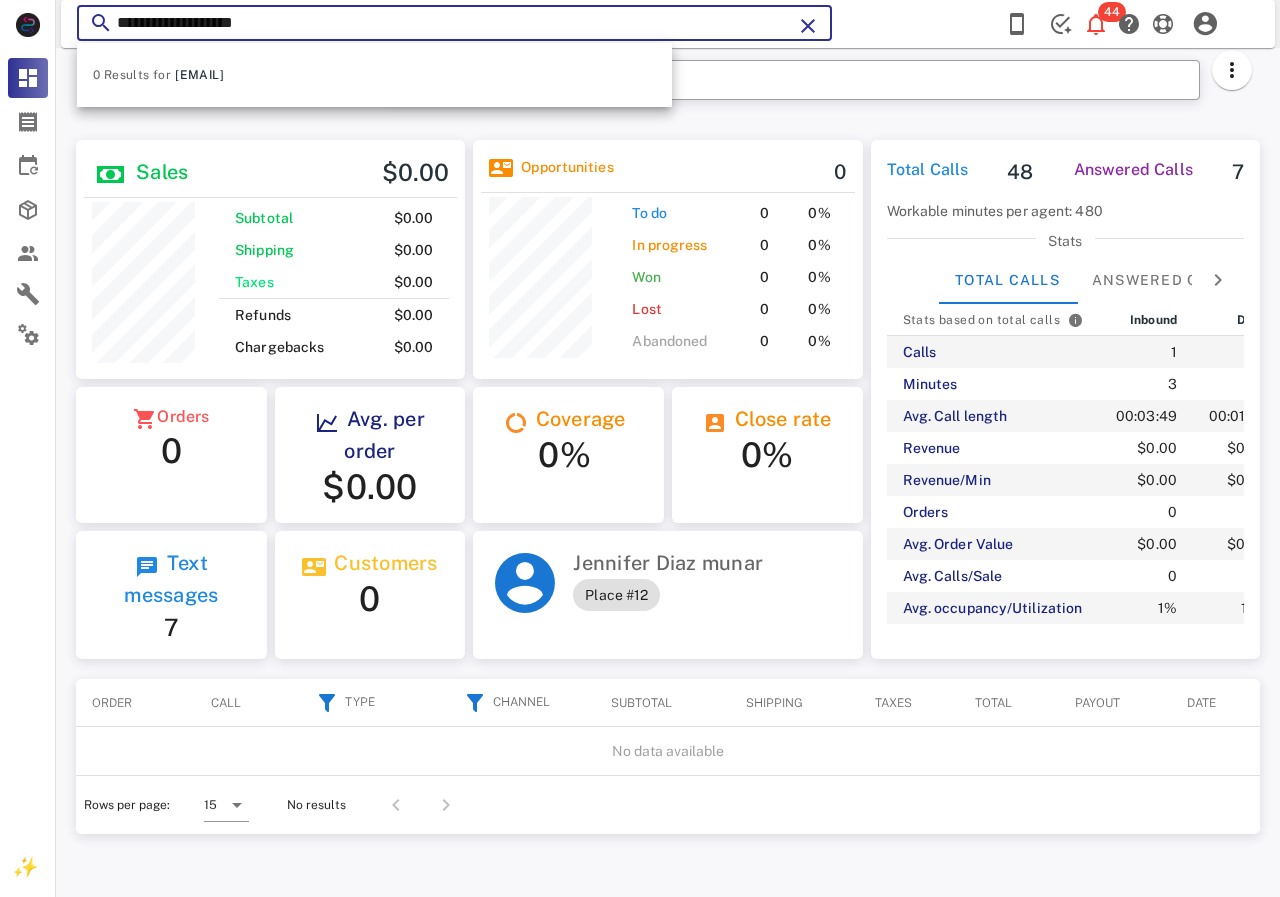 drag, startPoint x: 449, startPoint y: 26, endPoint x: 293, endPoint y: 10, distance: 156.81836 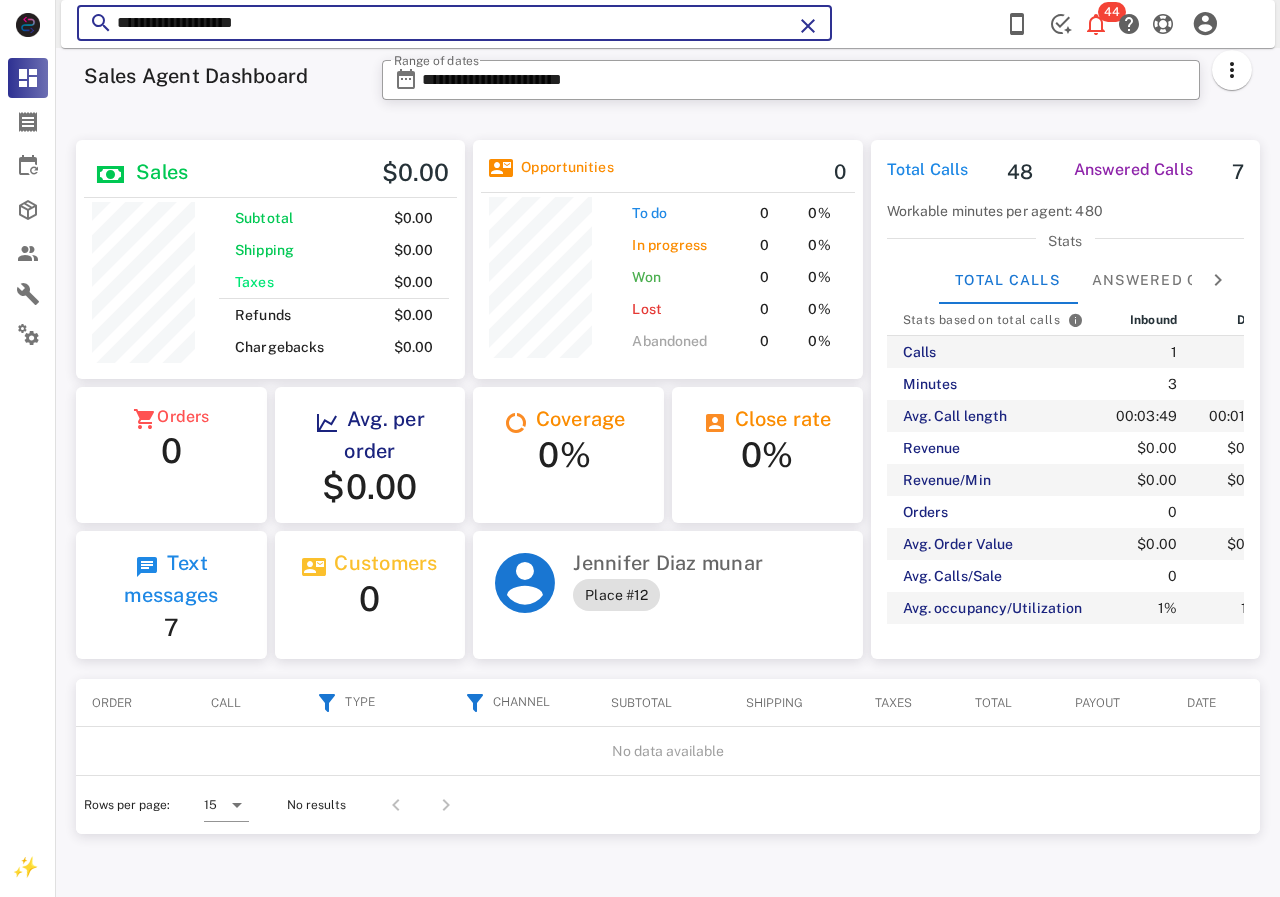 click on "**********" at bounding box center (374, 23) 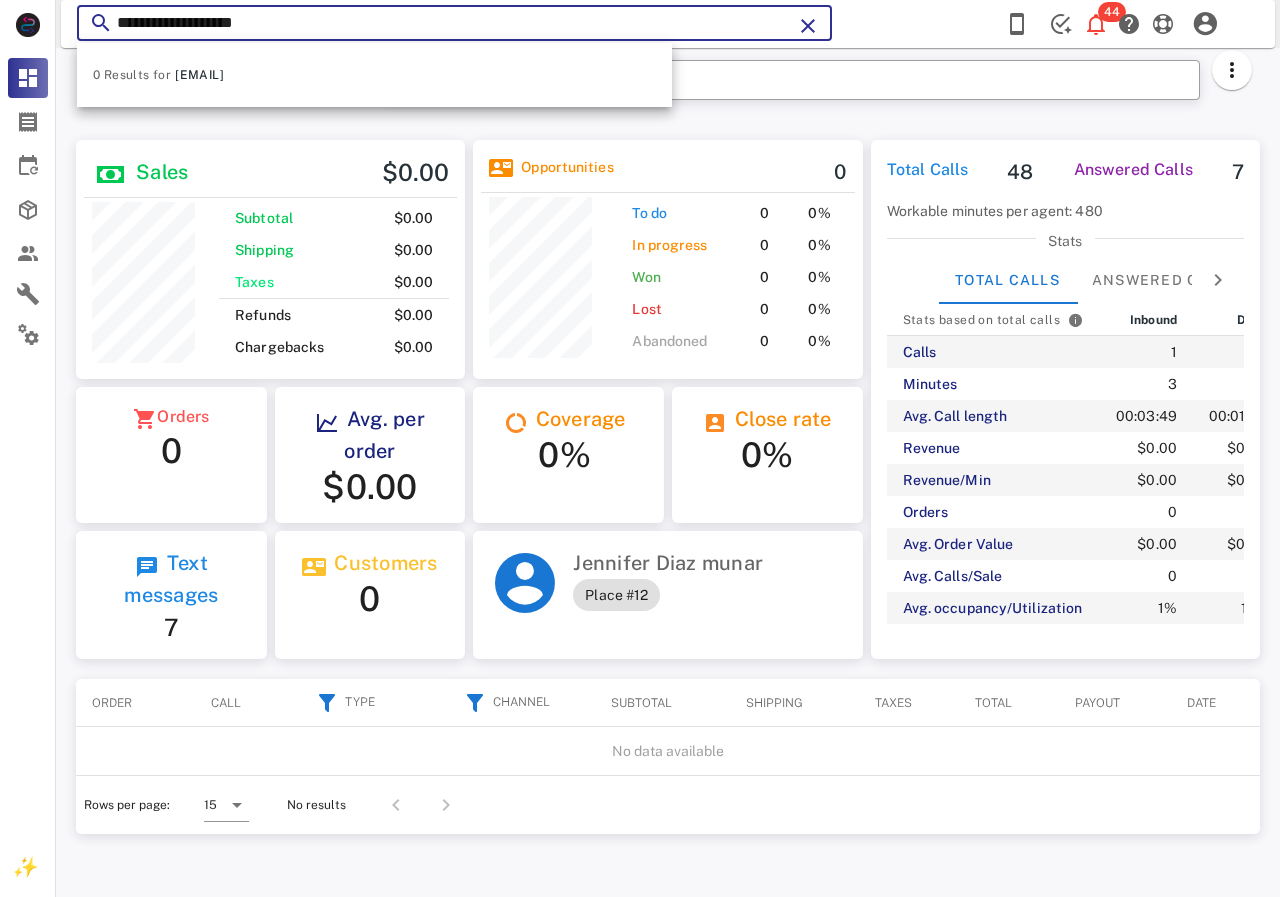 drag, startPoint x: 150, startPoint y: -2, endPoint x: 0, endPoint y: -2, distance: 150 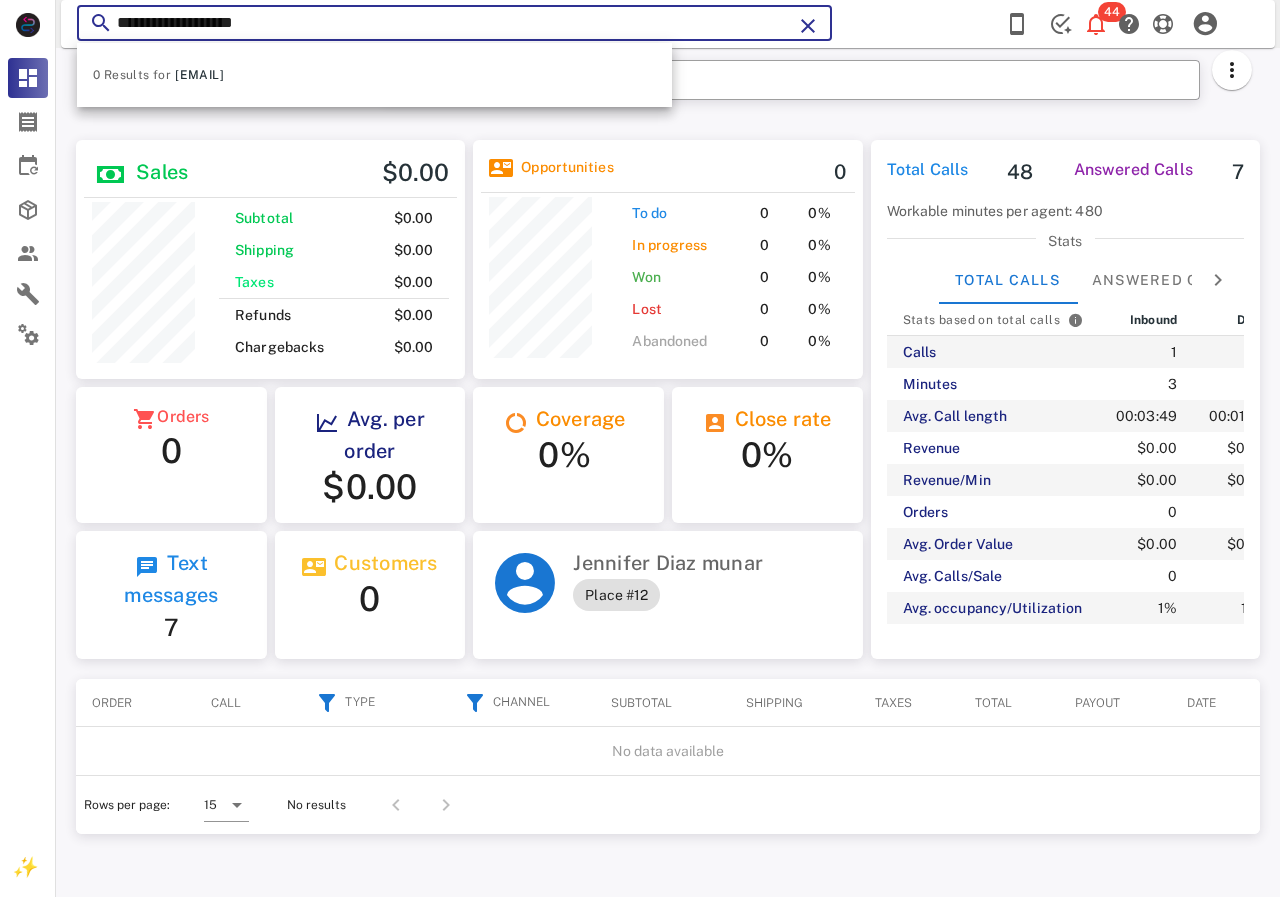 click on "**********" at bounding box center (374, 23) 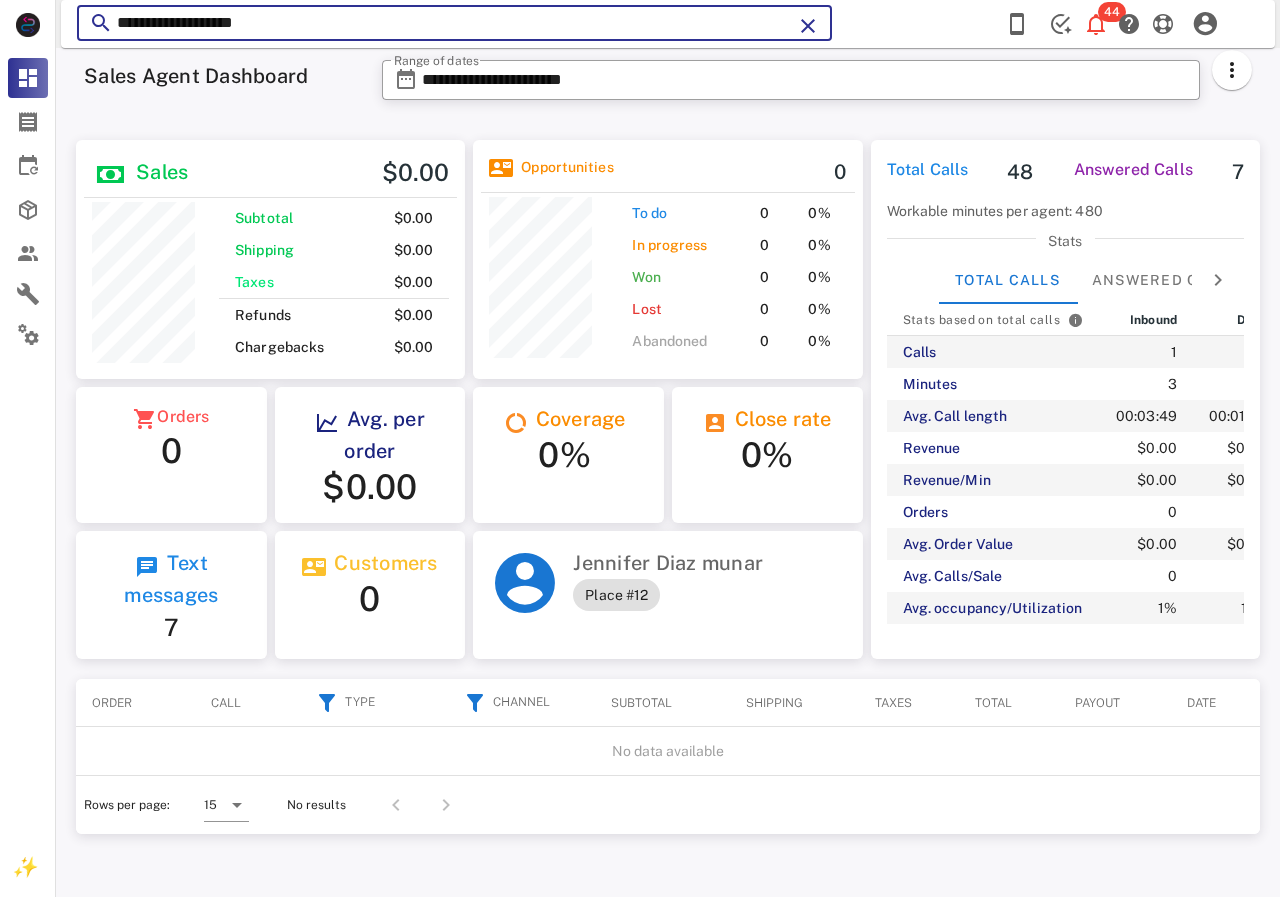 drag, startPoint x: 328, startPoint y: 25, endPoint x: 210, endPoint y: 25, distance: 118 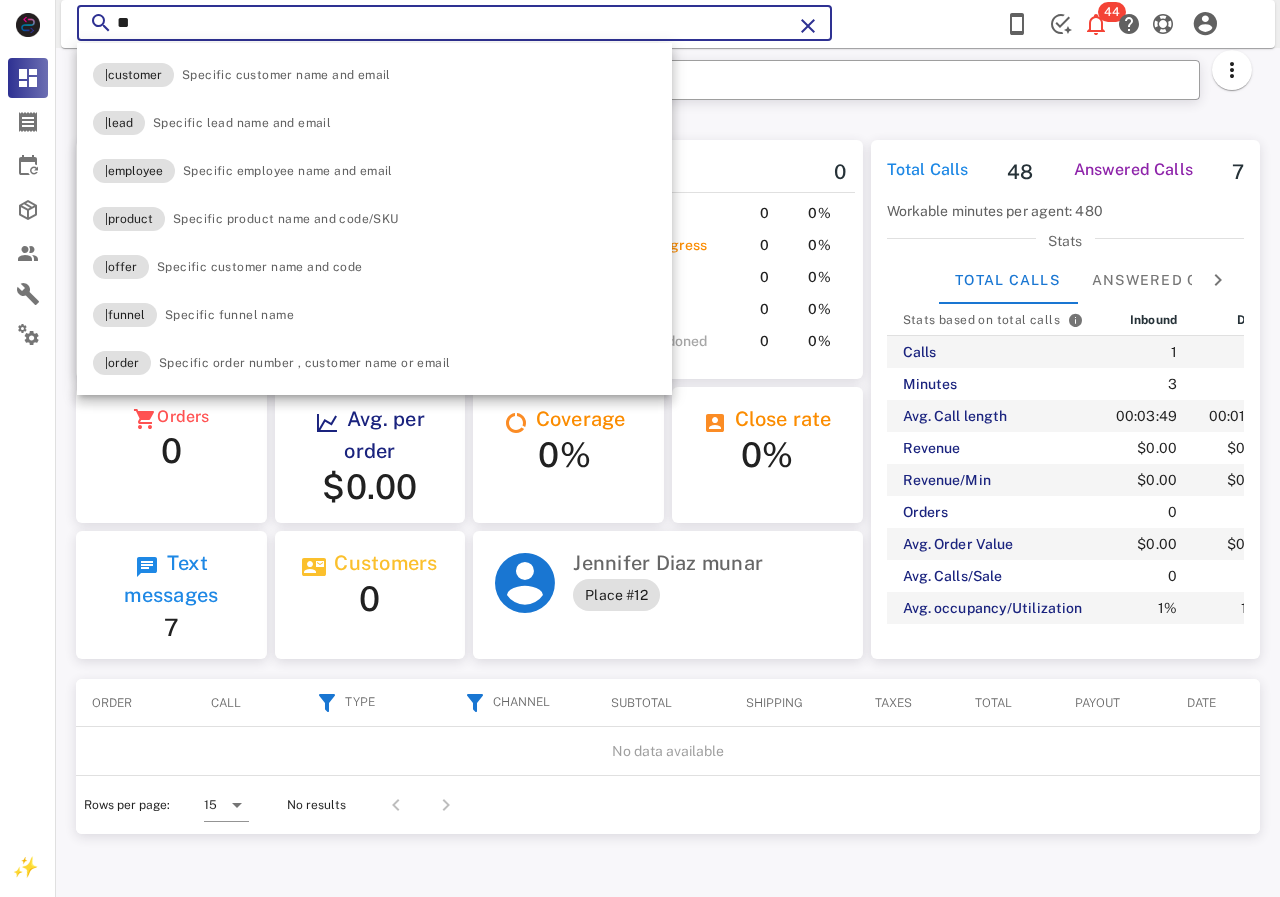 type on "*" 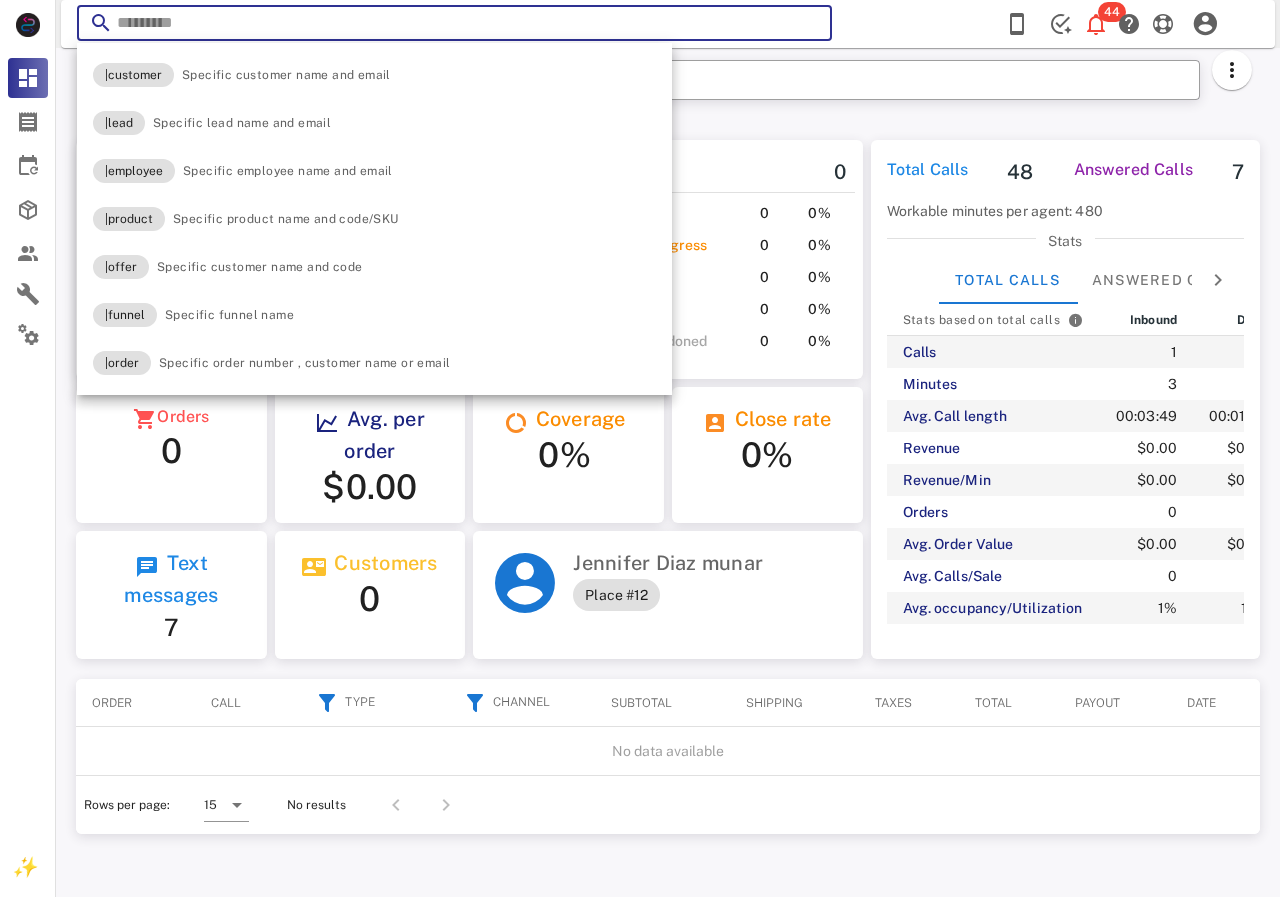 paste on "**********" 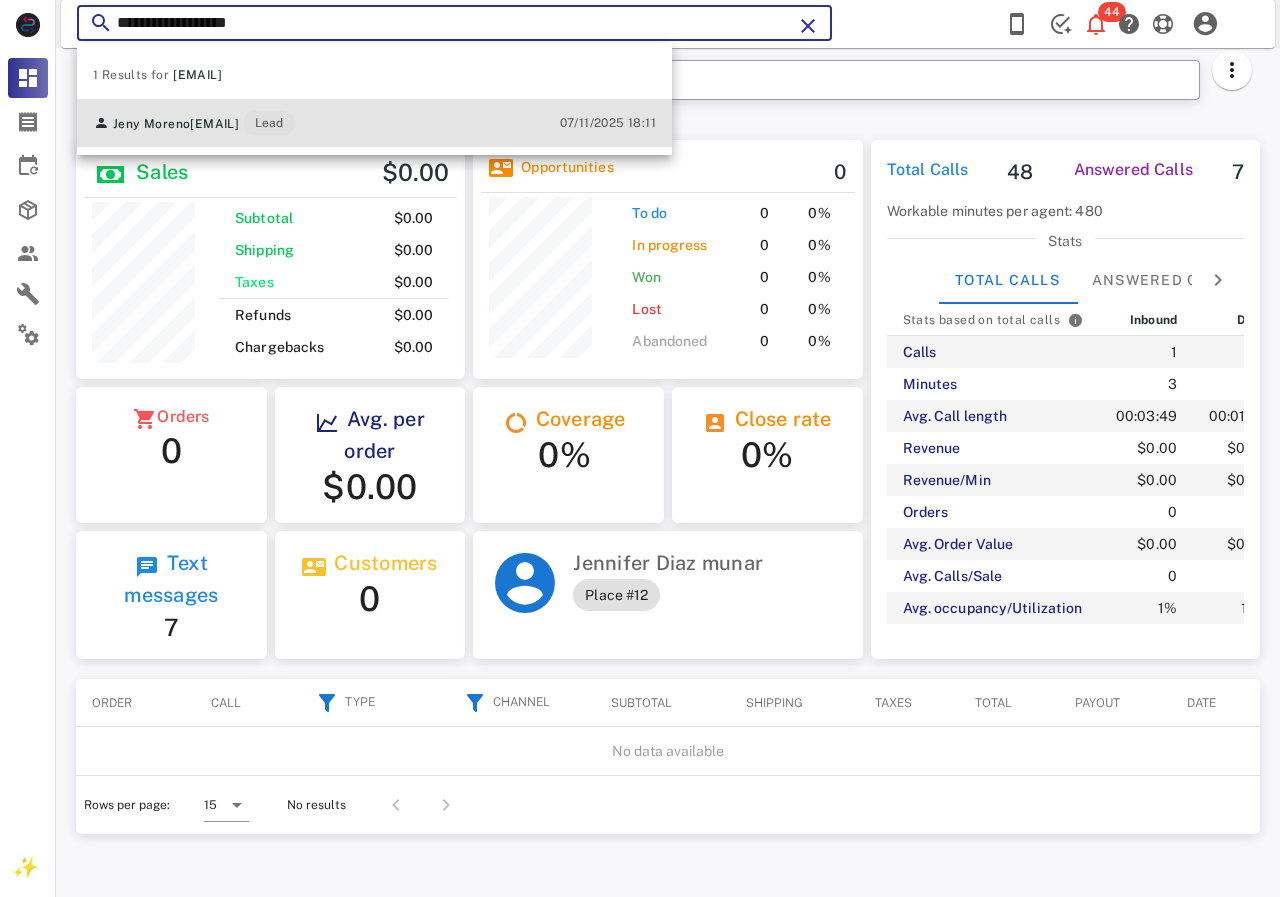 click on "[FIRST] [LAST]   [EMAIL]   Lead   [DATE] [TIME]" at bounding box center (374, 123) 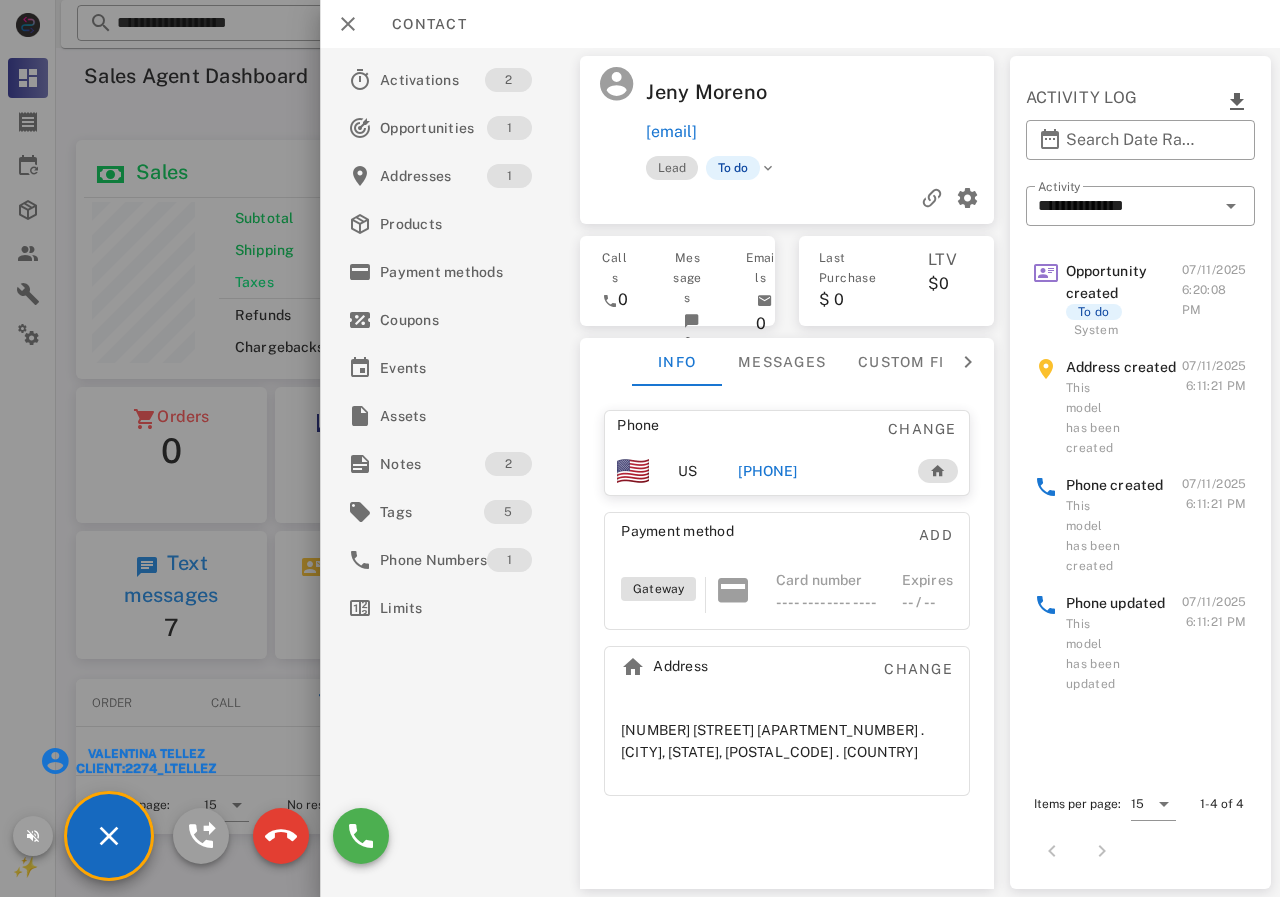 scroll, scrollTop: 999761, scrollLeft: 999611, axis: both 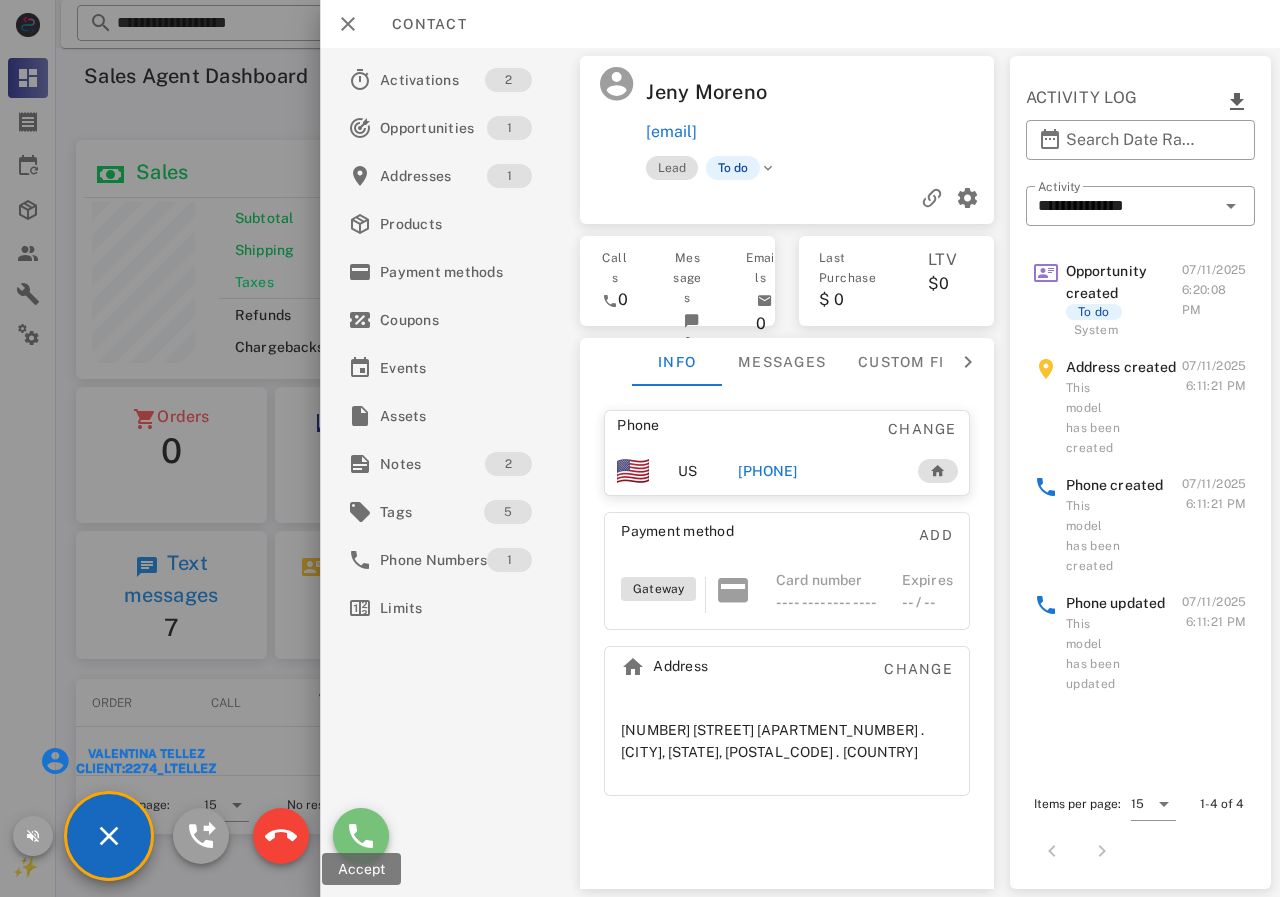 click at bounding box center [361, 836] 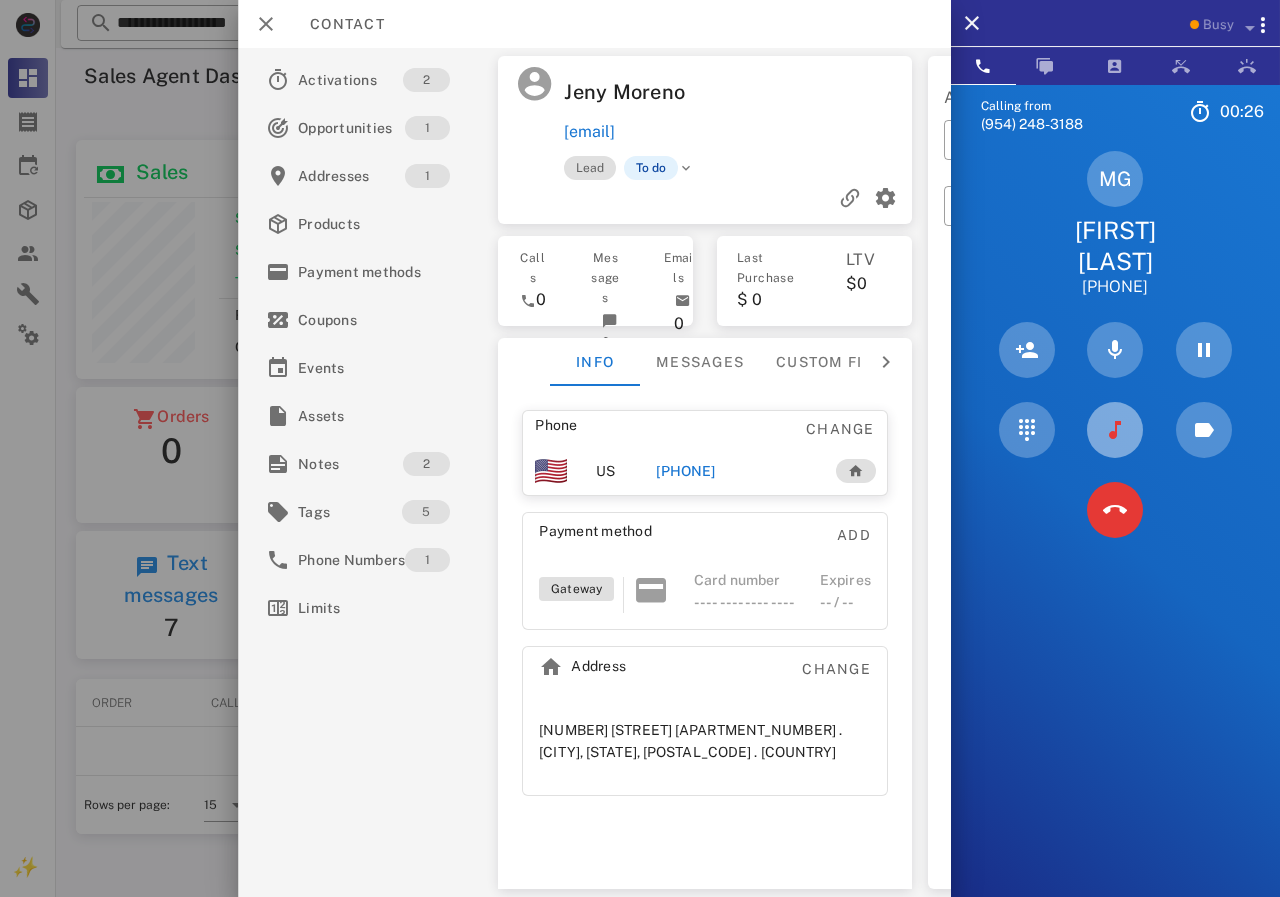 click at bounding box center [1115, 430] 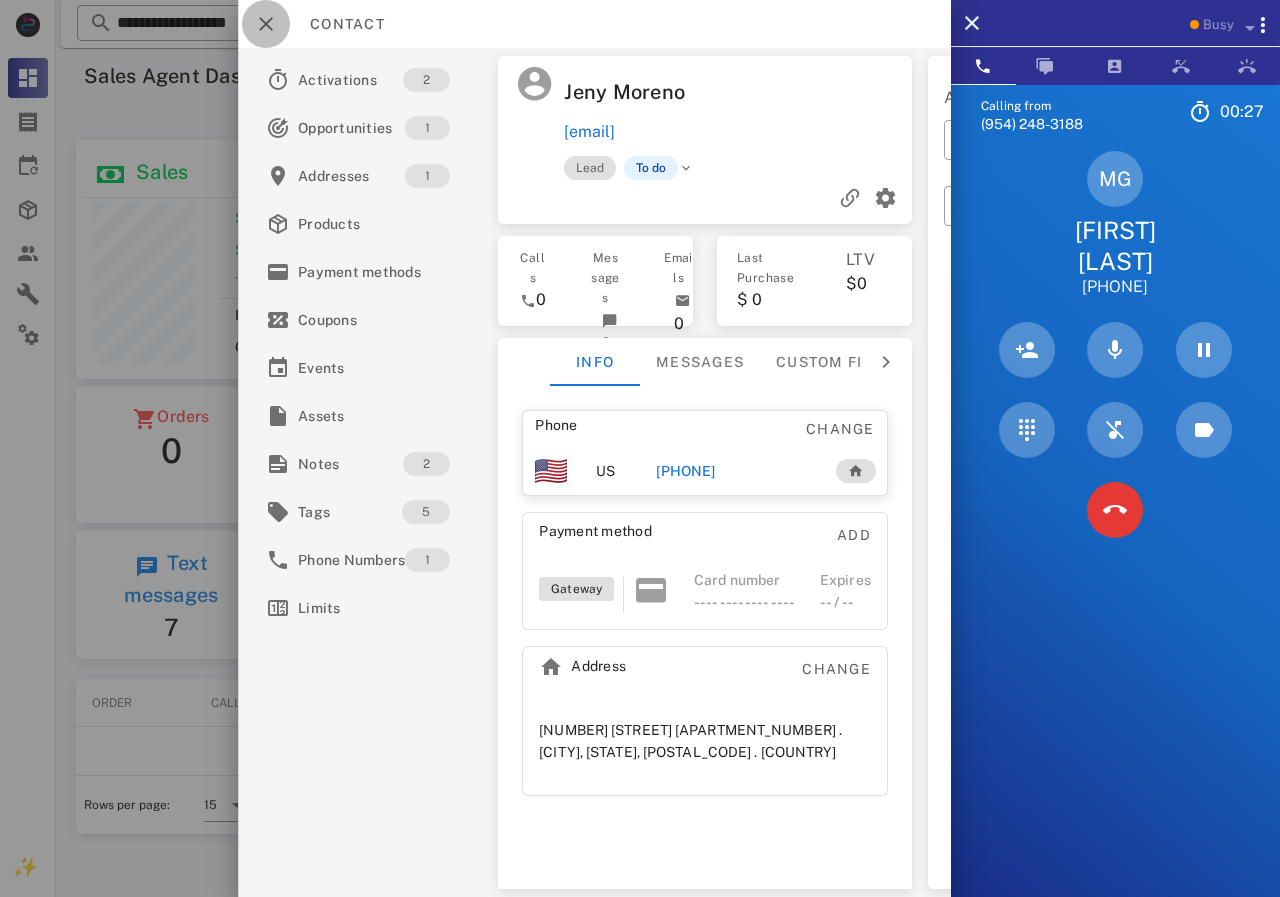 click at bounding box center (266, 24) 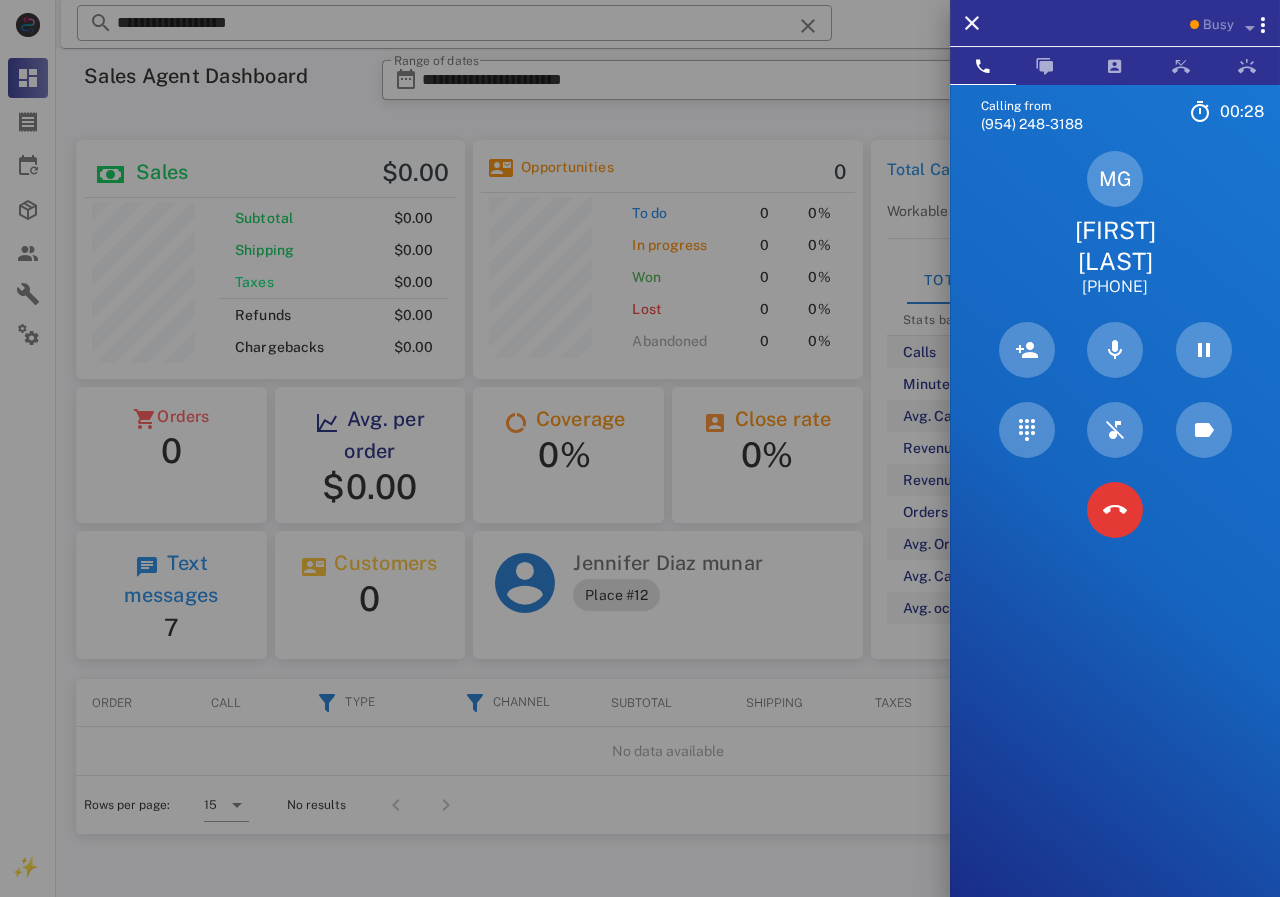 click at bounding box center [640, 448] 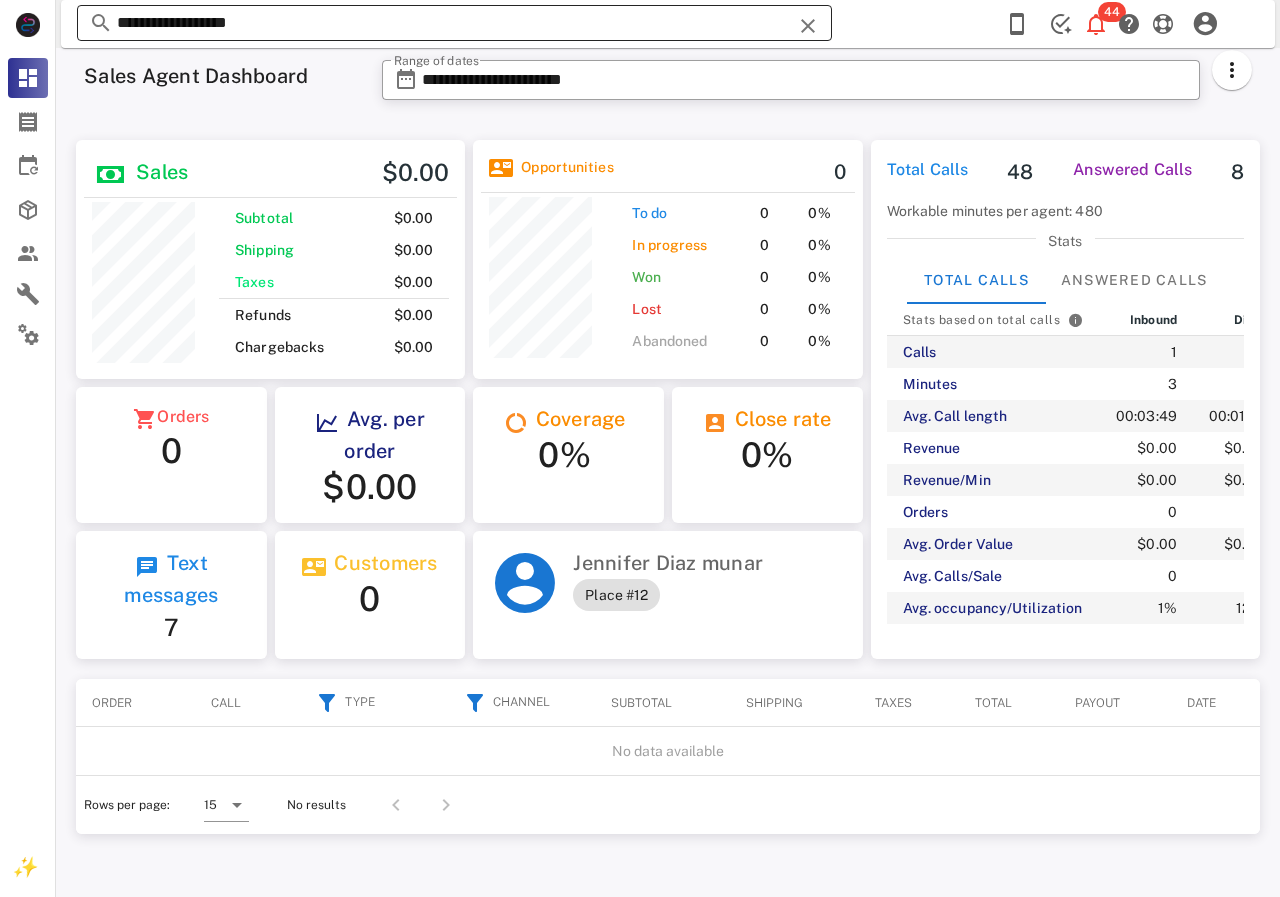 drag, startPoint x: 305, startPoint y: 19, endPoint x: 205, endPoint y: 19, distance: 100 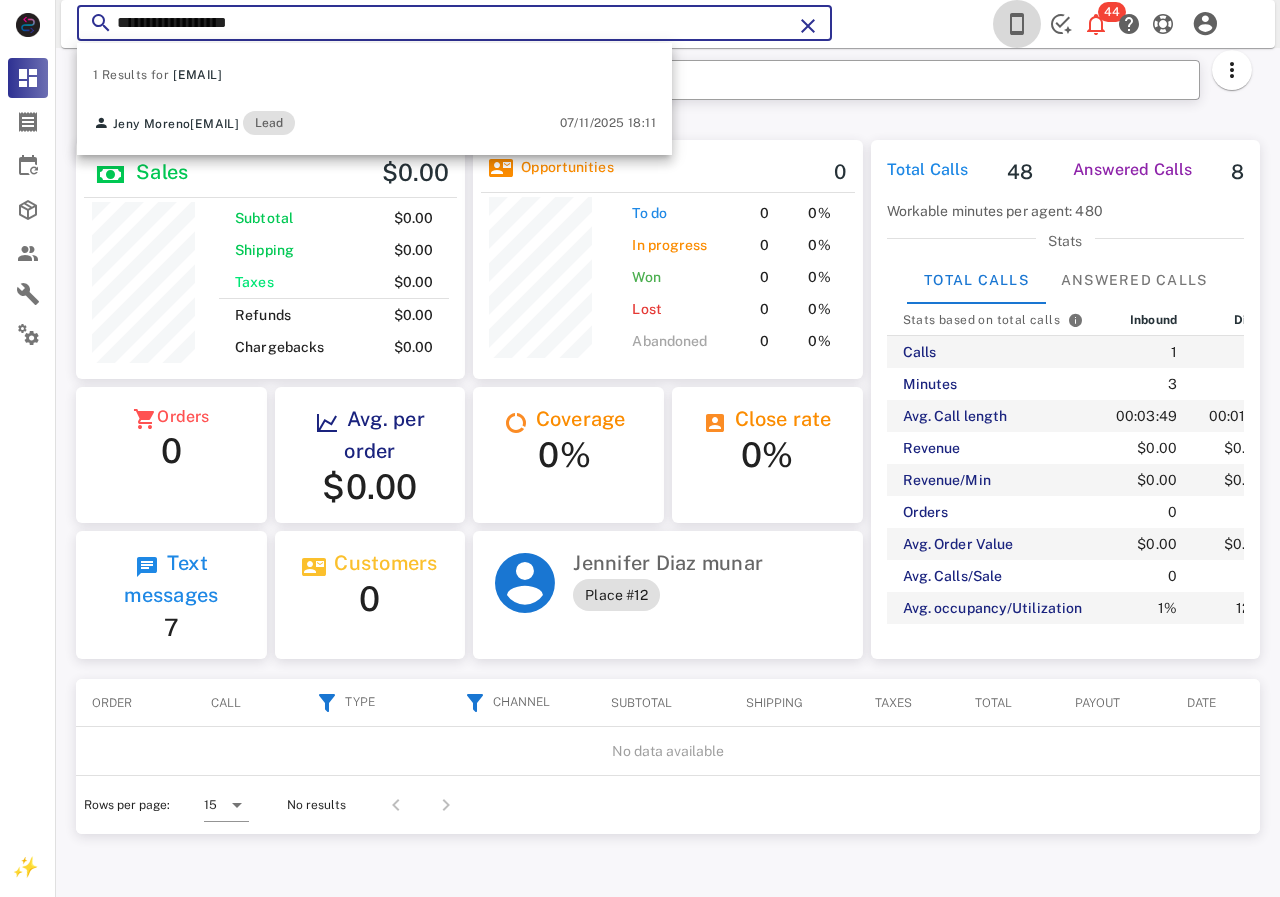 click at bounding box center [1017, 24] 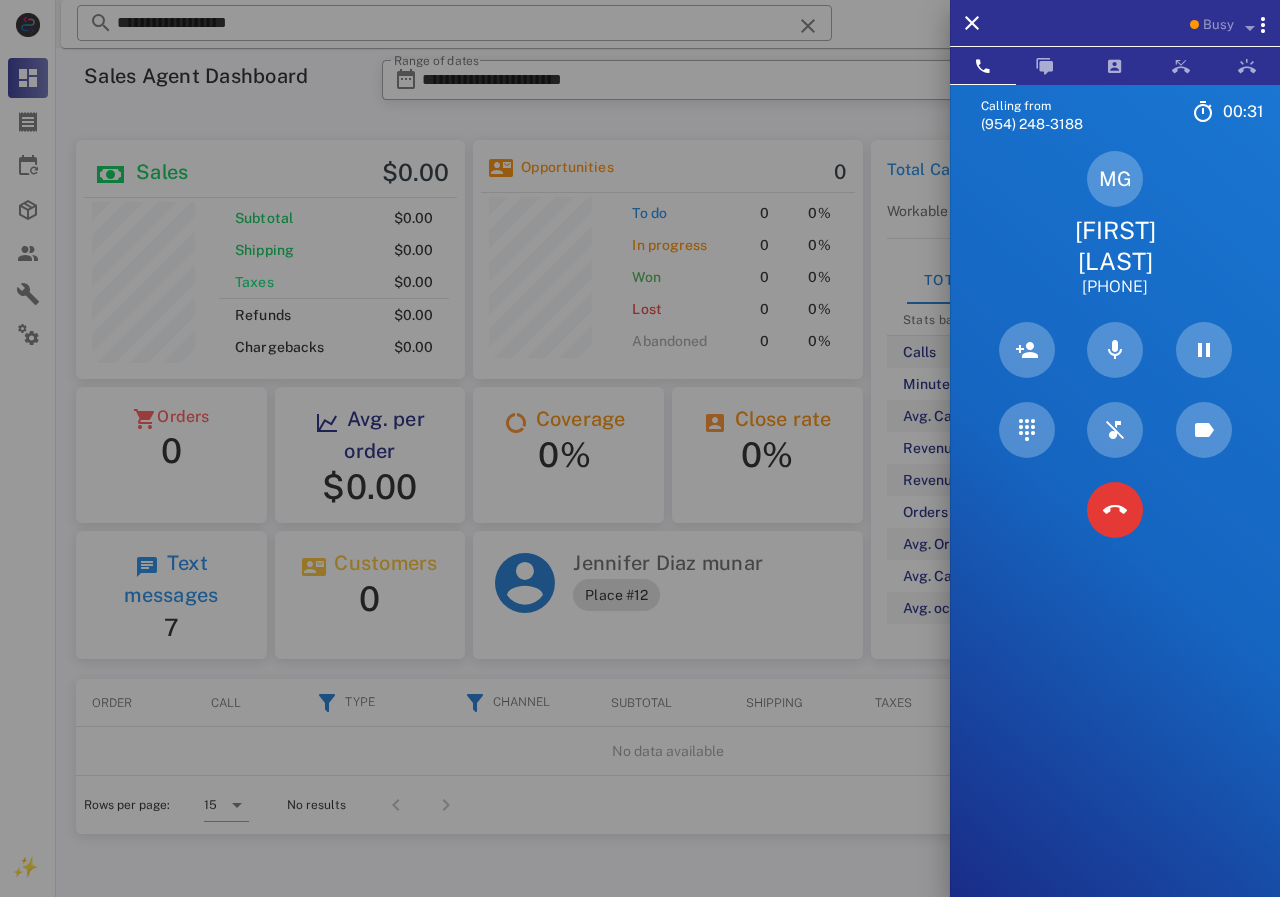 click on "[FIRST] [LAST]" at bounding box center (1115, 246) 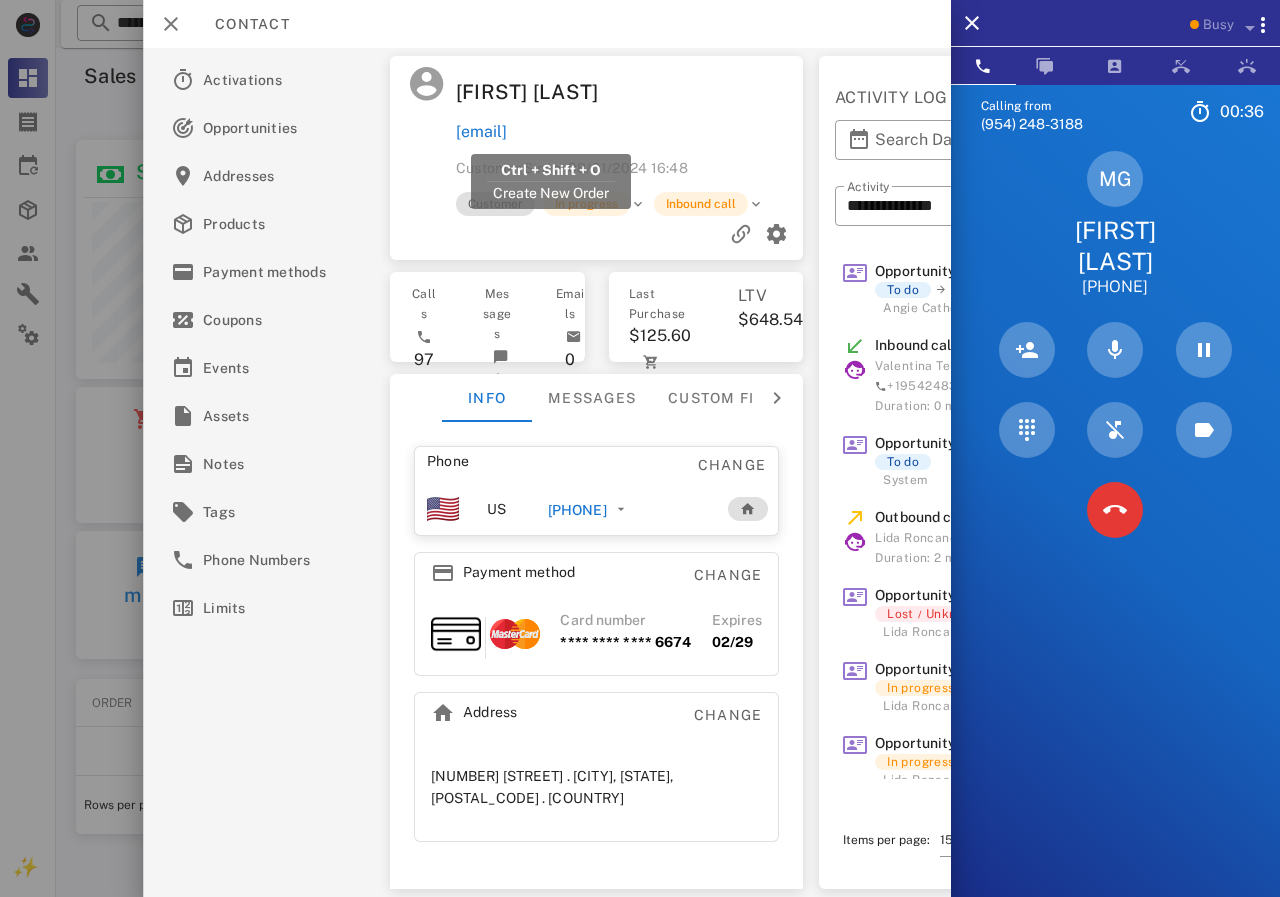drag, startPoint x: 667, startPoint y: 128, endPoint x: 458, endPoint y: 132, distance: 209.03827 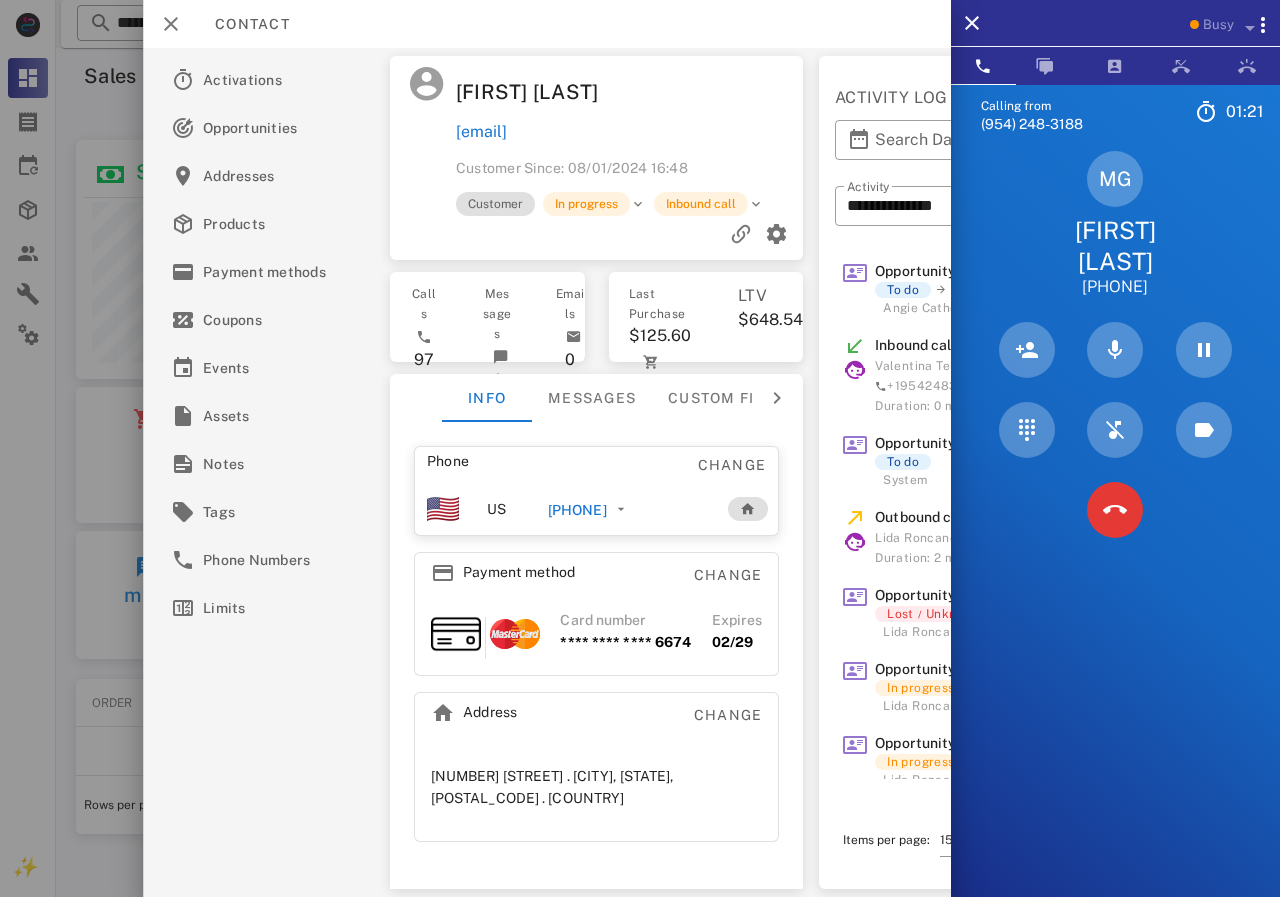 drag, startPoint x: 648, startPoint y: 133, endPoint x: 722, endPoint y: 130, distance: 74.06078 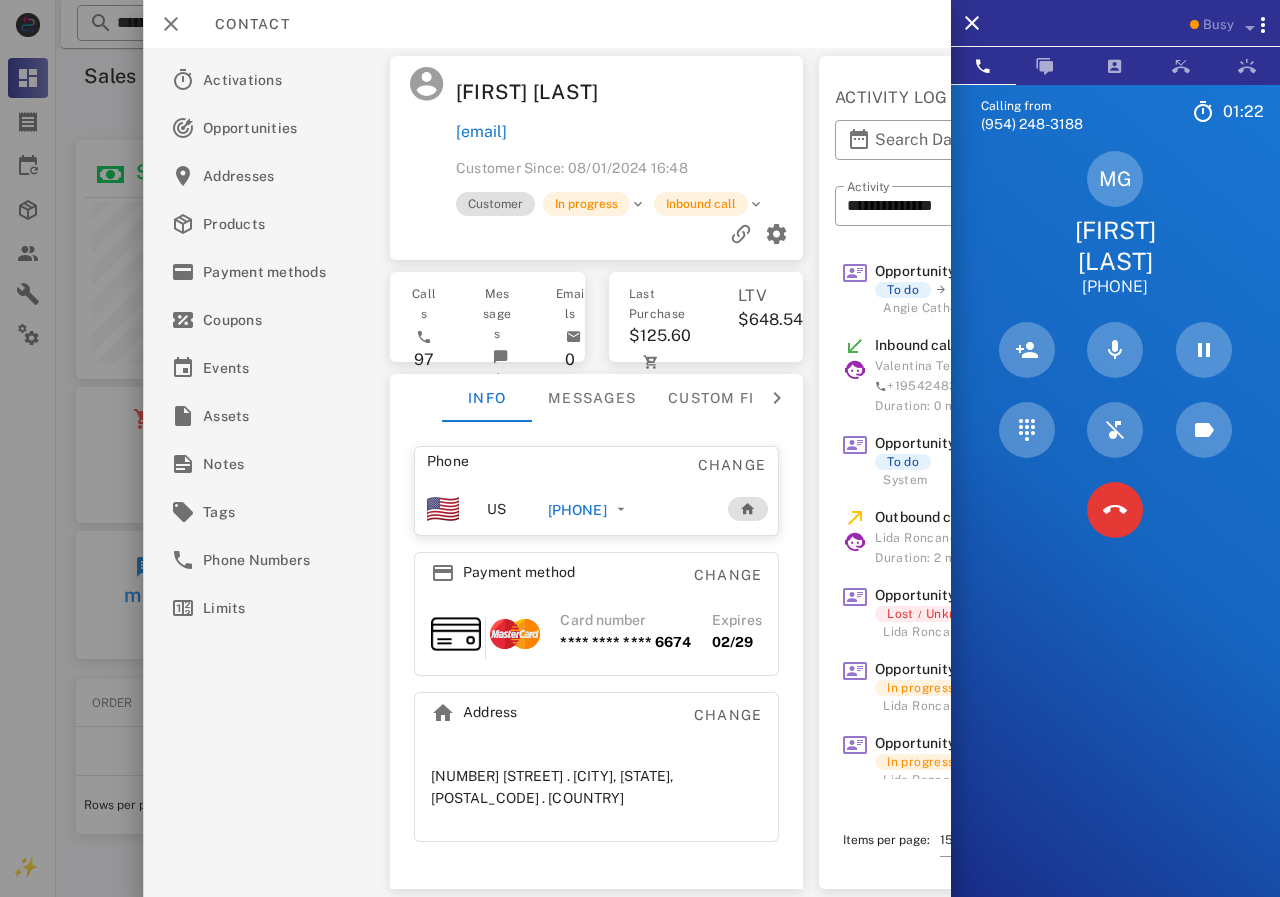 click on "[EMAIL]" at bounding box center [624, 132] 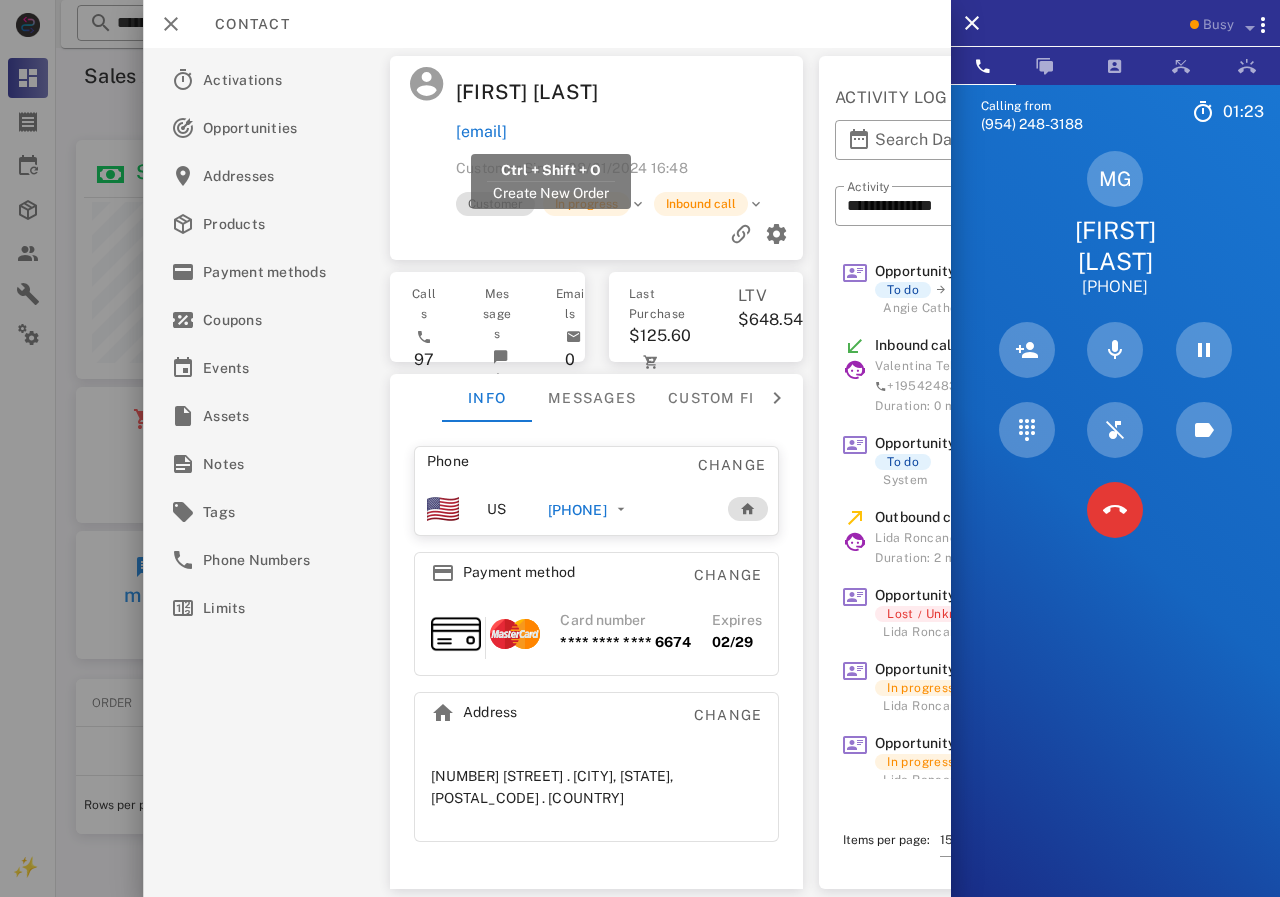 drag, startPoint x: 666, startPoint y: 132, endPoint x: 461, endPoint y: 129, distance: 205.02196 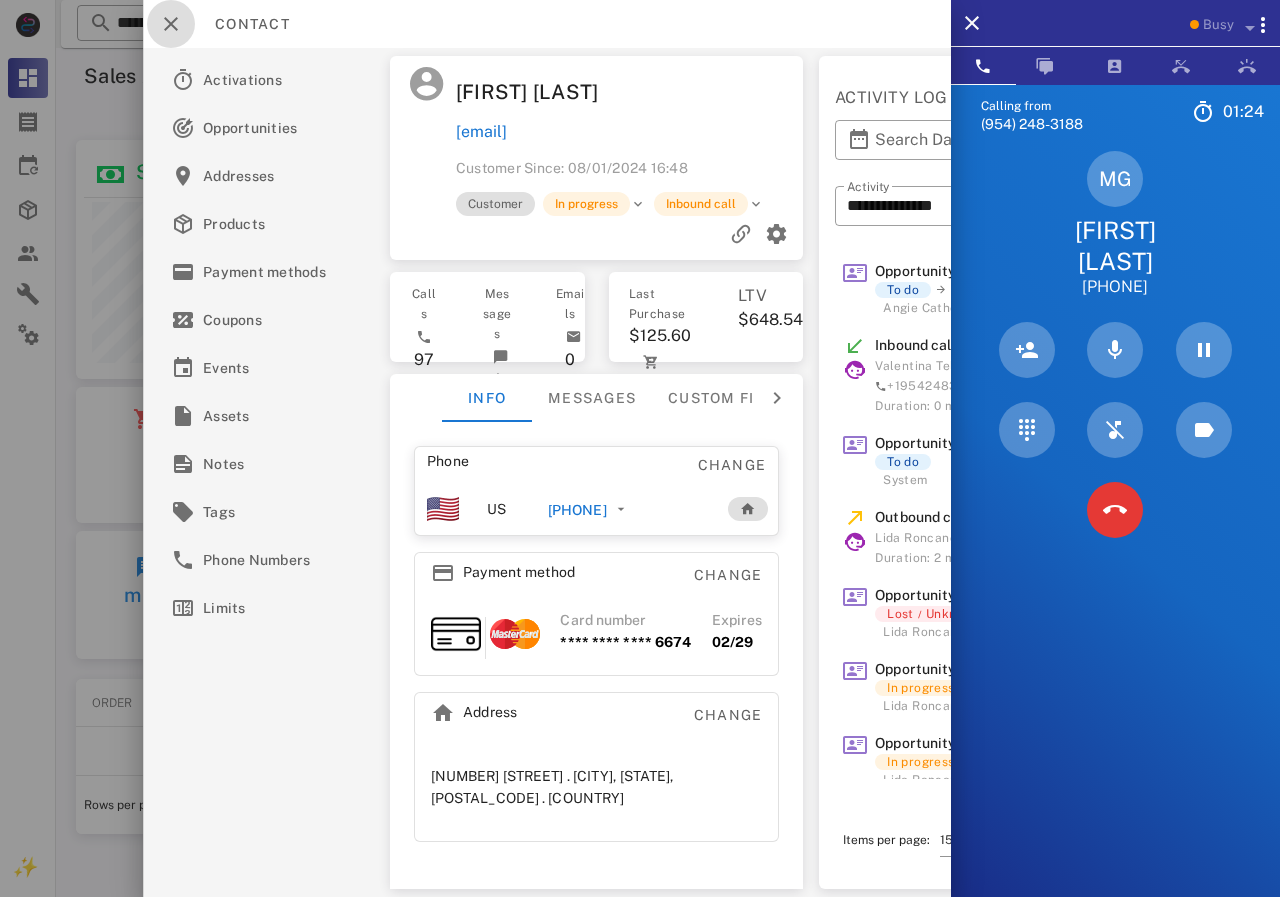 click at bounding box center [171, 24] 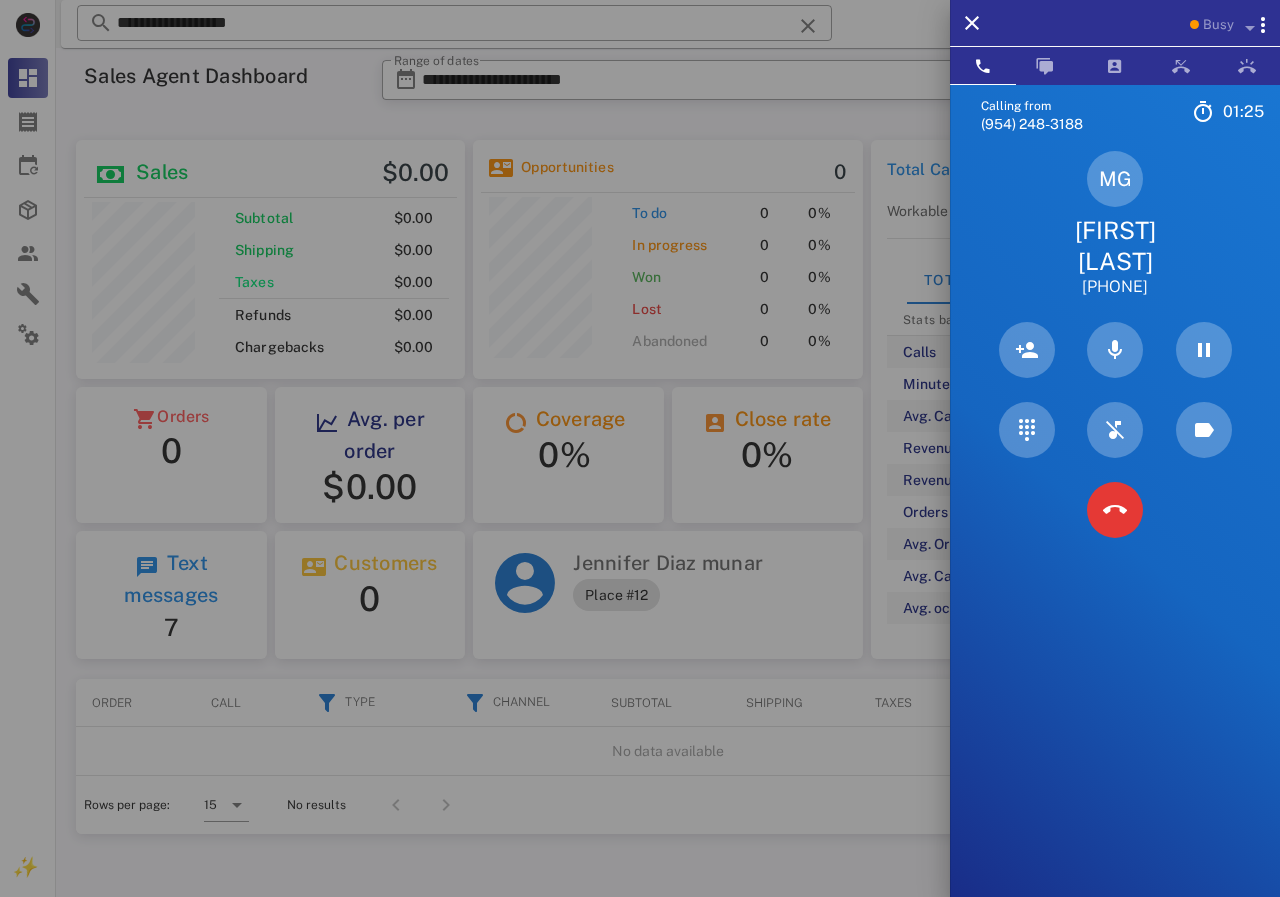 click at bounding box center (640, 448) 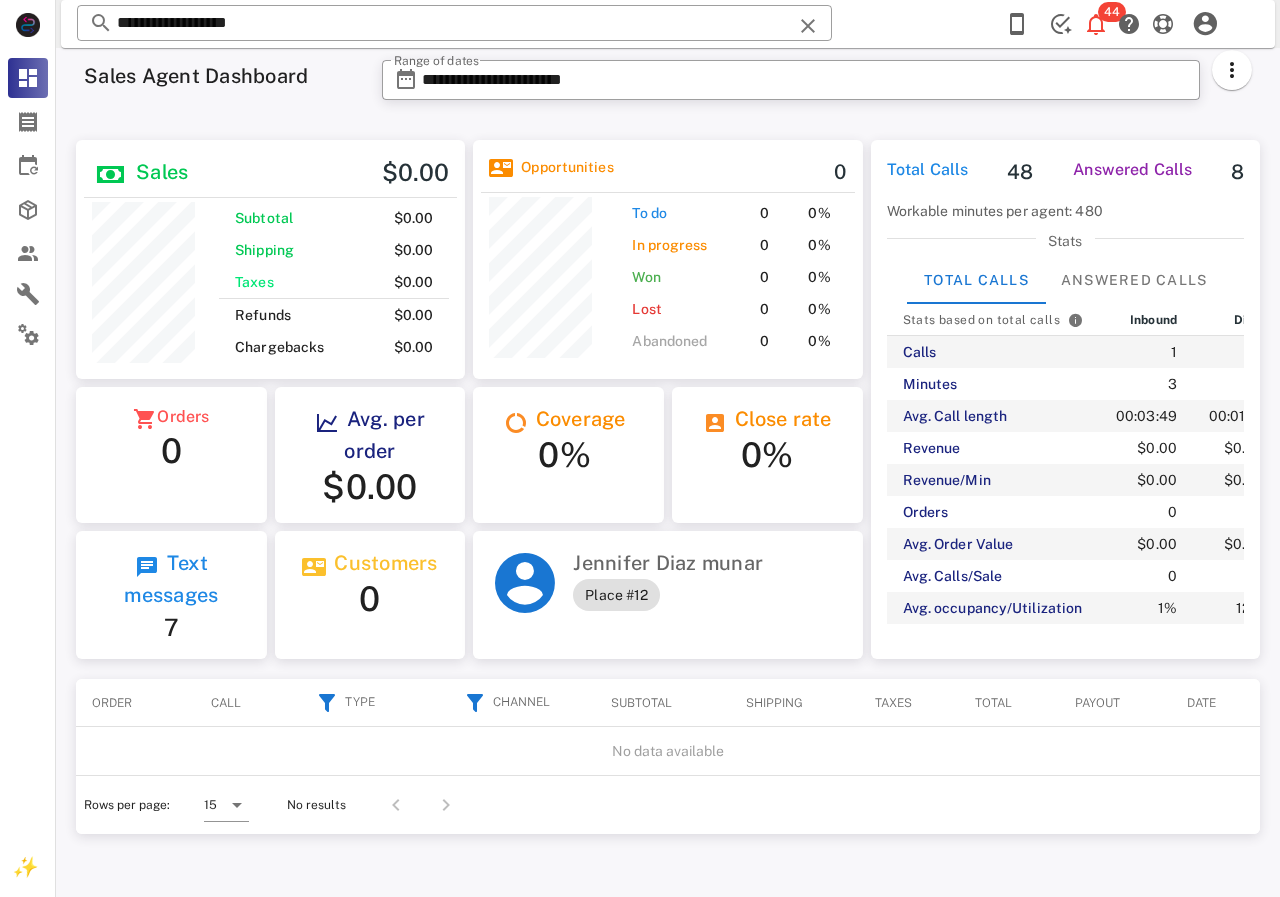 drag, startPoint x: 422, startPoint y: 24, endPoint x: 72, endPoint y: 26, distance: 350.0057 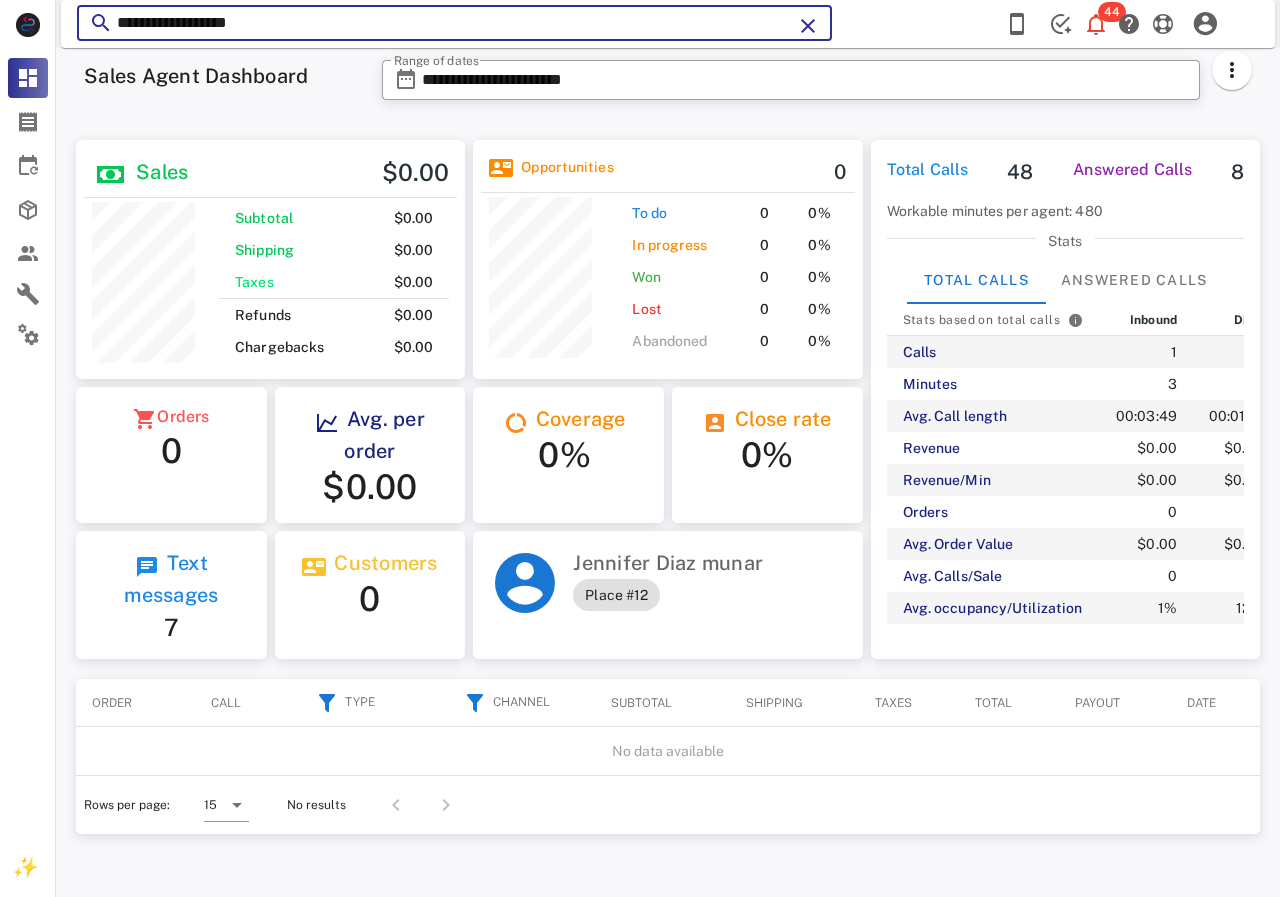 paste on "****" 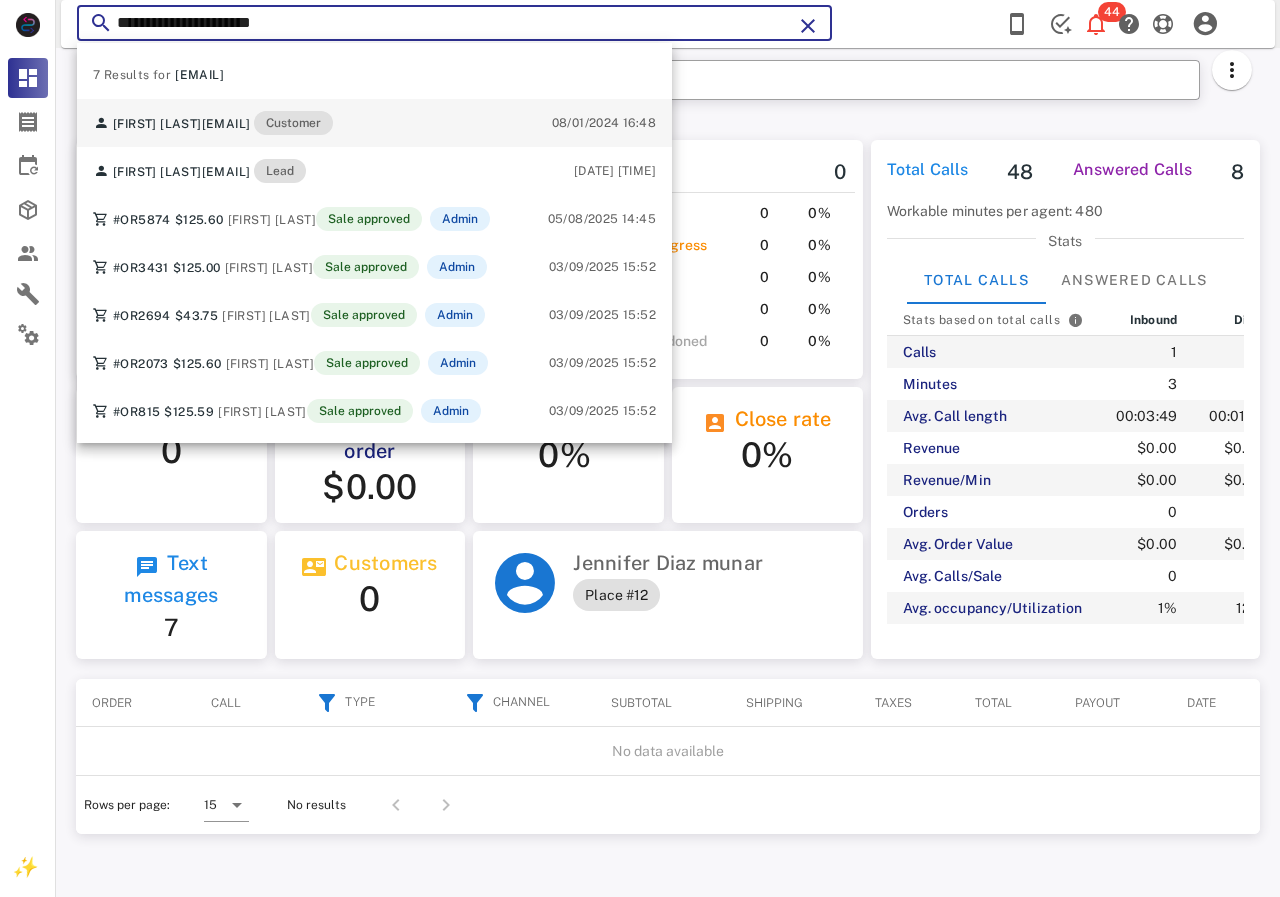 type on "**********" 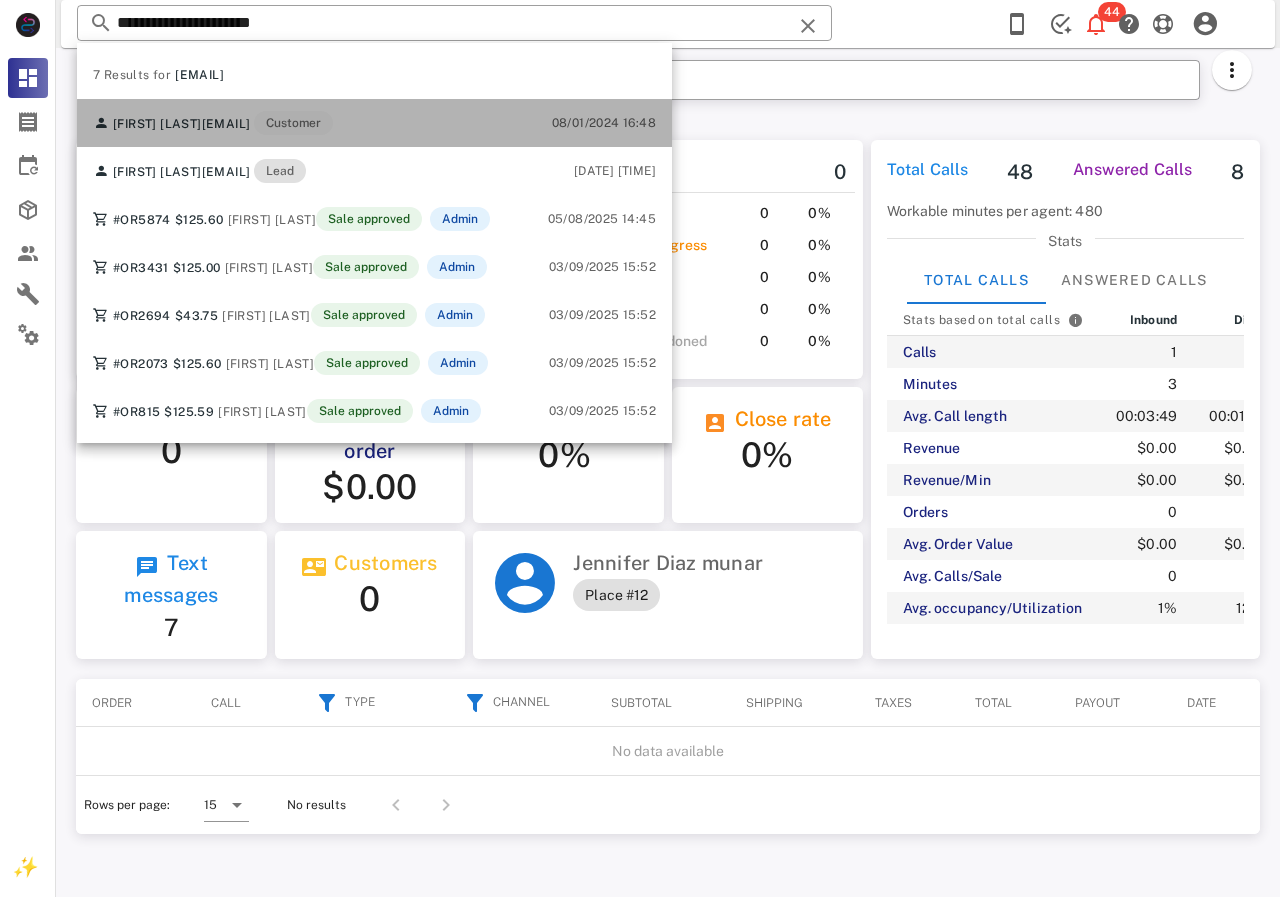 click on "[EMAIL]" at bounding box center (226, 124) 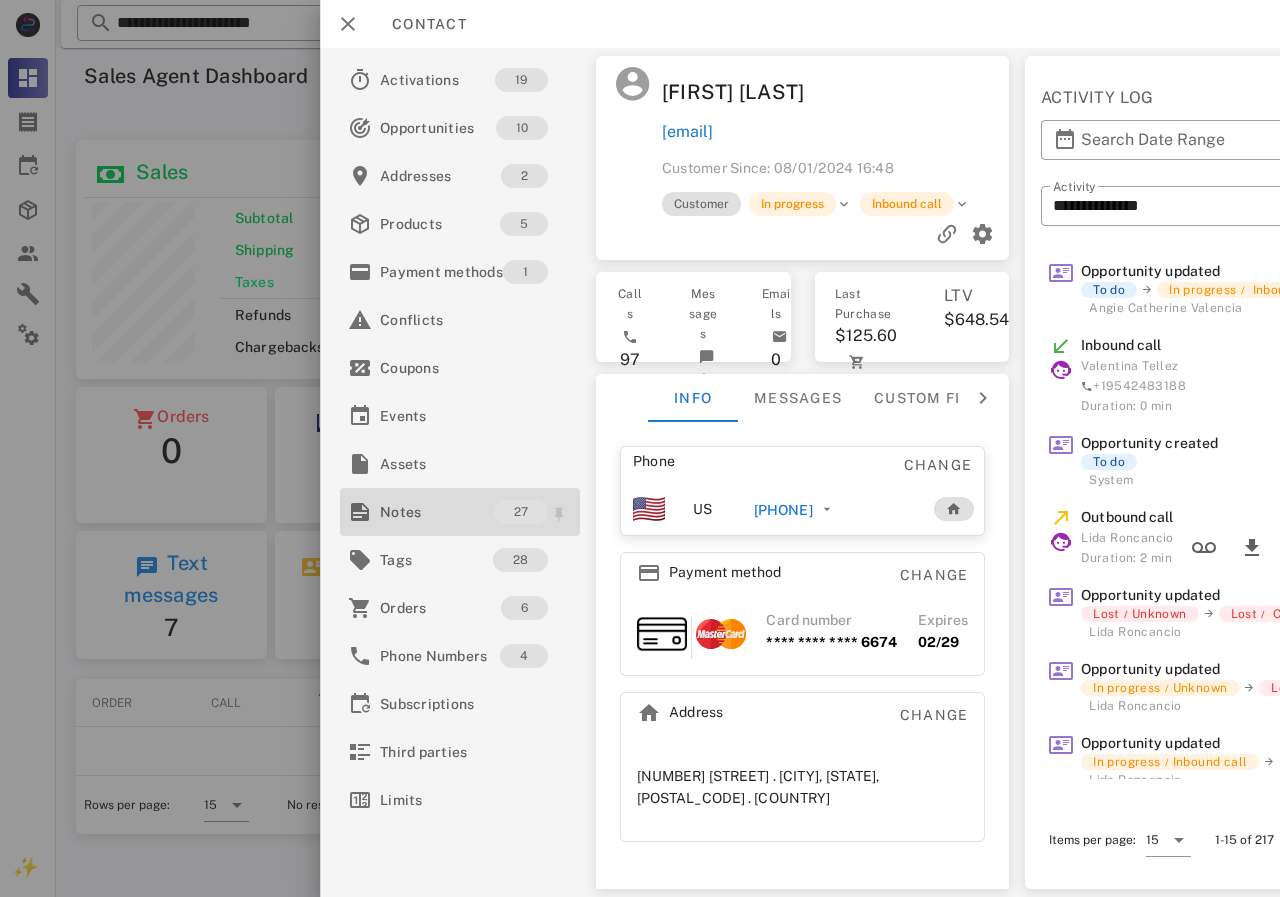 click on "Notes" at bounding box center (437, 512) 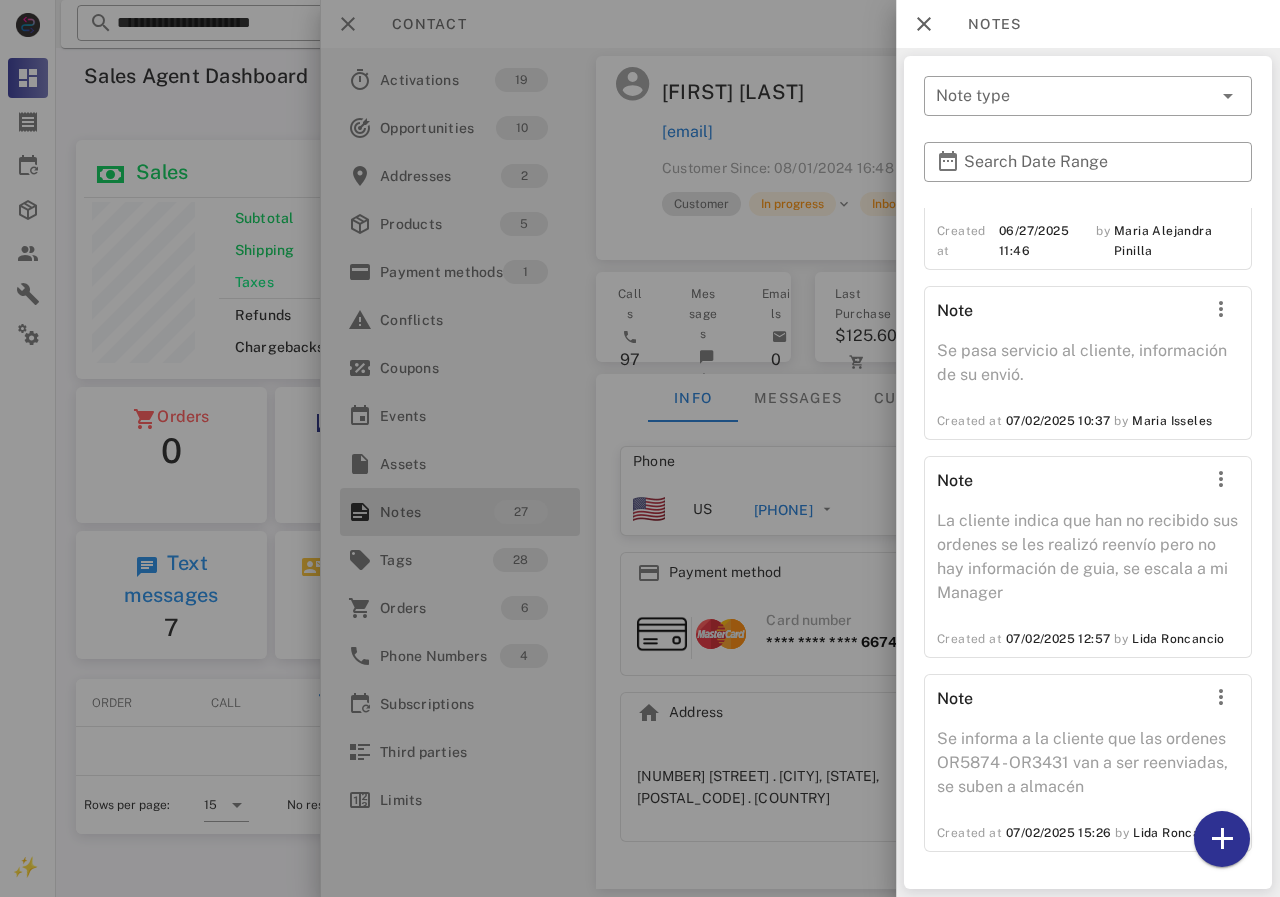 scroll, scrollTop: 5534, scrollLeft: 0, axis: vertical 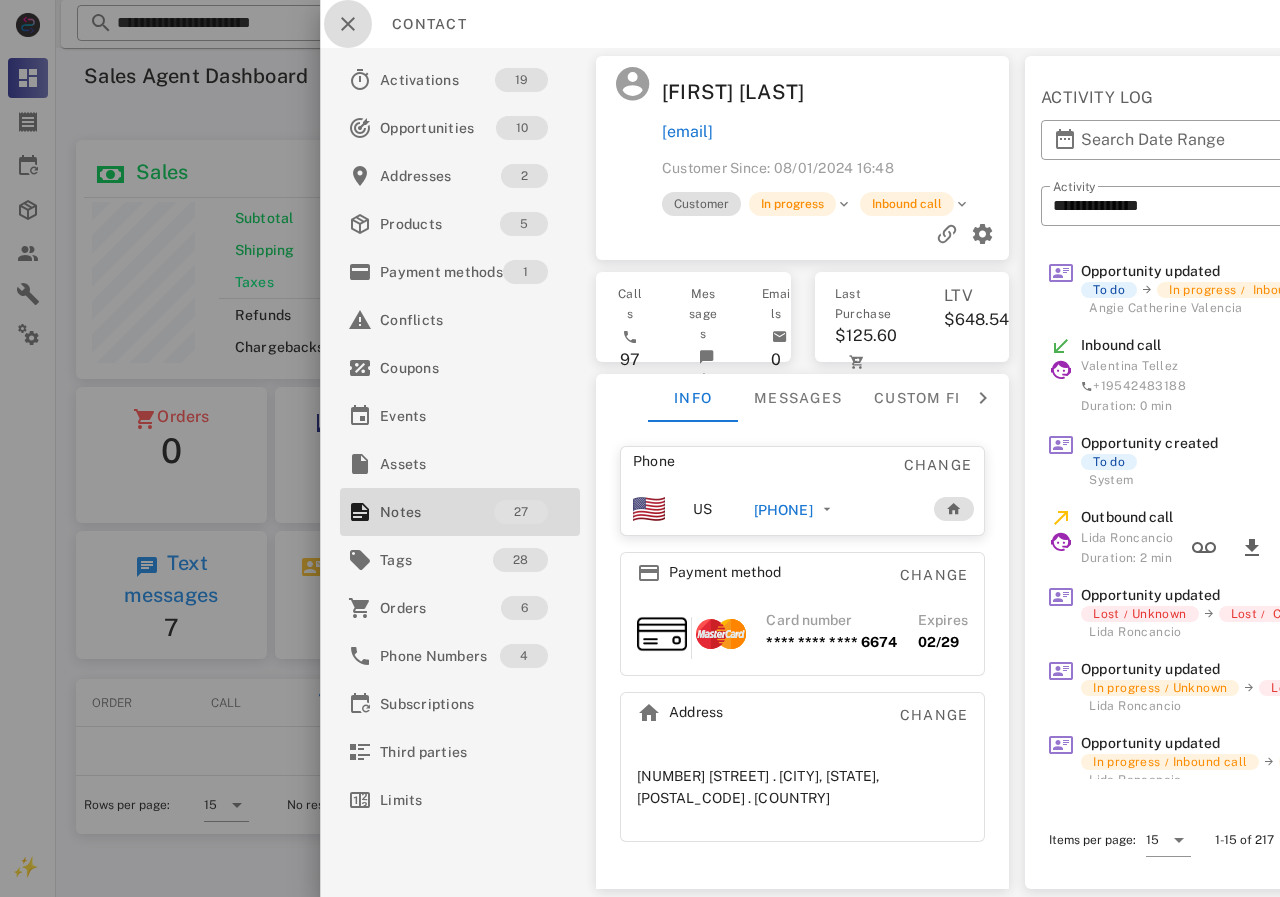 click at bounding box center [348, 24] 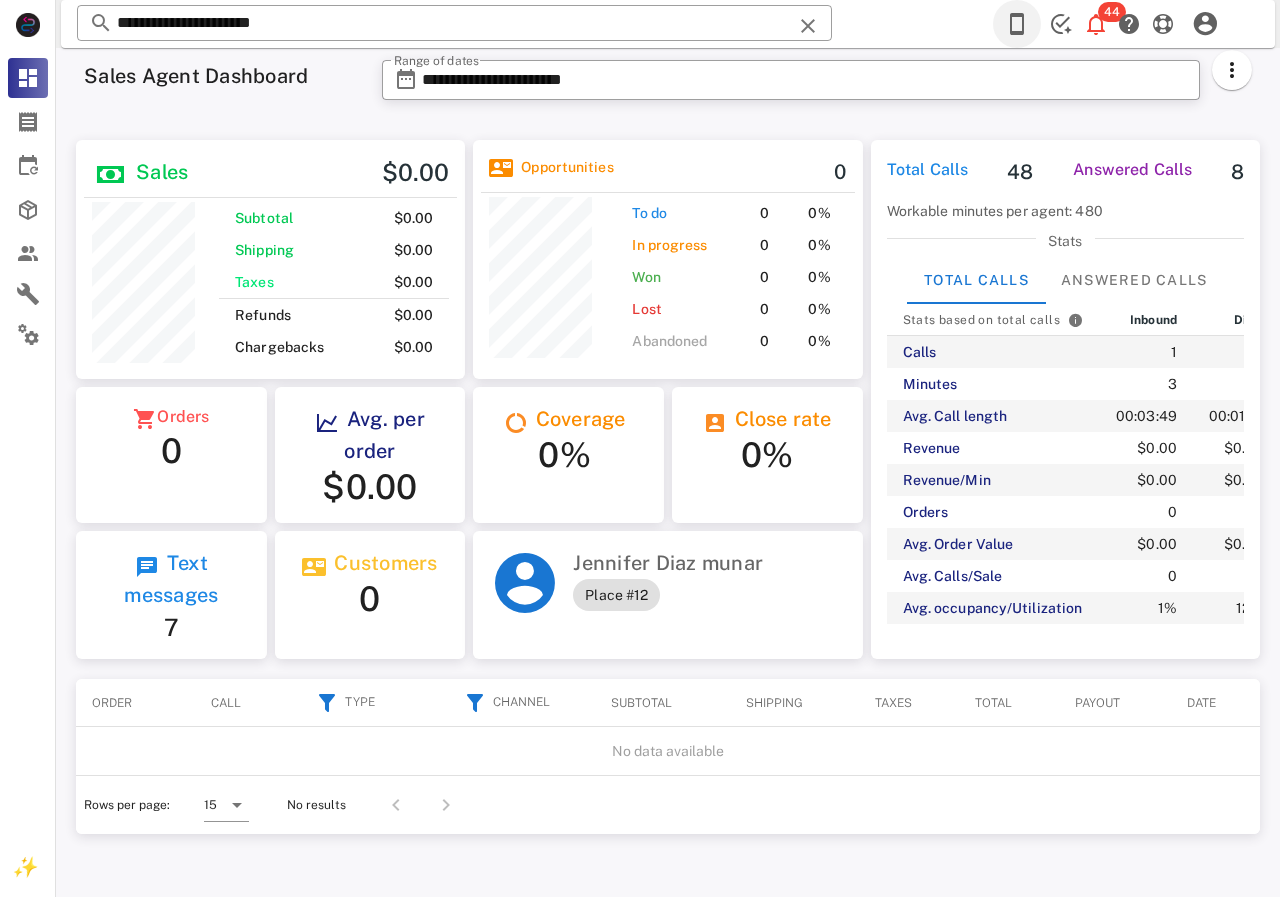 drag, startPoint x: 984, startPoint y: 14, endPoint x: 1003, endPoint y: 22, distance: 20.615528 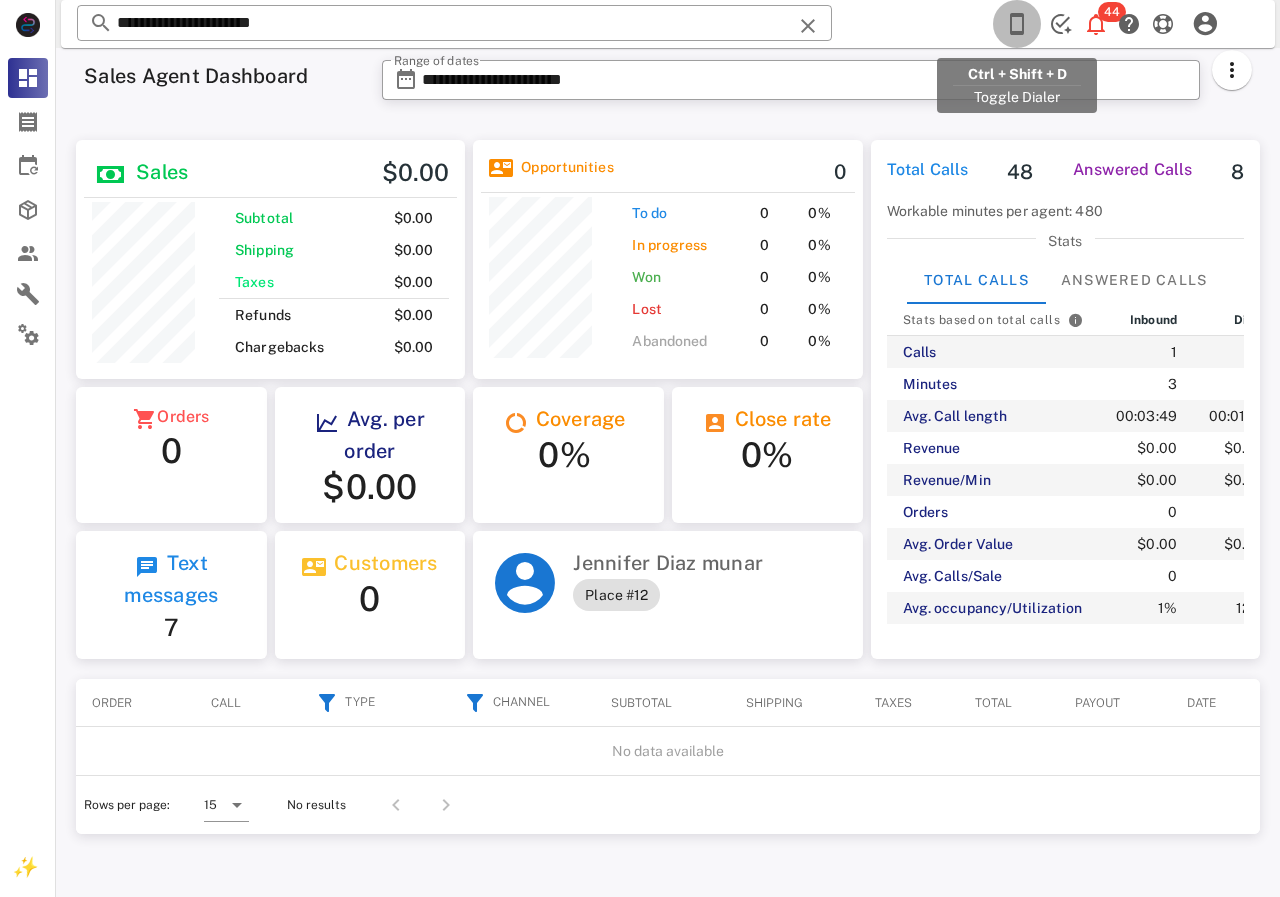 click at bounding box center (1017, 24) 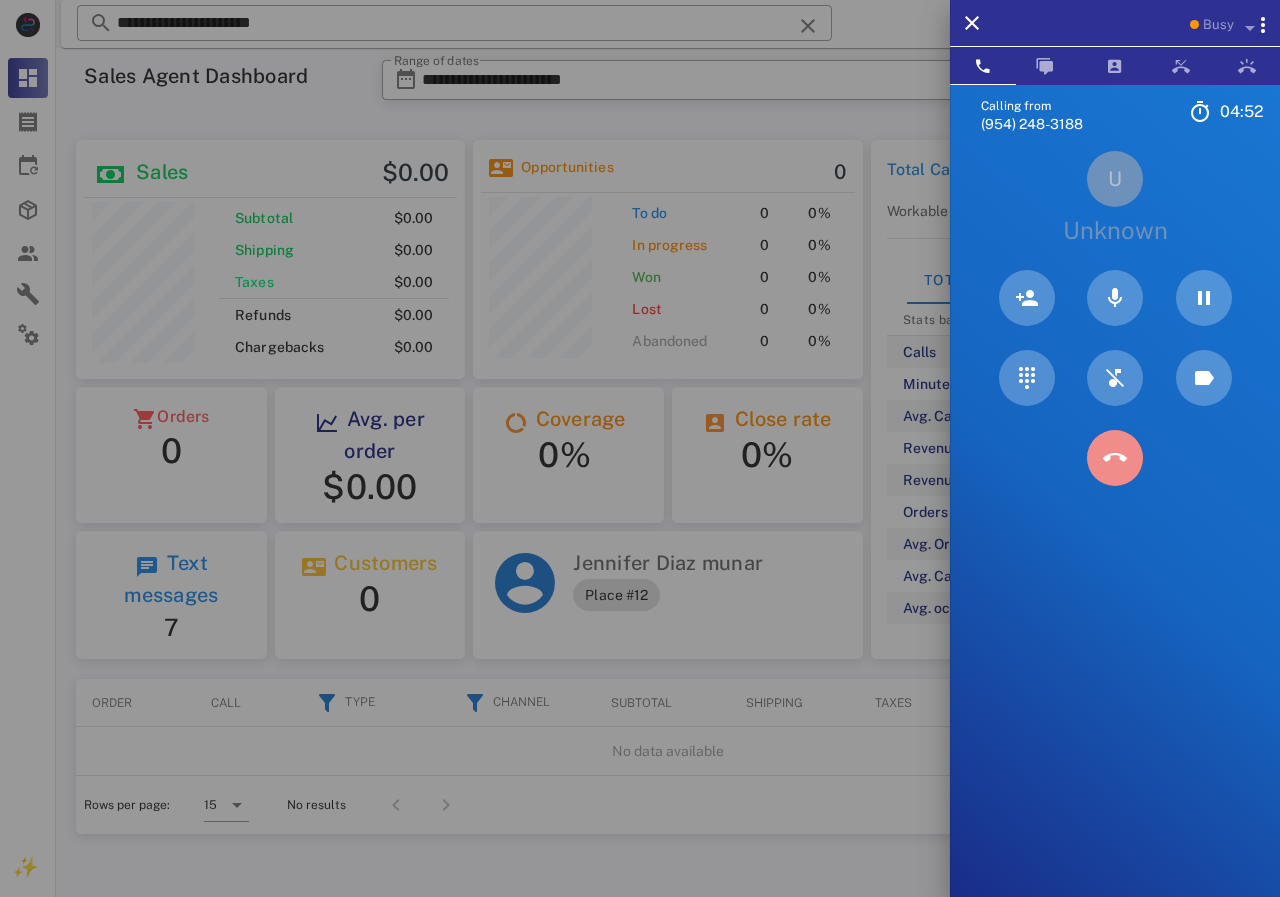 click at bounding box center [1115, 458] 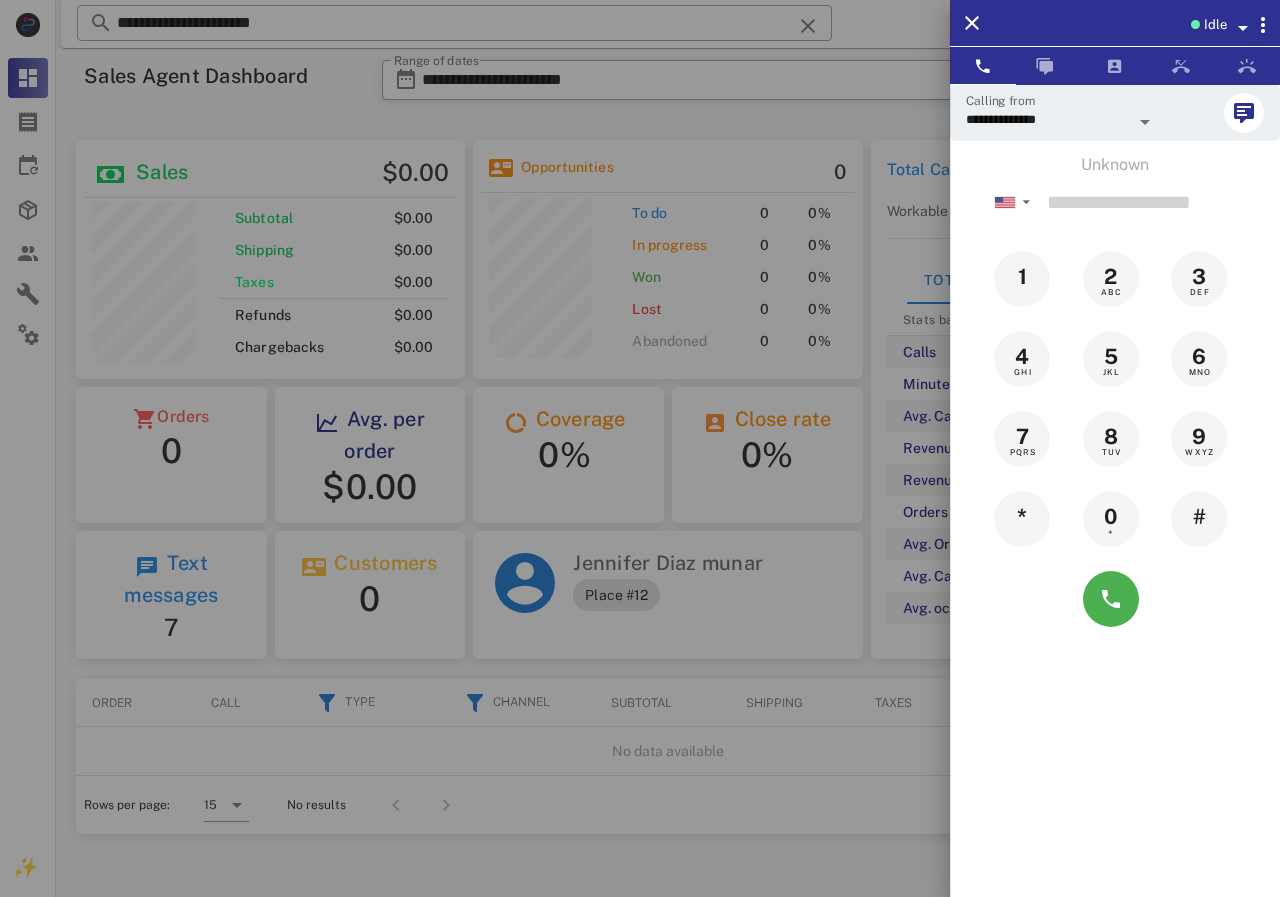 click at bounding box center [640, 448] 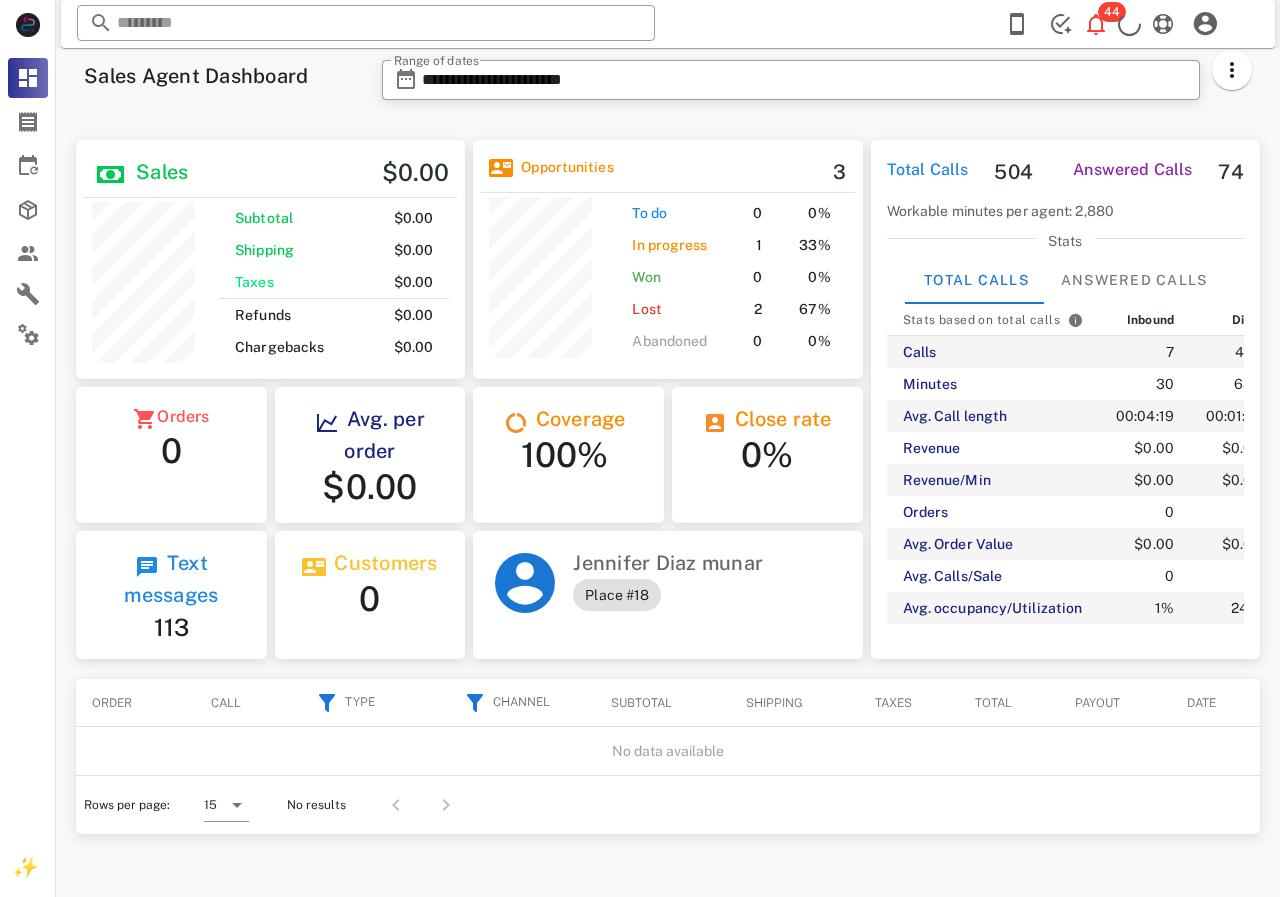 scroll, scrollTop: 0, scrollLeft: 0, axis: both 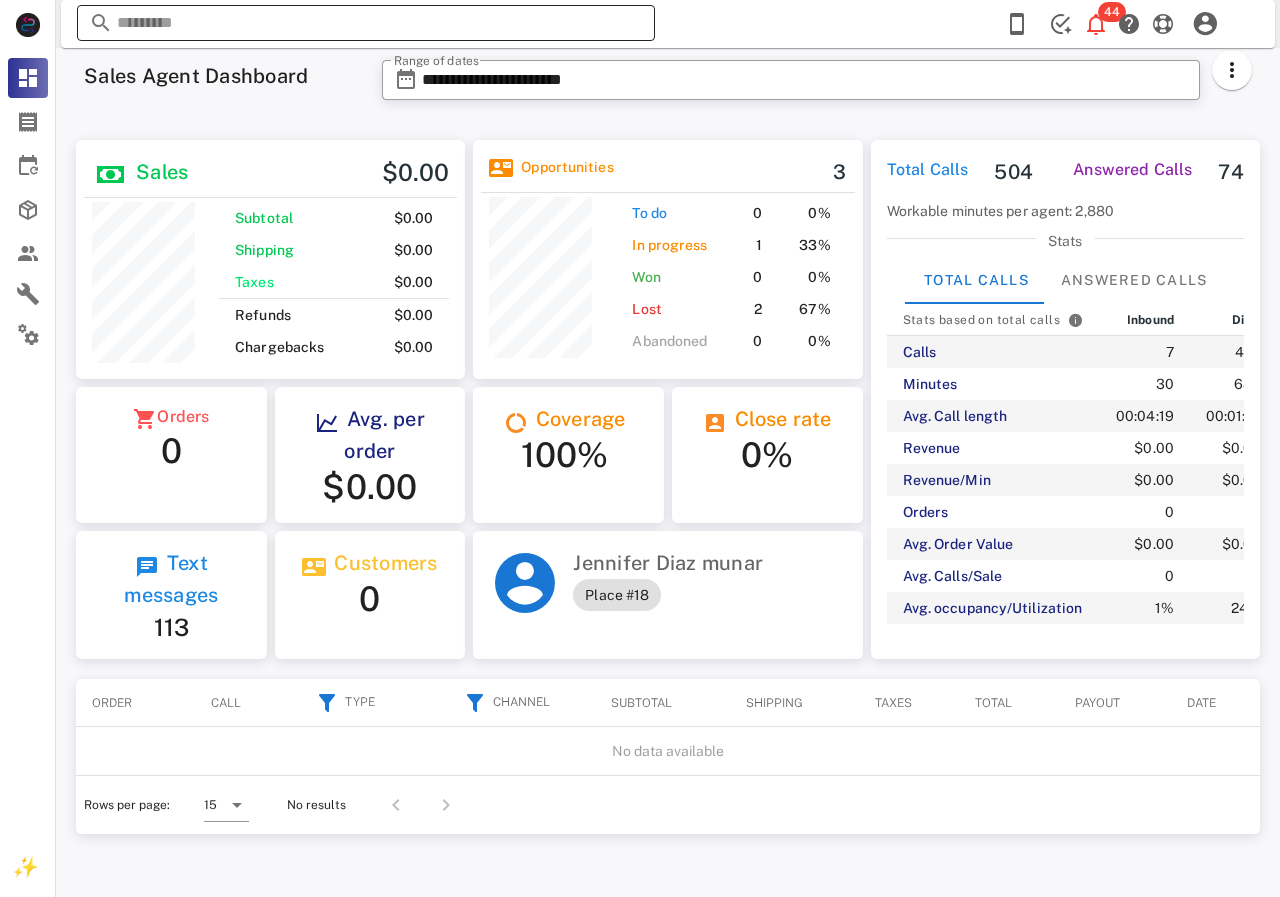 click at bounding box center [366, 23] 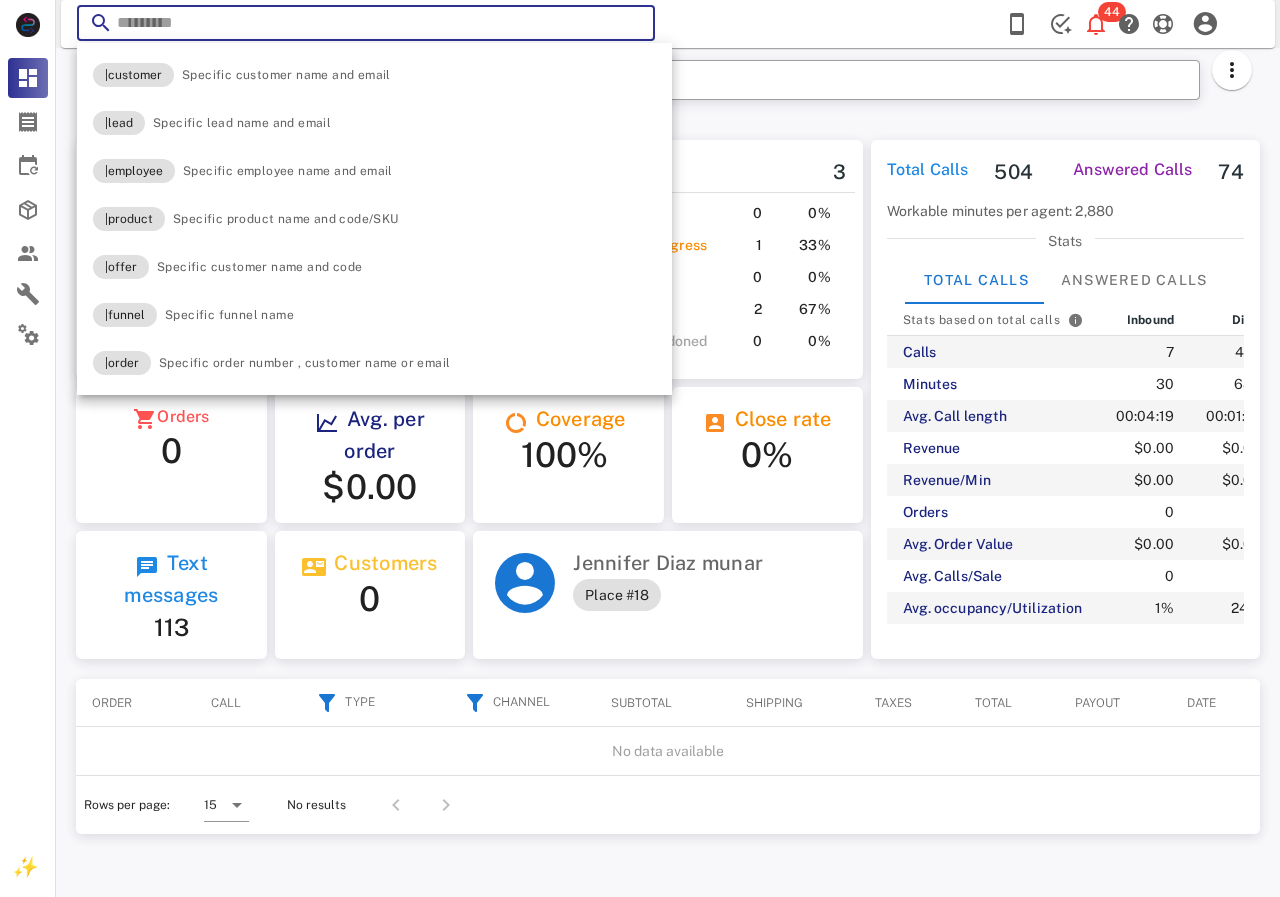 paste on "**********" 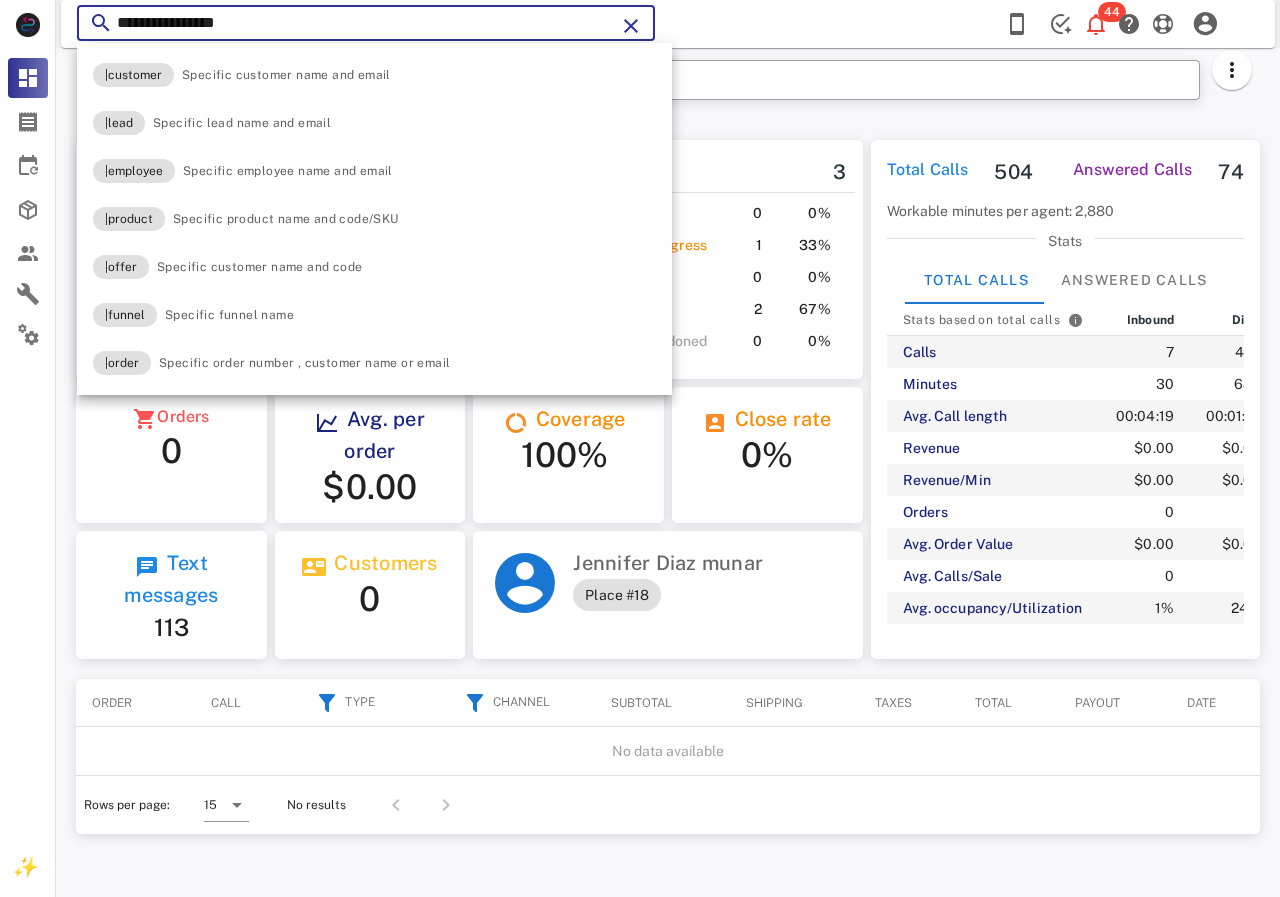 drag, startPoint x: 330, startPoint y: 20, endPoint x: 183, endPoint y: 25, distance: 147.085 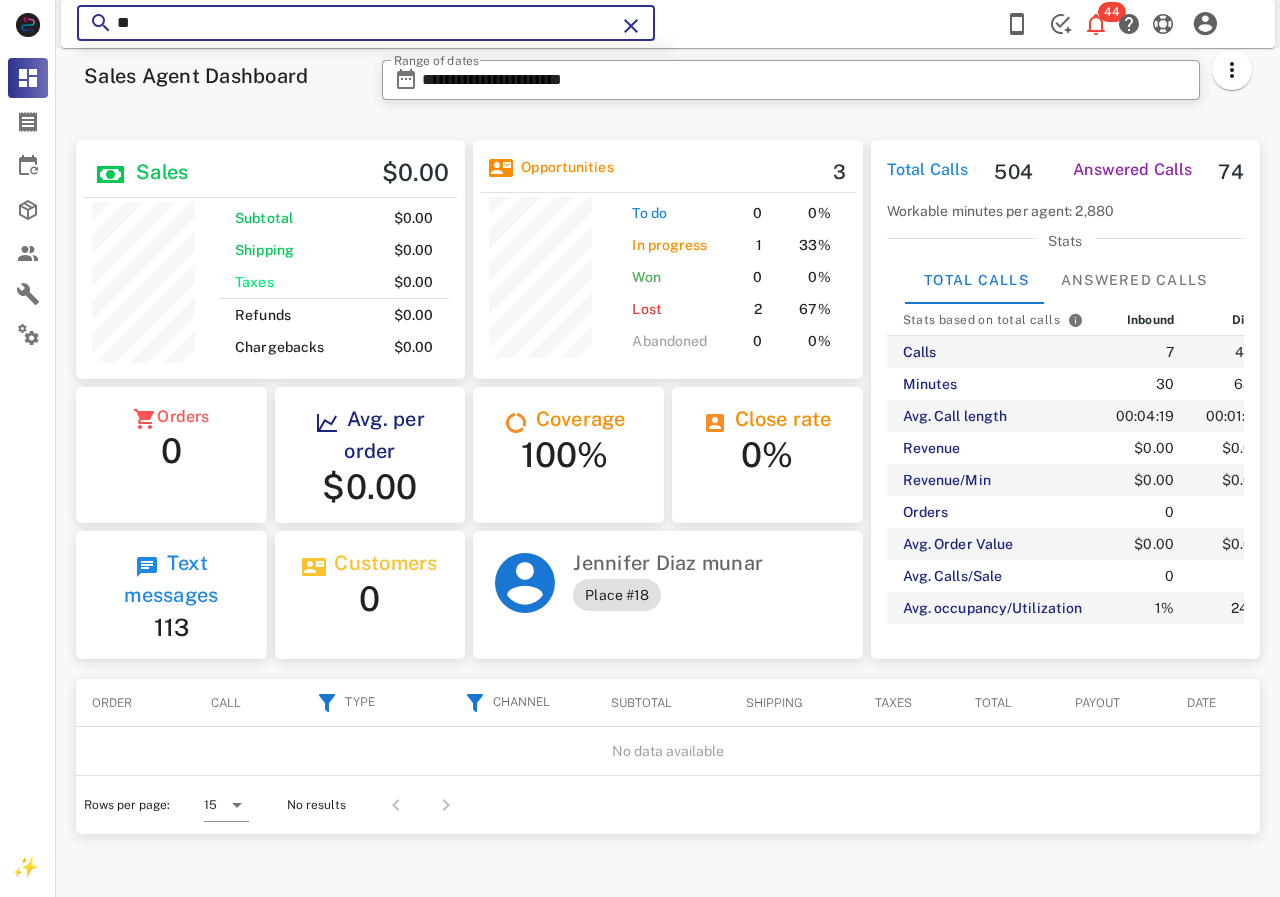 type on "*" 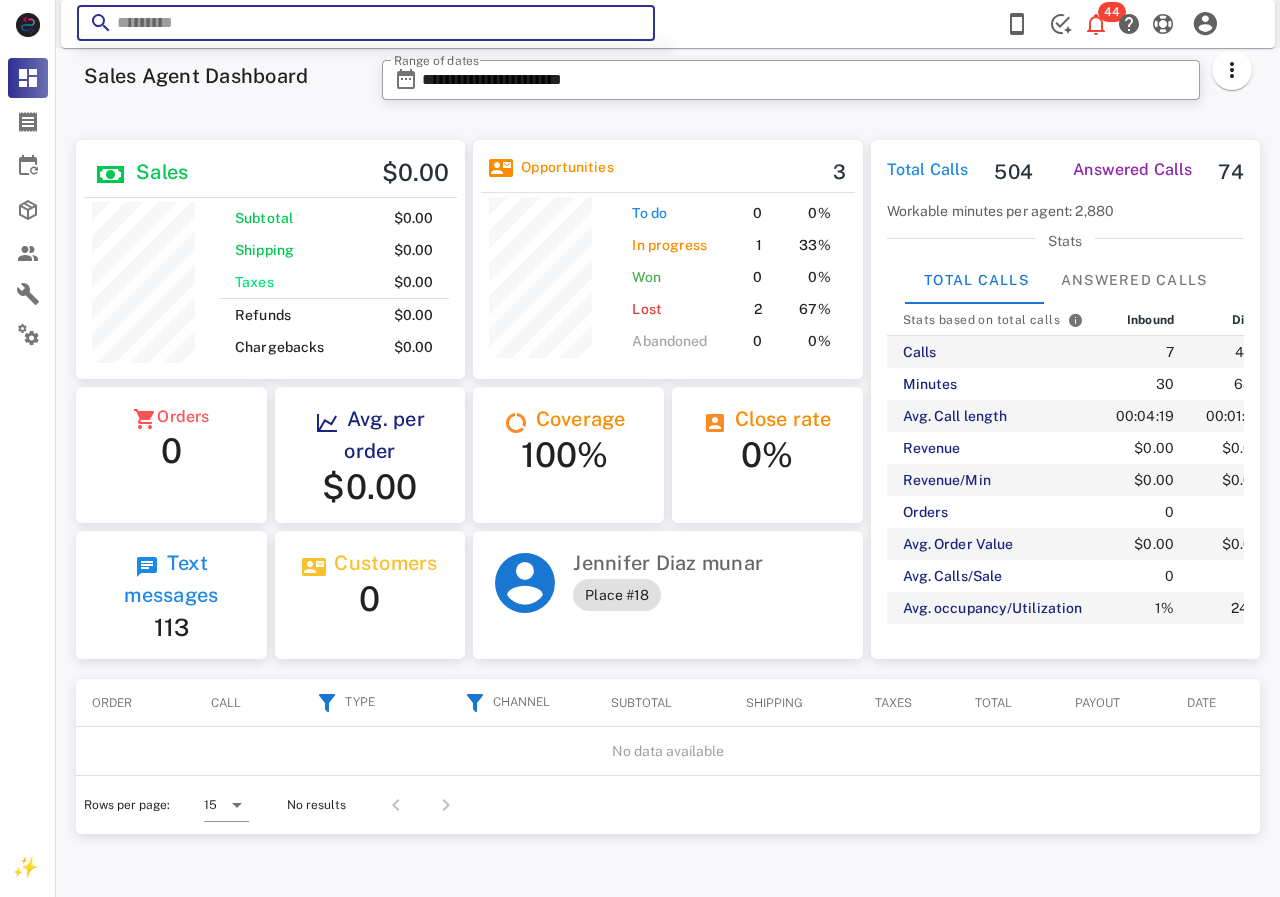 paste on "**********" 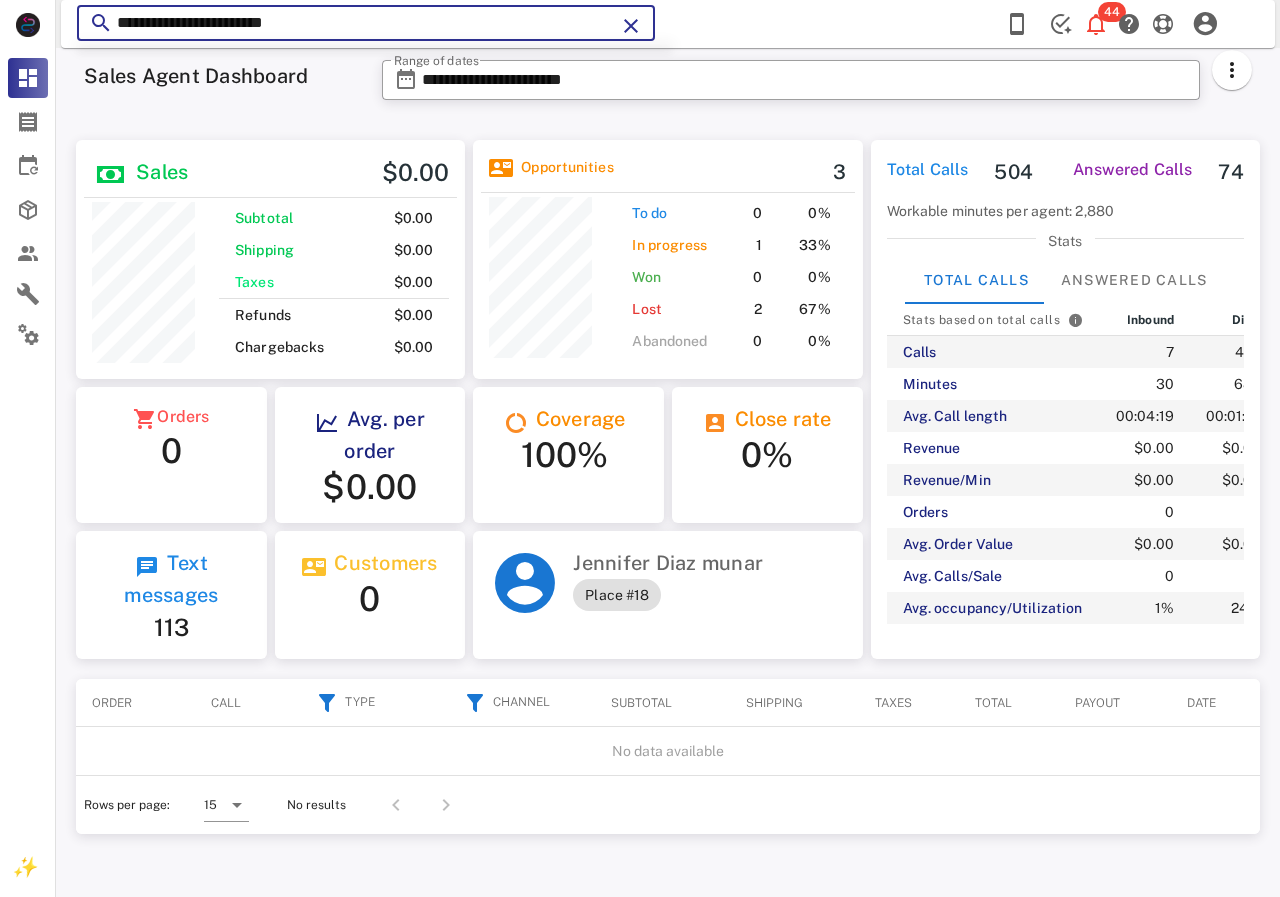 type on "**********" 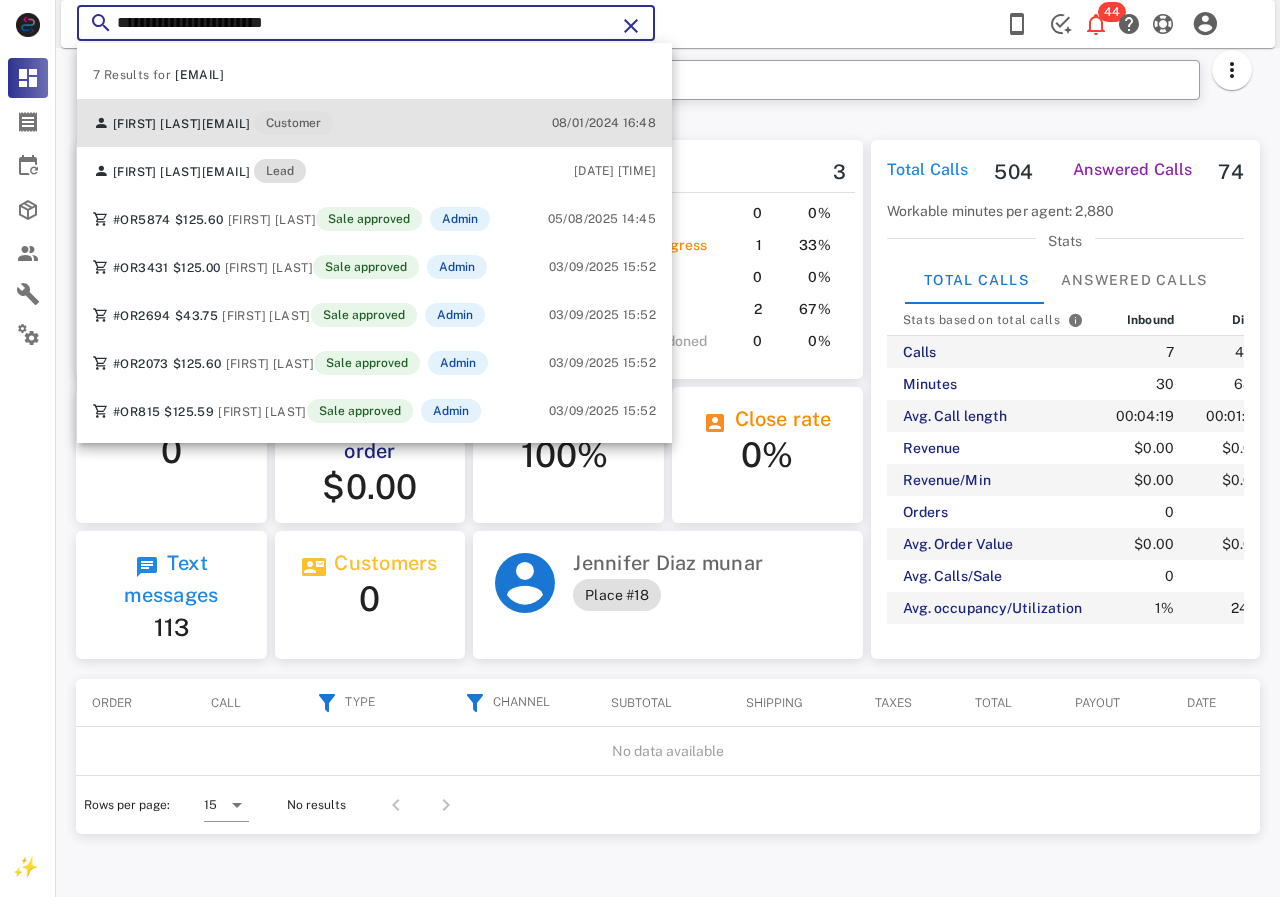 click on "[EMAIL]" at bounding box center [226, 124] 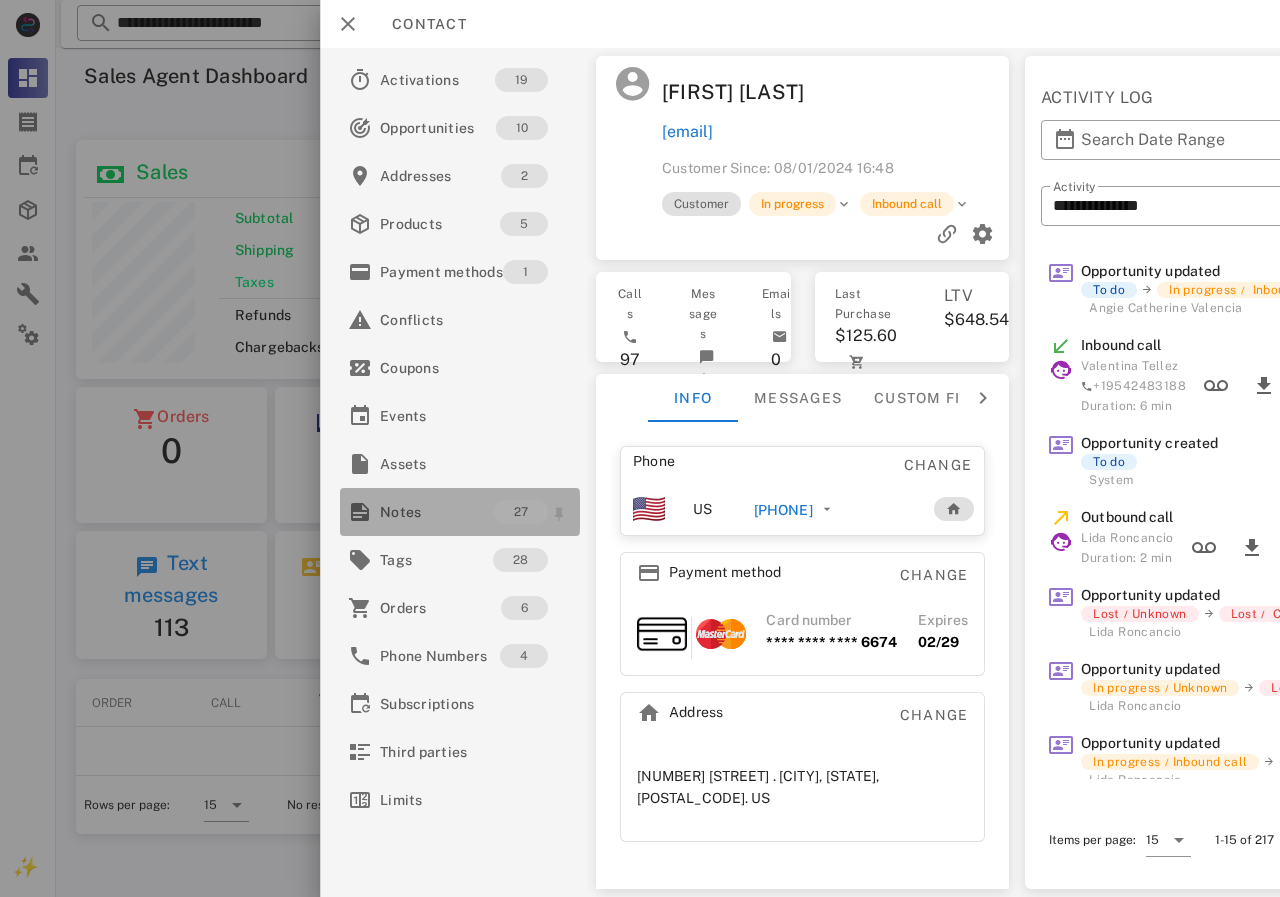 click on "Notes" at bounding box center (437, 512) 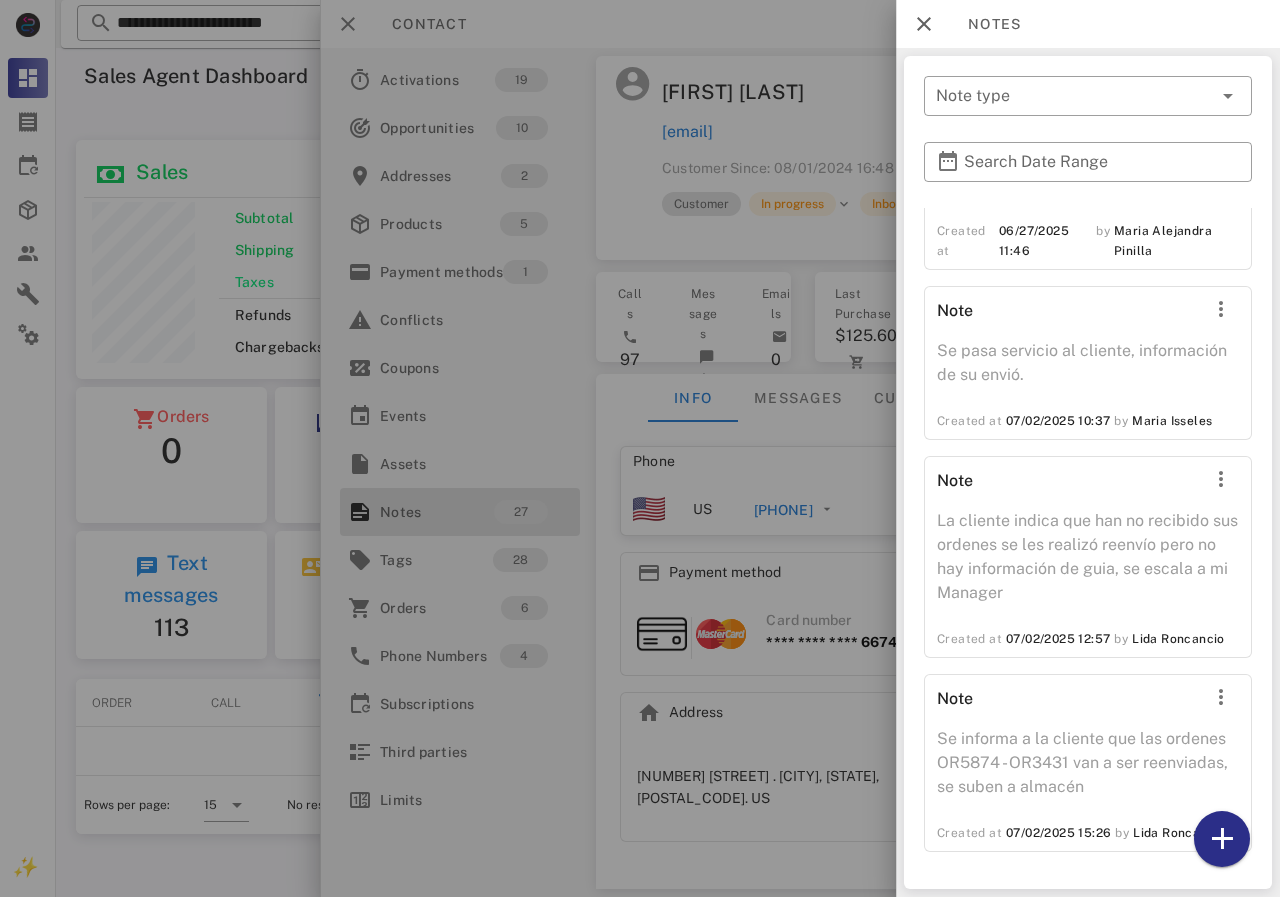 scroll, scrollTop: 5534, scrollLeft: 0, axis: vertical 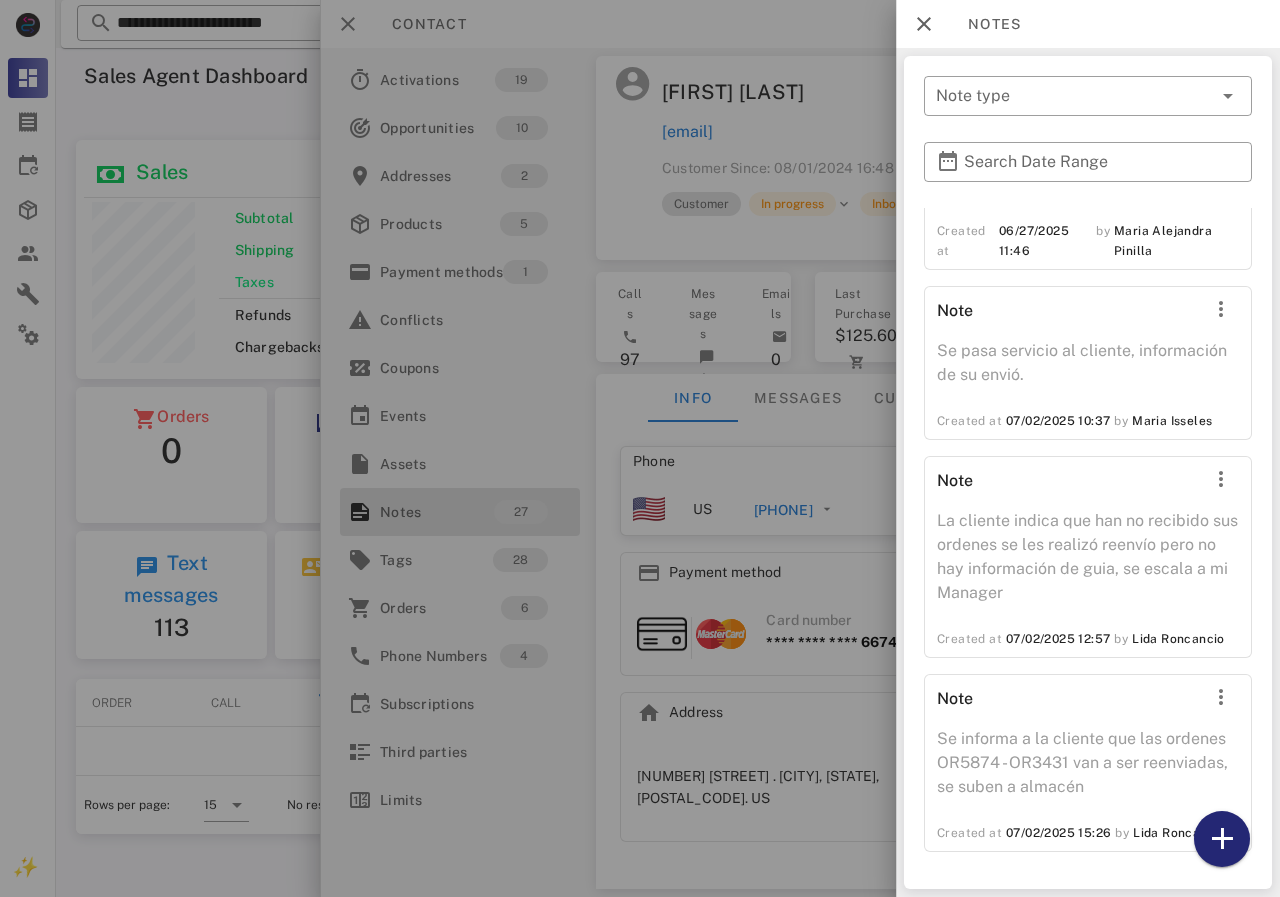 click at bounding box center (1222, 839) 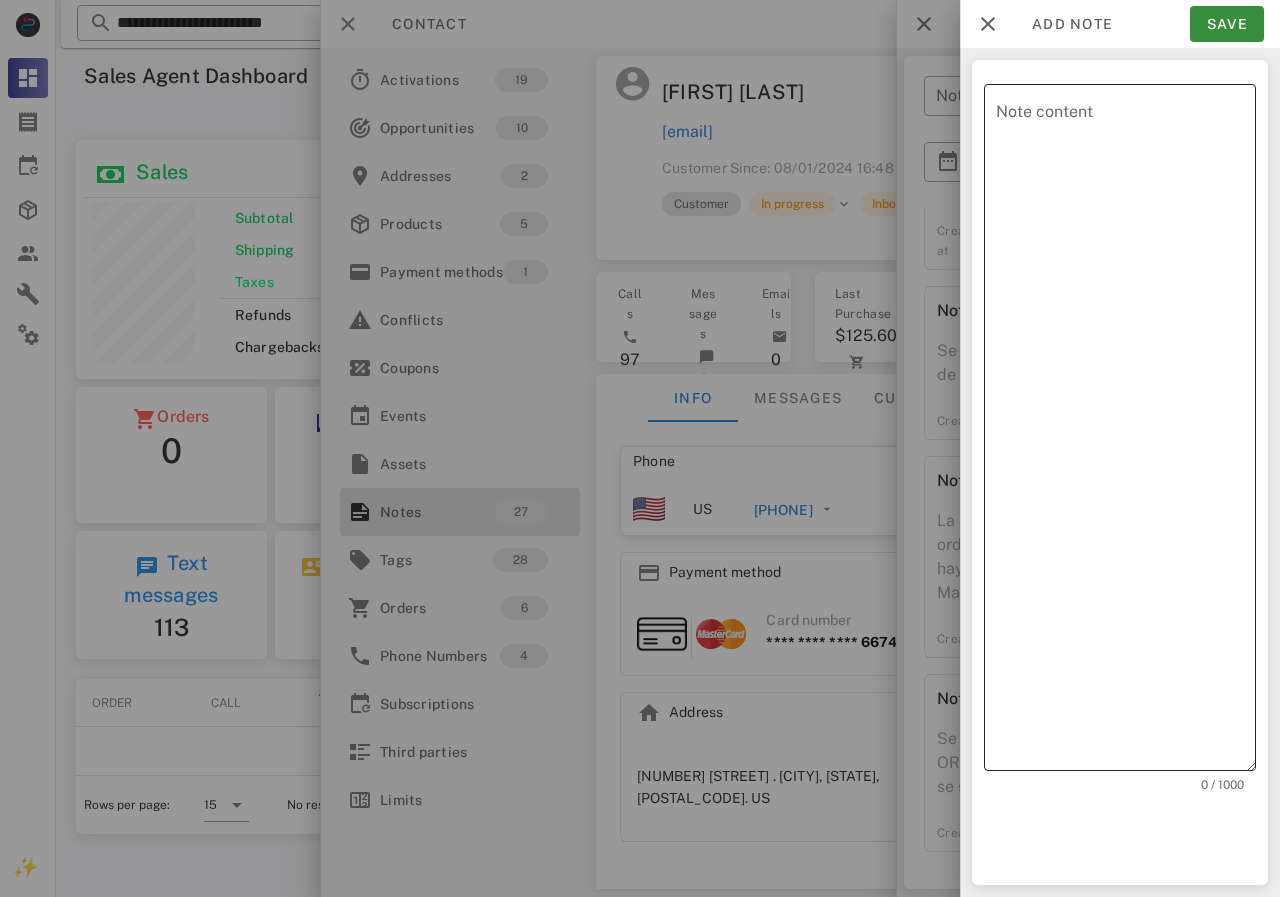 click on "Note content" at bounding box center [1126, 432] 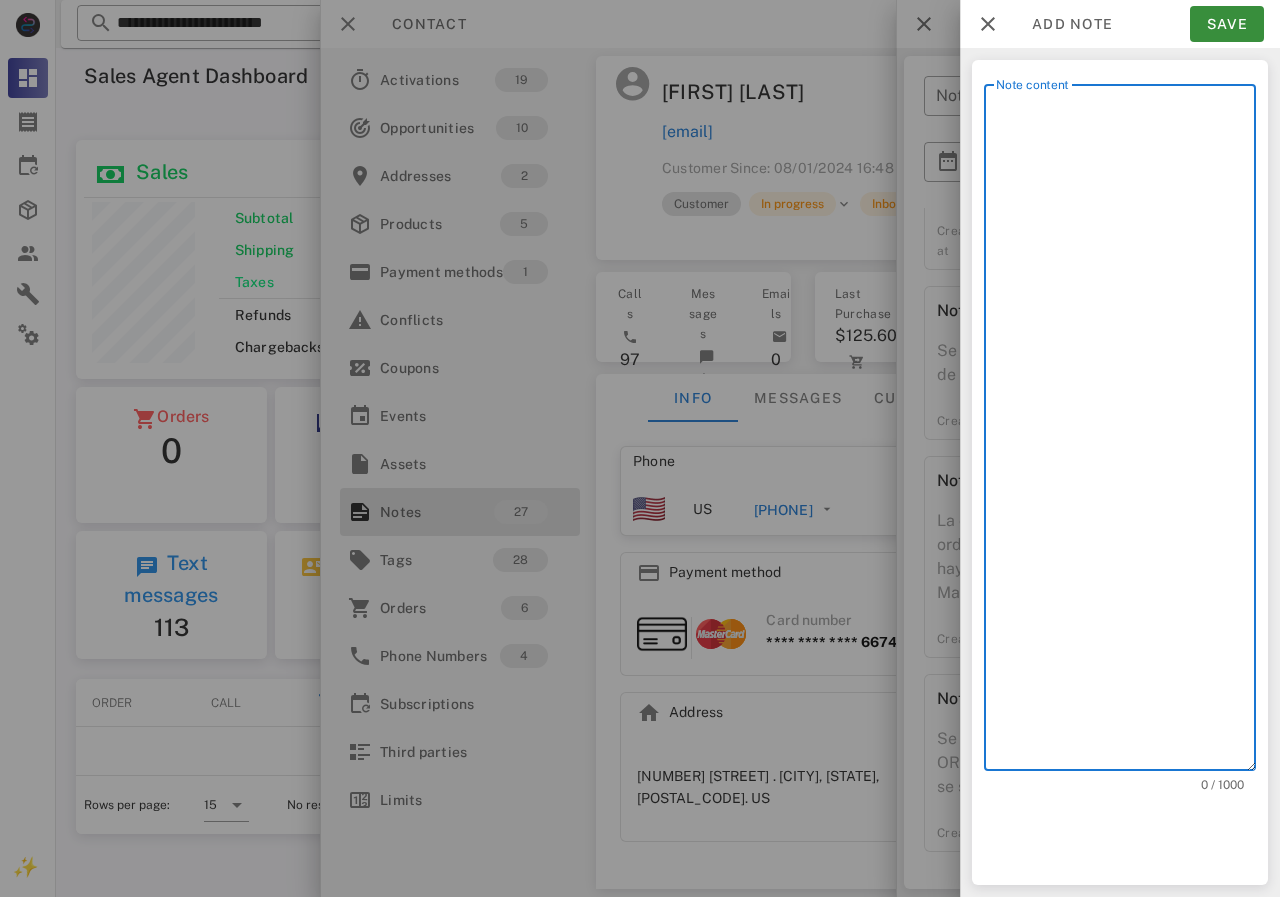 type on "*" 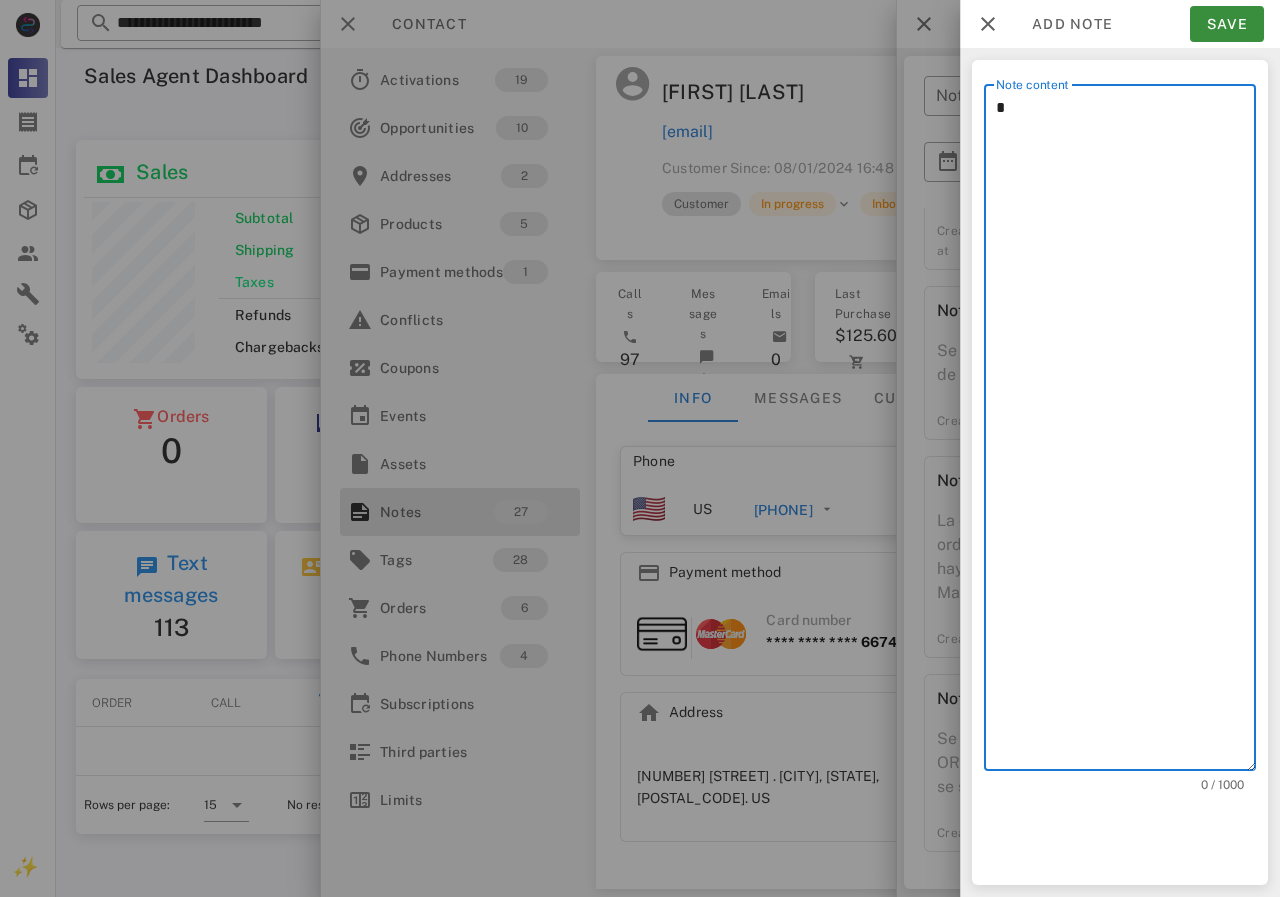 scroll, scrollTop: 240, scrollLeft: 390, axis: both 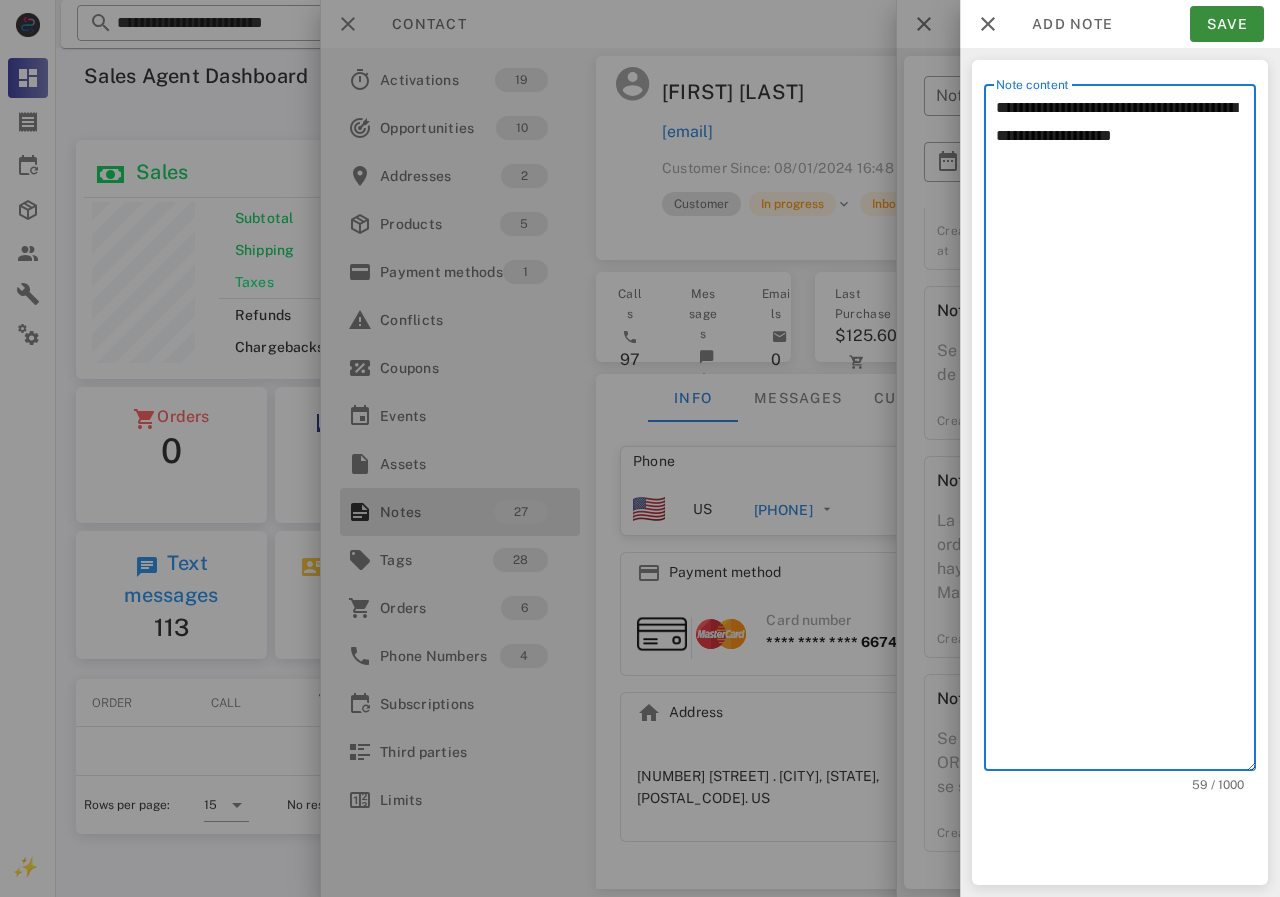 drag, startPoint x: 1106, startPoint y: 142, endPoint x: 1239, endPoint y: 134, distance: 133.24039 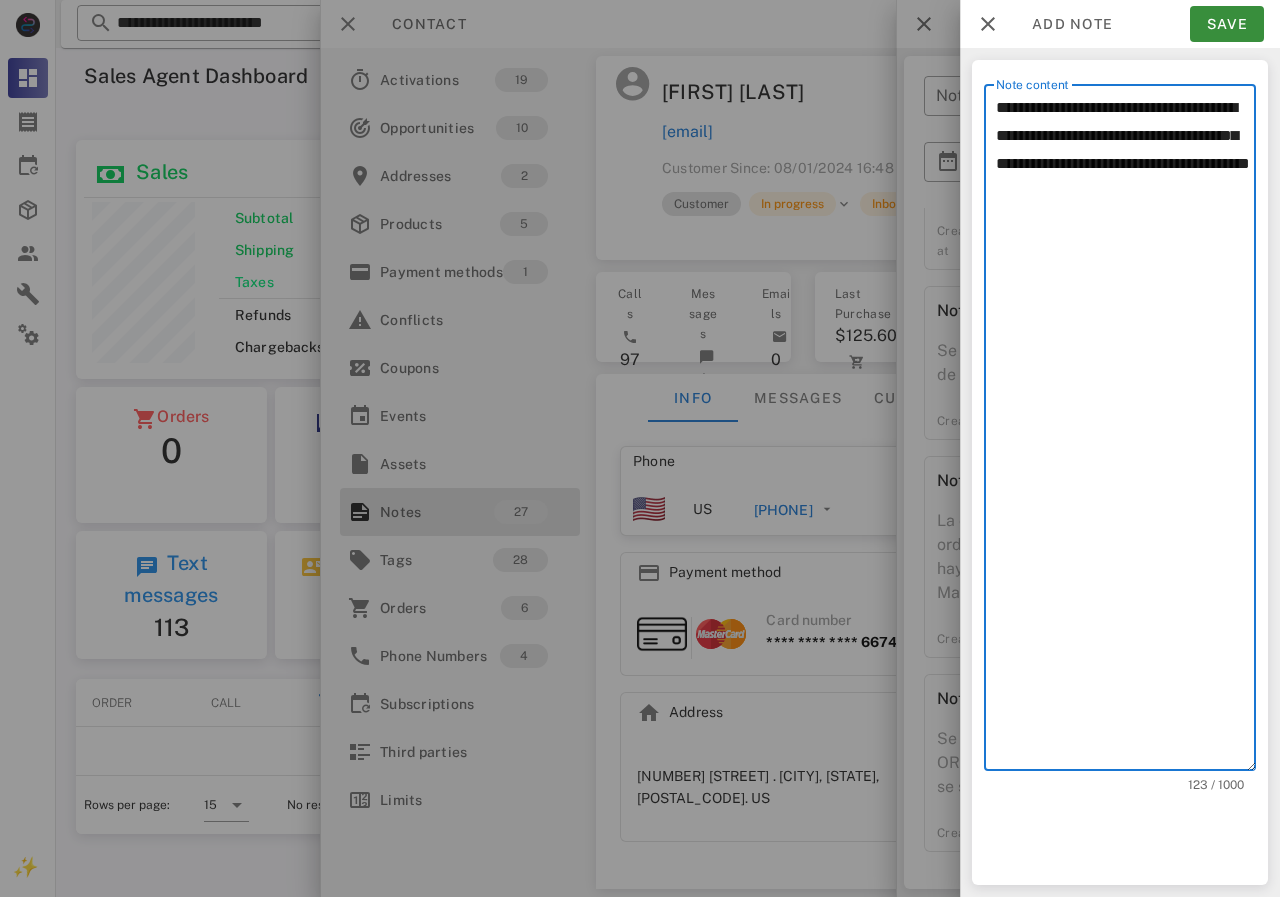 click on "**********" at bounding box center (1126, 432) 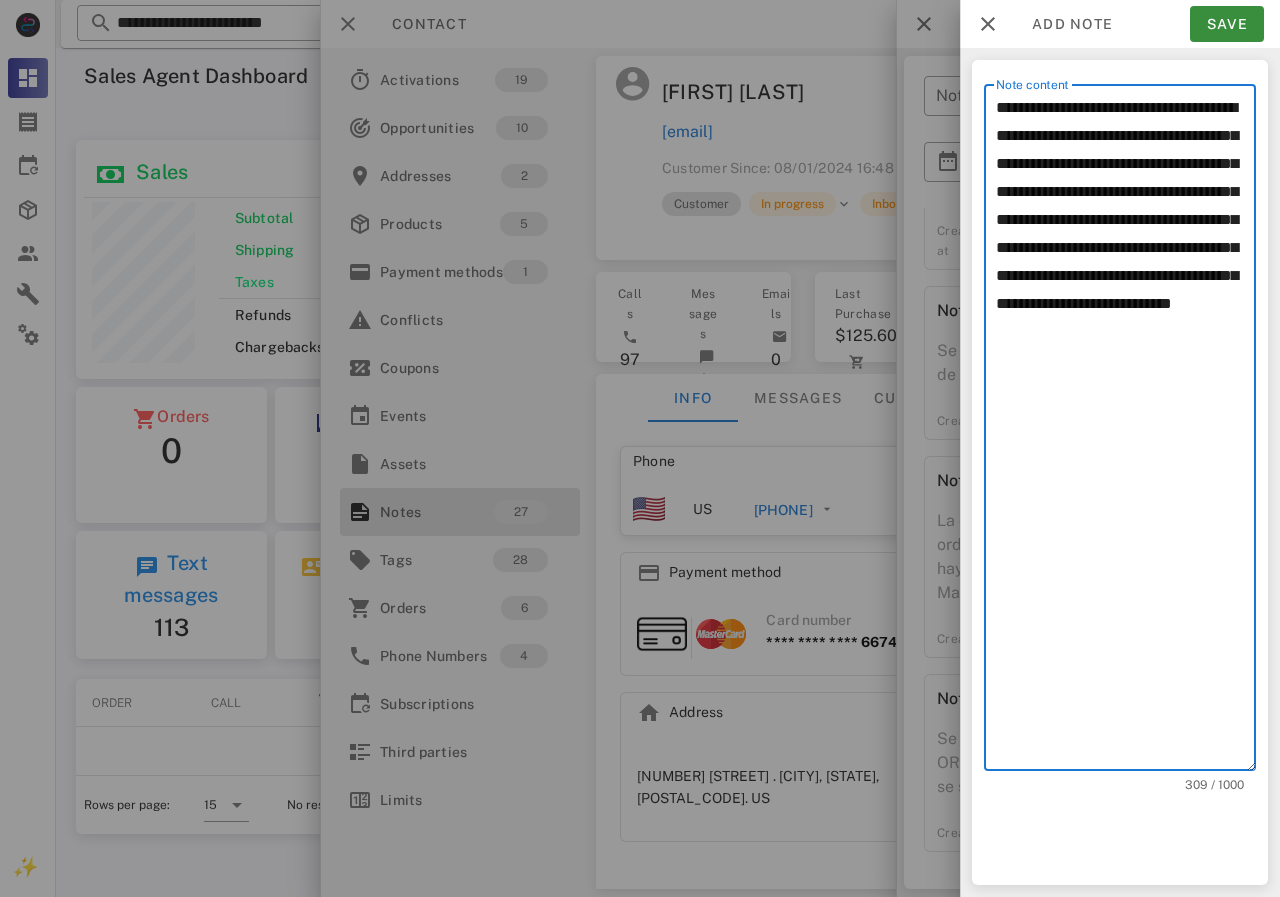 click on "**********" at bounding box center [1126, 432] 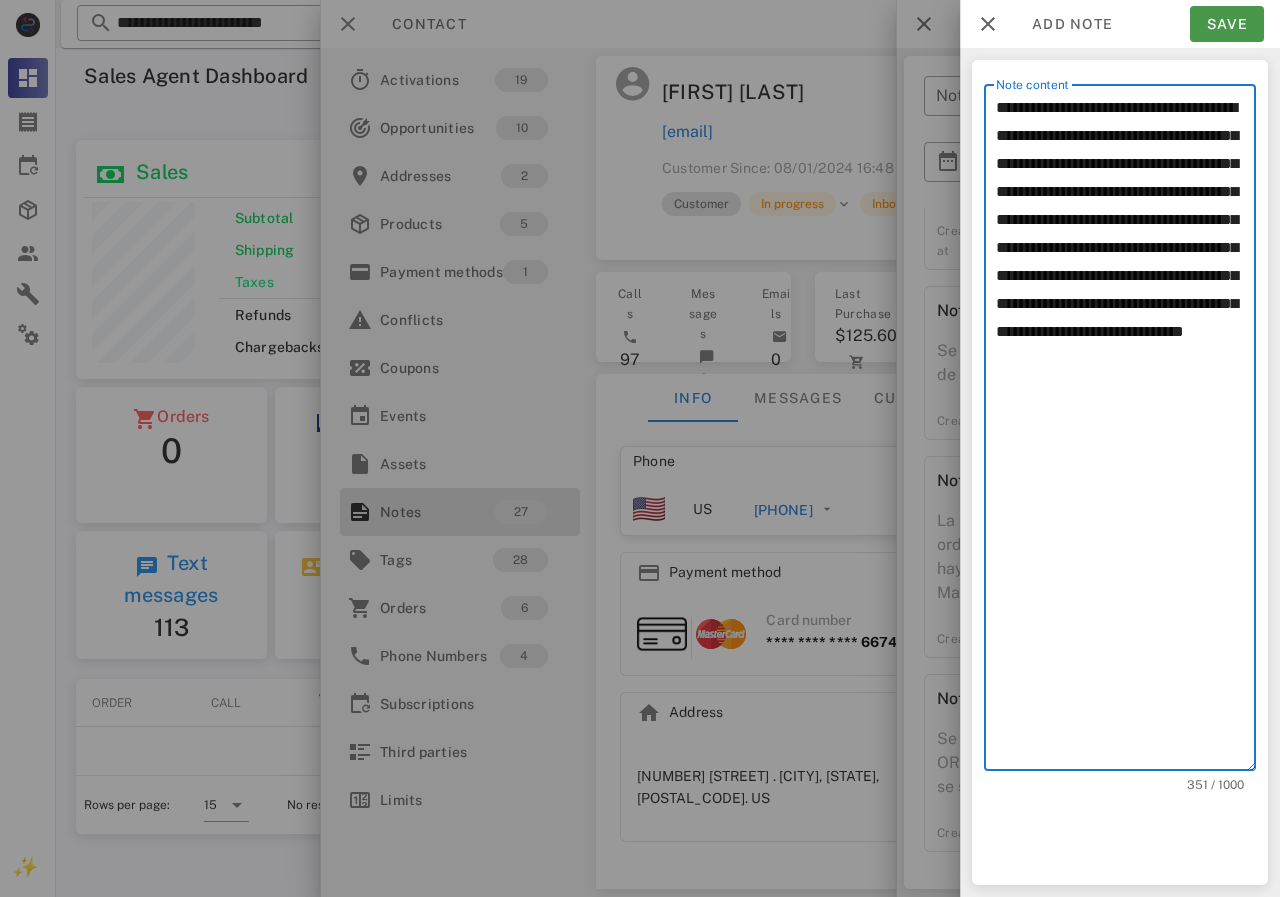 type on "**********" 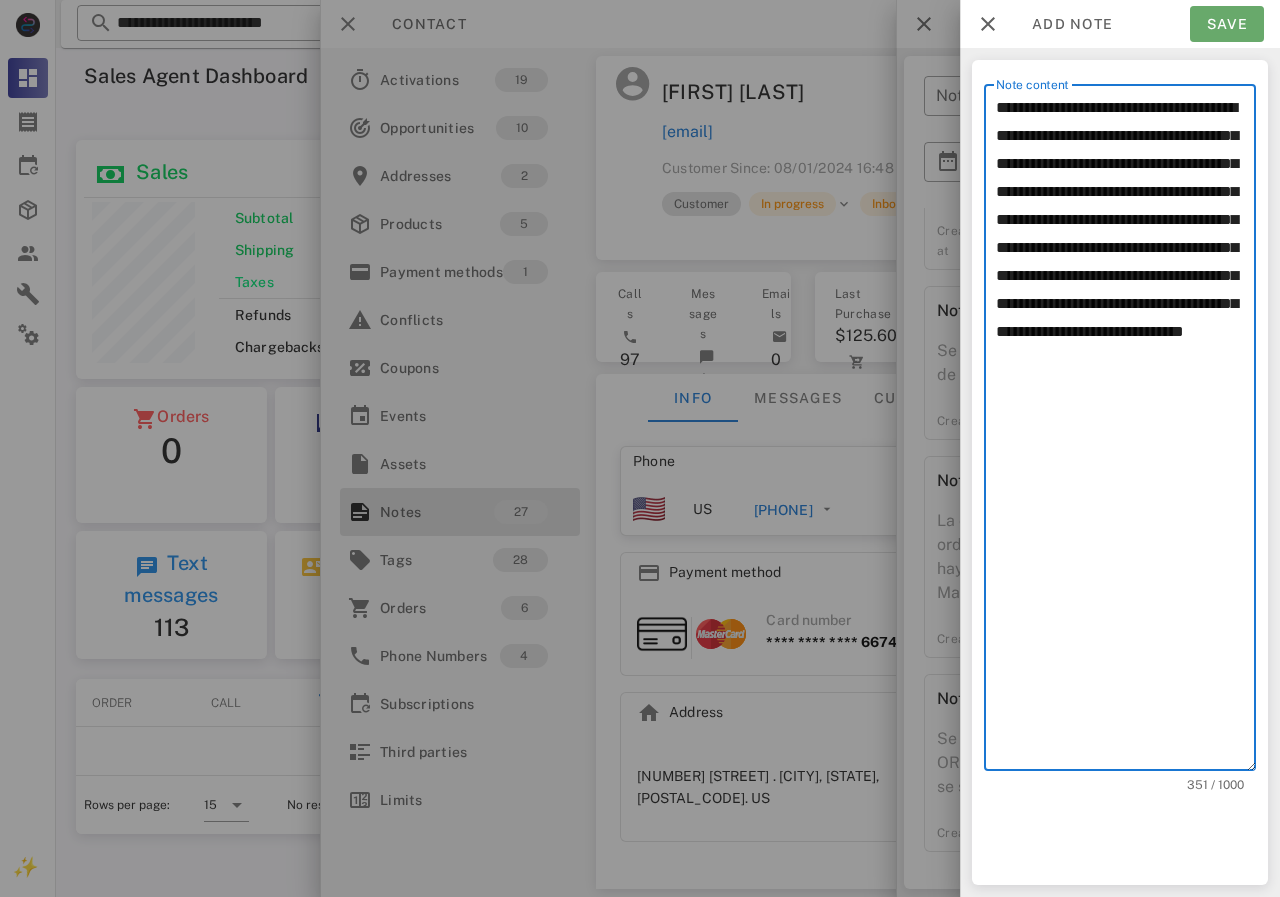 click on "Save" at bounding box center [1227, 24] 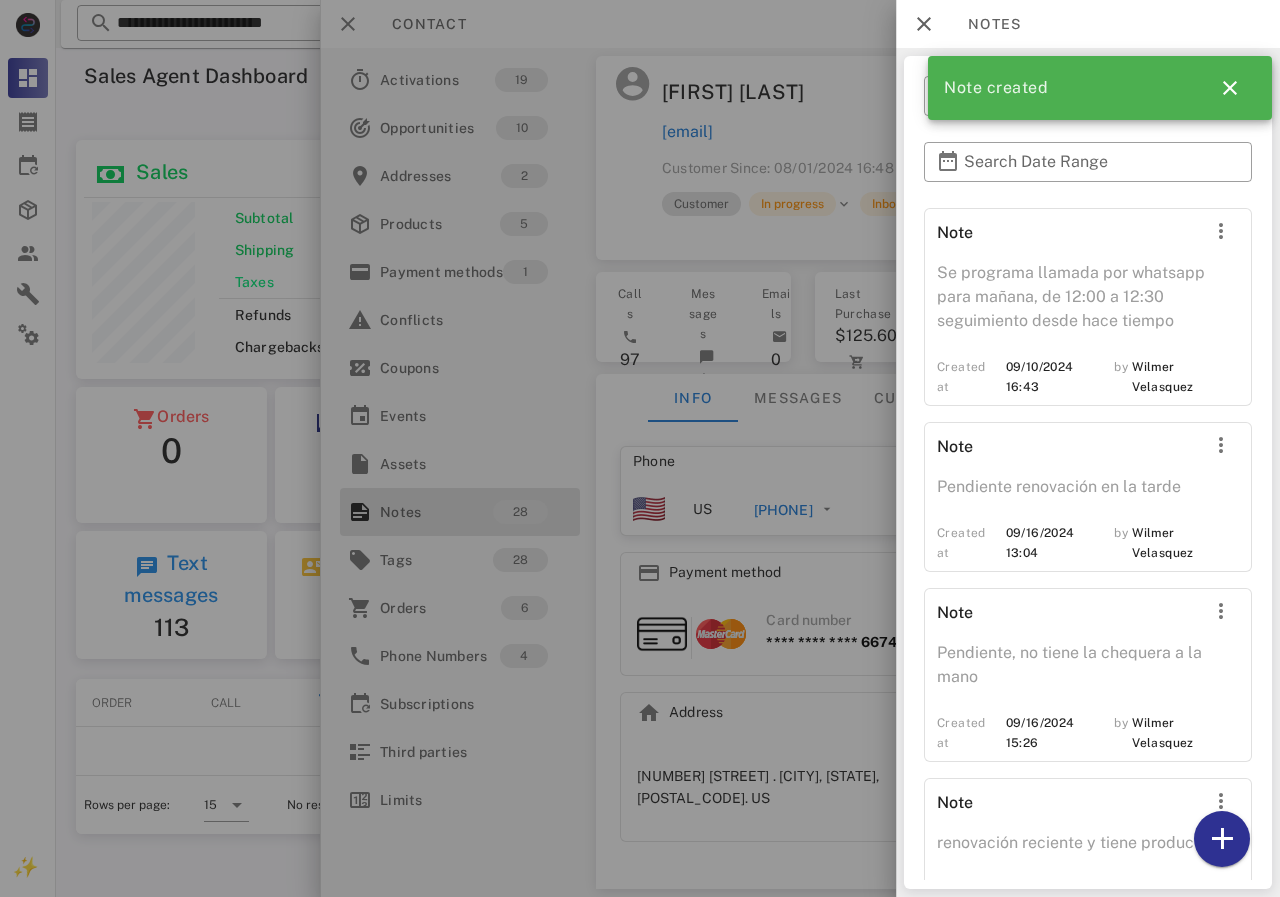 drag, startPoint x: 607, startPoint y: 228, endPoint x: 714, endPoint y: 233, distance: 107.11676 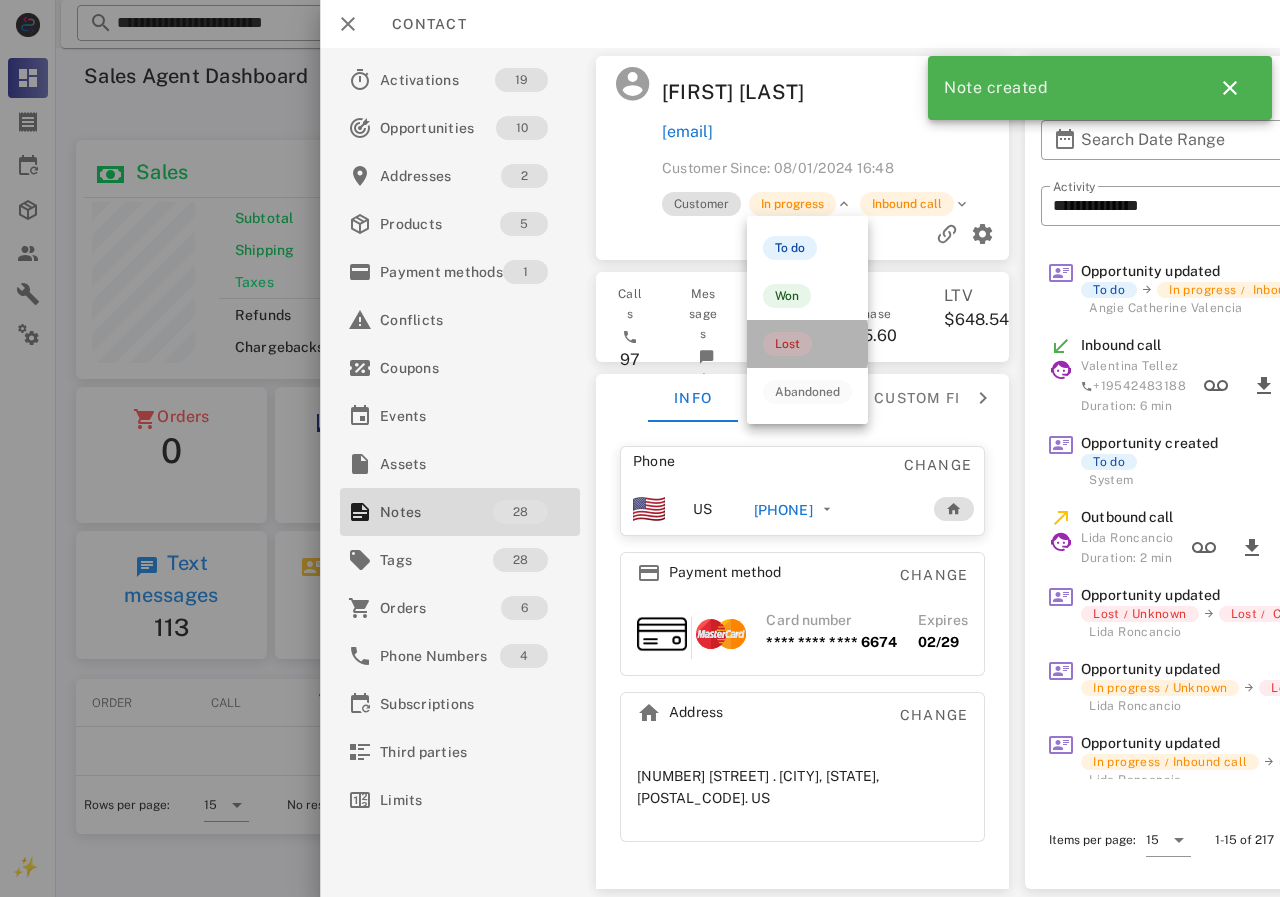 click on "Lost" at bounding box center [787, 344] 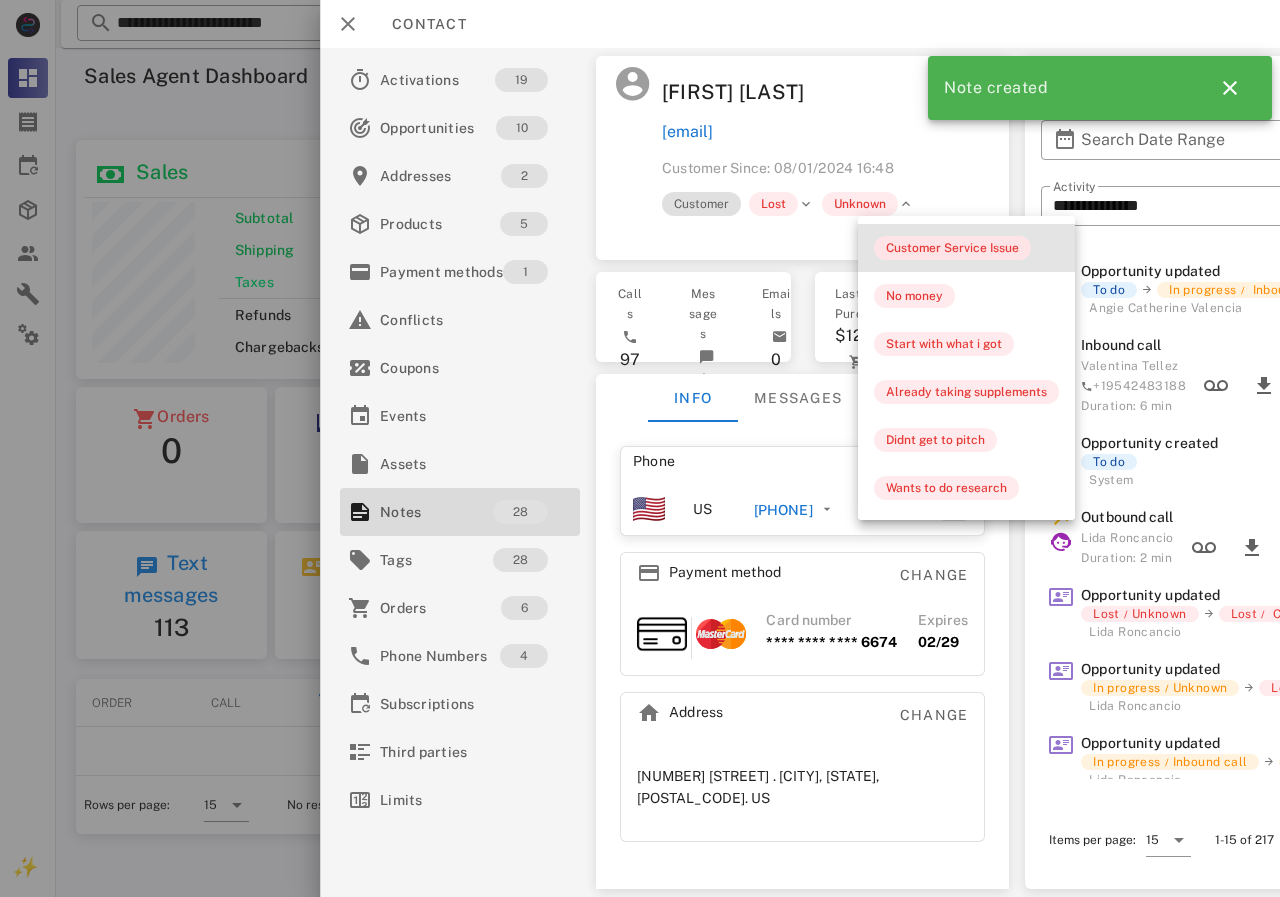 click on "Customer Service Issue" at bounding box center [952, 248] 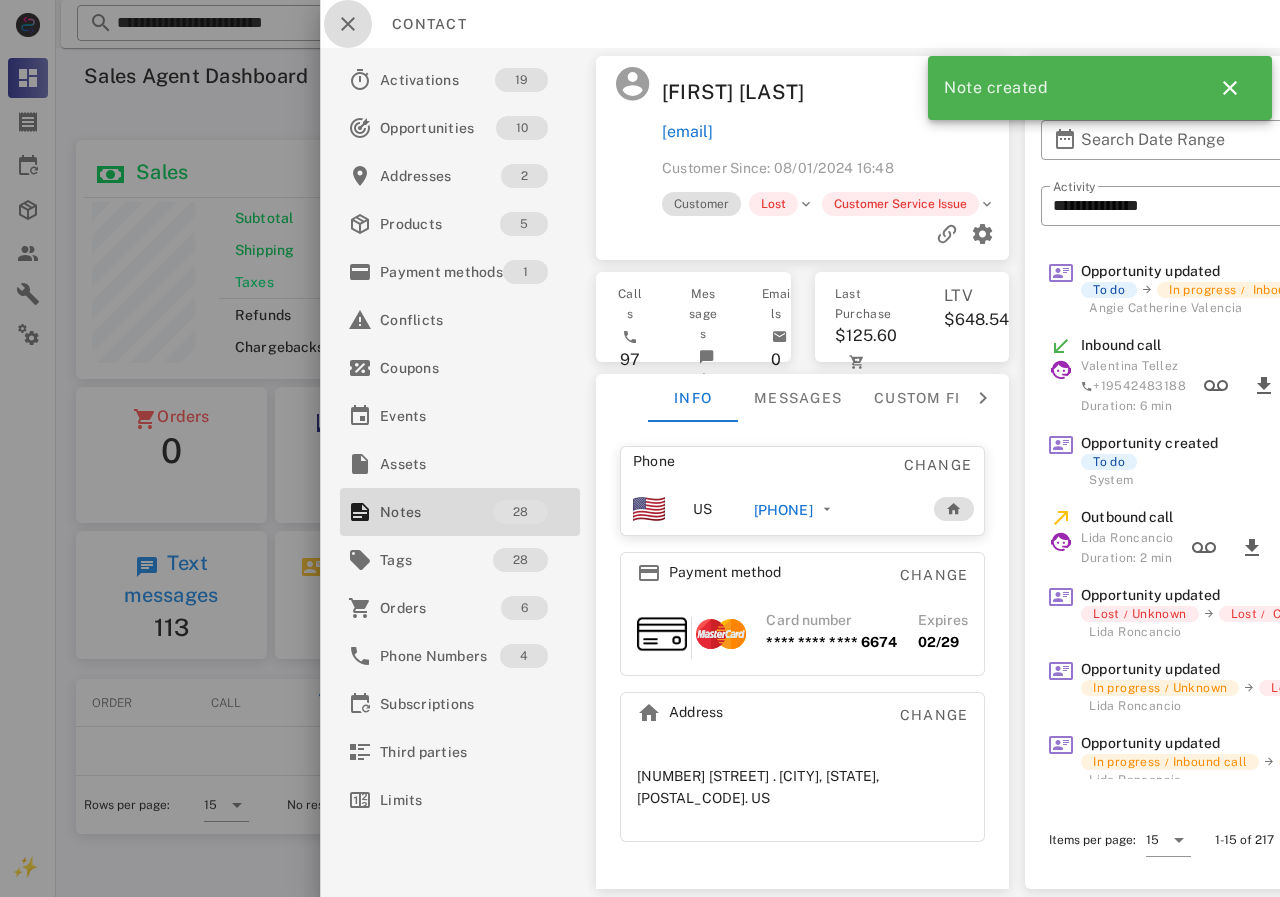 click at bounding box center (348, 24) 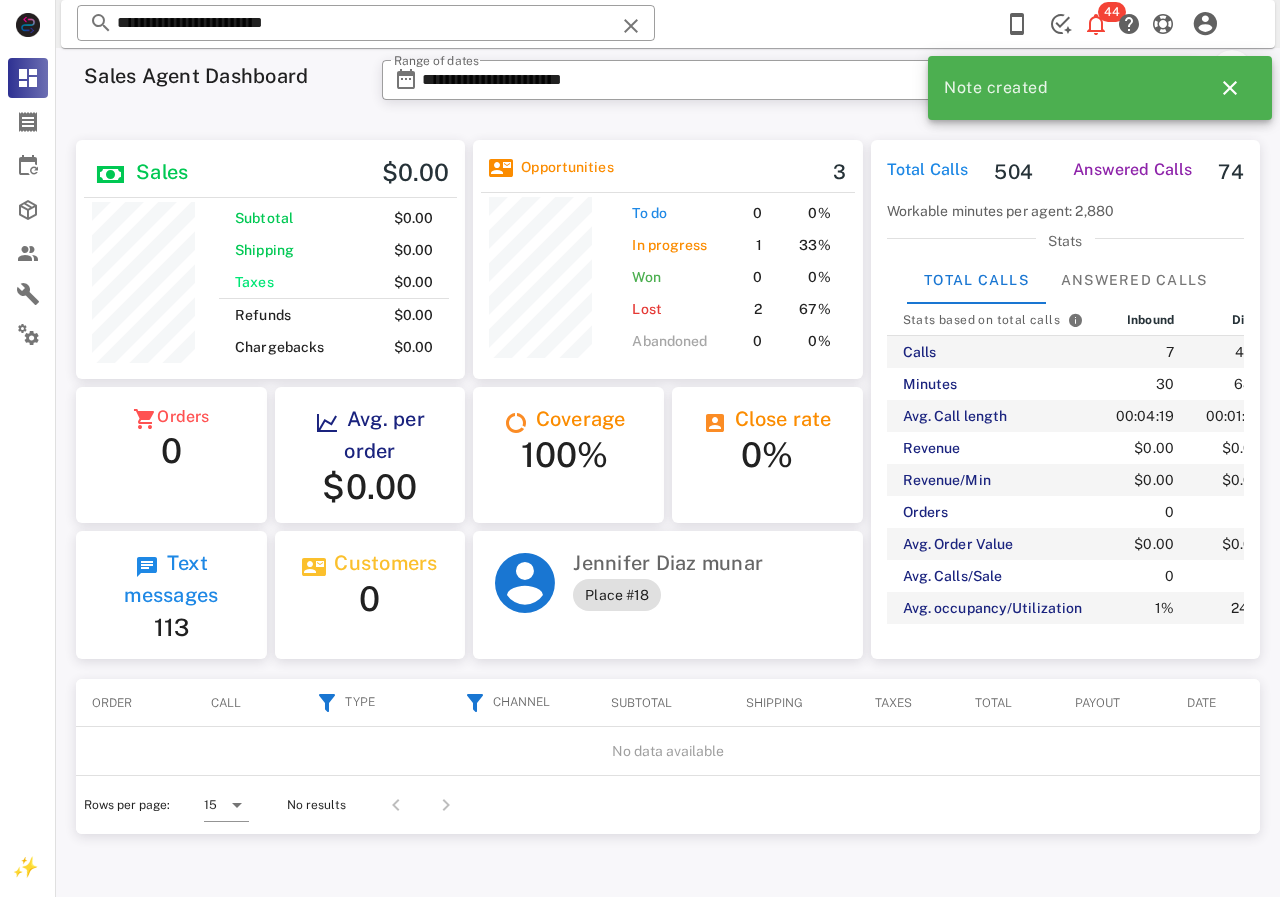 click on "Sales Agent Dashboard" at bounding box center [221, 86] 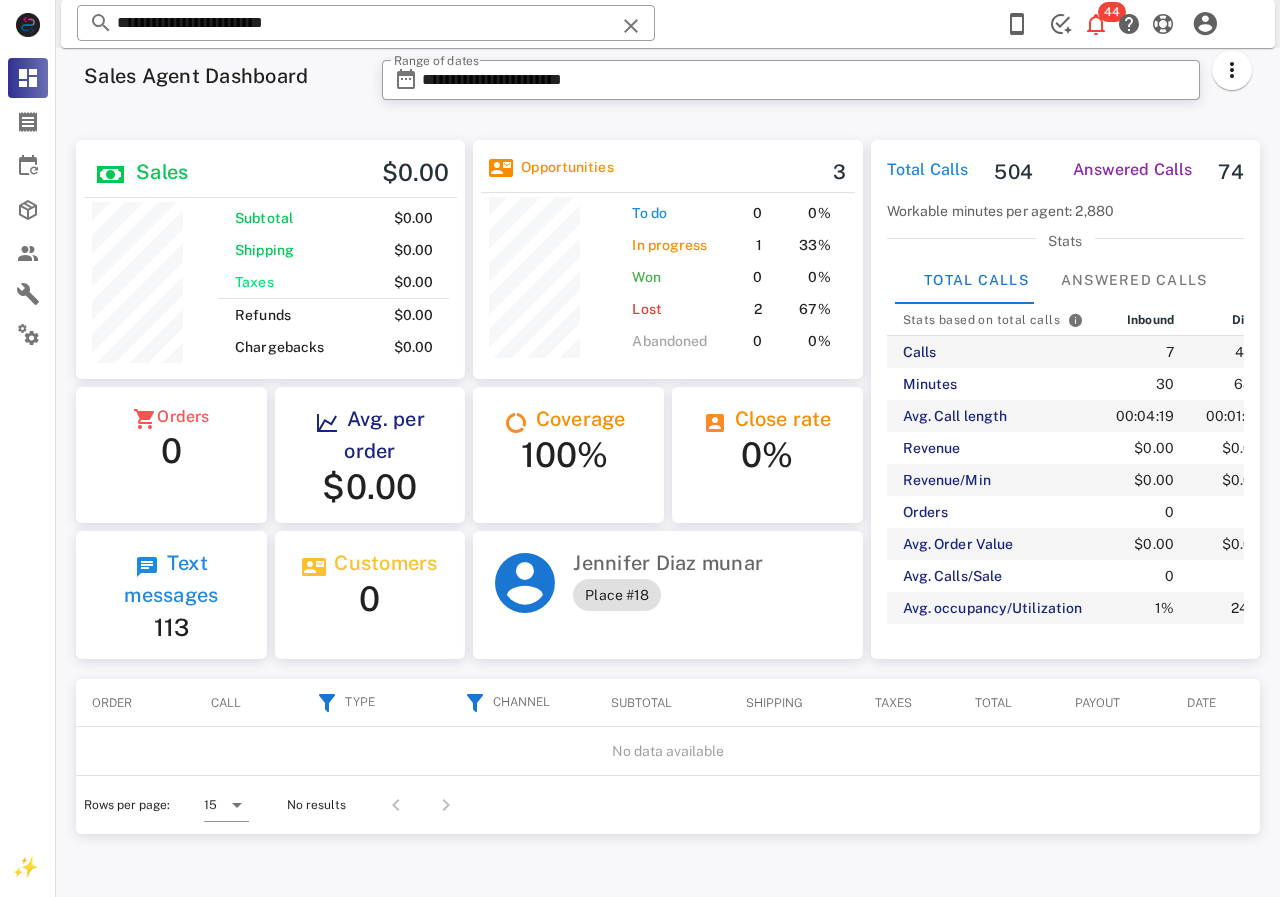 scroll, scrollTop: 240, scrollLeft: 390, axis: both 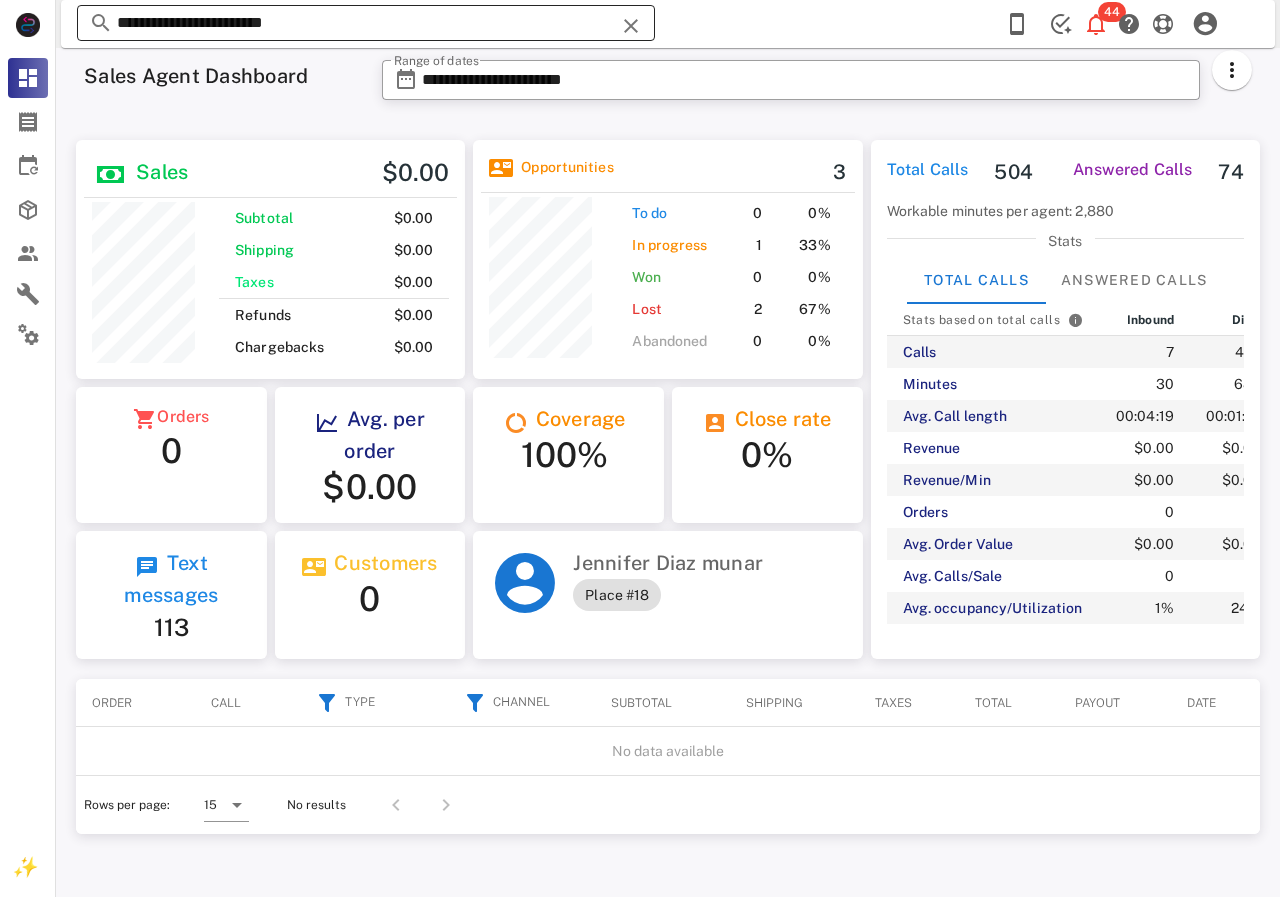 click on "**********" at bounding box center [366, 23] 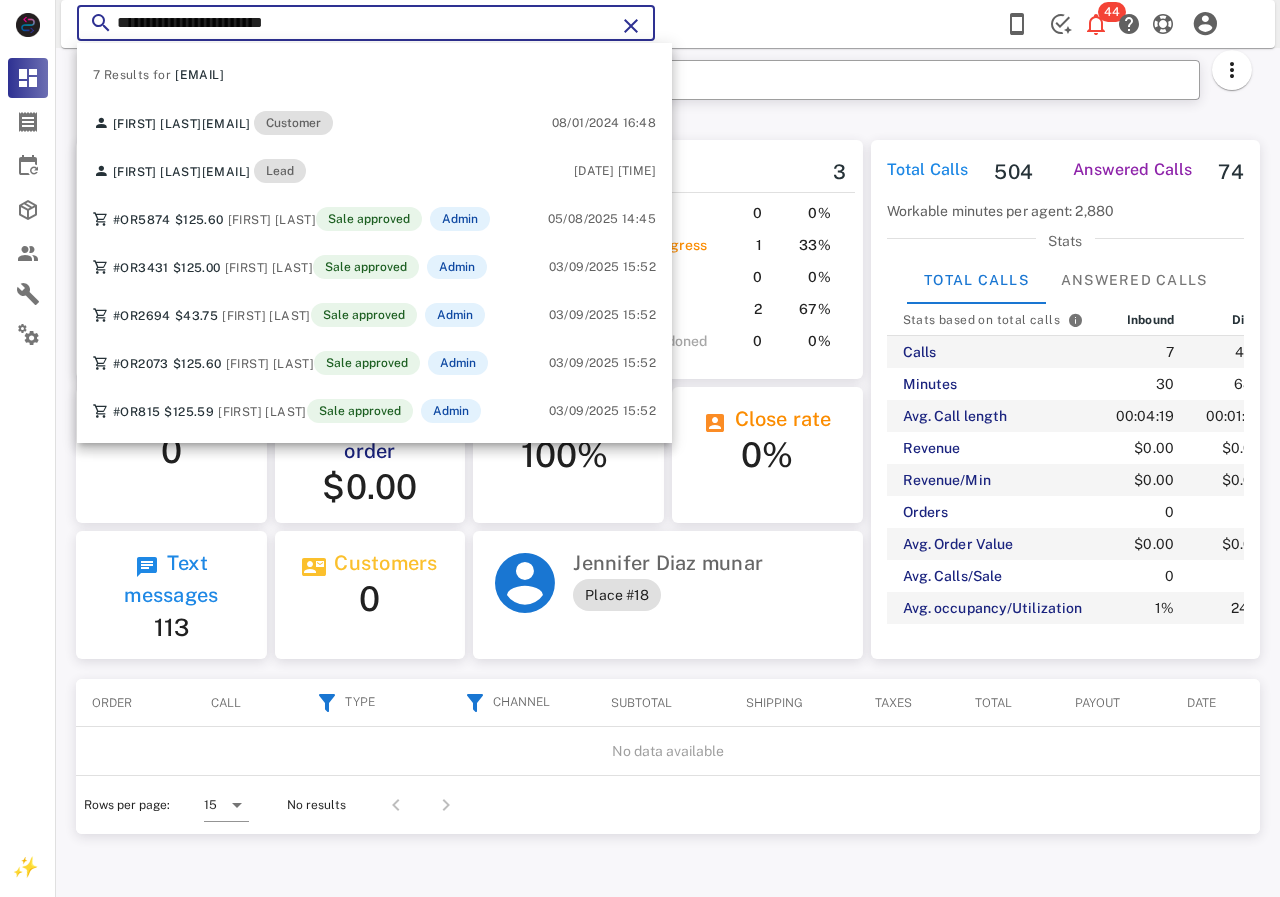 drag, startPoint x: 372, startPoint y: 23, endPoint x: 139, endPoint y: 49, distance: 234.44615 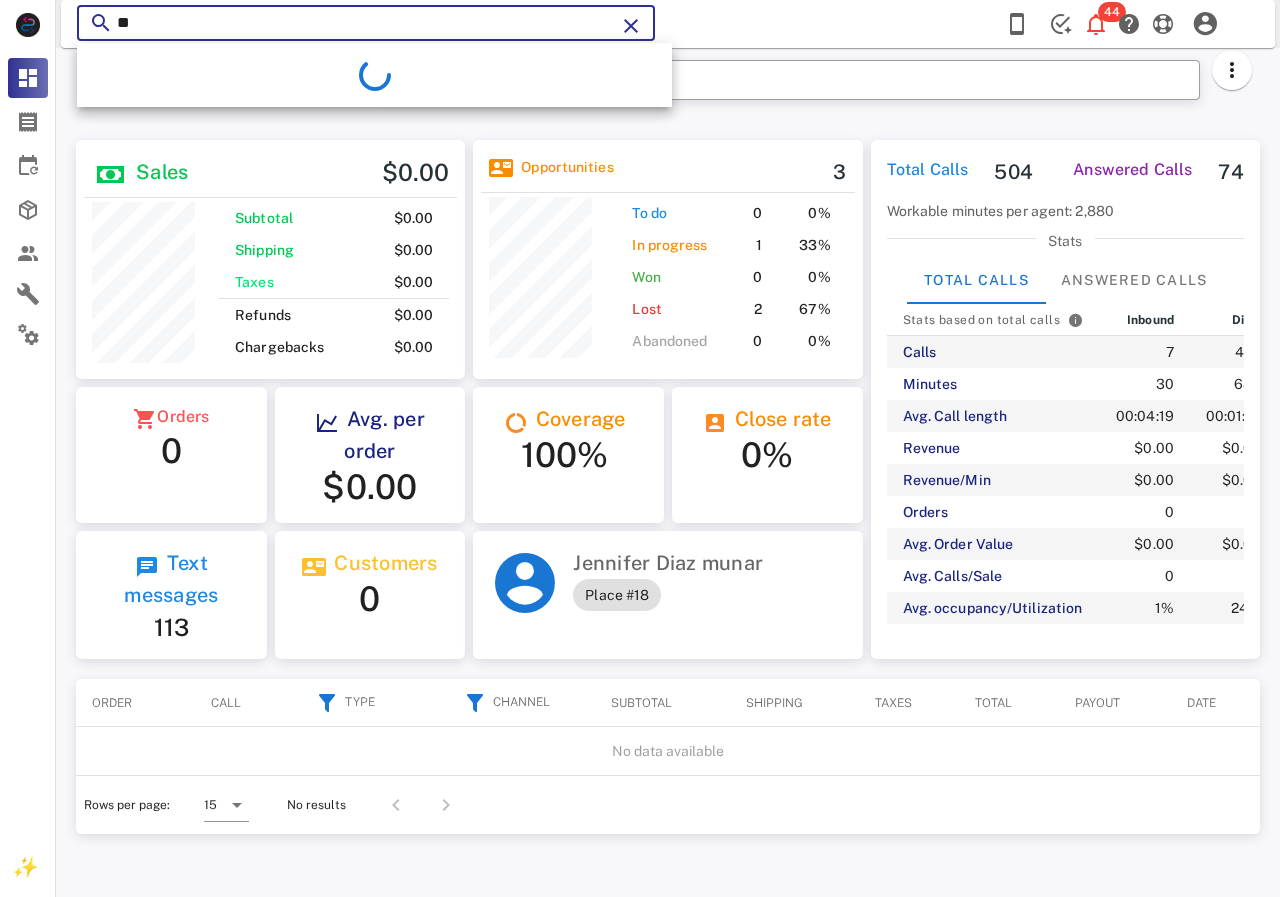 type on "*" 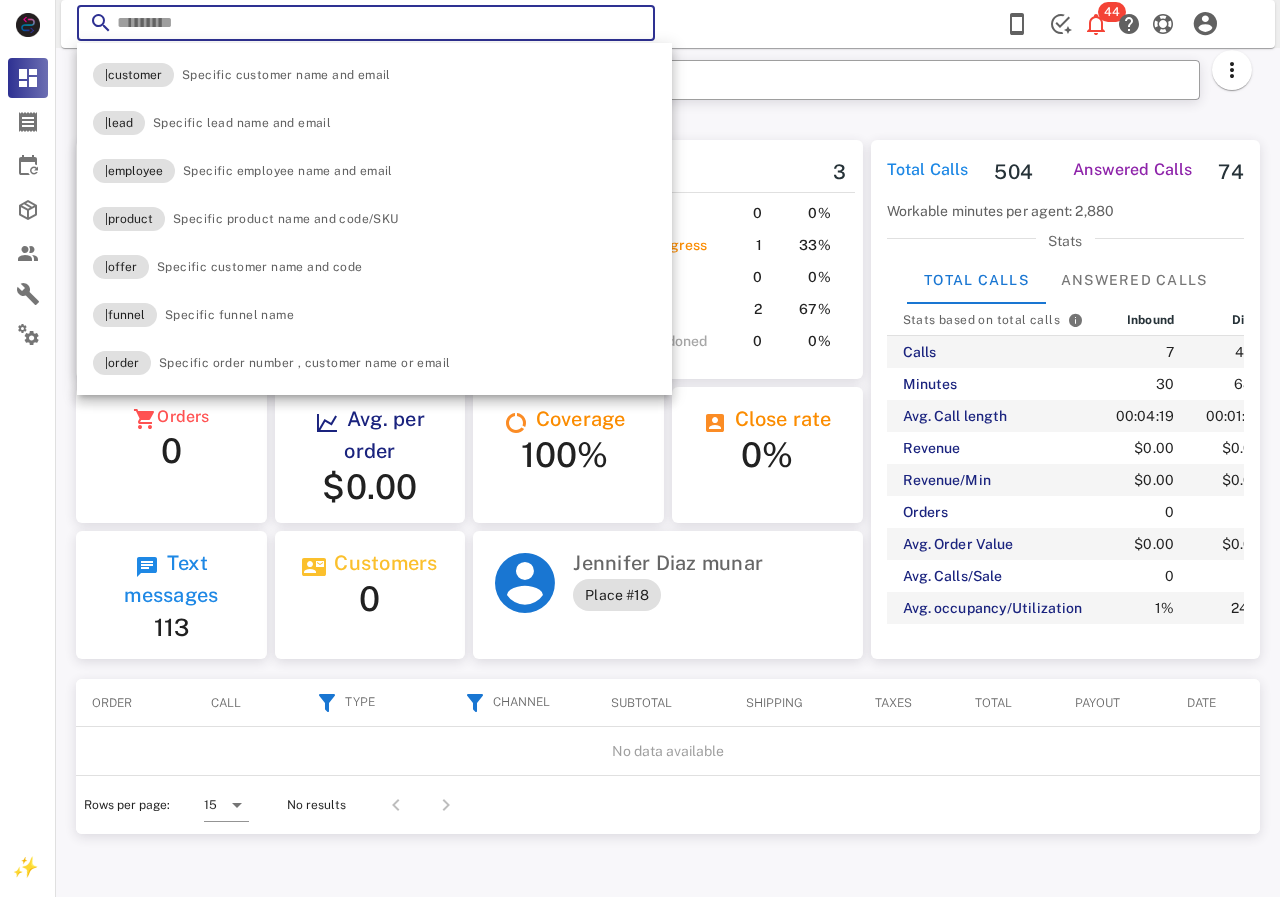 paste on "**********" 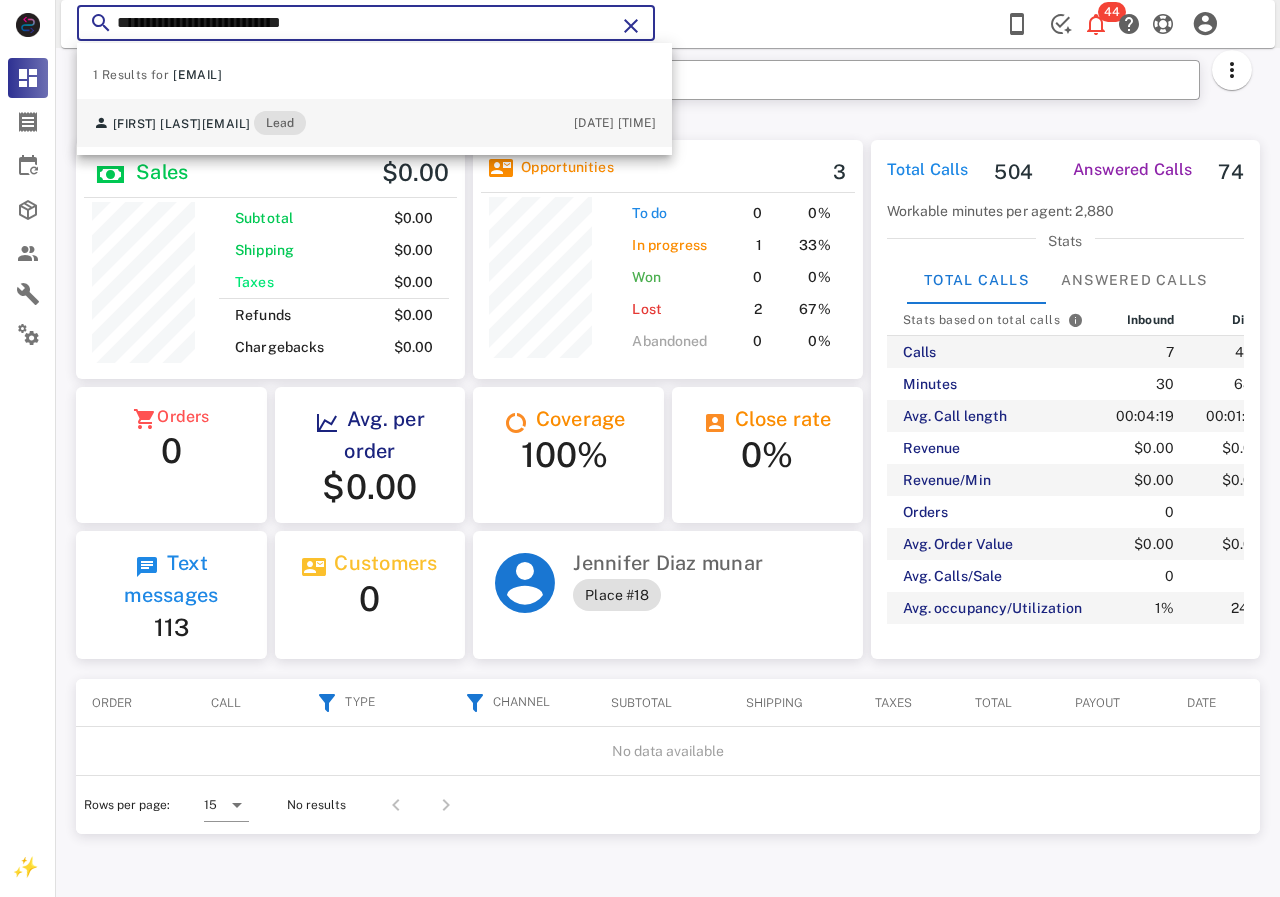 type on "**********" 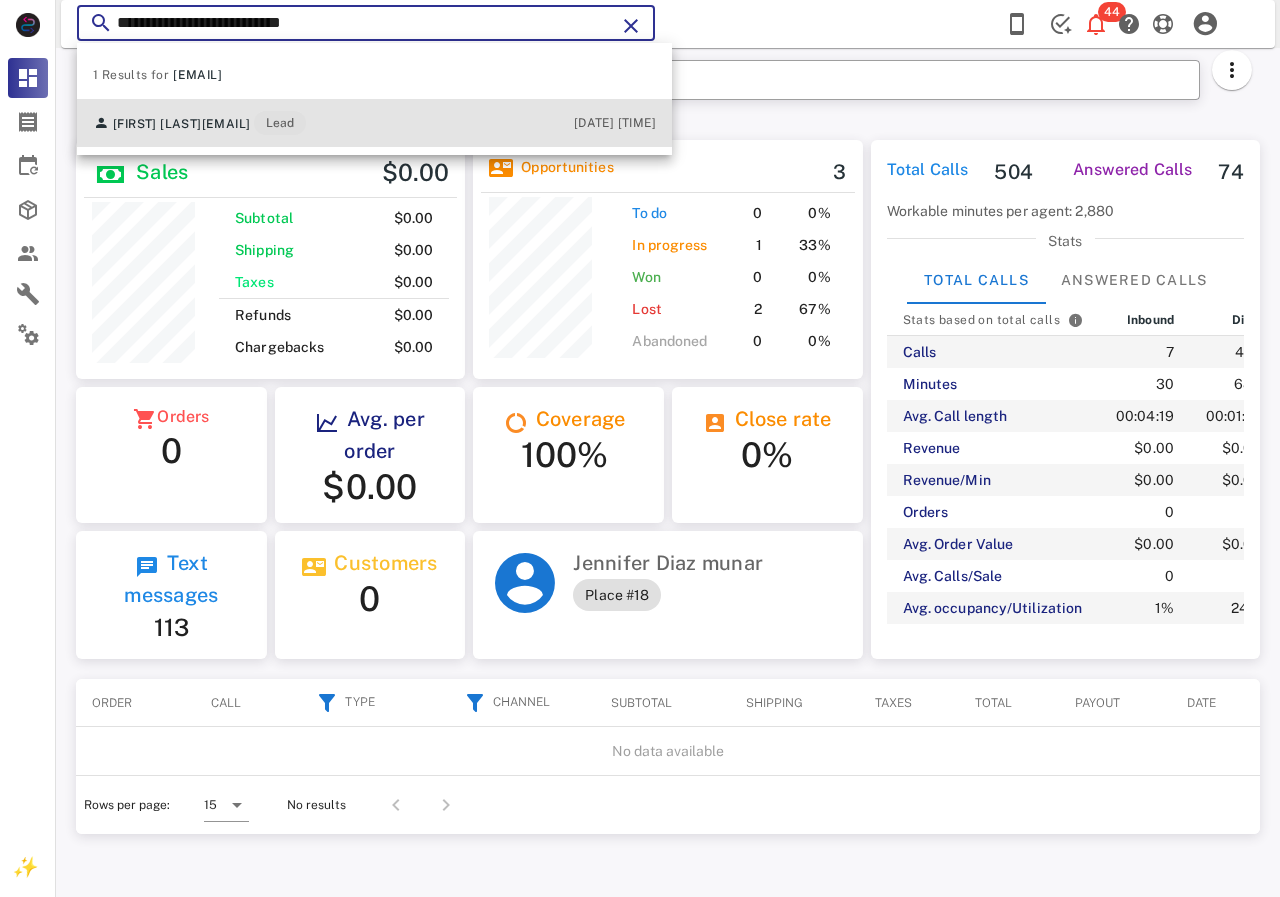 click on "WALESKA COLON   waleska_colon69@hotmail.com   Lead   07/09/2025 21:02" at bounding box center (374, 123) 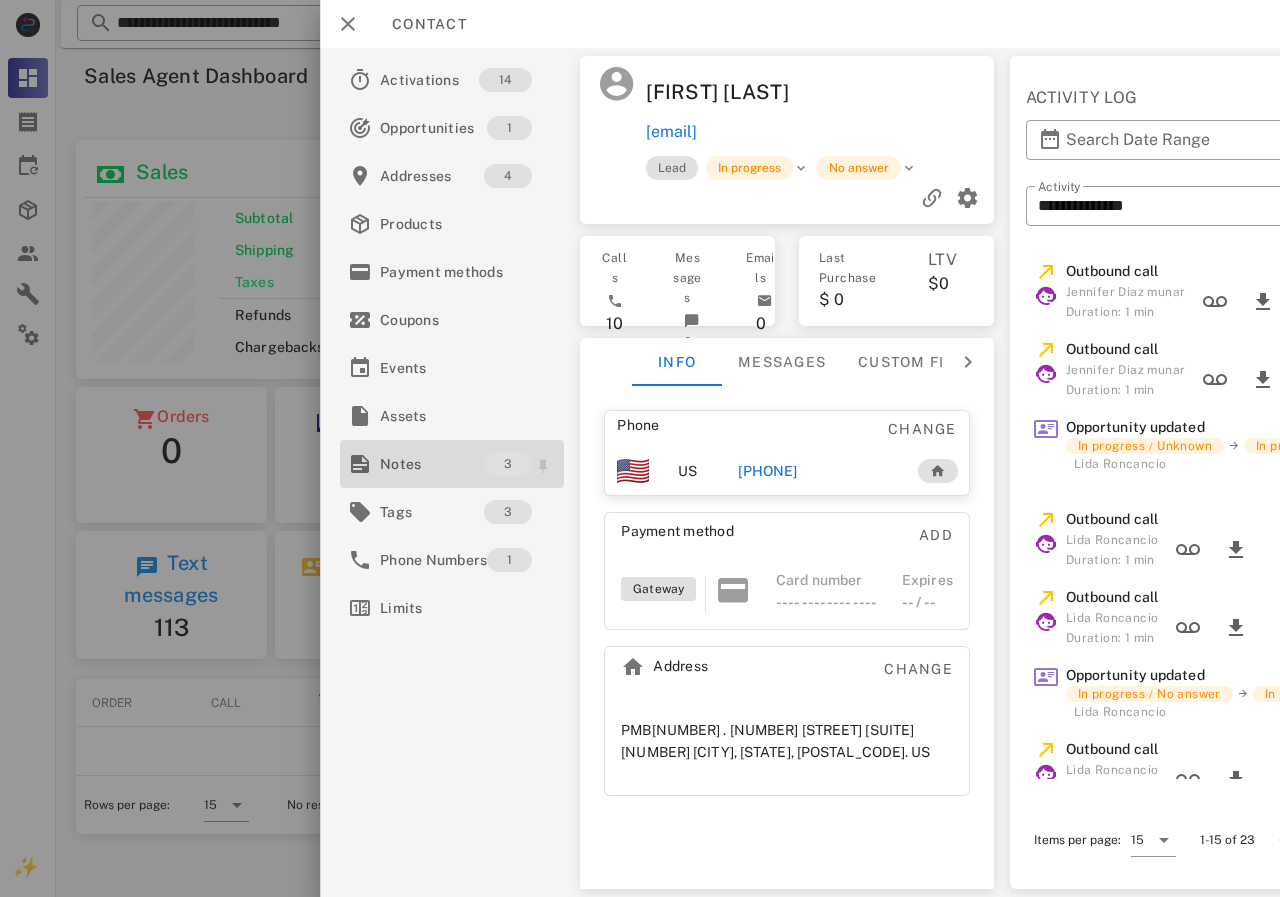 click on "Notes" at bounding box center (432, 464) 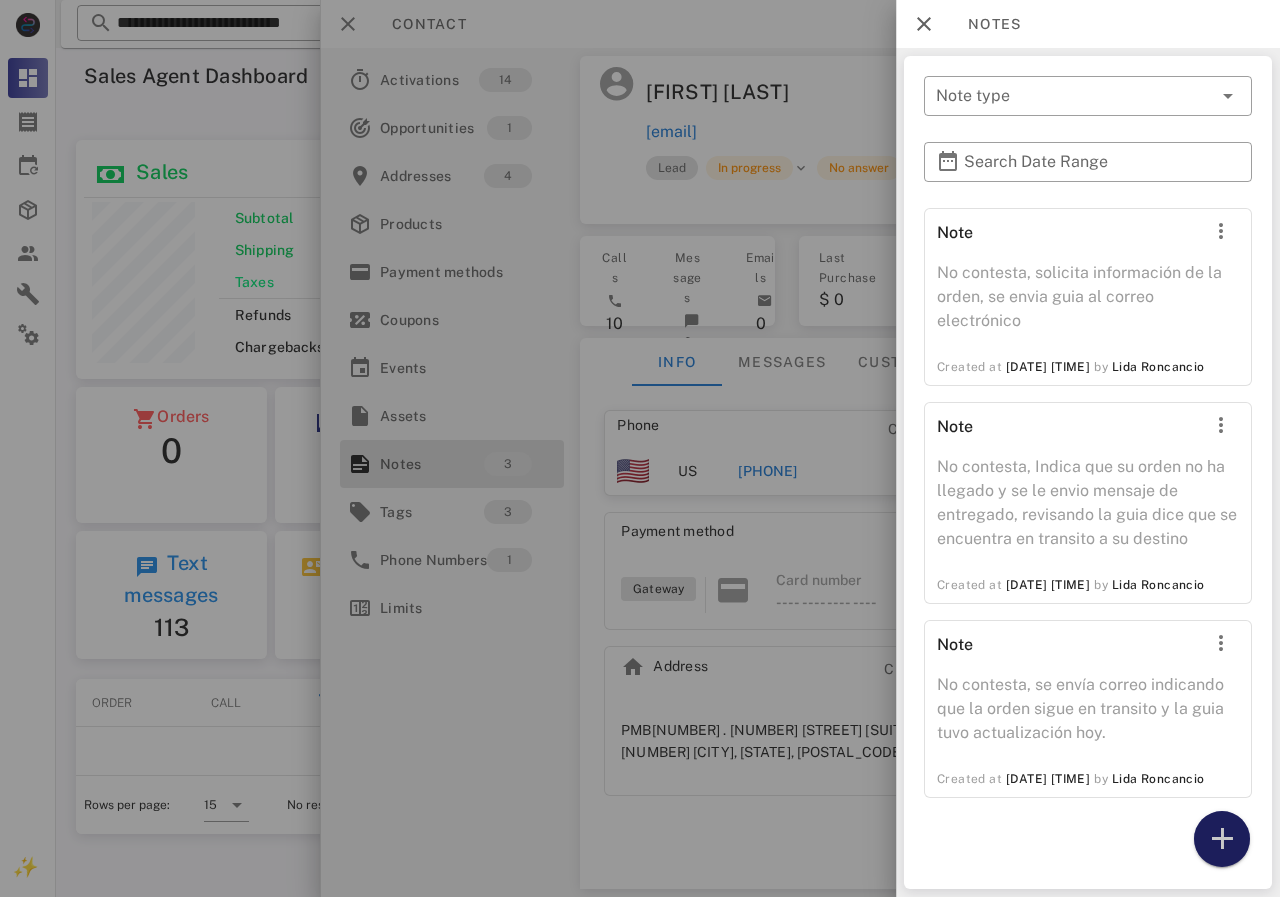 click at bounding box center (1222, 839) 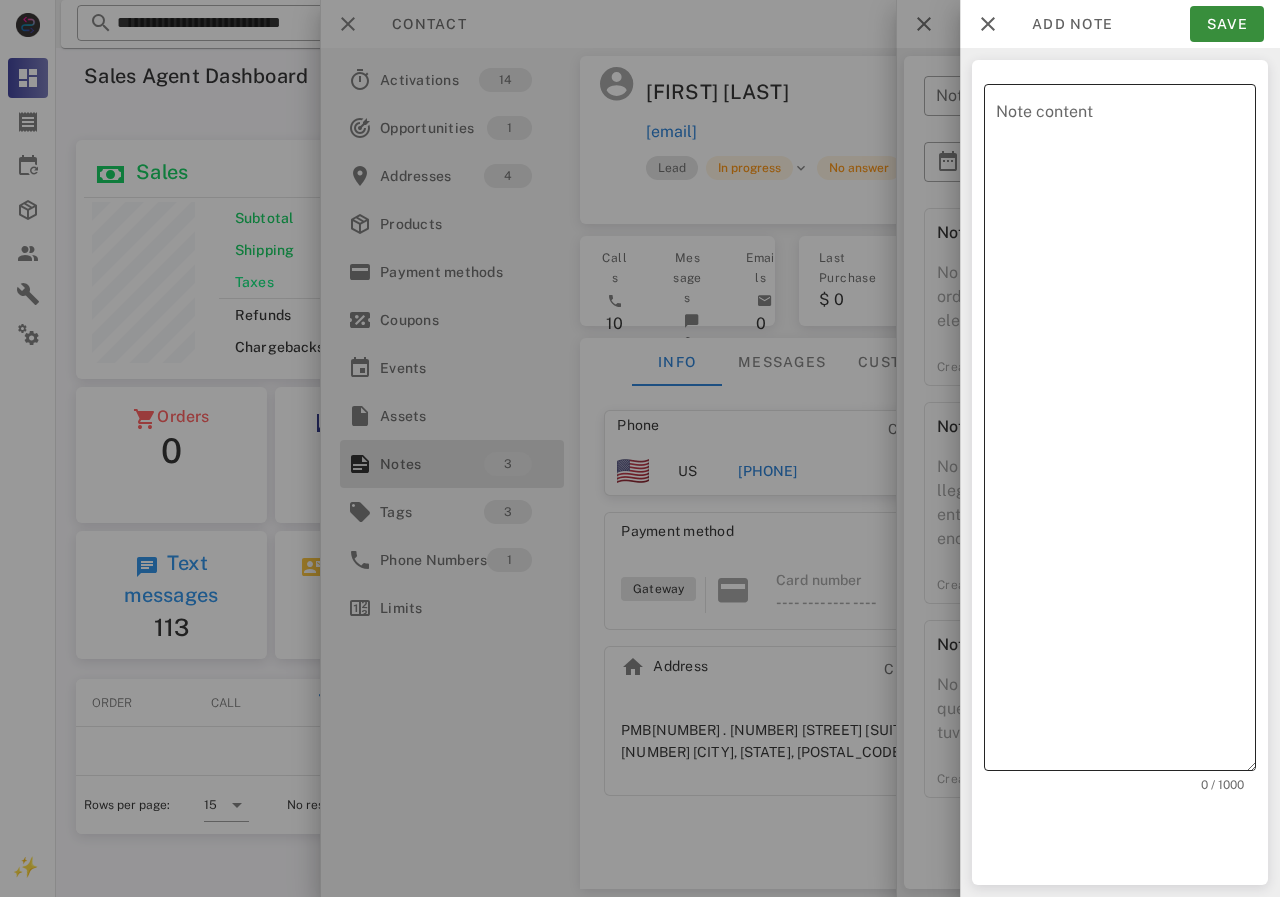 click on "Note content" at bounding box center [1126, 432] 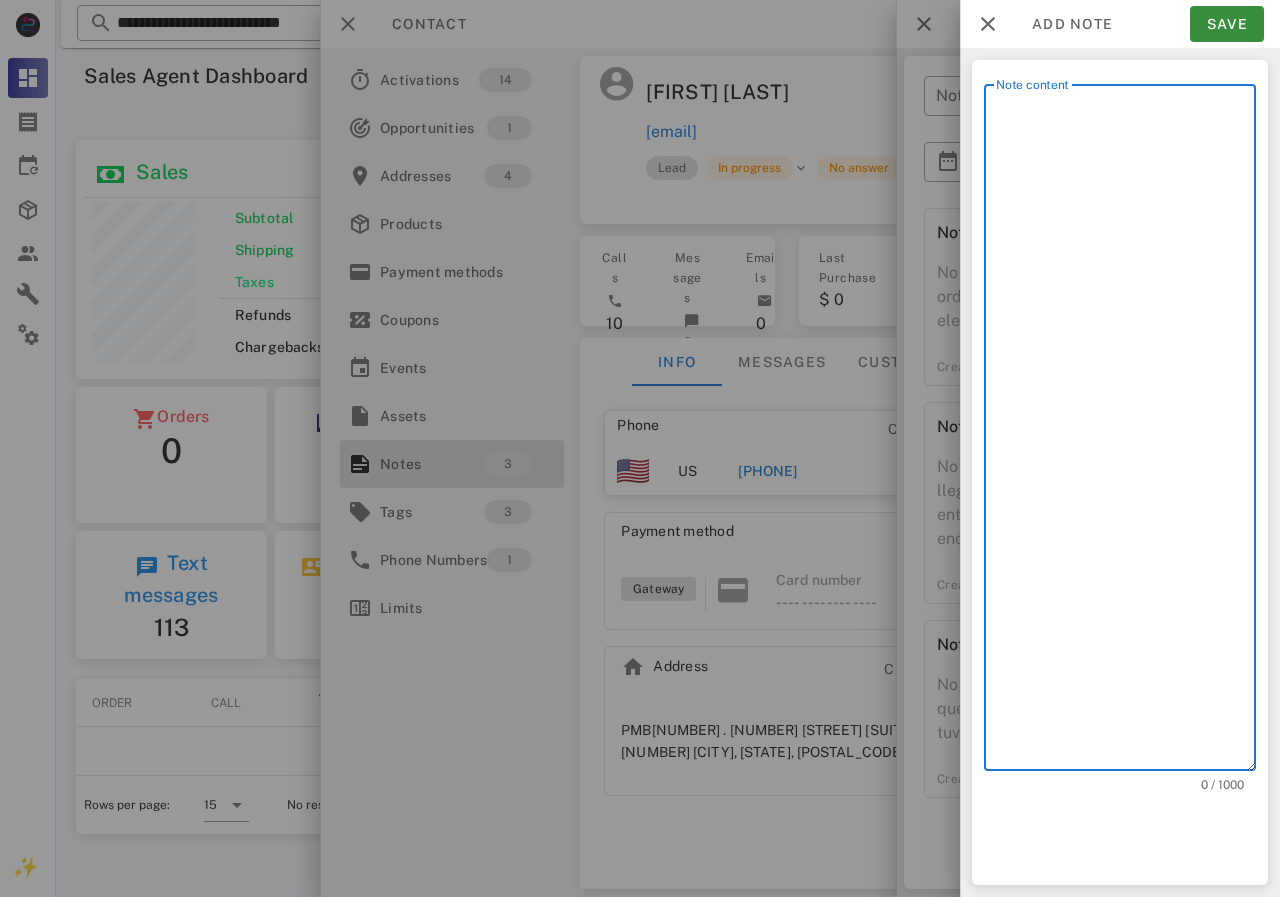 scroll, scrollTop: 240, scrollLeft: 390, axis: both 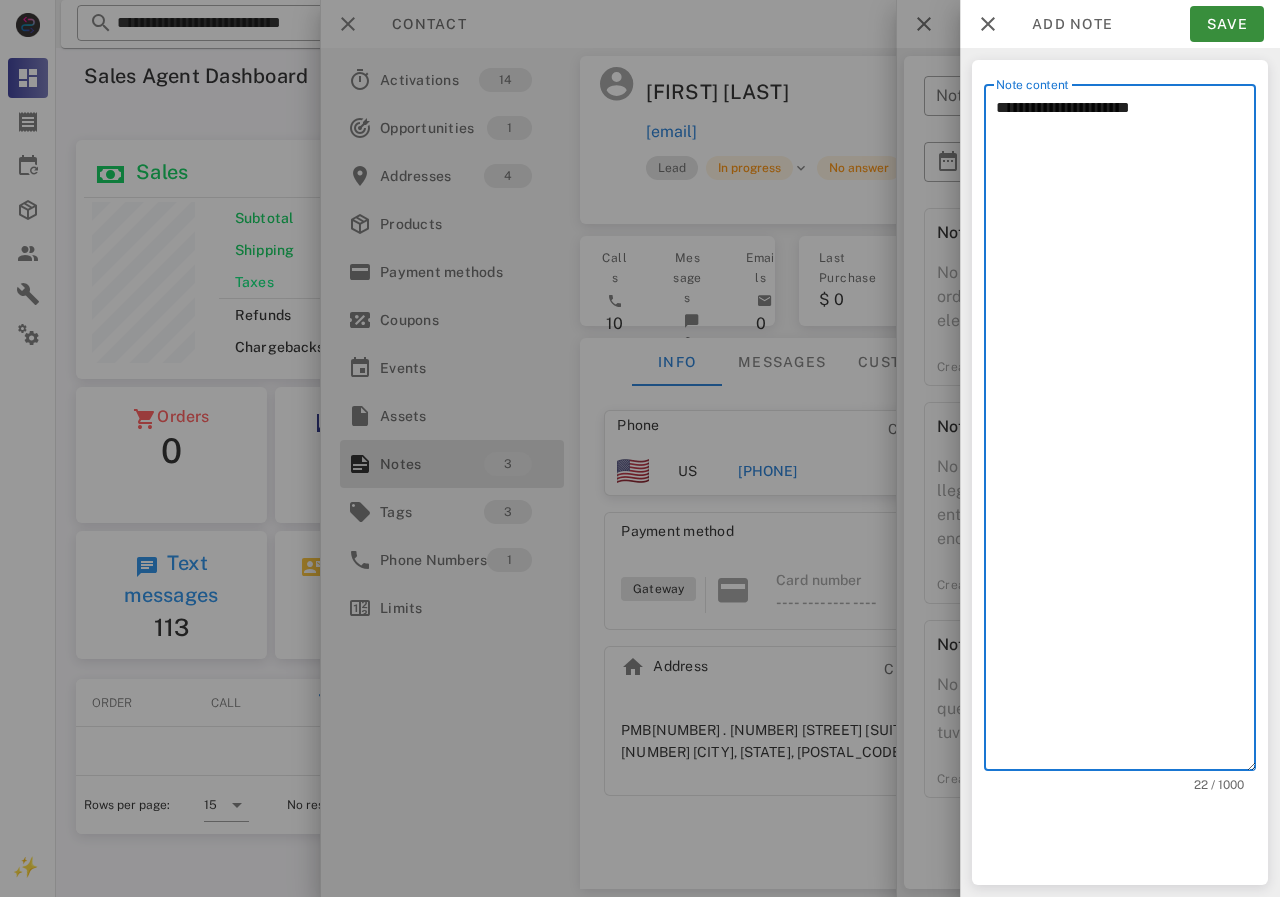 paste on "**********" 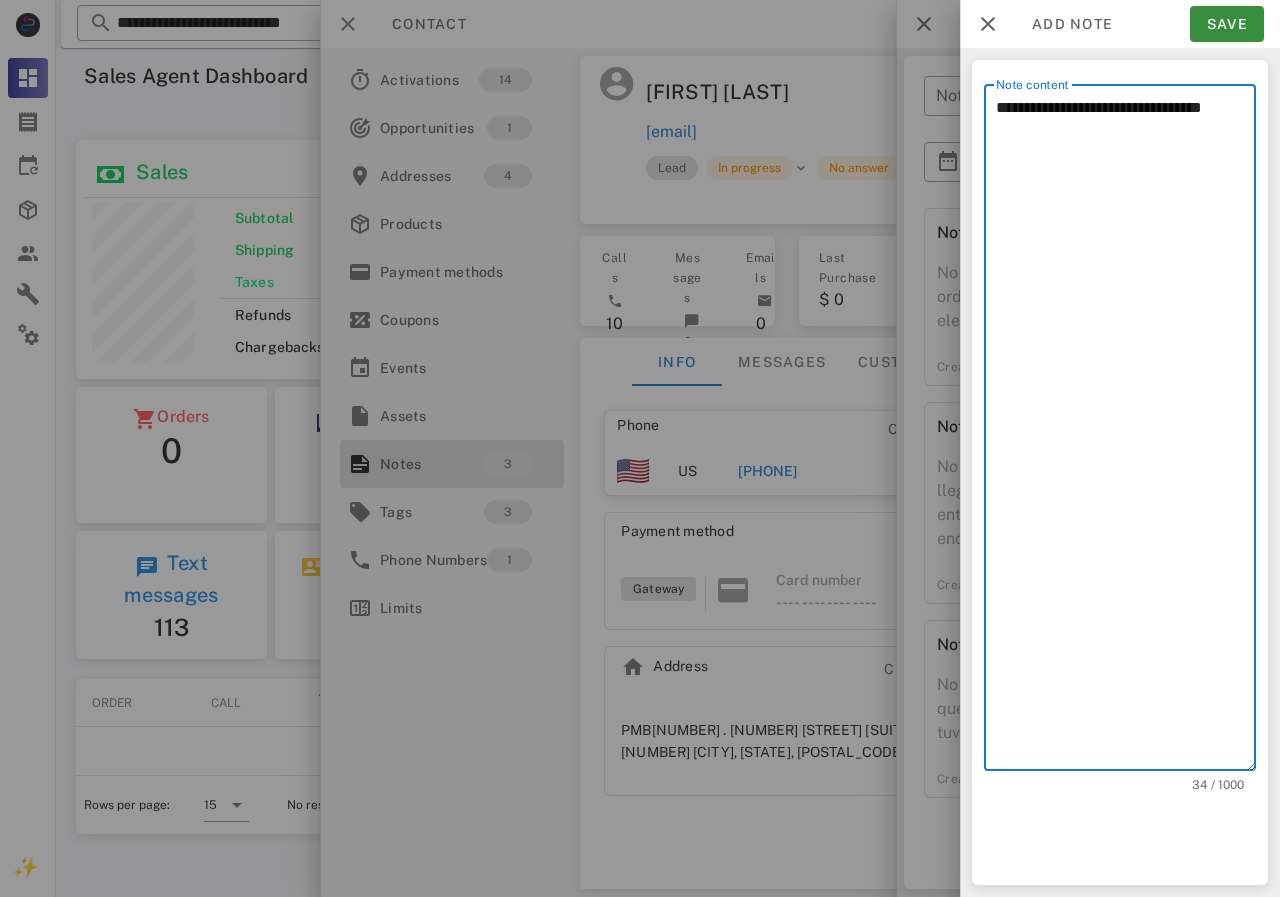 click on "**********" at bounding box center [1126, 432] 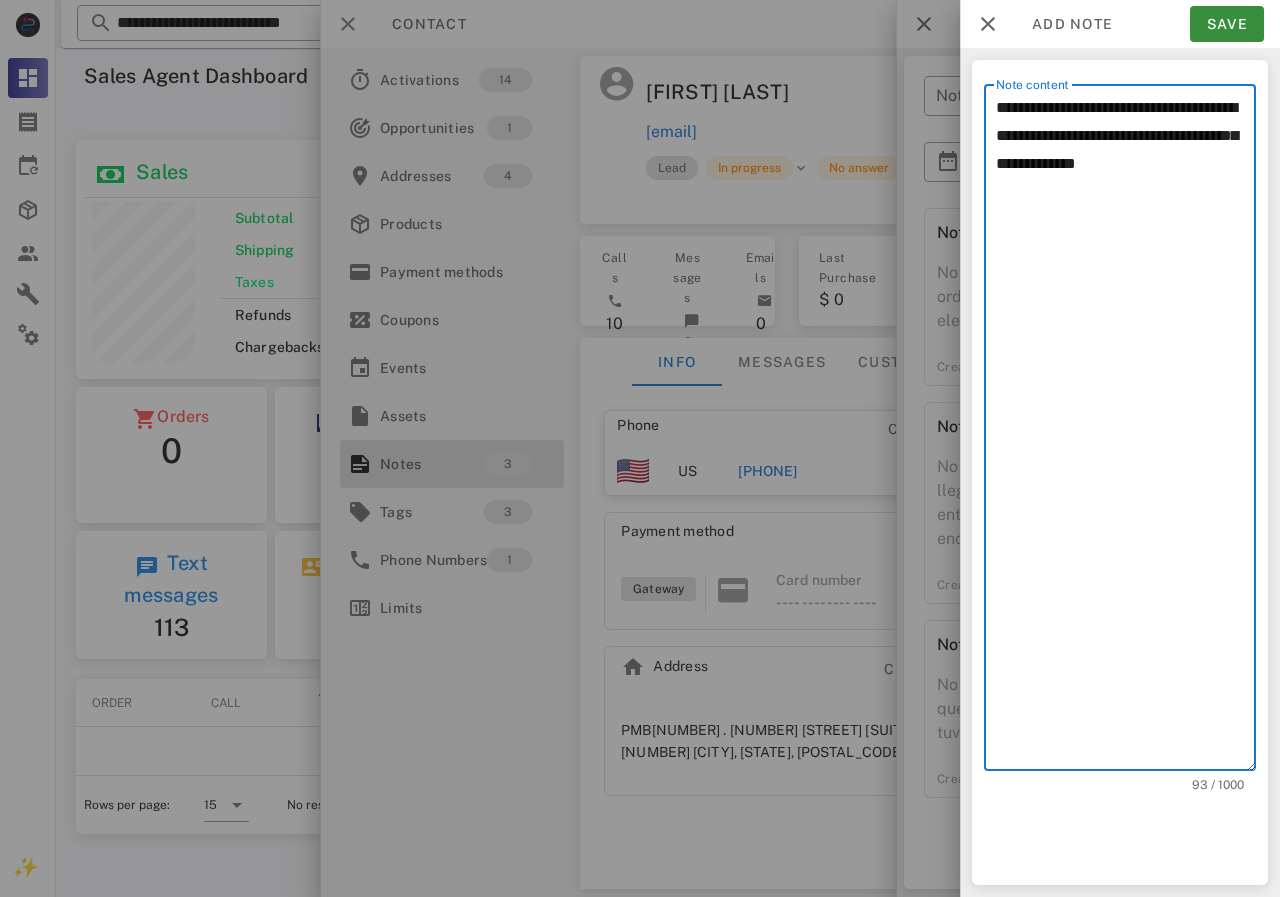 click on "**********" at bounding box center [1126, 432] 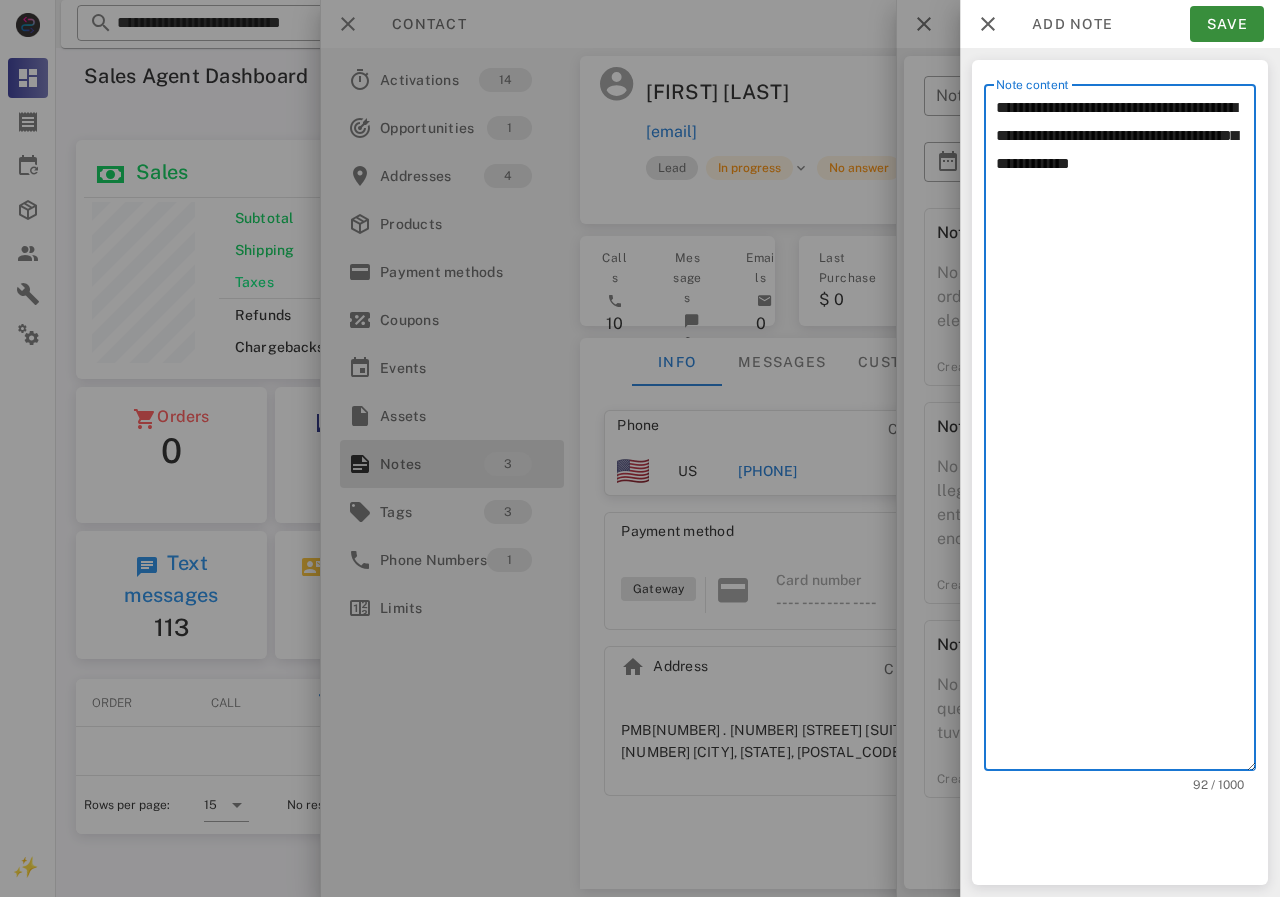 click on "**********" at bounding box center (1126, 432) 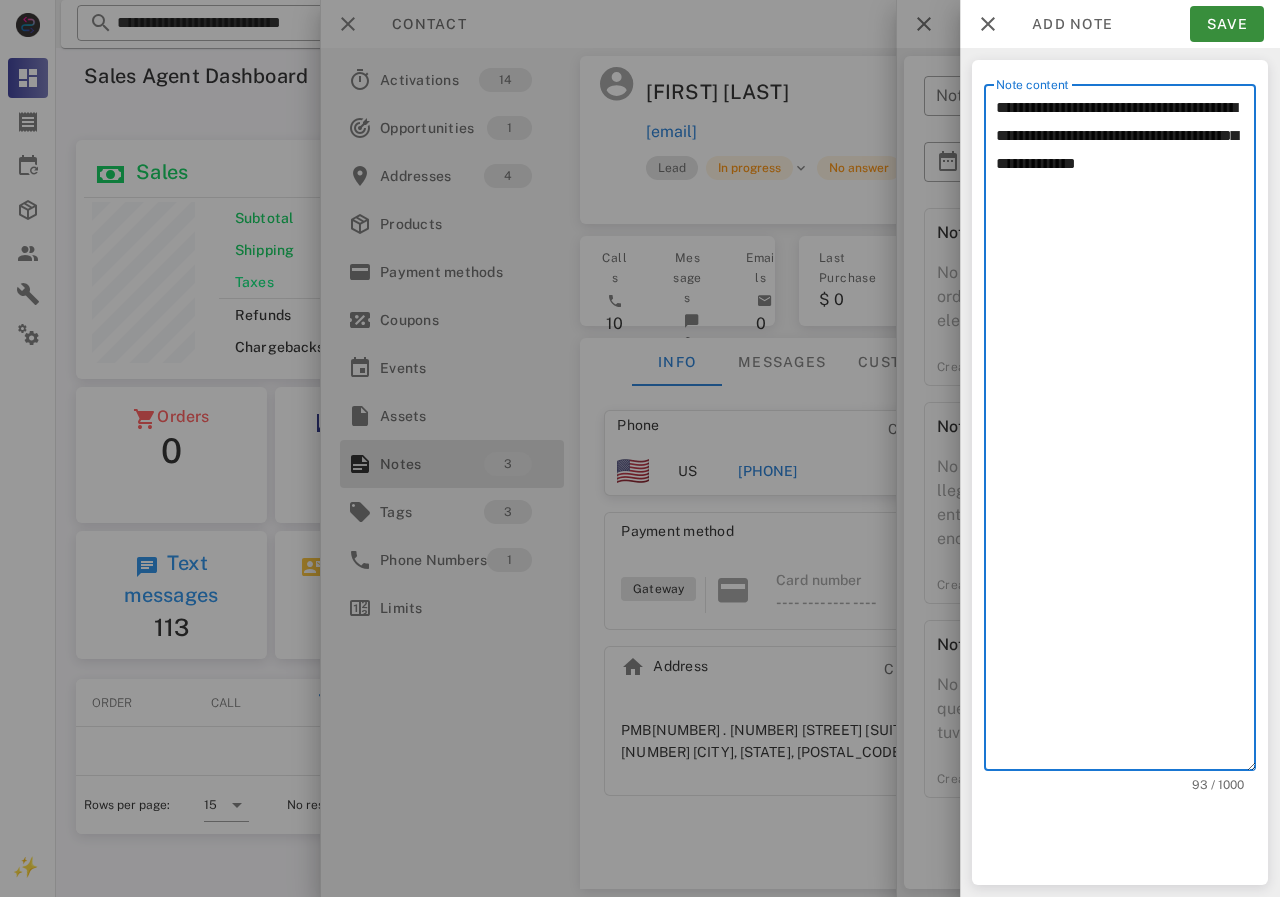 click on "**********" at bounding box center [1126, 432] 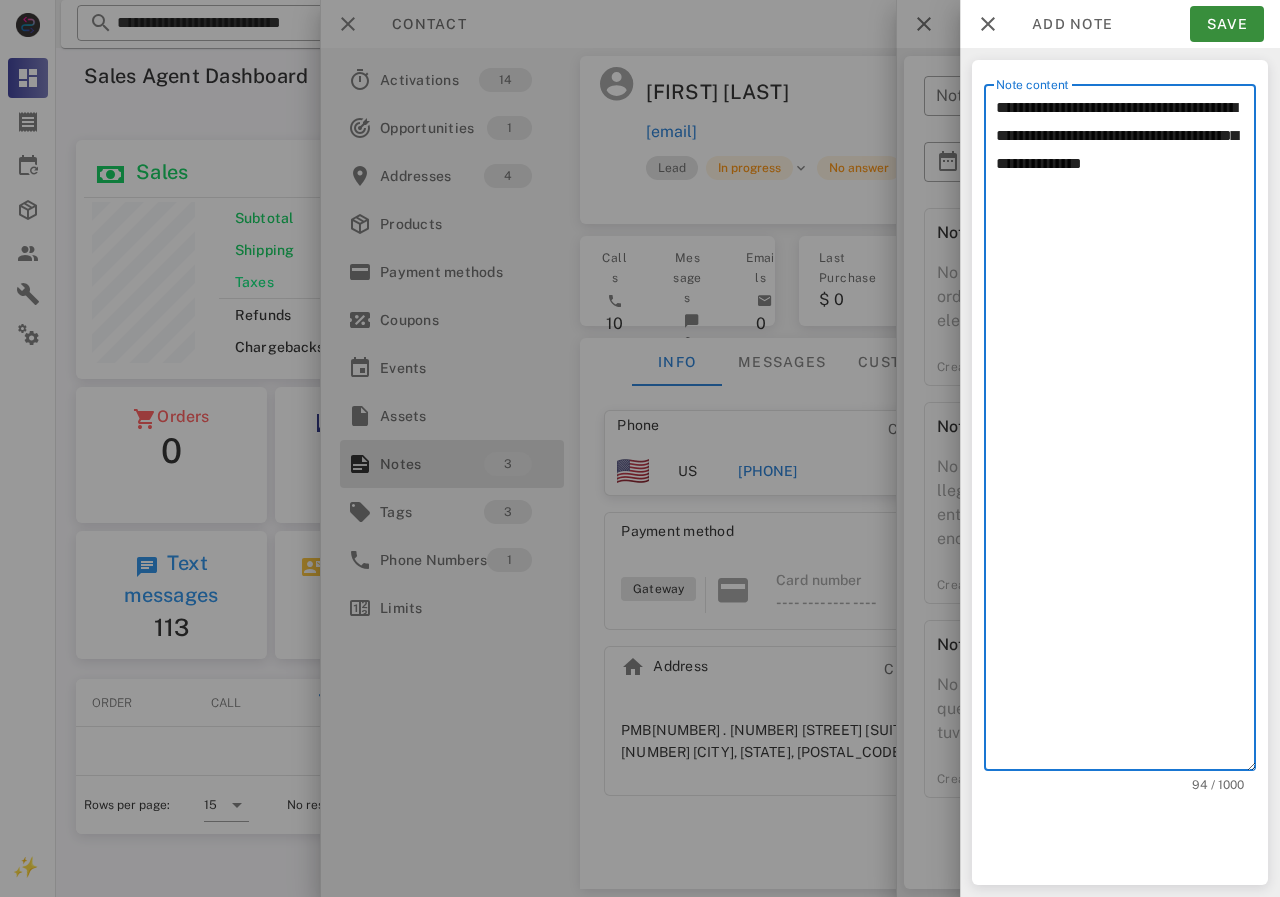 click on "**********" at bounding box center (1126, 432) 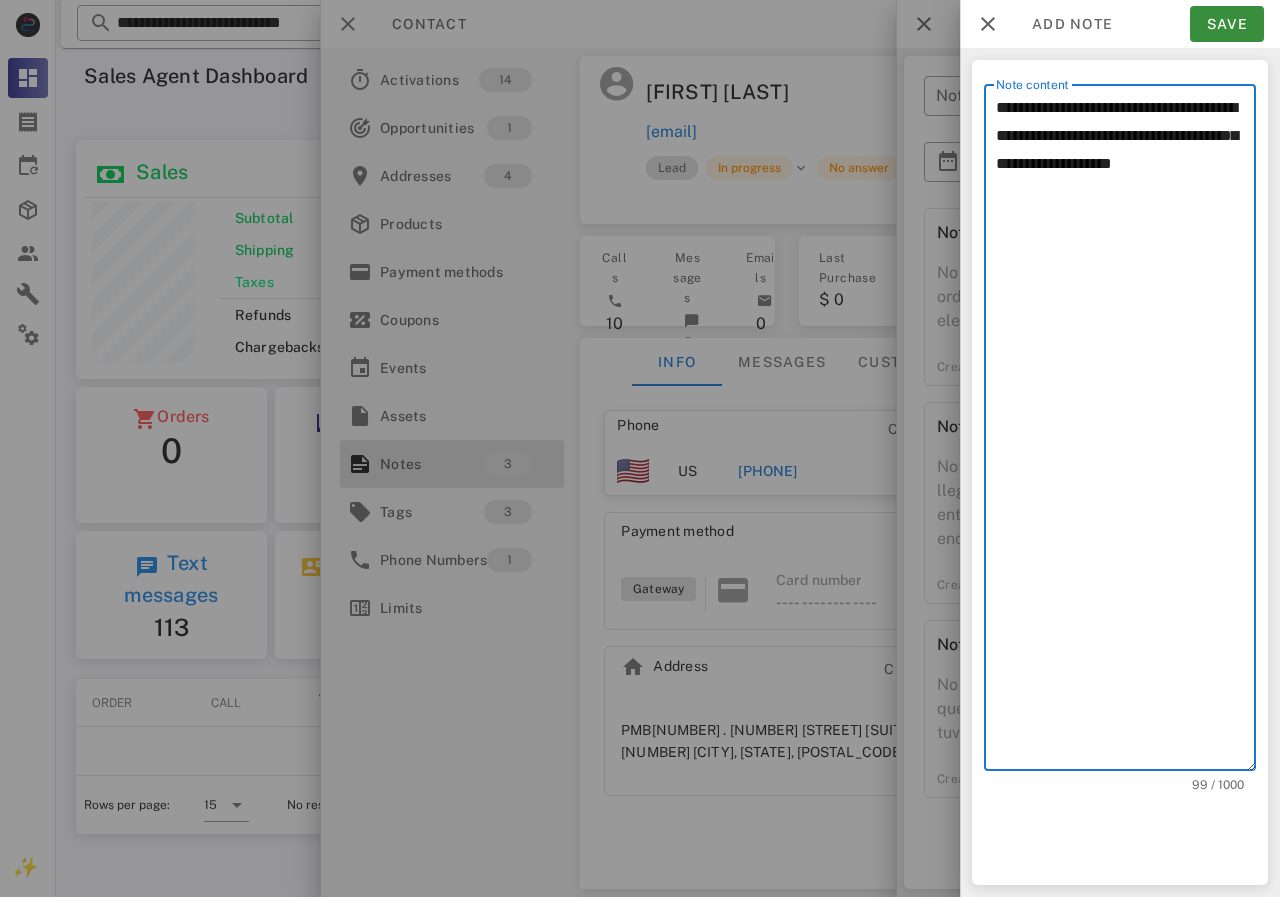 drag, startPoint x: 1082, startPoint y: 196, endPoint x: 987, endPoint y: 197, distance: 95.005264 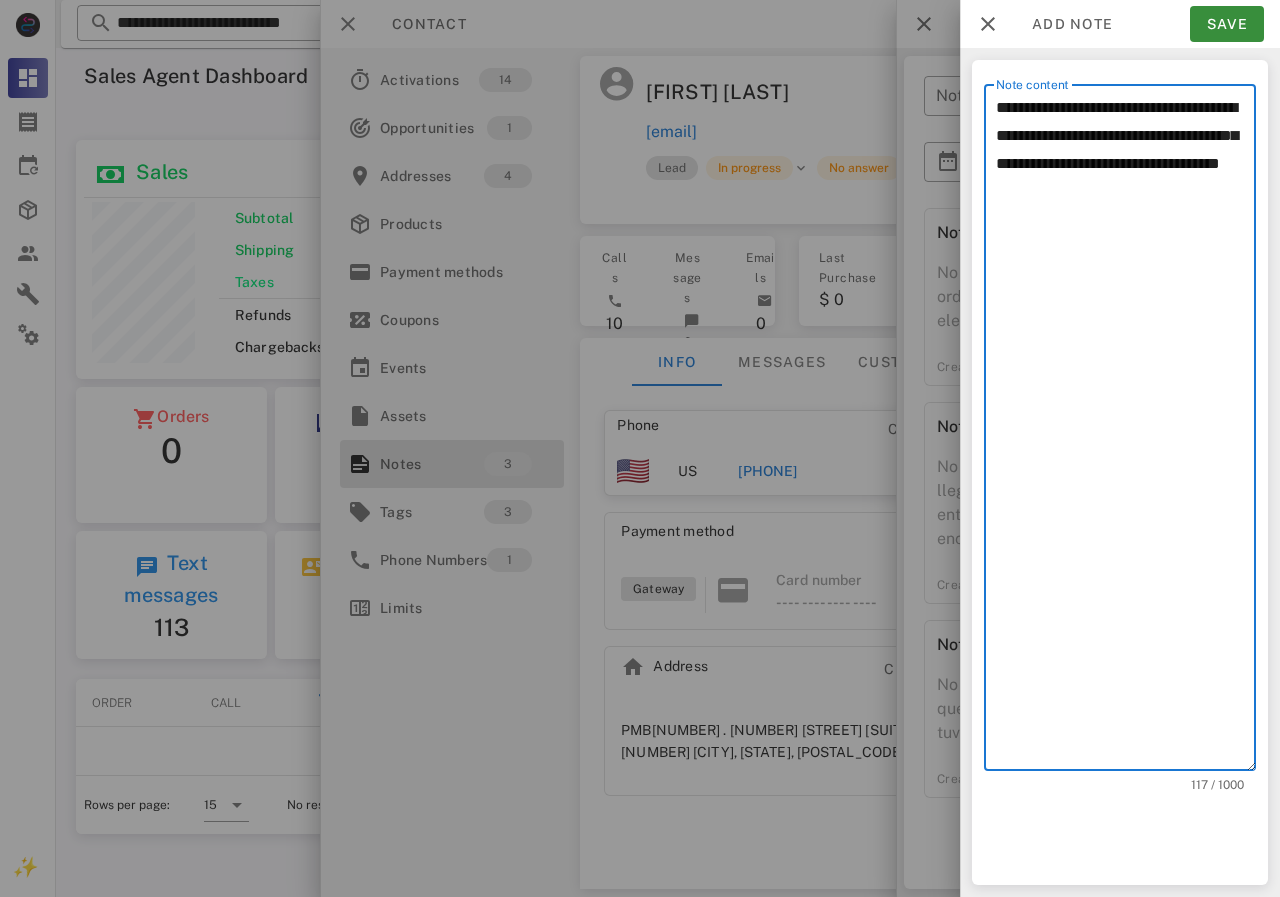 click on "**********" at bounding box center [1126, 432] 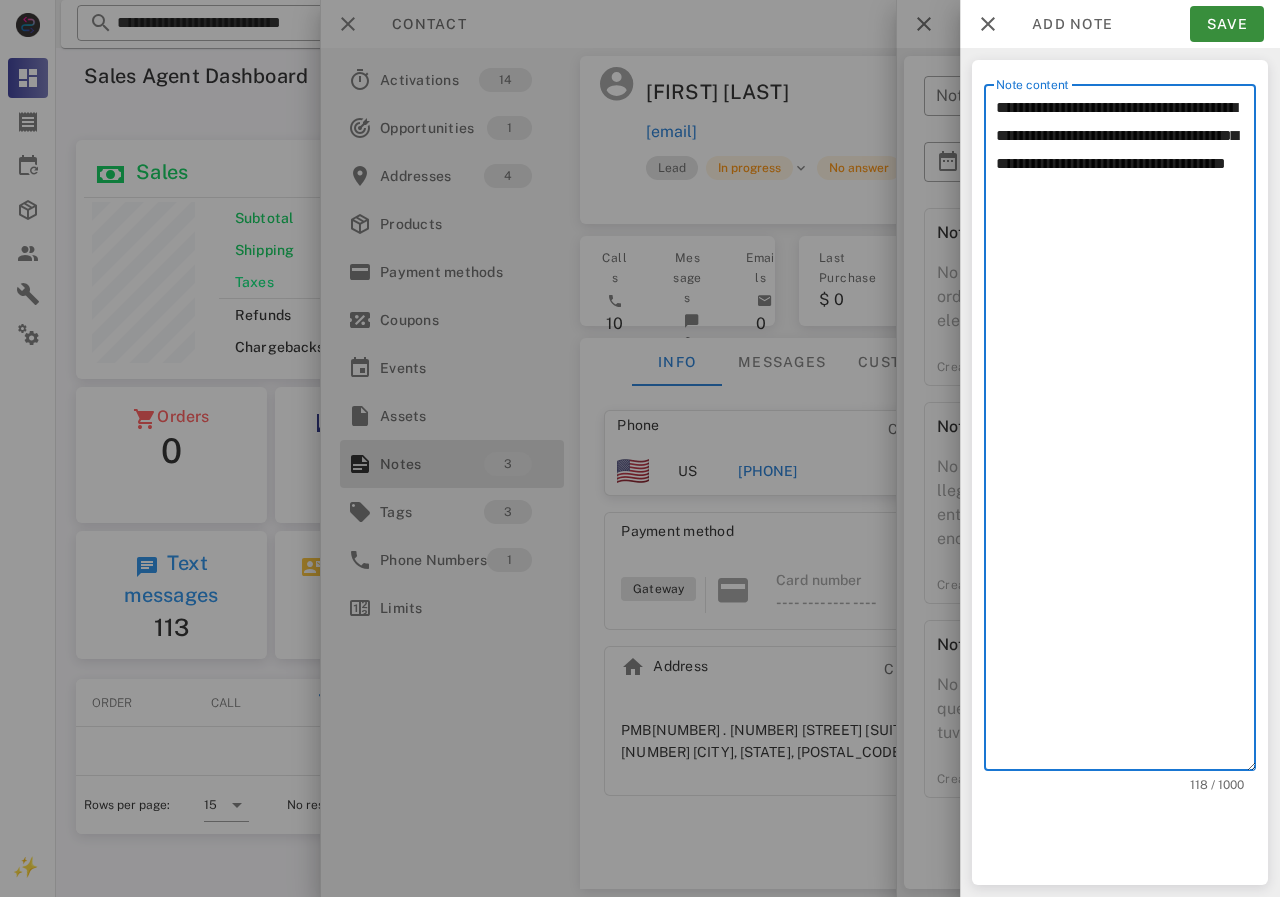 click on "**********" at bounding box center (1126, 432) 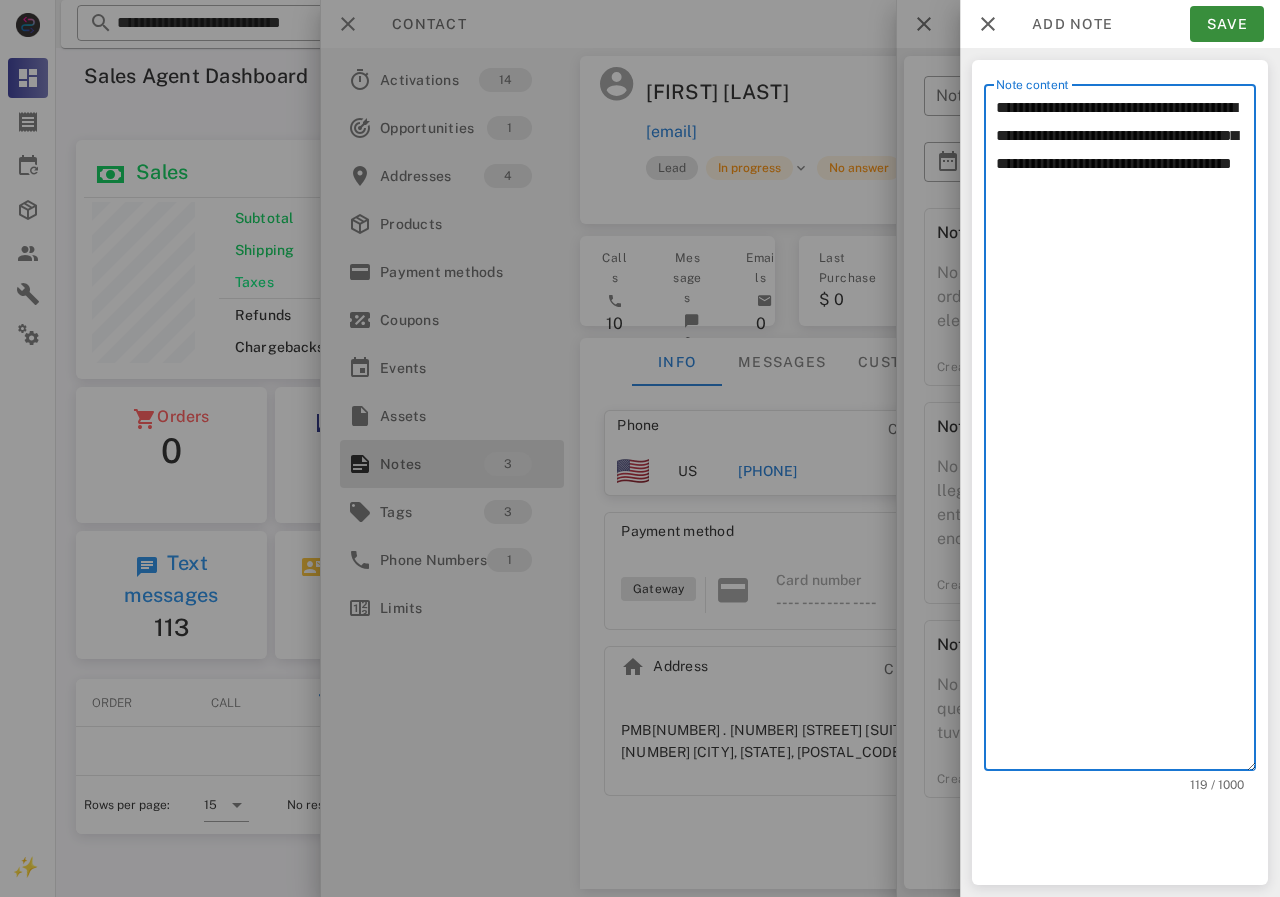 click on "**********" at bounding box center [1126, 432] 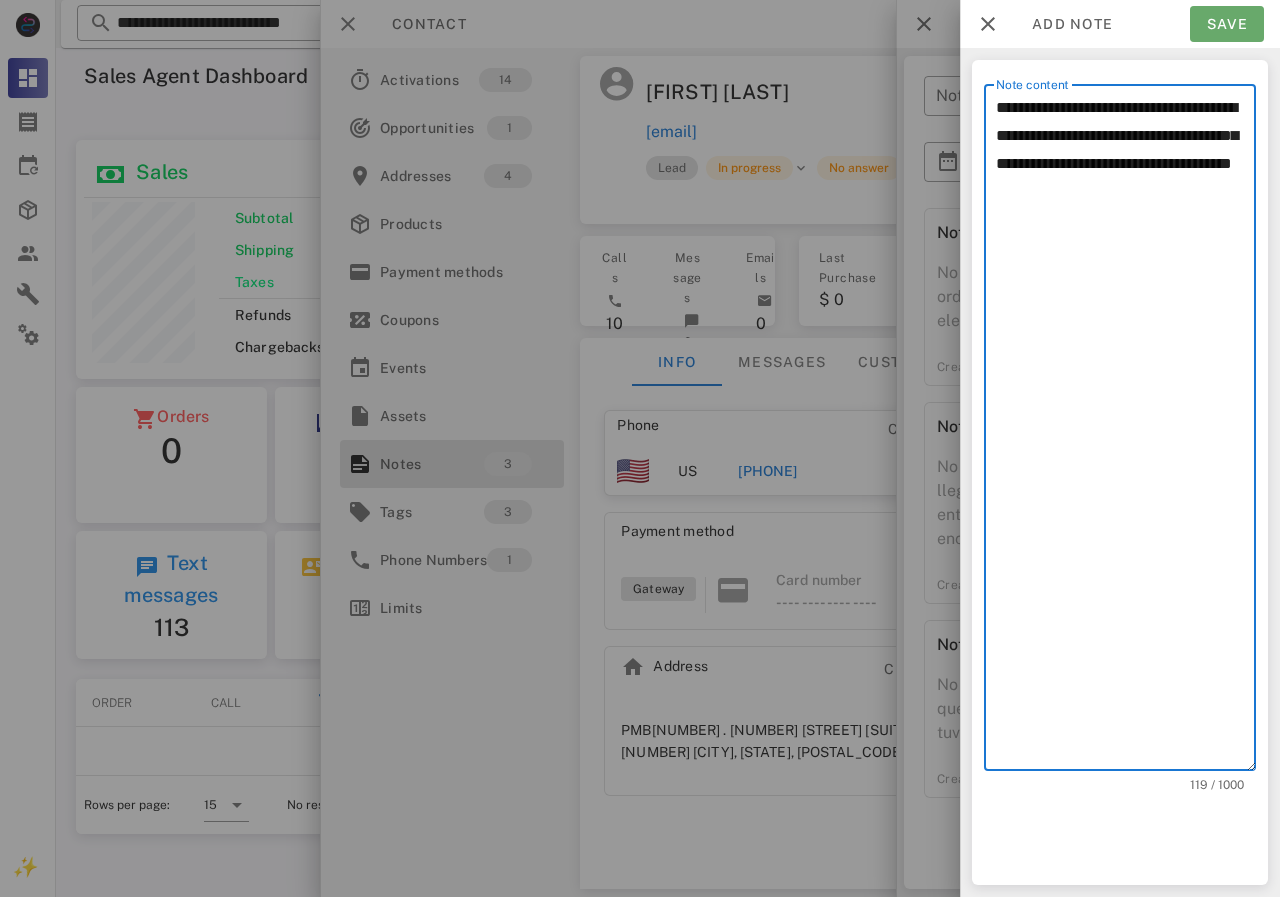 click on "Save" at bounding box center [1227, 24] 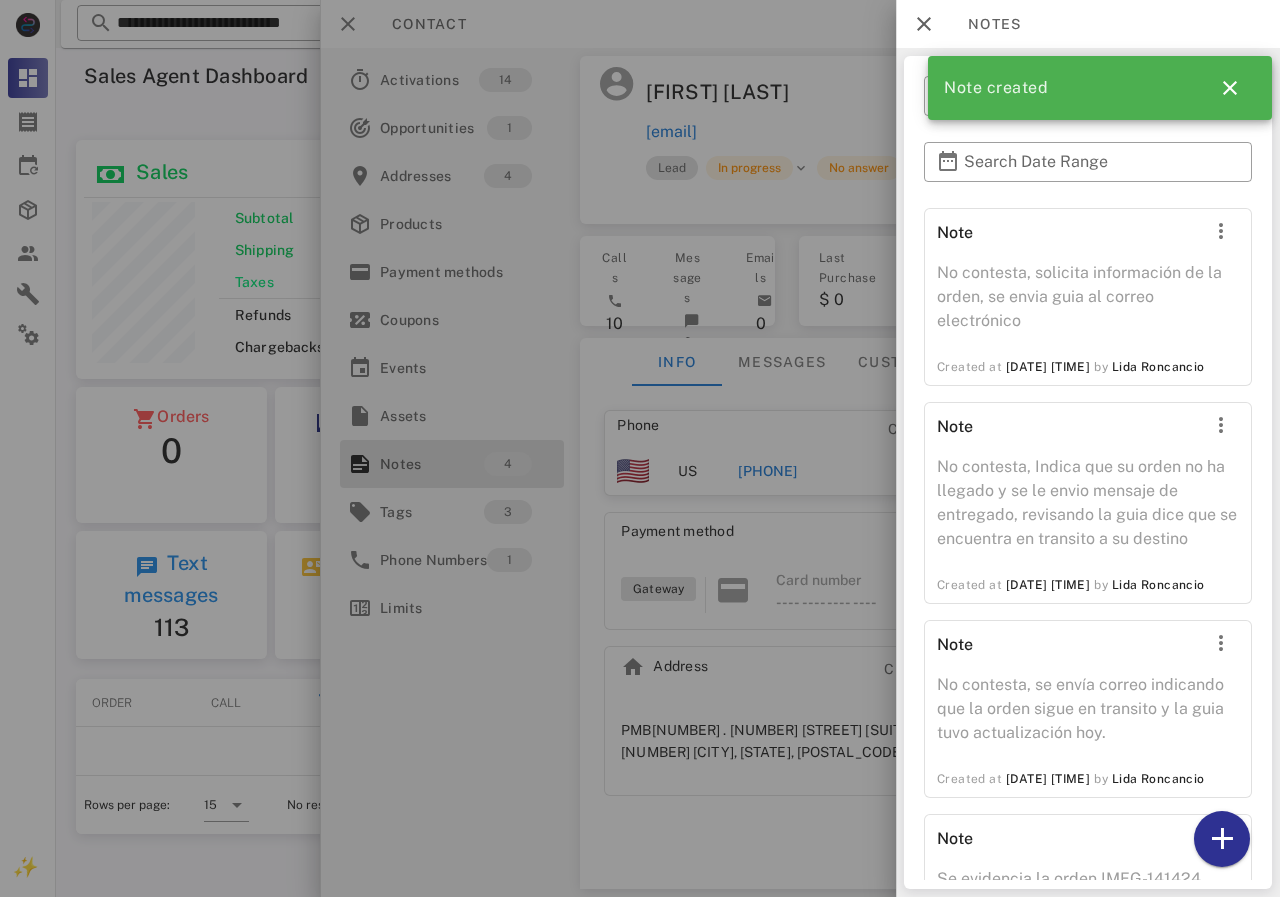 click at bounding box center [640, 448] 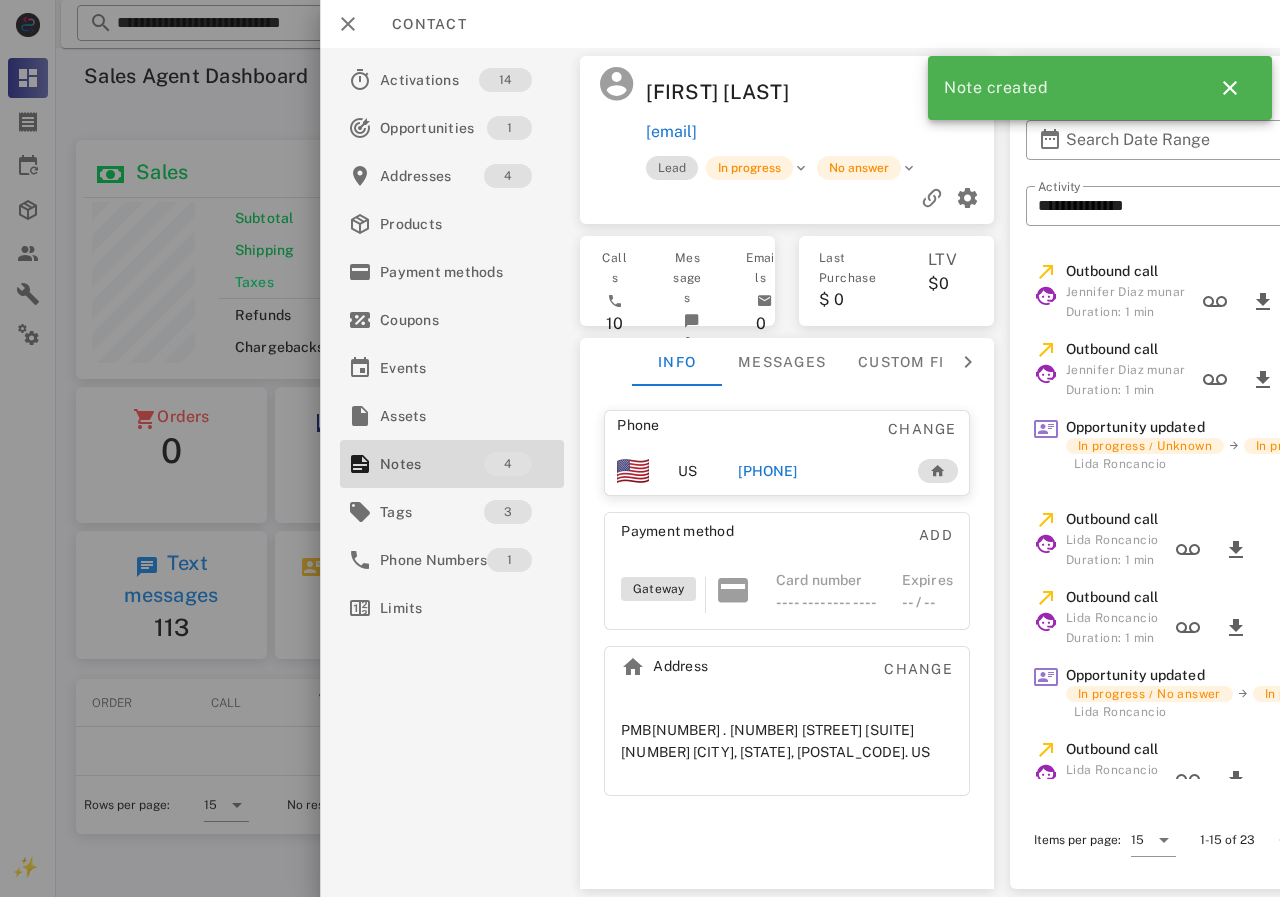 click at bounding box center (913, 92) 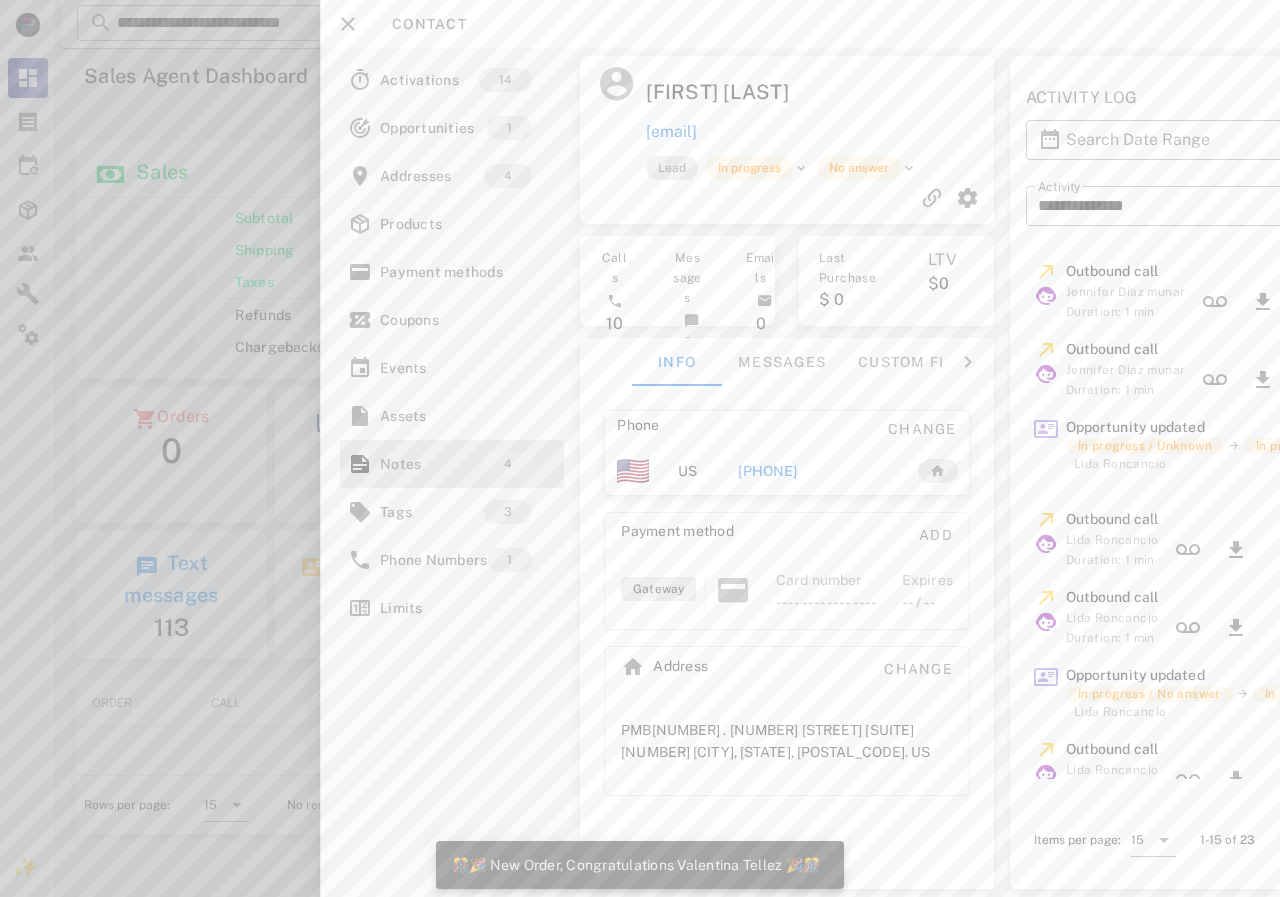 scroll, scrollTop: 999755, scrollLeft: 999611, axis: both 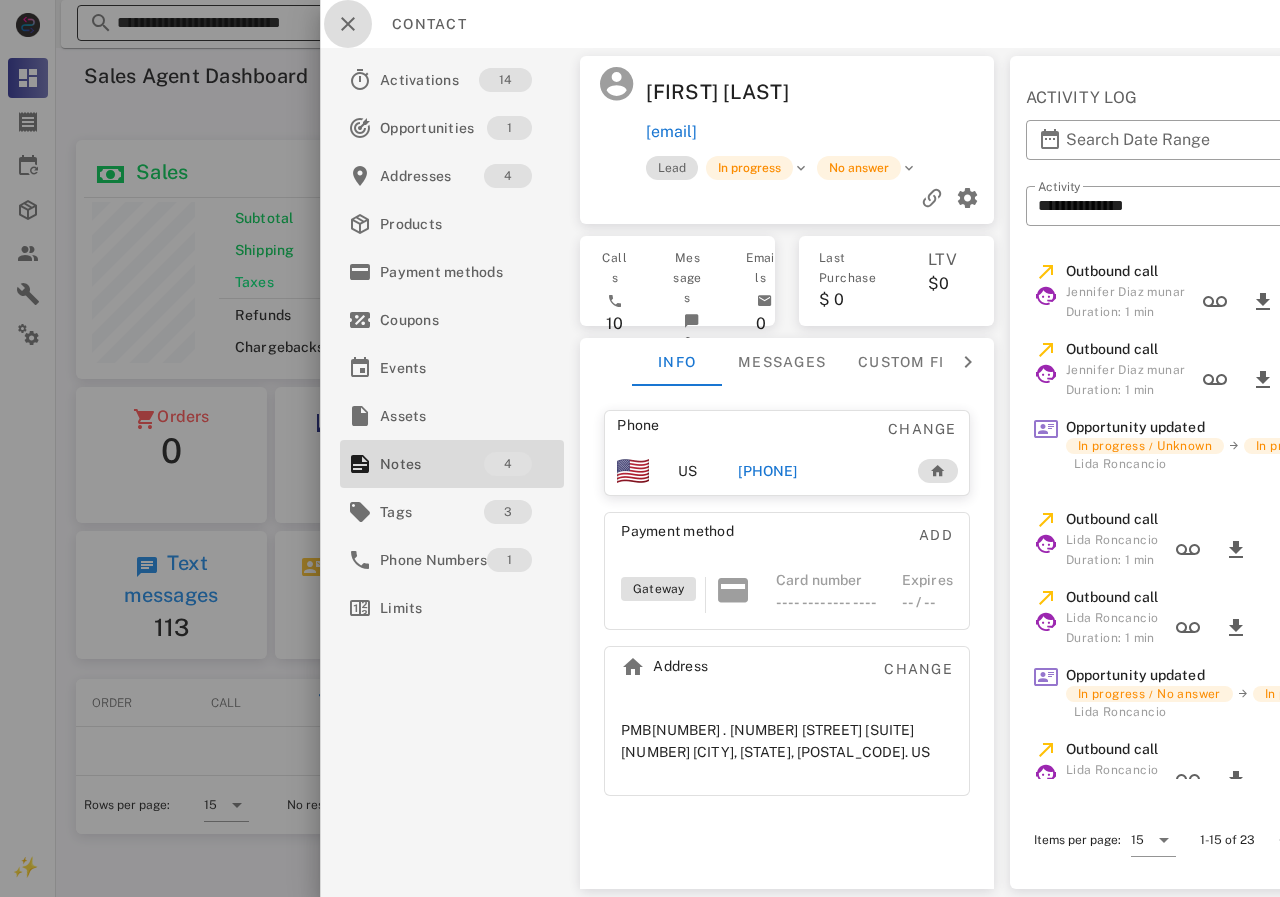 click at bounding box center [348, 24] 